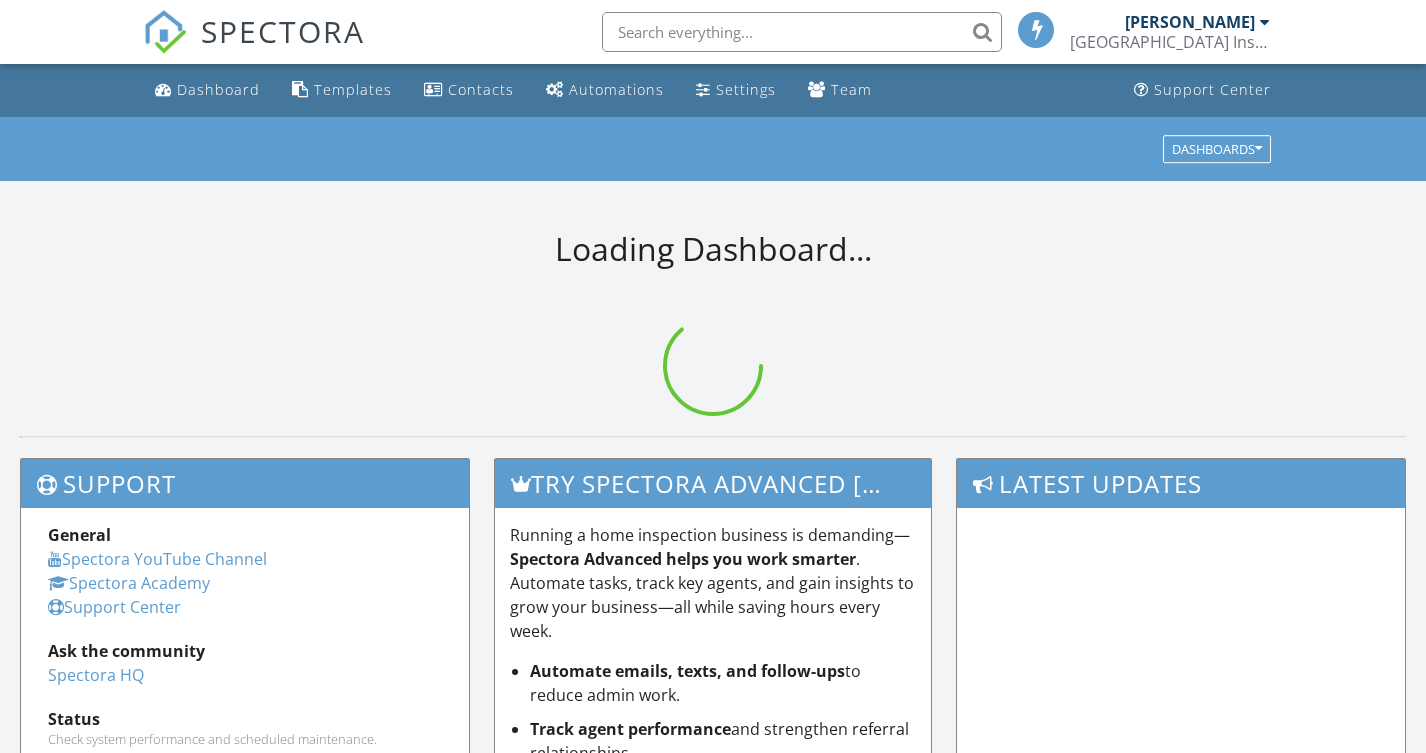 scroll, scrollTop: 0, scrollLeft: 0, axis: both 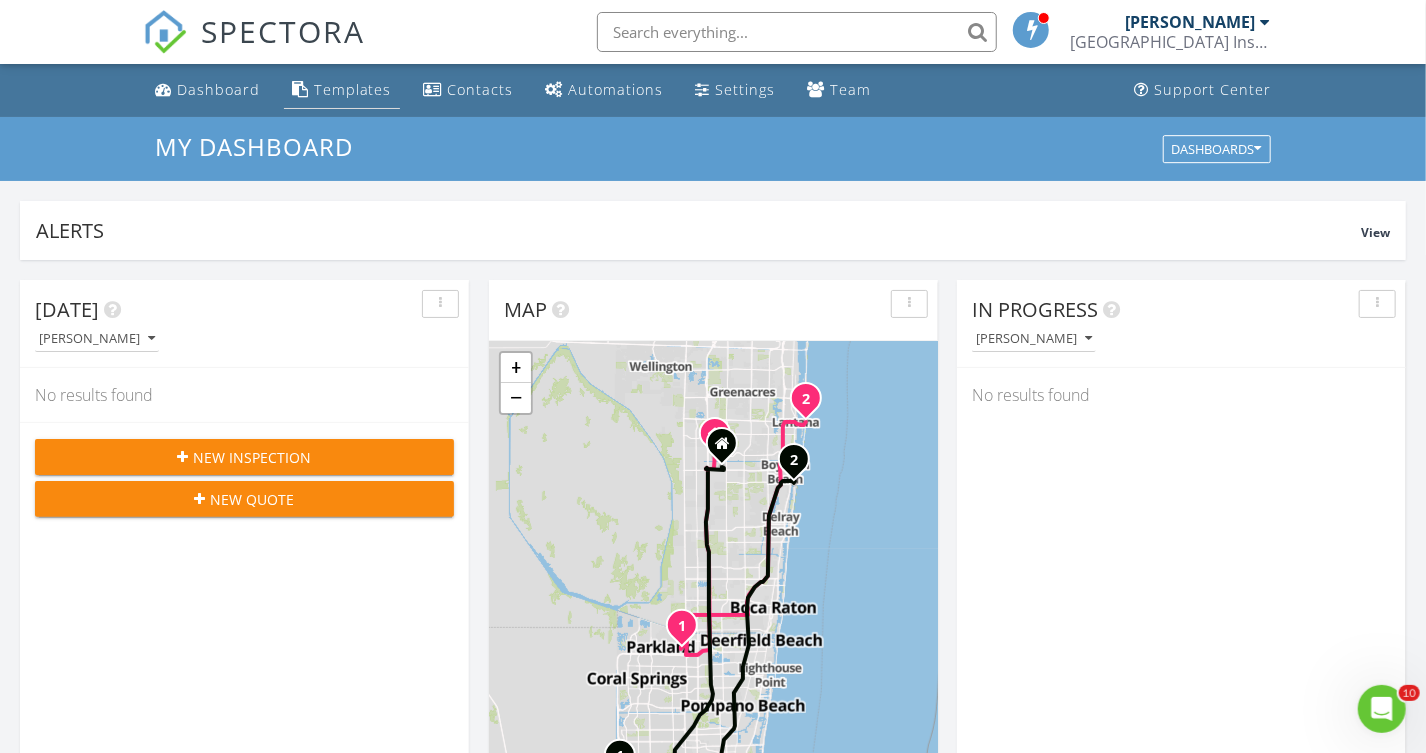 click on "Templates" at bounding box center (353, 89) 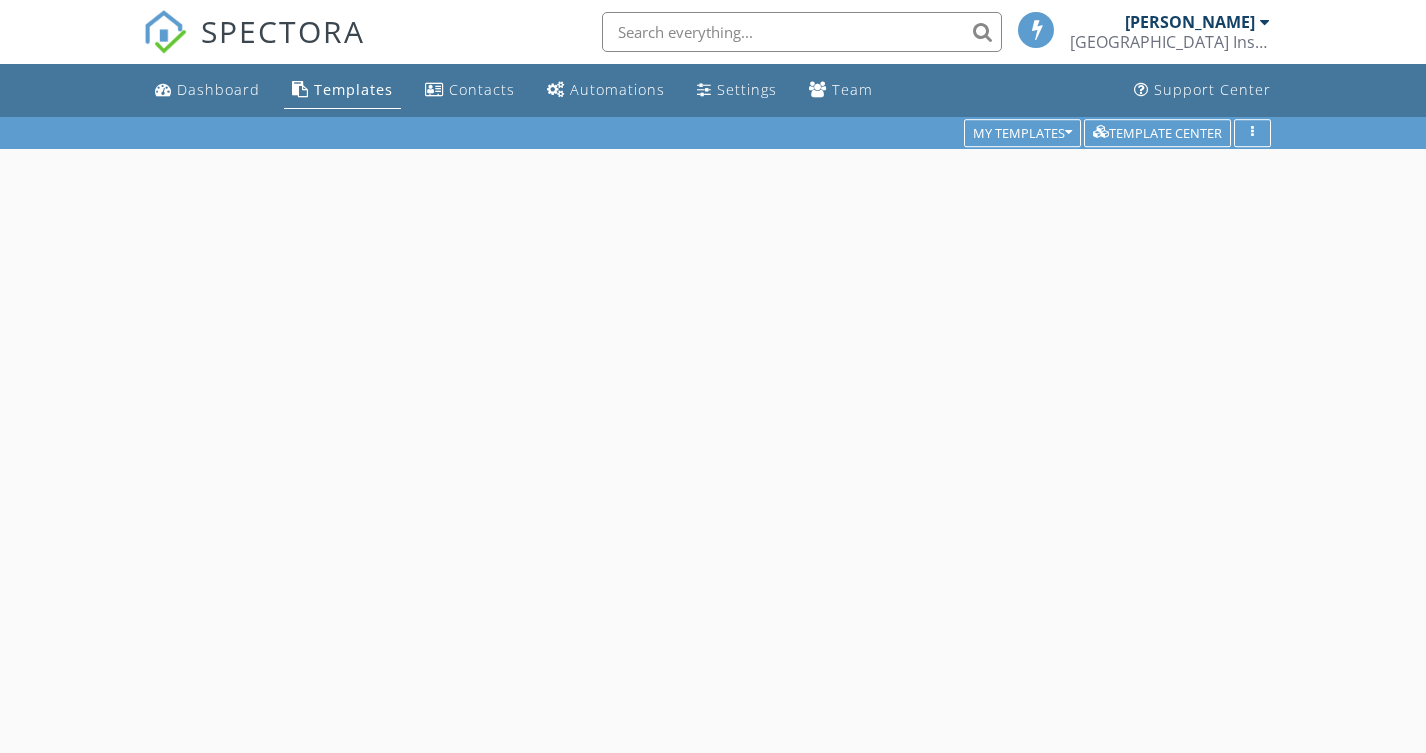 scroll, scrollTop: 0, scrollLeft: 0, axis: both 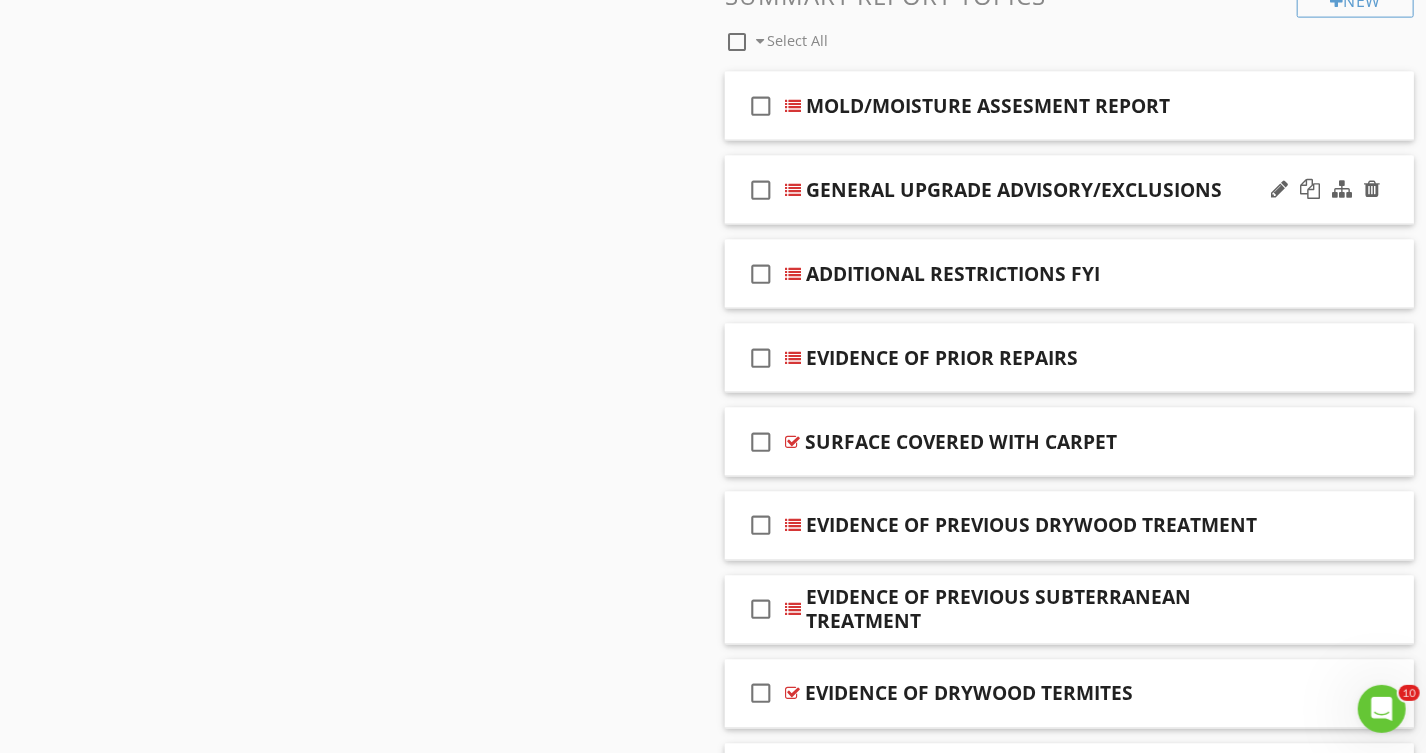 click on "check_box_outline_blank
GENERAL UPGRADE ADVISORY/EXCLUSIONS" at bounding box center [1069, 190] 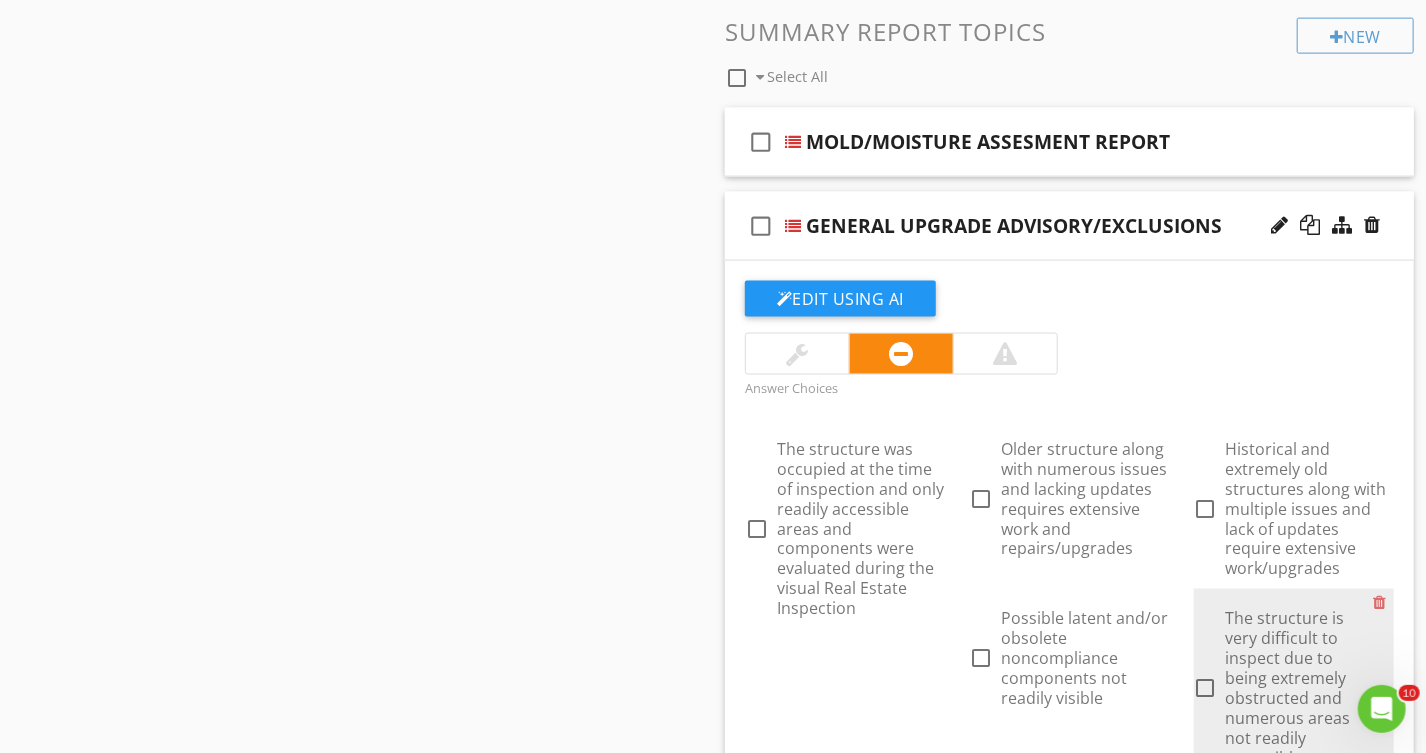 scroll, scrollTop: 1272, scrollLeft: 0, axis: vertical 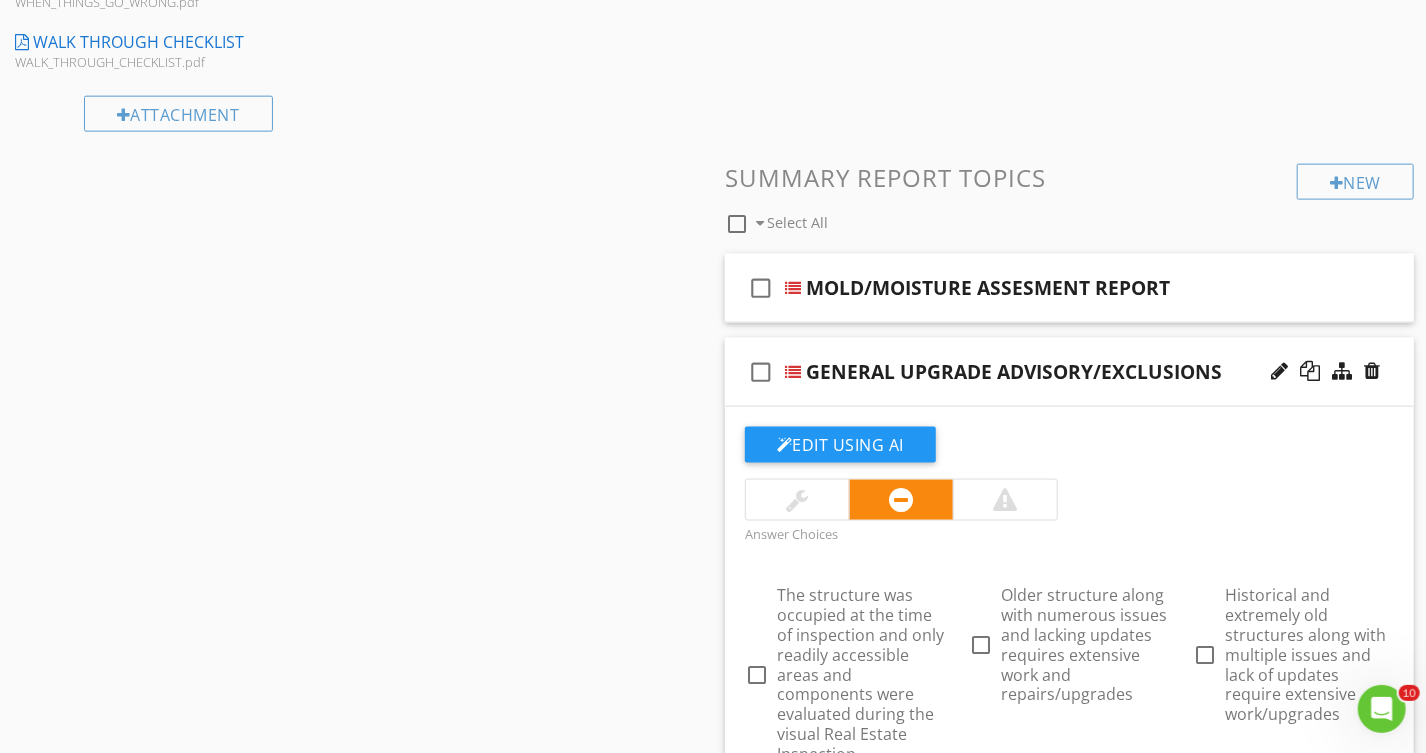 click on "check_box_outline_blank
GENERAL UPGRADE ADVISORY/EXCLUSIONS" at bounding box center (1069, 372) 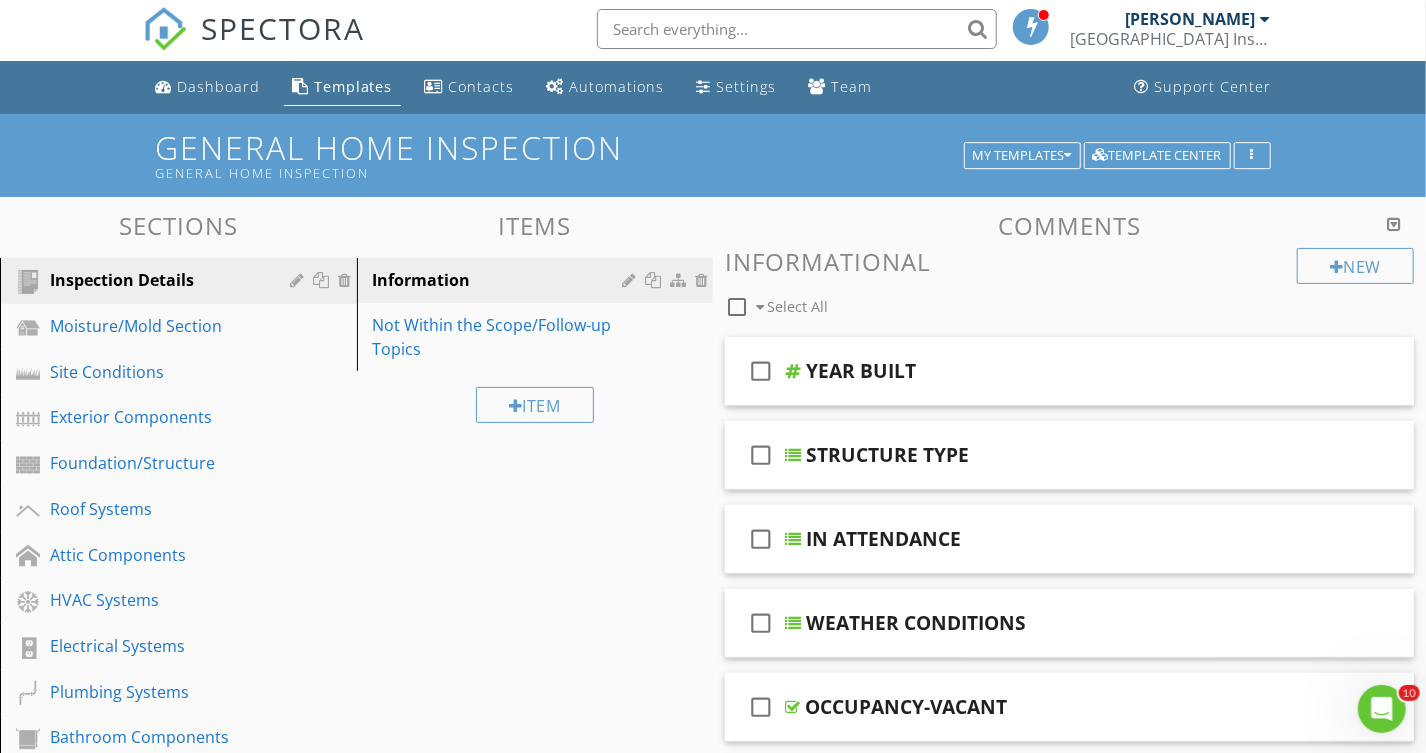 scroll, scrollTop: 0, scrollLeft: 0, axis: both 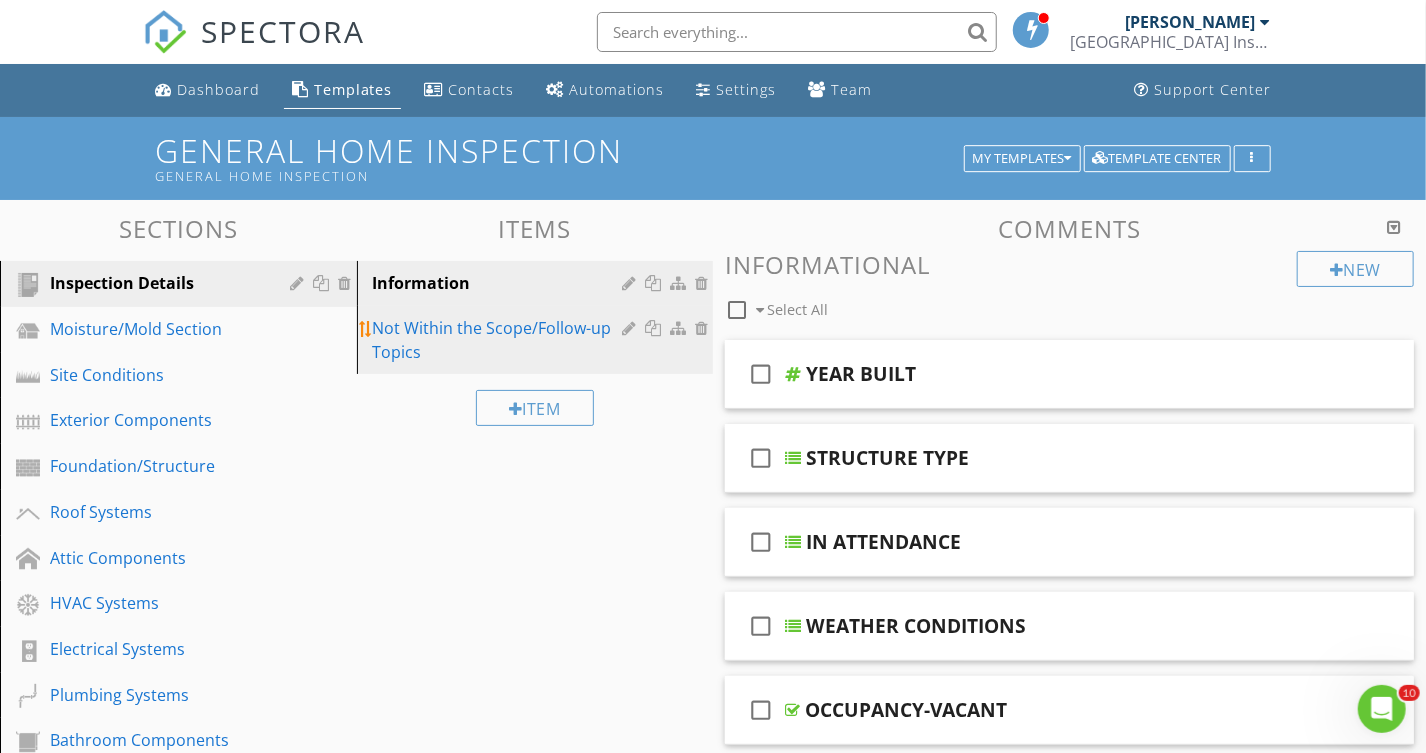 click on "Not Within the Scope/Follow-up Topics" at bounding box center [501, 340] 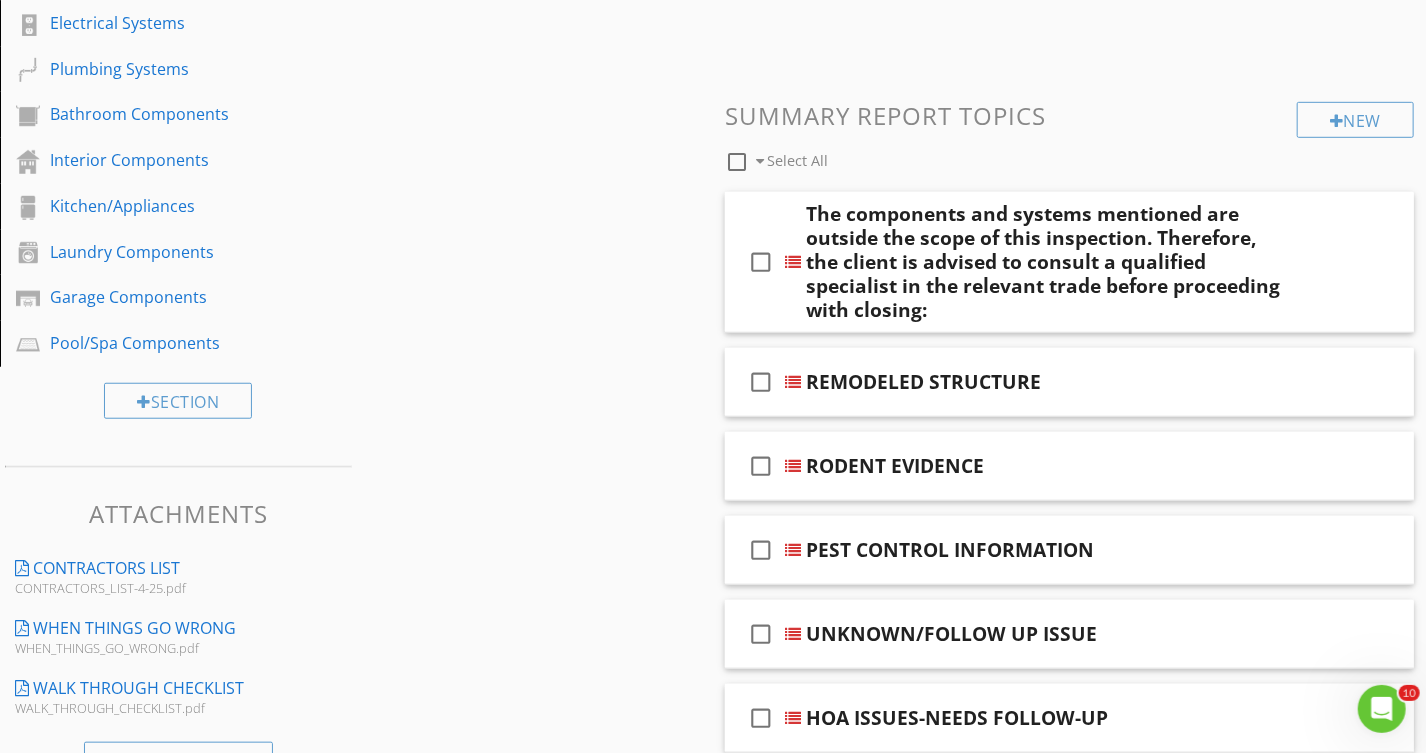 scroll, scrollTop: 636, scrollLeft: 0, axis: vertical 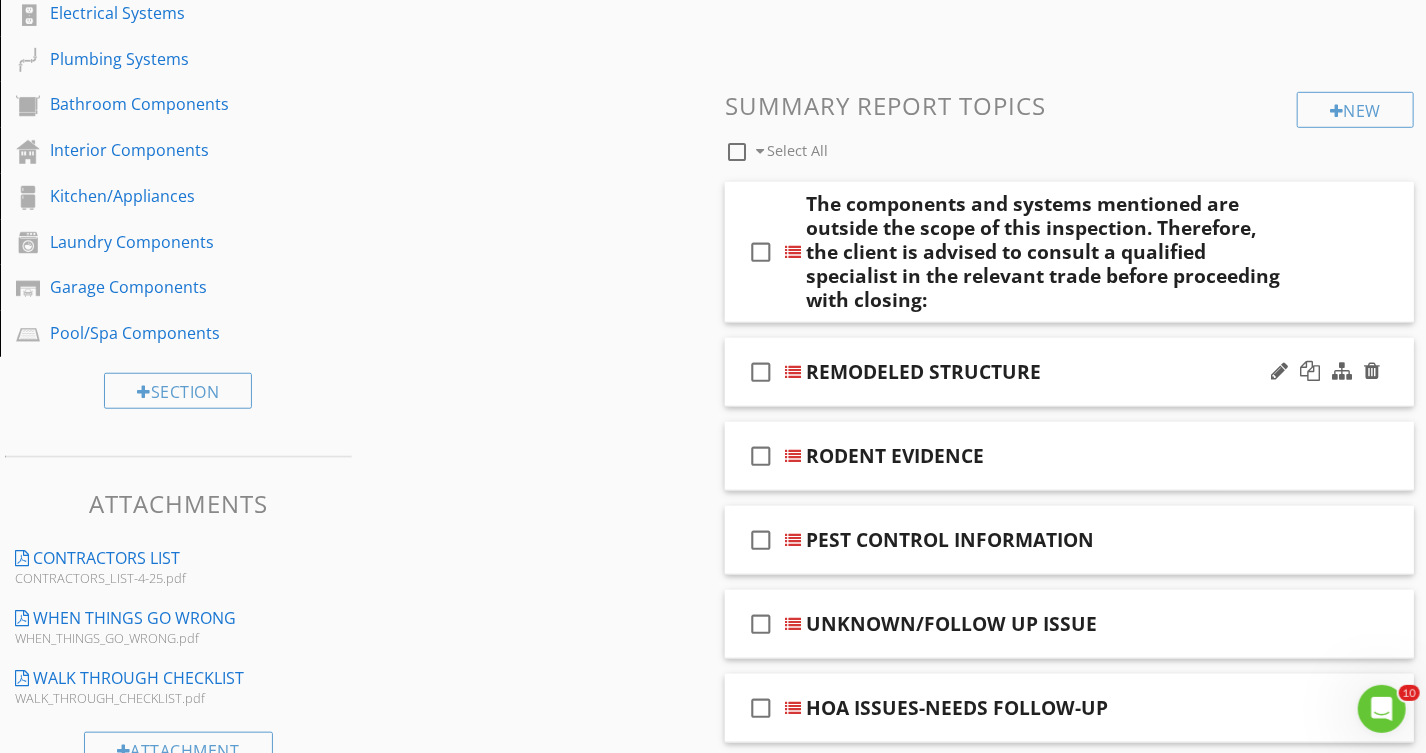 click on "check_box_outline_blank
REMODELED STRUCTURE" at bounding box center (1069, 372) 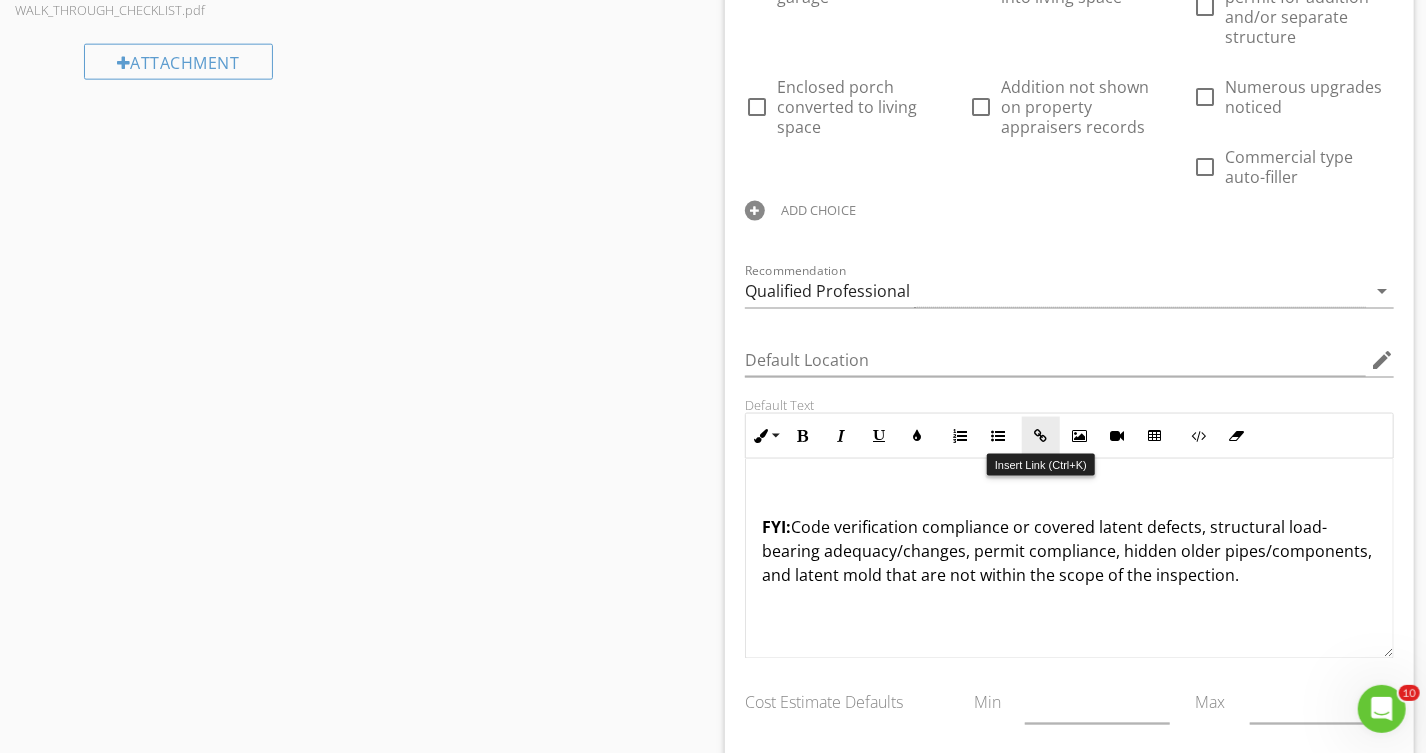 scroll, scrollTop: 1363, scrollLeft: 0, axis: vertical 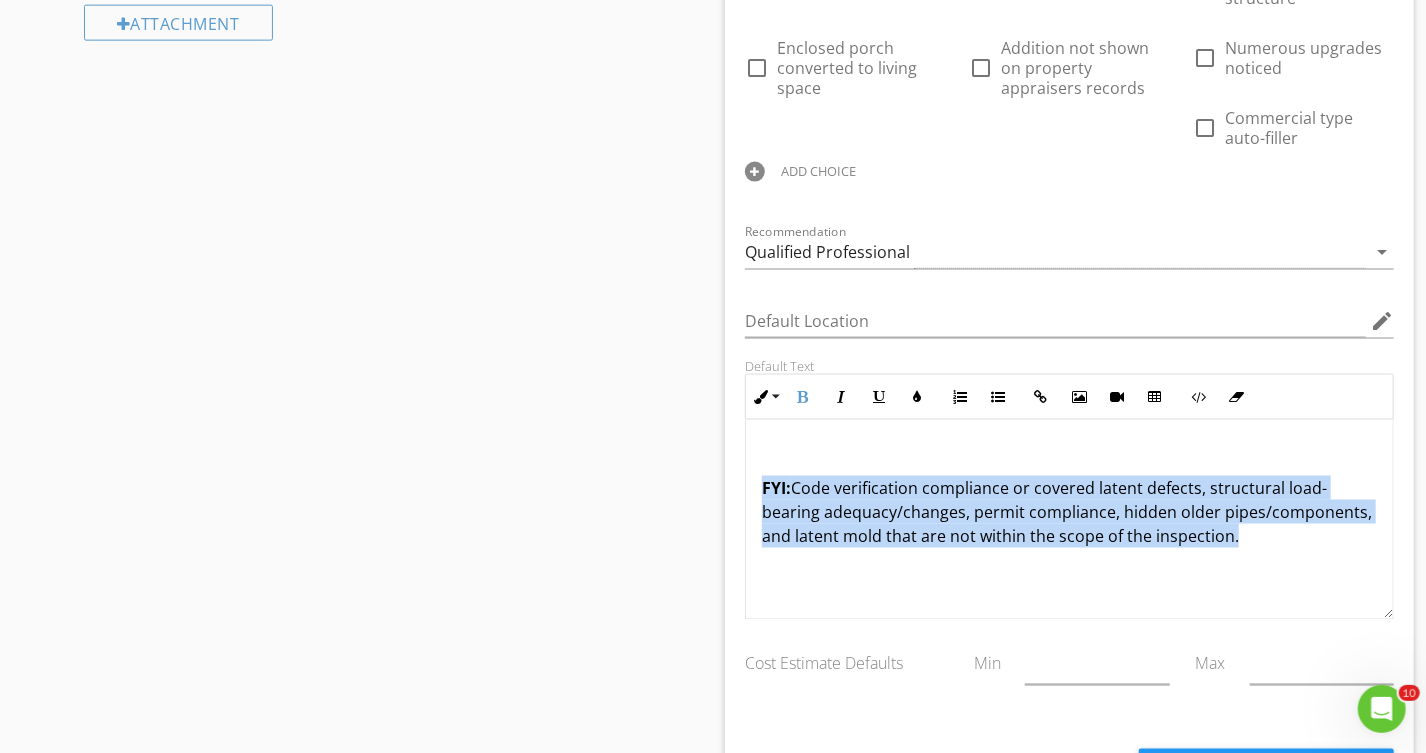 drag, startPoint x: 757, startPoint y: 480, endPoint x: 1399, endPoint y: 555, distance: 646.36597 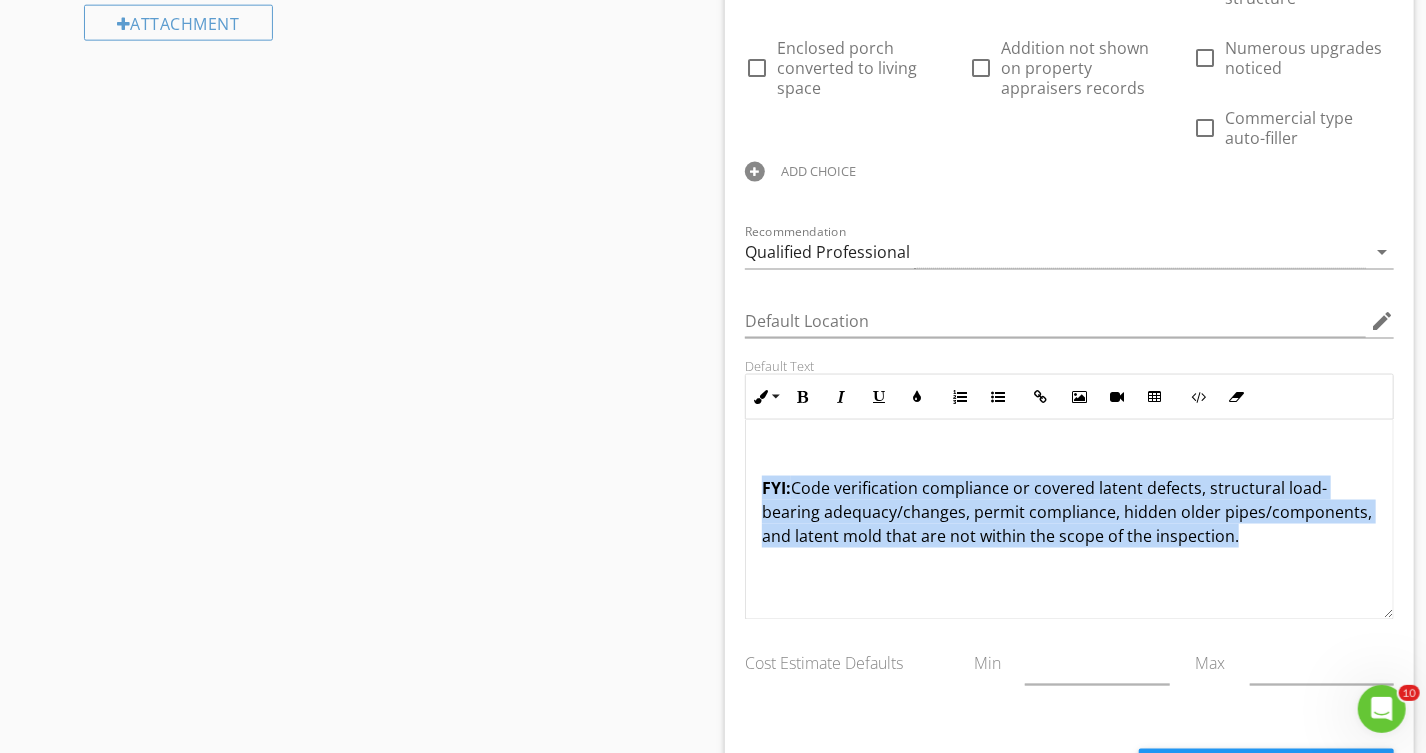 click on "FYI:  Code verification compliance or covered latent defects, structural load-bearing adequacy/changes, permit compliance, hidden older pipes/components, and latent mold that are not within the scope of the inspection." at bounding box center (1069, 520) 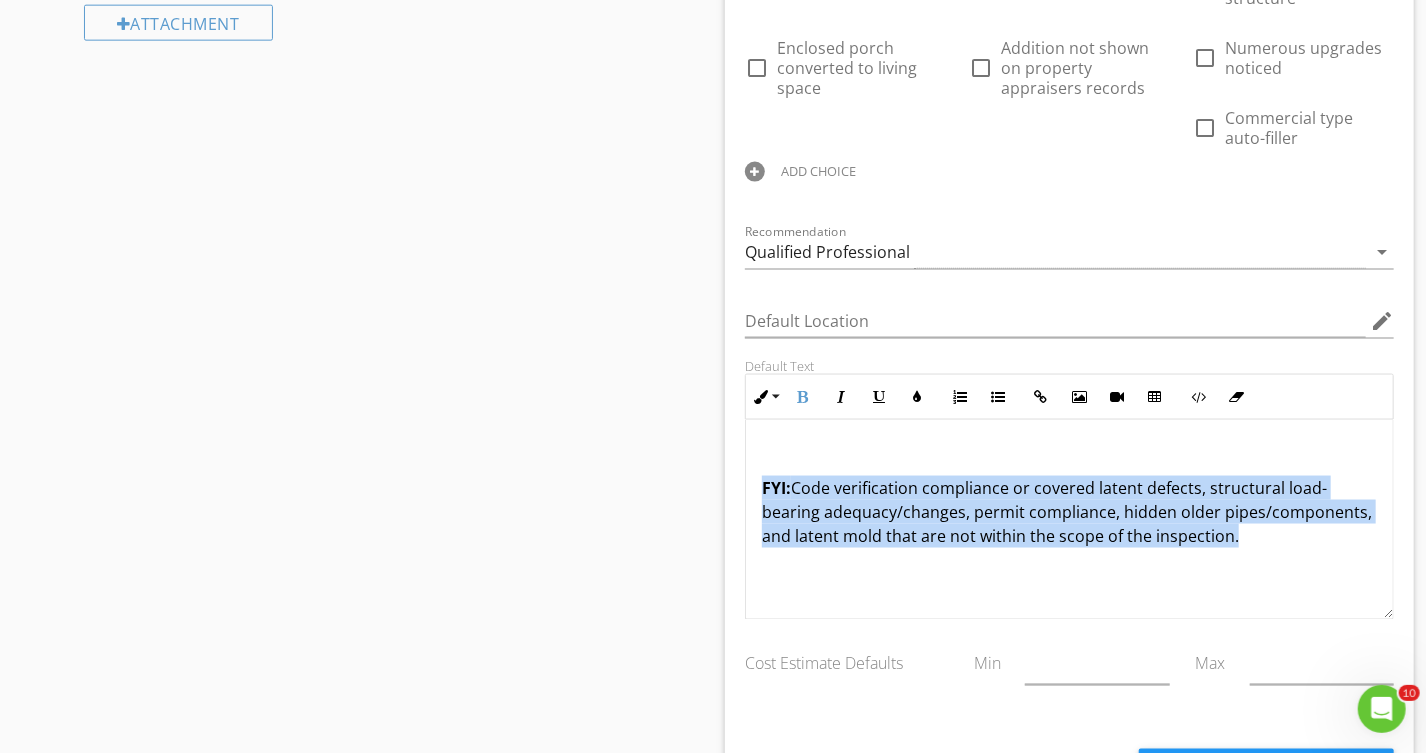 click on "FYI:  Code verification compliance or covered latent defects, structural load-bearing adequacy/changes, permit compliance, hidden older pipes/components, and latent mold that are not within the scope of the inspection." at bounding box center (1069, 512) 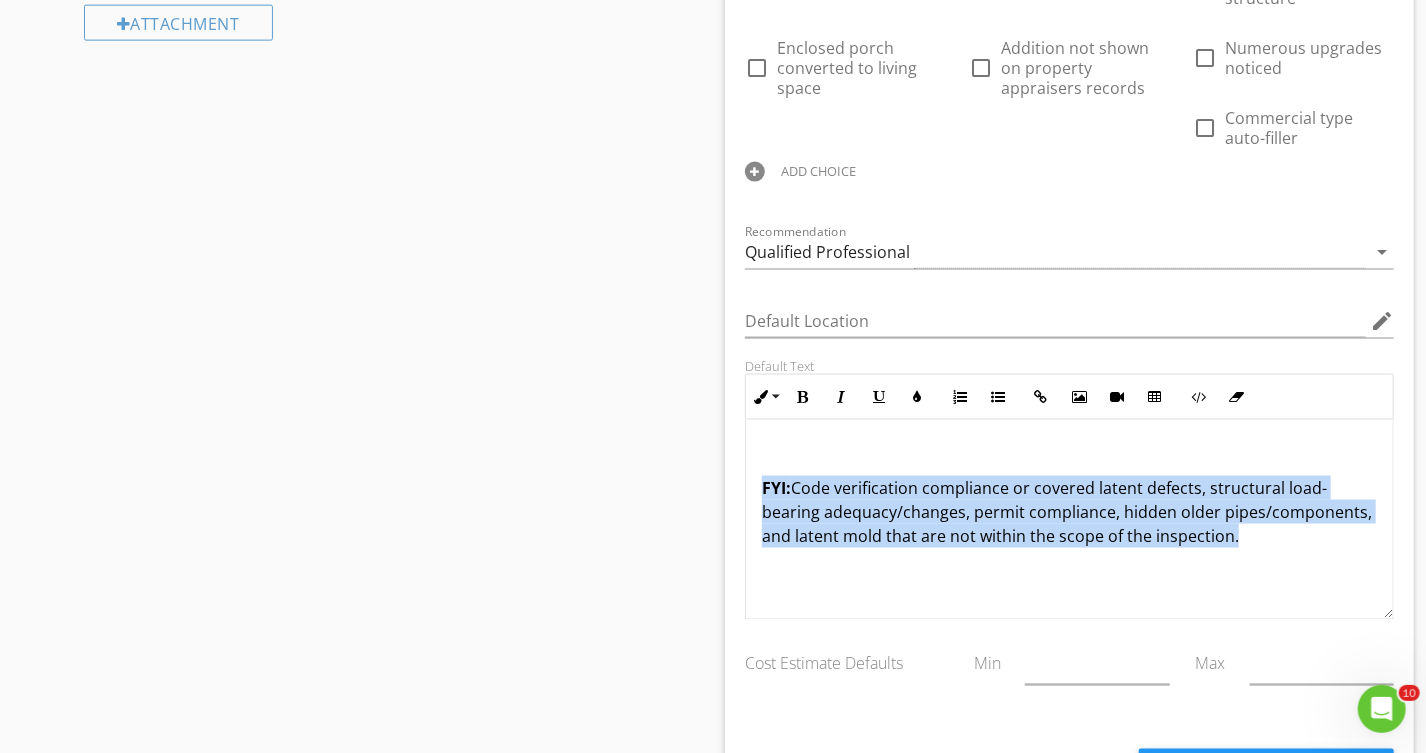 drag, startPoint x: 1245, startPoint y: 536, endPoint x: 721, endPoint y: 493, distance: 525.76135 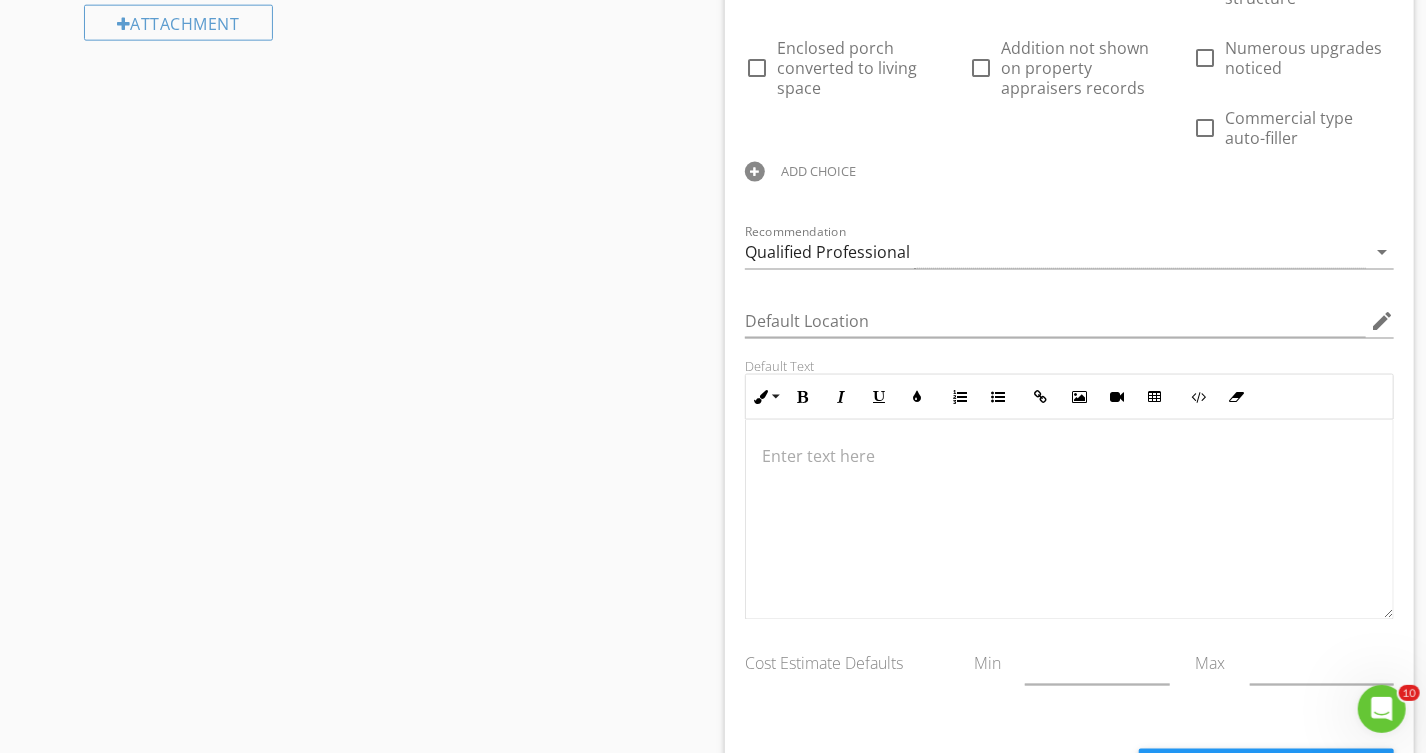 drag, startPoint x: 783, startPoint y: 472, endPoint x: 800, endPoint y: 485, distance: 21.400934 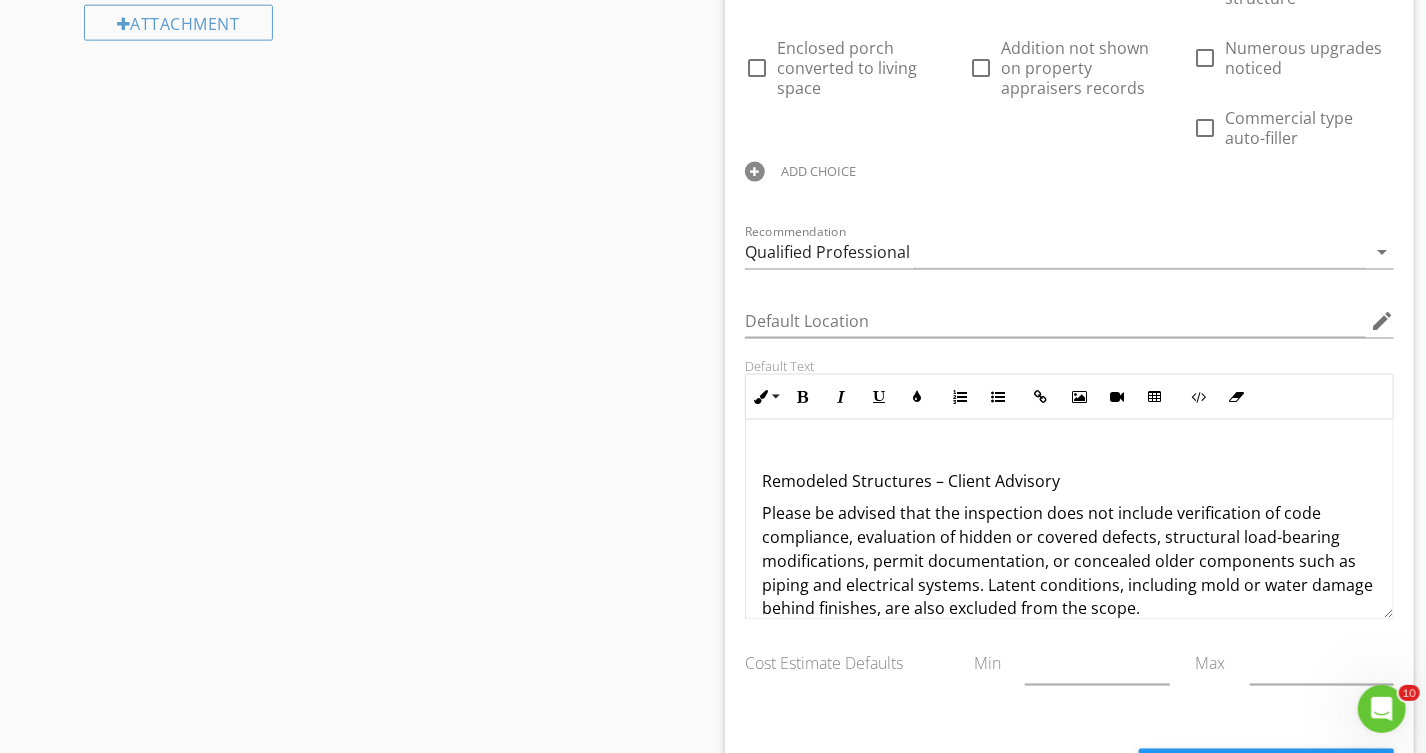 scroll, scrollTop: 0, scrollLeft: 0, axis: both 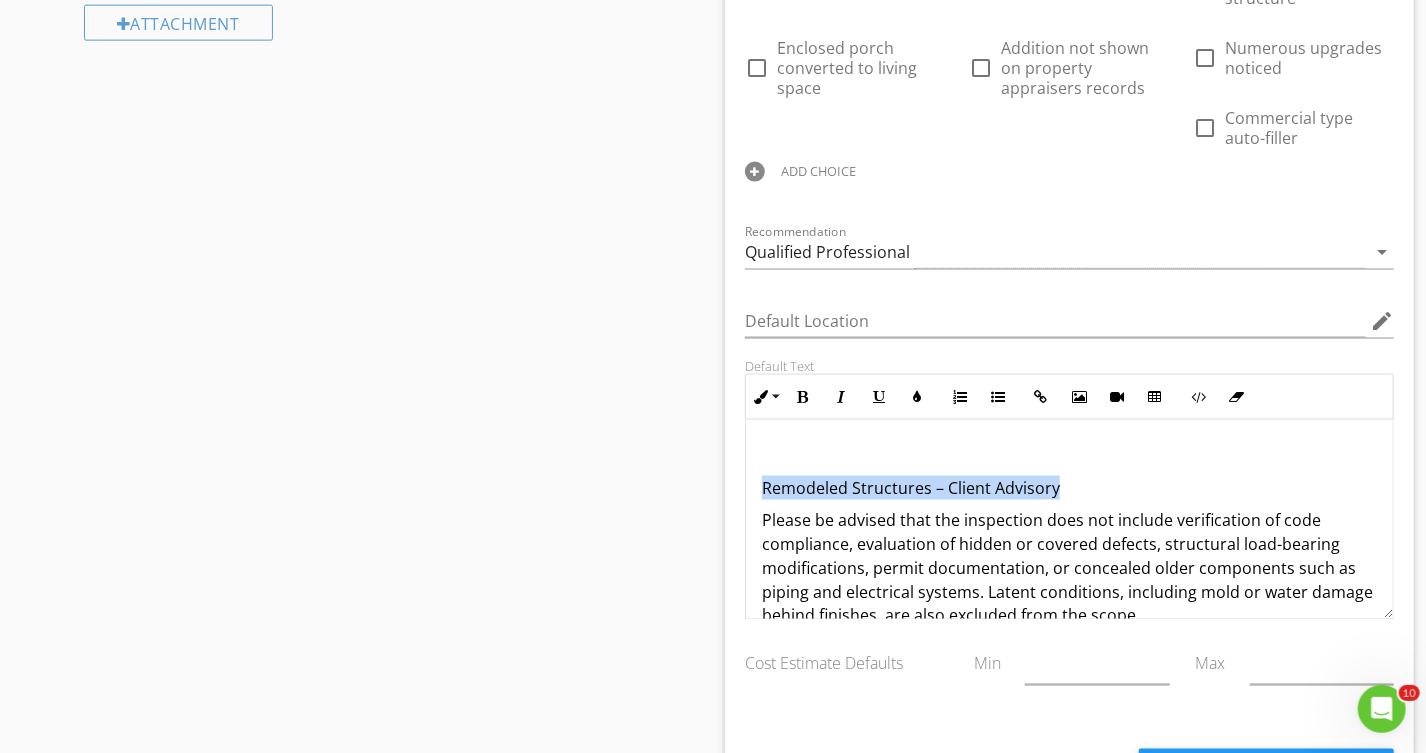 drag, startPoint x: 760, startPoint y: 486, endPoint x: 1083, endPoint y: 480, distance: 323.05573 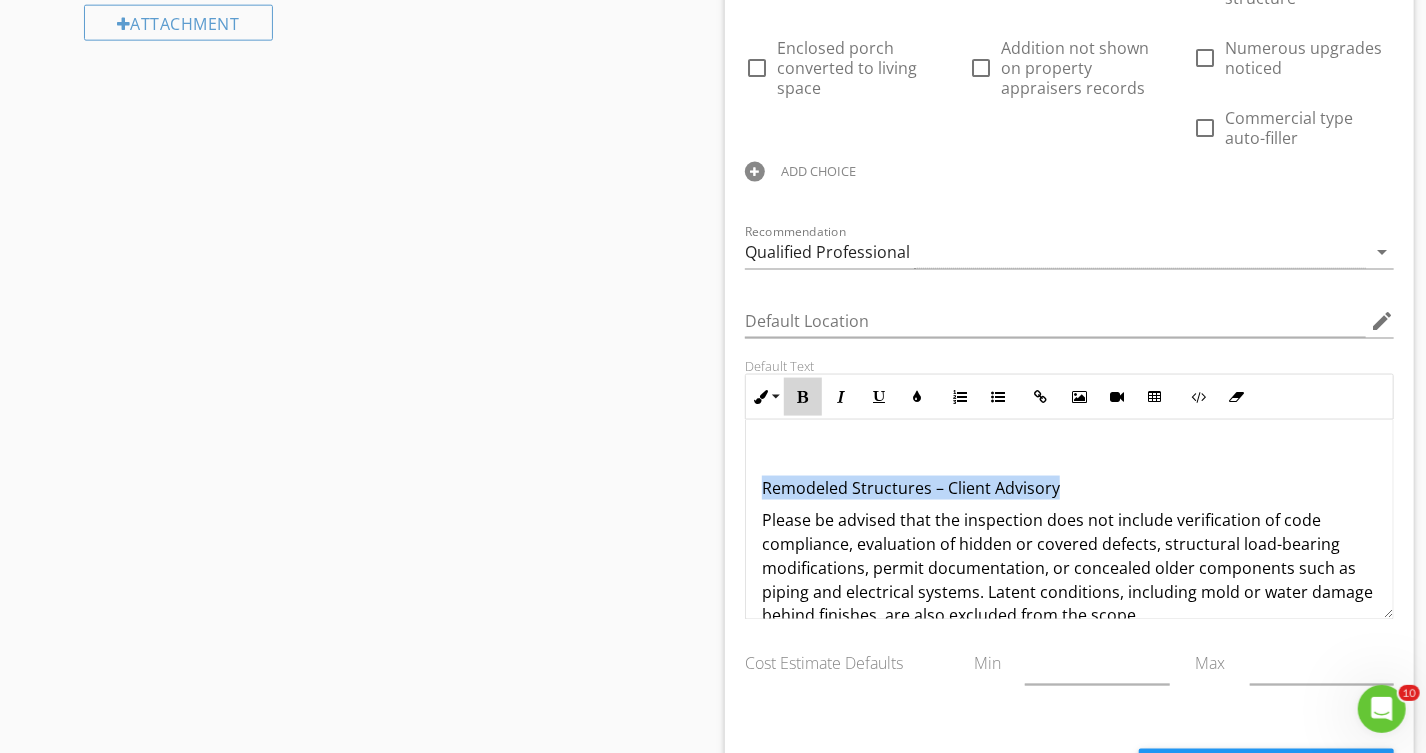 click on "Bold" at bounding box center (803, 397) 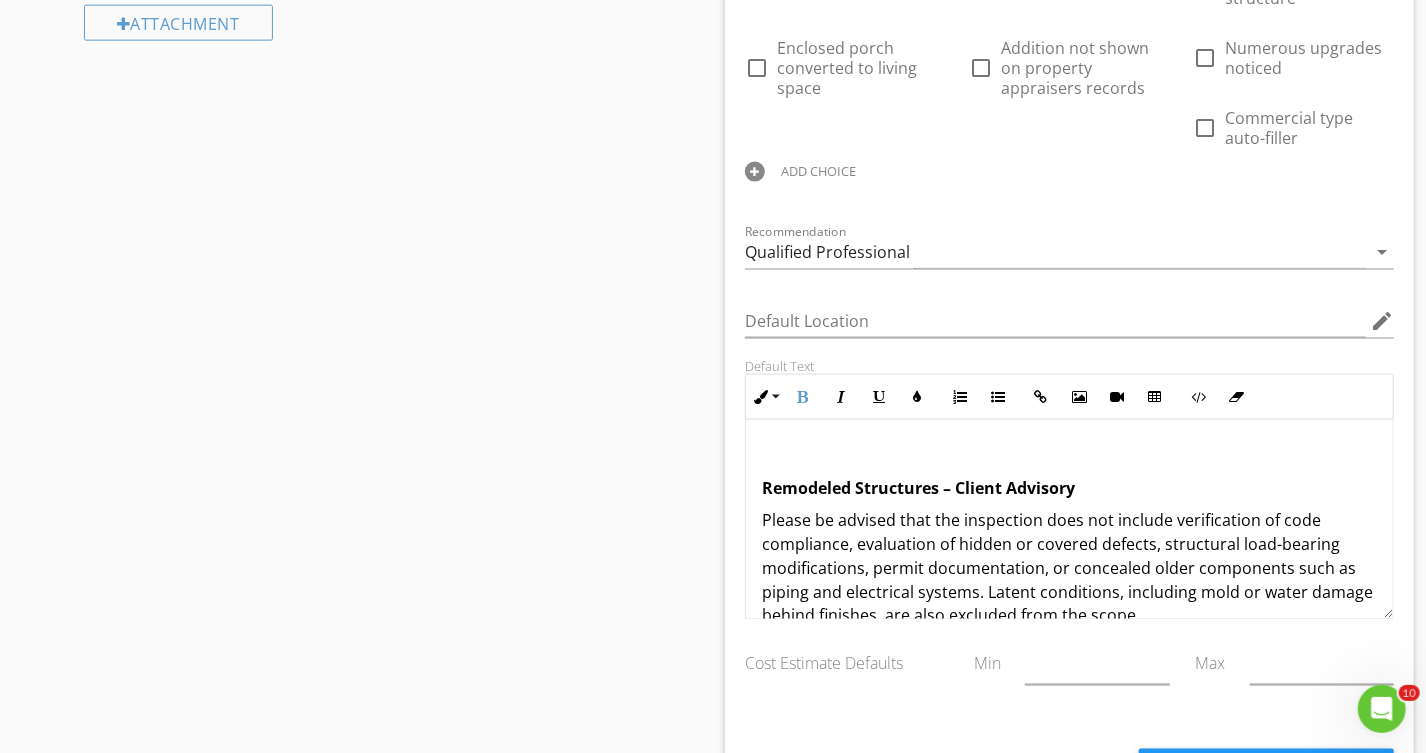 click at bounding box center [1069, 456] 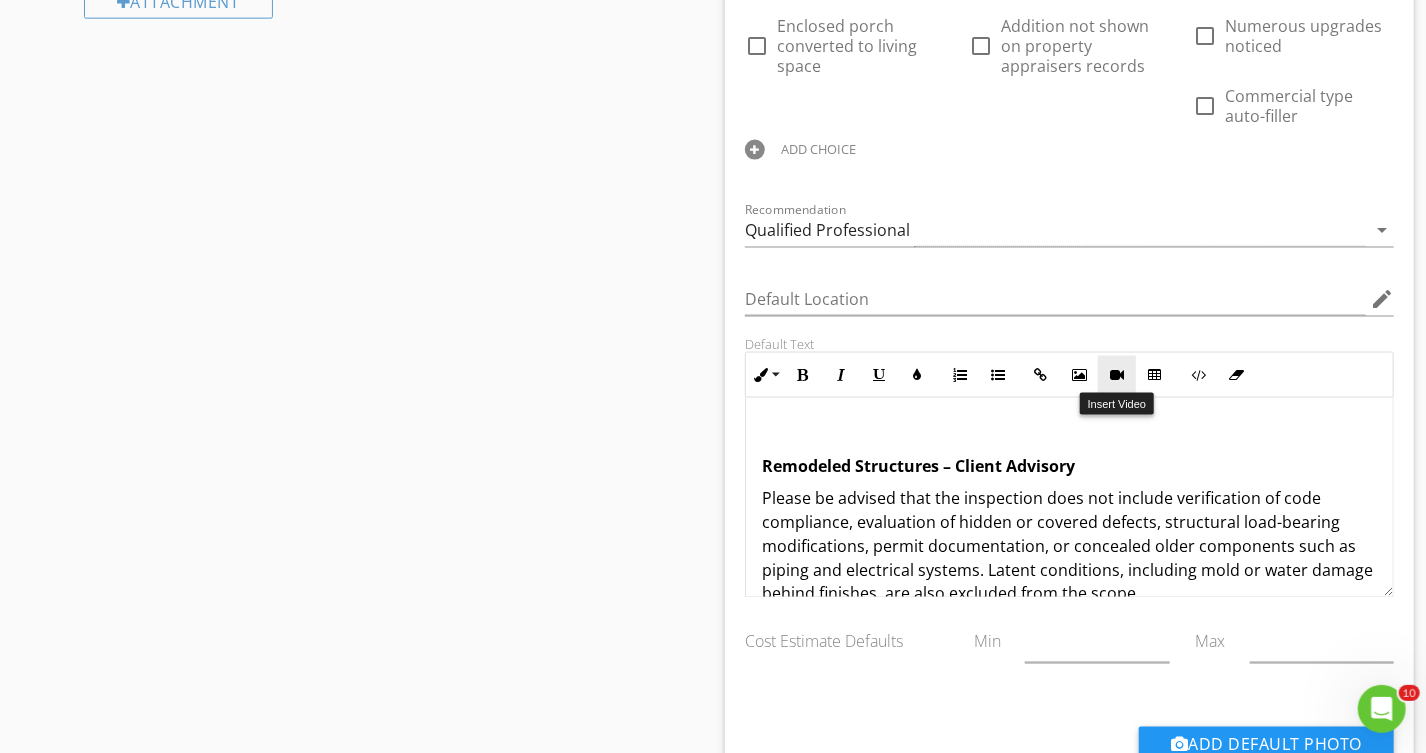 scroll, scrollTop: 1454, scrollLeft: 0, axis: vertical 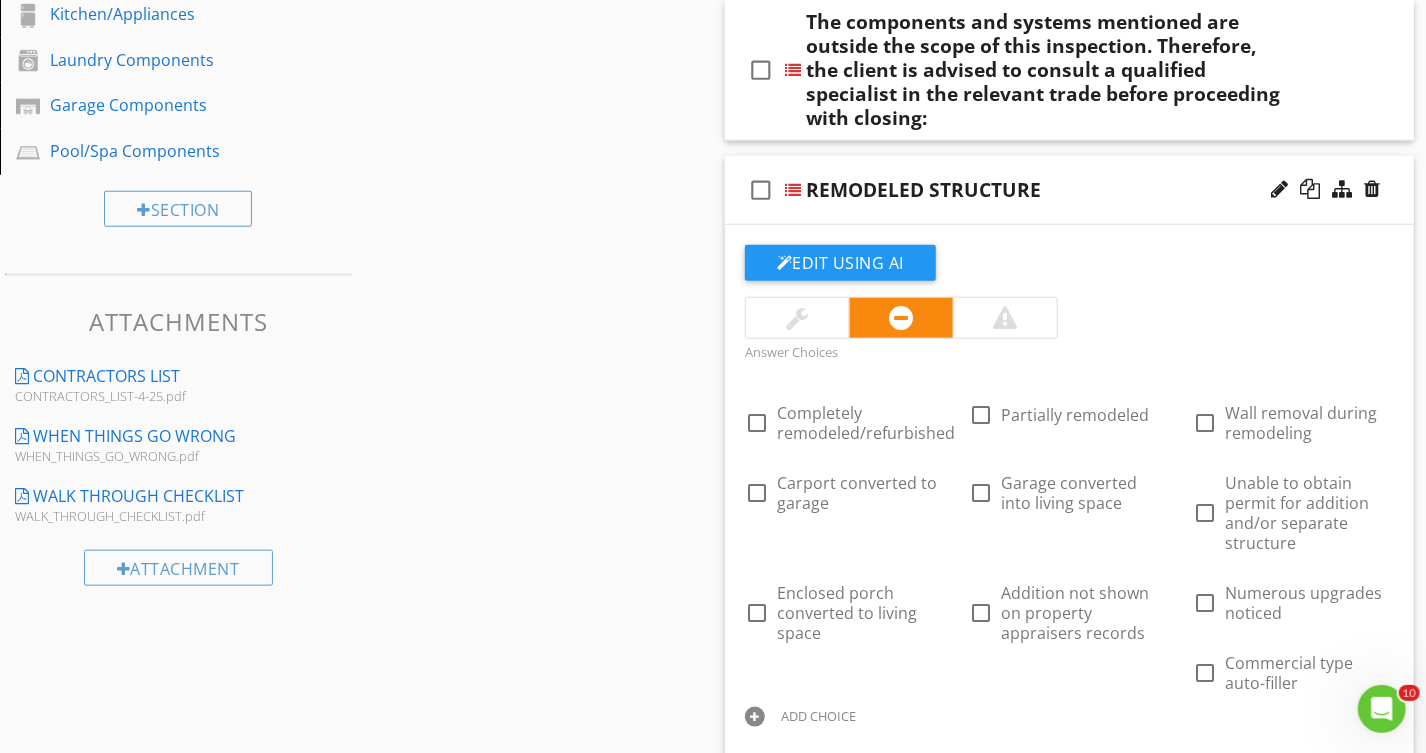 click on "check_box_outline_blank
REMODELED STRUCTURE" at bounding box center (1069, 190) 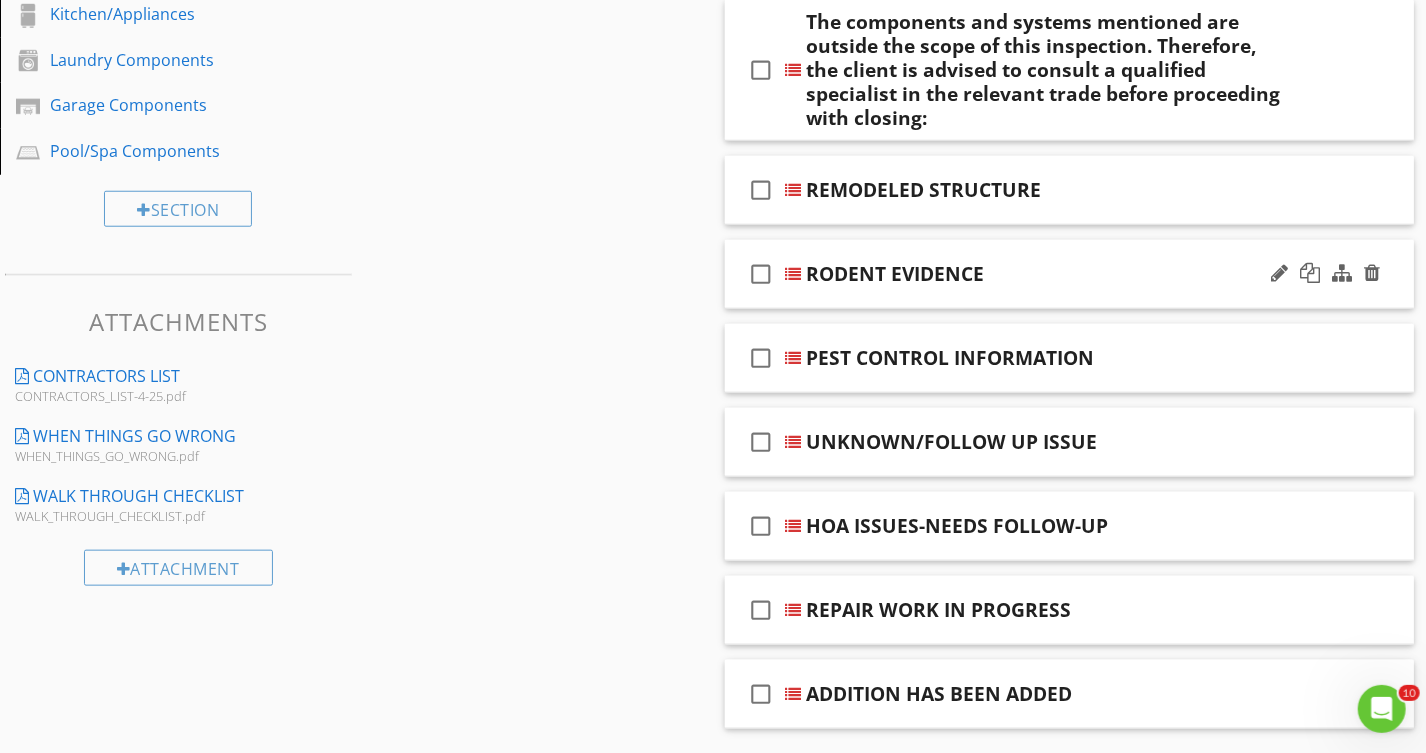 click on "check_box_outline_blank
RODENT EVIDENCE" at bounding box center (1069, 274) 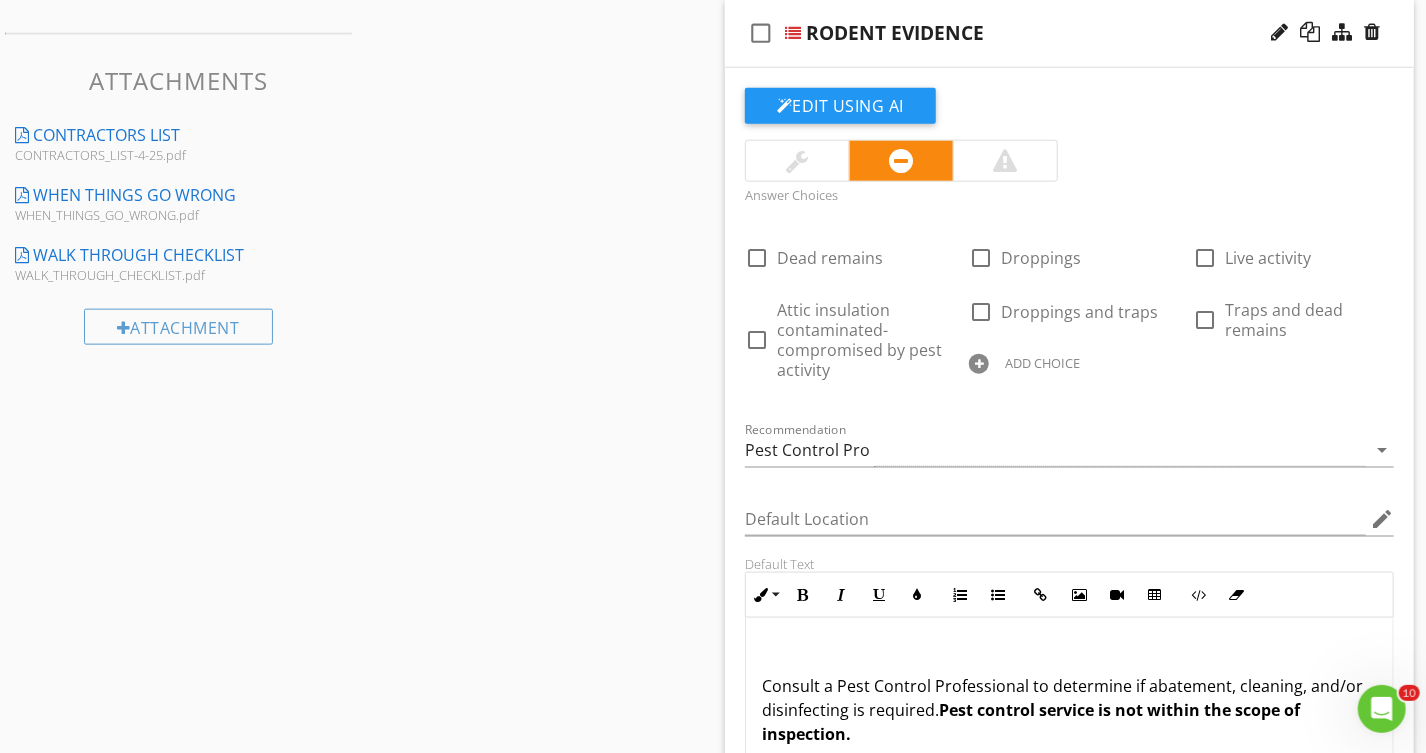 scroll, scrollTop: 1090, scrollLeft: 0, axis: vertical 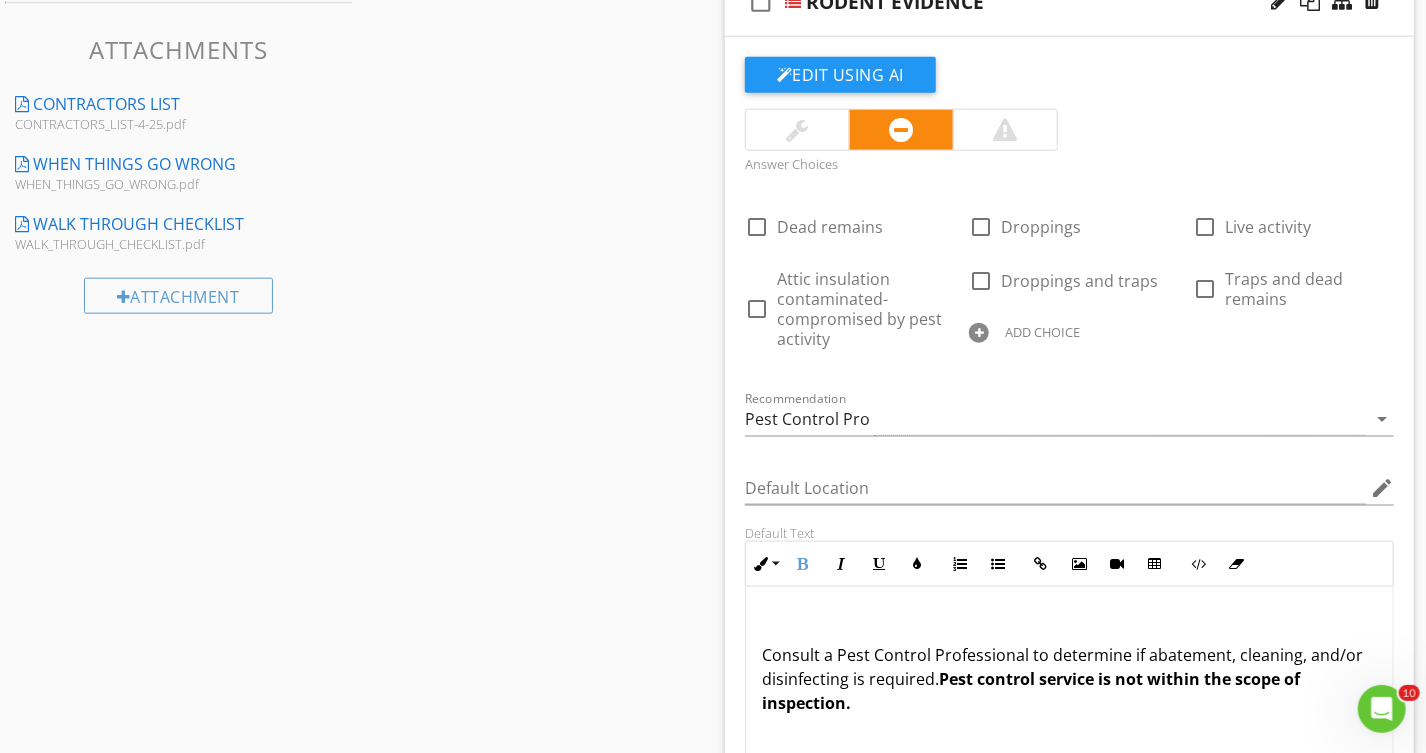drag, startPoint x: 869, startPoint y: 708, endPoint x: 702, endPoint y: 635, distance: 182.25806 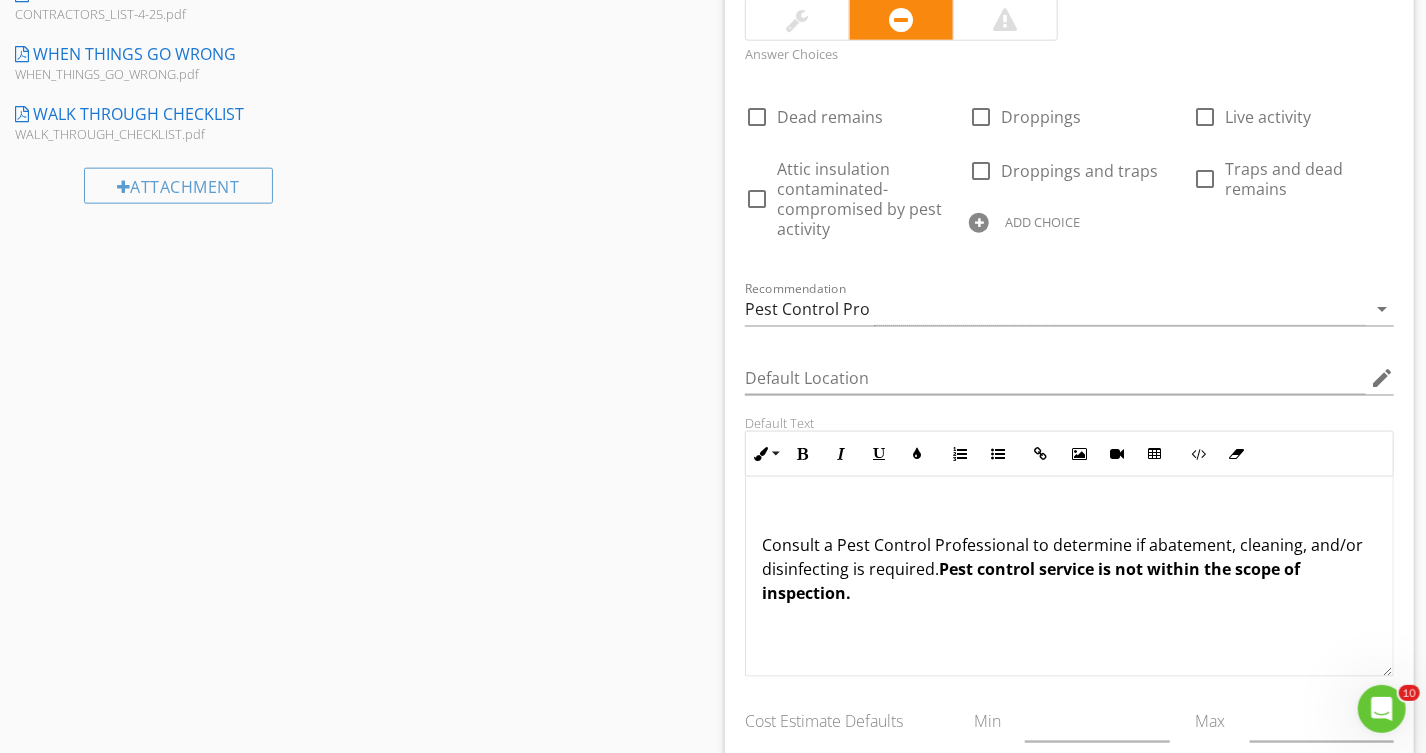 scroll, scrollTop: 1272, scrollLeft: 0, axis: vertical 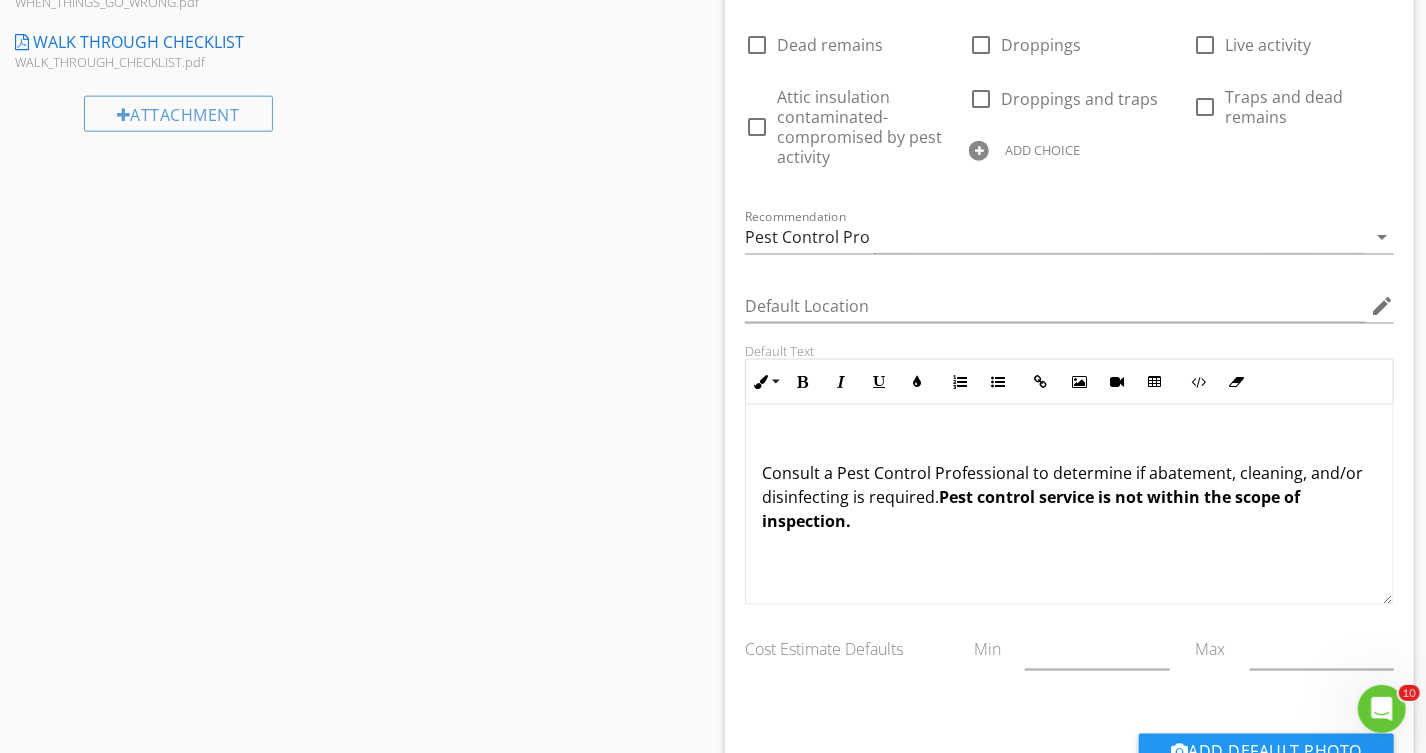 click on "Consult a Pest Control Professional to determine if abatement, cleaning, and/or disinfecting is required.  Pest control service is not within the scope of inspection." at bounding box center [1069, 497] 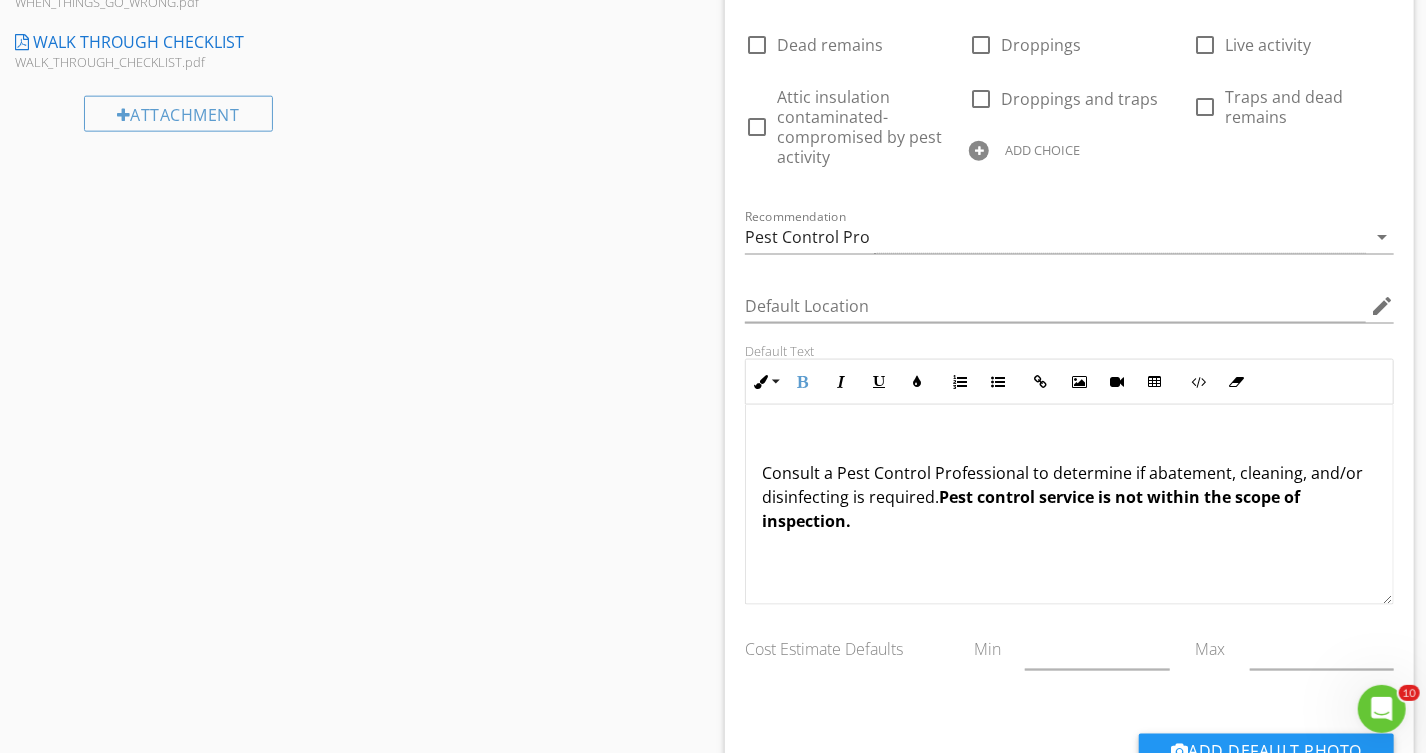 drag, startPoint x: 885, startPoint y: 525, endPoint x: 729, endPoint y: 477, distance: 163.21765 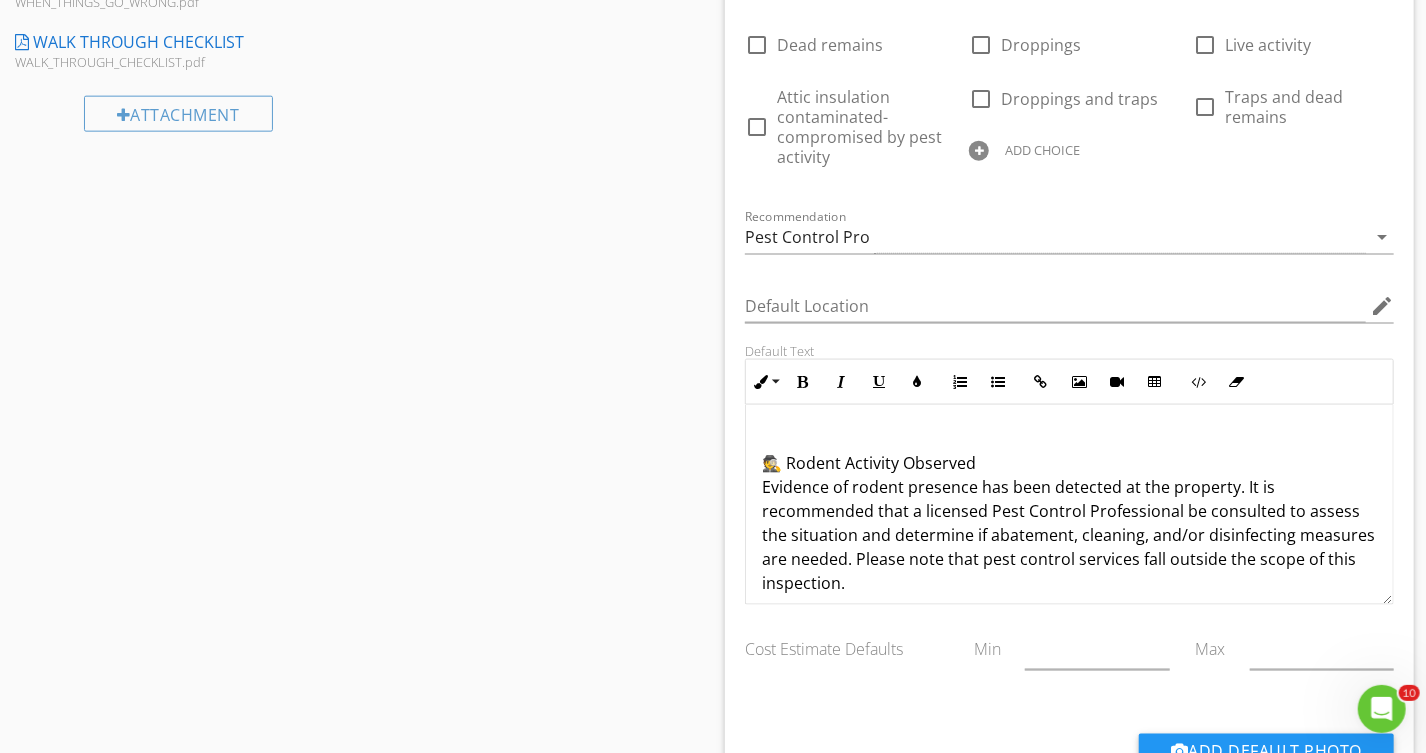 scroll, scrollTop: 24, scrollLeft: 0, axis: vertical 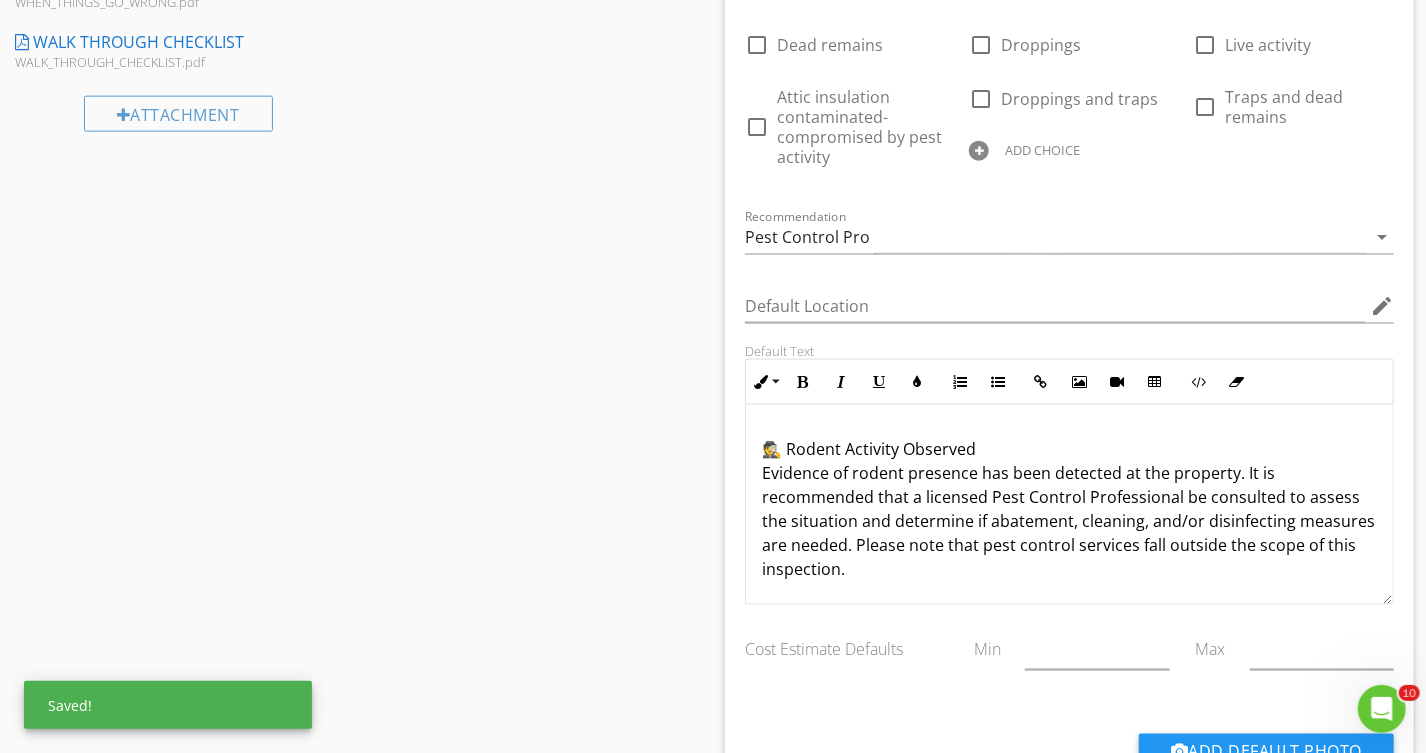 click on "🕵️ Rodent Activity Observed Evidence of rodent presence has been detected at the property. It is recommended that a licensed Pest Control Professional be consulted to assess the situation and determine if abatement, cleaning, and/or disinfecting measures are needed. Please note that pest control services fall outside the scope of this inspection." at bounding box center (1069, 509) 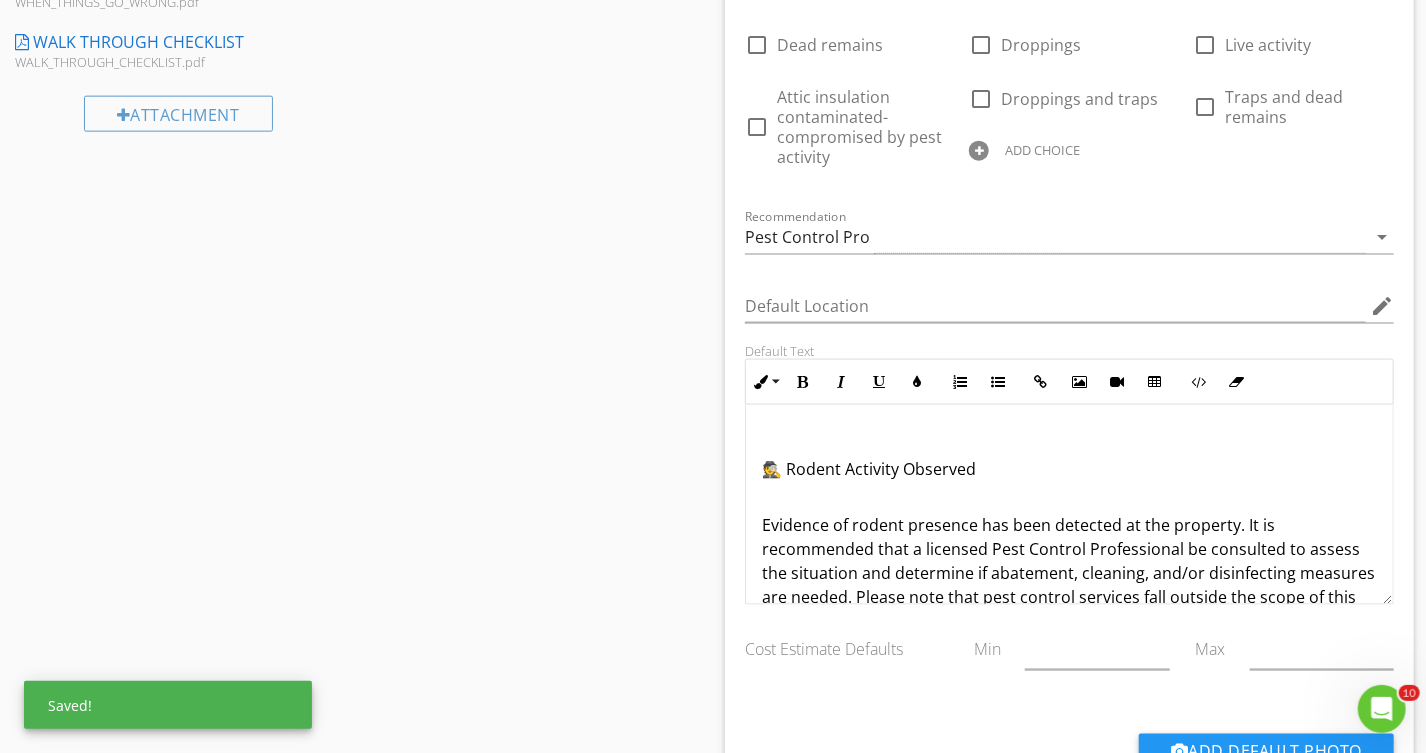 scroll, scrollTop: 0, scrollLeft: 0, axis: both 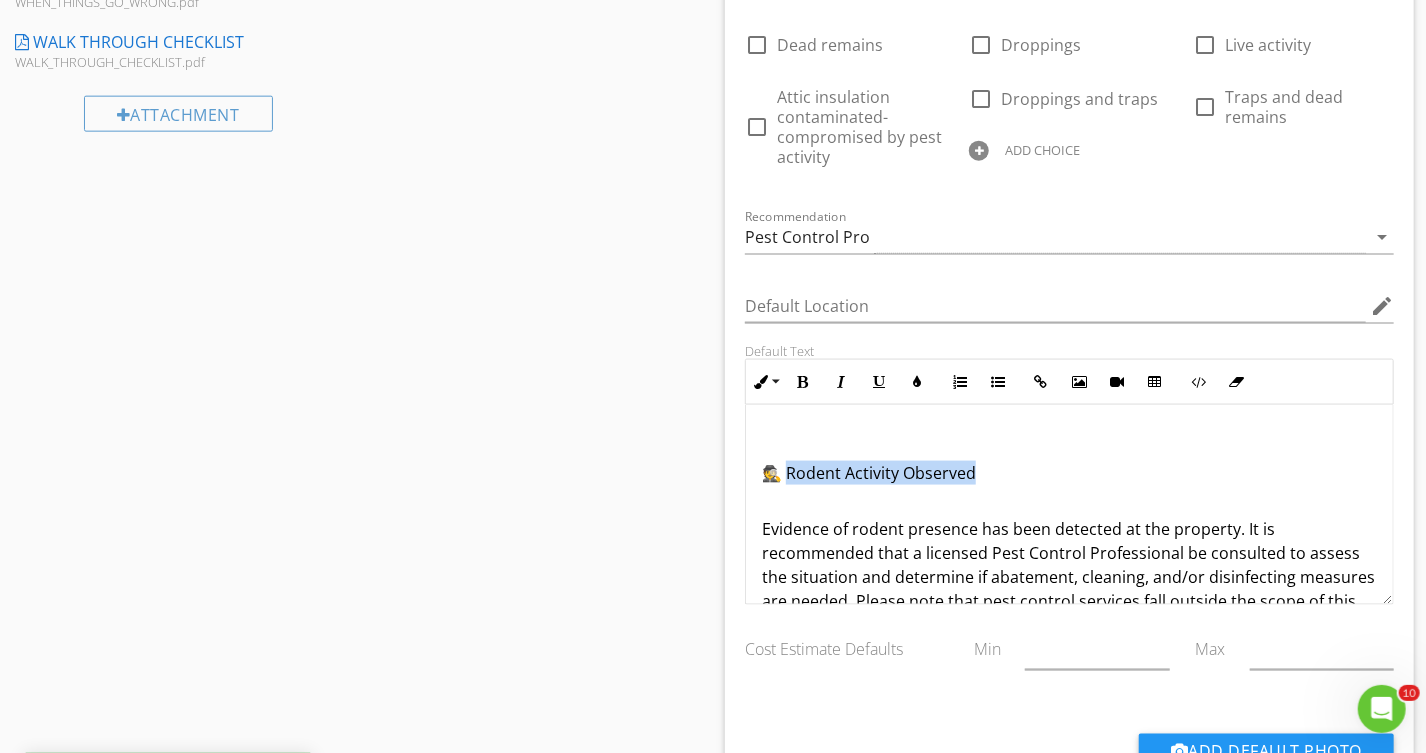 drag, startPoint x: 985, startPoint y: 468, endPoint x: 788, endPoint y: 468, distance: 197 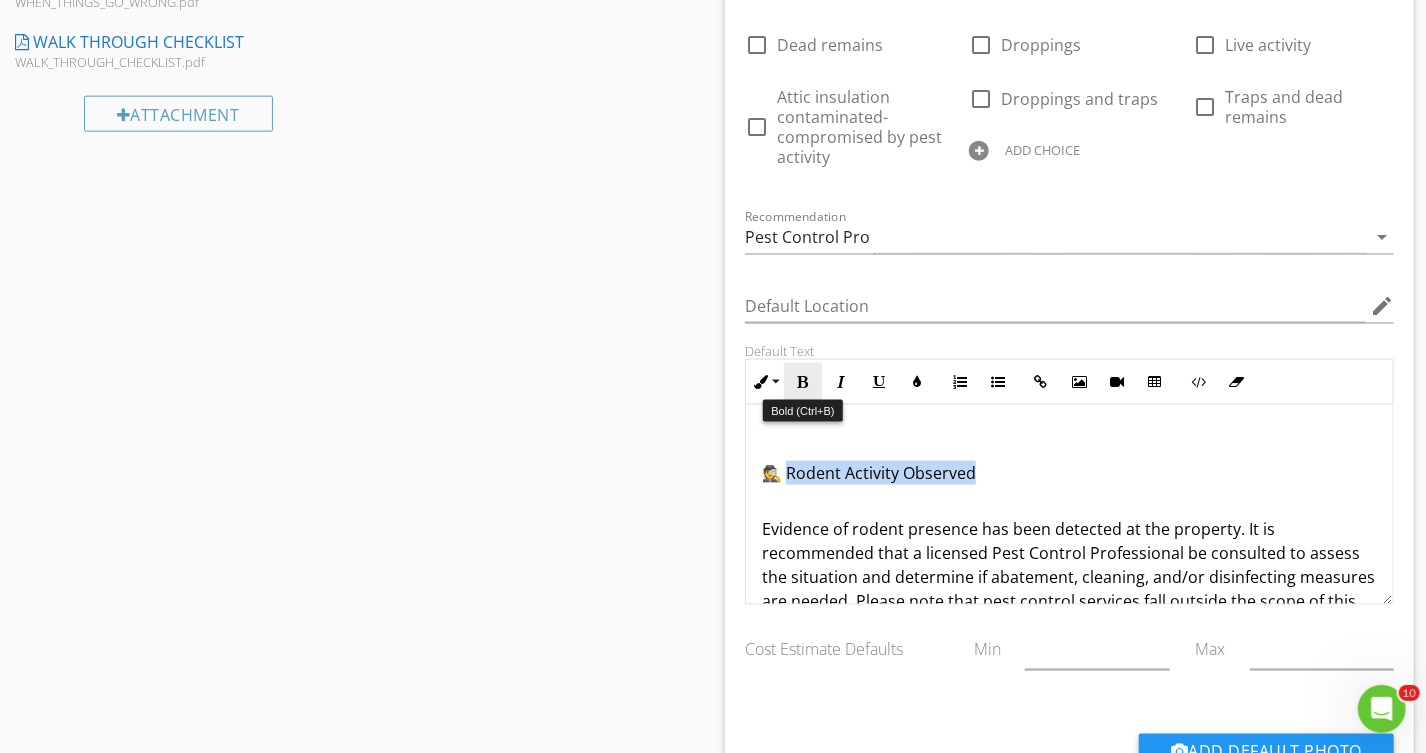 click at bounding box center (803, 382) 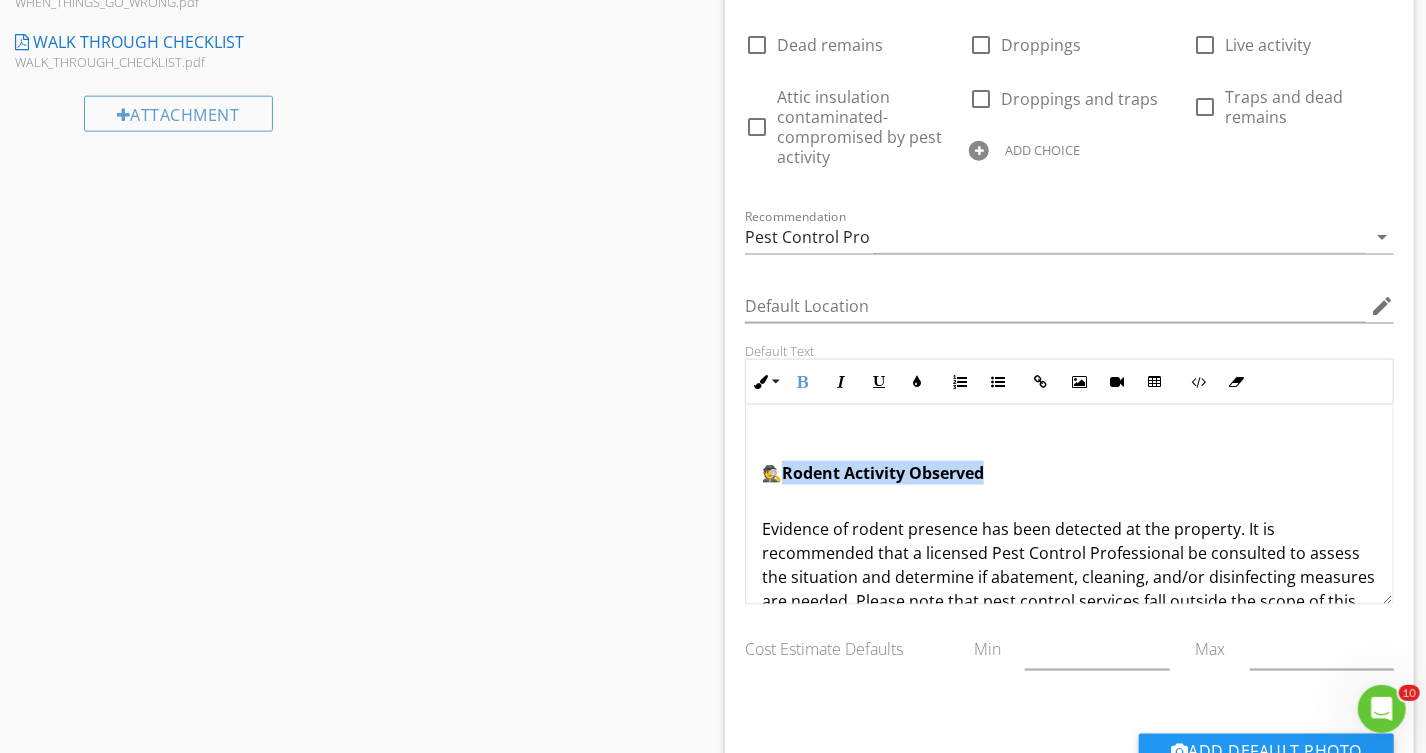 click on "🕵️  Rodent Activity Observed" at bounding box center [1069, 473] 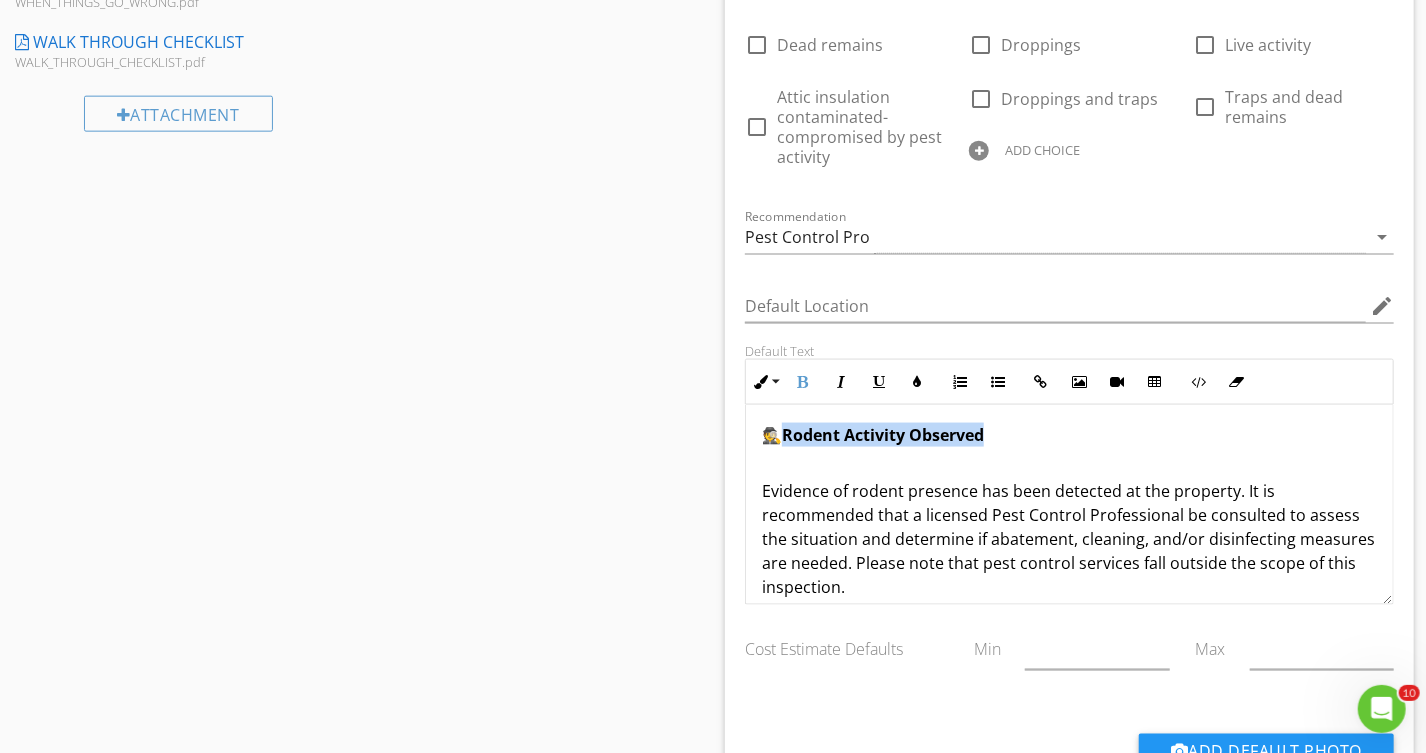 scroll, scrollTop: 57, scrollLeft: 0, axis: vertical 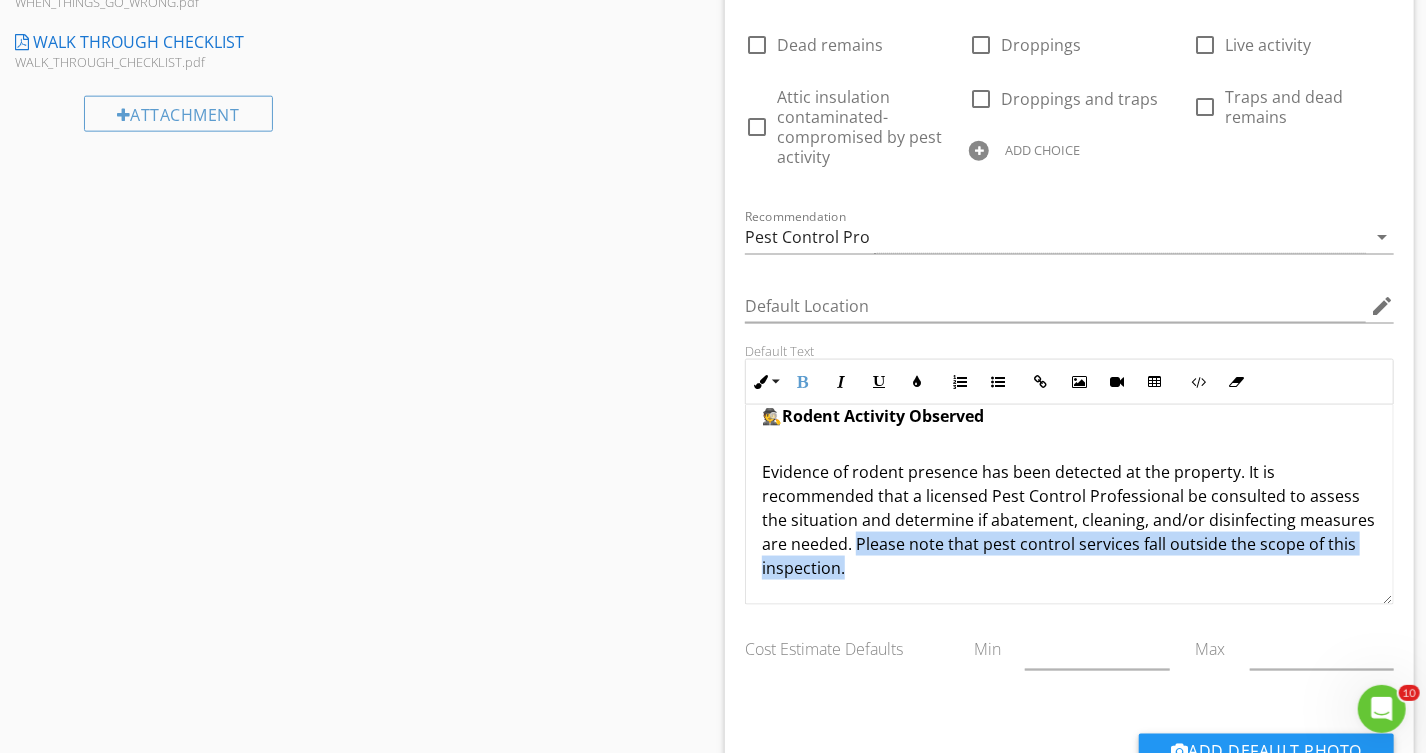 drag, startPoint x: 935, startPoint y: 540, endPoint x: 940, endPoint y: 574, distance: 34.36568 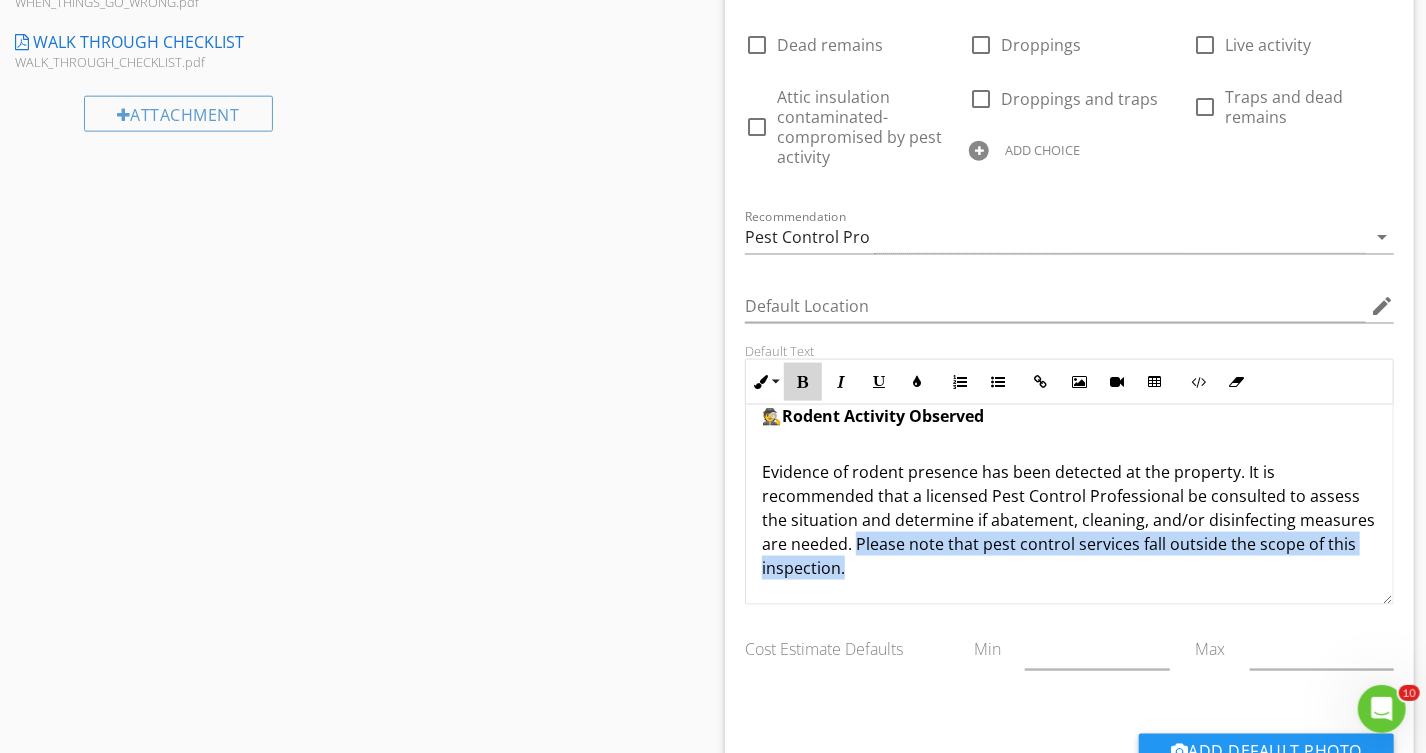 click at bounding box center (803, 382) 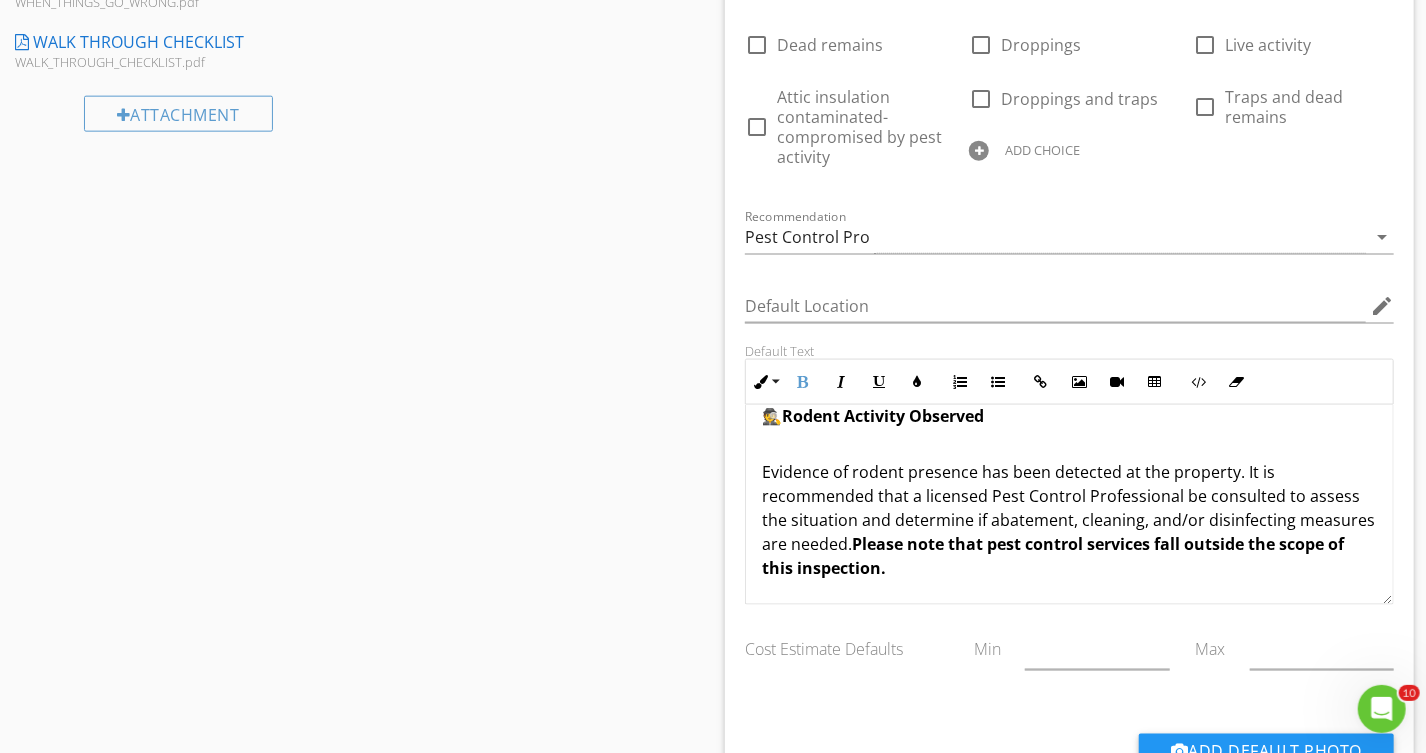click on "Evidence of rodent presence has been detected at the property. It is recommended that a licensed Pest Control Professional be consulted to assess the situation and determine if abatement, cleaning, and/or disinfecting measures are needed.  Please note that pest control services fall outside the scope of this inspection." at bounding box center [1069, 508] 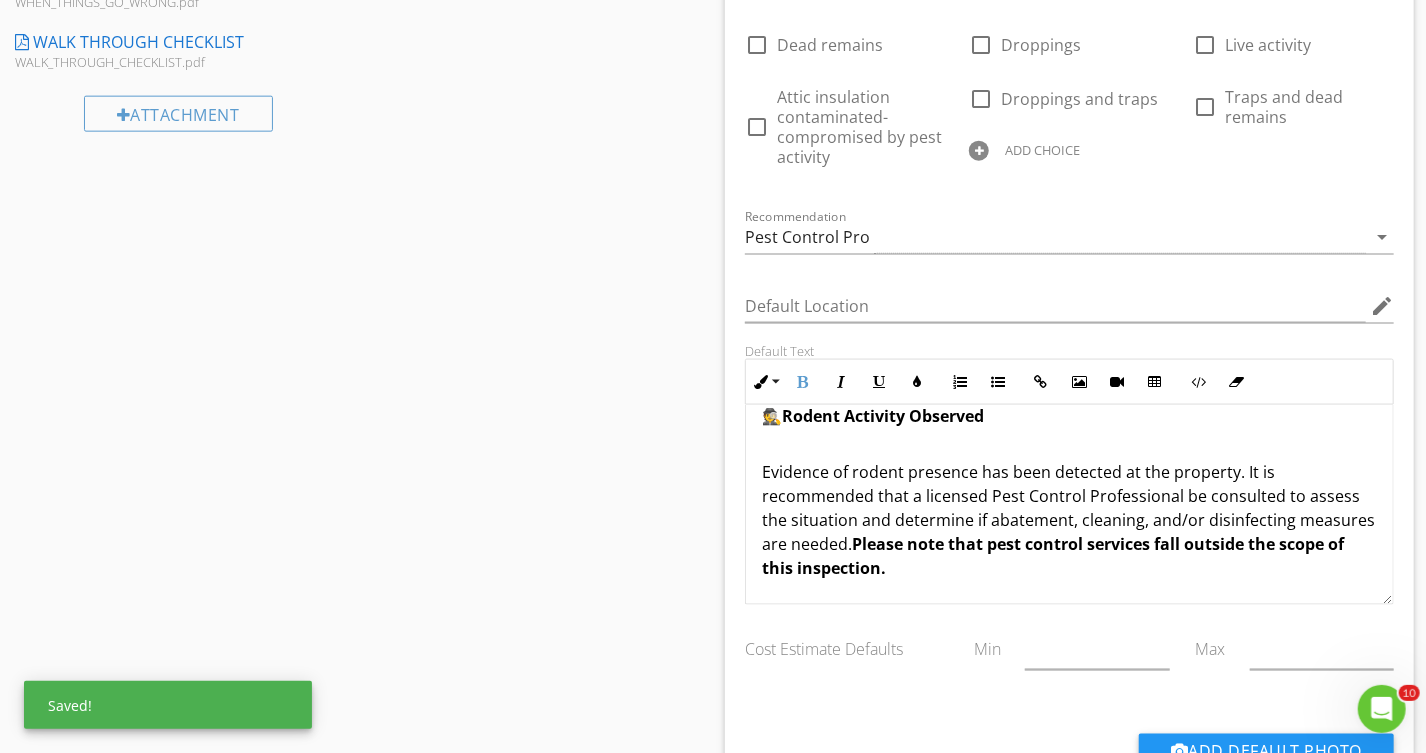scroll, scrollTop: 0, scrollLeft: 0, axis: both 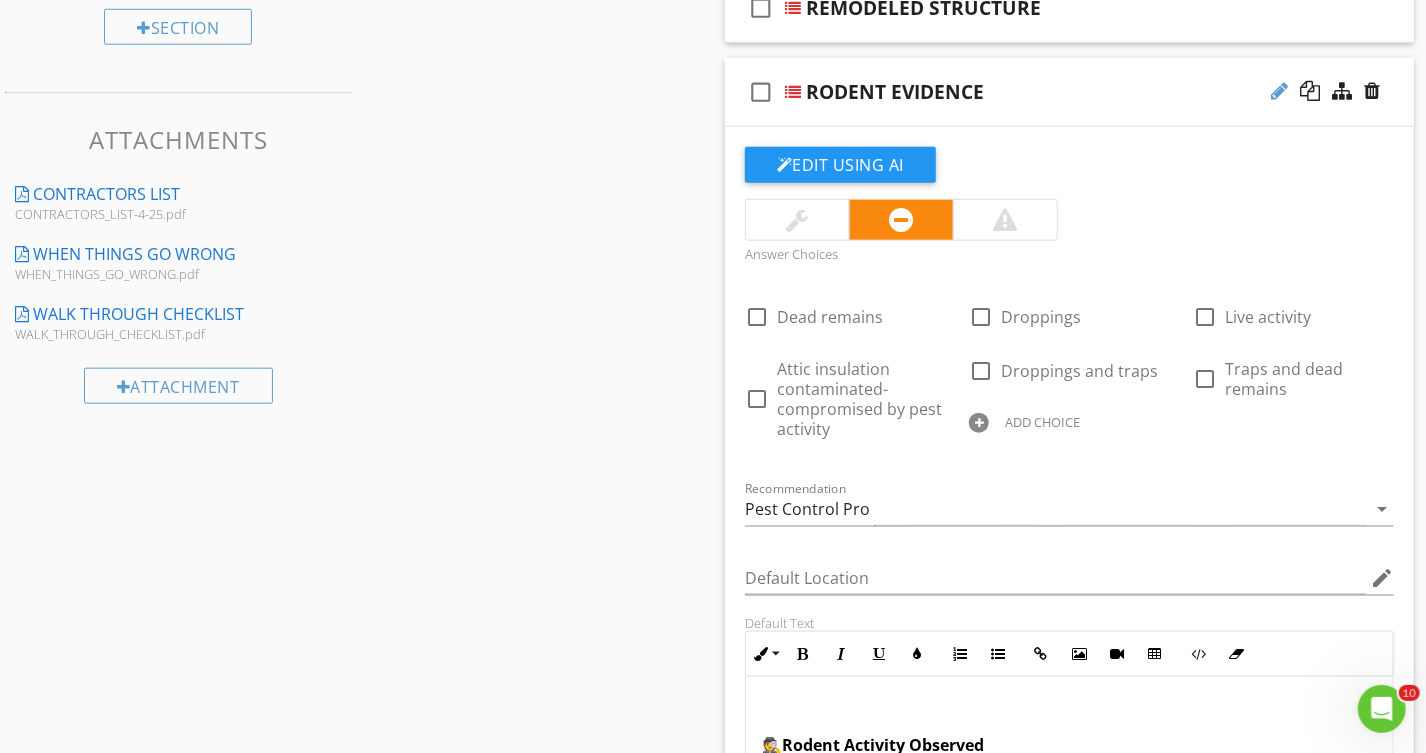 click at bounding box center [1279, 91] 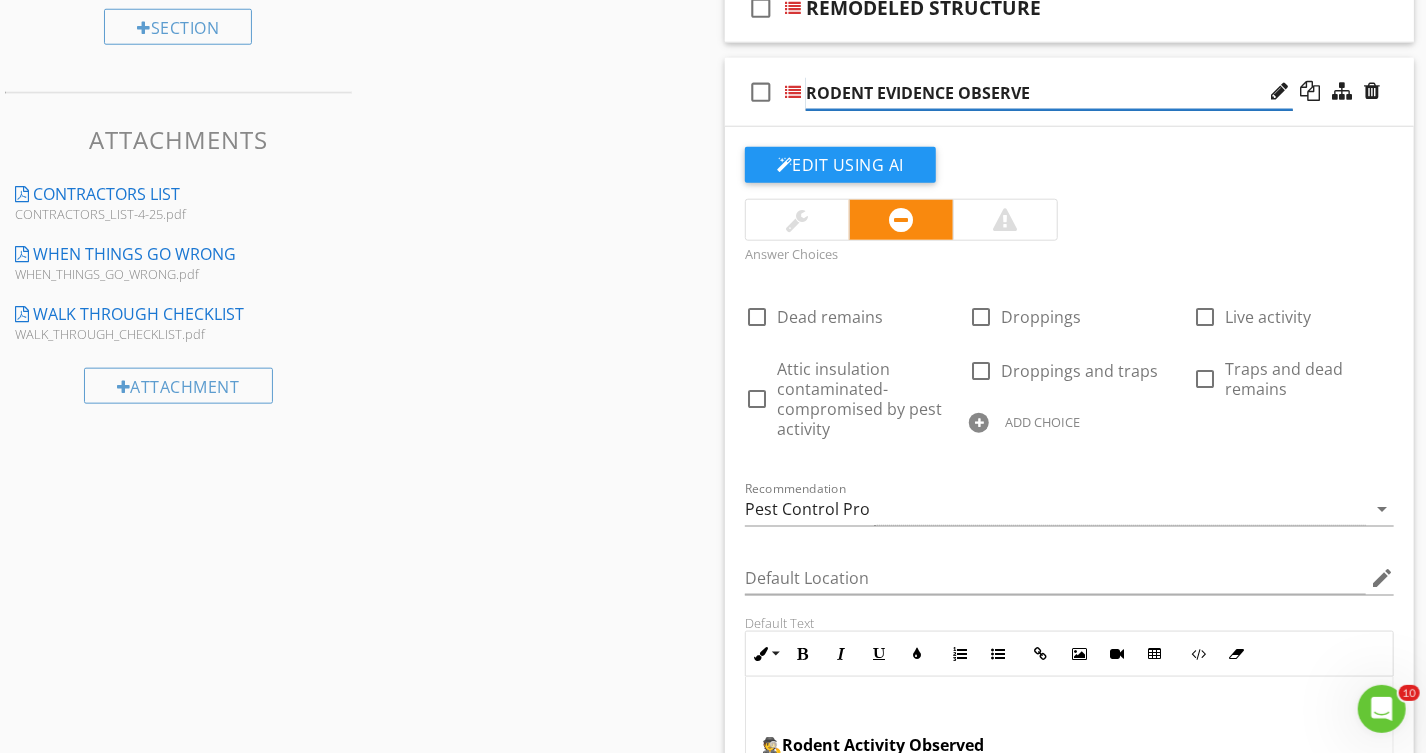 type on "RODENT EVIDENCE OBSERVED" 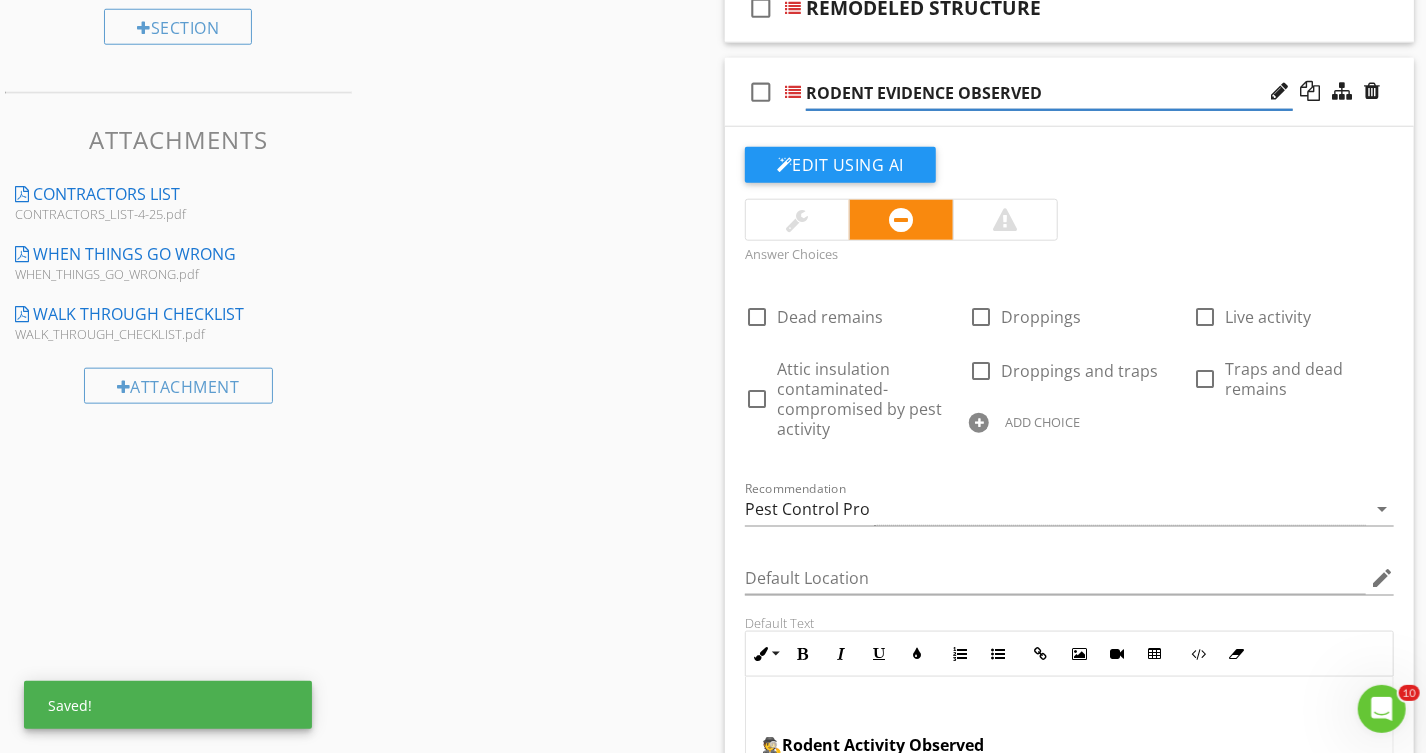 click on "Edit Using AI" at bounding box center (1069, 173) 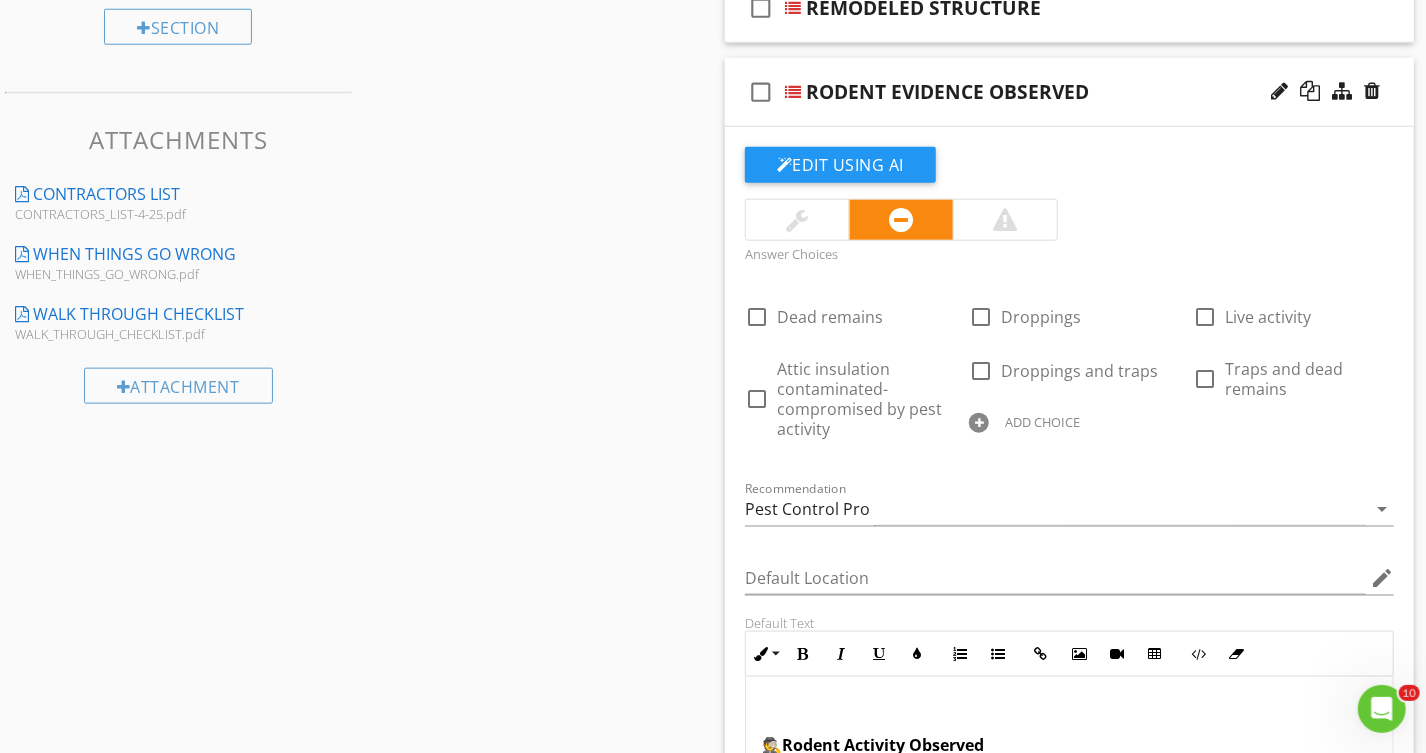 click on "check_box_outline_blank
RODENT EVIDENCE OBSERVED" at bounding box center (1069, 92) 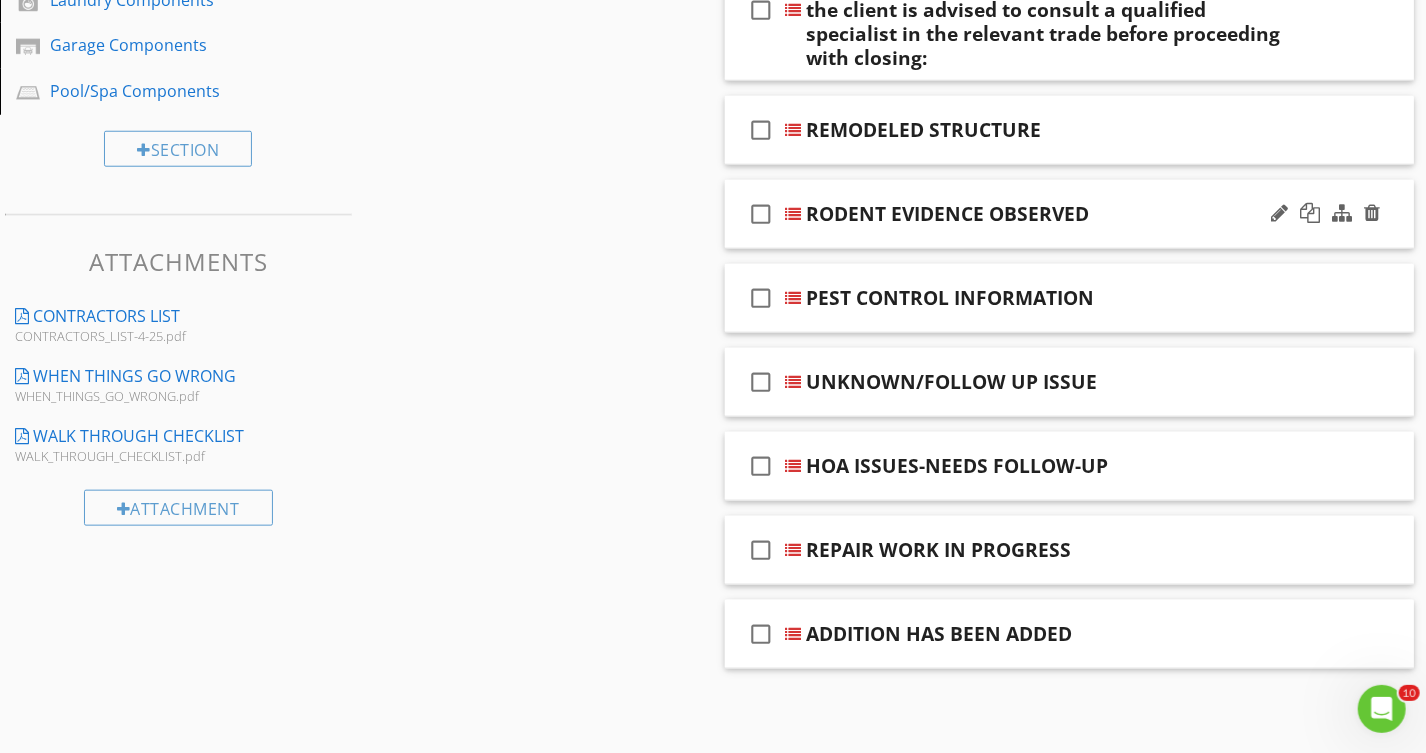 scroll, scrollTop: 877, scrollLeft: 0, axis: vertical 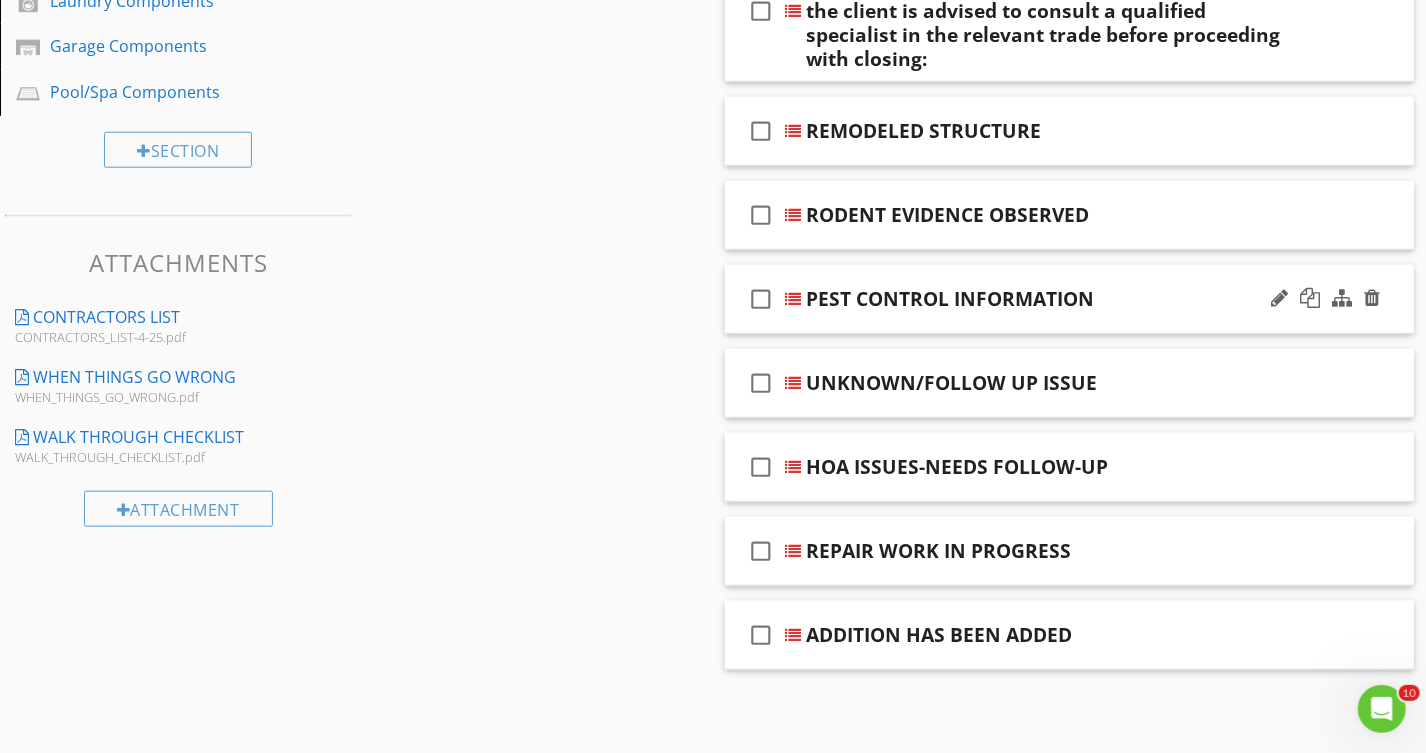 click on "check_box_outline_blank
PEST CONTROL INFORMATION" at bounding box center (1069, 299) 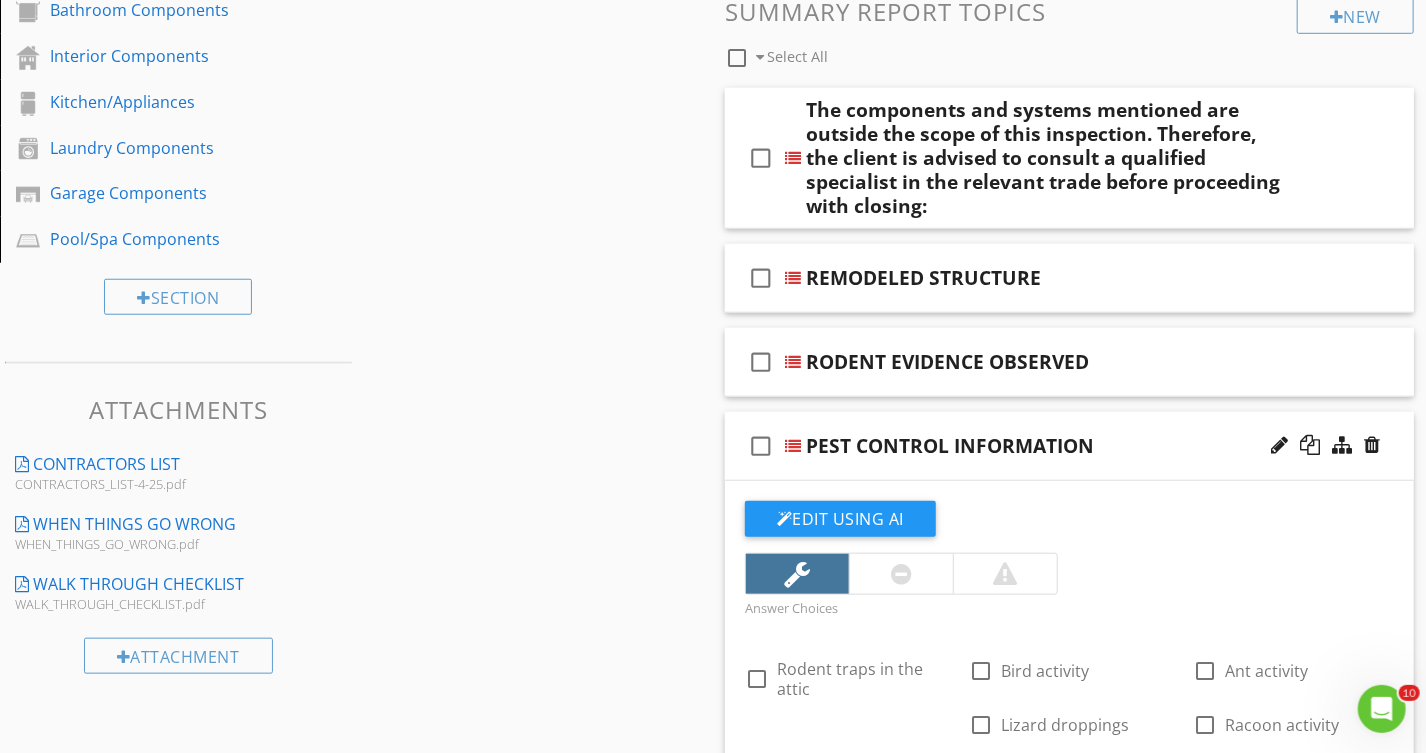 scroll, scrollTop: 727, scrollLeft: 0, axis: vertical 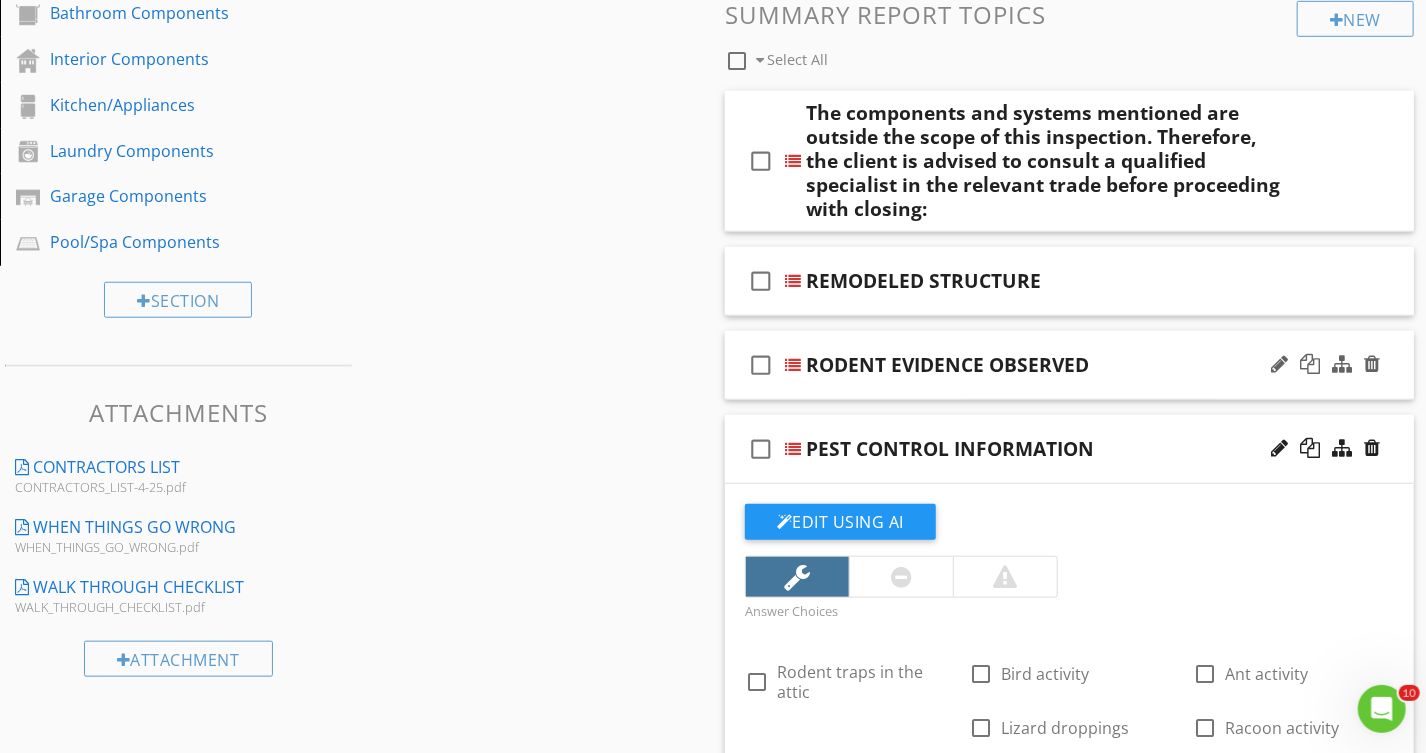 click on "check_box_outline_blank
RODENT EVIDENCE OBSERVED" at bounding box center (1069, 365) 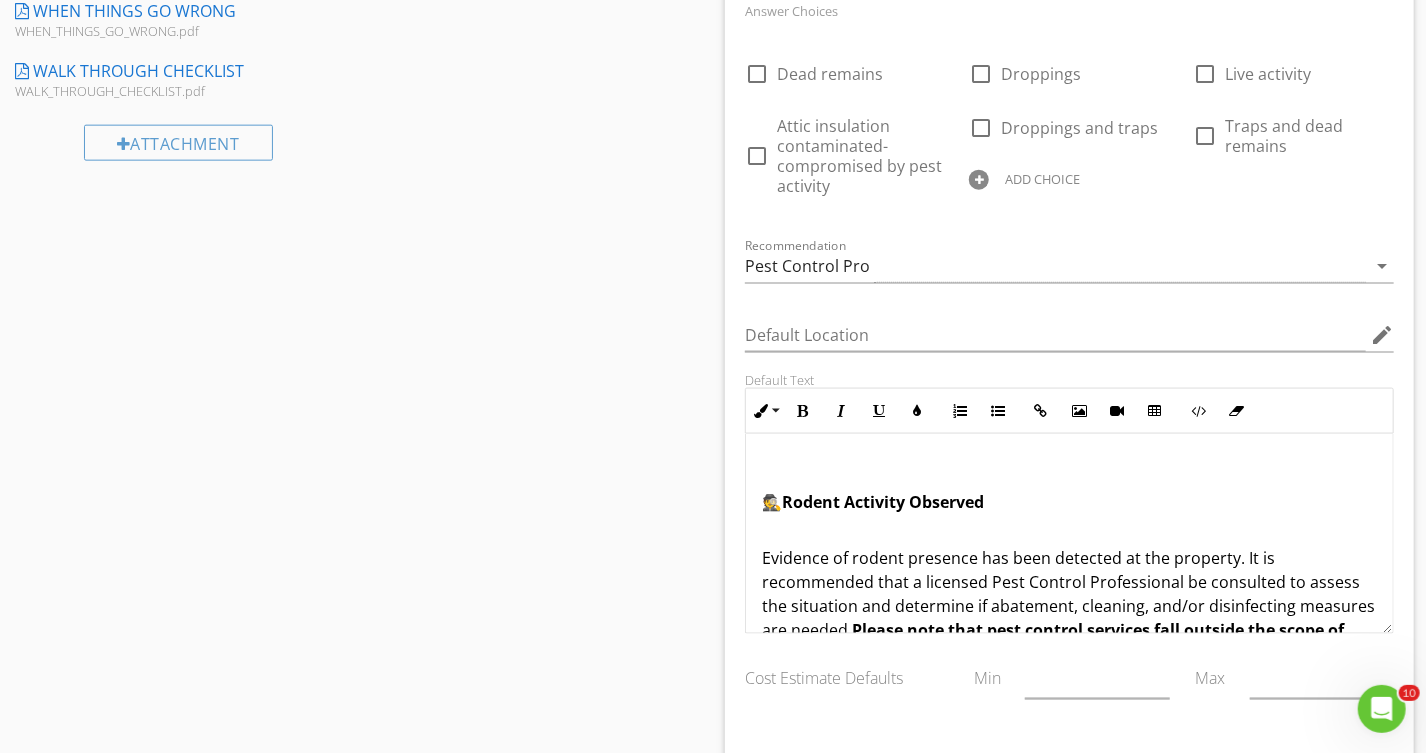 scroll, scrollTop: 1272, scrollLeft: 0, axis: vertical 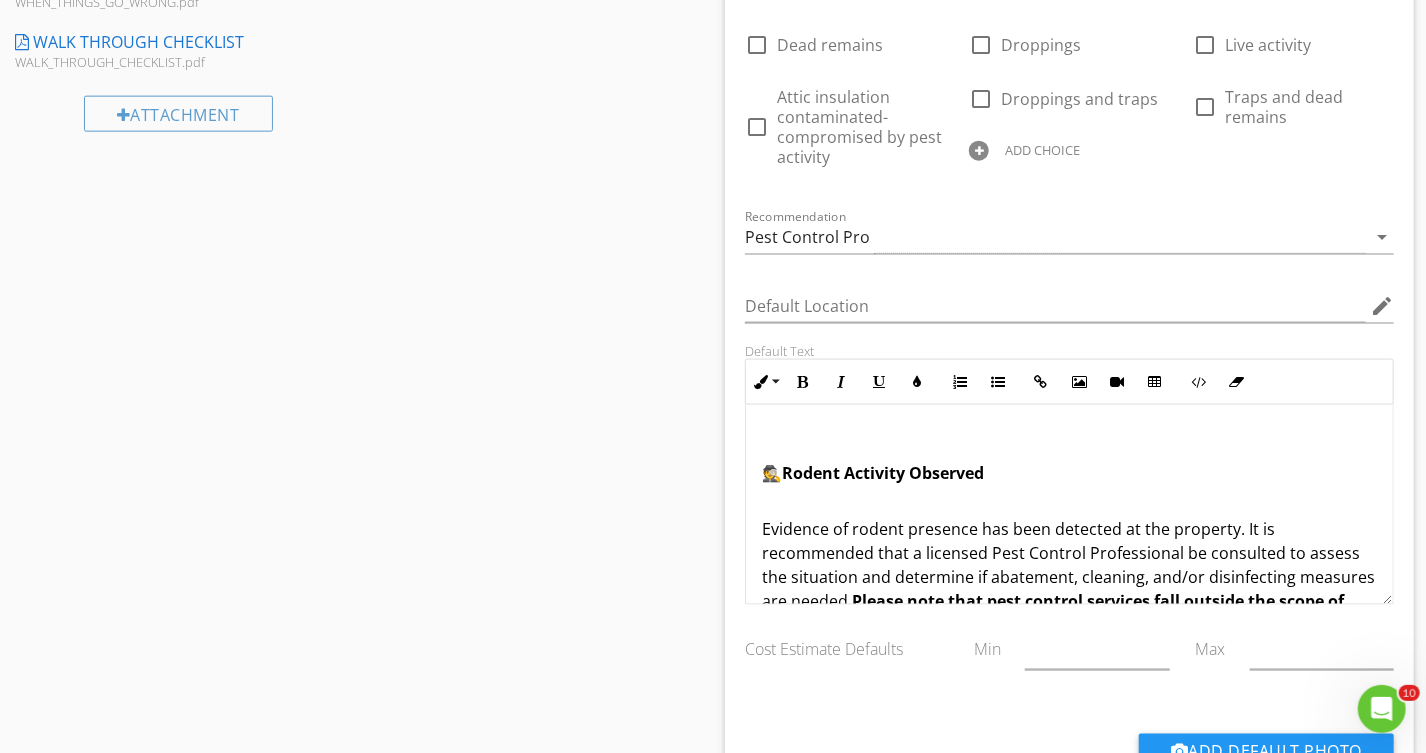 click on "Evidence of rodent presence has been detected at the property. It is recommended that a licensed Pest Control Professional be consulted to assess the situation and determine if abatement, cleaning, and/or disinfecting measures are needed.  Please note that pest control services fall outside the scope of this inspection." at bounding box center (1069, 565) 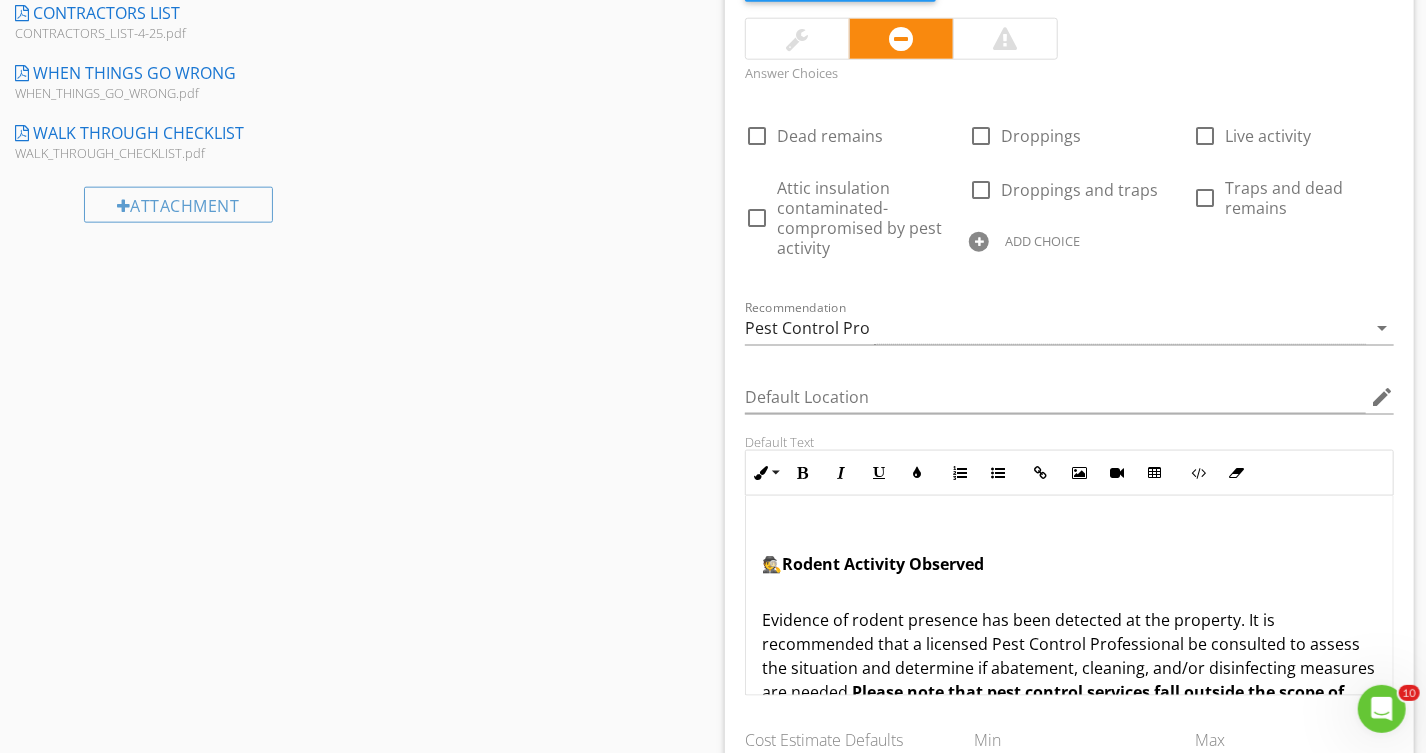 scroll, scrollTop: 57, scrollLeft: 0, axis: vertical 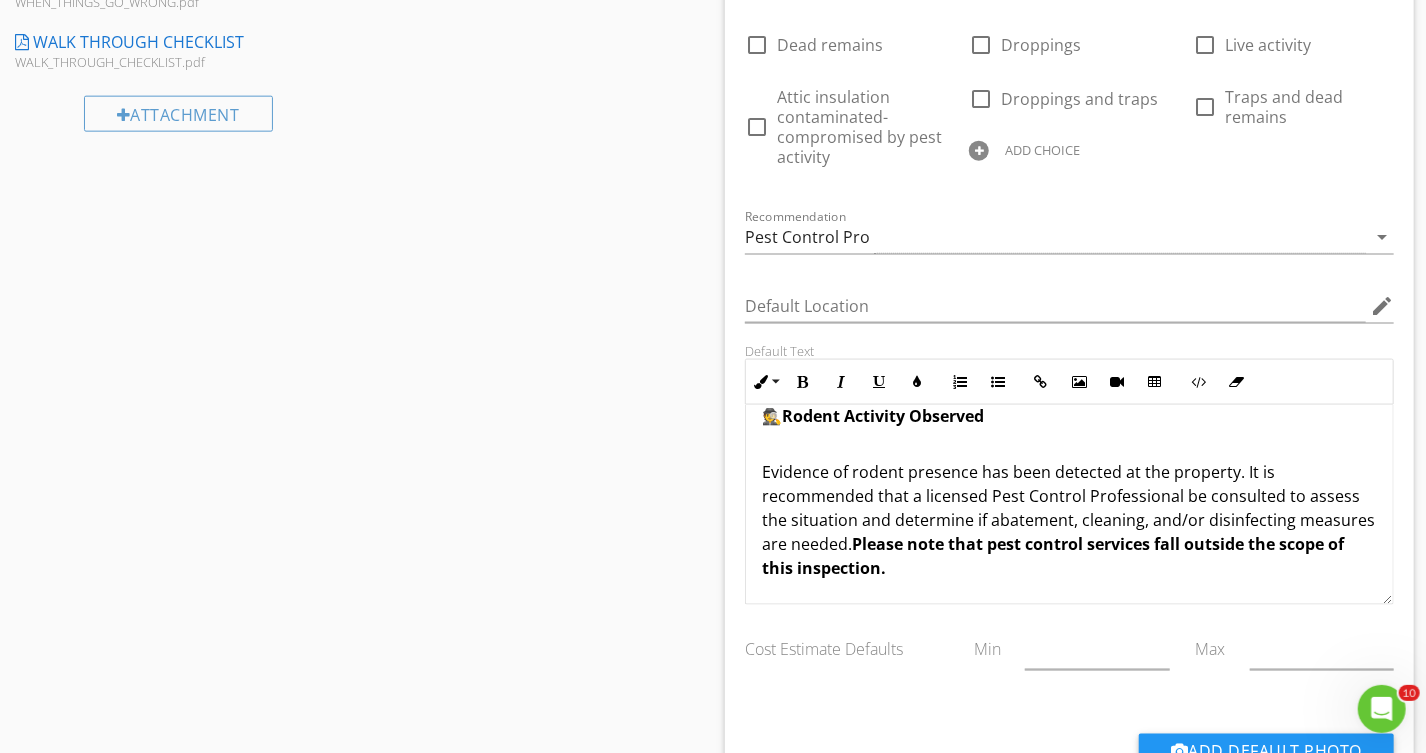 click on "Evidence of rodent presence has been detected at the property. It is recommended that a licensed Pest Control Professional be consulted to assess the situation and determine if abatement, cleaning, and/or disinfecting measures are needed.  Please note that pest control services fall outside the scope of this inspection." at bounding box center [1069, 508] 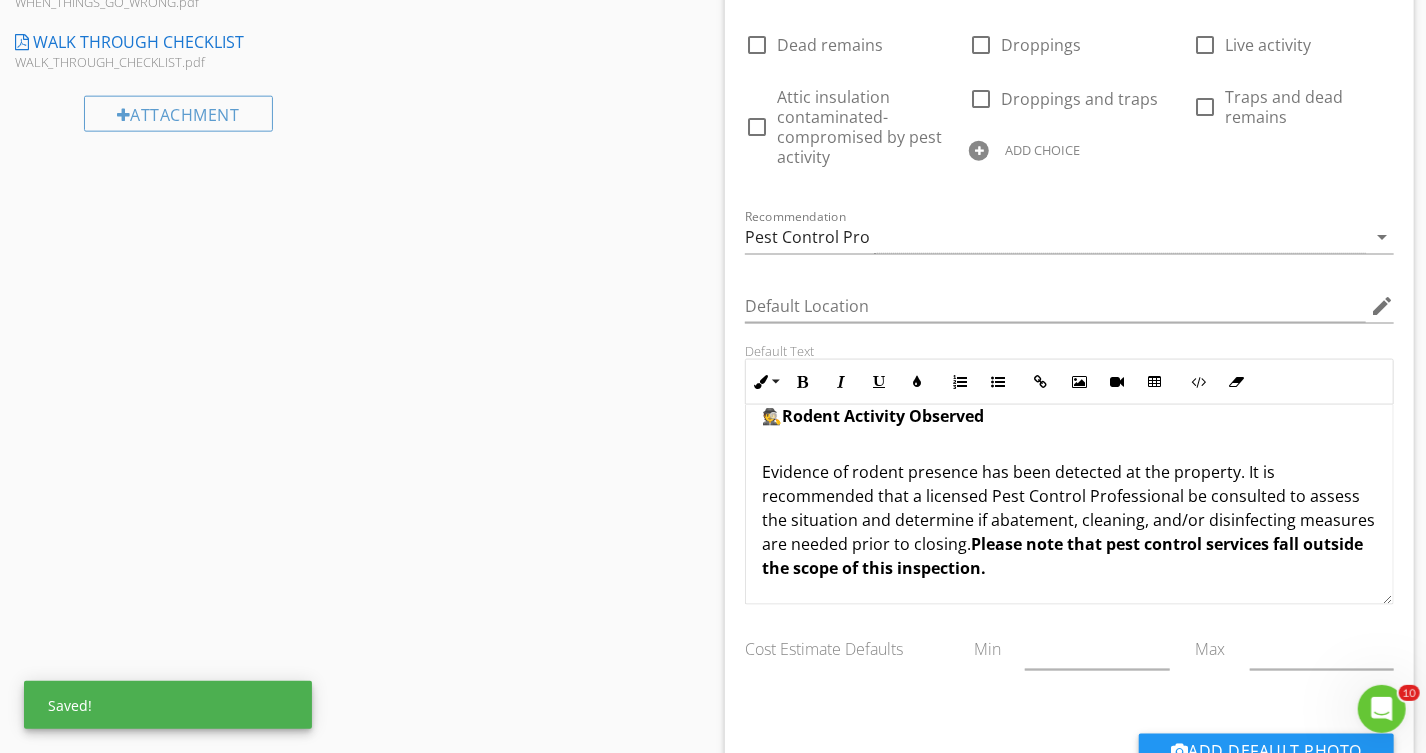 click on "Evidence of rodent presence has been detected at the property. It is recommended that a licensed Pest Control Professional be consulted to assess the situation and determine if abatement, cleaning, and/or disinfecting measures are needed prior to closing.  Please note that pest control services fall outside the scope of this inspection." at bounding box center (1069, 508) 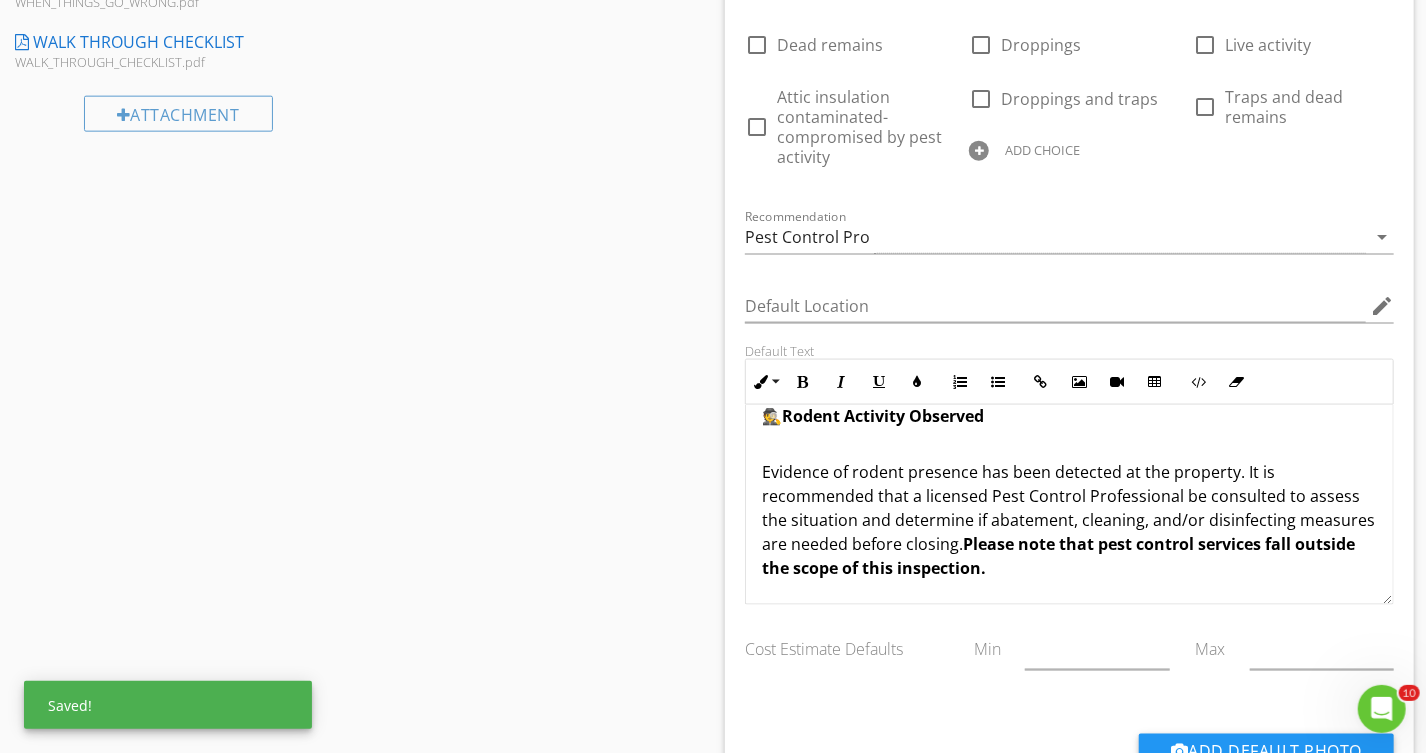 click on "Evidence of rodent presence has been detected at the property. It is recommended that a licensed Pest Control Professional be consulted to assess the situation and determine if abatement, cleaning, and/or disinfecting measures are needed before closing.  Please note that pest control services fall outside the scope of this inspection." at bounding box center (1069, 508) 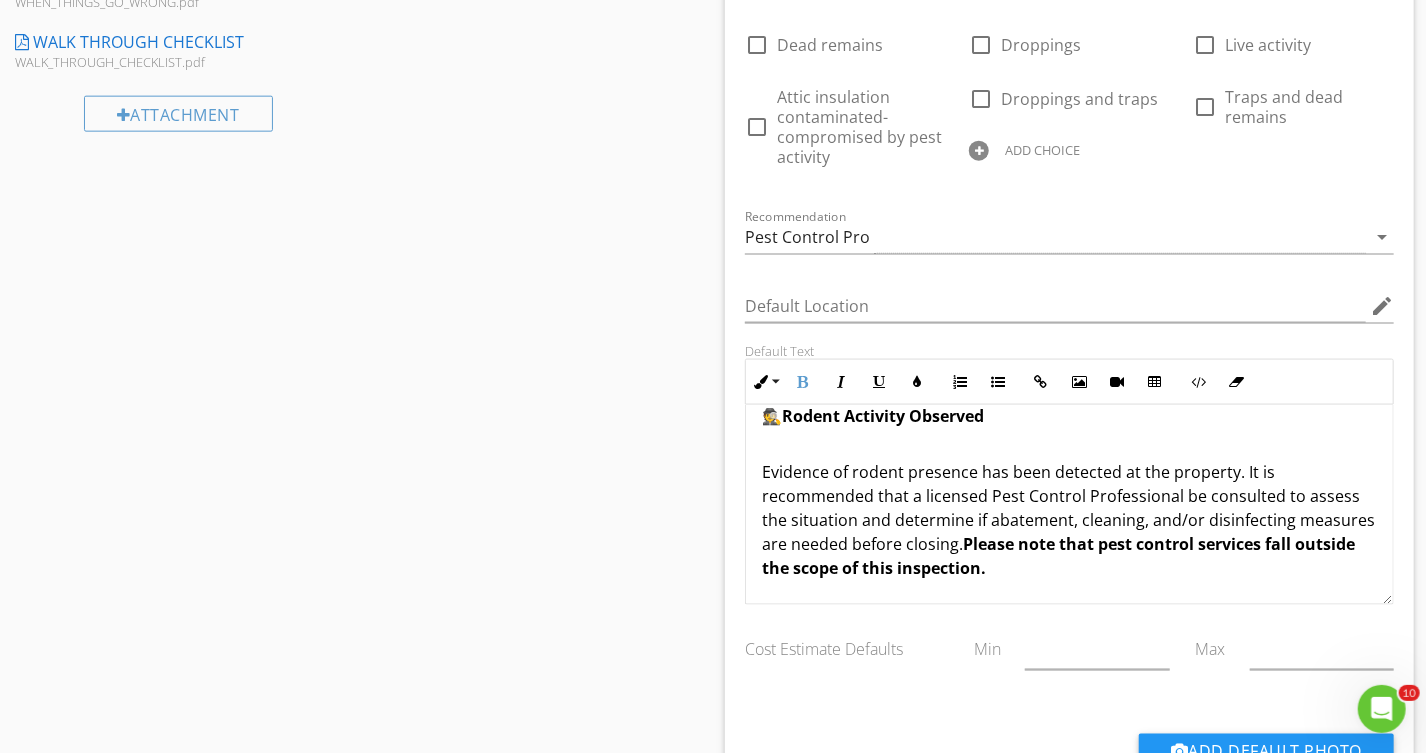 scroll, scrollTop: 0, scrollLeft: 0, axis: both 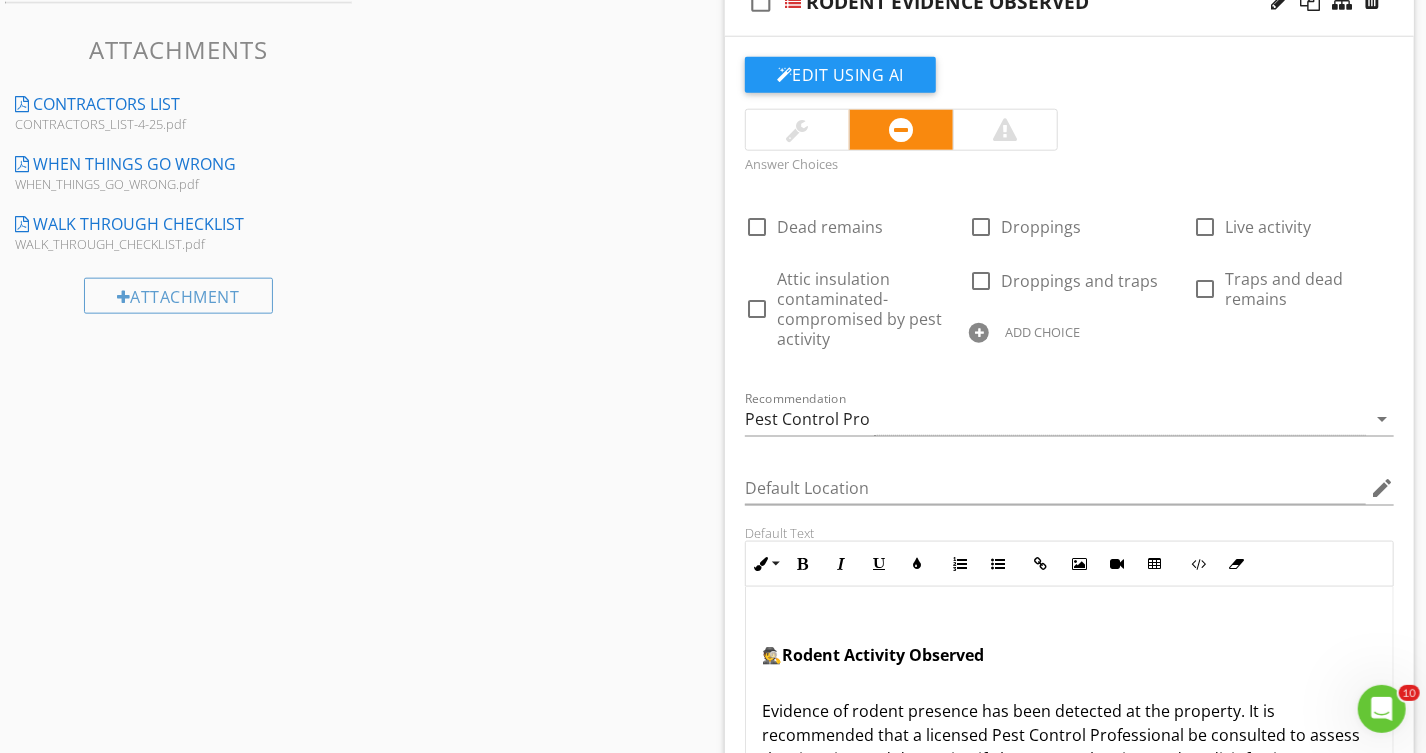 click on "ADD CHOICE" at bounding box center (1042, 332) 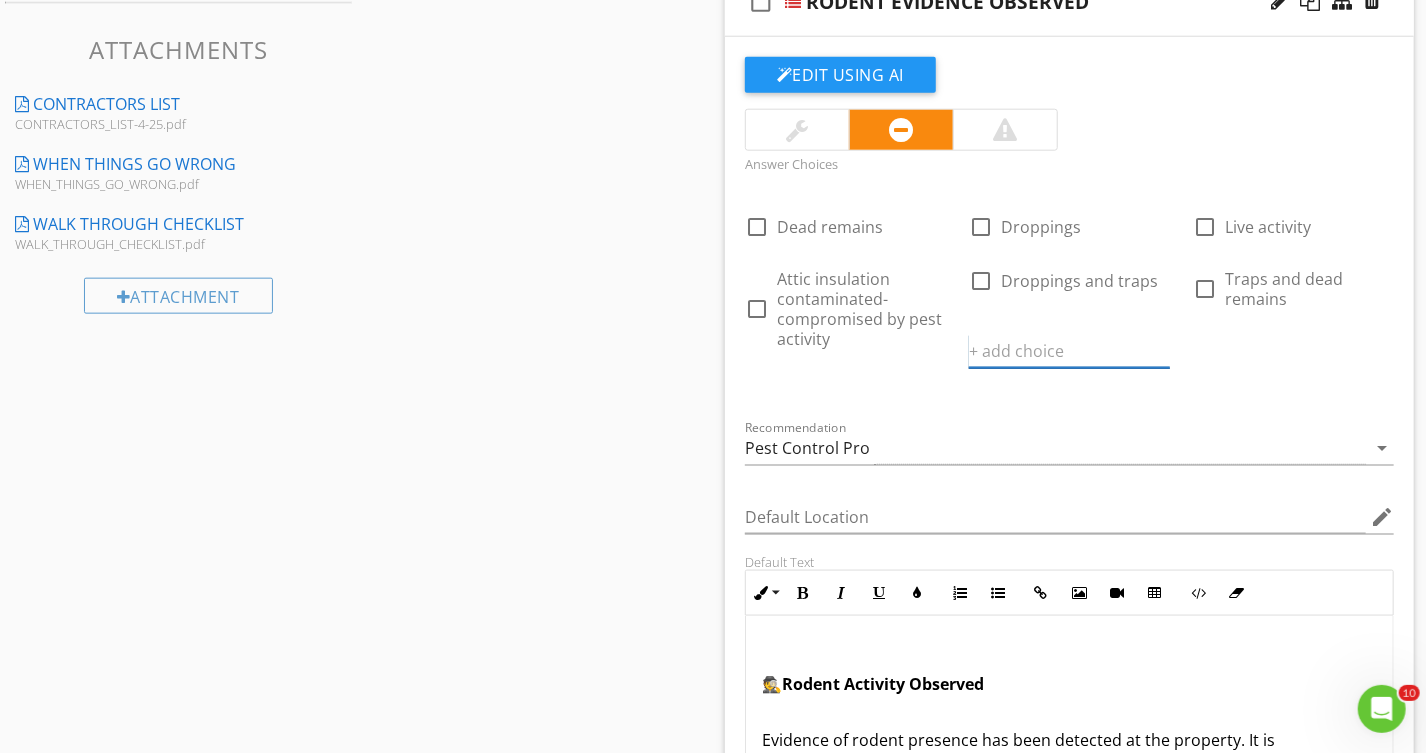 paste on "Rodent traps found on the premises suggesting potential rodent activity" 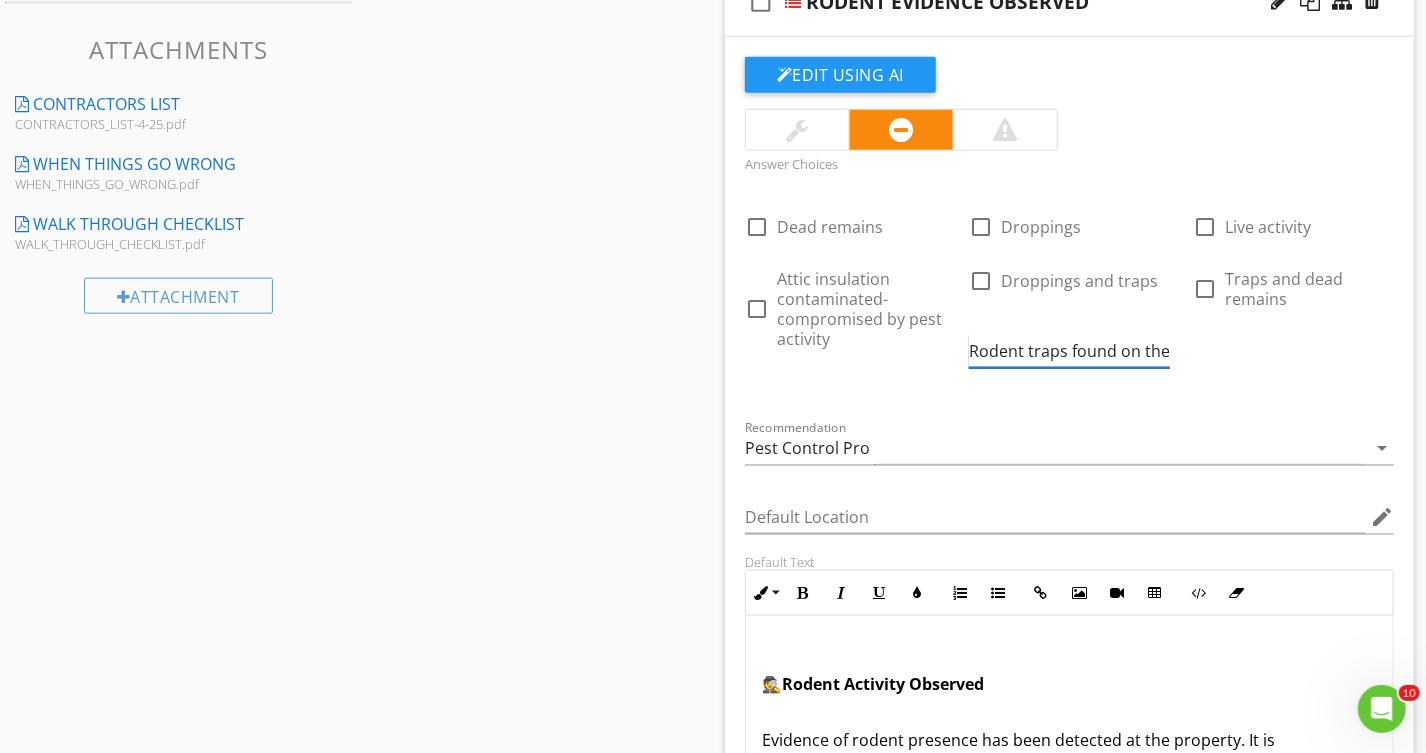 scroll, scrollTop: 0, scrollLeft: 362, axis: horizontal 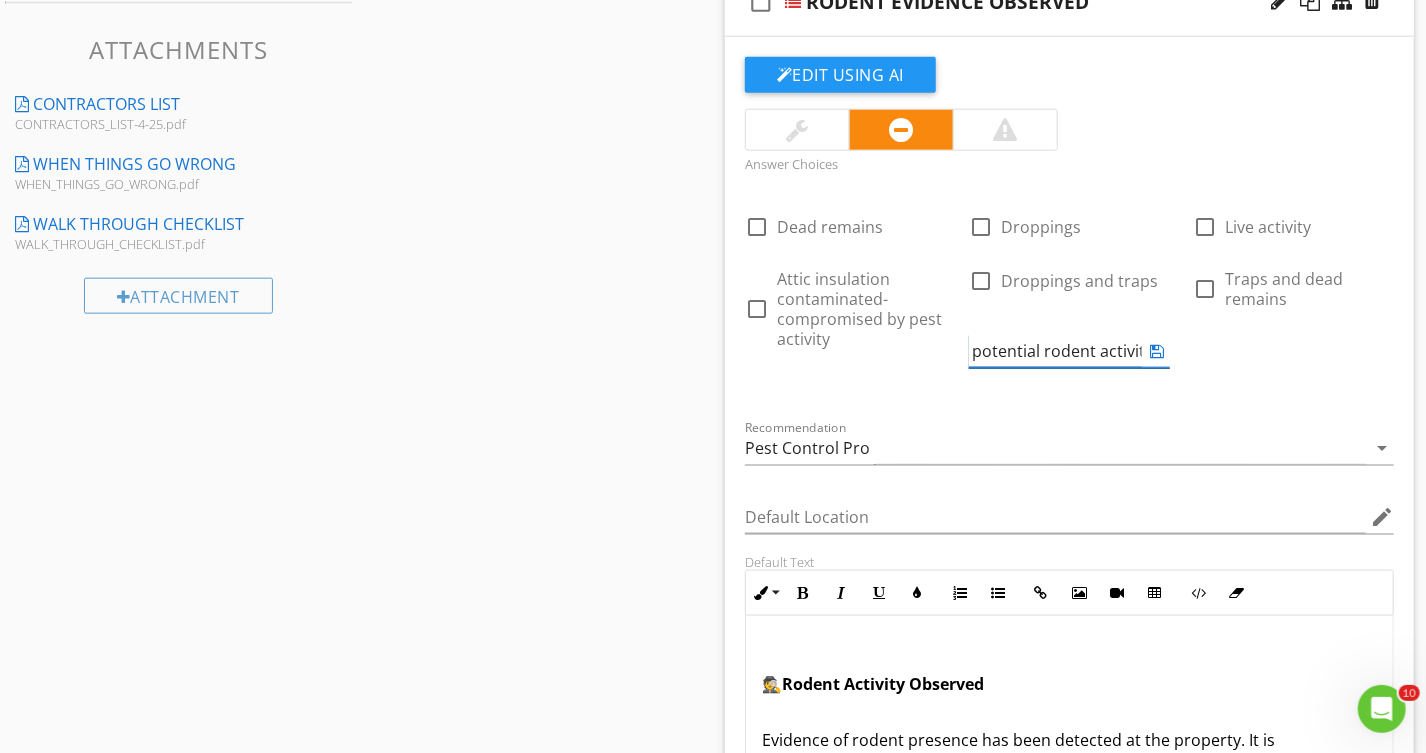 click at bounding box center [1158, 351] 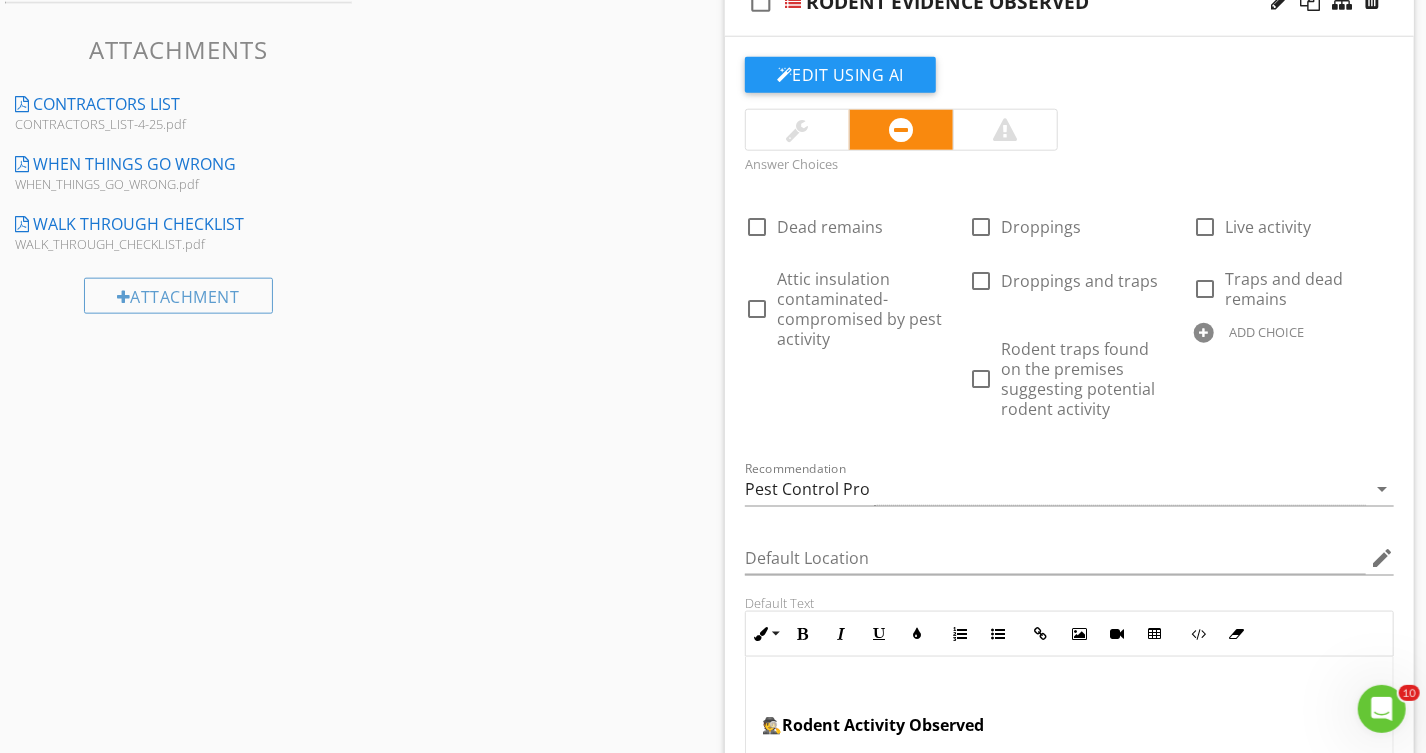 click on "ADD CHOICE" at bounding box center (1294, 331) 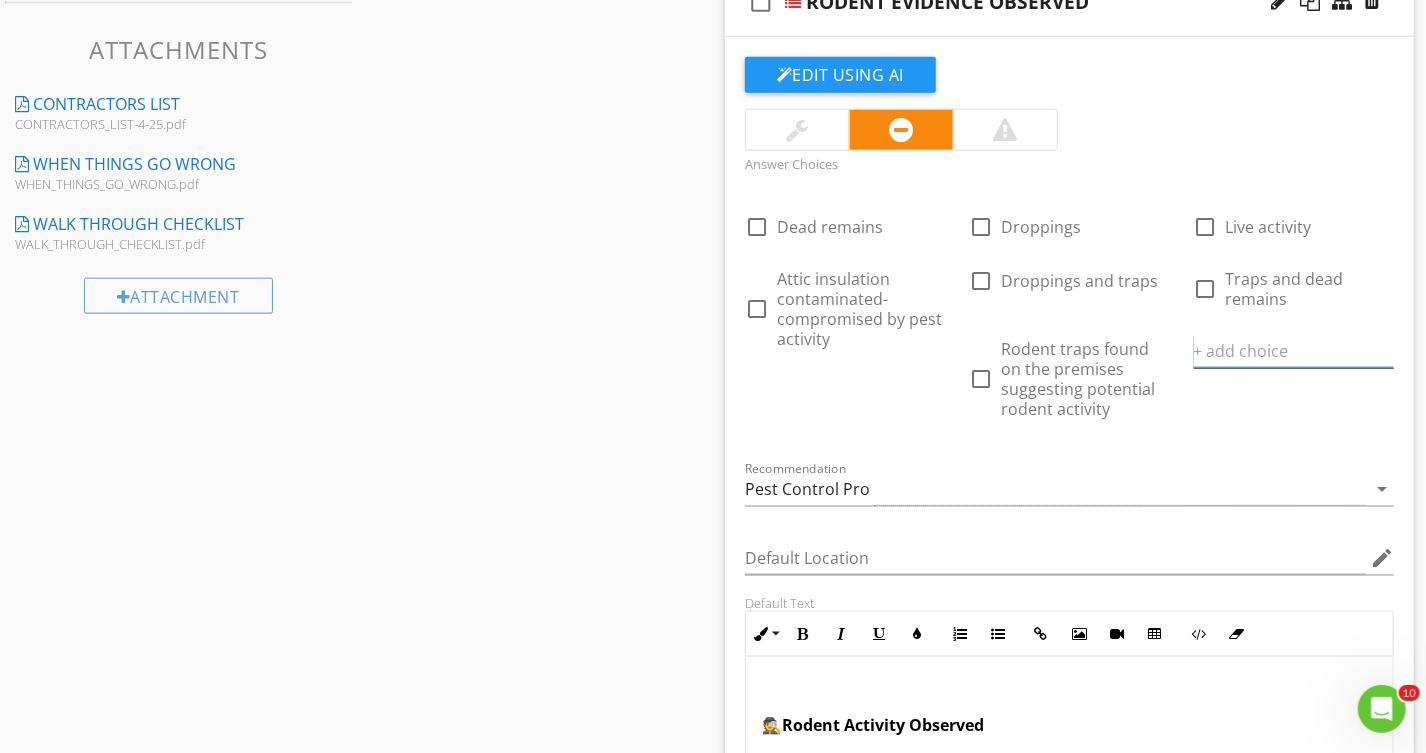 scroll, scrollTop: 0, scrollLeft: 0, axis: both 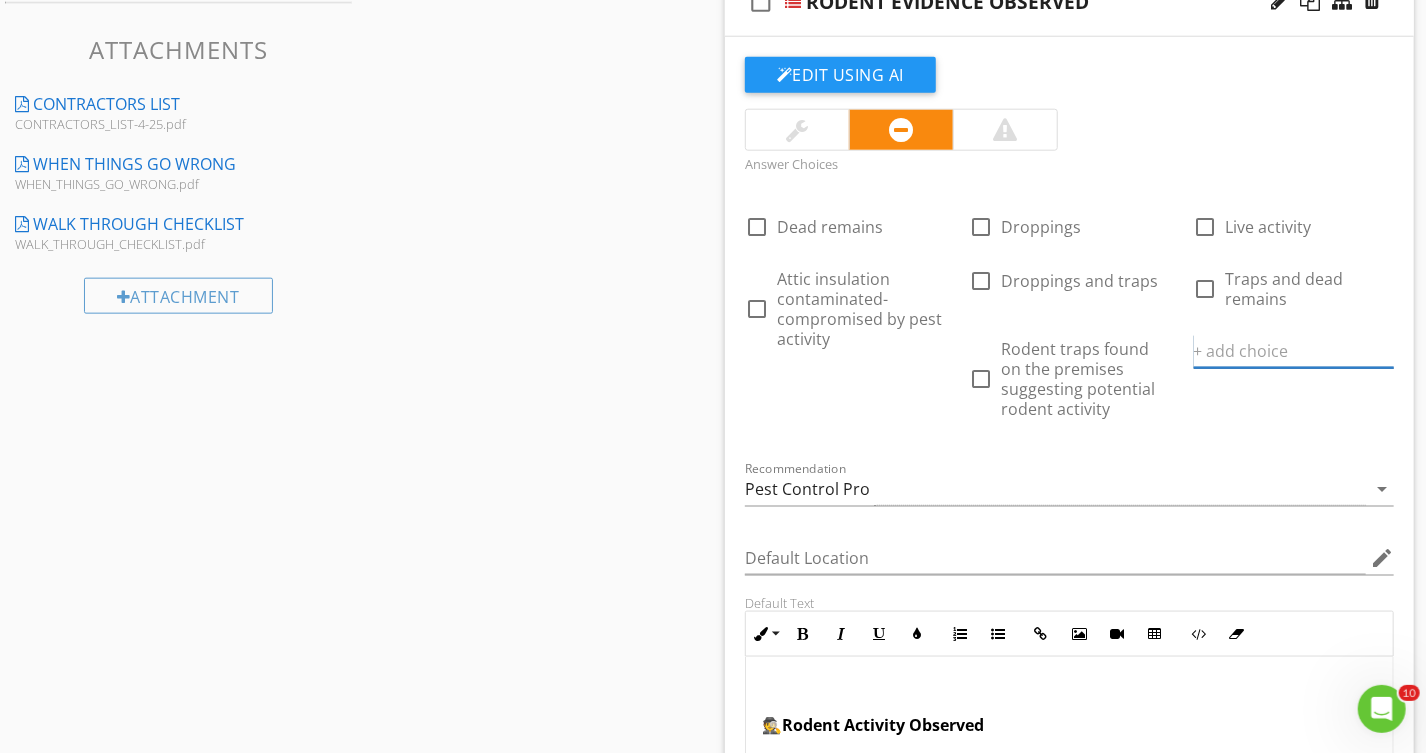 paste on "•	Review the property's disclosure documents to ensure rodent activity—if known—was properly disclosed" 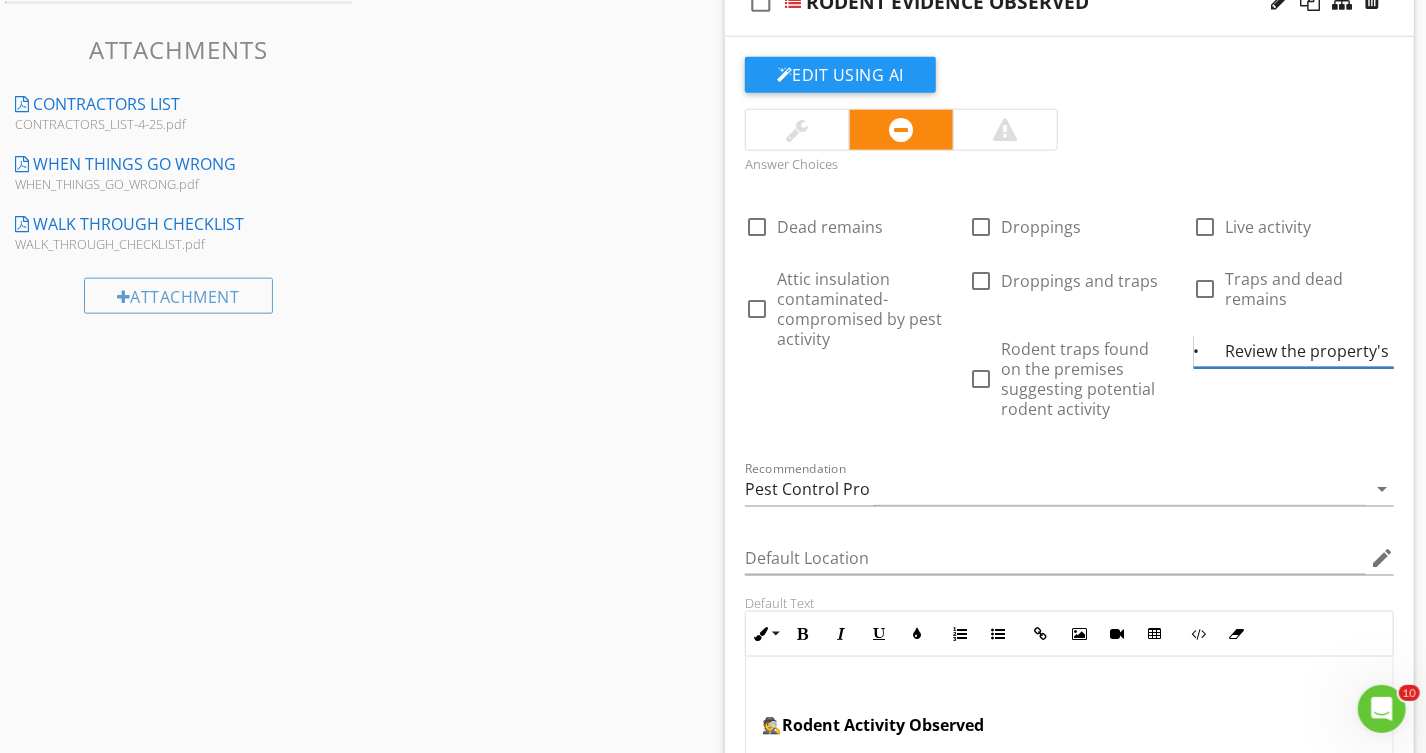 scroll, scrollTop: 0, scrollLeft: 640, axis: horizontal 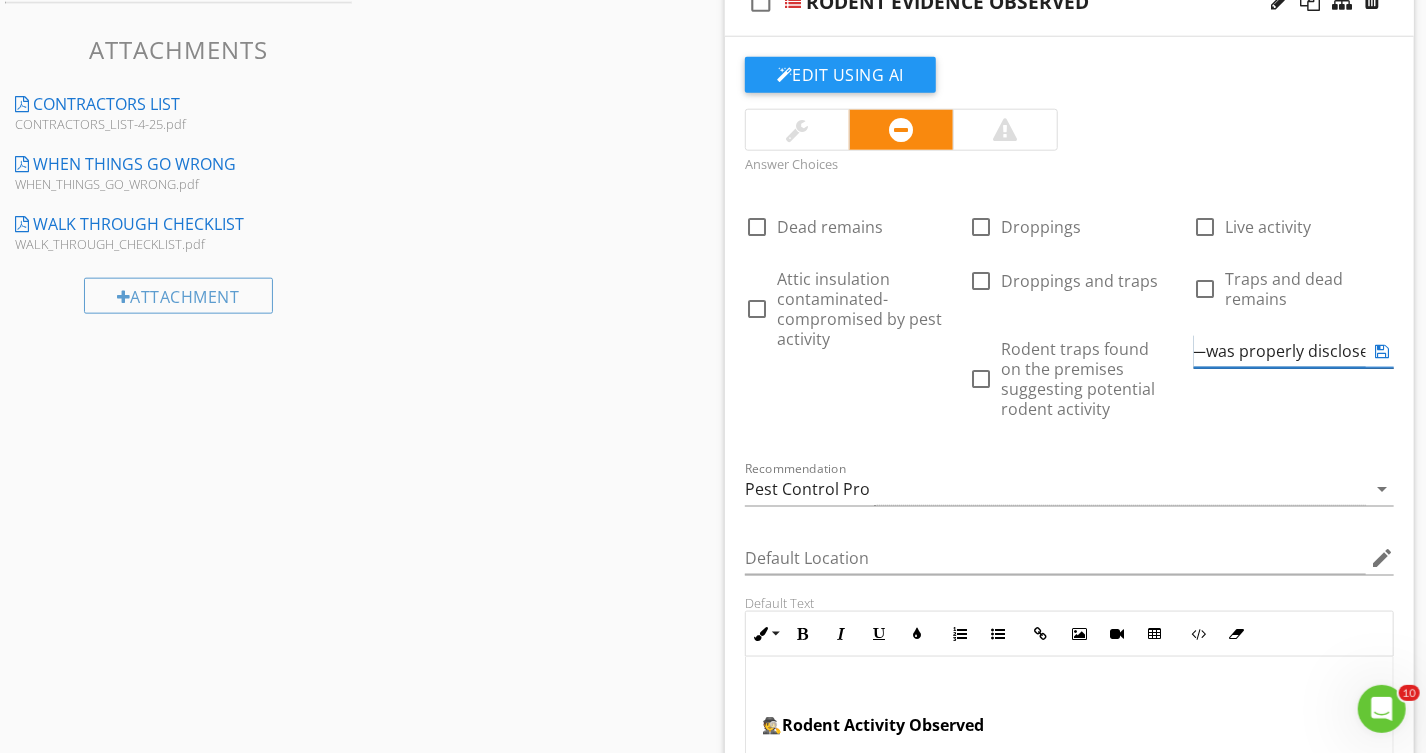 click at bounding box center (1382, 351) 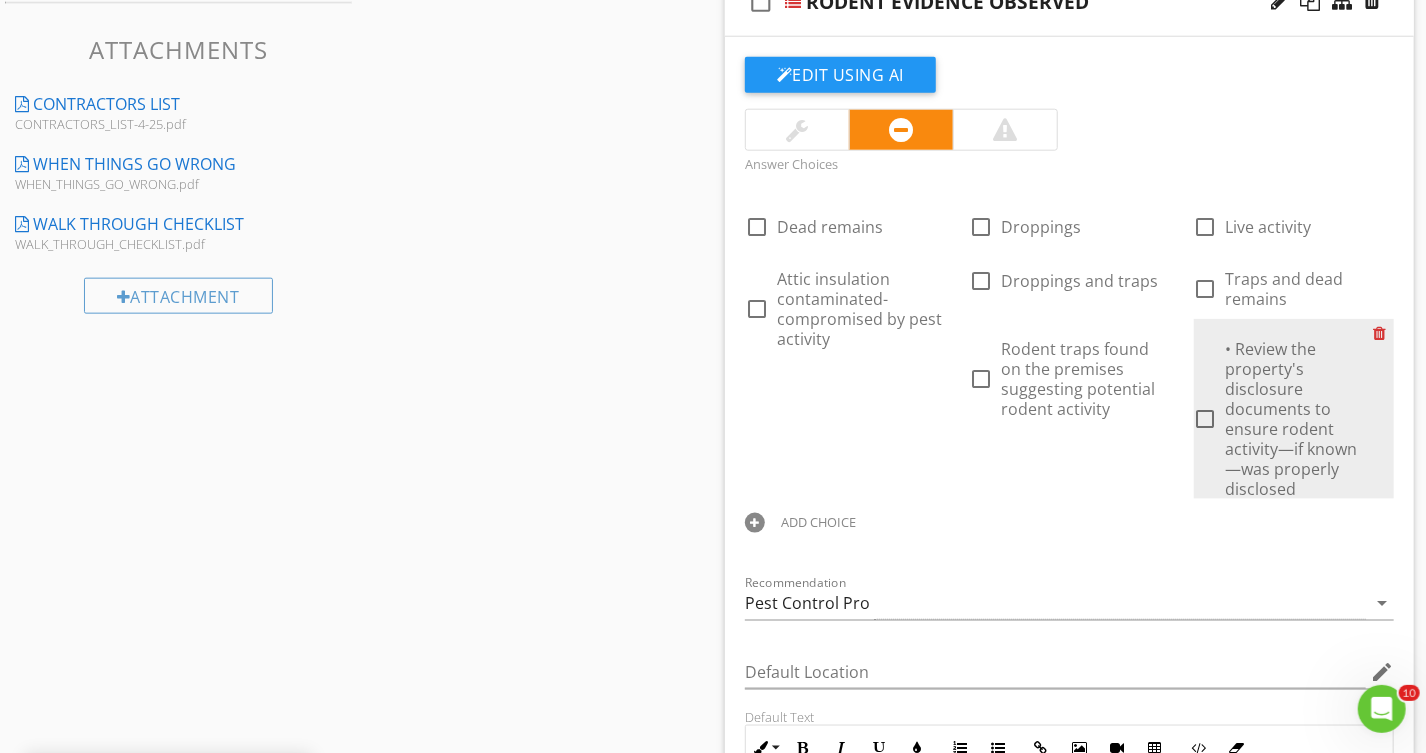 click at bounding box center [1383, 333] 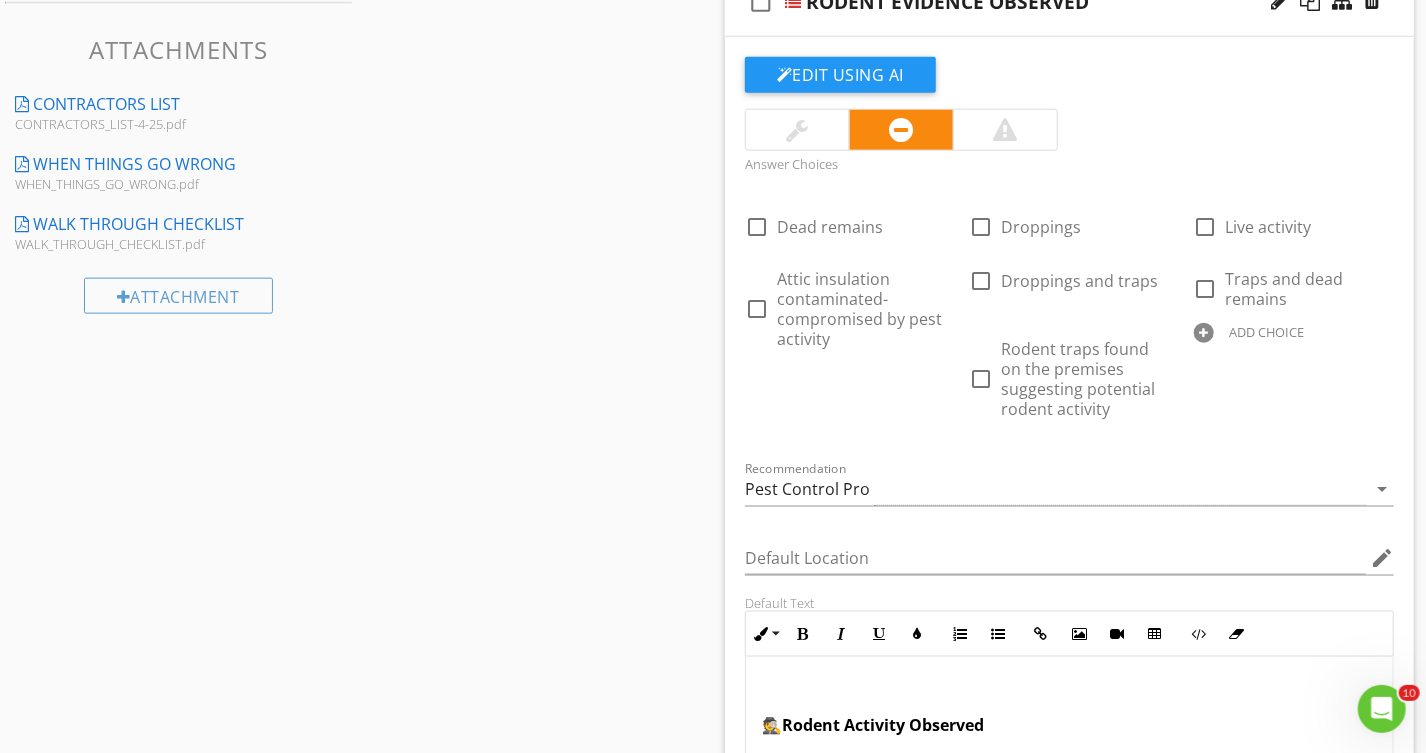 click on "ADD CHOICE" at bounding box center (1267, 332) 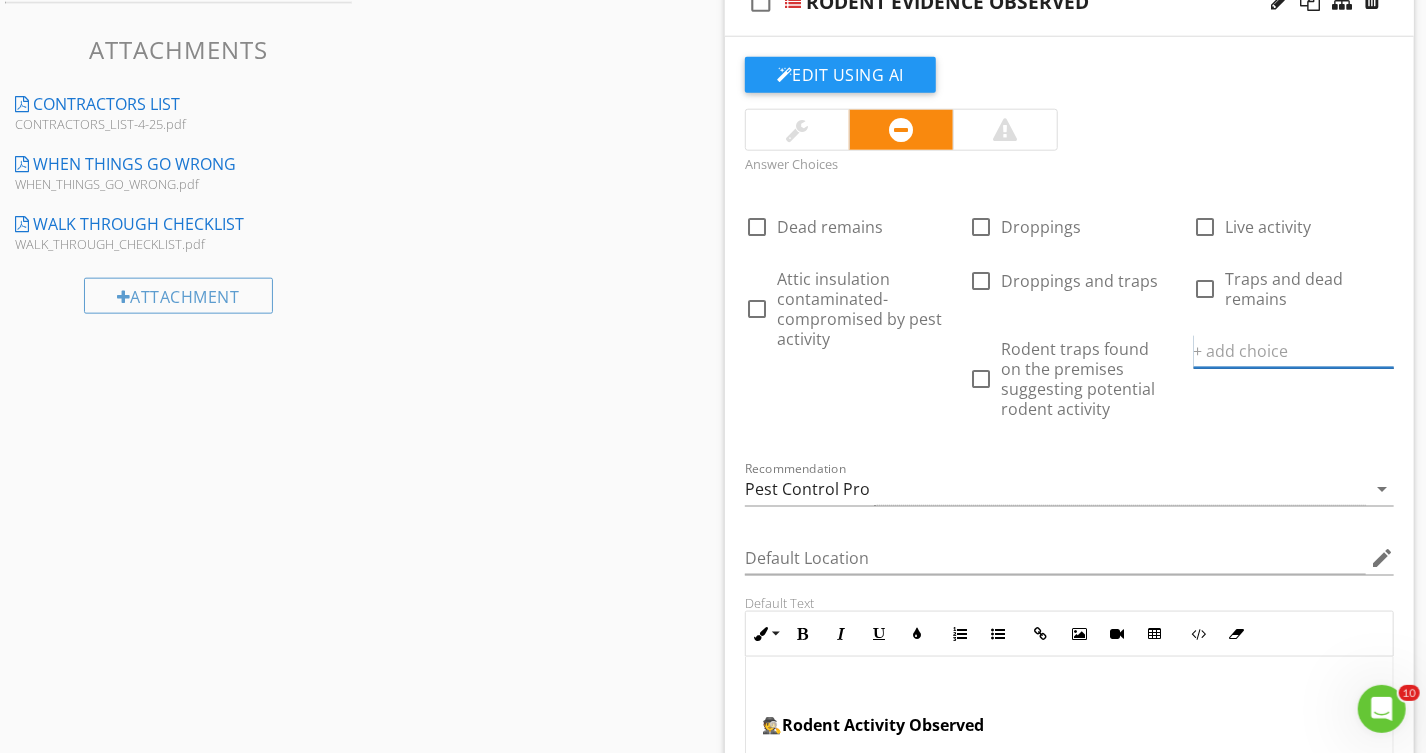 paste on "Review the property's disclosure documents to ensure rodent activity—if known—was properly disclosed" 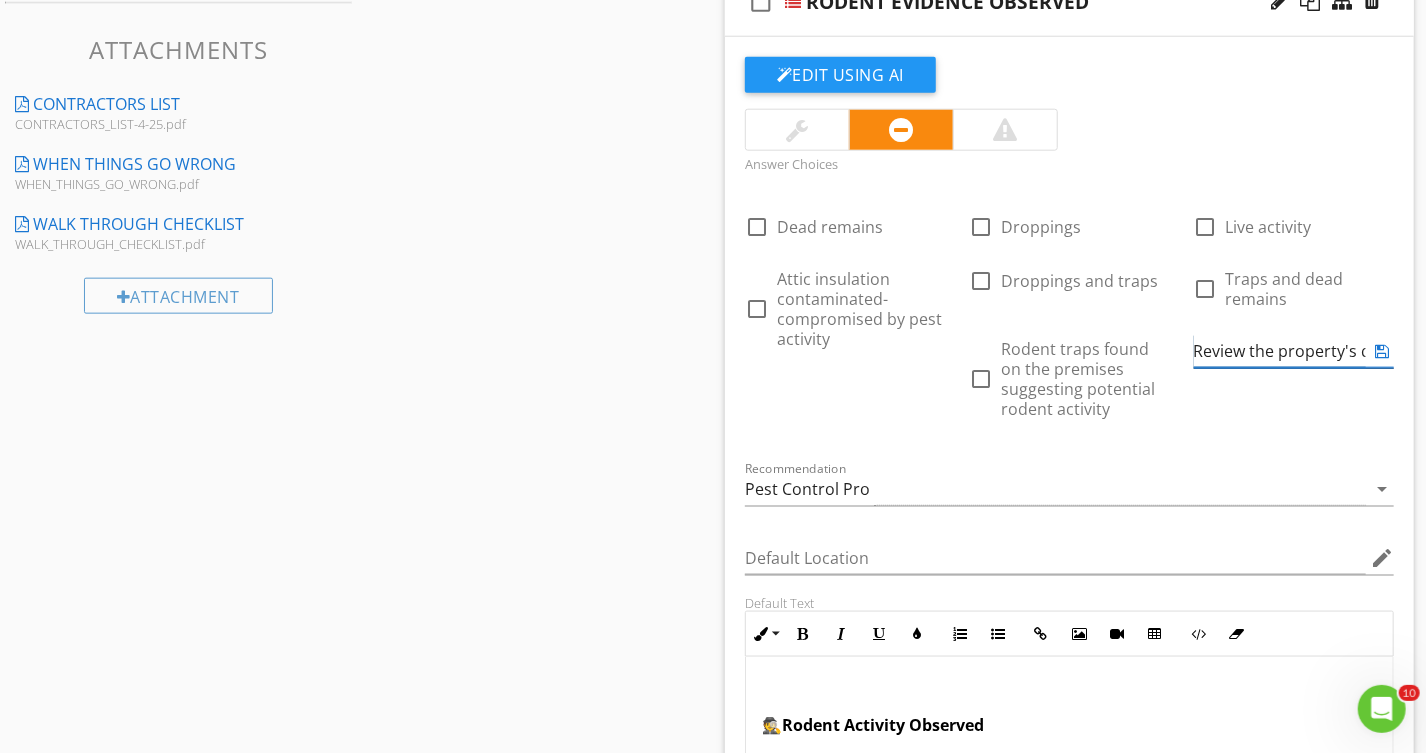 scroll, scrollTop: 0, scrollLeft: 608, axis: horizontal 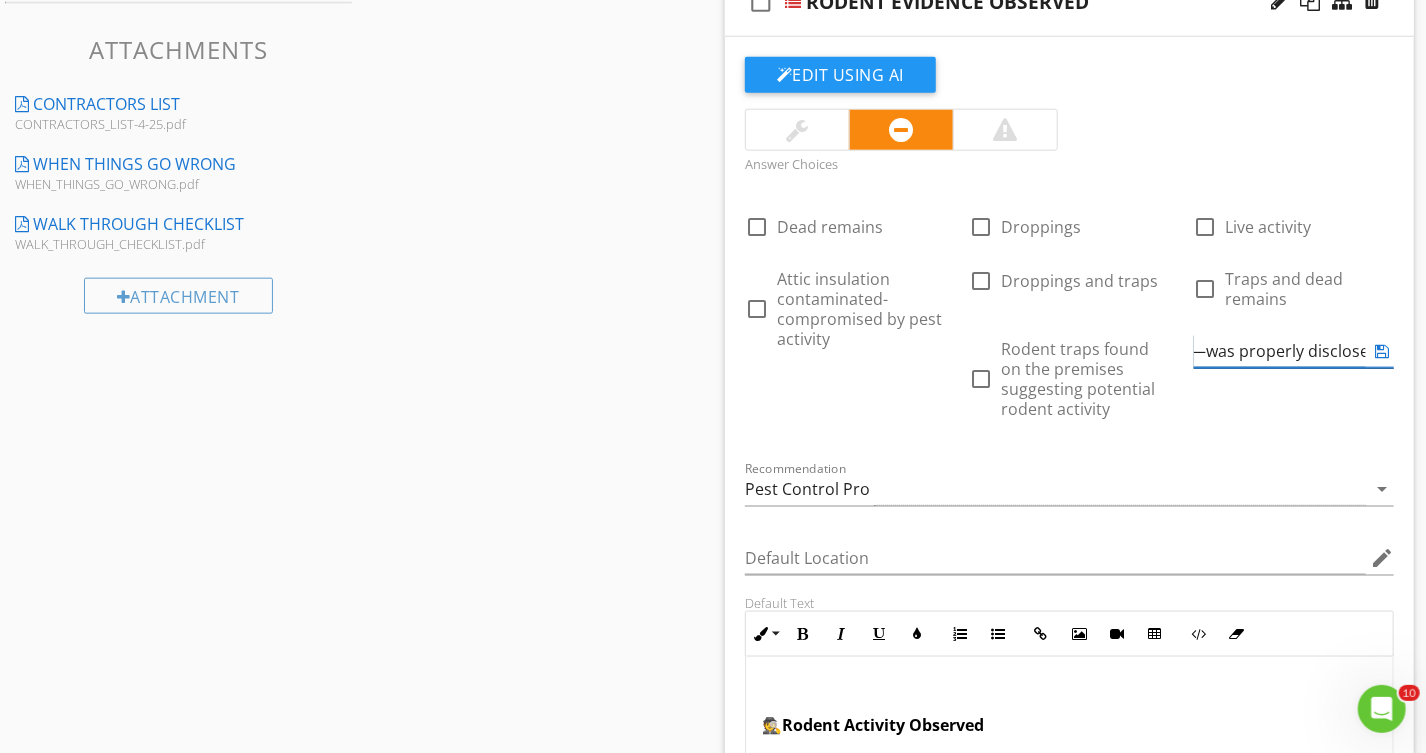 click at bounding box center [1382, 351] 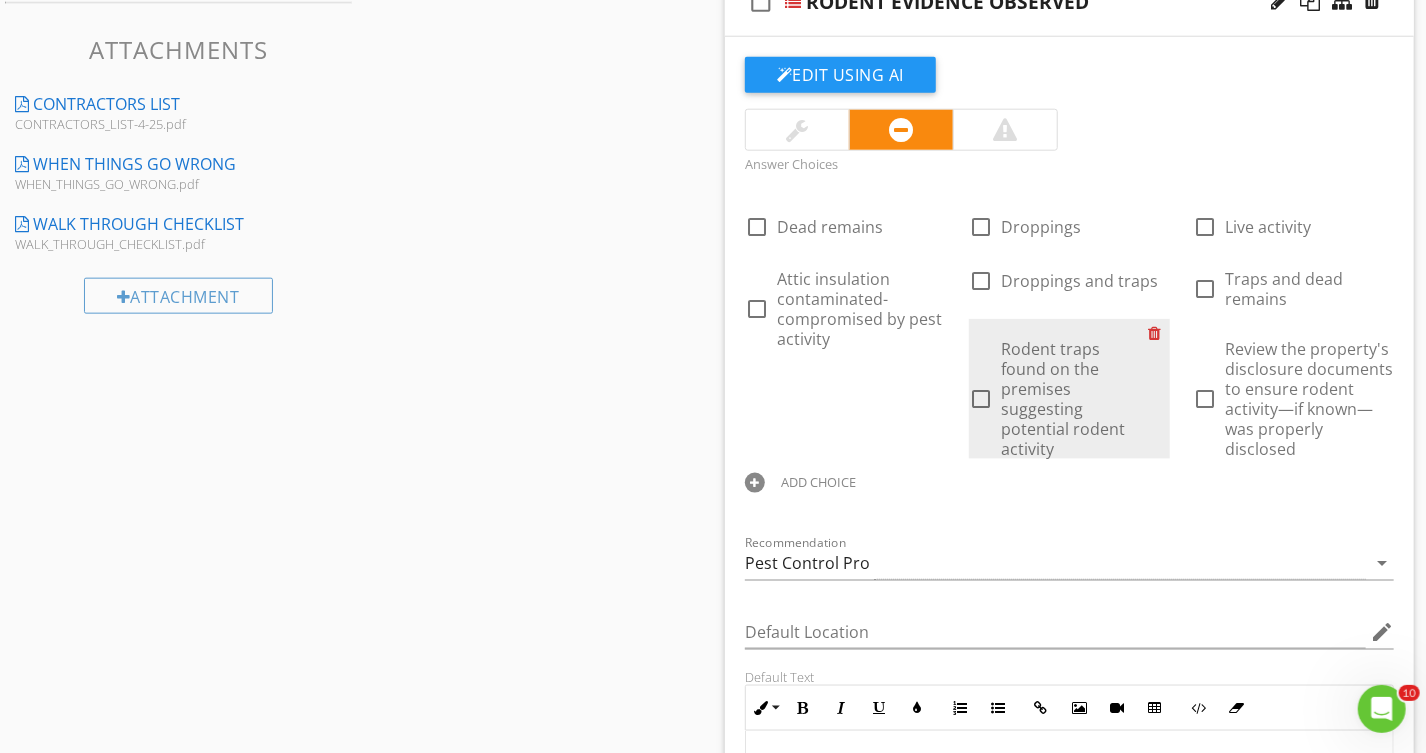 click at bounding box center (1159, 389) 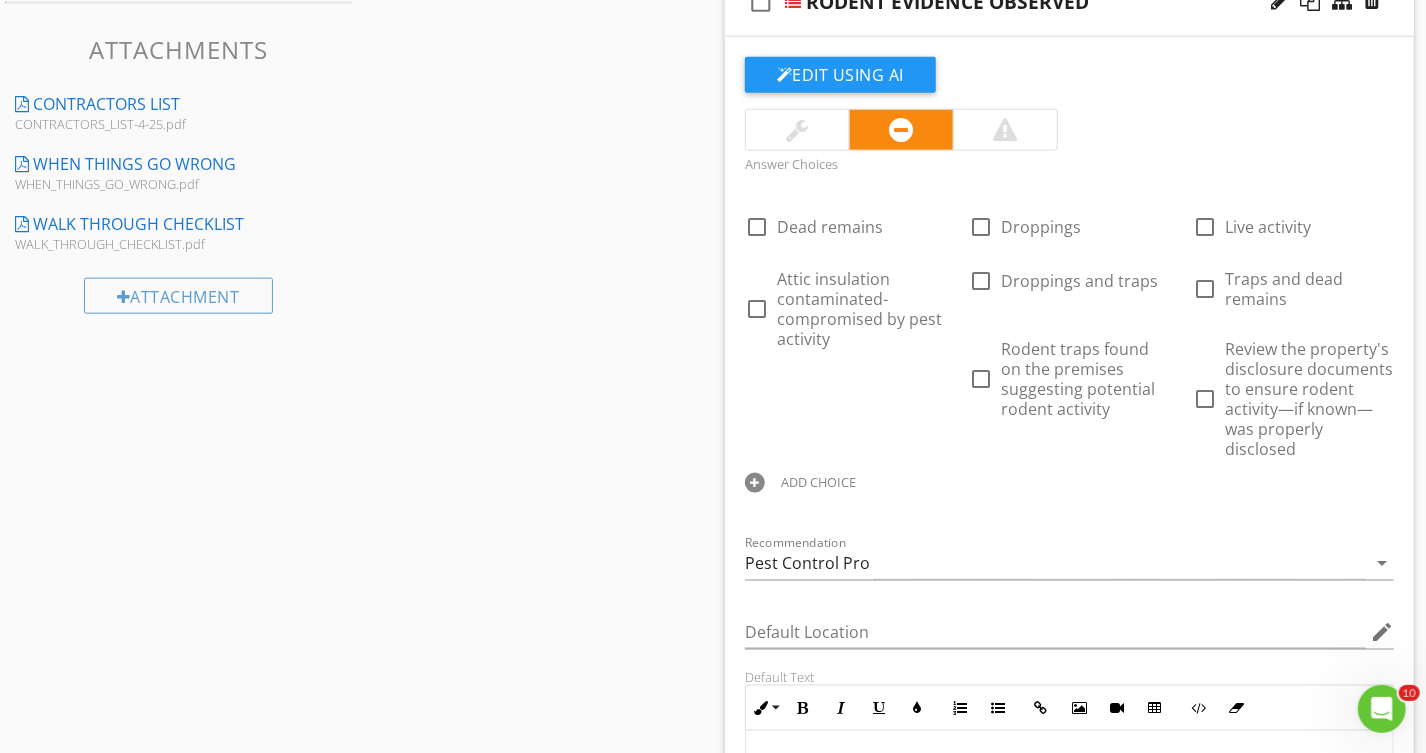 click on "check_box_outline_blank Dead remains   check_box_outline_blank Droppings   check_box_outline_blank Live activity   check_box_outline_blank Attic insulation contaminated-compromised by pest activity   check_box_outline_blank Droppings and traps   check_box_outline_blank Traps and dead remains   check_box_outline_blank Rodent traps found on the premises suggesting potential rodent activity   check_box_outline_blank Review the property's disclosure documents to ensure rodent activity—if known—was properly disclosed         ADD CHOICE" at bounding box center [1069, 349] 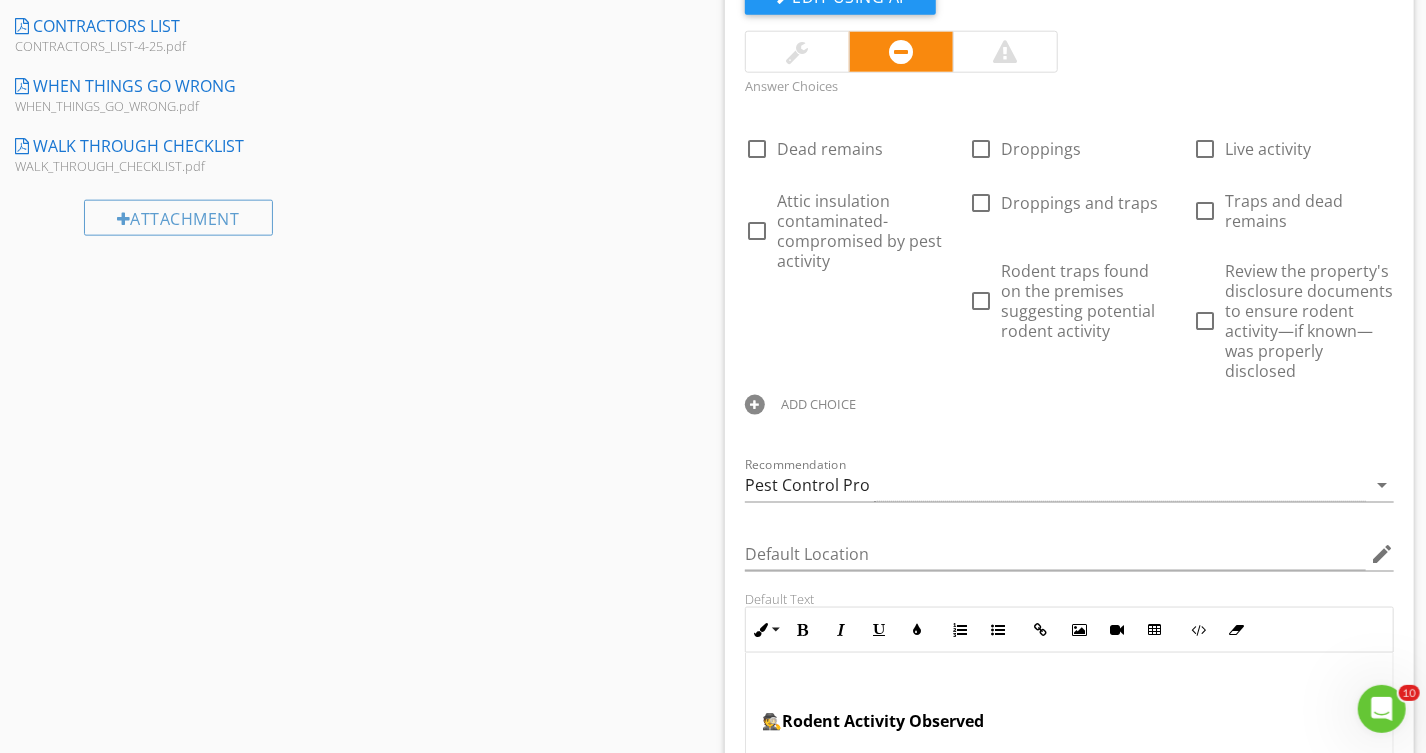 scroll, scrollTop: 1272, scrollLeft: 0, axis: vertical 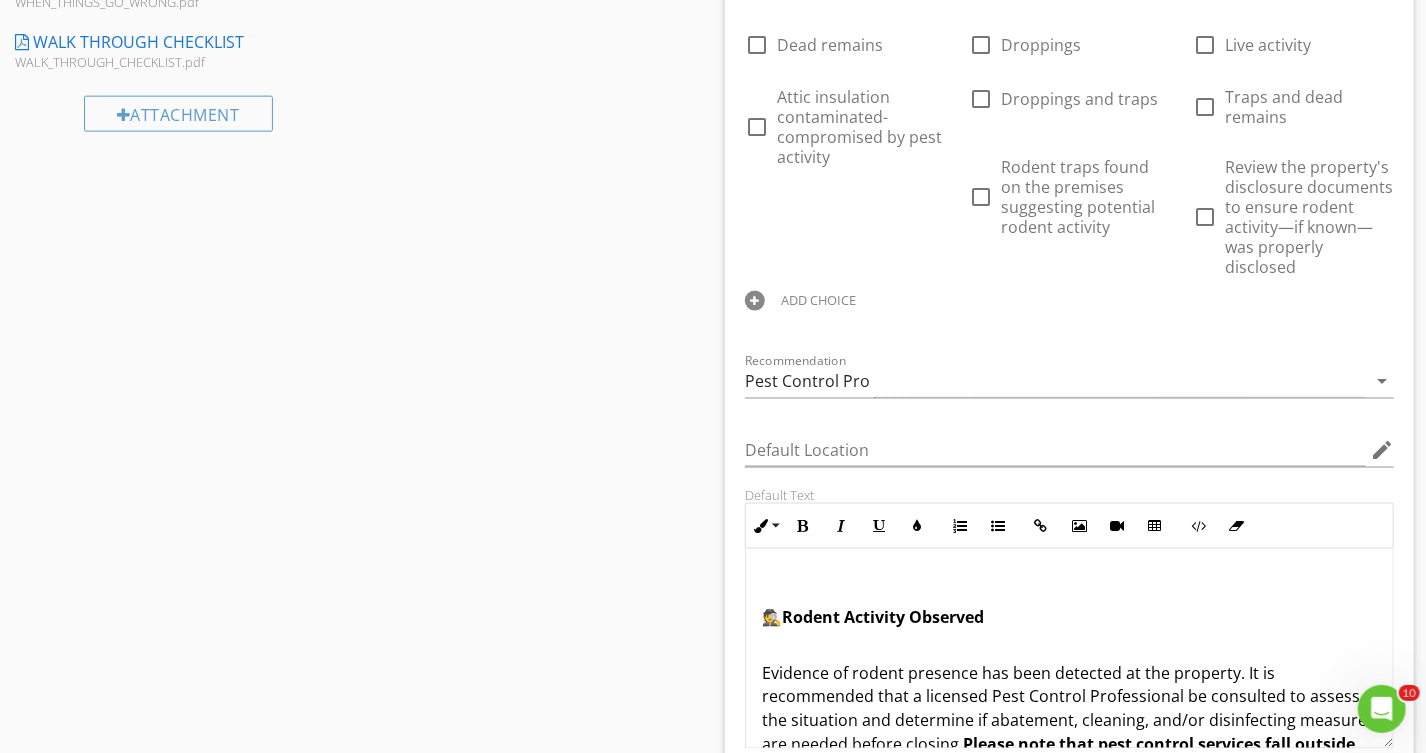 click on "ADD CHOICE" at bounding box center [818, 300] 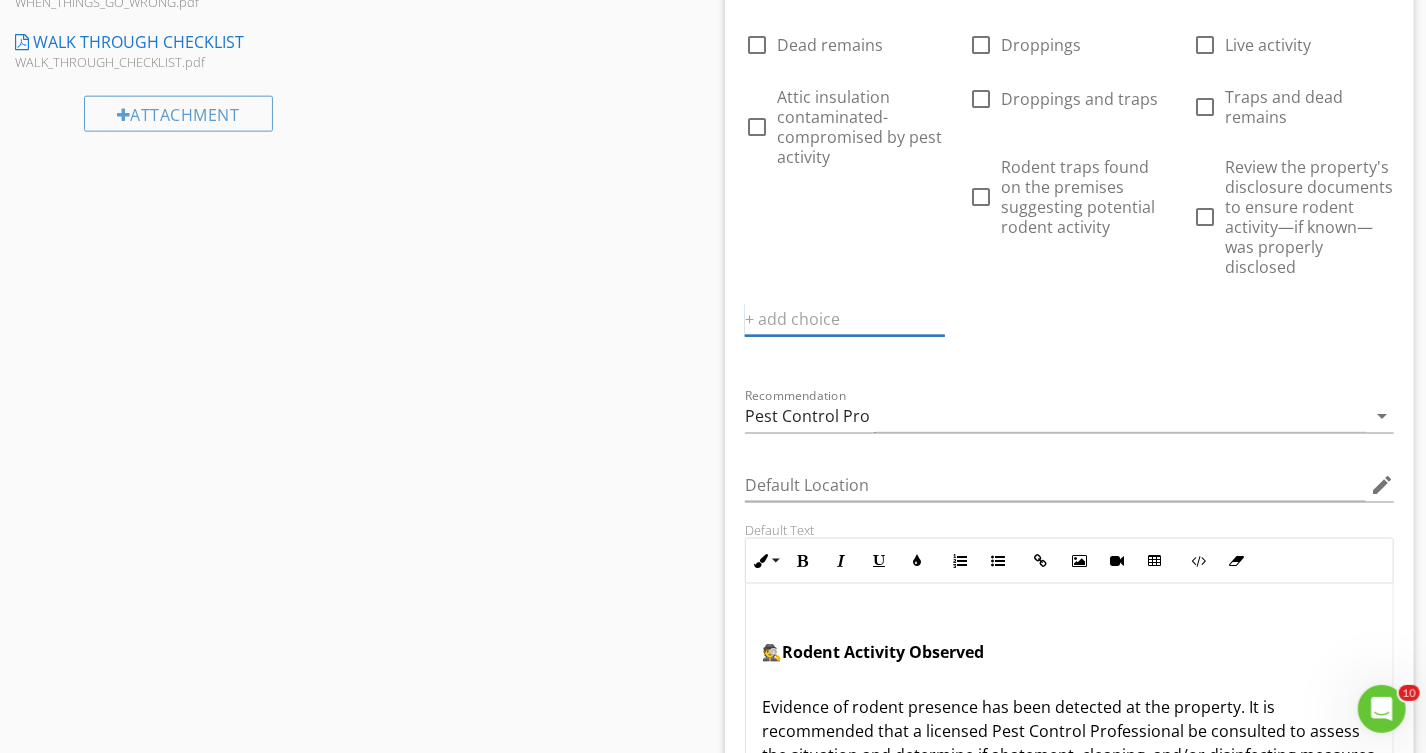 paste on "•	Follow up with the property owner to confirm whether they've noticed any signs of [MEDICAL_DATA]" 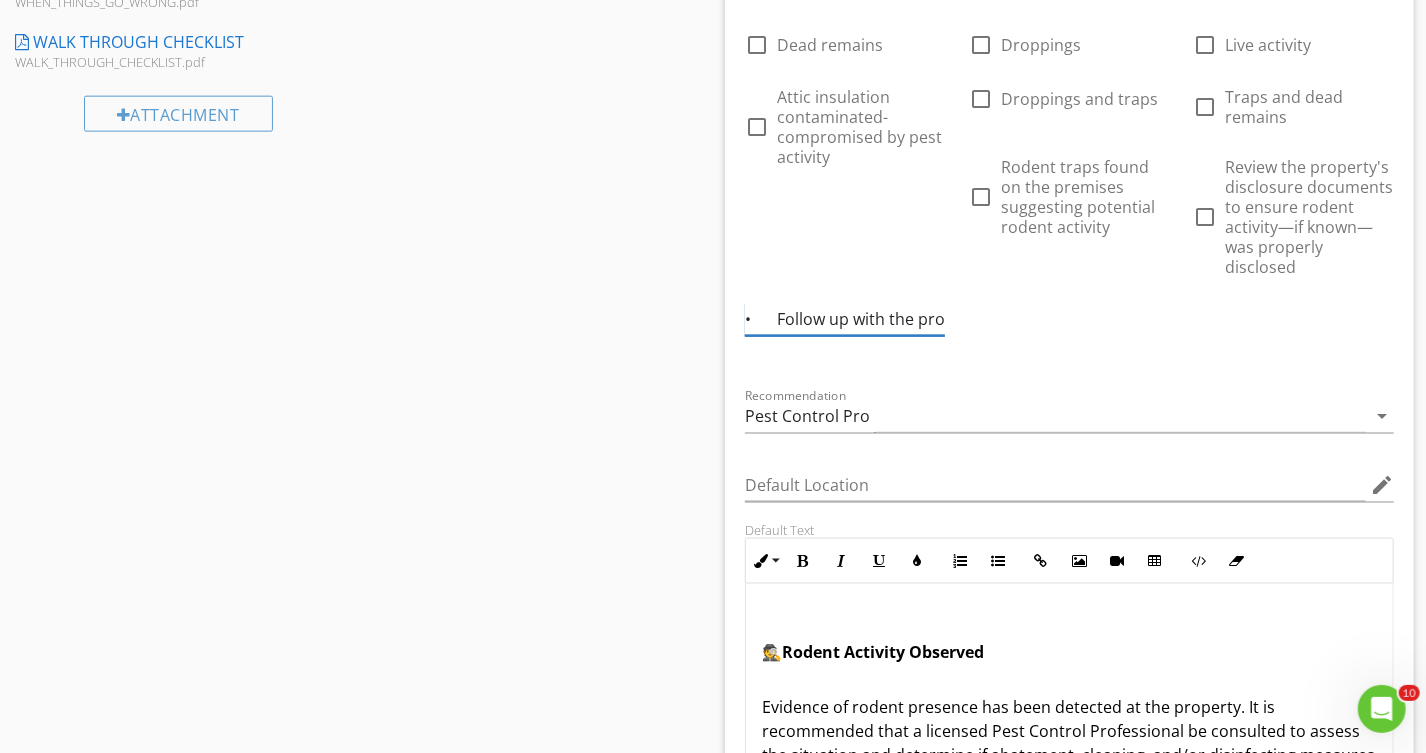scroll, scrollTop: 0, scrollLeft: 558, axis: horizontal 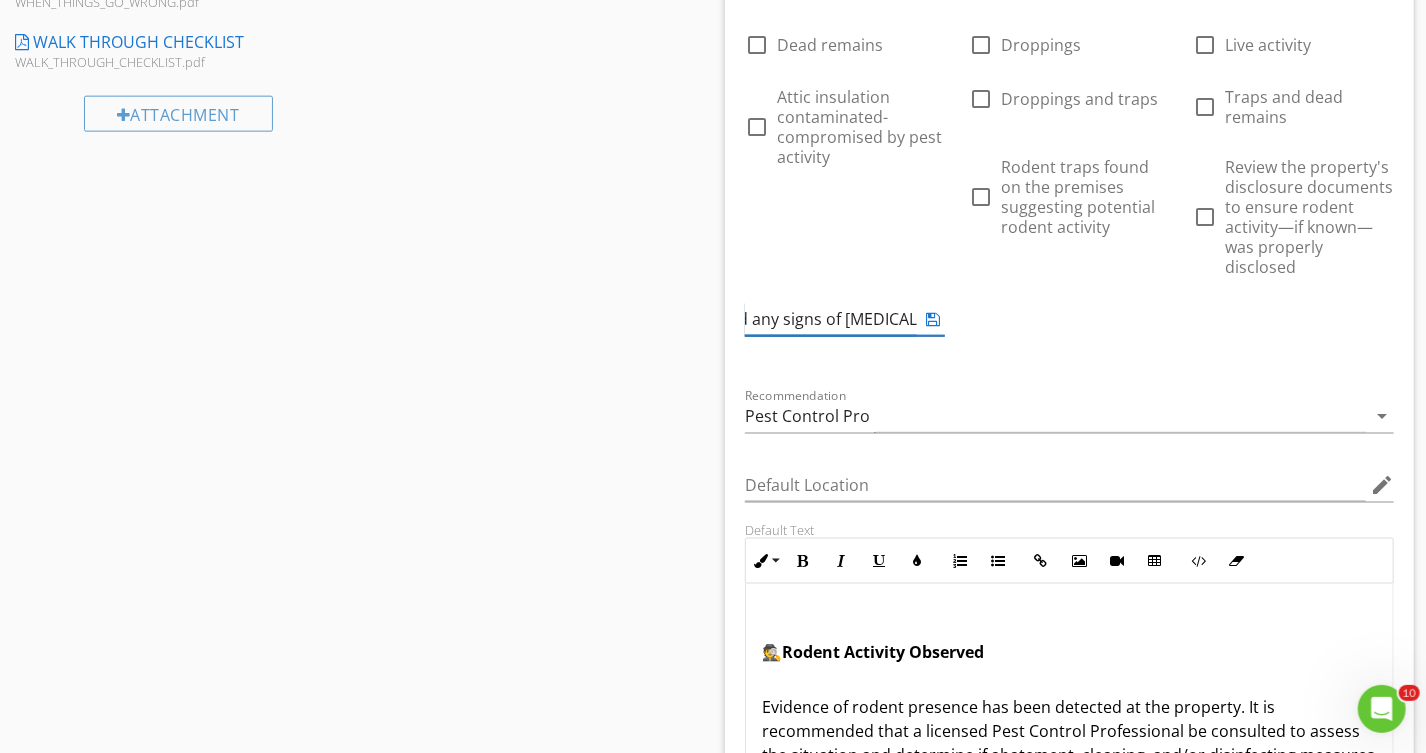 click at bounding box center [933, 319] 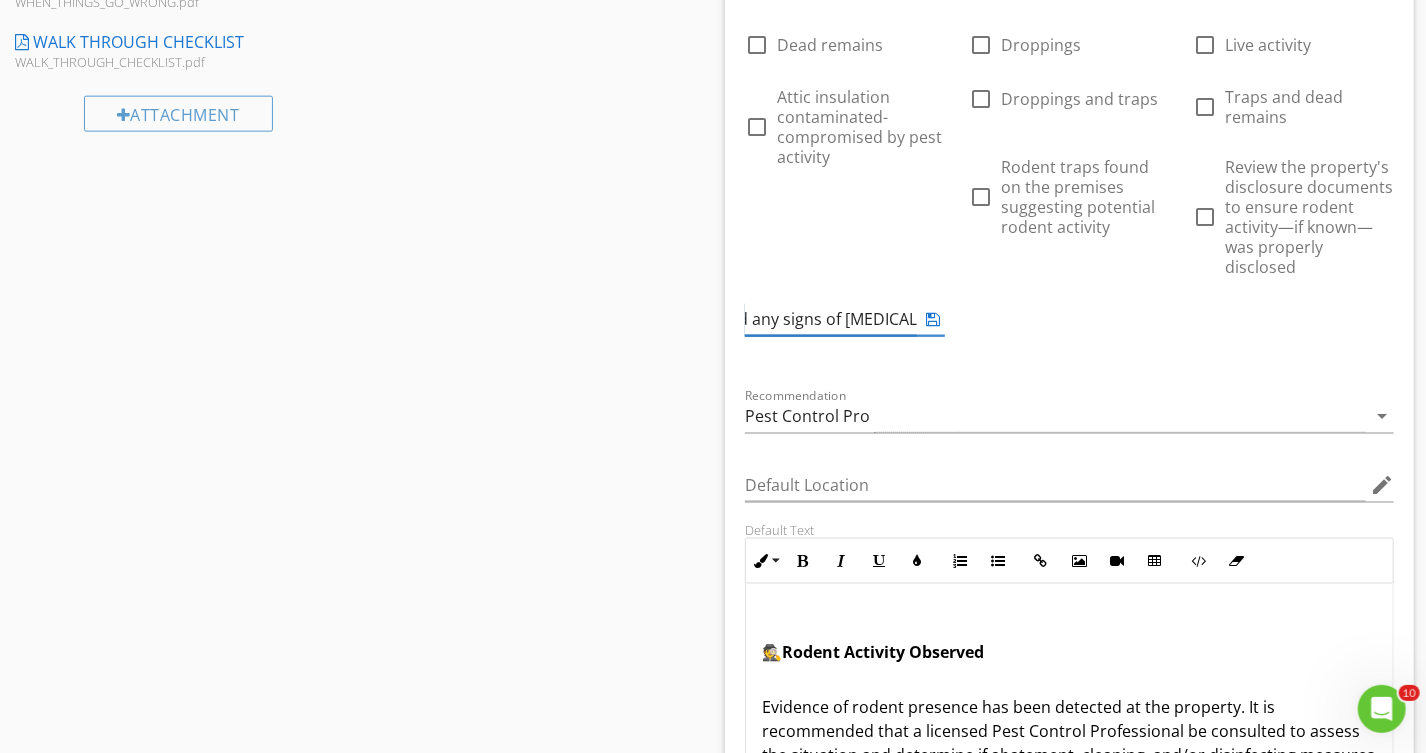 drag, startPoint x: 934, startPoint y: 317, endPoint x: 979, endPoint y: 321, distance: 45.17743 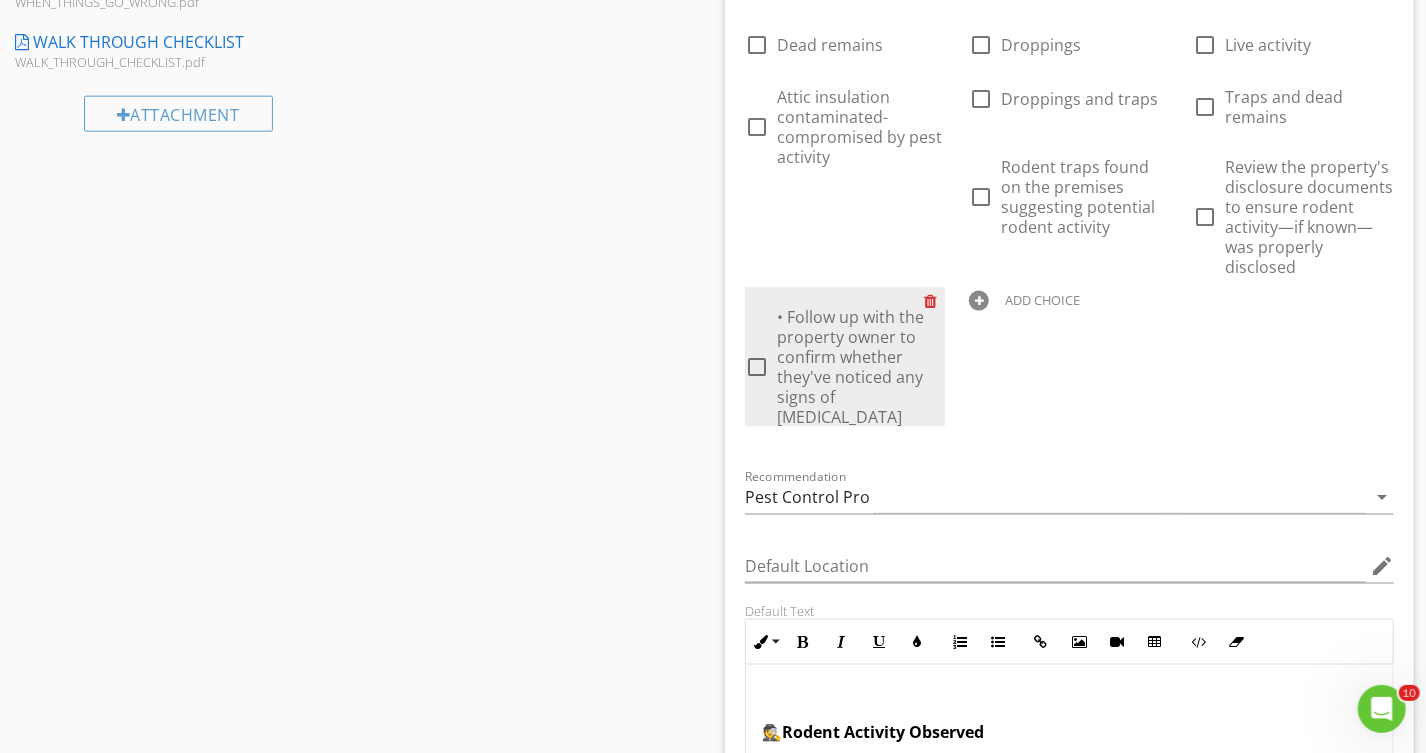 click at bounding box center (934, 301) 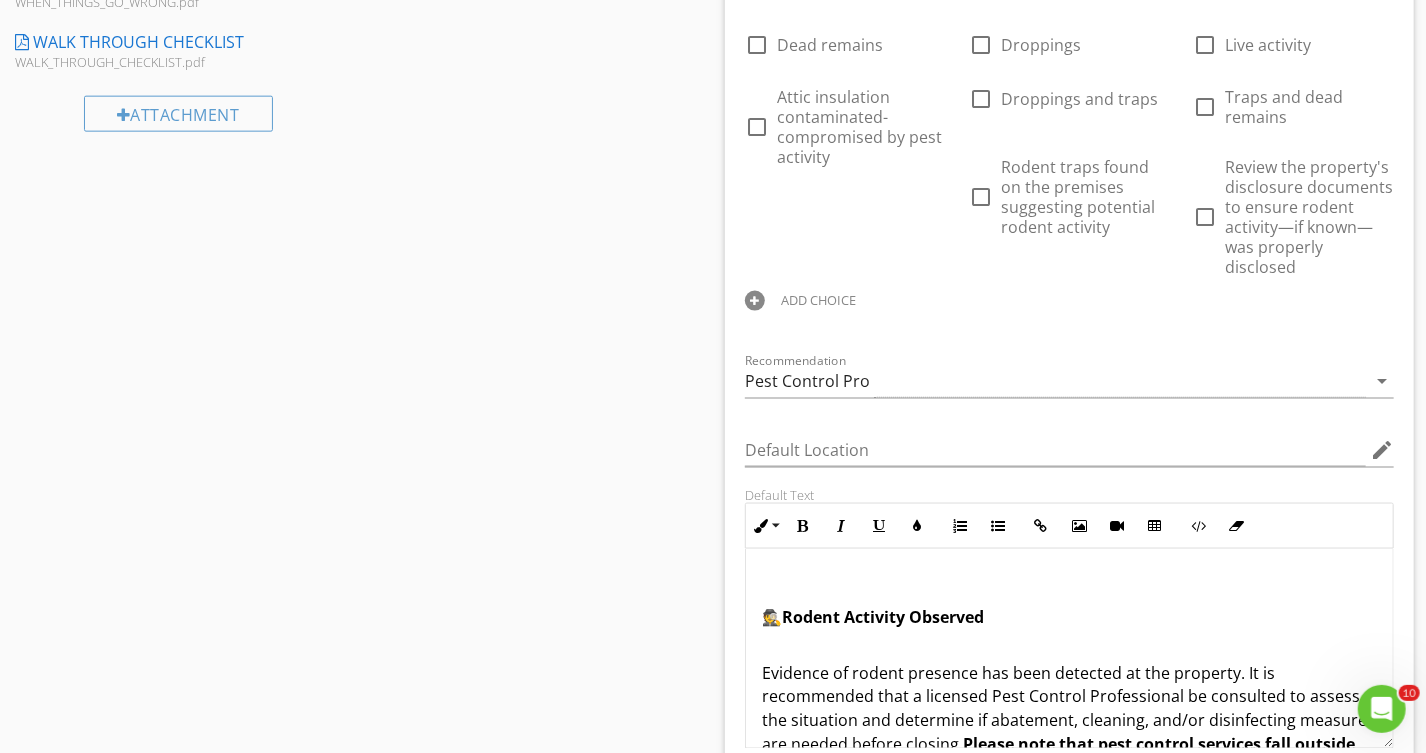 click on "ADD CHOICE" at bounding box center (818, 300) 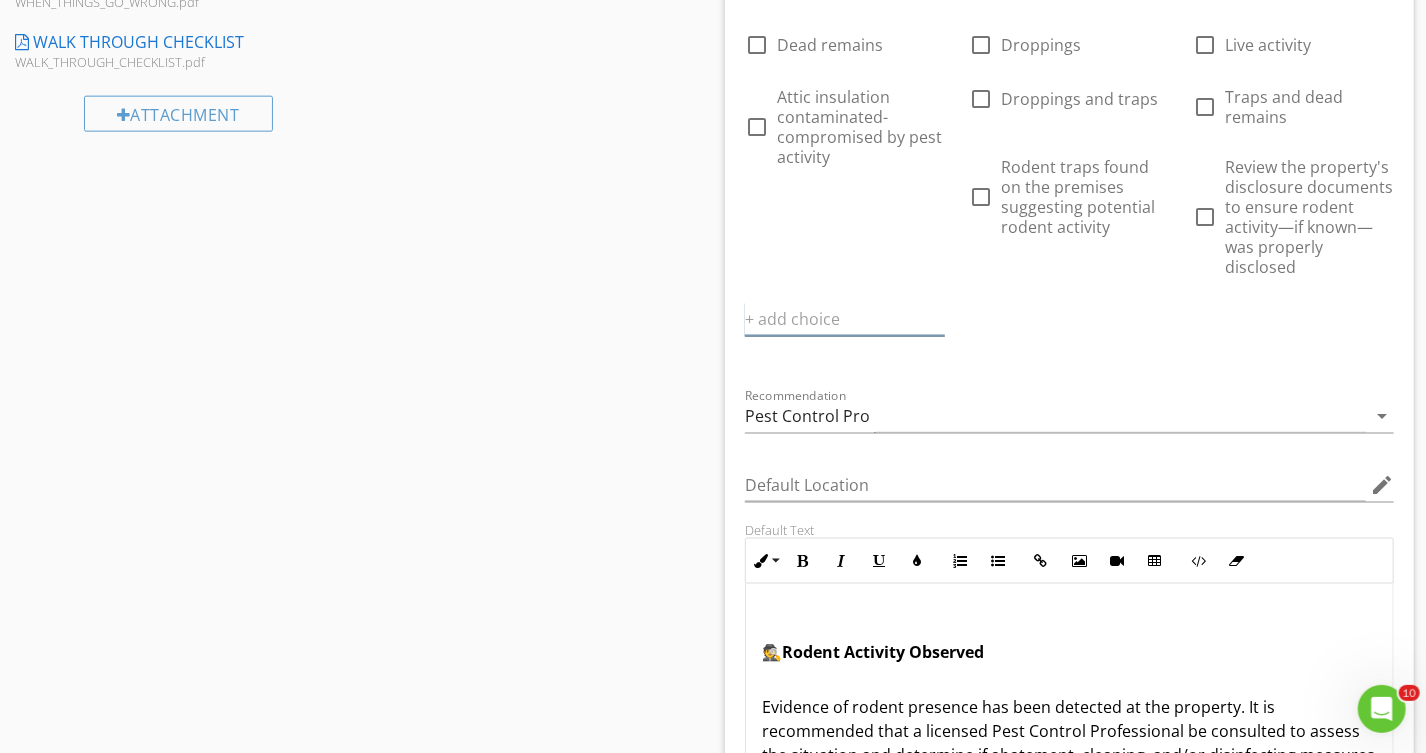 scroll, scrollTop: 0, scrollLeft: 0, axis: both 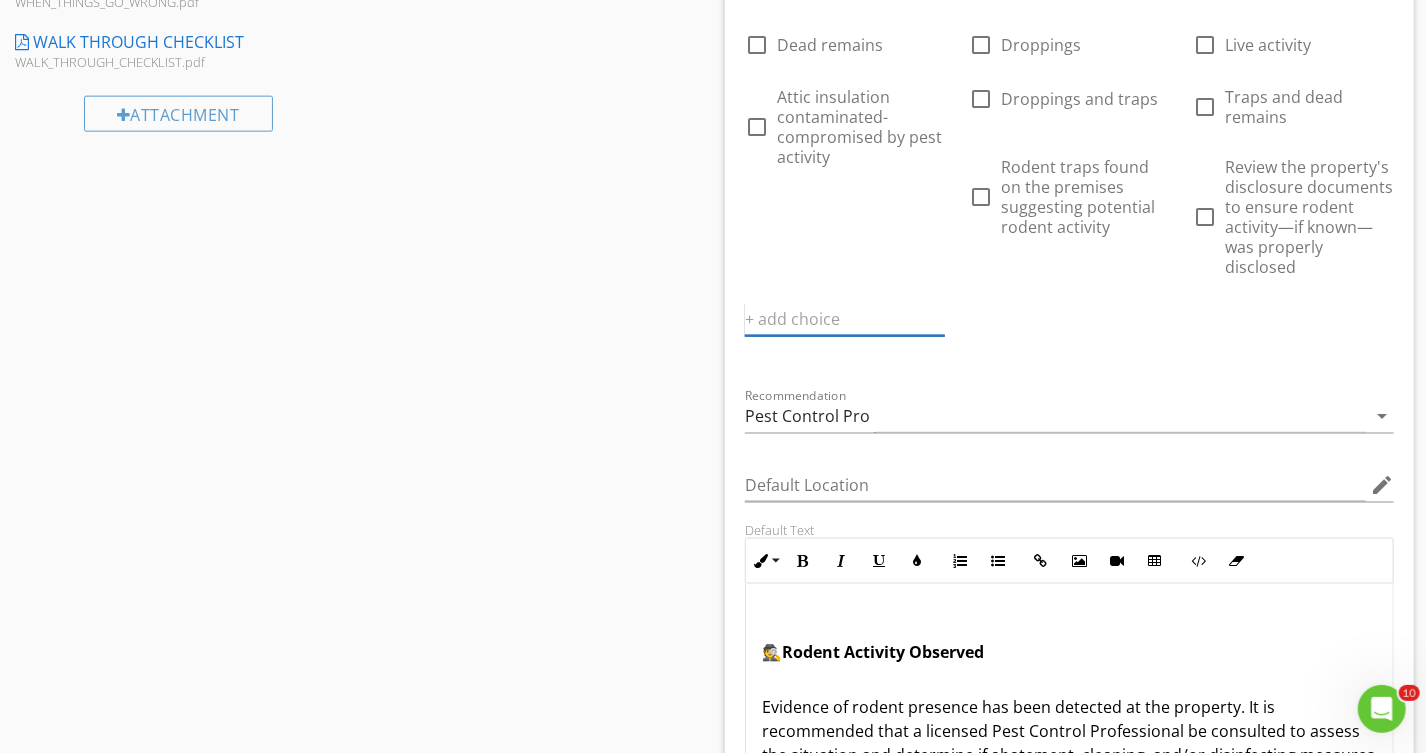 paste on "Follow up with the property owner to confirm whether they've noticed any signs of [MEDICAL_DATA]" 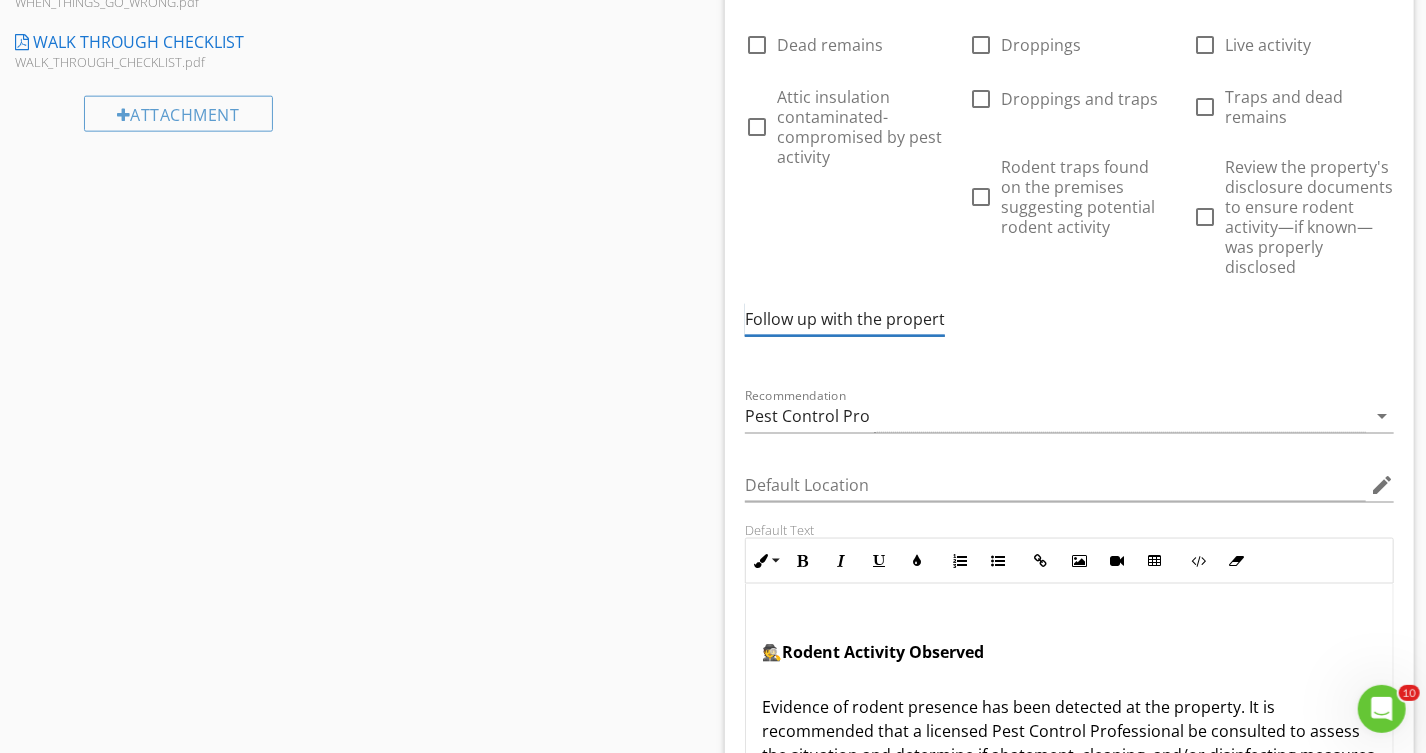 scroll, scrollTop: 0, scrollLeft: 525, axis: horizontal 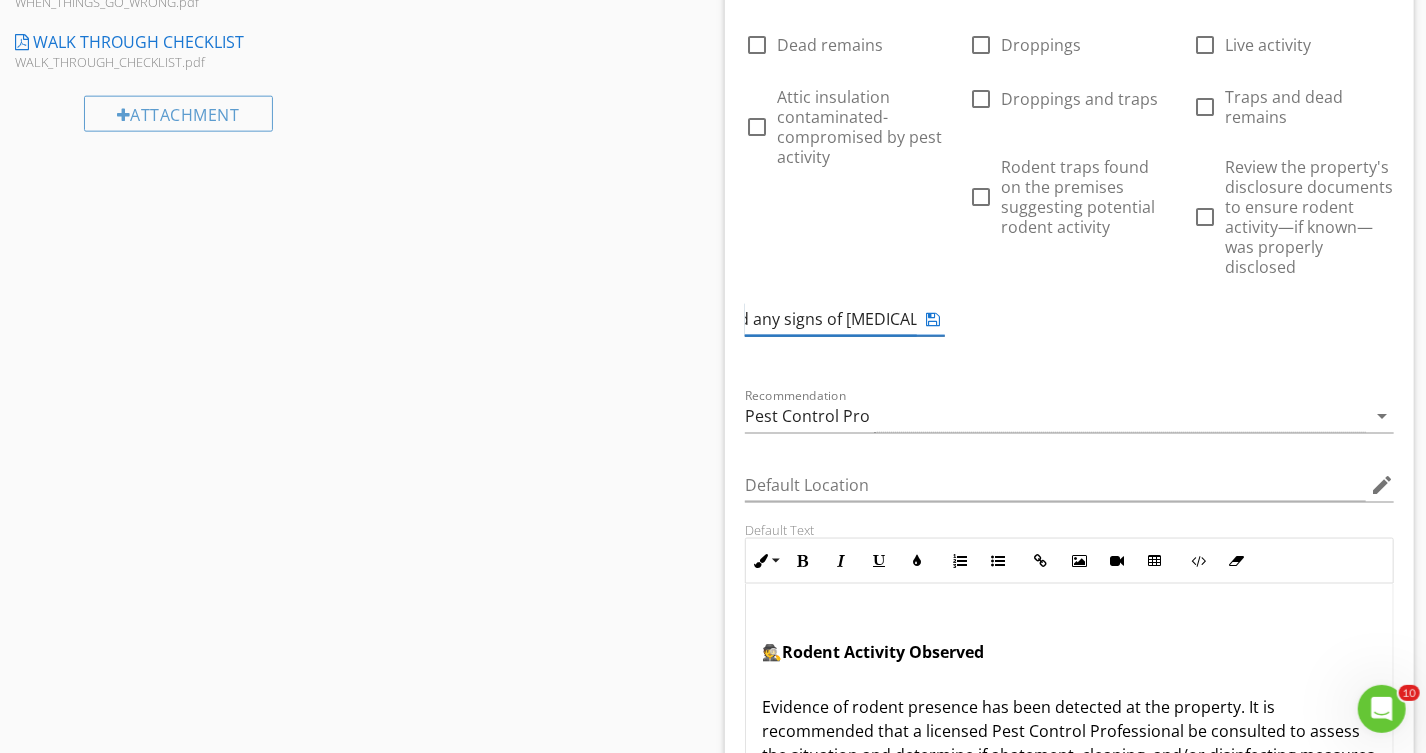 click at bounding box center (933, 319) 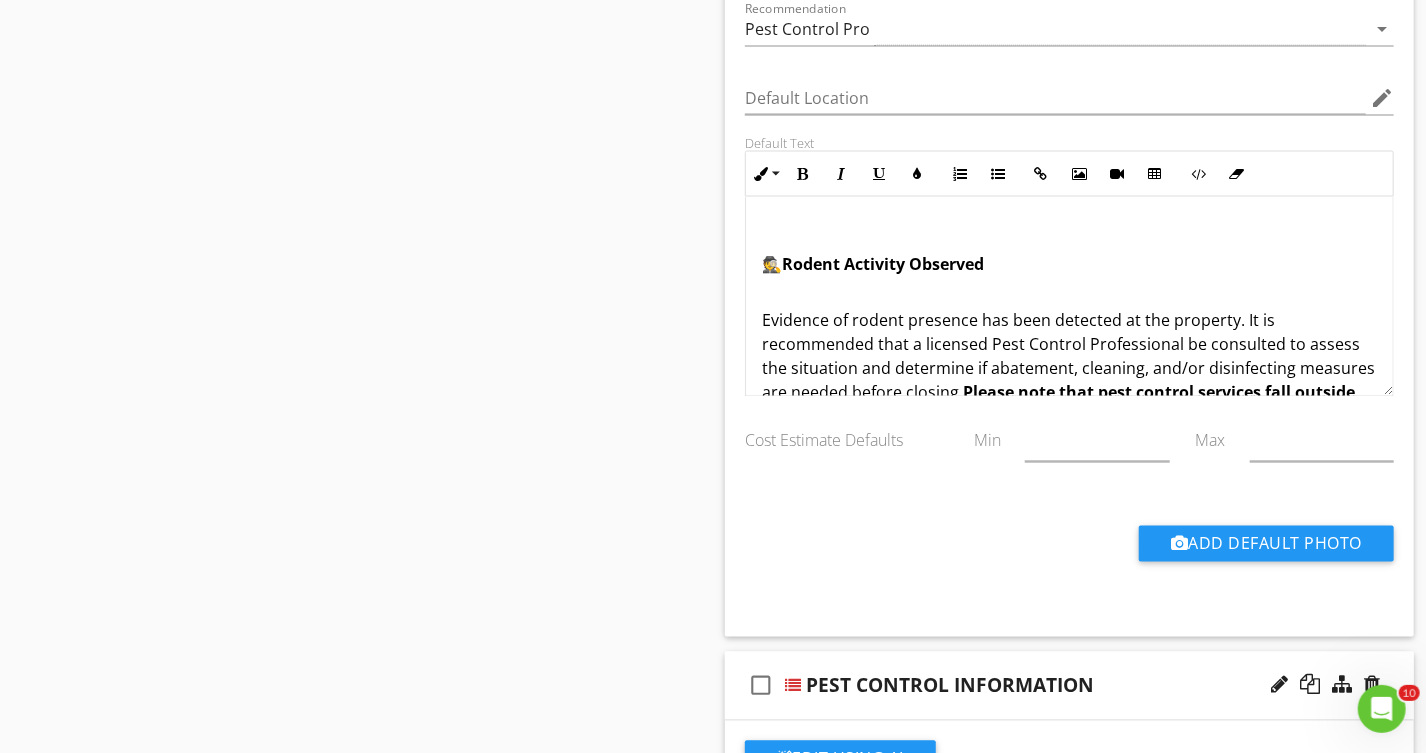 scroll, scrollTop: 1545, scrollLeft: 0, axis: vertical 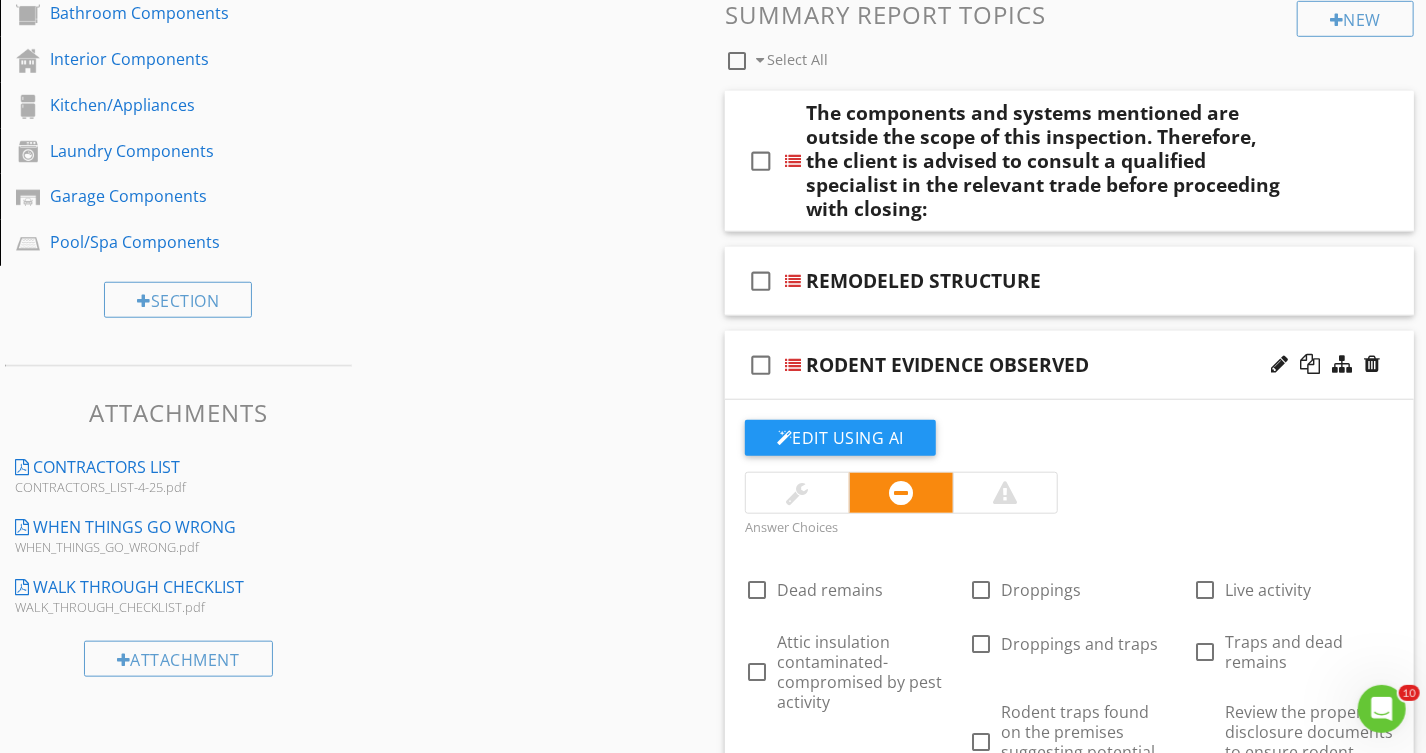 click on "check_box_outline_blank
RODENT EVIDENCE OBSERVED" at bounding box center (1069, 365) 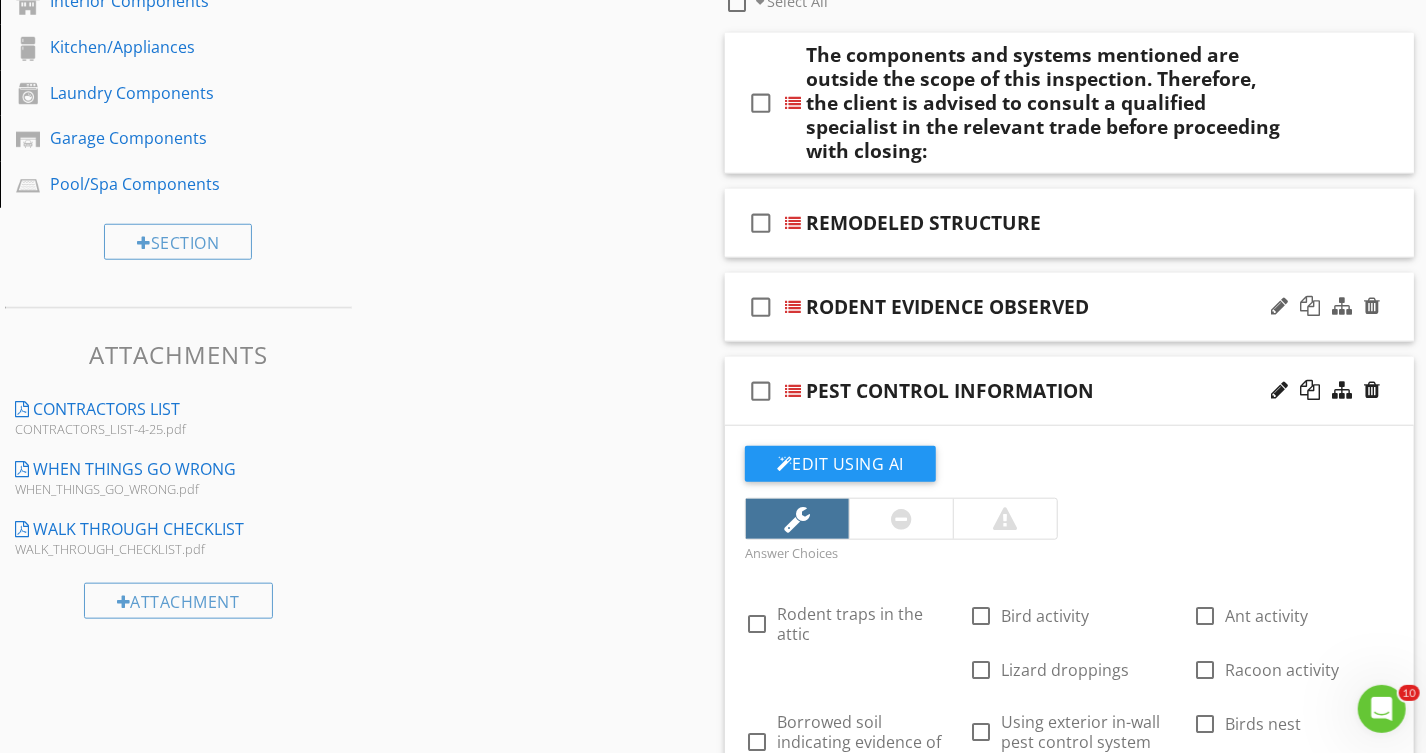 scroll, scrollTop: 818, scrollLeft: 0, axis: vertical 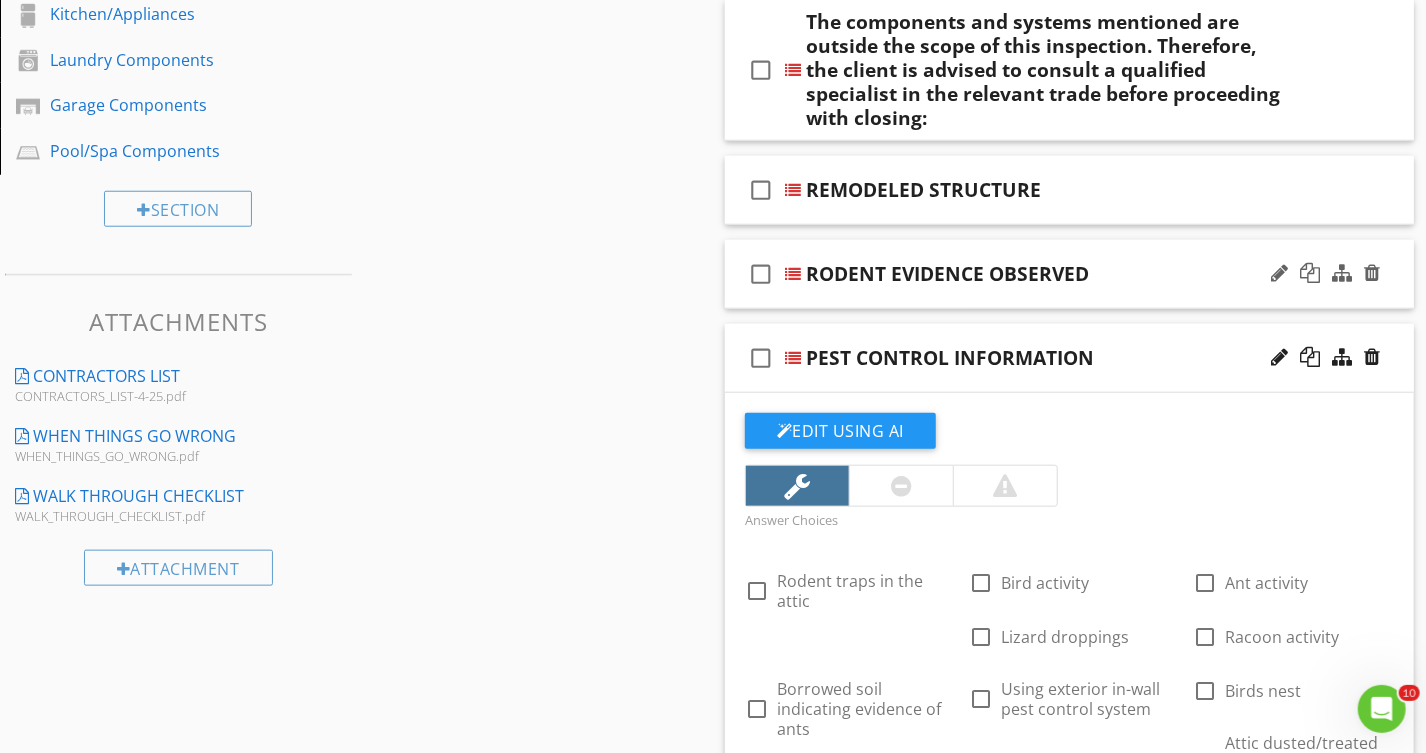 click on "check_box_outline_blank
RODENT EVIDENCE OBSERVED" at bounding box center (1069, 274) 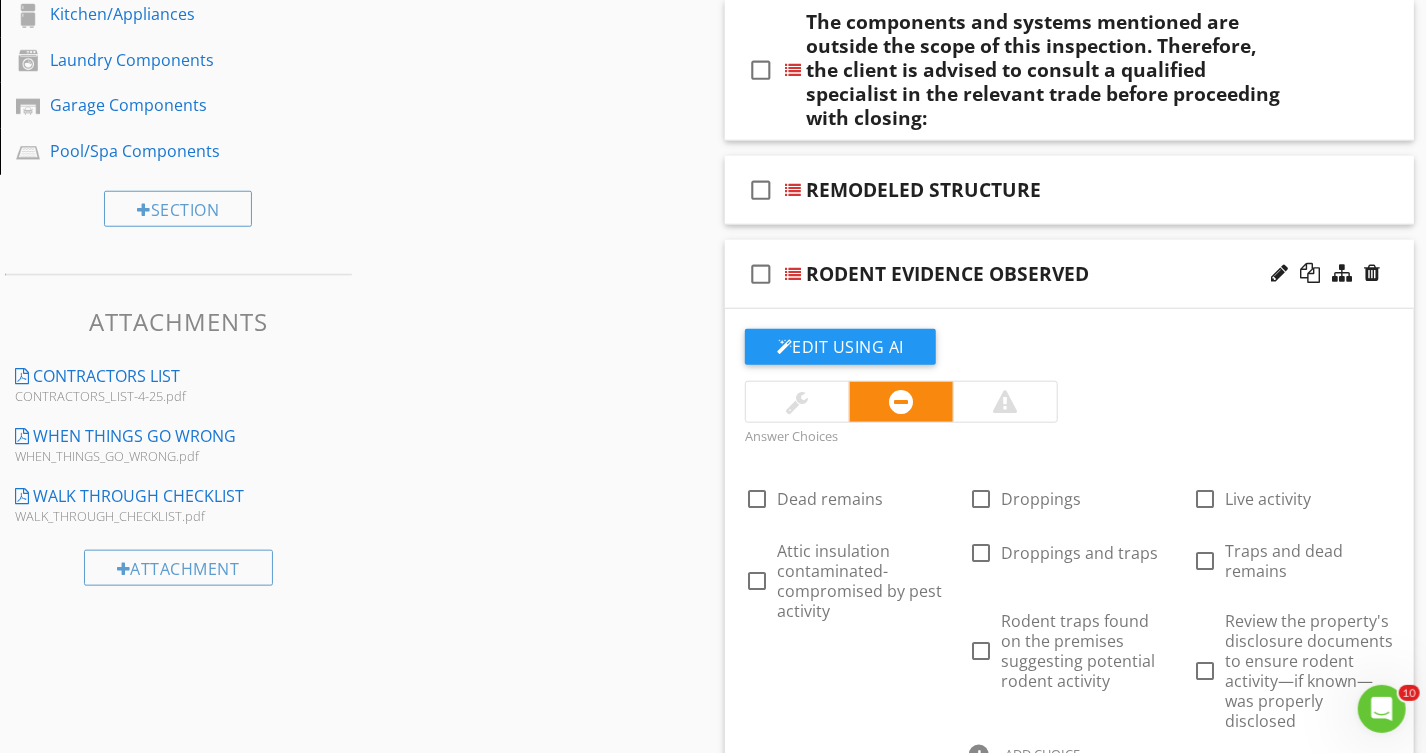click at bounding box center [1005, 402] 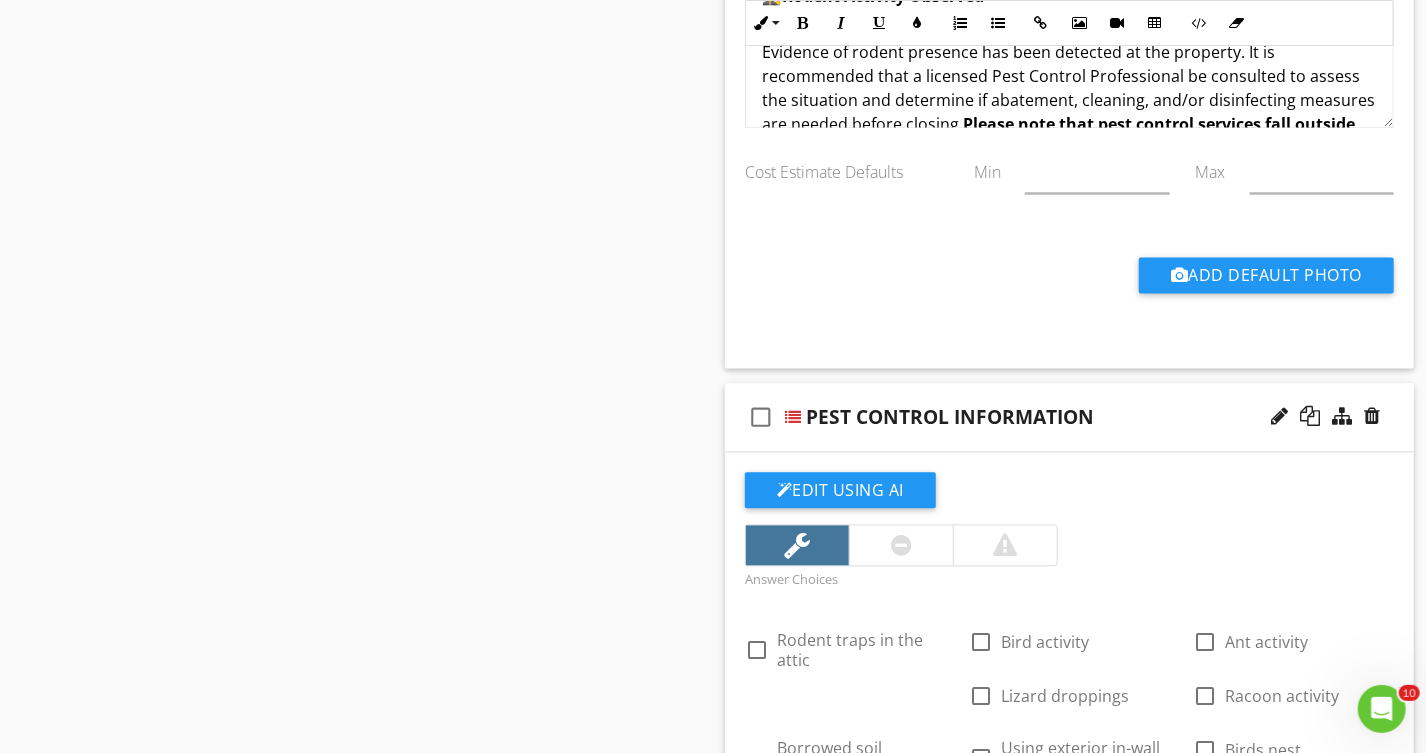 scroll, scrollTop: 2000, scrollLeft: 0, axis: vertical 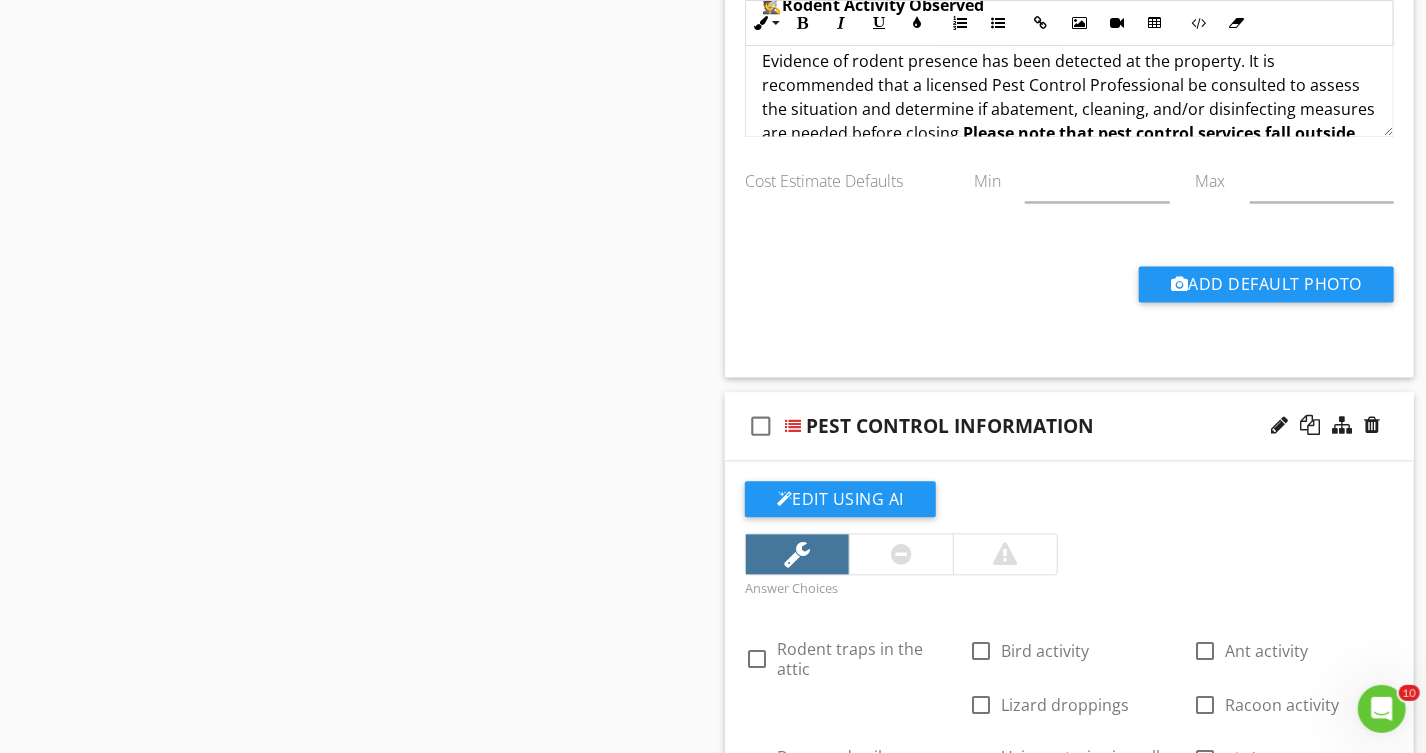 click at bounding box center [901, 554] 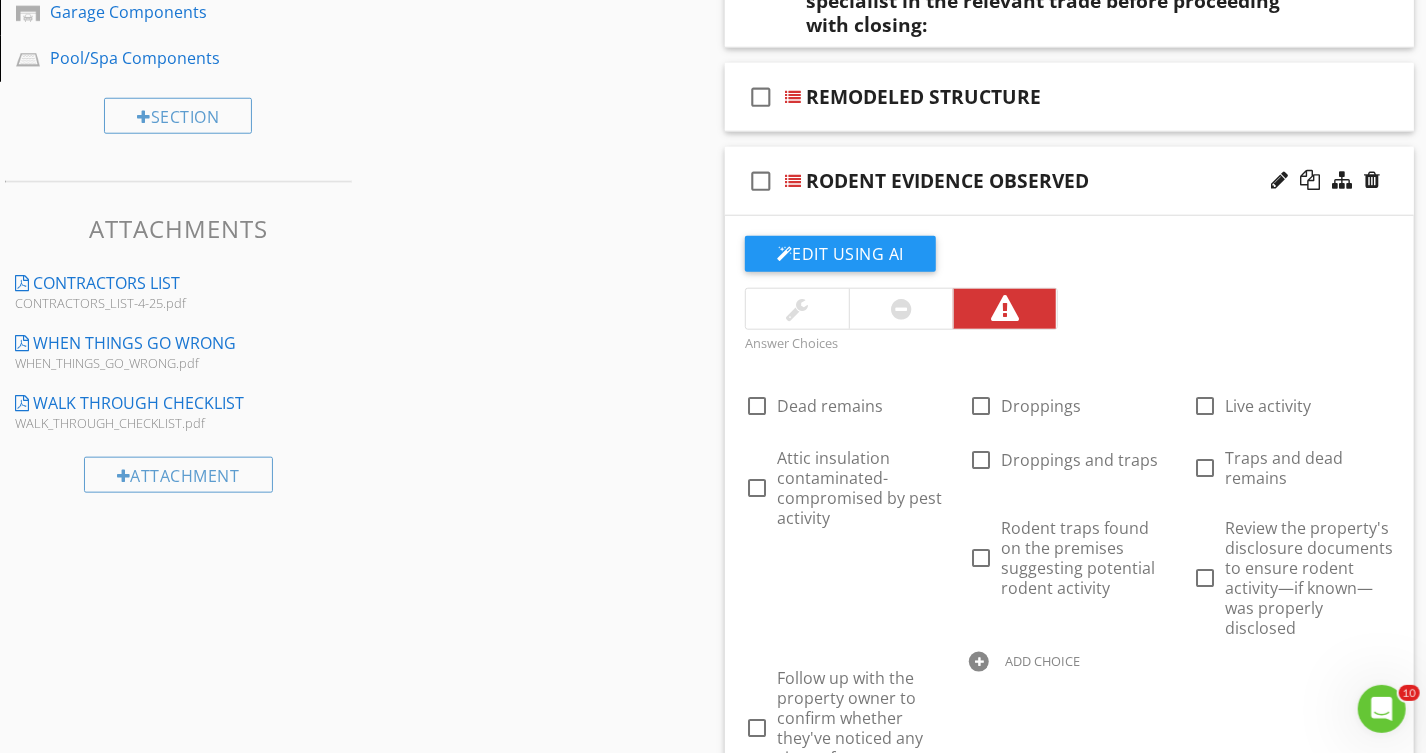 scroll, scrollTop: 727, scrollLeft: 0, axis: vertical 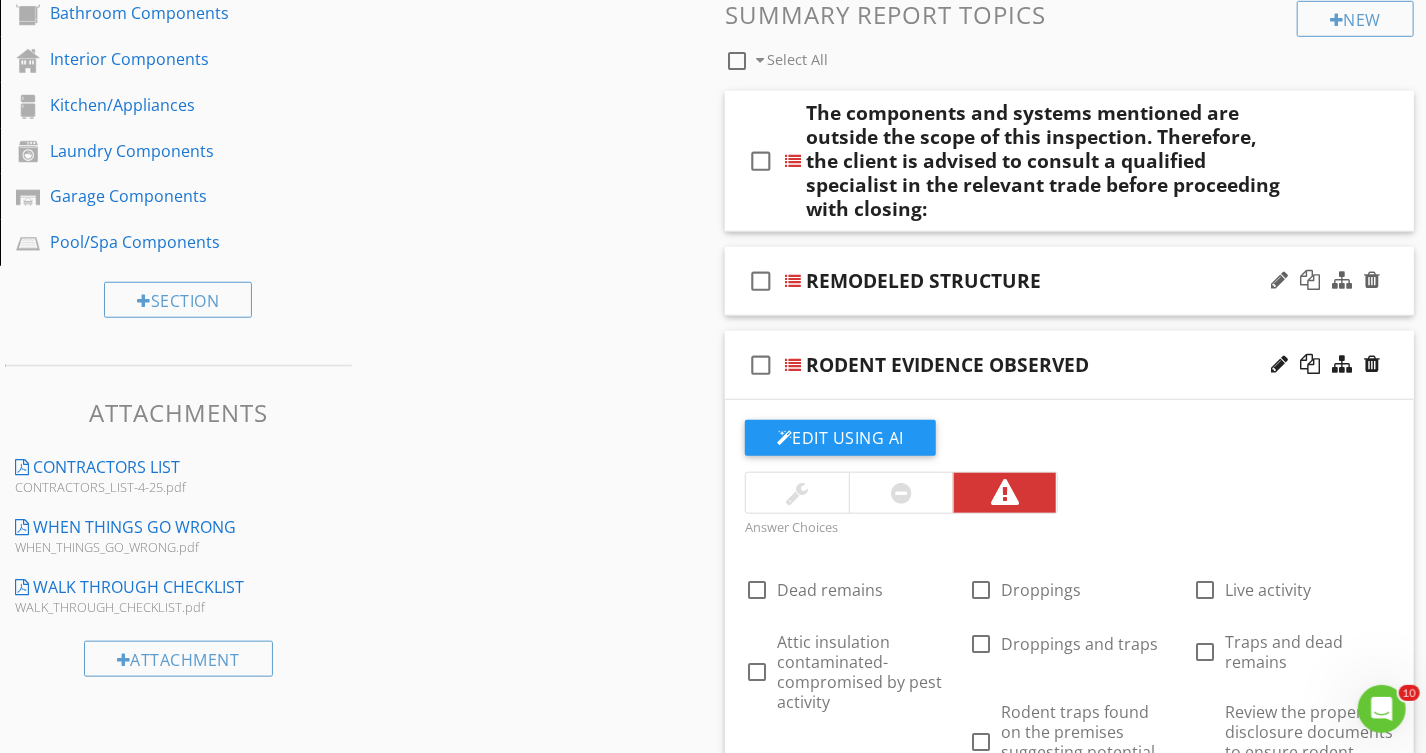 click on "check_box_outline_blank
REMODELED STRUCTURE" at bounding box center [1069, 281] 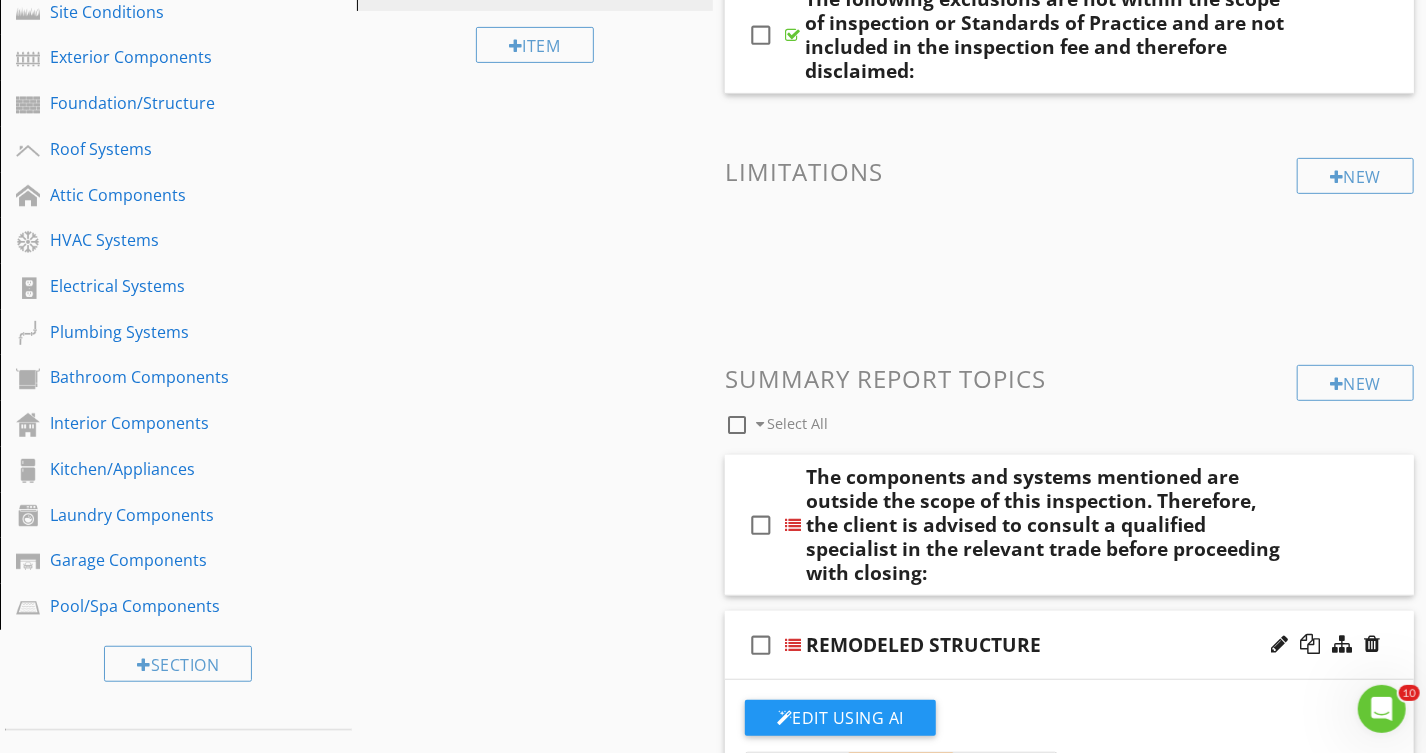 scroll, scrollTop: 545, scrollLeft: 0, axis: vertical 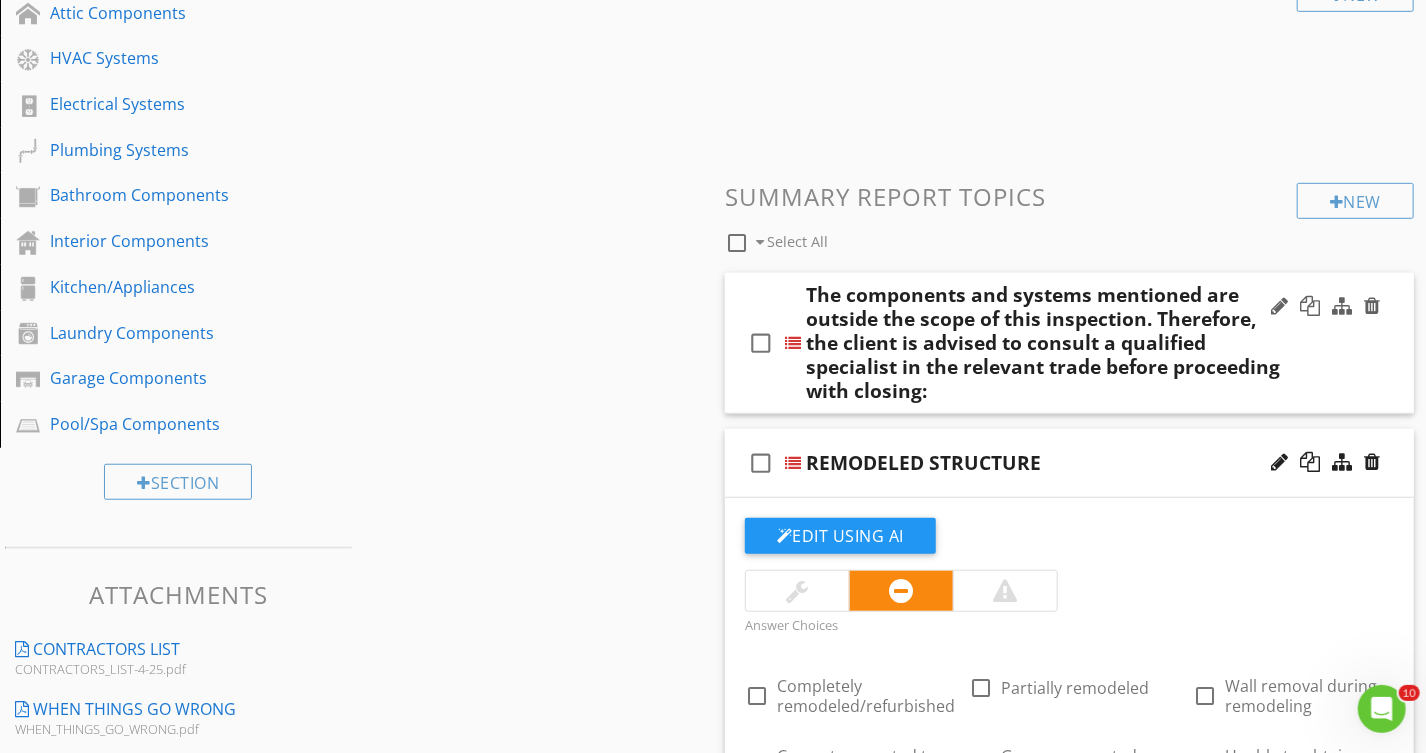 click on "check_box_outline_blank
The components and systems mentioned are outside the scope of this inspection. Therefore, the client is advised to consult a qualified specialist in the relevant trade before proceeding with closing:" at bounding box center (1069, 343) 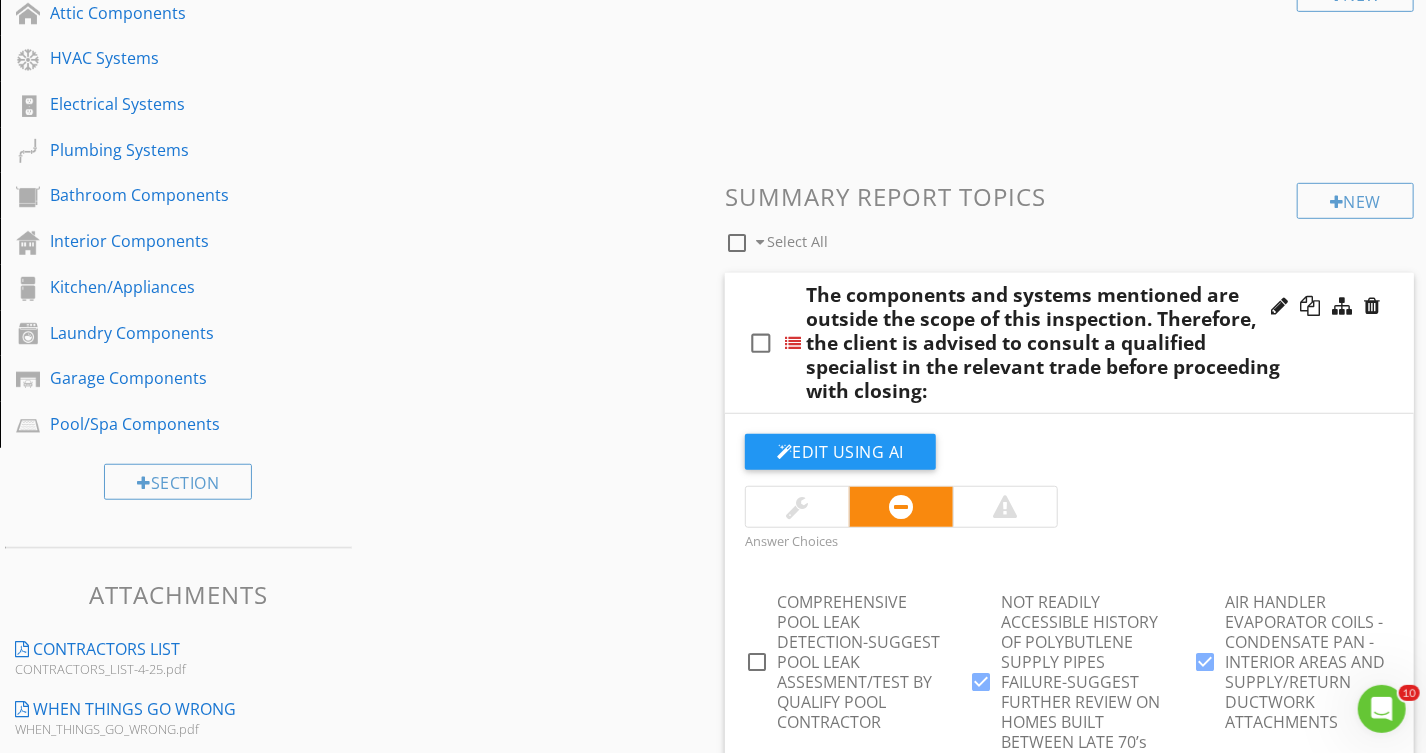 click on "check_box_outline_blank
The components and systems mentioned are outside the scope of this inspection. Therefore, the client is advised to consult a qualified specialist in the relevant trade before proceeding with closing:" at bounding box center [1069, 343] 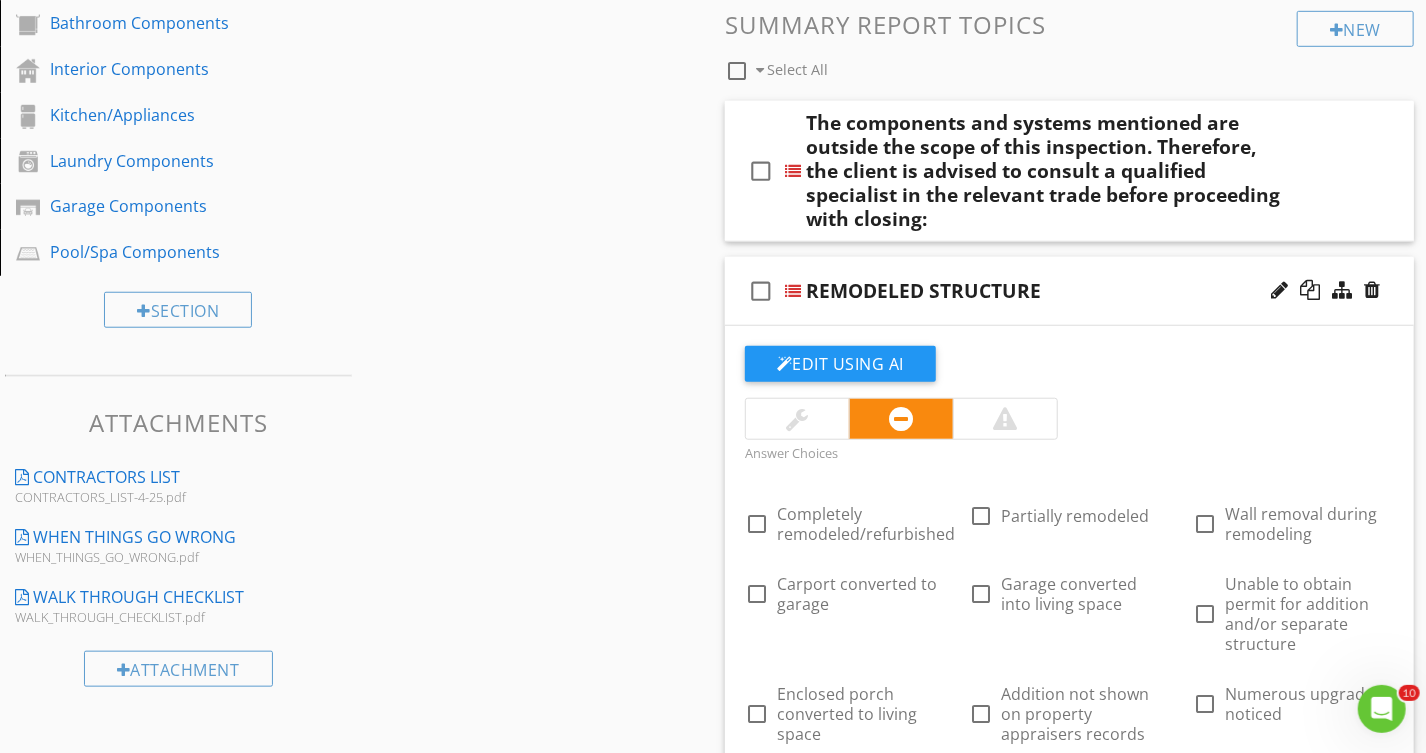 scroll, scrollTop: 818, scrollLeft: 0, axis: vertical 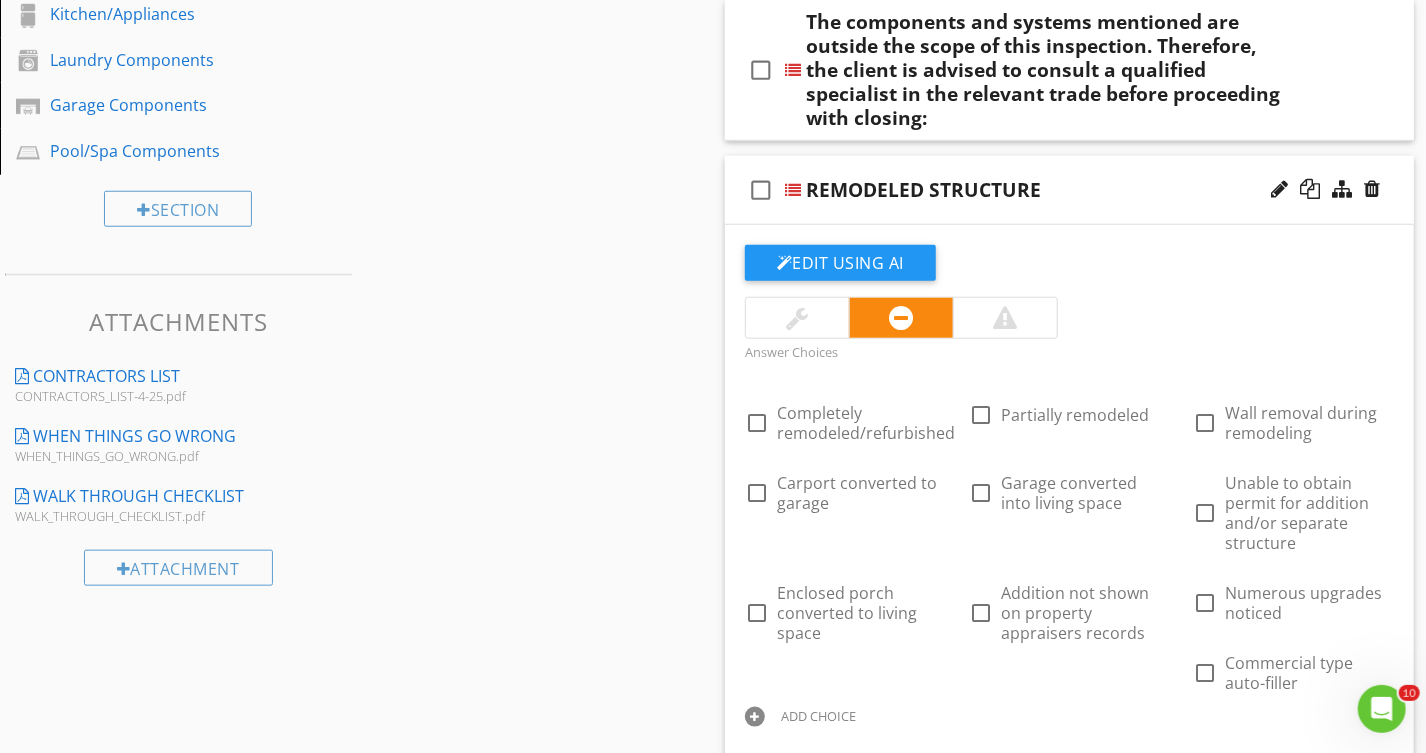click on "check_box_outline_blank
REMODELED STRUCTURE" at bounding box center [1069, 190] 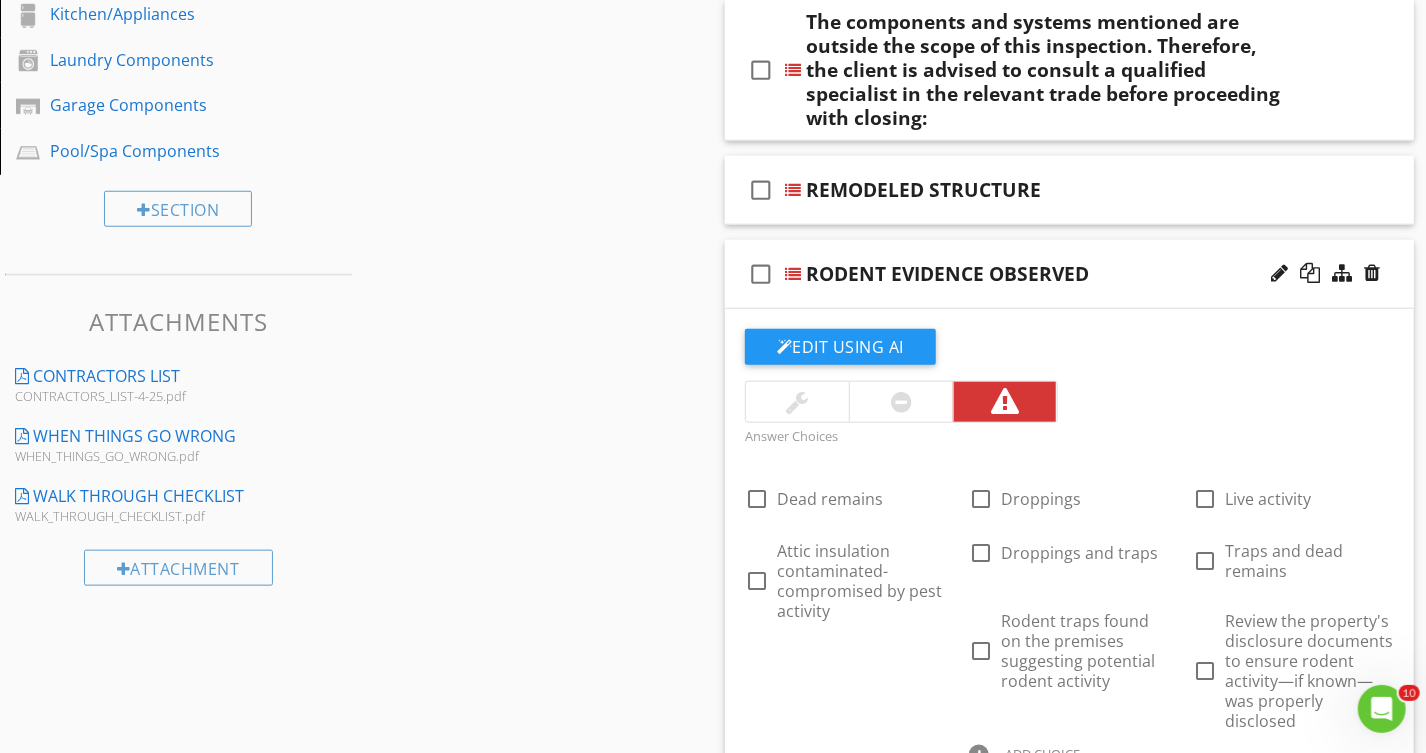 click on "check_box_outline_blank
RODENT EVIDENCE OBSERVED" at bounding box center (1069, 274) 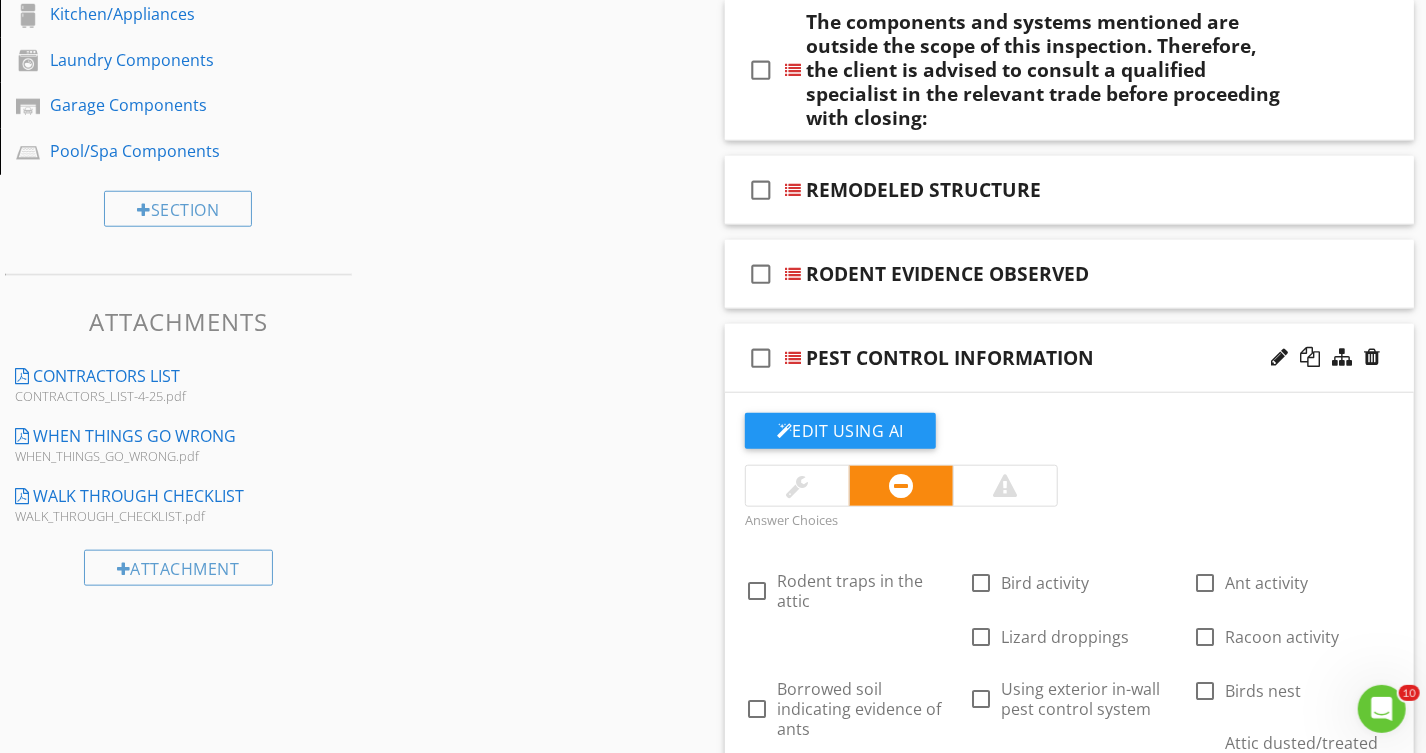 click on "check_box_outline_blank
PEST CONTROL INFORMATION" at bounding box center [1069, 358] 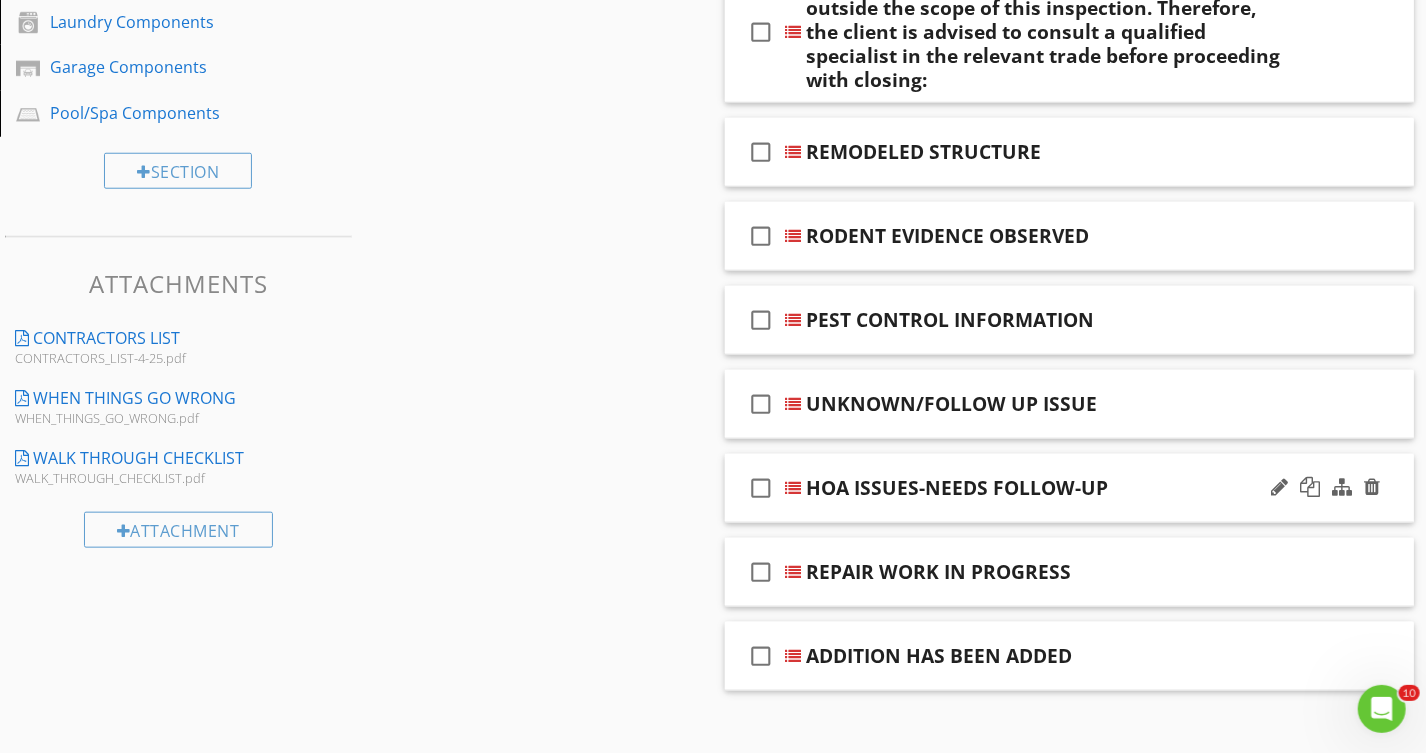 scroll, scrollTop: 877, scrollLeft: 0, axis: vertical 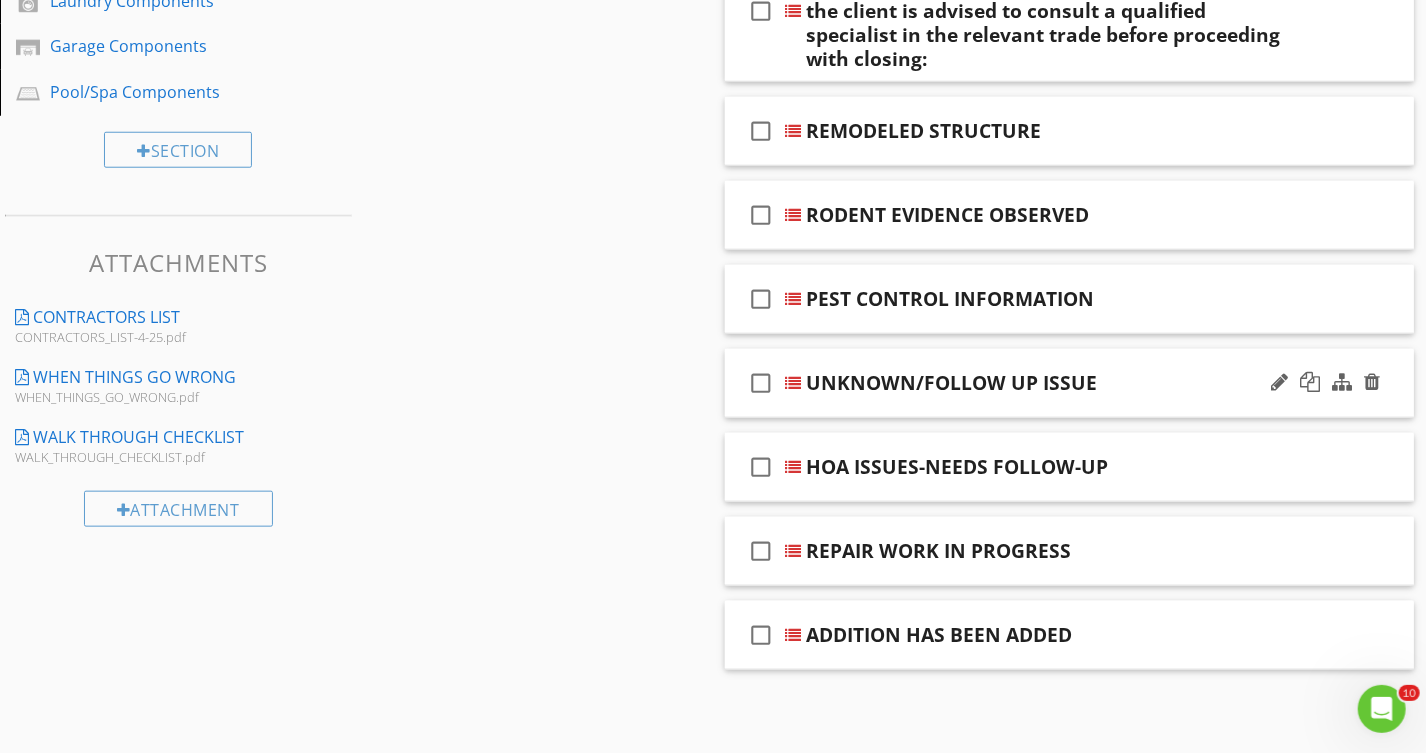 click on "check_box_outline_blank
UNKNOWN/FOLLOW UP ISSUE" at bounding box center (1069, 383) 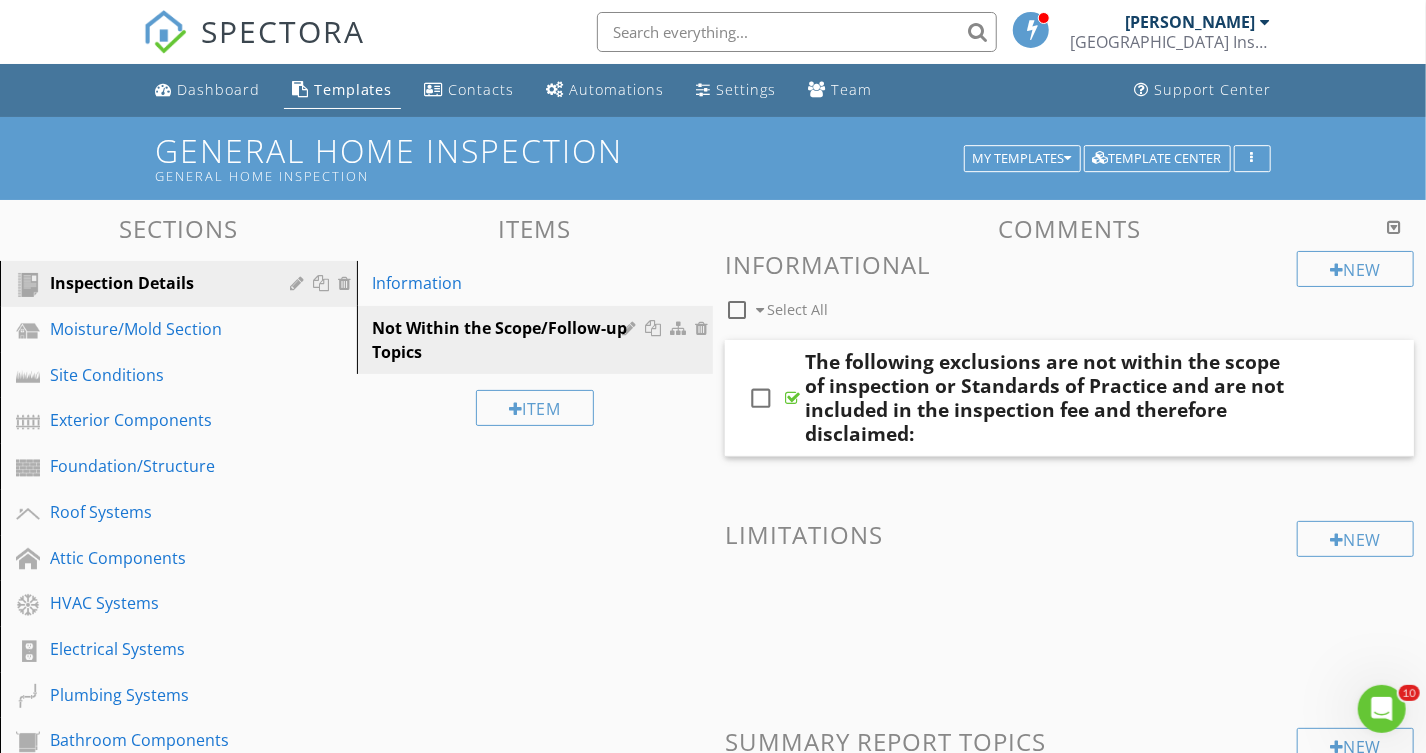 scroll, scrollTop: 90, scrollLeft: 0, axis: vertical 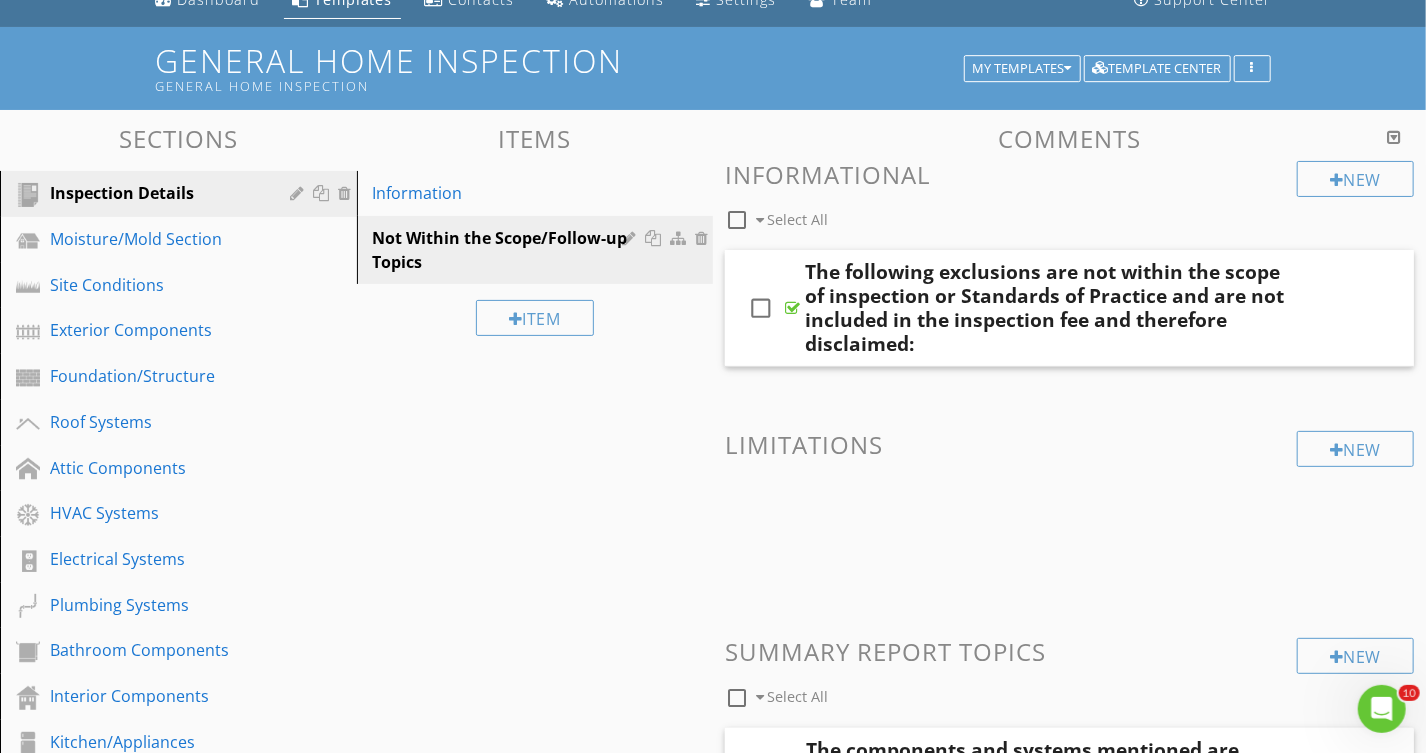 drag, startPoint x: 406, startPoint y: 556, endPoint x: 601, endPoint y: 664, distance: 222.9103 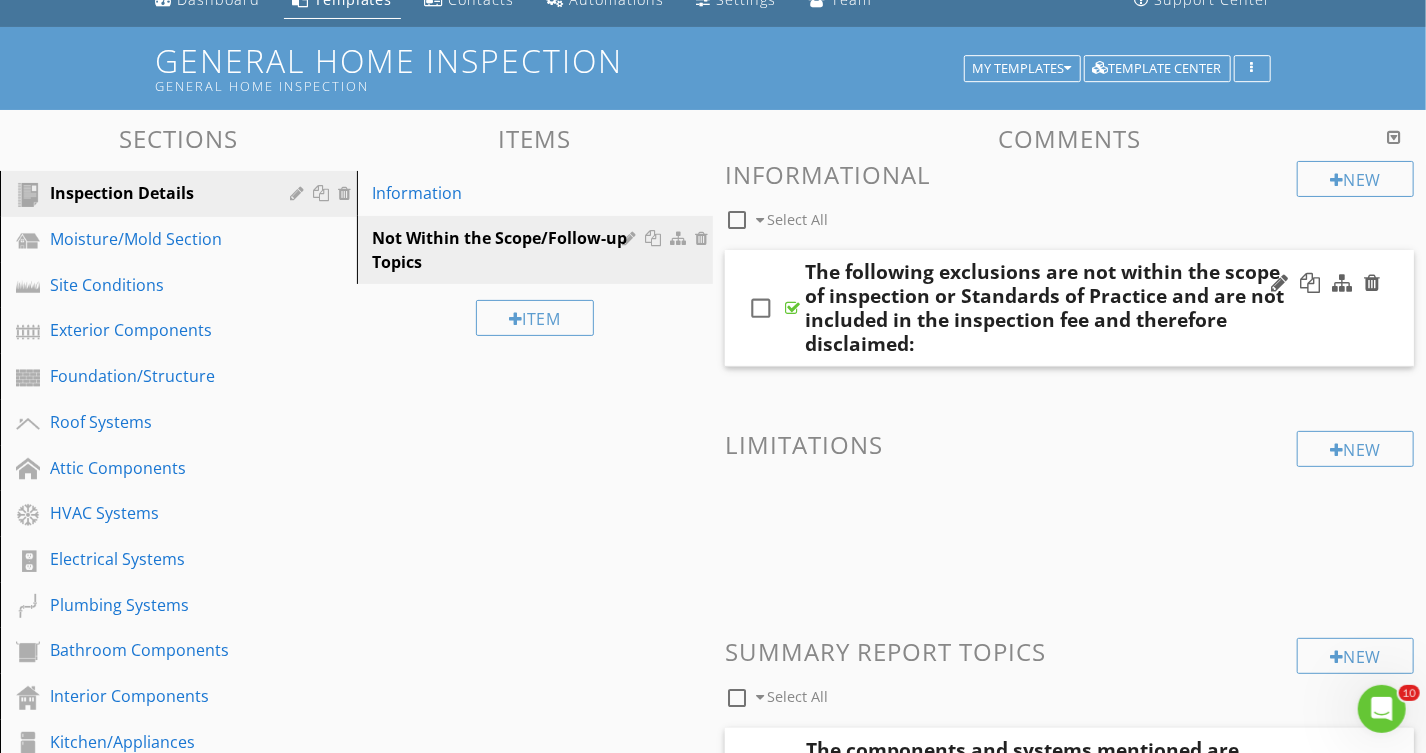 click on "check_box_outline_blank
The following exclusions are not within the scope of inspection or Standards of Practice and are not included in the inspection fee and therefore disclaimed:" at bounding box center [1069, 308] 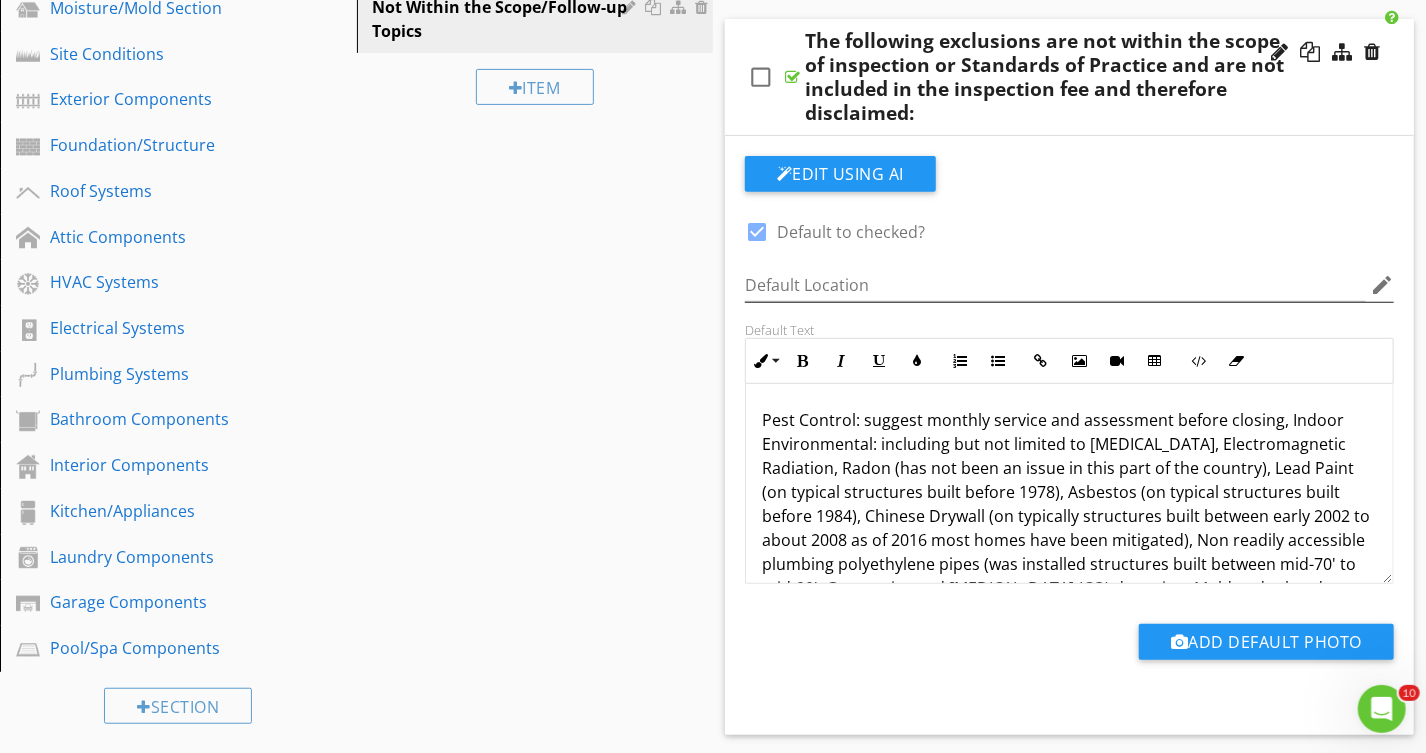 scroll, scrollTop: 363, scrollLeft: 0, axis: vertical 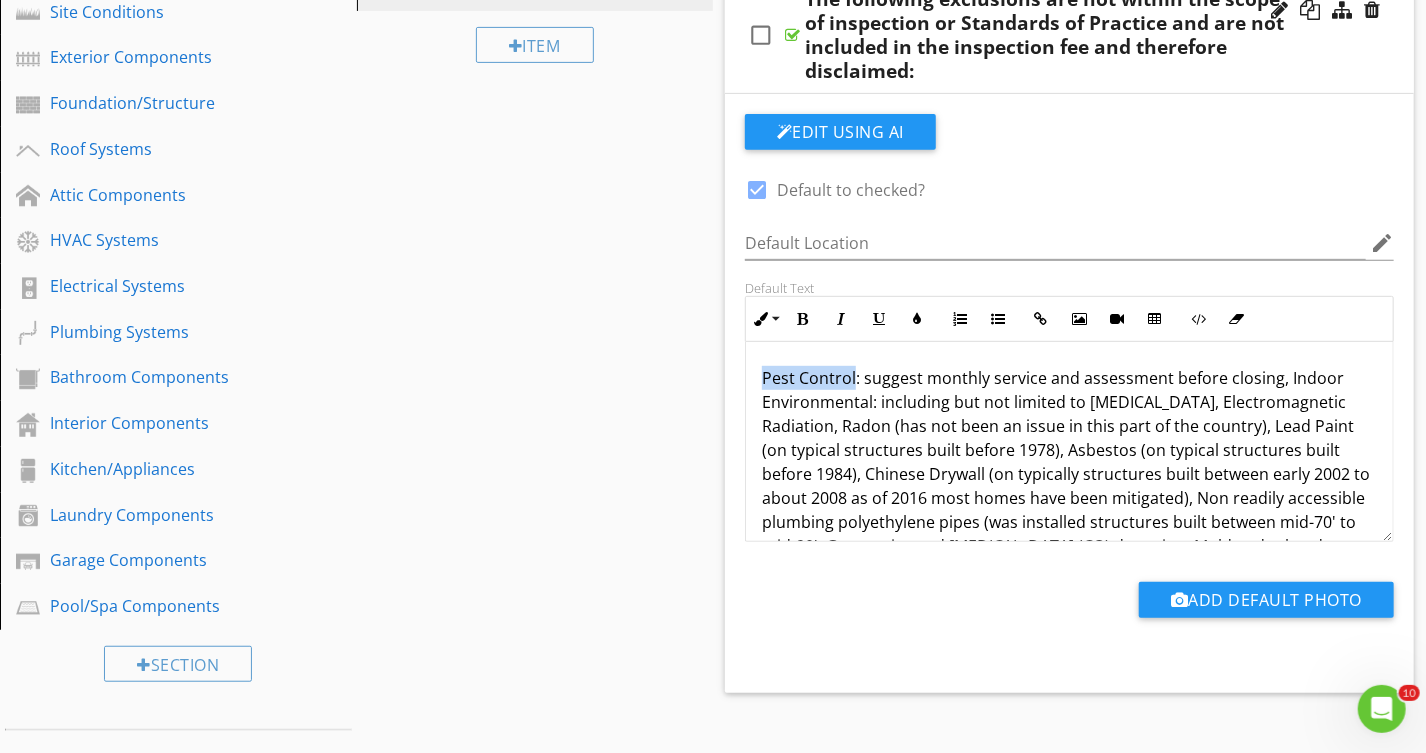 drag, startPoint x: 851, startPoint y: 381, endPoint x: 758, endPoint y: 378, distance: 93.04838 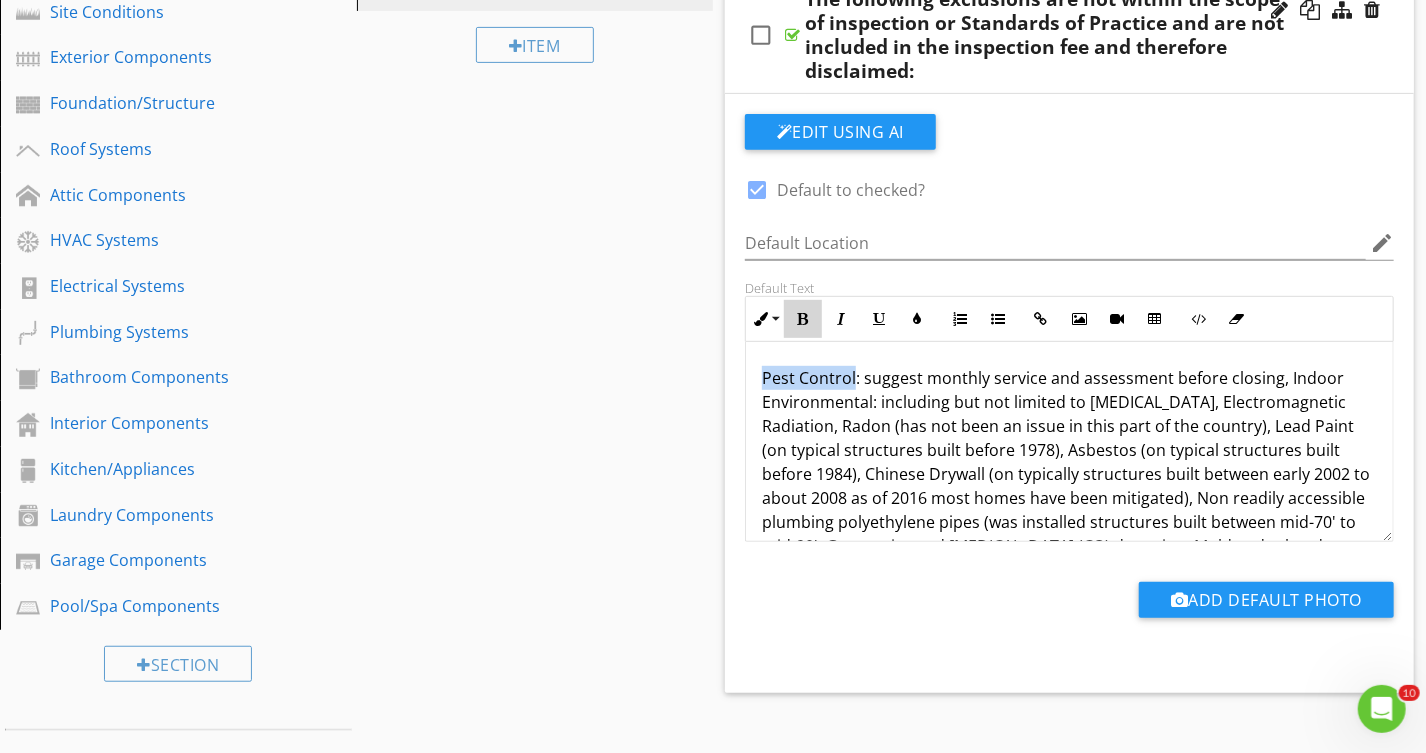 click at bounding box center [803, 319] 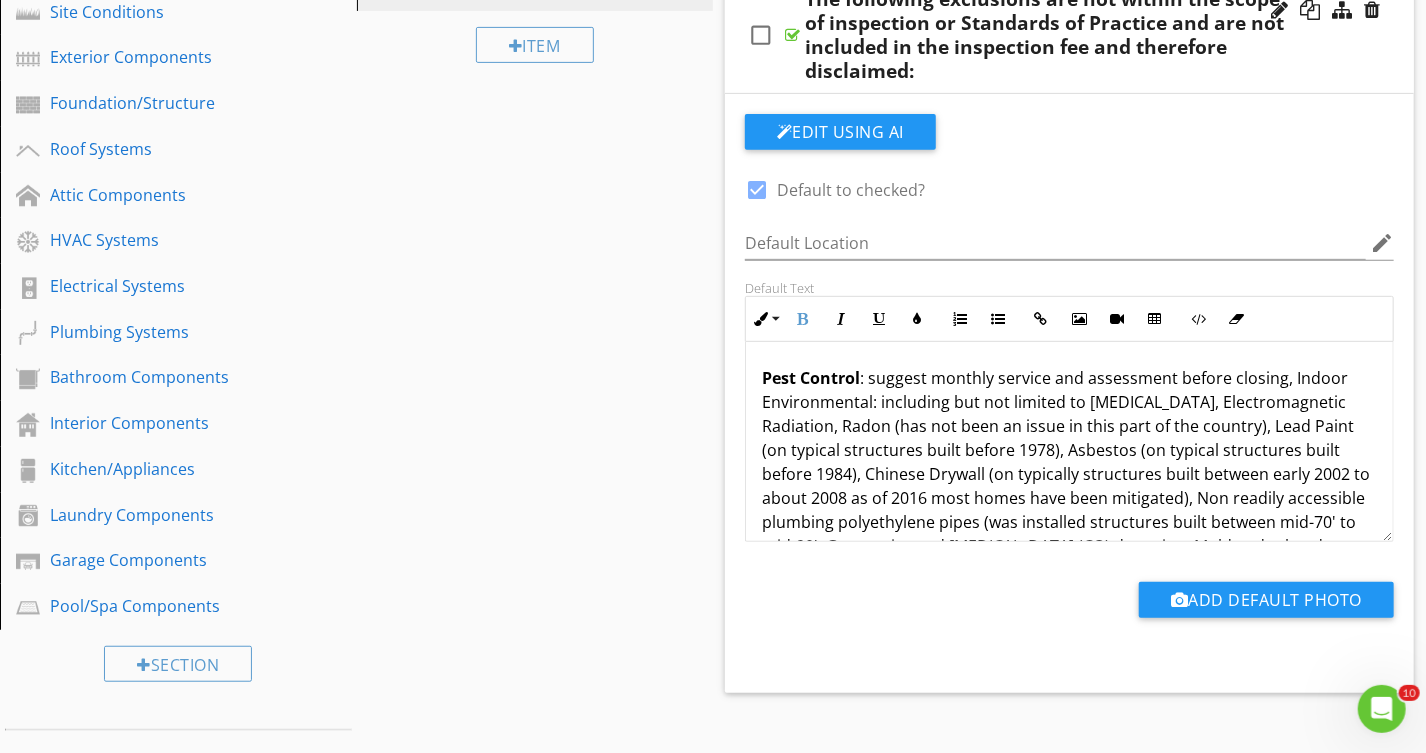 click on "Sections
Inspection Details           Moisture/Mold Section           Site Conditions           Exterior Components           Foundation/Structure           Roof Systems           Attic Components           HVAC Systems           Electrical Systems           Plumbing Systems           Bathroom Components           Interior Components           Kitchen/Appliances           Laundry Components           Garage Components           Pool/Spa Components
Section
Attachments     CONTRACTORS LIST   CONTRACTORS_LIST-4-25.pdf     WHEN THINGS GO WRONG   WHEN_THINGS_GO_WRONG.pdf     WALK THROUGH CHECKLIST   WALK_THROUGH_CHECKLIST.pdf
Attachment
Items
Information           Not Within the Scope/Follow-up Topics
Item
Comments
New
Informational   check_box_outline_blank     Select All" at bounding box center [713, 1486] 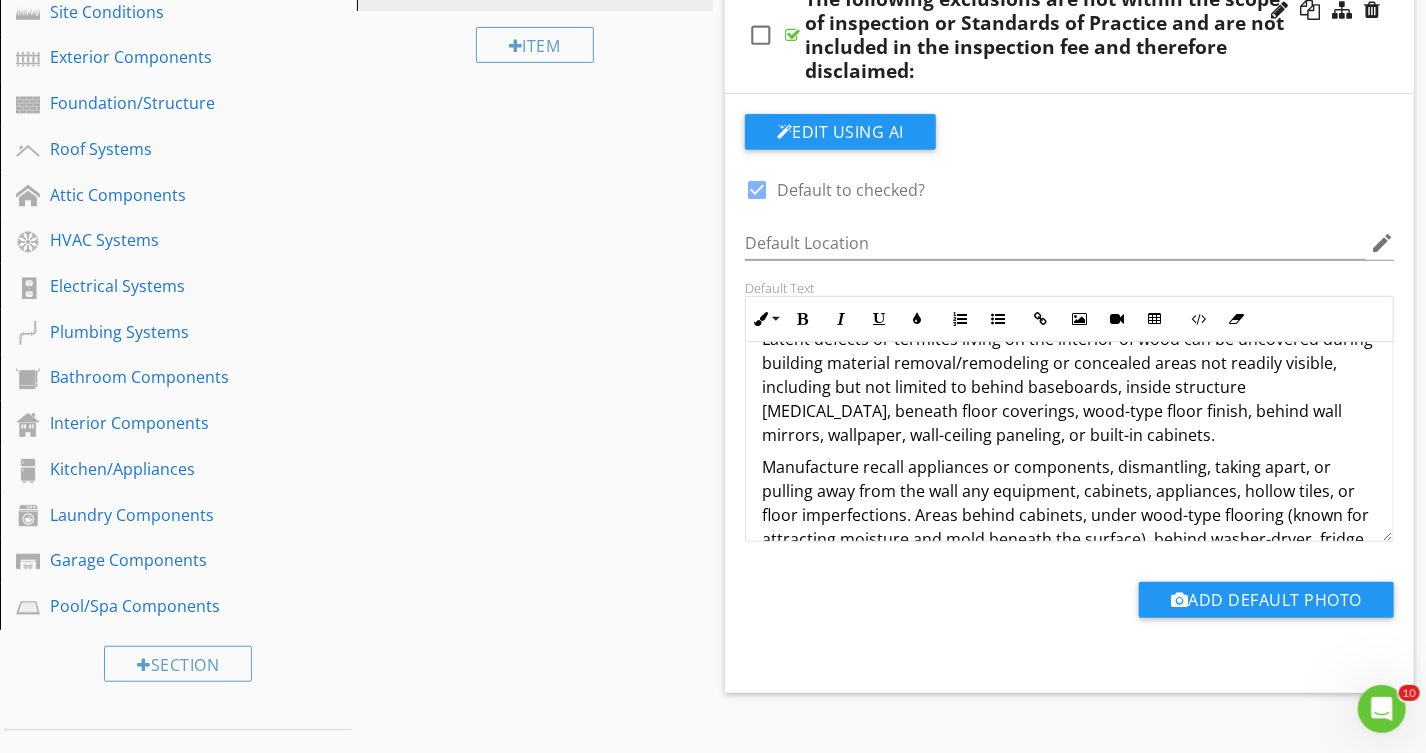 scroll, scrollTop: 363, scrollLeft: 0, axis: vertical 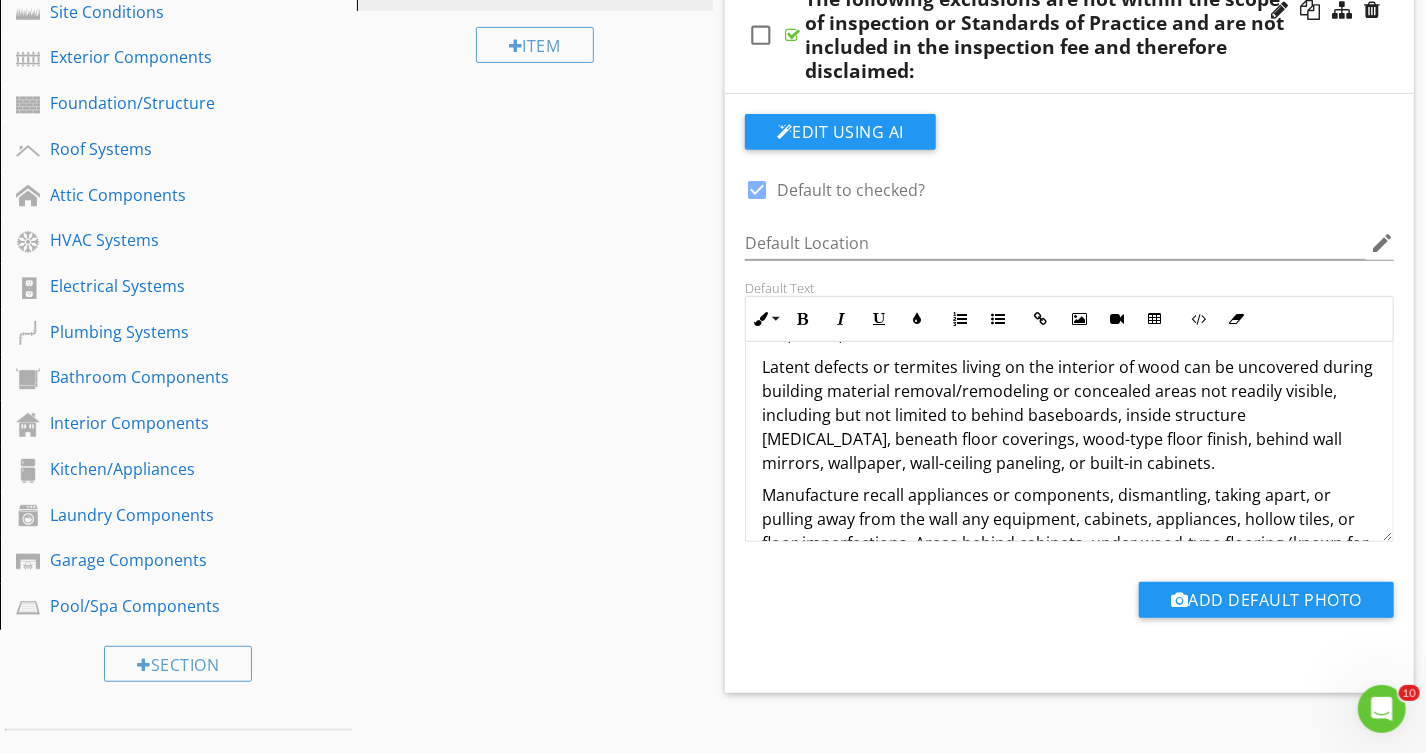 click on "Latent defects or termites living on the interior of wood can be uncovered during building material removal/remodeling or concealed areas not readily visible, including but not limited to behind baseboards, inside structure [MEDICAL_DATA], beneath floor coverings, wood-type floor finish, behind wall mirrors, wallpaper, wall-ceiling paneling, or built-in cabinets." at bounding box center (1069, 415) 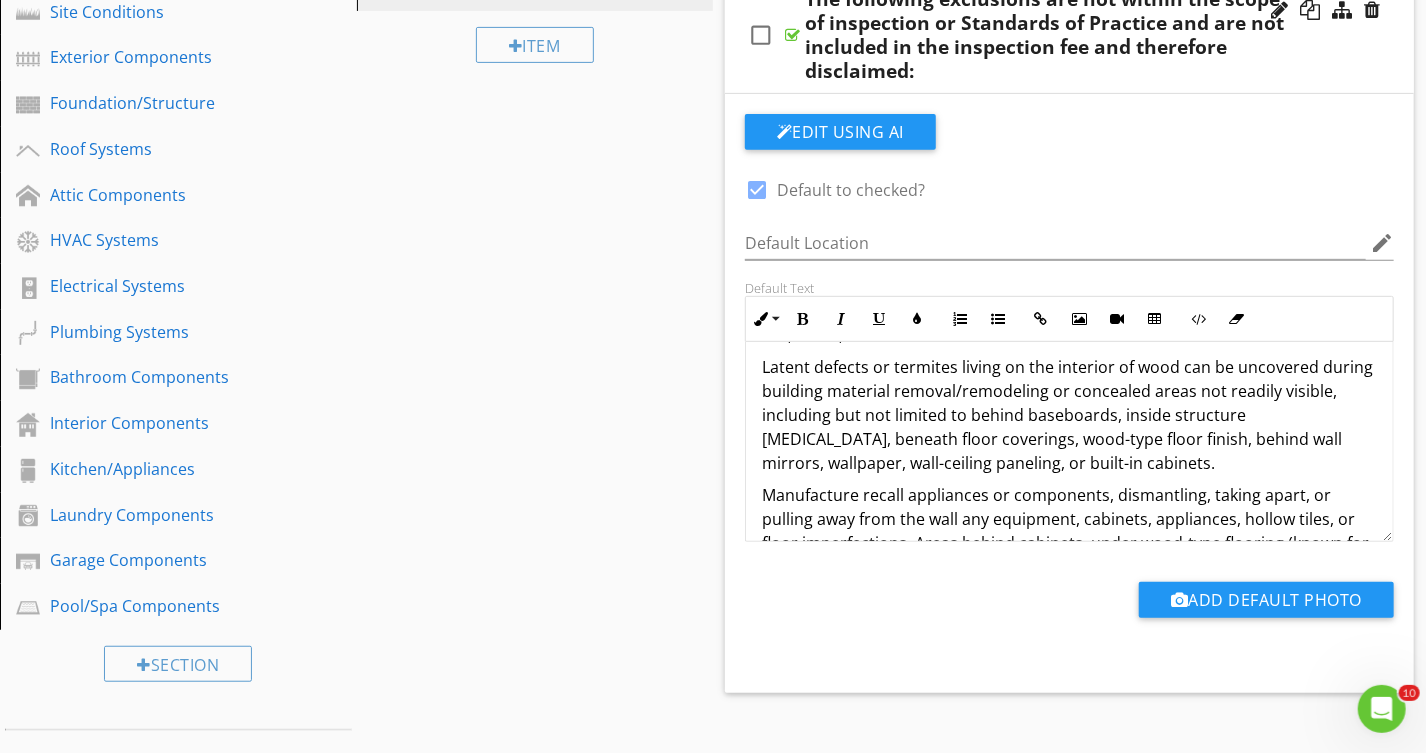 type 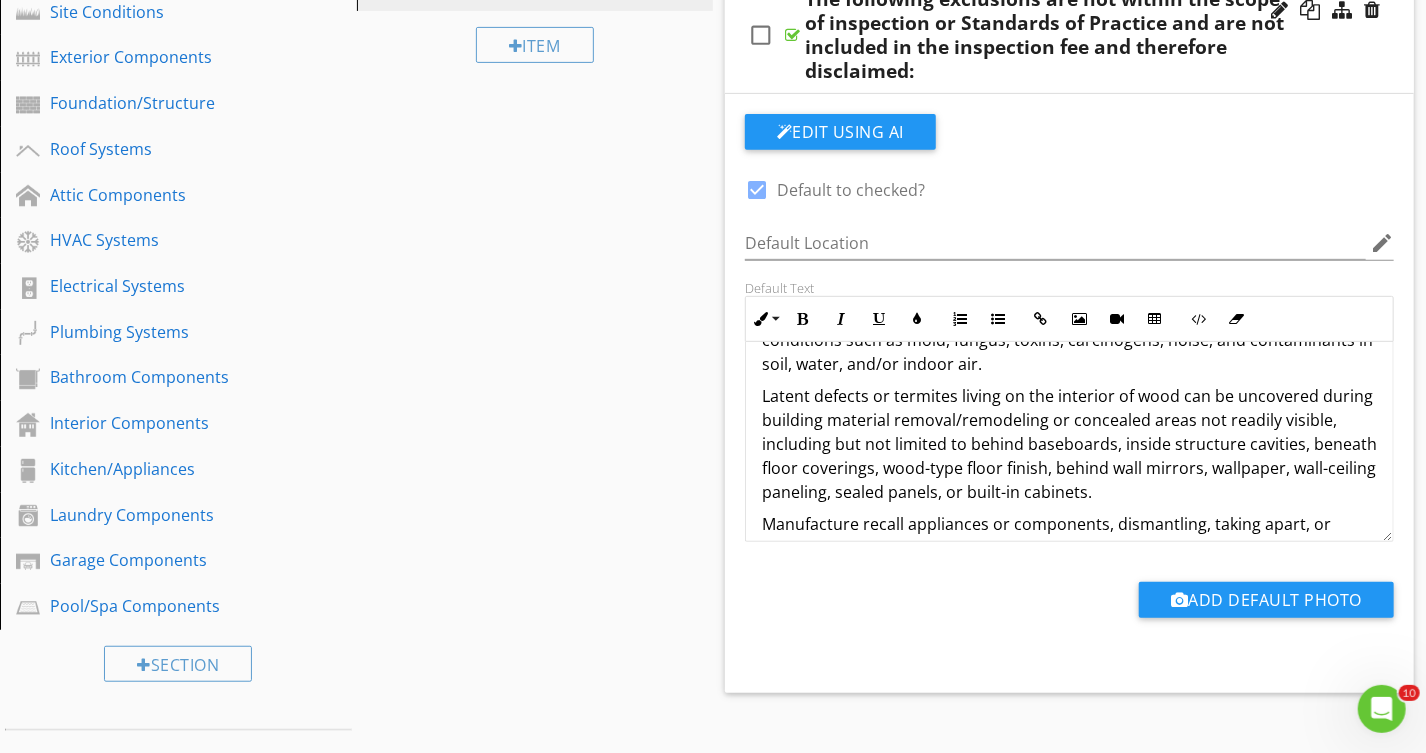 scroll, scrollTop: 363, scrollLeft: 0, axis: vertical 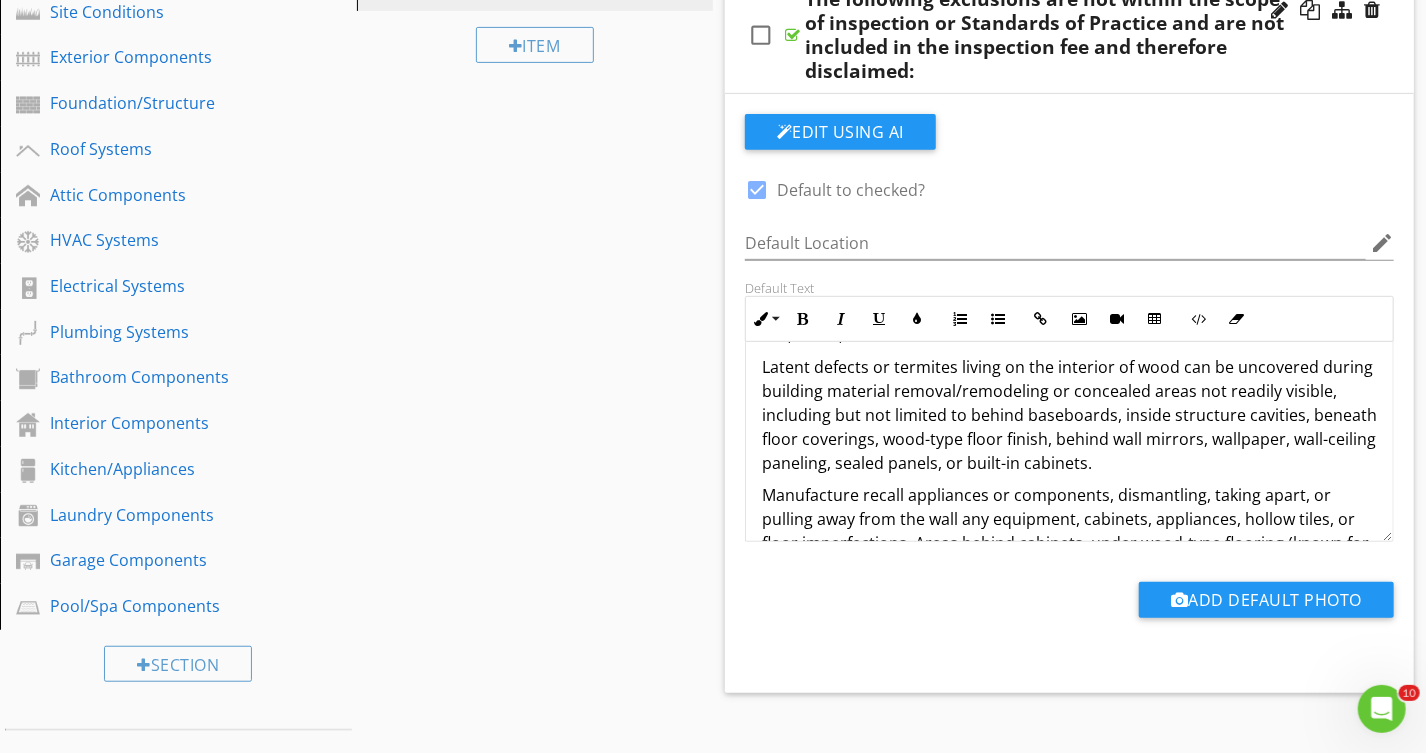 click on "Latent defects or termites living on the interior of wood can be uncovered during building material removal/remodeling or concealed areas not readily visible, including but not limited to behind baseboards, inside structure cavities, beneath floor coverings, wood-type floor finish, behind wall mirrors, wallpaper, wall-ceiling paneling, sealed panels, or built-in cabinets." at bounding box center [1069, 415] 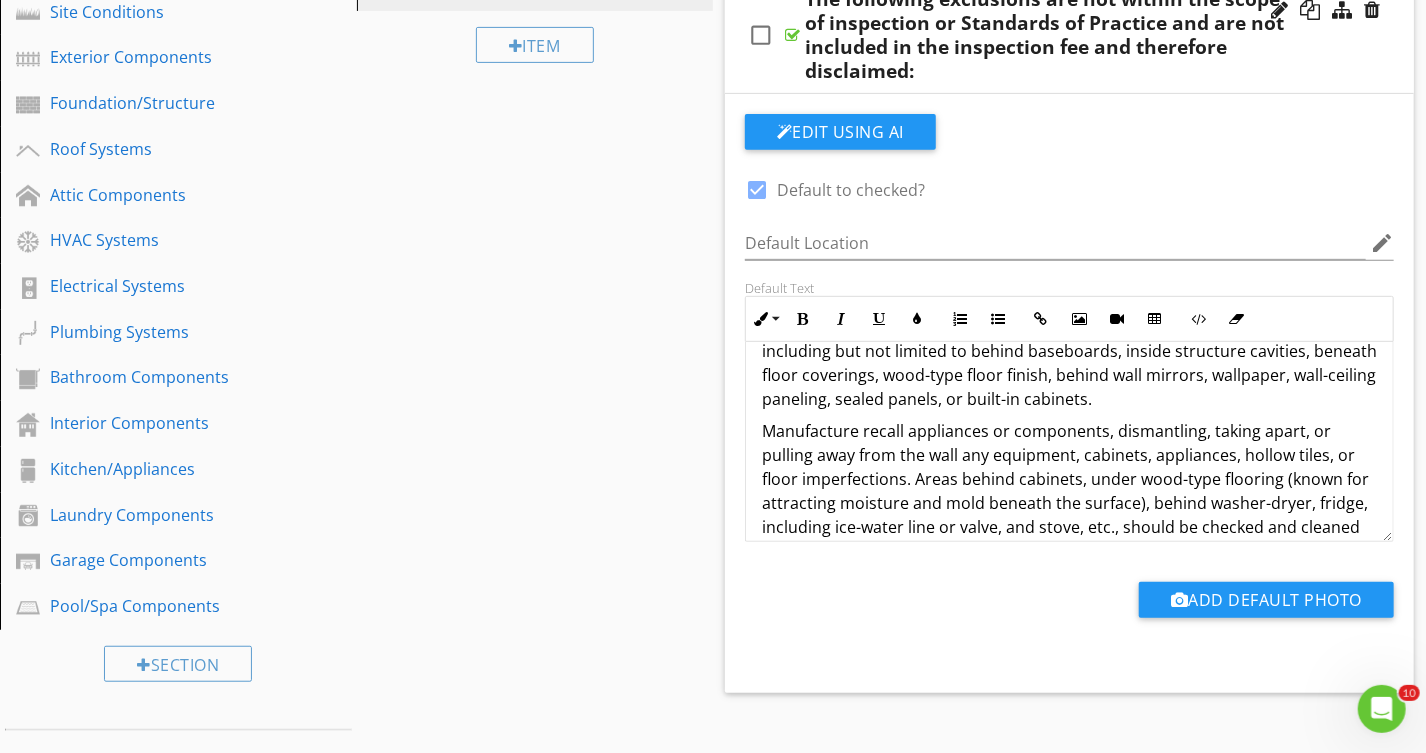 scroll, scrollTop: 454, scrollLeft: 0, axis: vertical 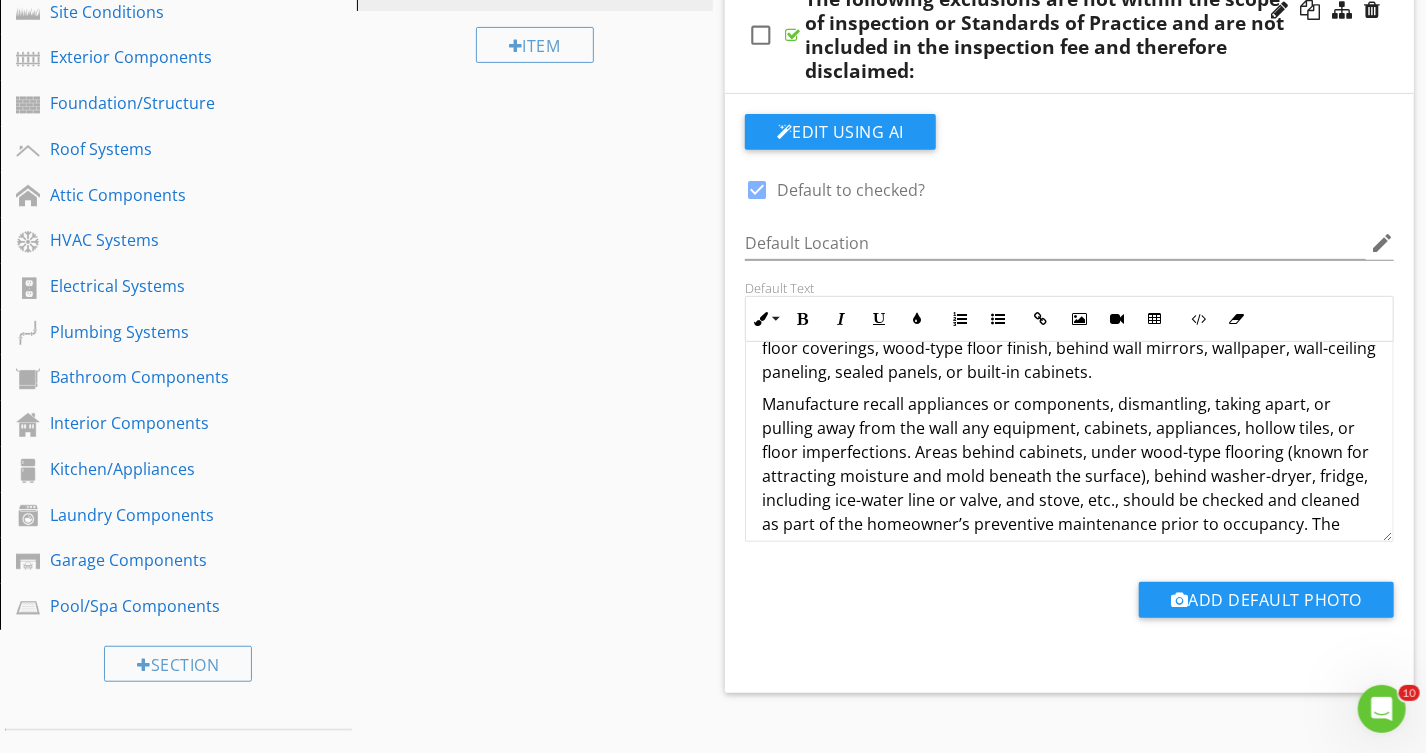 click on "Manufacture recall appliances or components, dismantling, taking apart, or pulling away from the wall any equipment, cabinets, appliances, hollow tiles, or floor imperfections. Areas behind cabinets, under wood-type flooring (known for attracting moisture and mold beneath the surface), behind washer-dryer, fridge, including ice-water line or valve, and stove, etc., should be checked and cleaned as part of the homeowner’s preventive maintenance prior to occupancy. The client assumes all the risk and should obtain a HOME WARRANTY to provide peace of mind for random failures that may occur." at bounding box center (1069, 488) 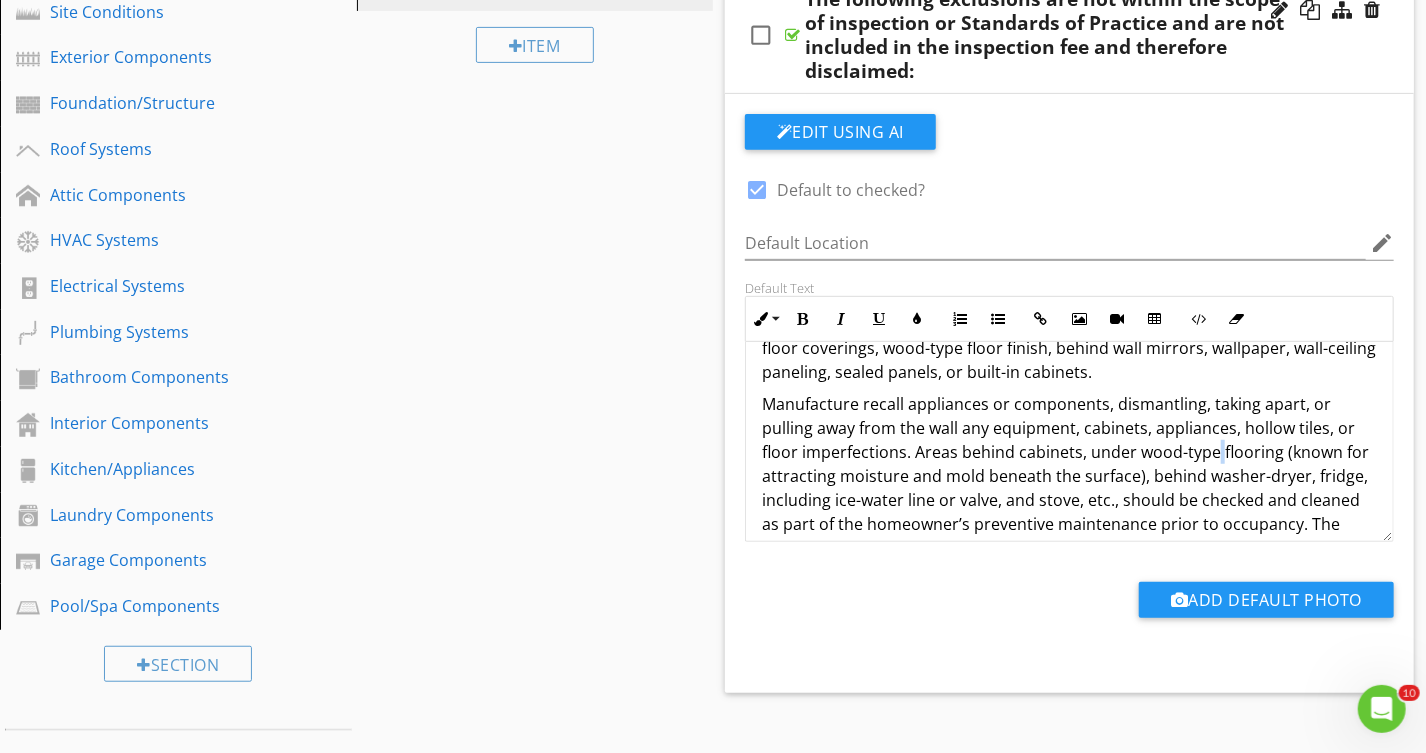 click on "Manufacture recall appliances or components, dismantling, taking apart, or pulling away from the wall any equipment, cabinets, appliances, hollow tiles, or floor imperfections. Areas behind cabinets, under wood-type flooring (known for attracting moisture and mold beneath the surface), behind washer-dryer, fridge, including ice-water line or valve, and stove, etc., should be checked and cleaned as part of the homeowner’s preventive maintenance prior to occupancy. The client assumes all the risk and should obtain a HOME WARRANTY to provide peace of mind for random failures that may occur." at bounding box center [1069, 488] 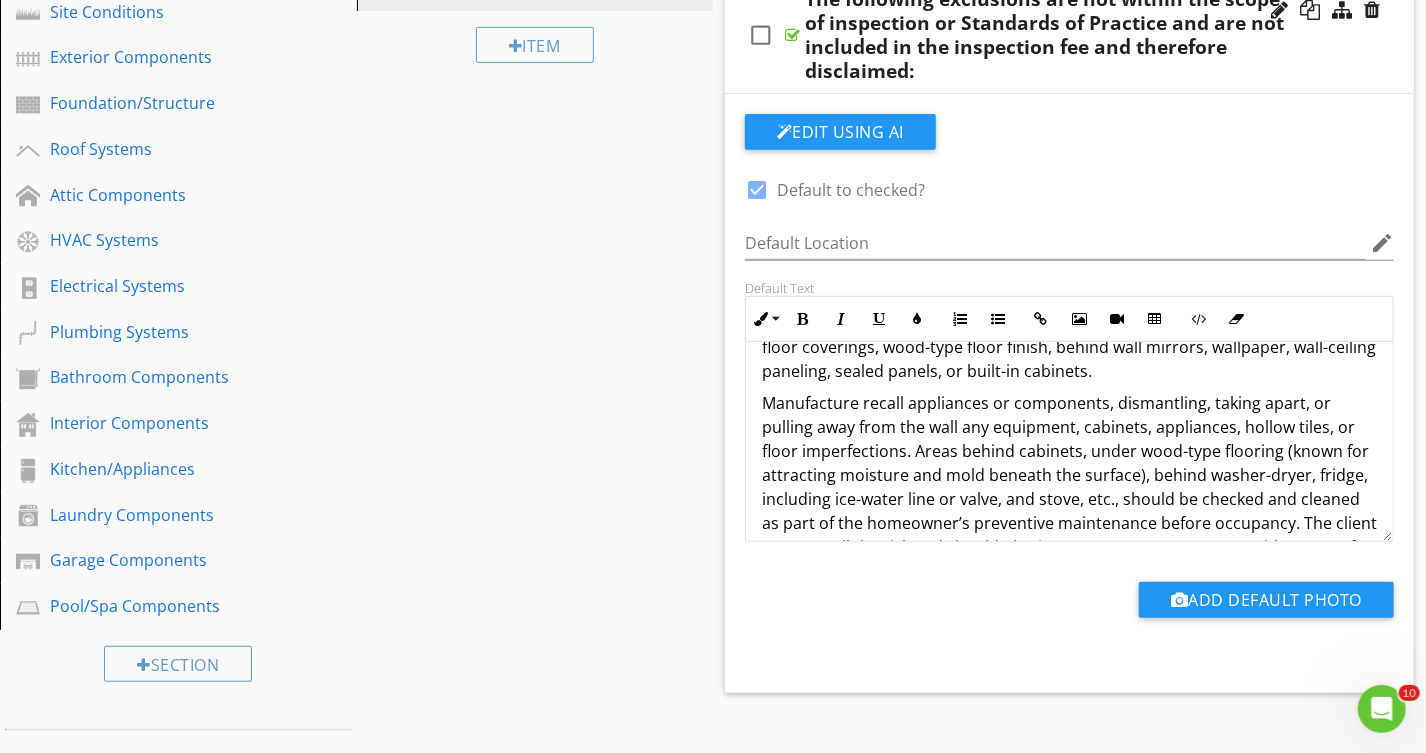 scroll, scrollTop: 454, scrollLeft: 0, axis: vertical 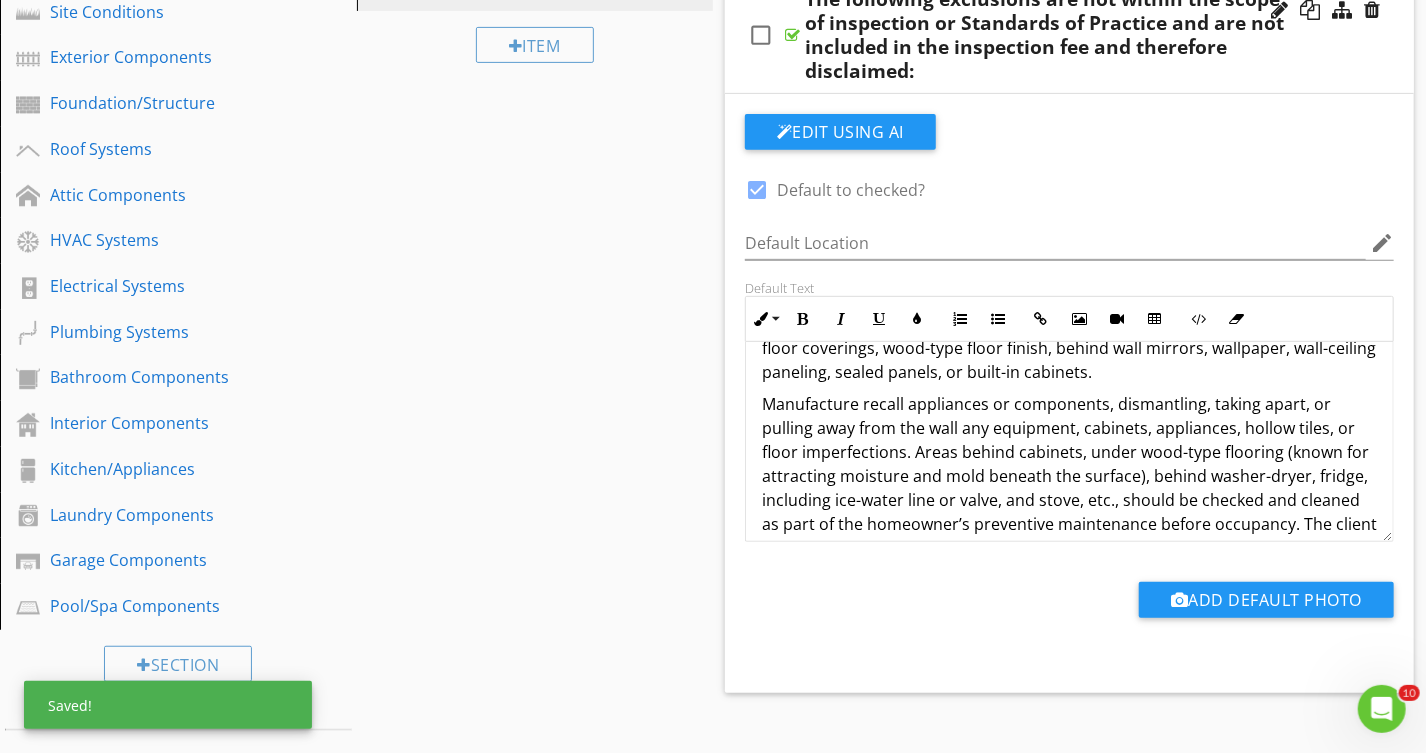 drag, startPoint x: 1190, startPoint y: 442, endPoint x: 1207, endPoint y: 447, distance: 17.720045 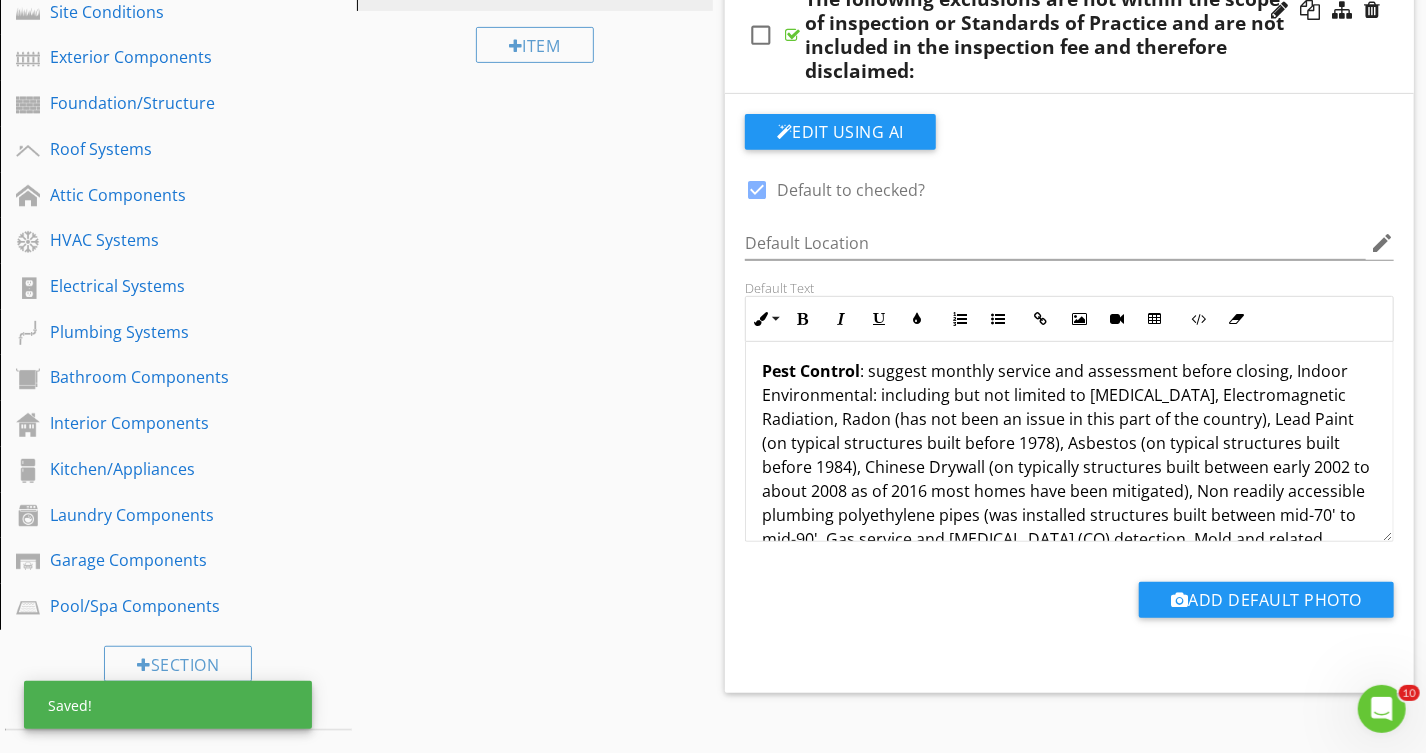 scroll, scrollTop: 0, scrollLeft: 0, axis: both 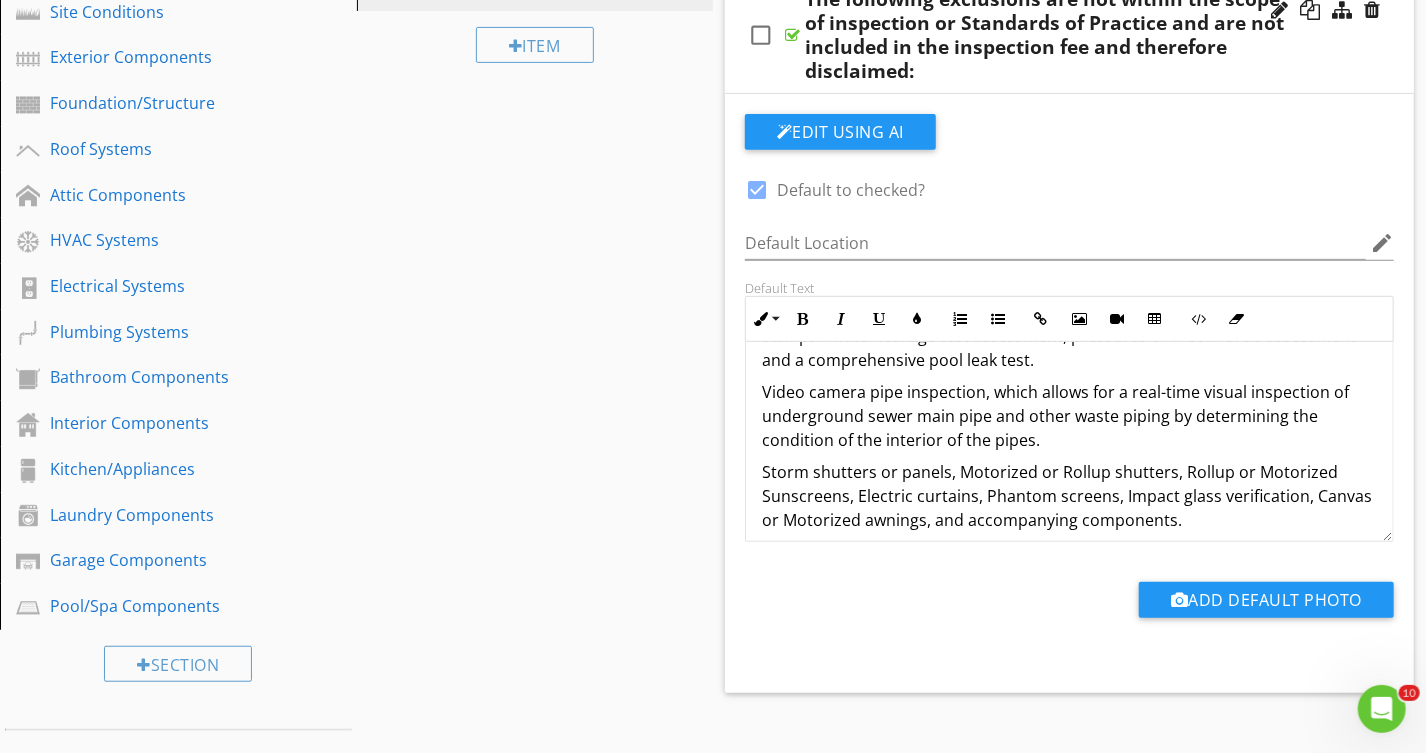 drag, startPoint x: 985, startPoint y: 469, endPoint x: 980, endPoint y: 449, distance: 20.615528 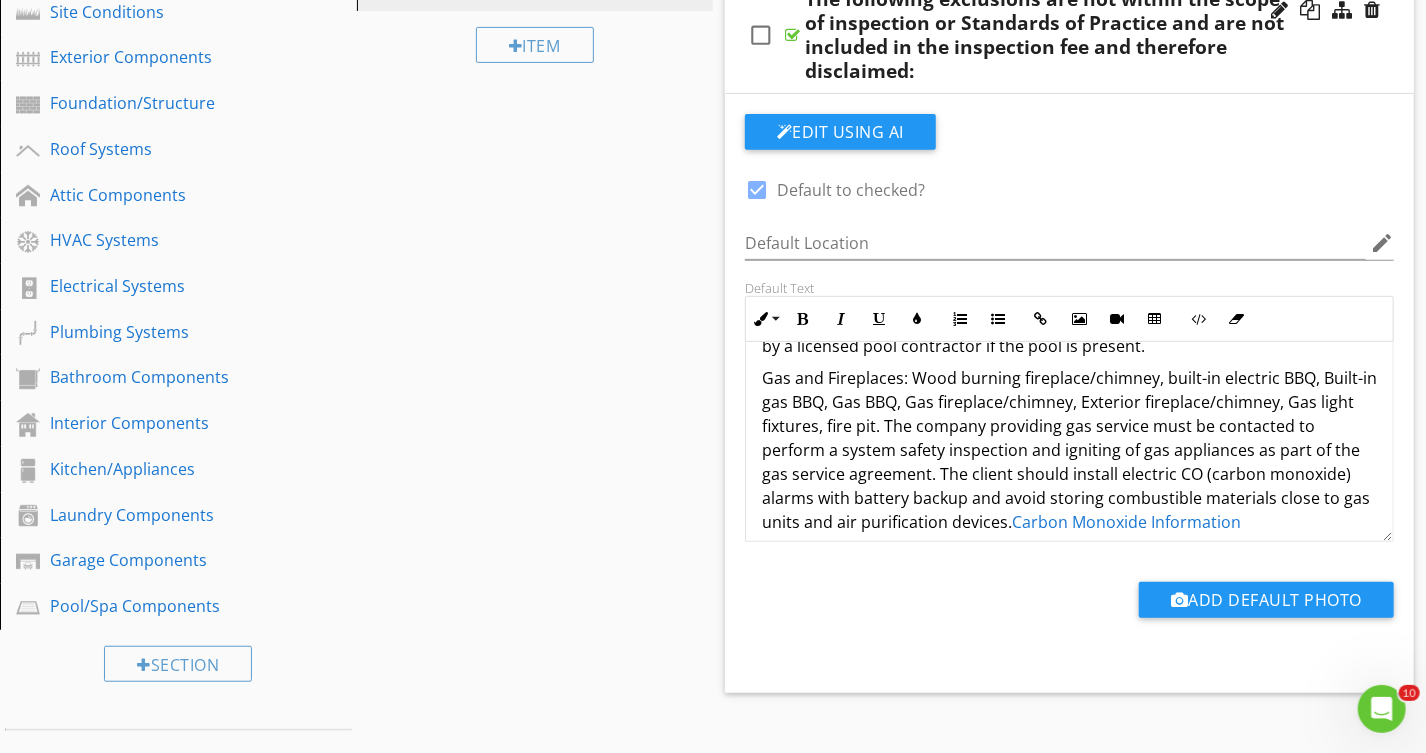 scroll, scrollTop: 1090, scrollLeft: 0, axis: vertical 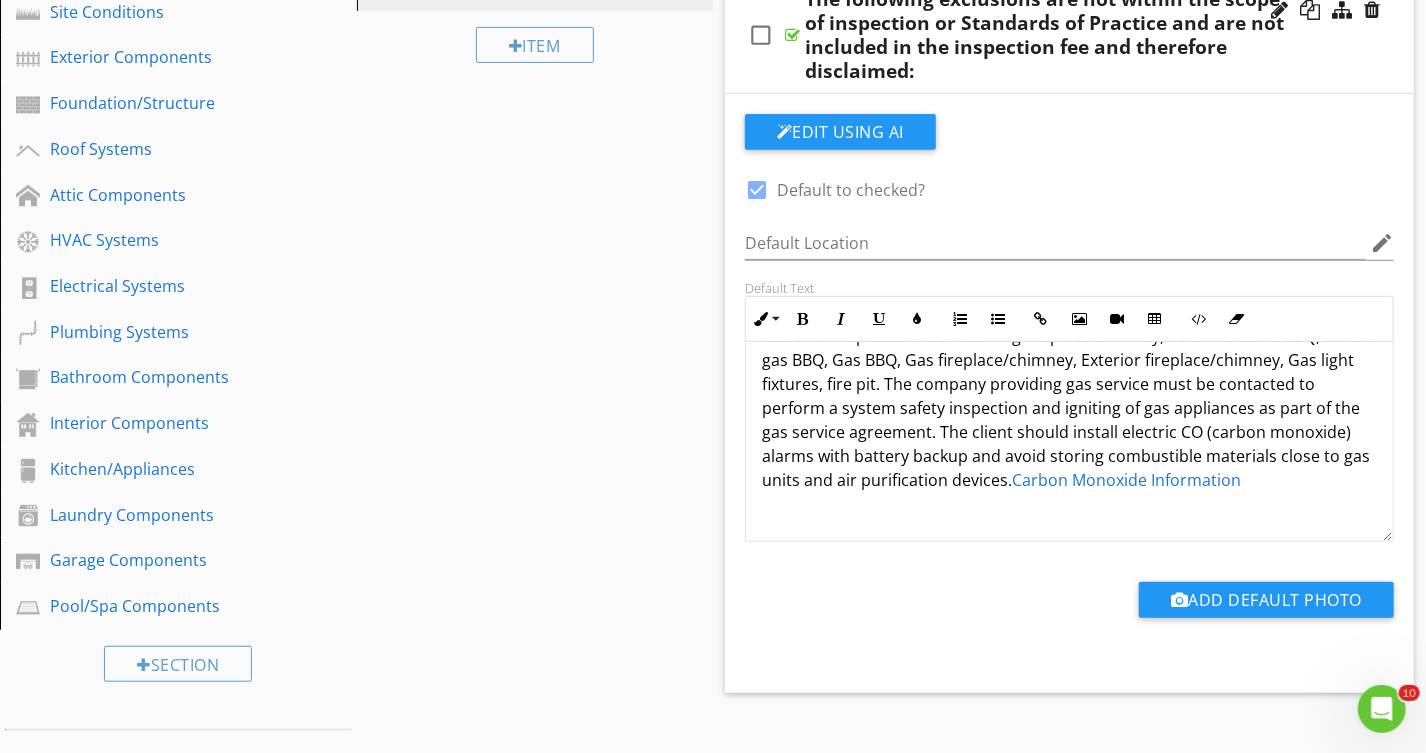 click on "Gas and Fireplaces: Wood burning fireplace/chimney, built-in electric BBQ, Built-in gas BBQ, Gas BBQ, Gas fireplace/chimney, Exterior fireplace/chimney, Gas light fixtures, fire pit. The company providing gas service must be contacted to perform a system safety inspection and igniting of gas appliances as part of the gas service agreement. The client should install electric CO (carbon monoxide) alarms with battery backup and avoid storing combustible materials close to gas units and air purification devices.  Carbon Monoxide Information" at bounding box center (1069, 408) 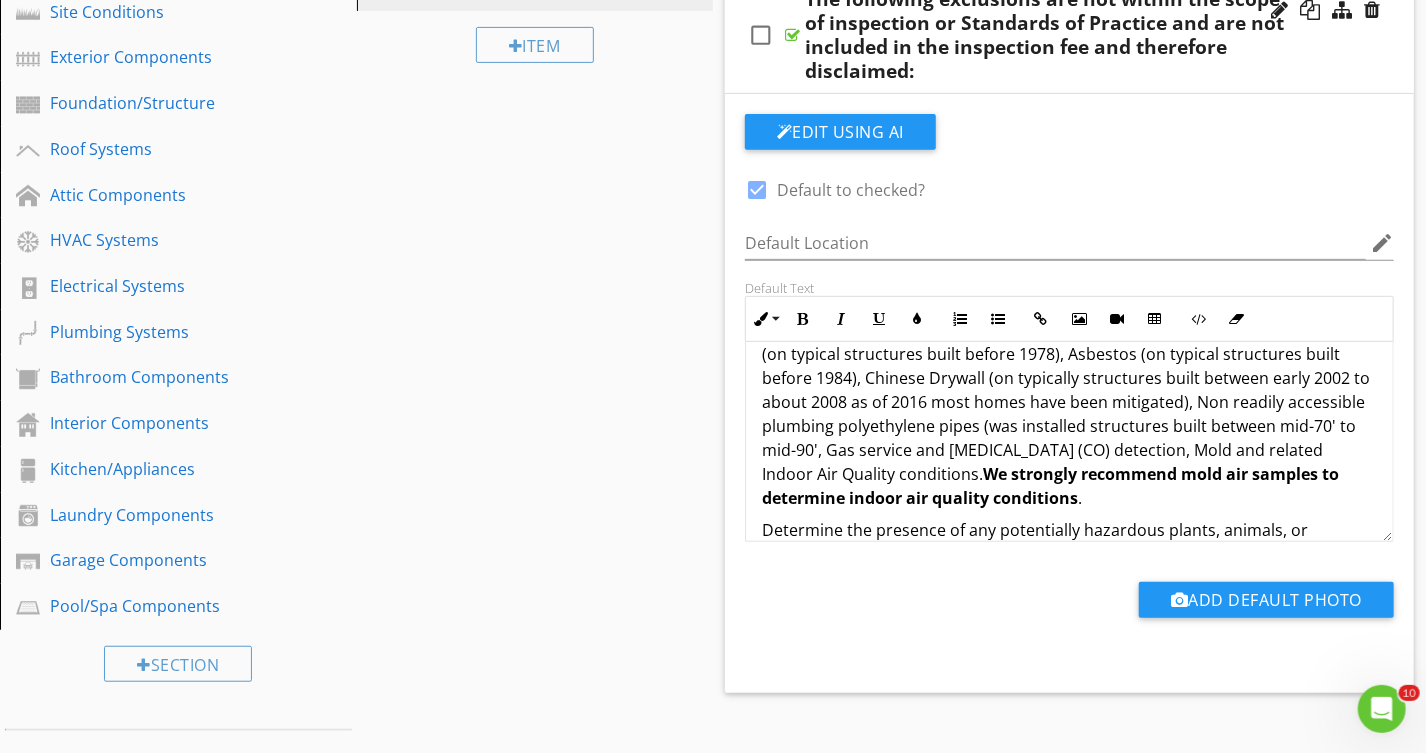 scroll, scrollTop: 0, scrollLeft: 0, axis: both 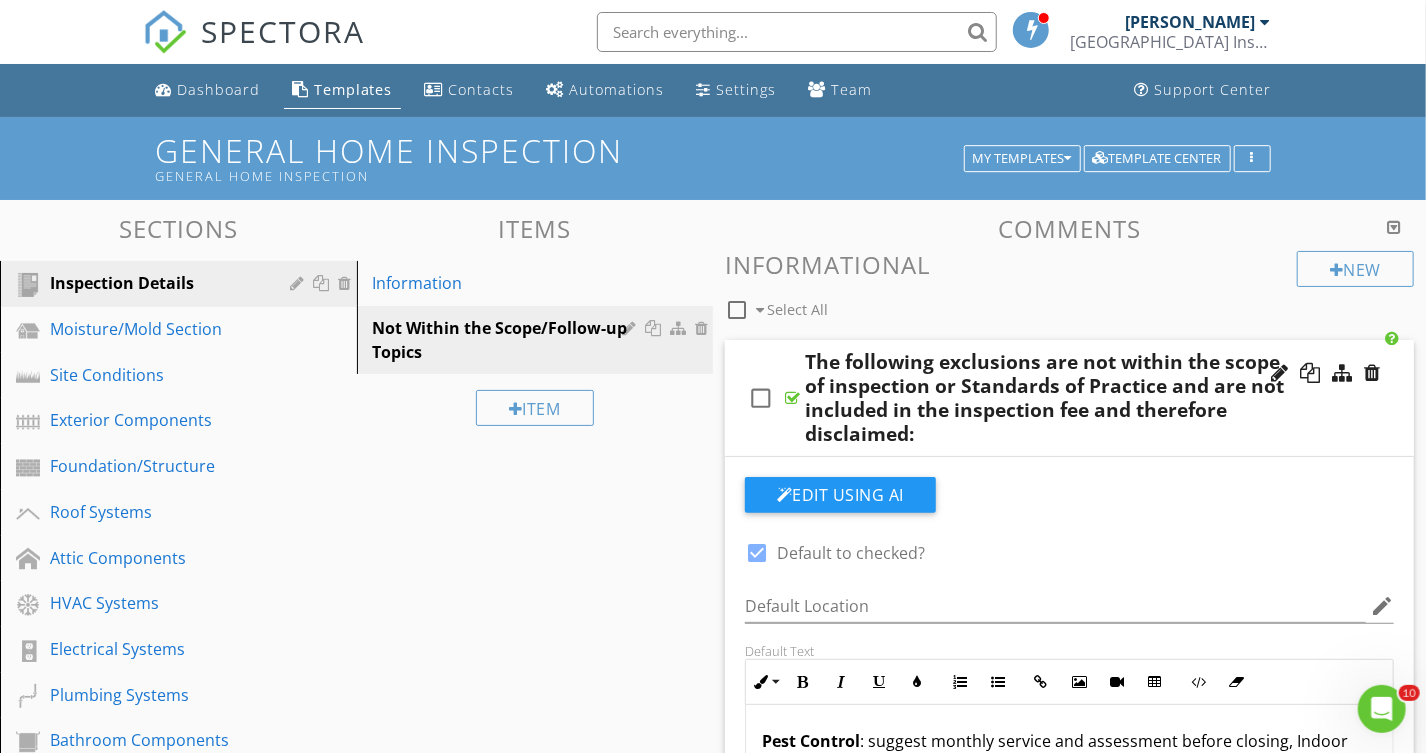 click on "check_box_outline_blank
The following exclusions are not within the scope of inspection or Standards of Practice and are not included in the inspection fee and therefore disclaimed:" at bounding box center (1069, 398) 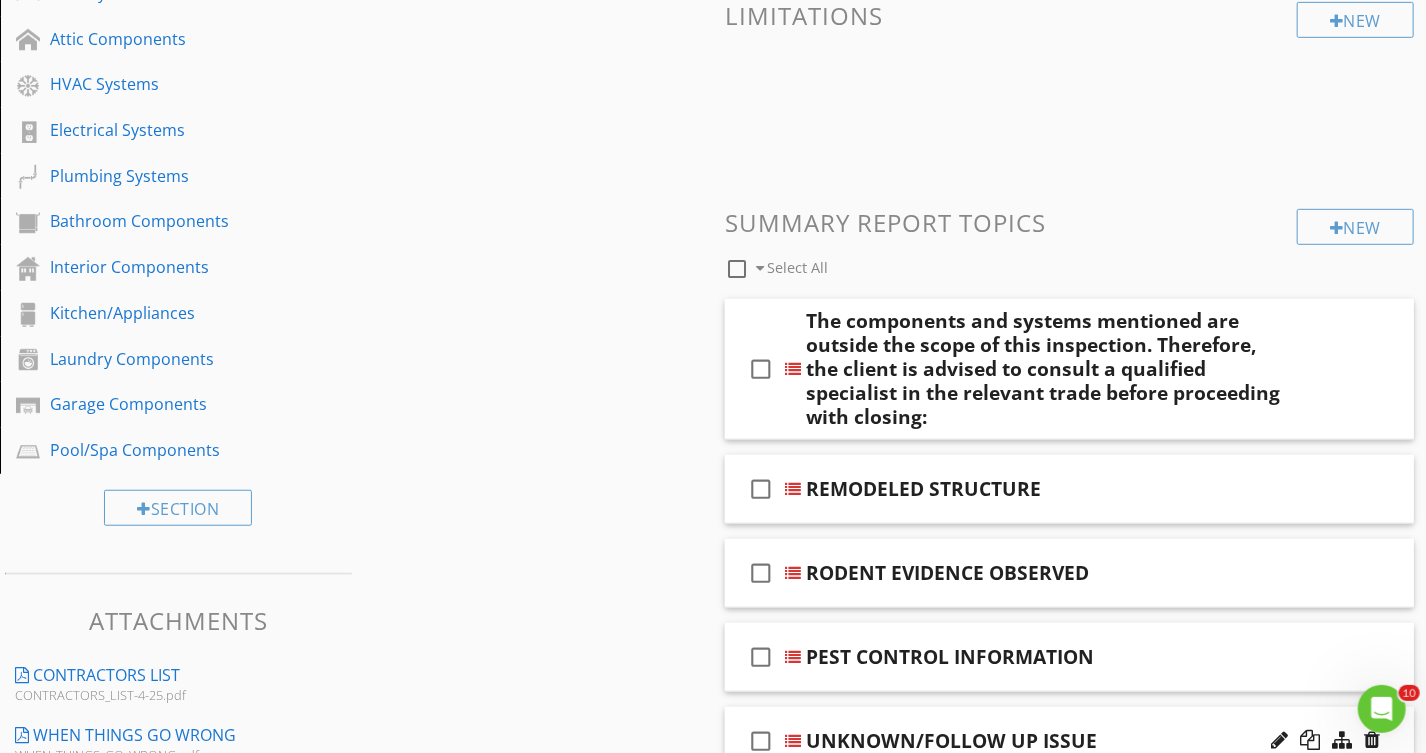 scroll, scrollTop: 545, scrollLeft: 0, axis: vertical 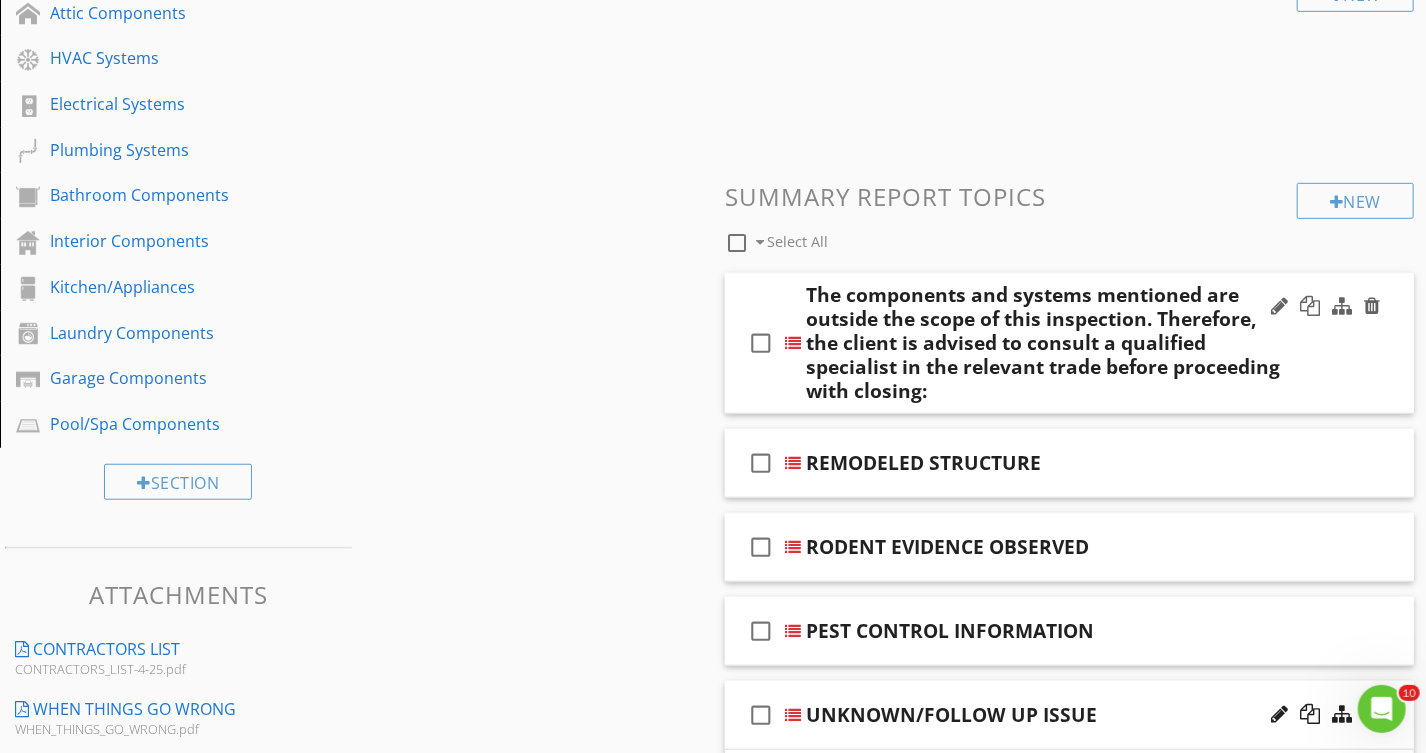 click on "check_box_outline_blank
The components and systems mentioned are outside the scope of this inspection. Therefore, the client is advised to consult a qualified specialist in the relevant trade before proceeding with closing:" at bounding box center (1069, 343) 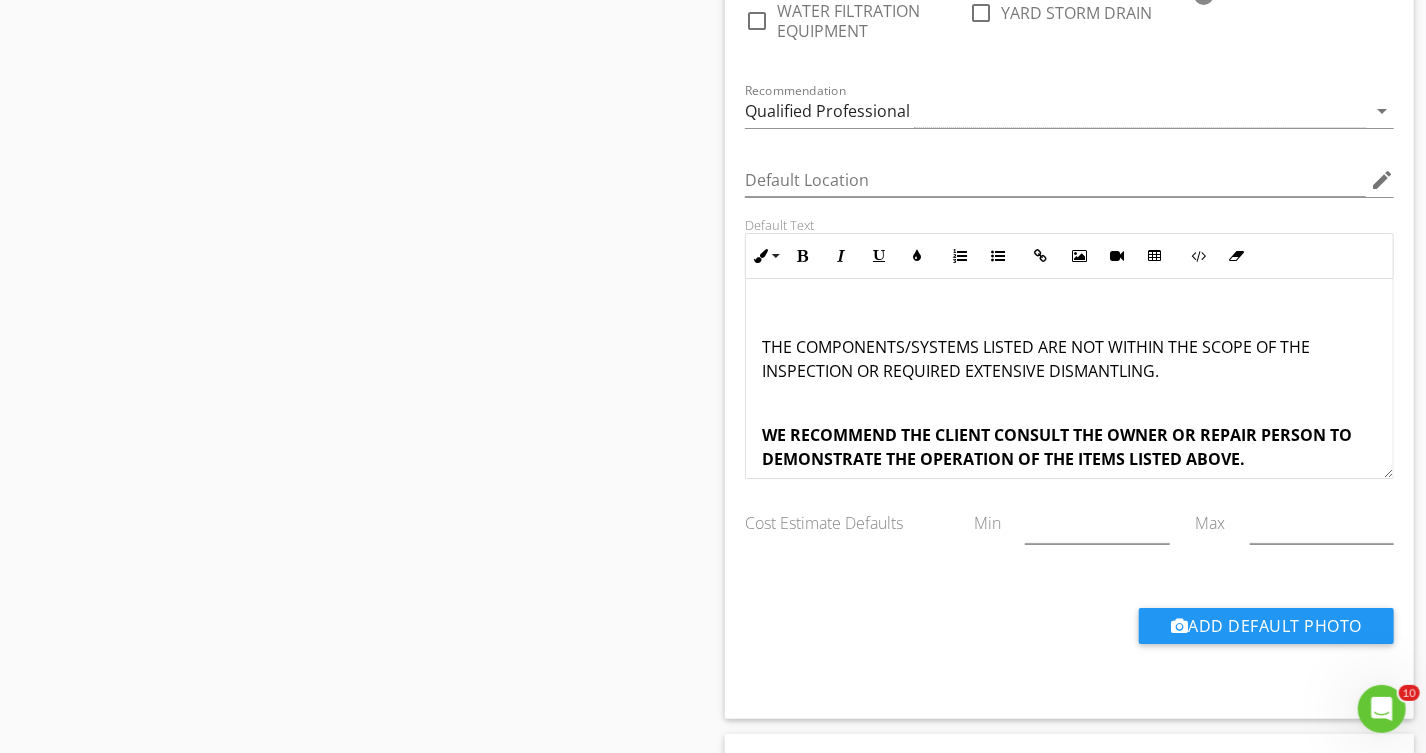 scroll, scrollTop: 3727, scrollLeft: 0, axis: vertical 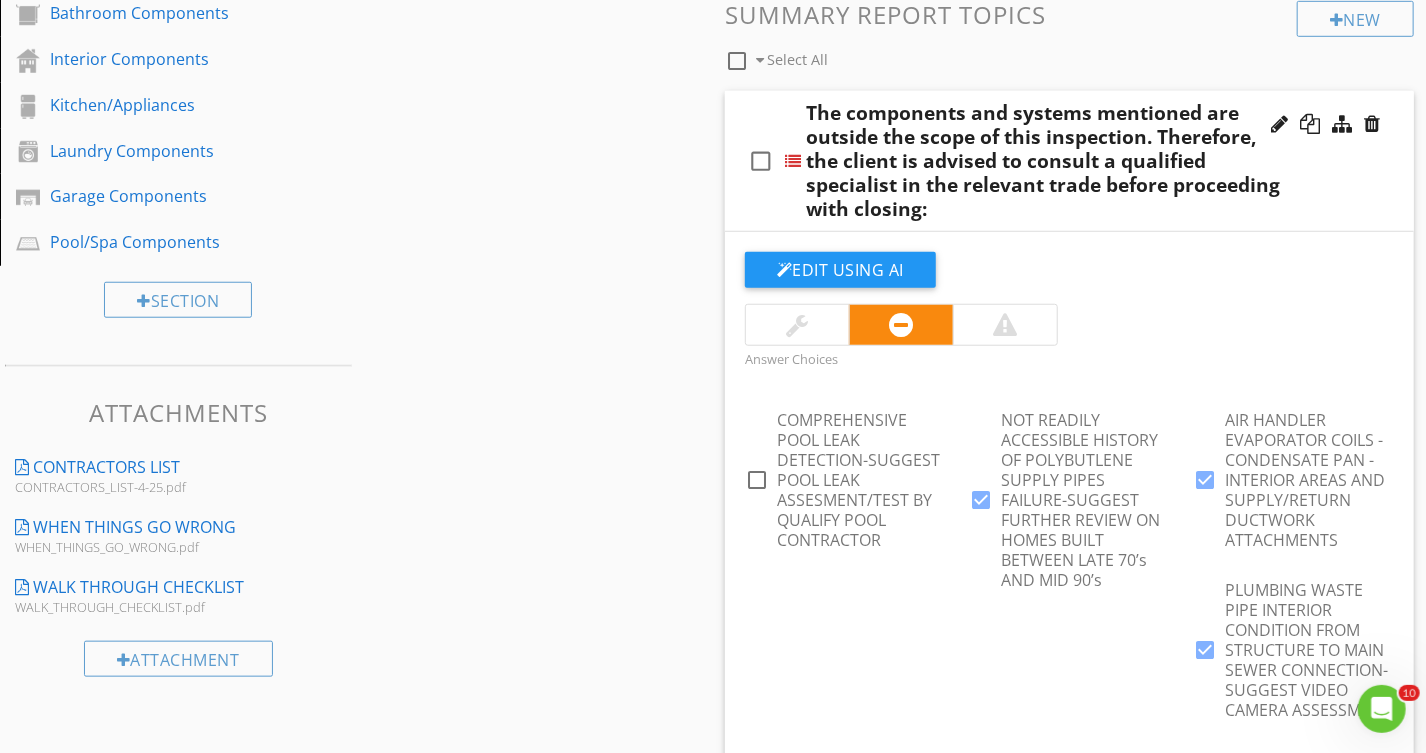 click on "check_box_outline_blank
The components and systems mentioned are outside the scope of this inspection. Therefore, the client is advised to consult a qualified specialist in the relevant trade before proceeding with closing:" at bounding box center (1069, 161) 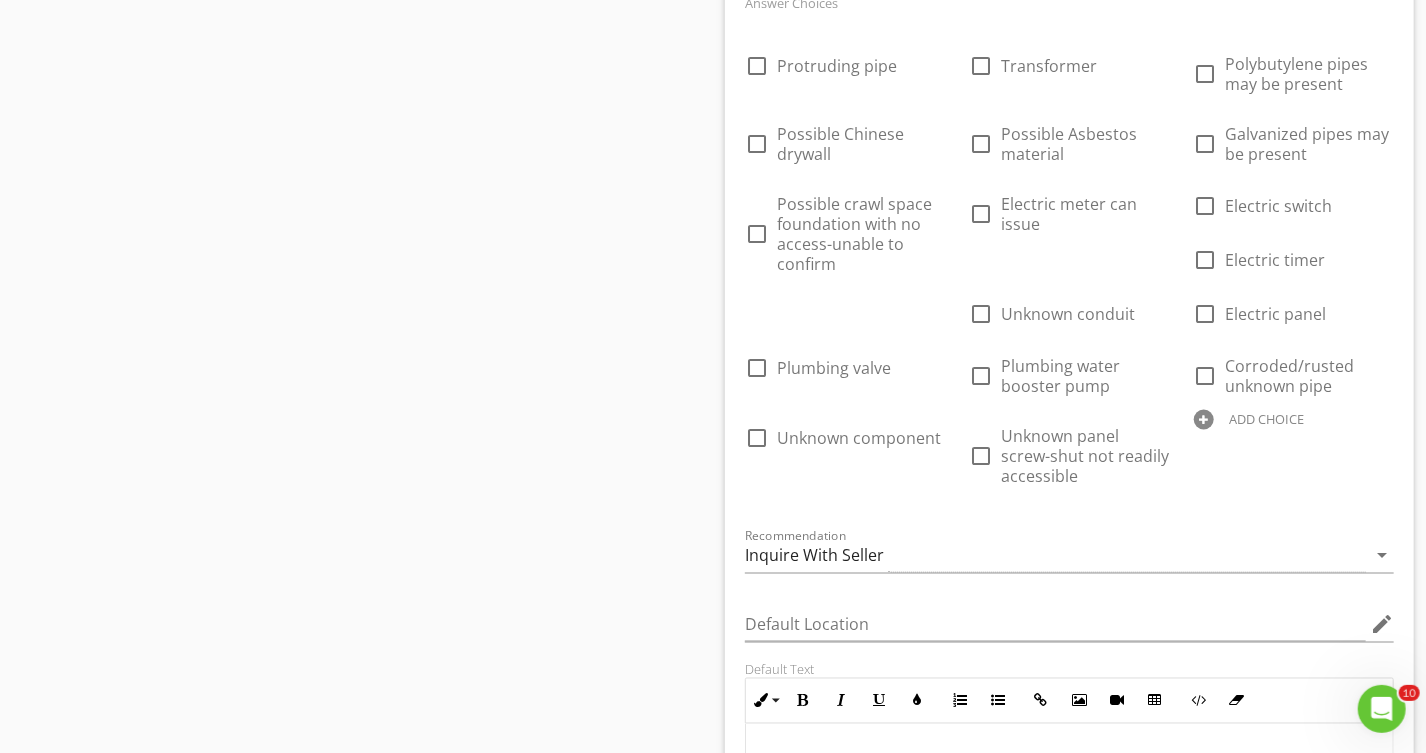 scroll, scrollTop: 1363, scrollLeft: 0, axis: vertical 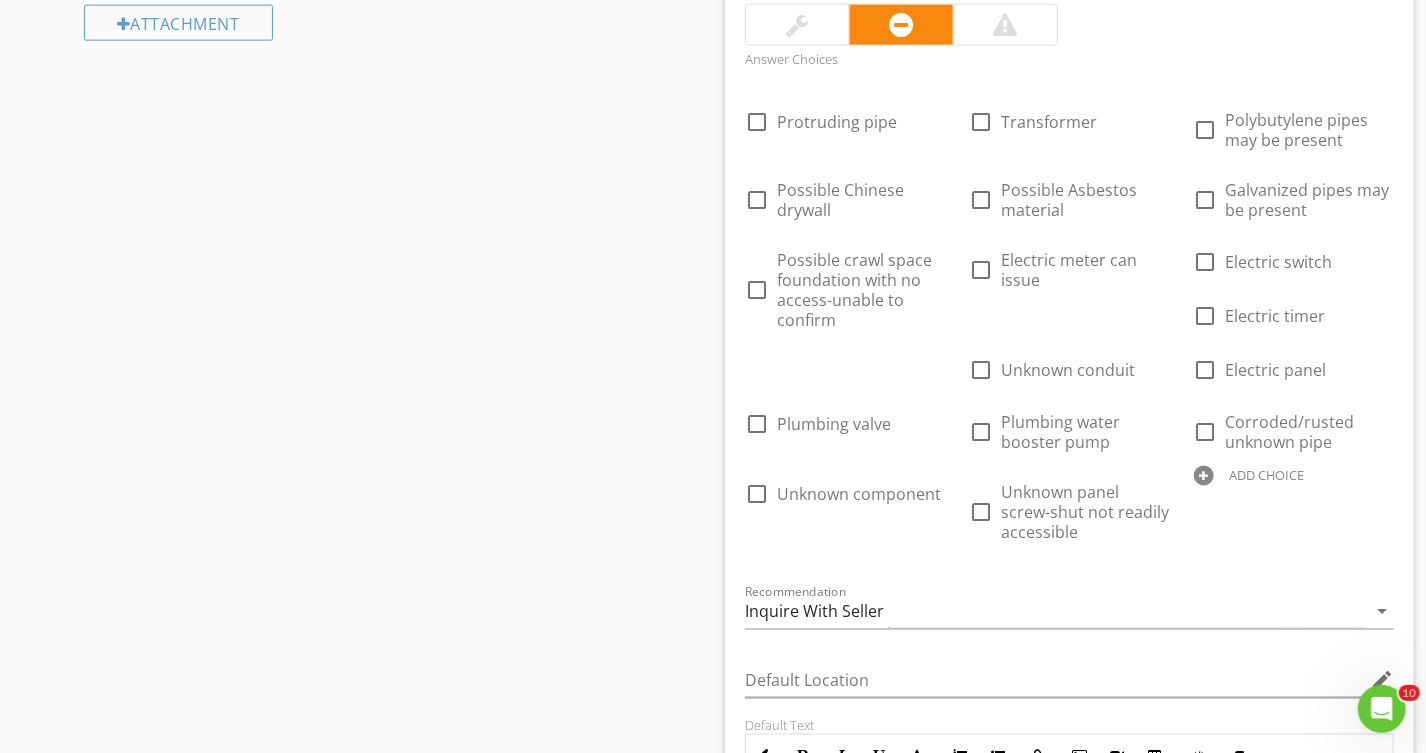 click on "ADD CHOICE" at bounding box center (1267, 475) 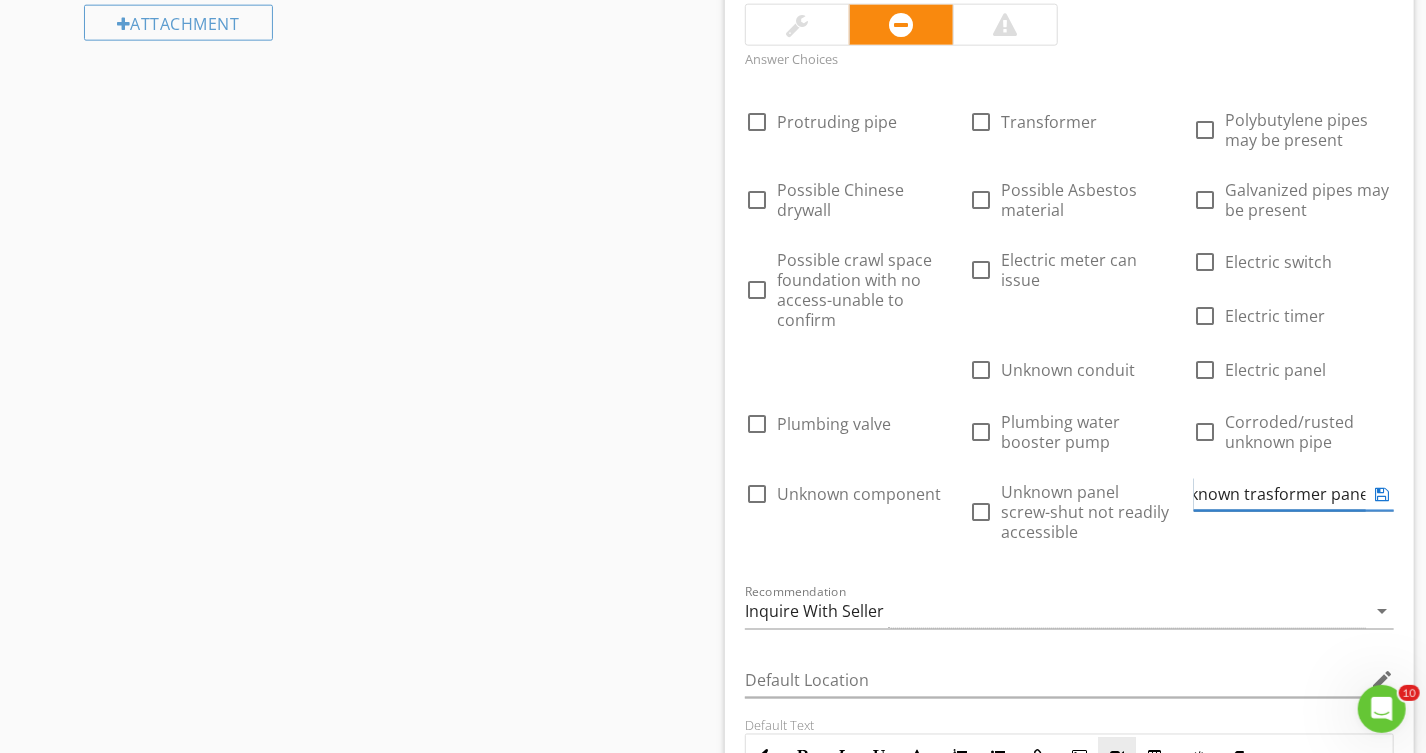 scroll, scrollTop: 0, scrollLeft: 29, axis: horizontal 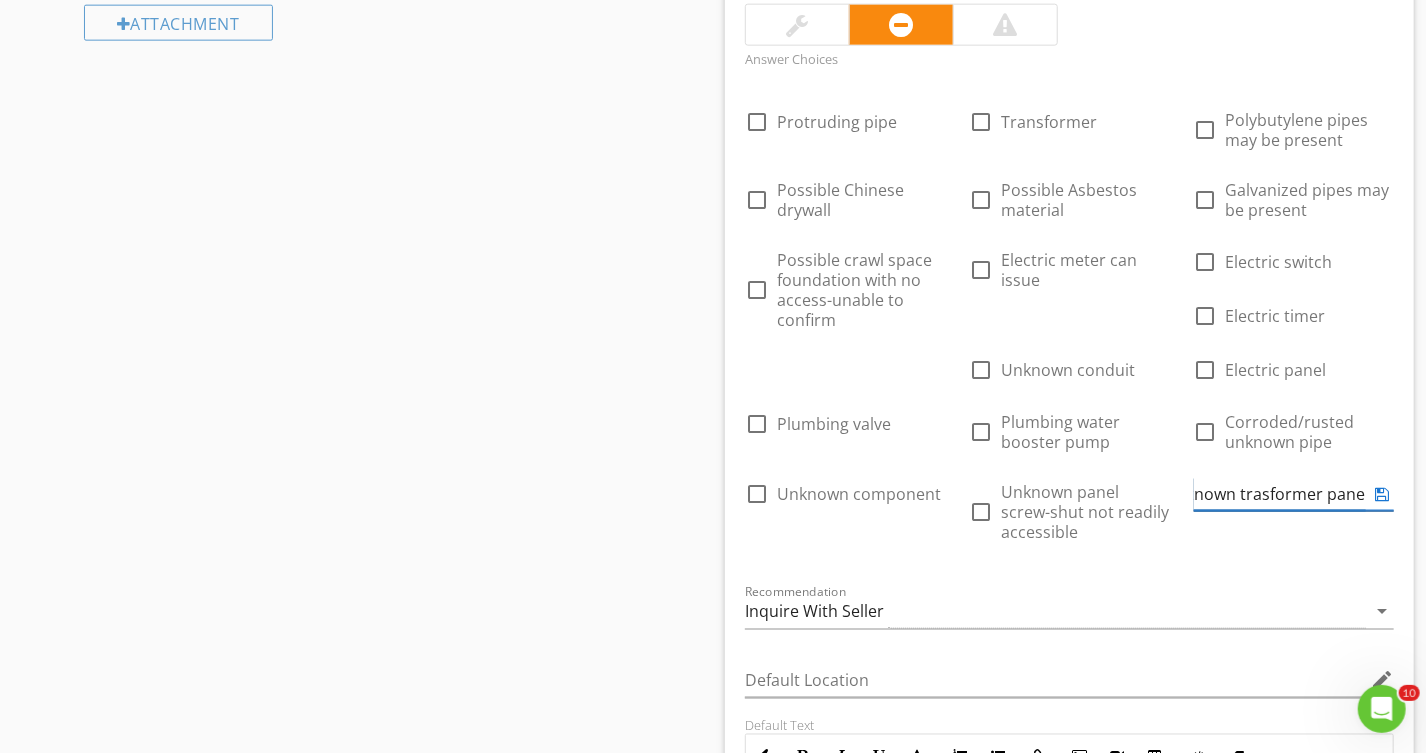 type on "Unknown transformer panel" 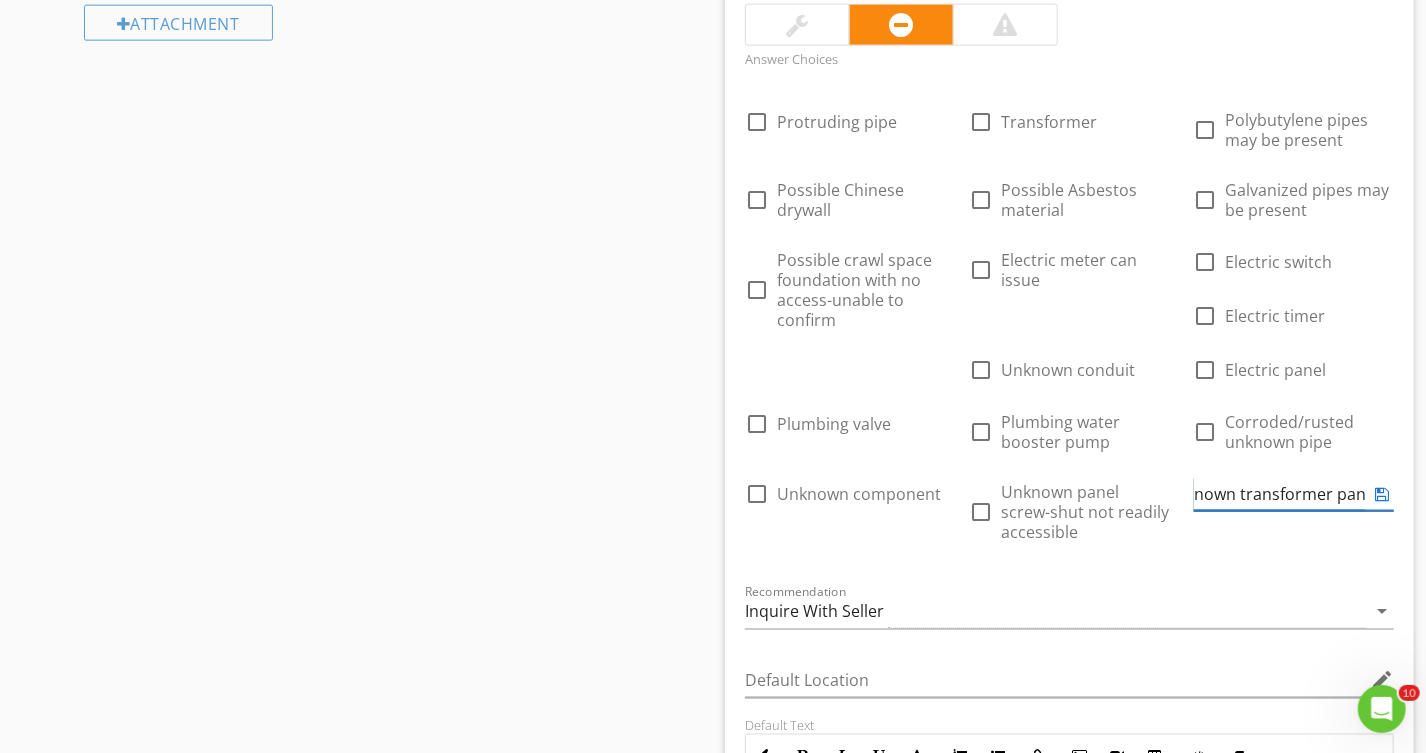 click at bounding box center [1382, 494] 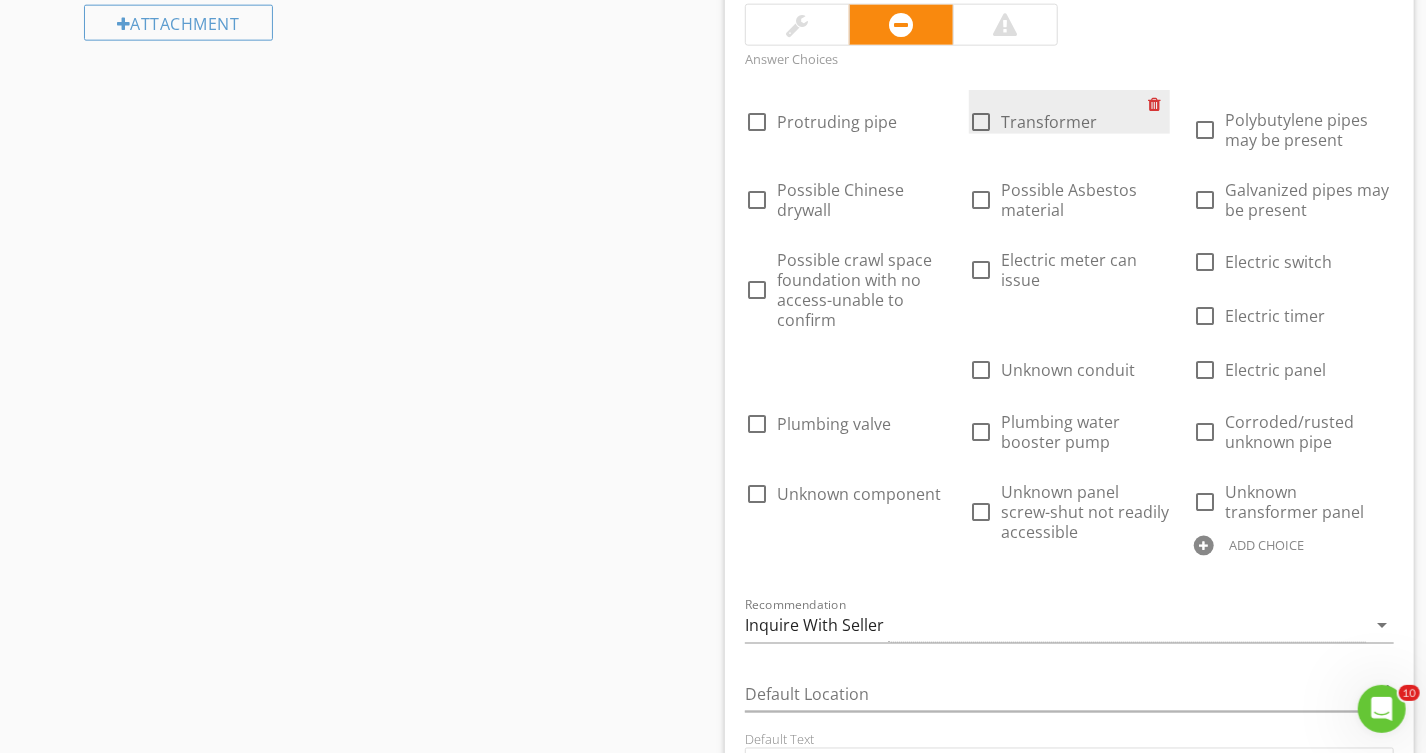 click at bounding box center (1159, 104) 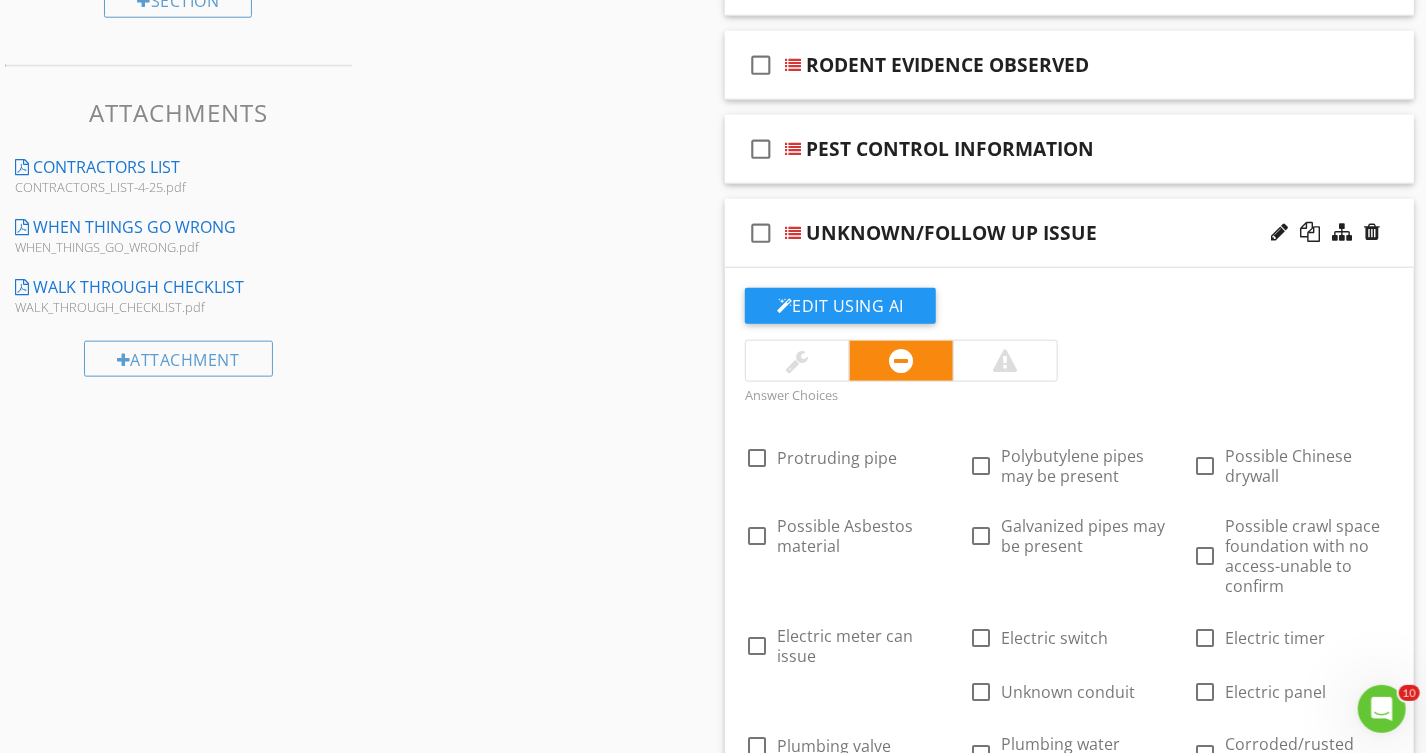 scroll, scrollTop: 818, scrollLeft: 0, axis: vertical 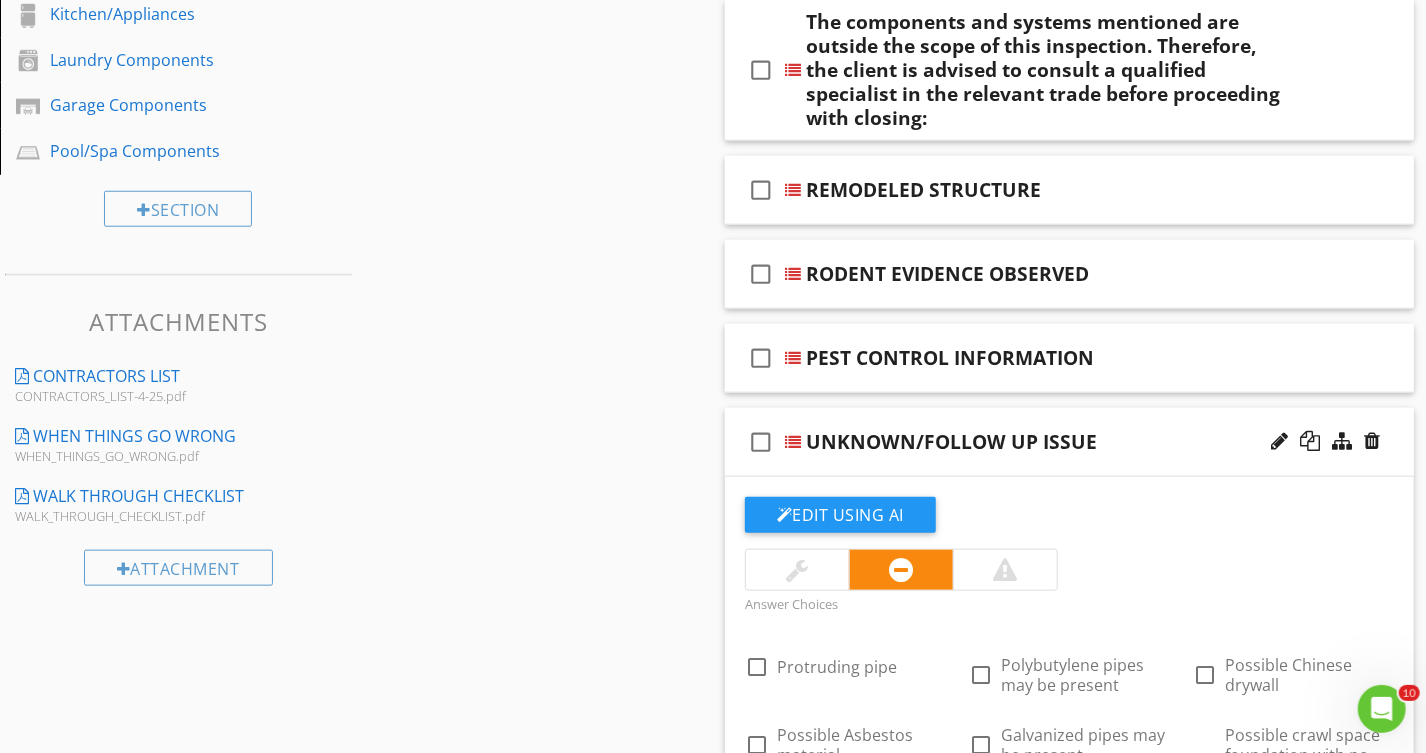 click on "check_box_outline_blank
UNKNOWN/FOLLOW UP ISSUE" at bounding box center [1069, 442] 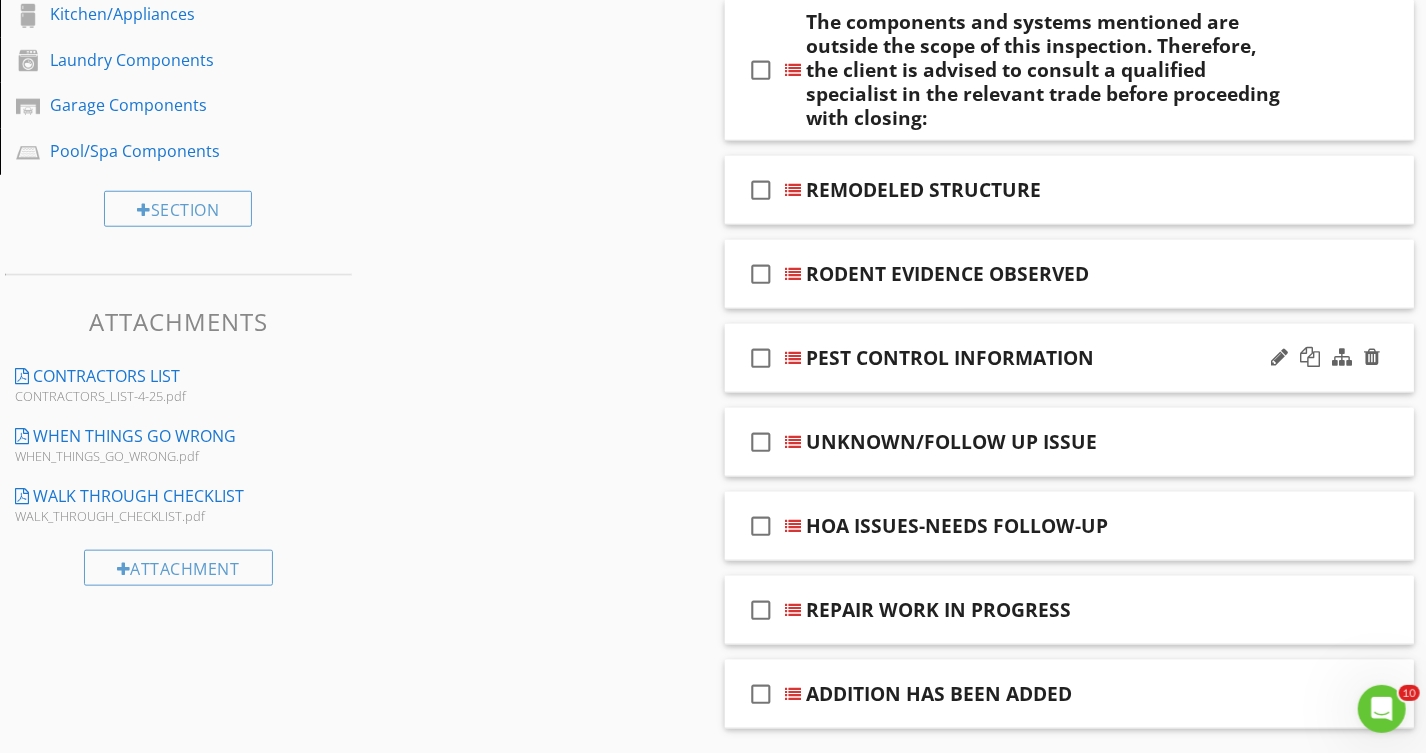 click on "check_box_outline_blank
PEST CONTROL INFORMATION" at bounding box center [1069, 358] 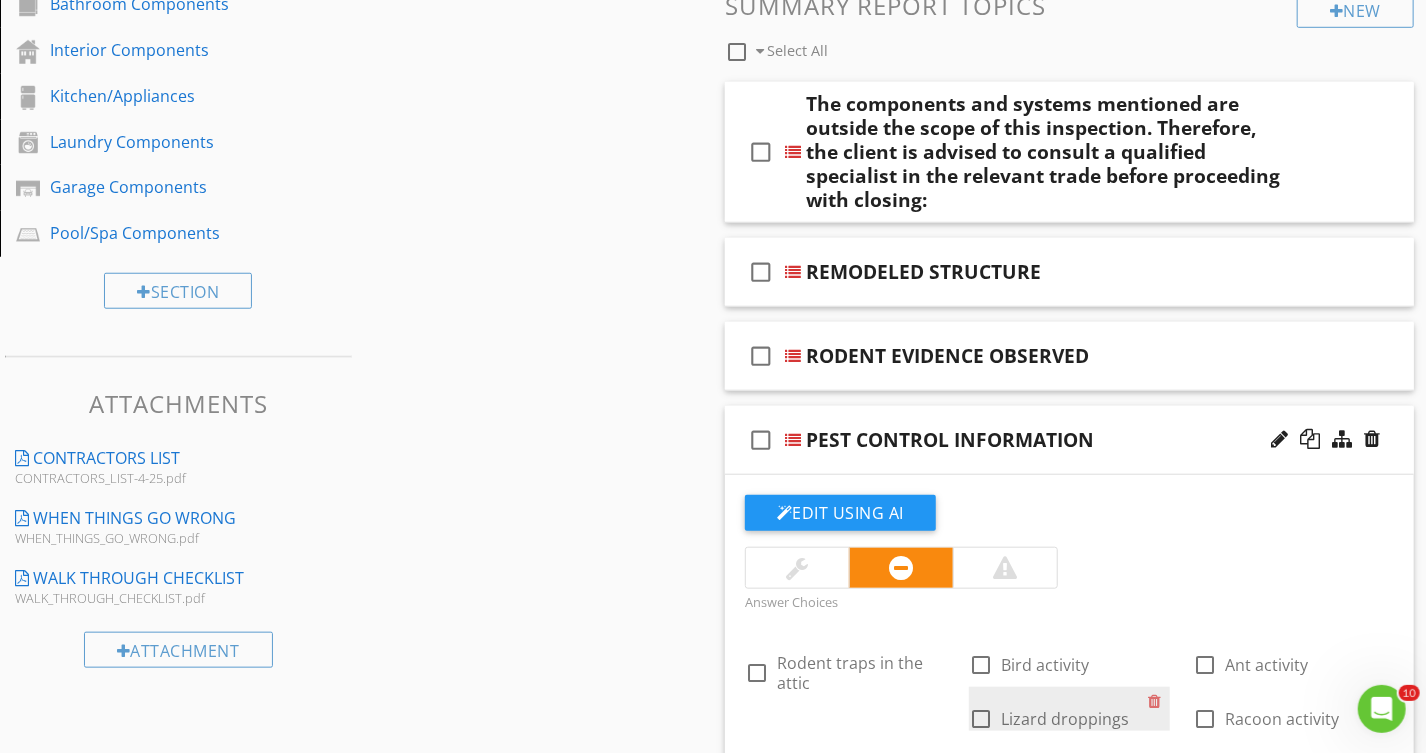 scroll, scrollTop: 727, scrollLeft: 0, axis: vertical 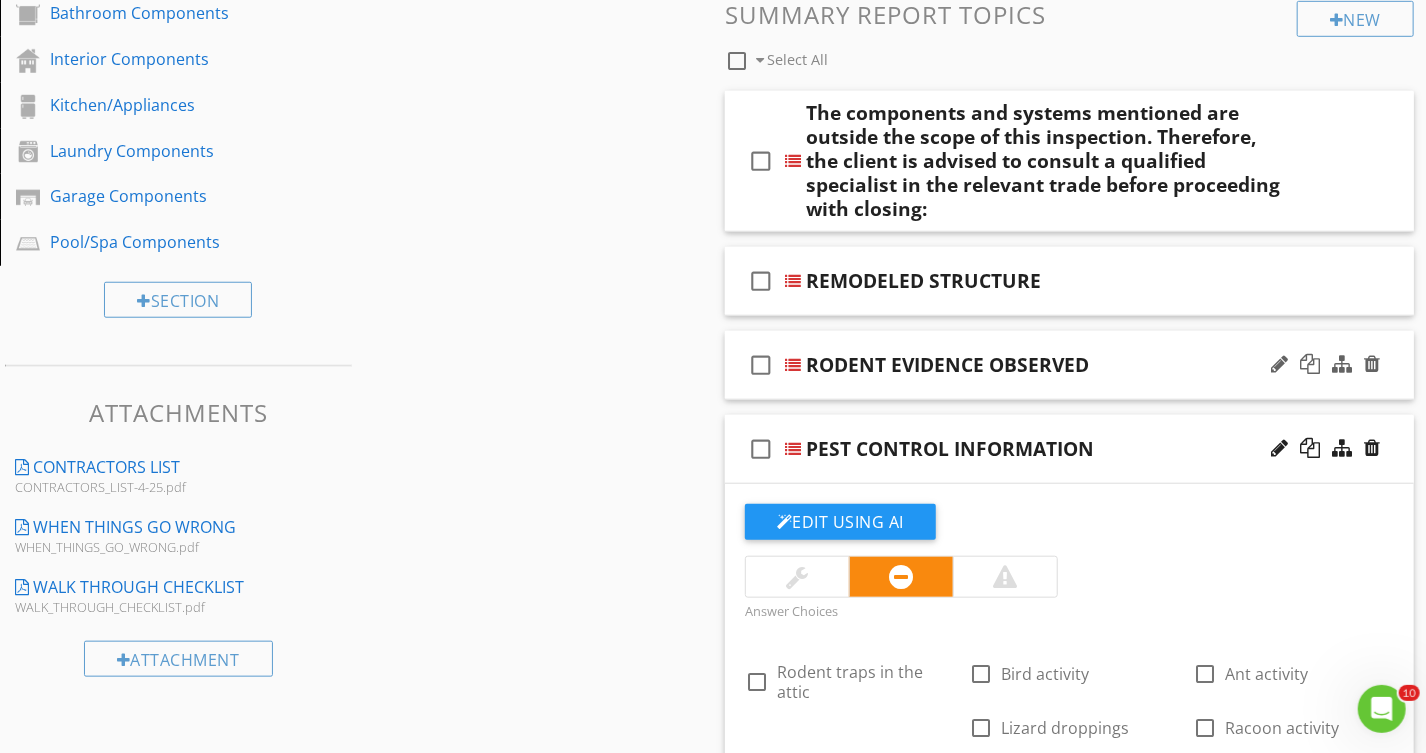 click on "check_box_outline_blank
RODENT EVIDENCE OBSERVED" at bounding box center (1069, 365) 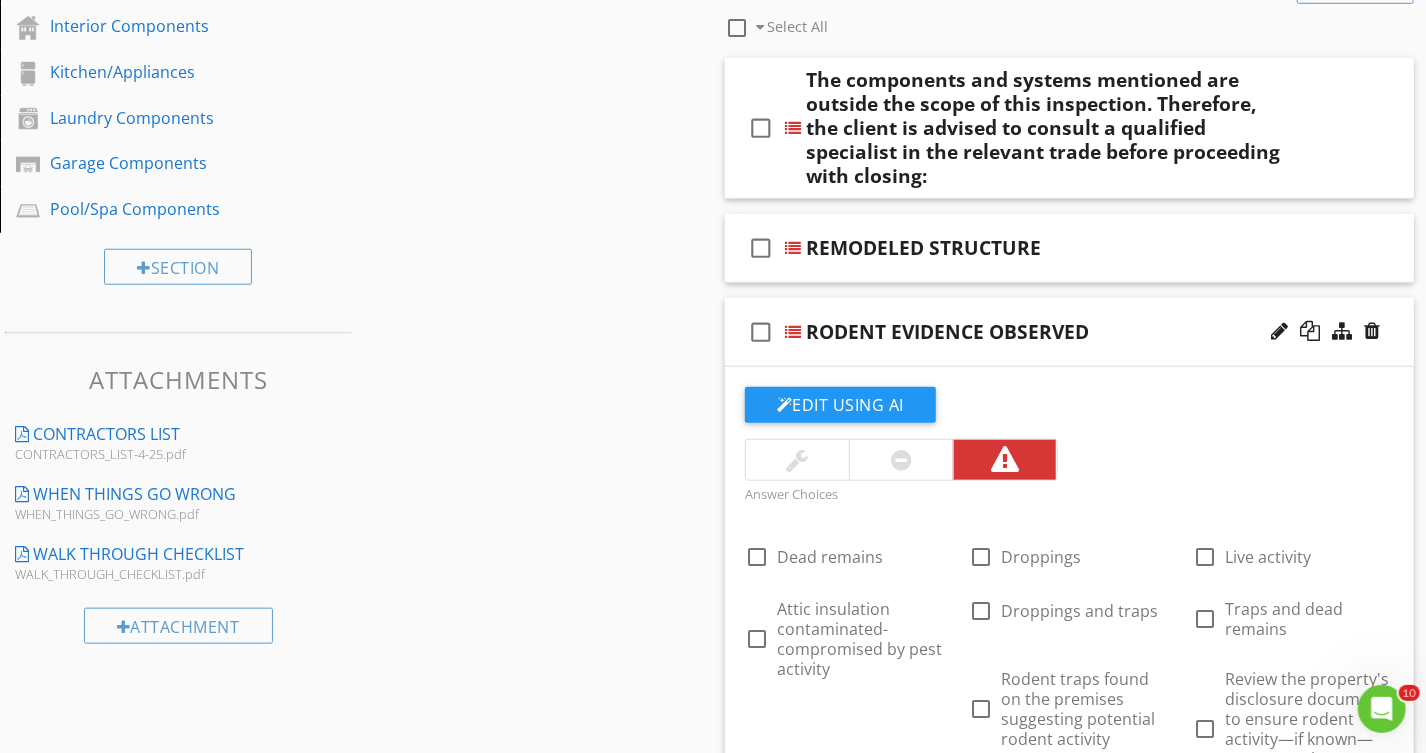 scroll, scrollTop: 727, scrollLeft: 0, axis: vertical 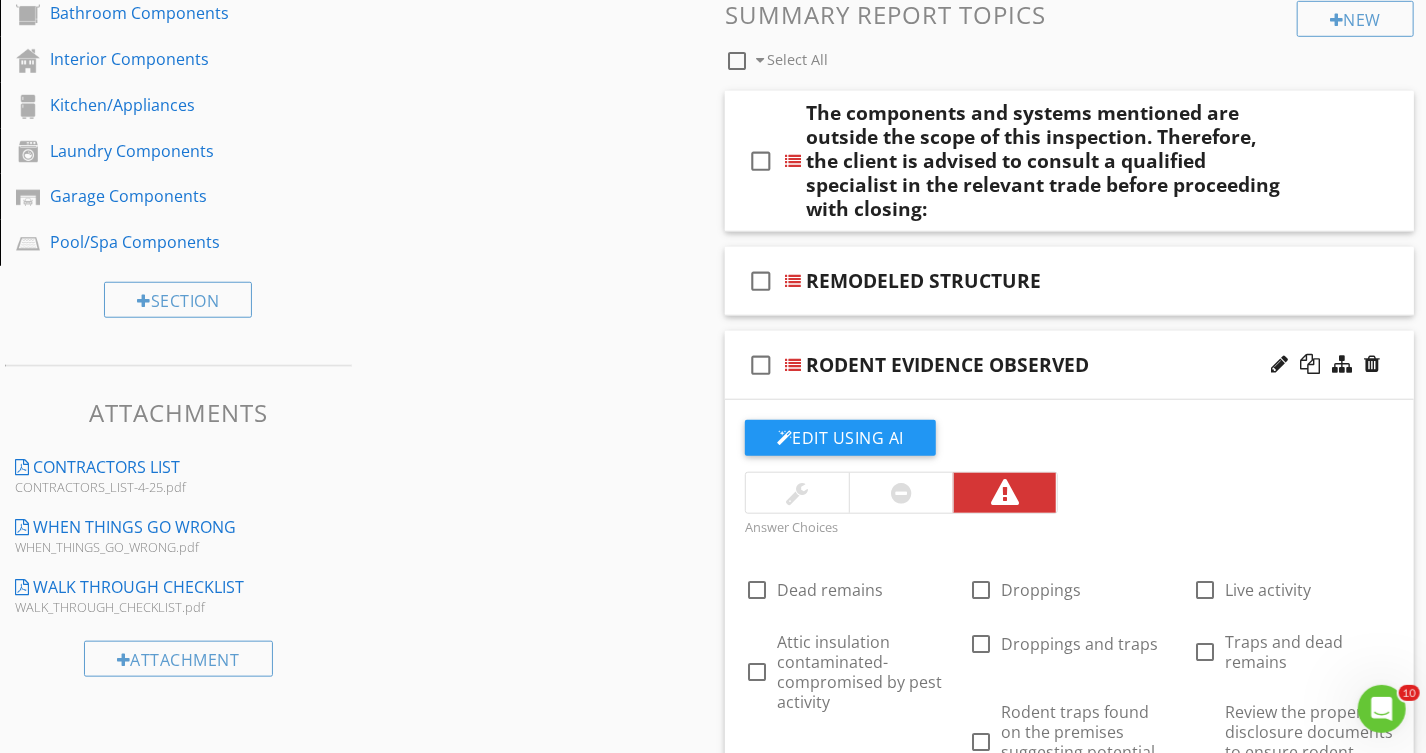 click on "check_box_outline_blank
RODENT EVIDENCE OBSERVED" at bounding box center [1069, 365] 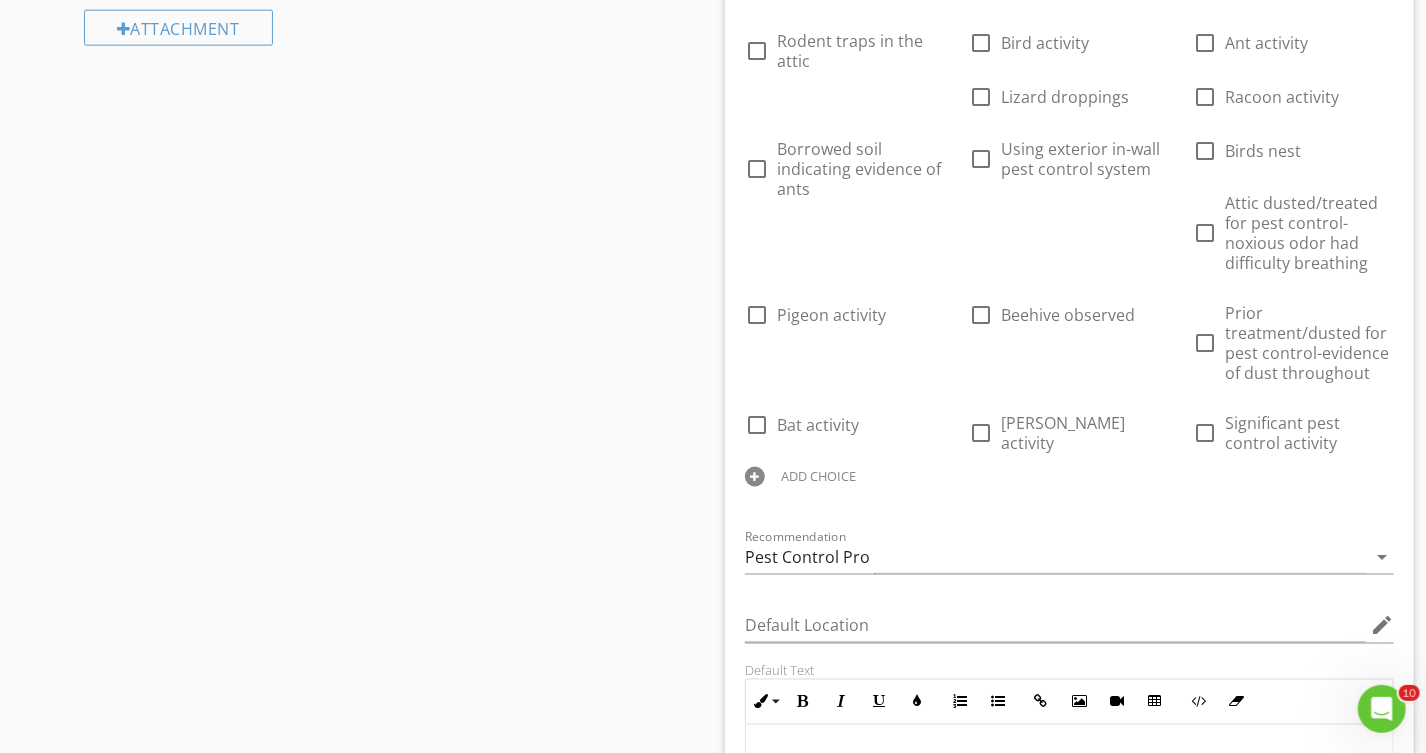 scroll, scrollTop: 1363, scrollLeft: 0, axis: vertical 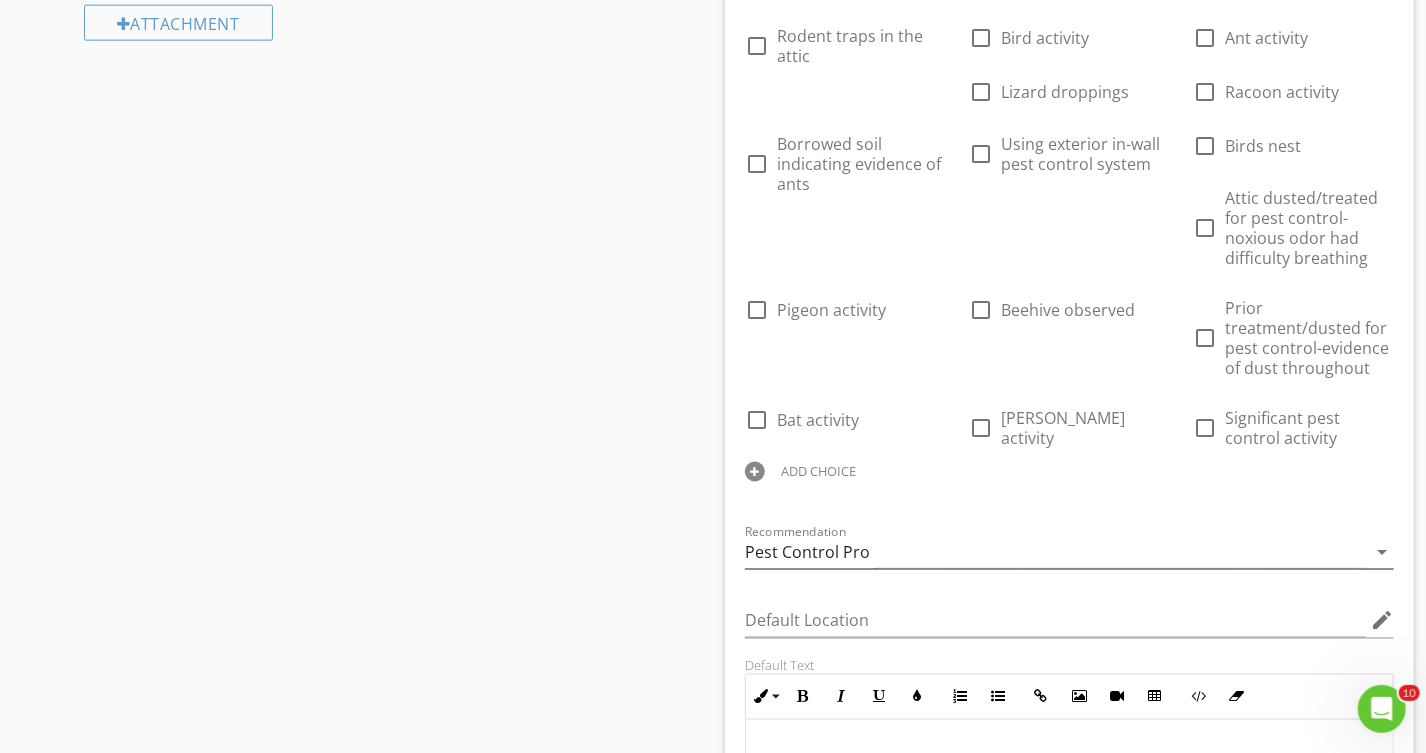 click on "arrow_drop_down" at bounding box center (1382, 552) 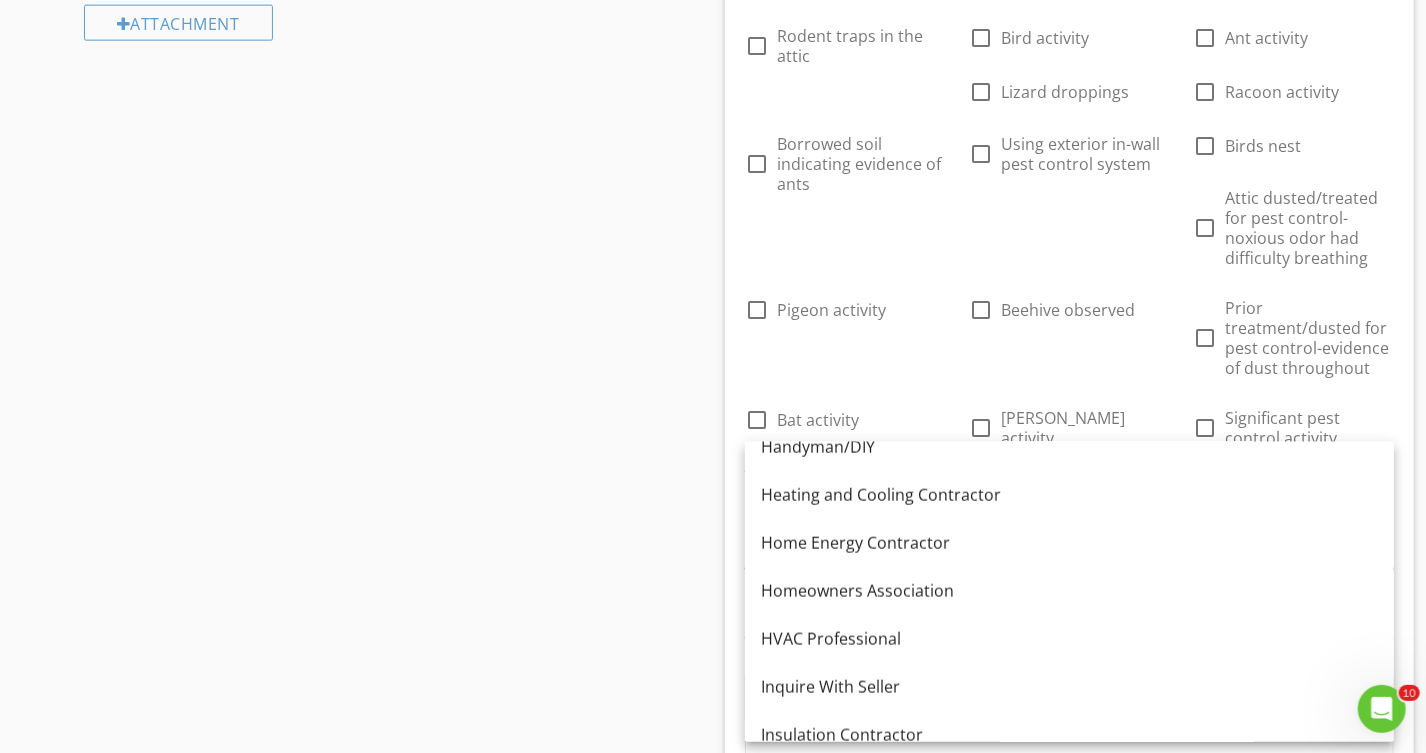 scroll, scrollTop: 1454, scrollLeft: 0, axis: vertical 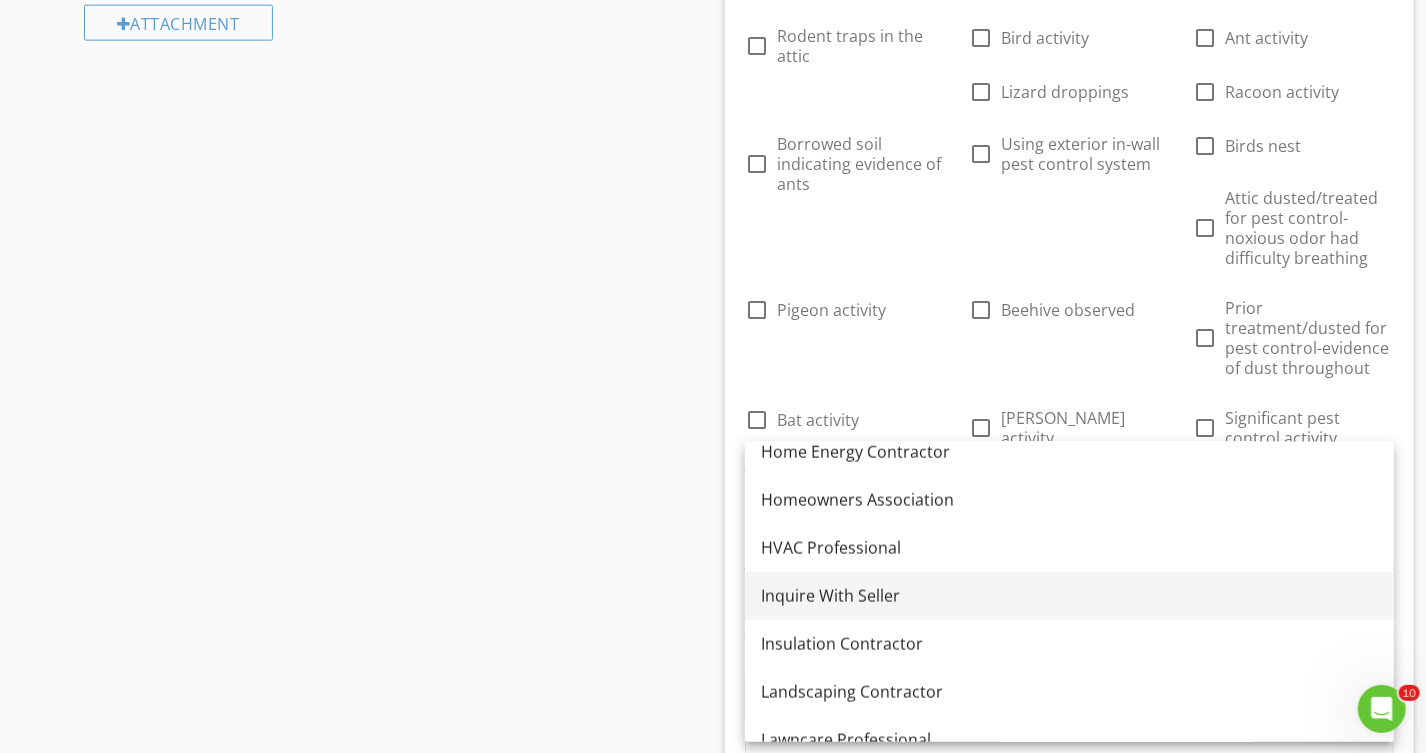 click on "Inquire With Seller" at bounding box center [1069, 596] 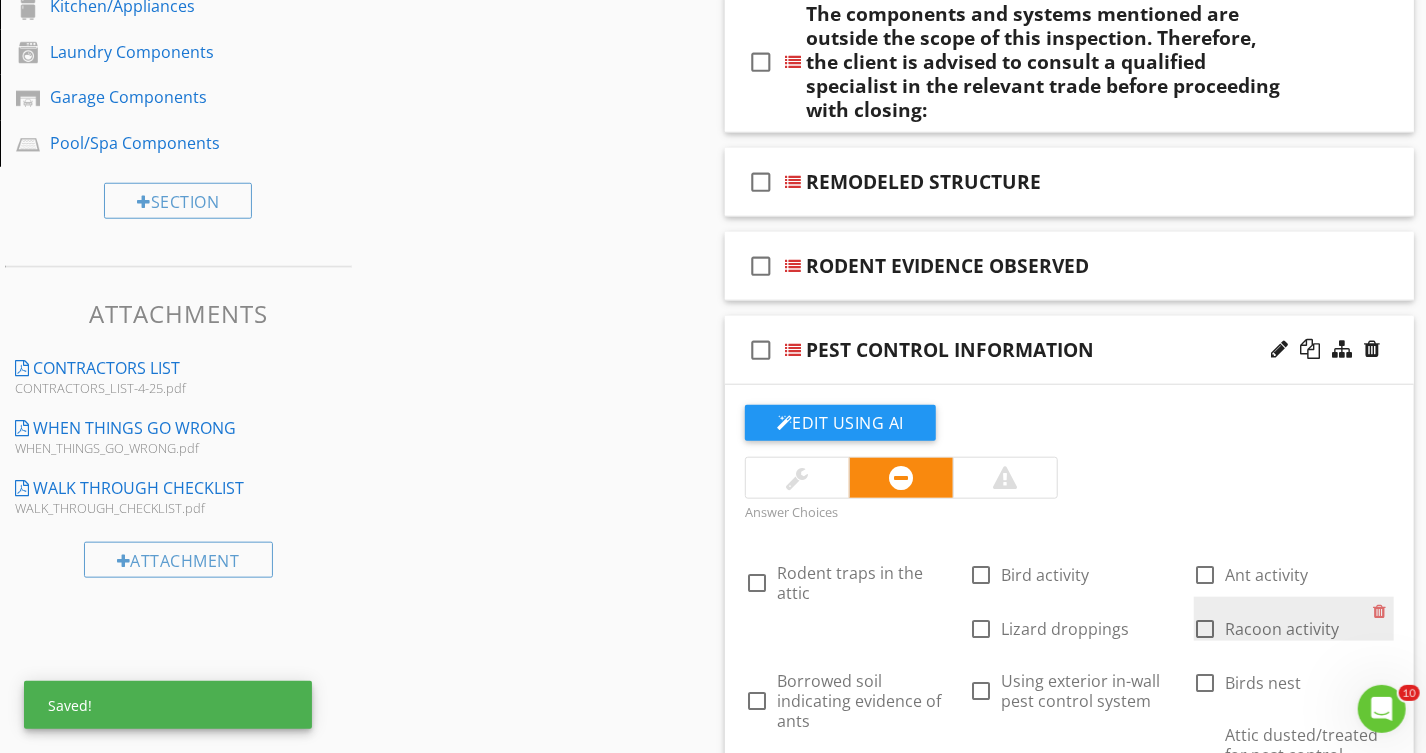 scroll, scrollTop: 818, scrollLeft: 0, axis: vertical 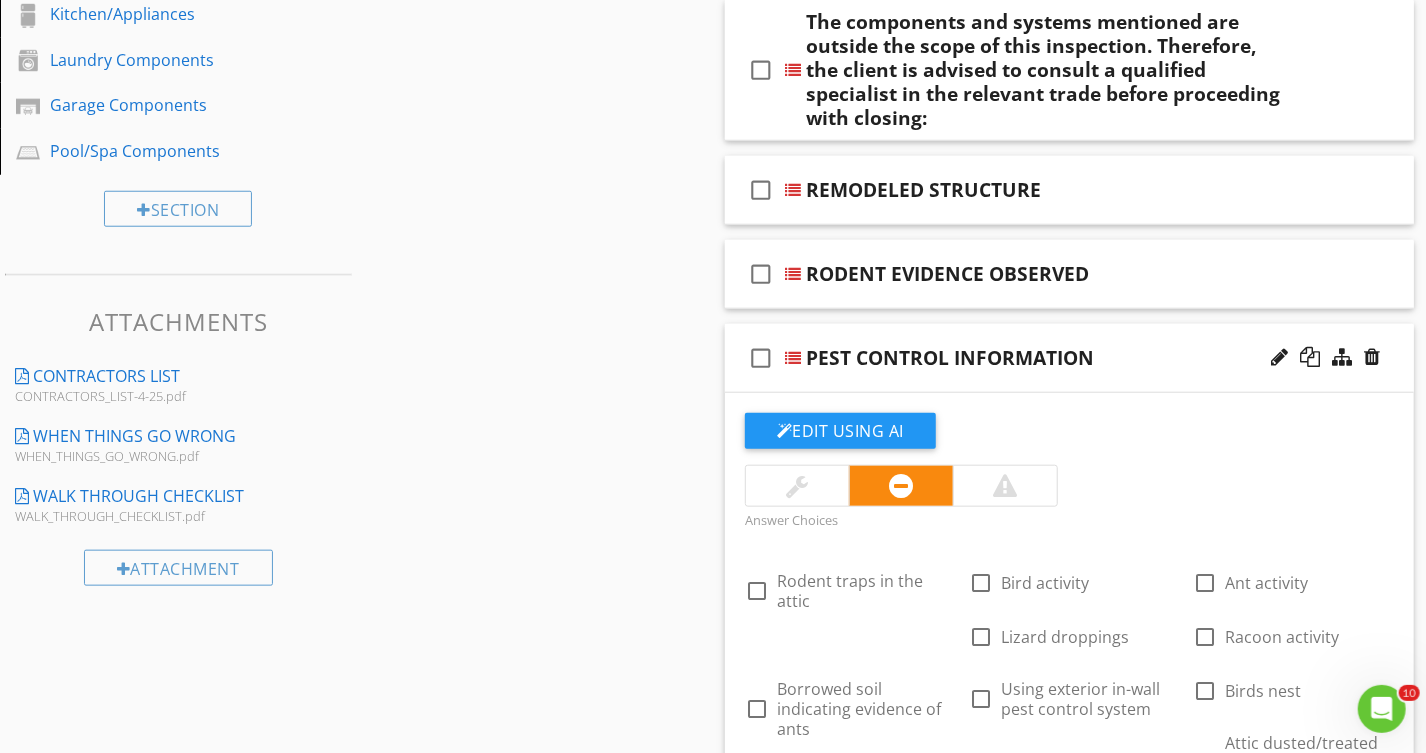 click on "check_box_outline_blank
PEST CONTROL INFORMATION" at bounding box center [1069, 358] 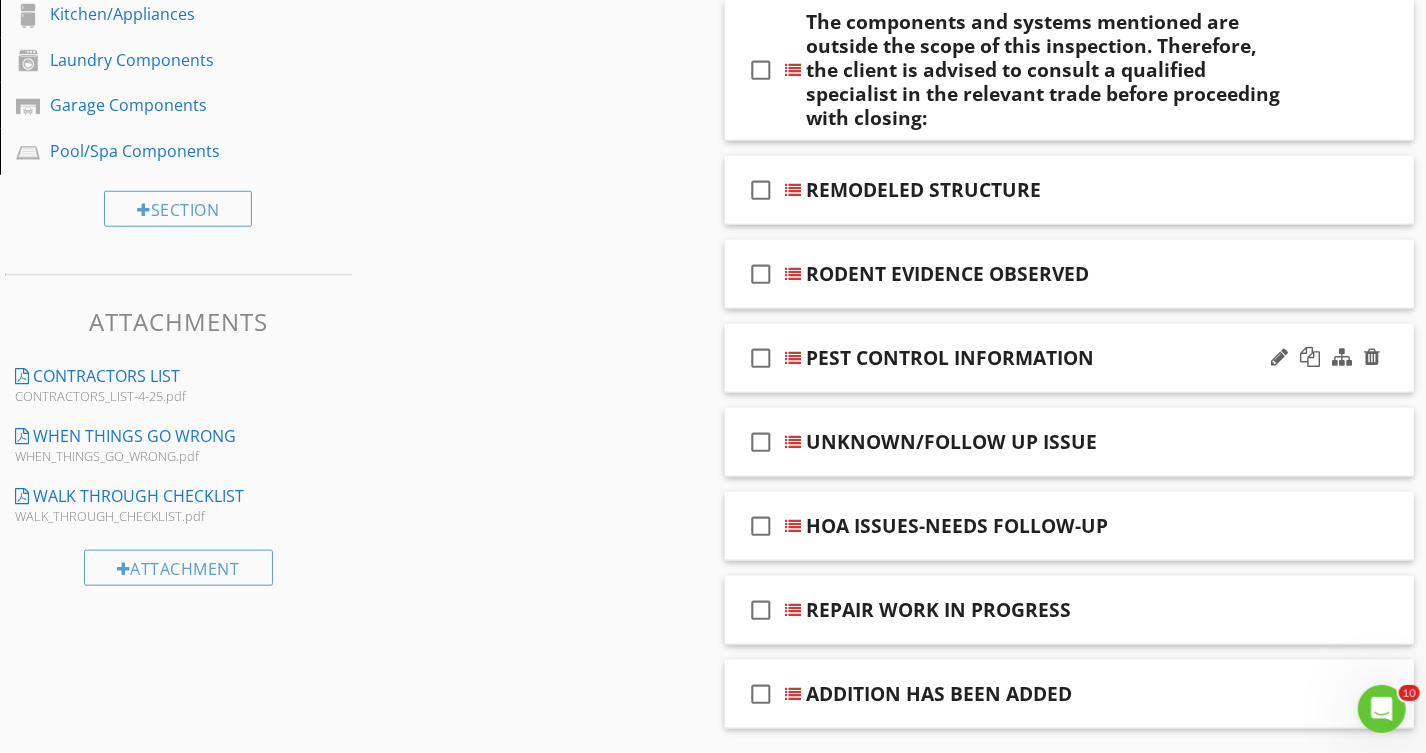 click on "check_box_outline_blank
PEST CONTROL INFORMATION" at bounding box center [1069, 358] 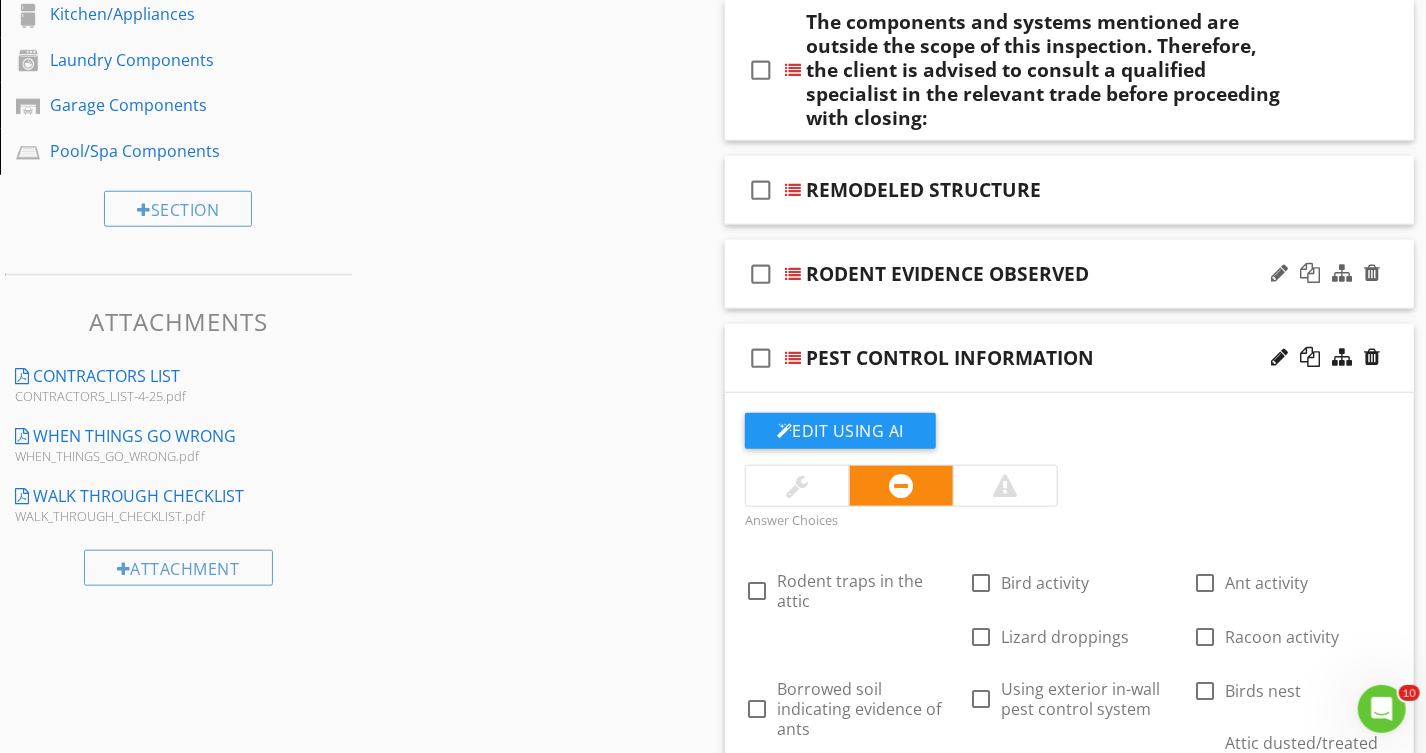 click on "check_box_outline_blank
RODENT EVIDENCE OBSERVED" at bounding box center (1069, 274) 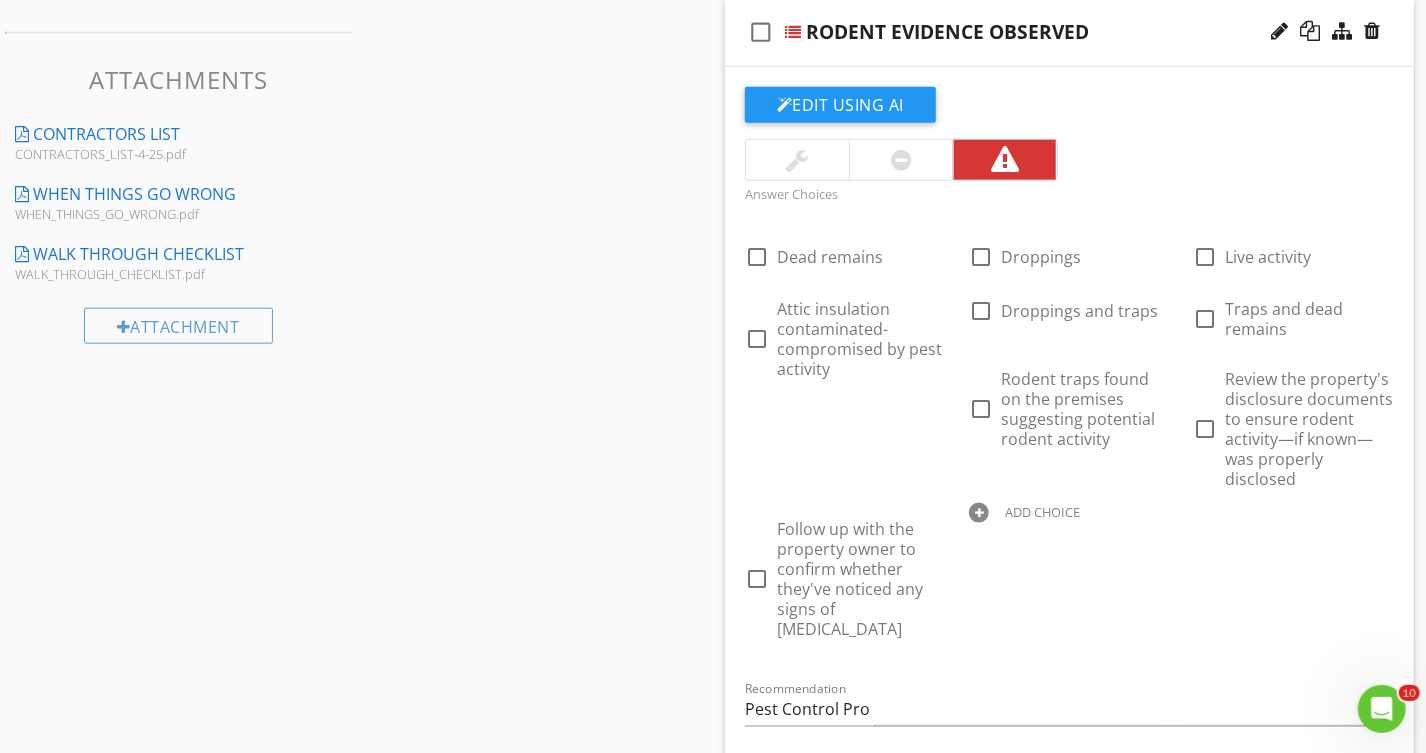 scroll, scrollTop: 1090, scrollLeft: 0, axis: vertical 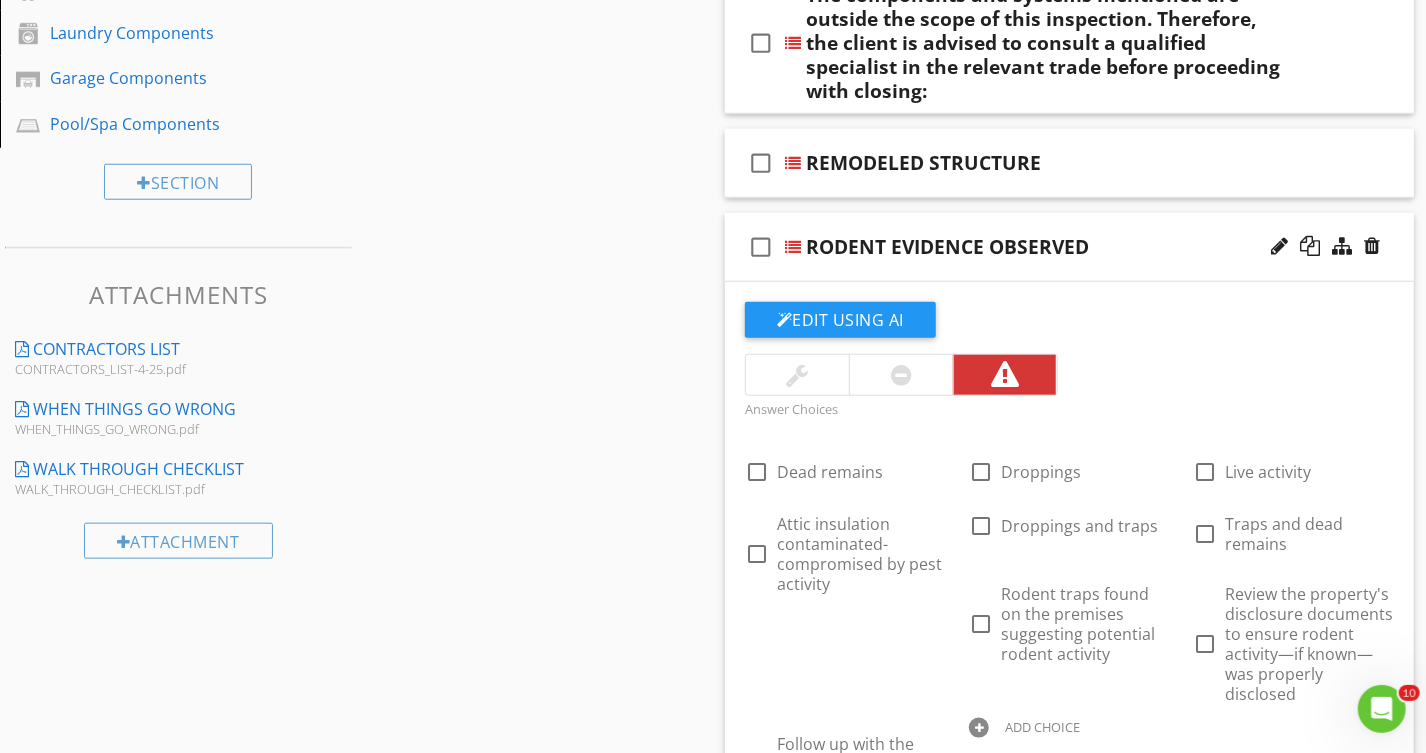 click on "Sections
Inspection Details           Moisture/Mold Section           Site Conditions           Exterior Components           Foundation/Structure           Roof Systems           Attic Components           HVAC Systems           Electrical Systems           Plumbing Systems           Bathroom Components           Interior Components           Kitchen/Appliances           Laundry Components           Garage Components           Pool/Spa Components
Section
Attachments     CONTRACTORS LIST   CONTRACTORS_LIST-4-25.pdf     WHEN THINGS GO WRONG   WHEN_THINGS_GO_WRONG.pdf     WALK THROUGH CHECKLIST   WALK_THROUGH_CHECKLIST.pdf
Attachment
Items
Information           Not Within the Scope/Follow-up Topics
Item
Comments
New
Informational   check_box_outline_blank     Select All" at bounding box center (713, 1341) 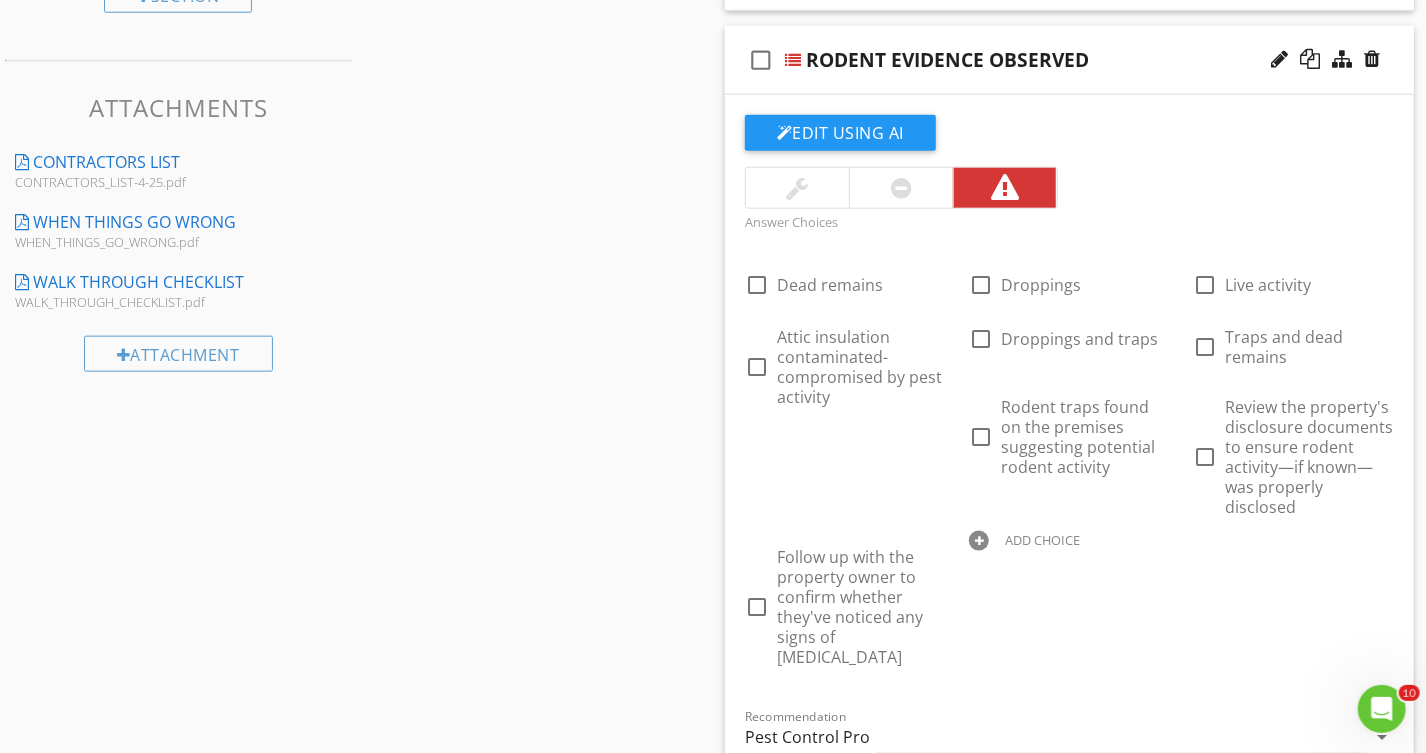 scroll, scrollTop: 1027, scrollLeft: 0, axis: vertical 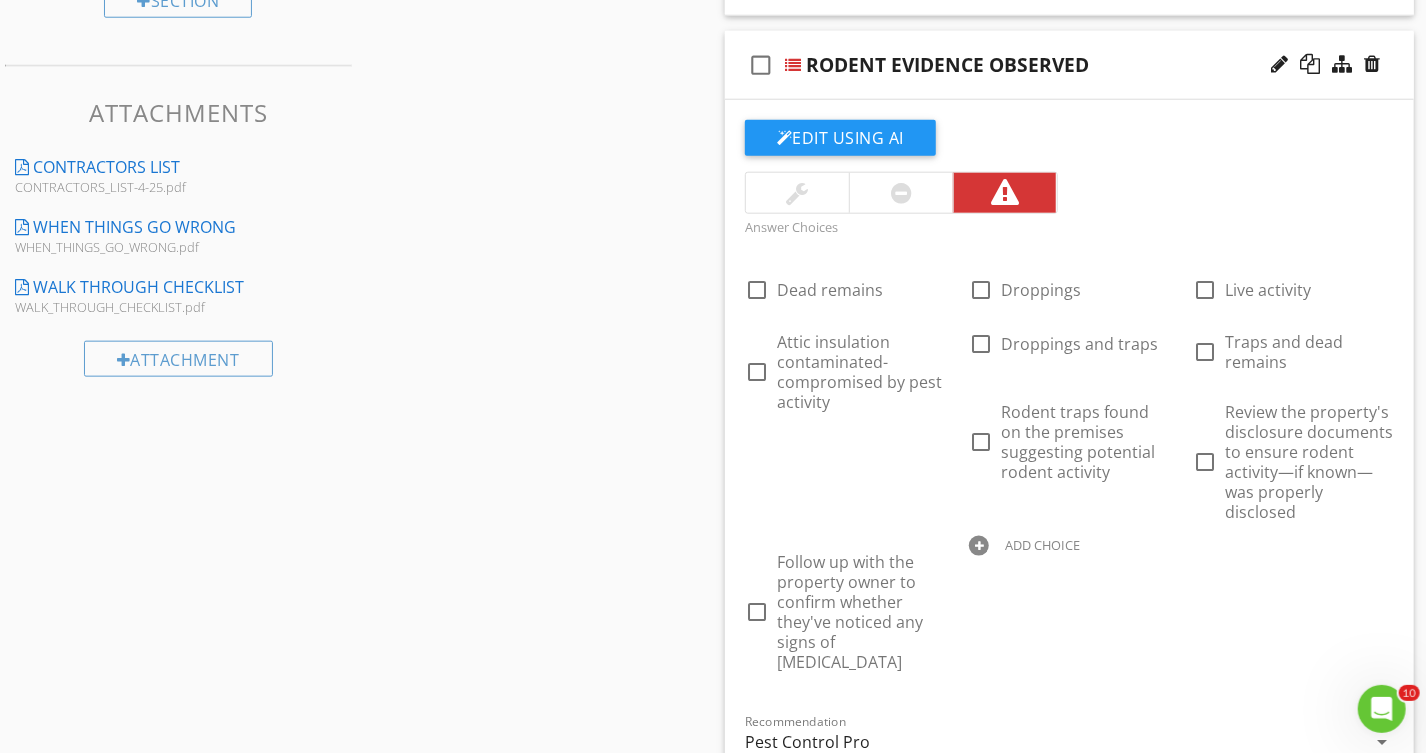 click on "check_box_outline_blank
RODENT EVIDENCE OBSERVED" at bounding box center (1069, 65) 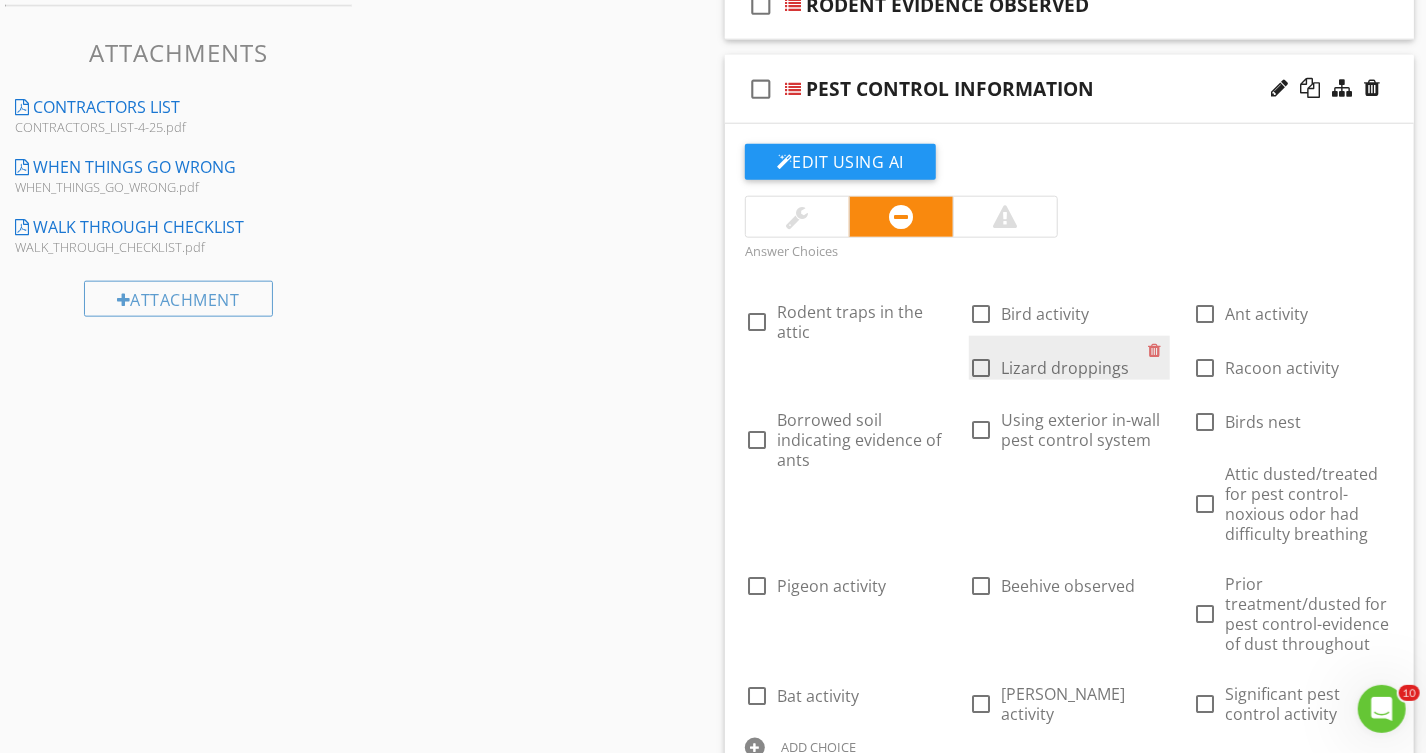 scroll, scrollTop: 1118, scrollLeft: 0, axis: vertical 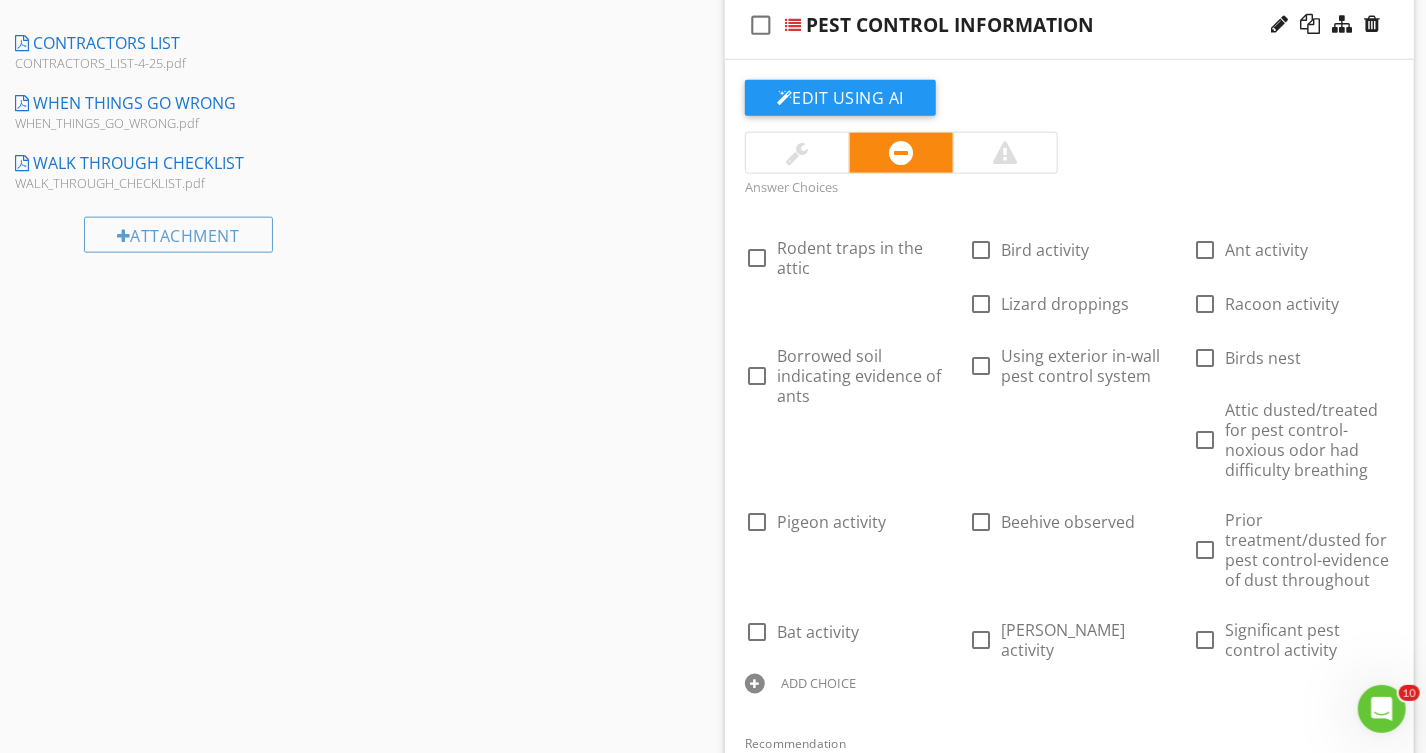 click on "check_box_outline_blank
PEST CONTROL INFORMATION" at bounding box center [1069, 25] 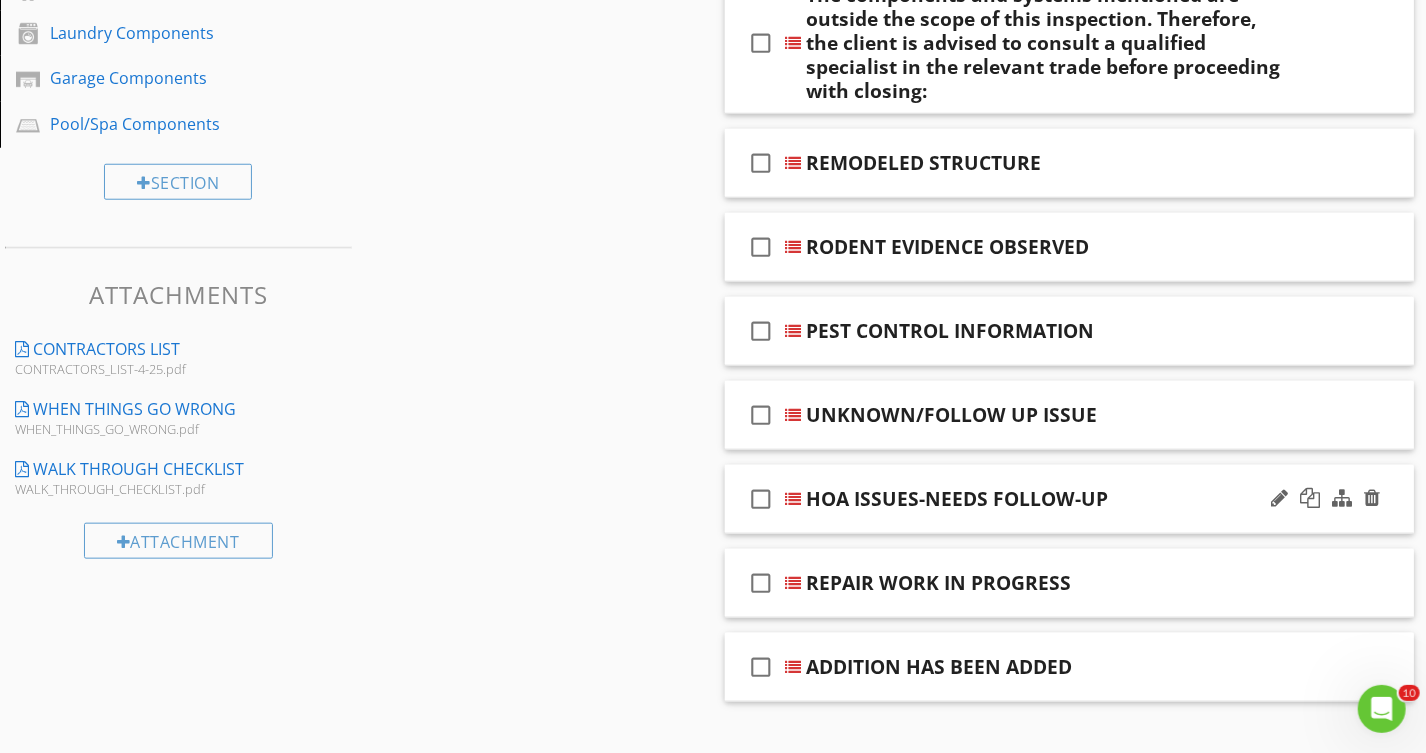 scroll, scrollTop: 877, scrollLeft: 0, axis: vertical 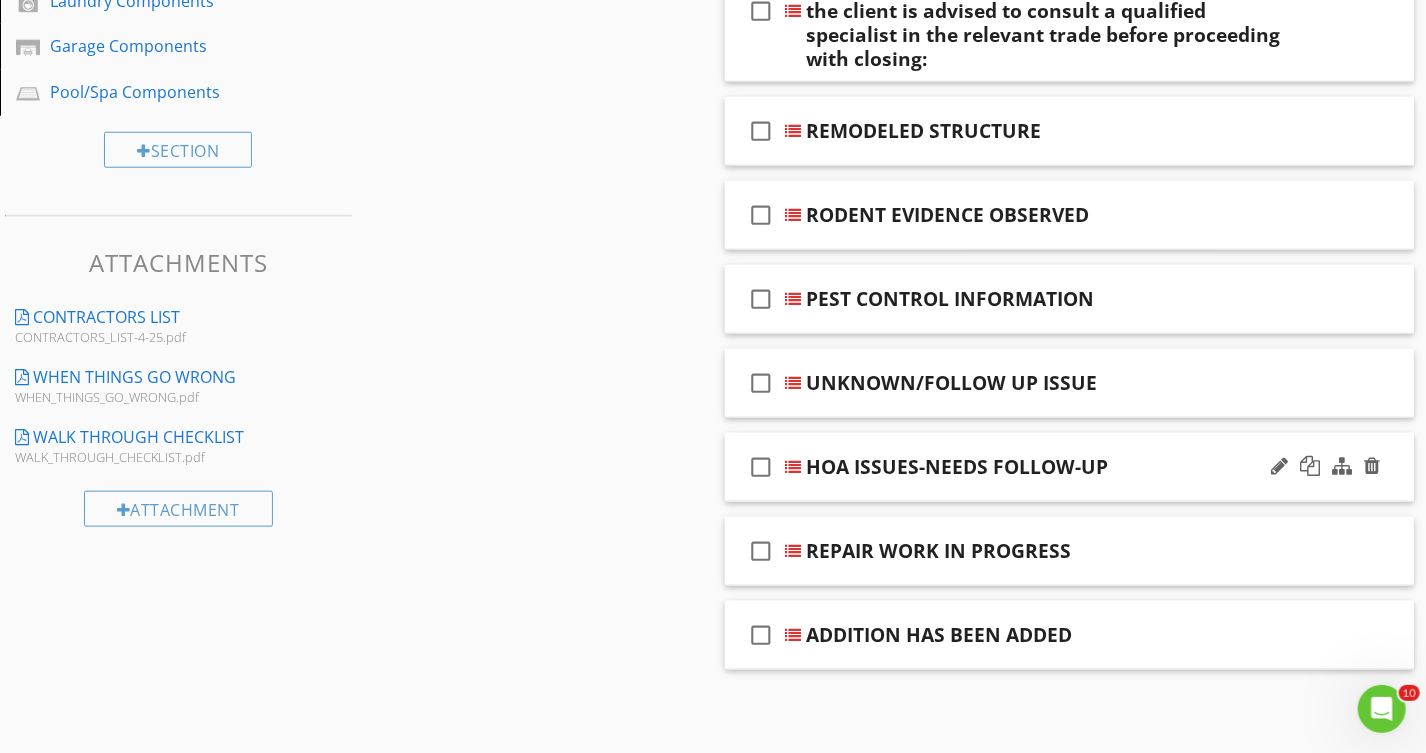 click on "check_box_outline_blank
HOA ISSUES-NEEDS FOLLOW-UP" at bounding box center (1069, 467) 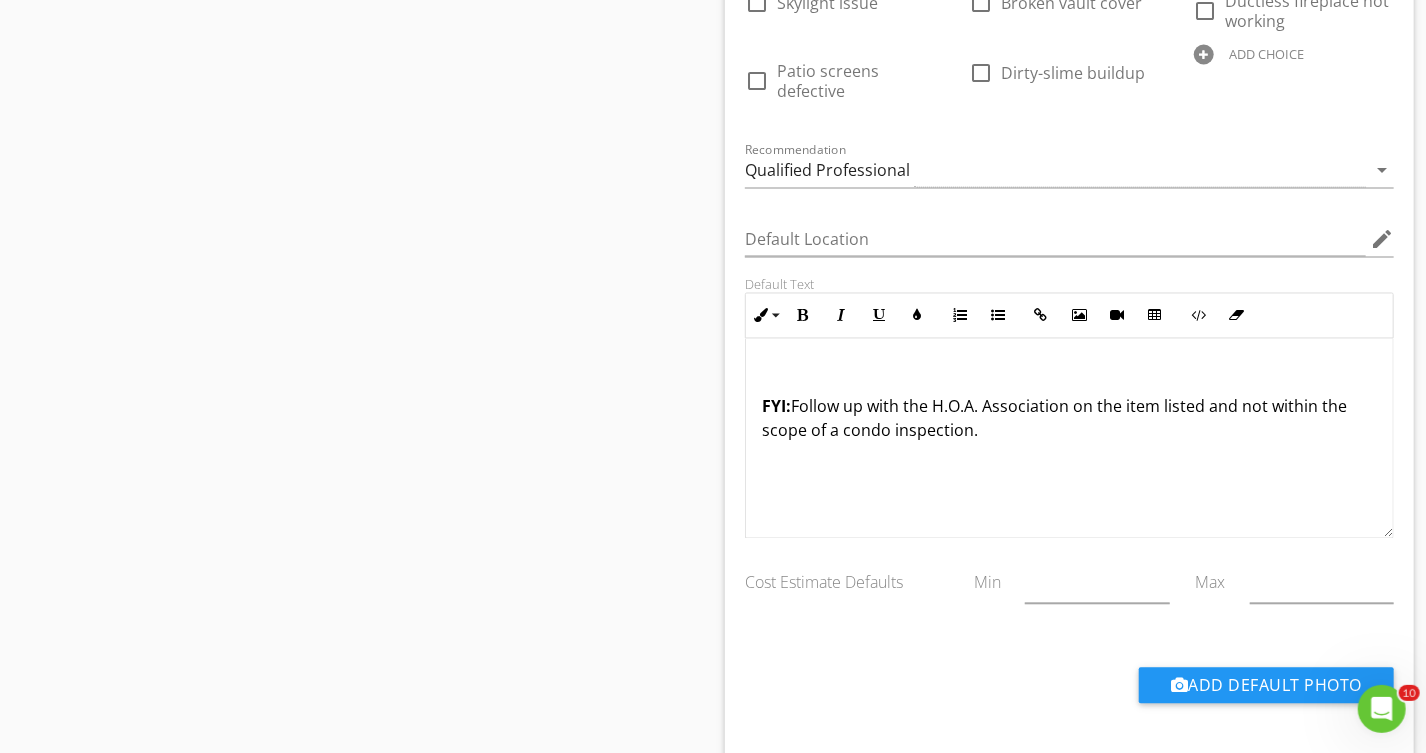 scroll, scrollTop: 1853, scrollLeft: 0, axis: vertical 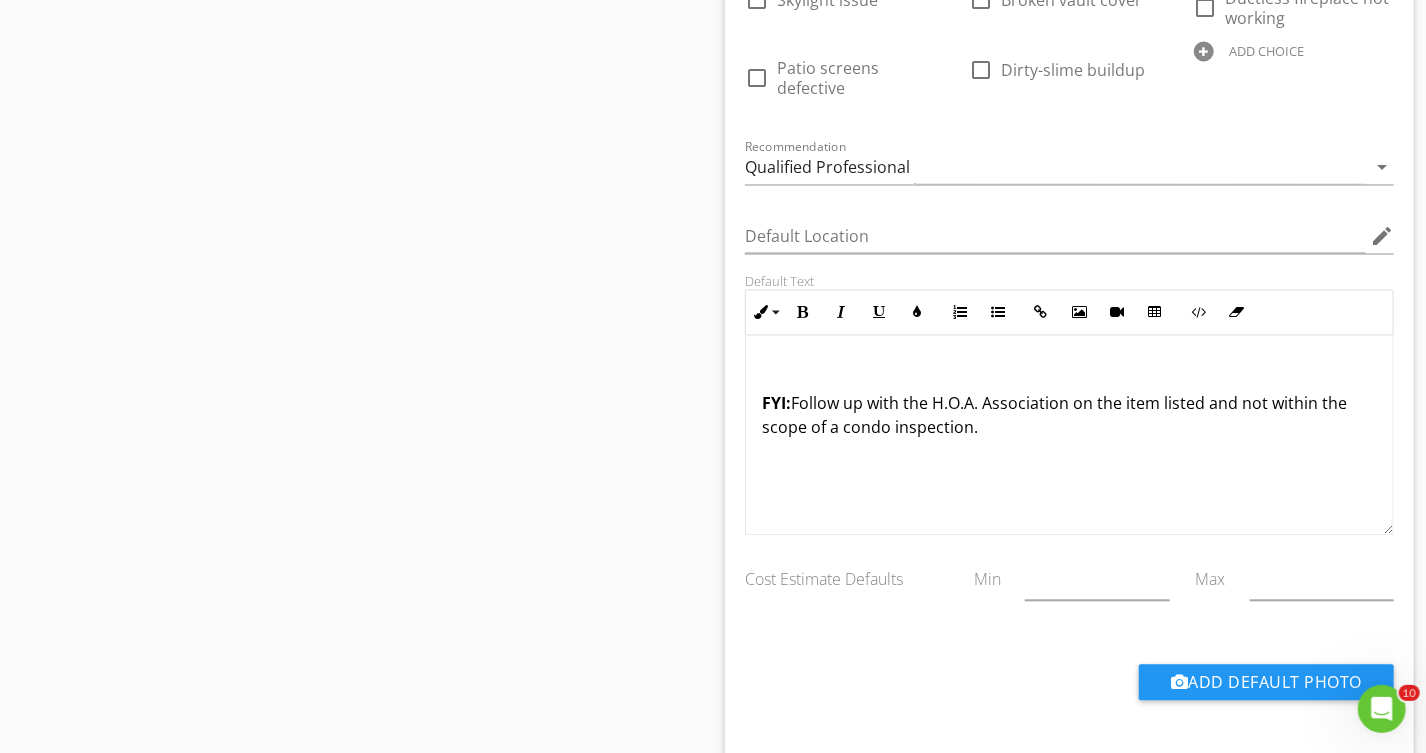drag, startPoint x: 984, startPoint y: 429, endPoint x: 720, endPoint y: 398, distance: 265.81384 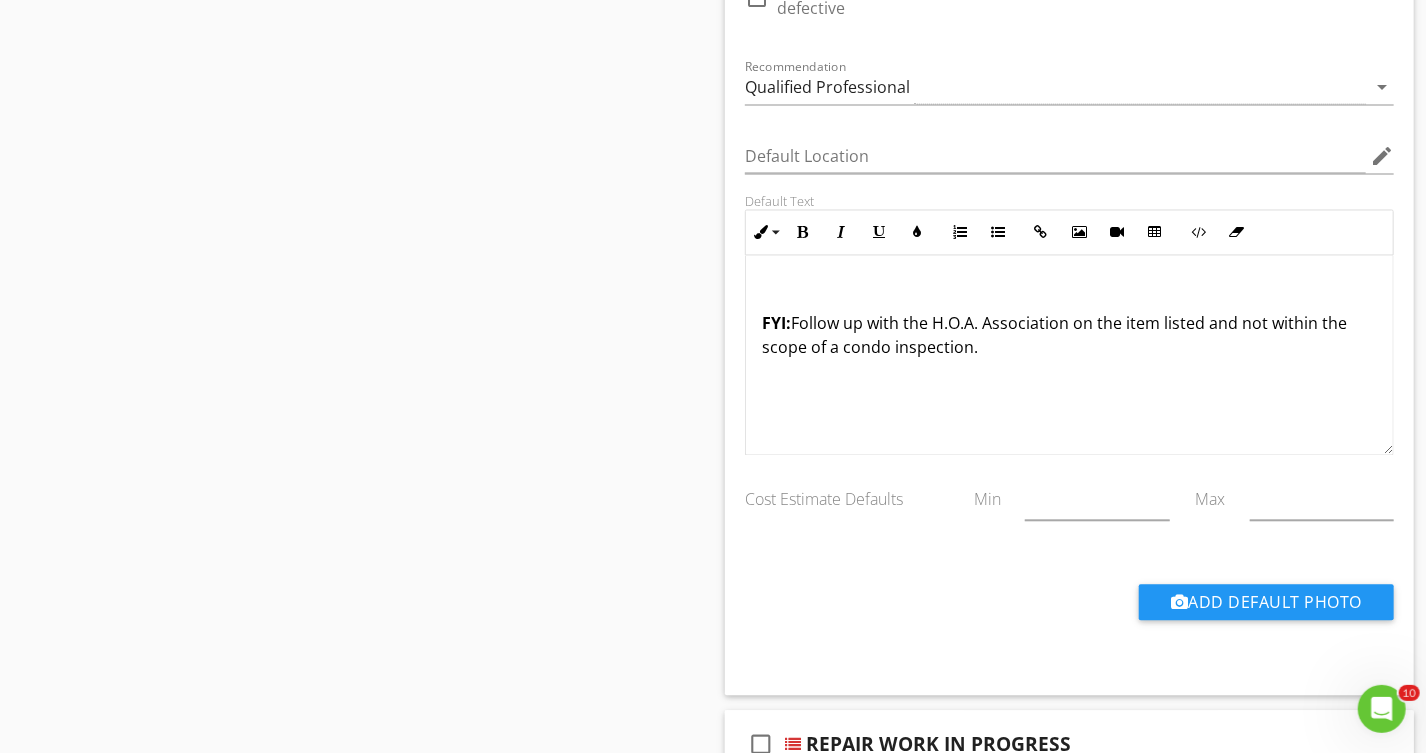 scroll, scrollTop: 1853, scrollLeft: 0, axis: vertical 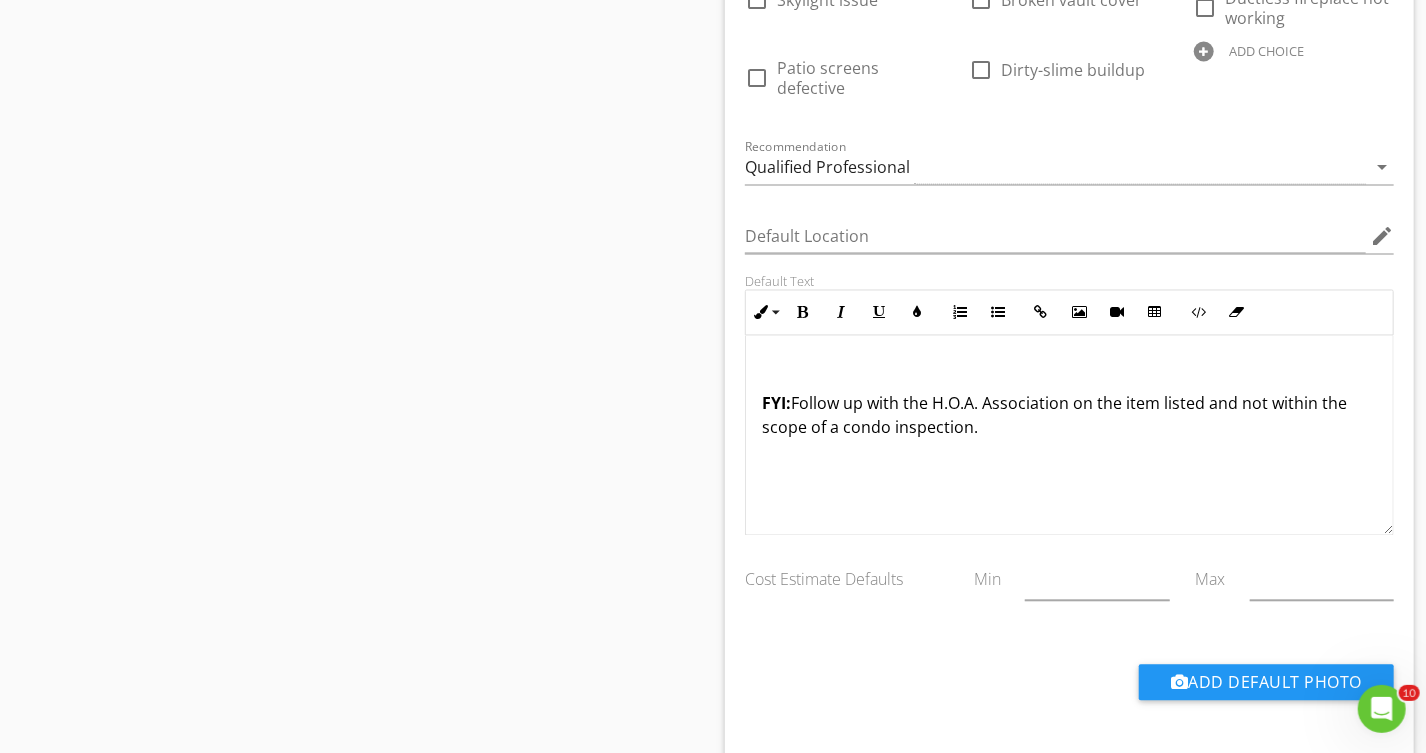 drag, startPoint x: 1085, startPoint y: 459, endPoint x: 1064, endPoint y: 469, distance: 23.259407 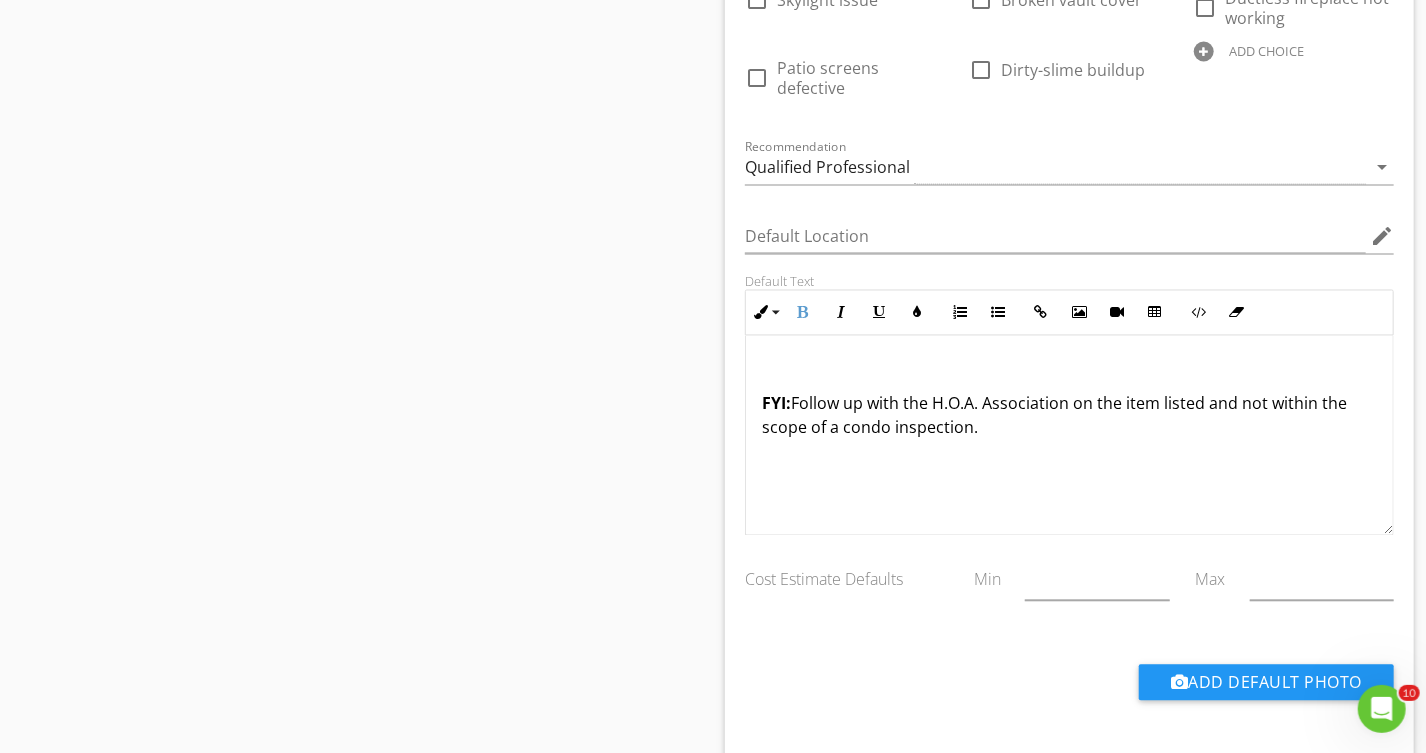 click on "FYI:  Follow up with the H.O.A. Association on the item listed and not within the scope of a condo inspection." at bounding box center (1069, 436) 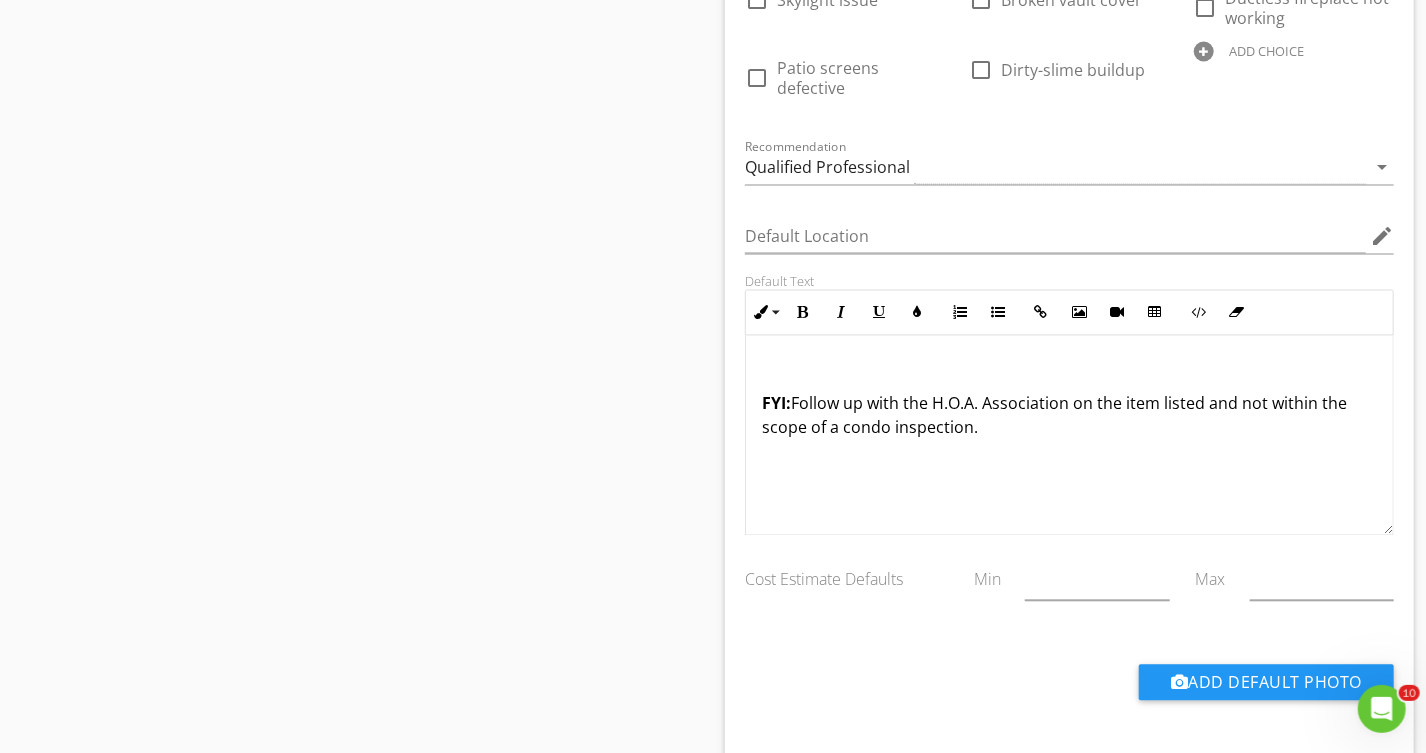 drag, startPoint x: 988, startPoint y: 428, endPoint x: 740, endPoint y: 405, distance: 249.06425 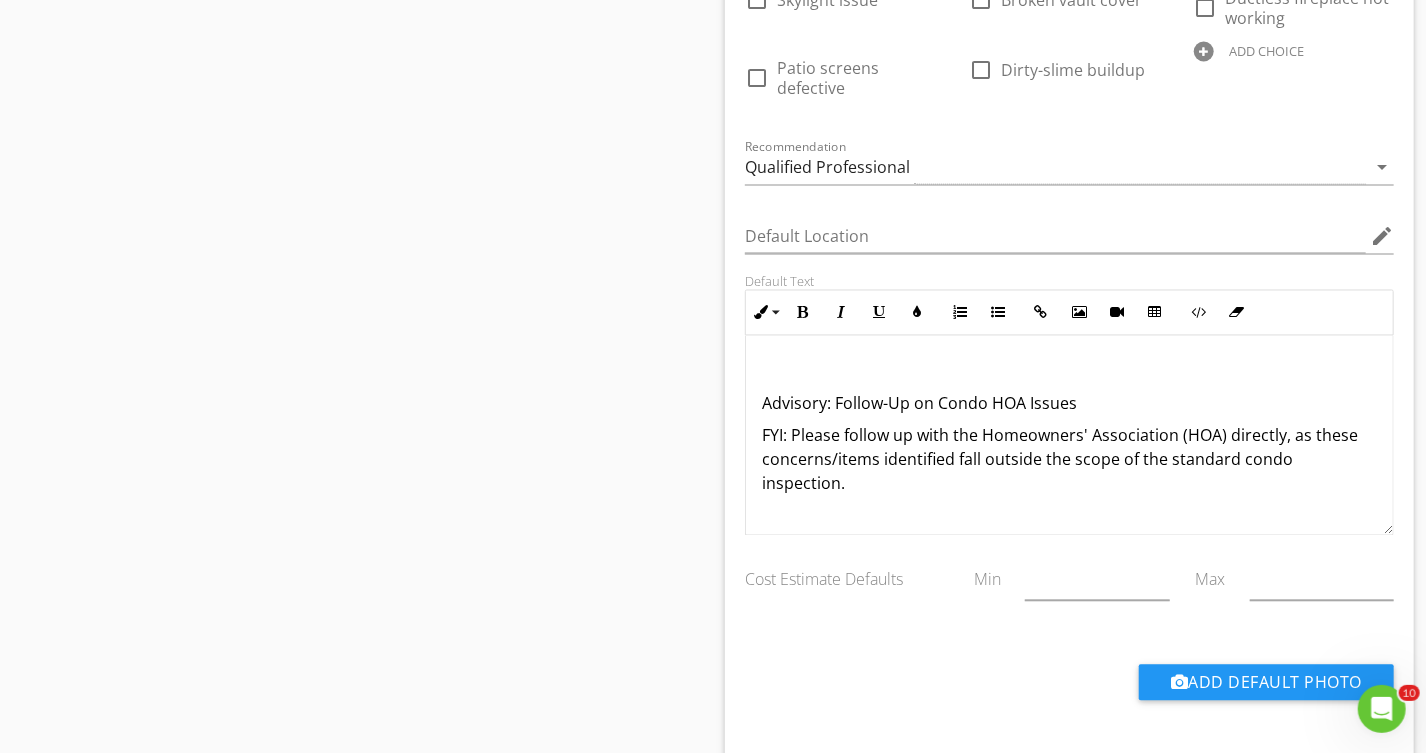 drag, startPoint x: 1075, startPoint y: 402, endPoint x: 1109, endPoint y: 460, distance: 67.23094 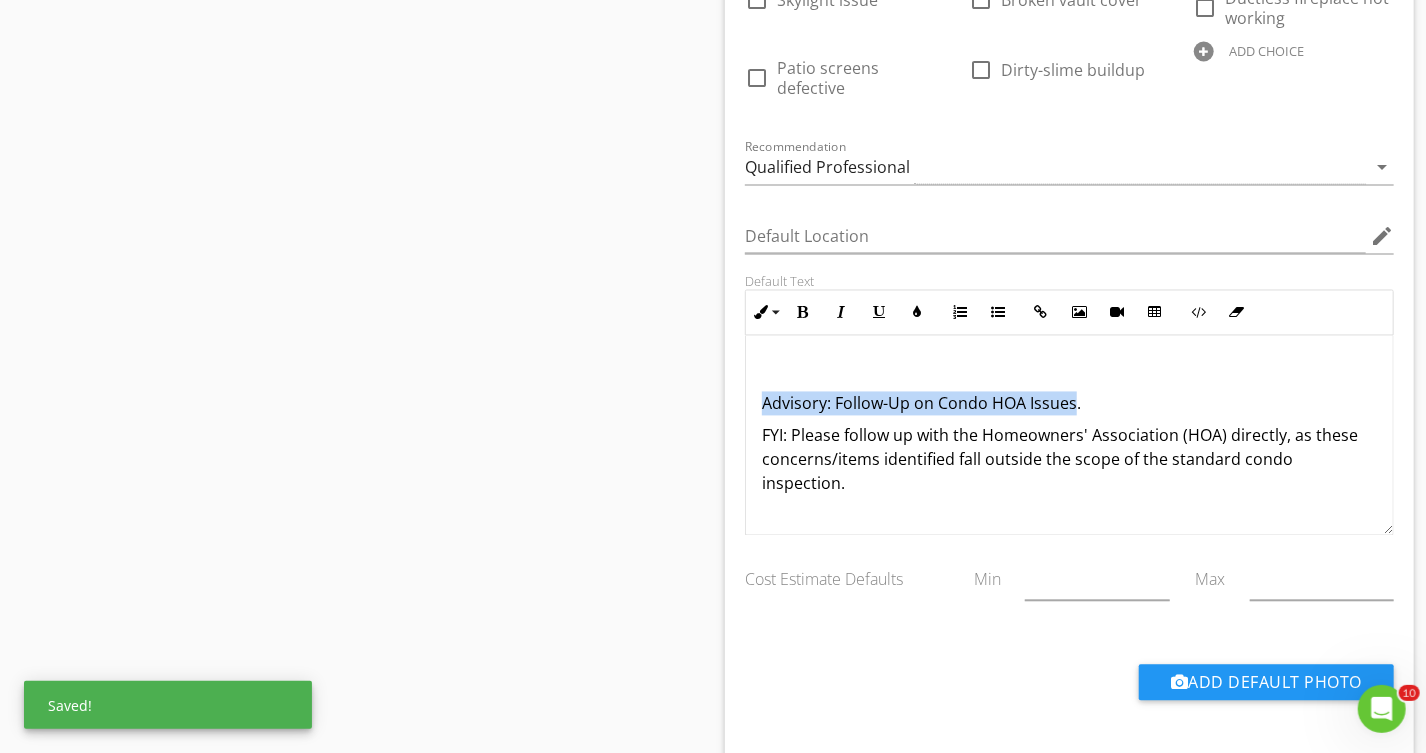drag, startPoint x: 1072, startPoint y: 405, endPoint x: 724, endPoint y: 404, distance: 348.00143 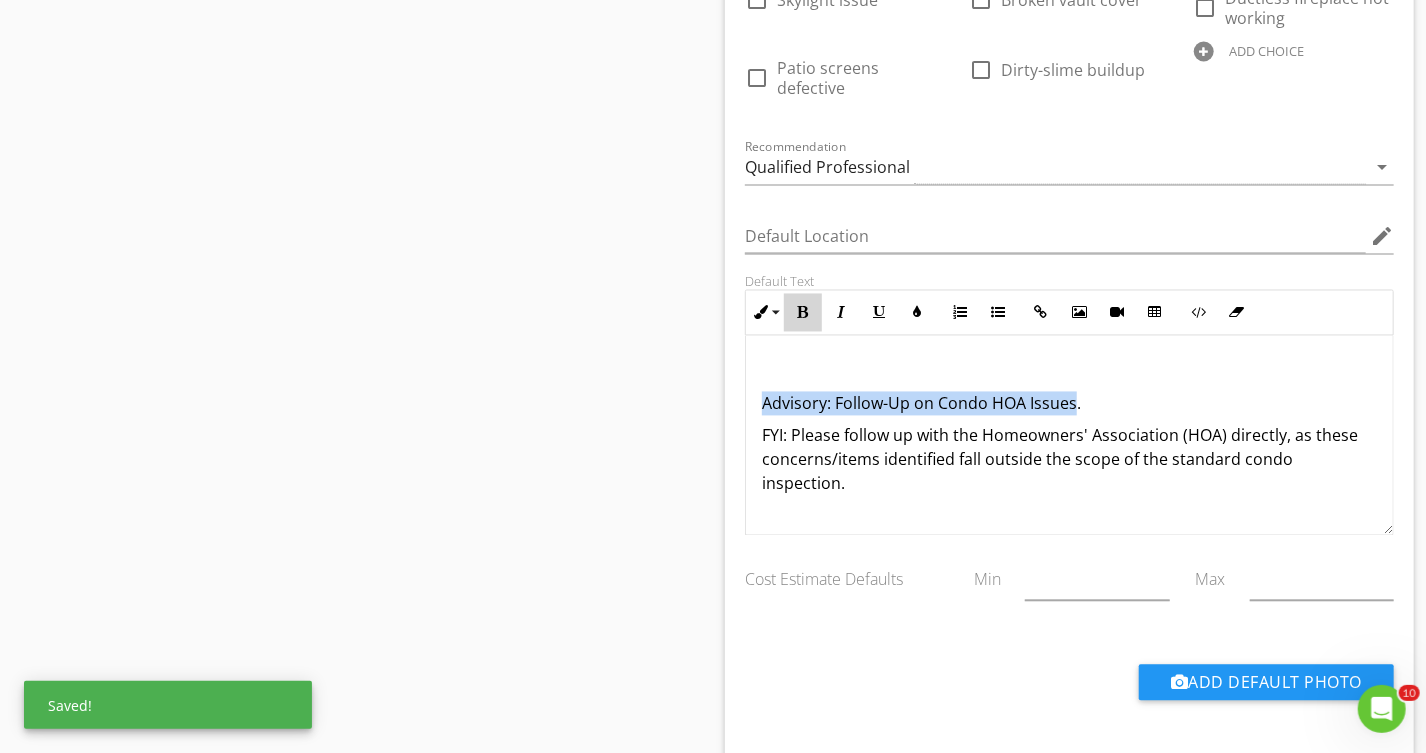 click at bounding box center [803, 313] 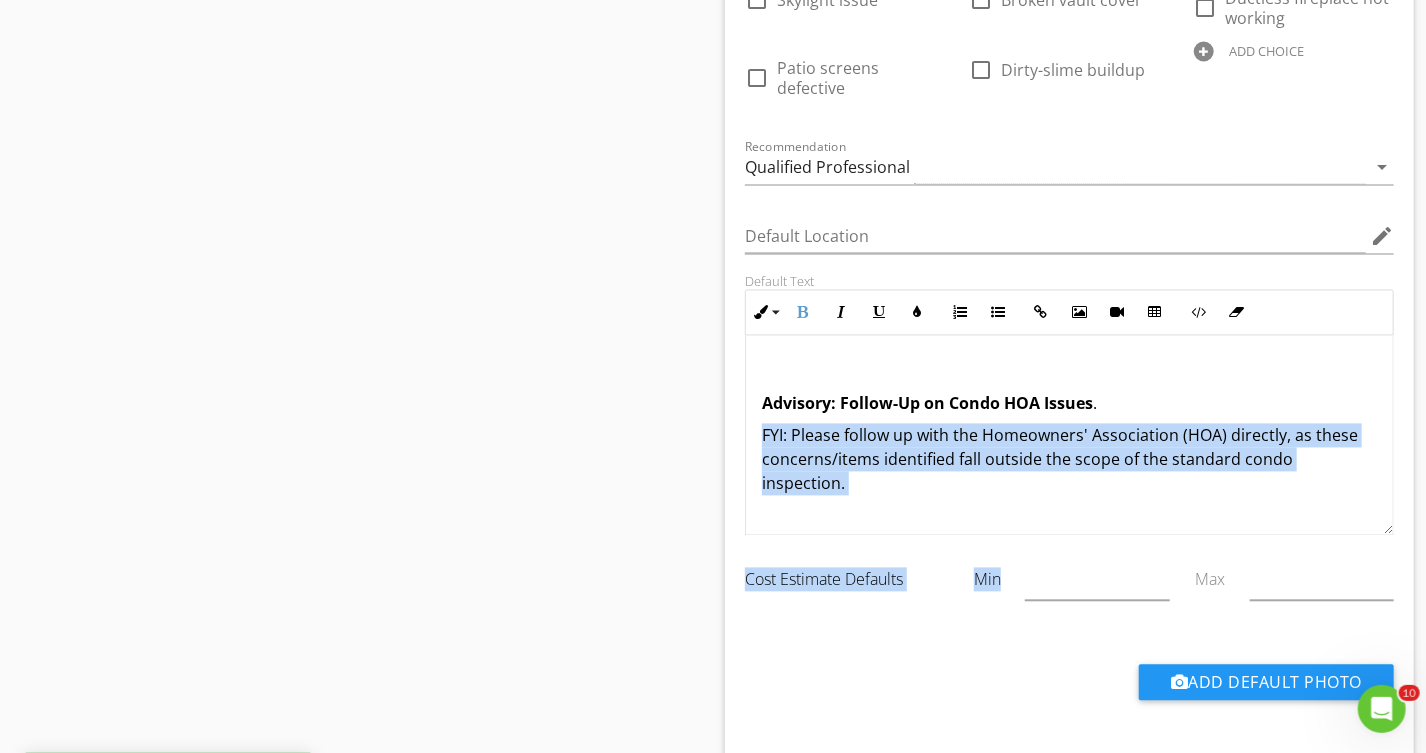 scroll, scrollTop: 0, scrollLeft: 0, axis: both 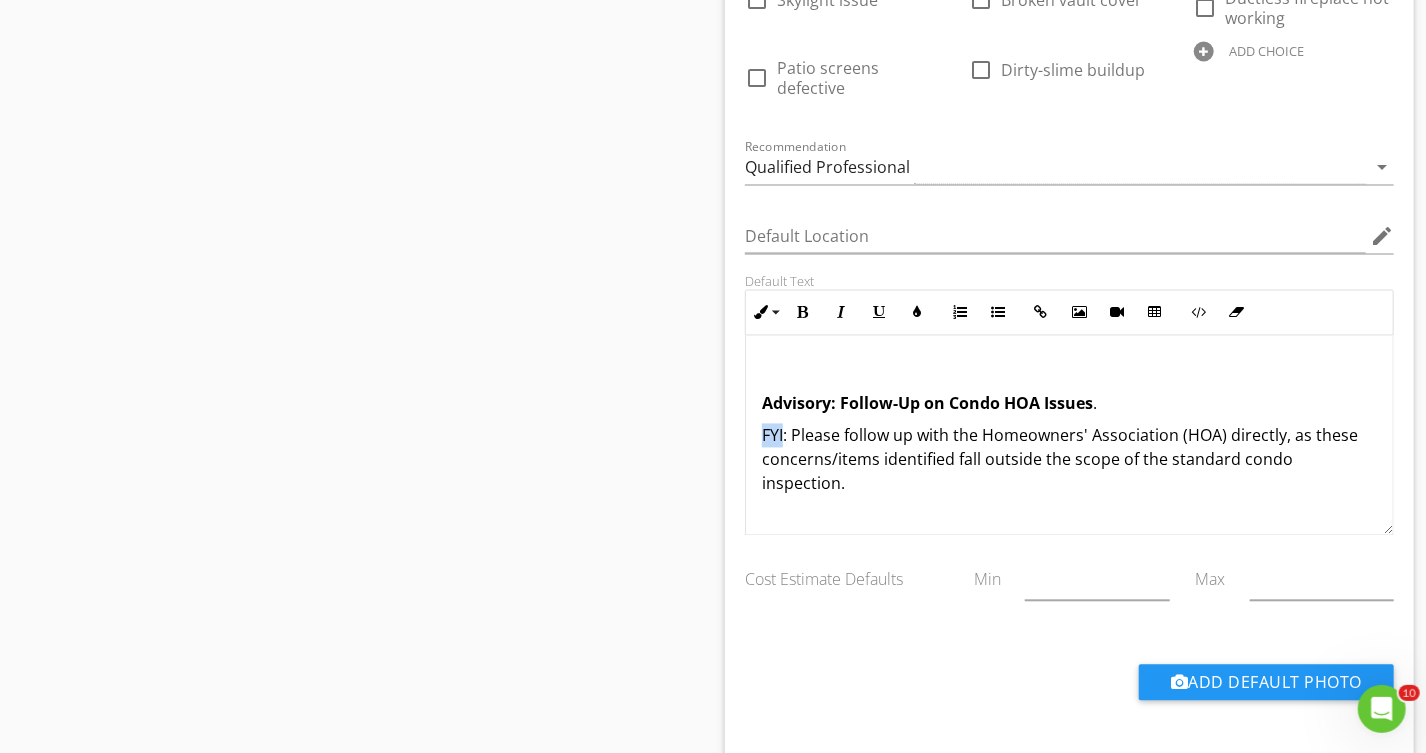 drag, startPoint x: 781, startPoint y: 431, endPoint x: 742, endPoint y: 444, distance: 41.109608 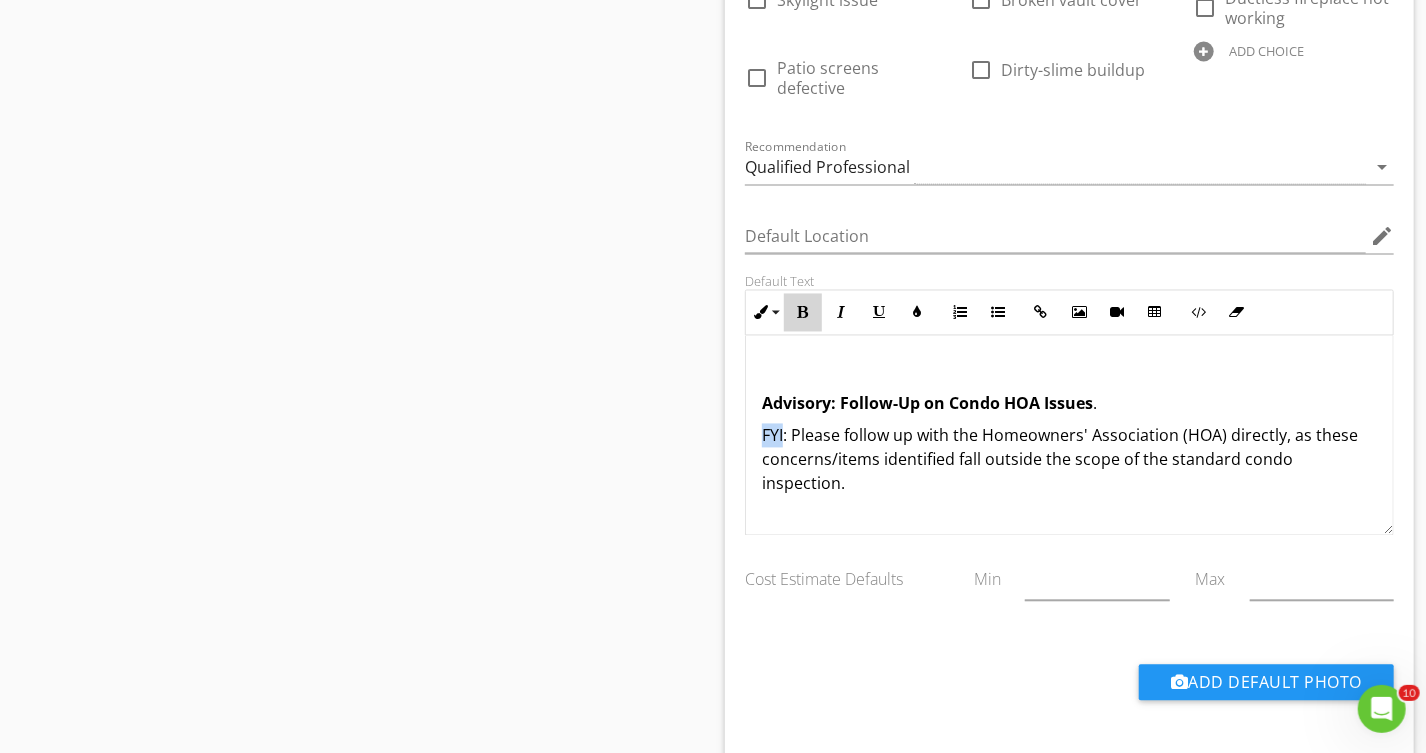 click at bounding box center [803, 313] 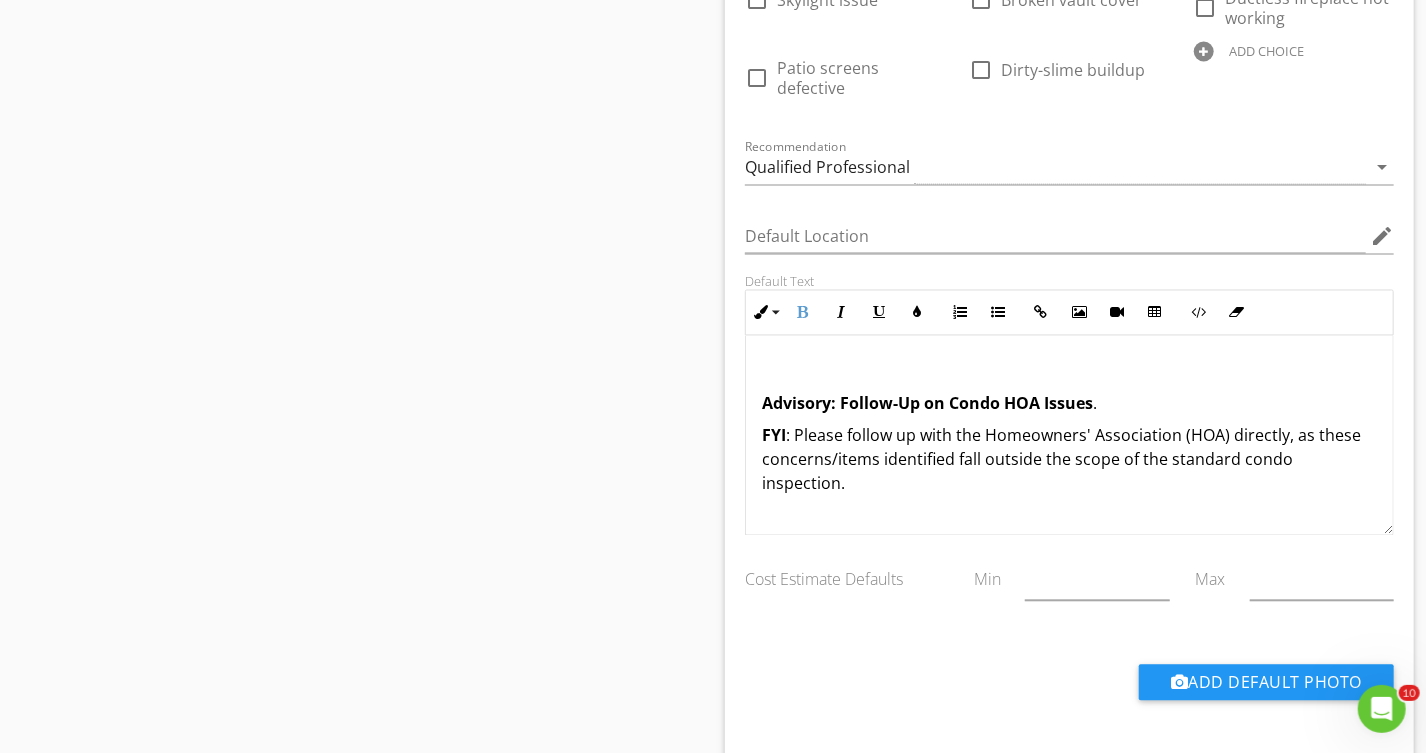 drag, startPoint x: 953, startPoint y: 459, endPoint x: 967, endPoint y: 480, distance: 25.23886 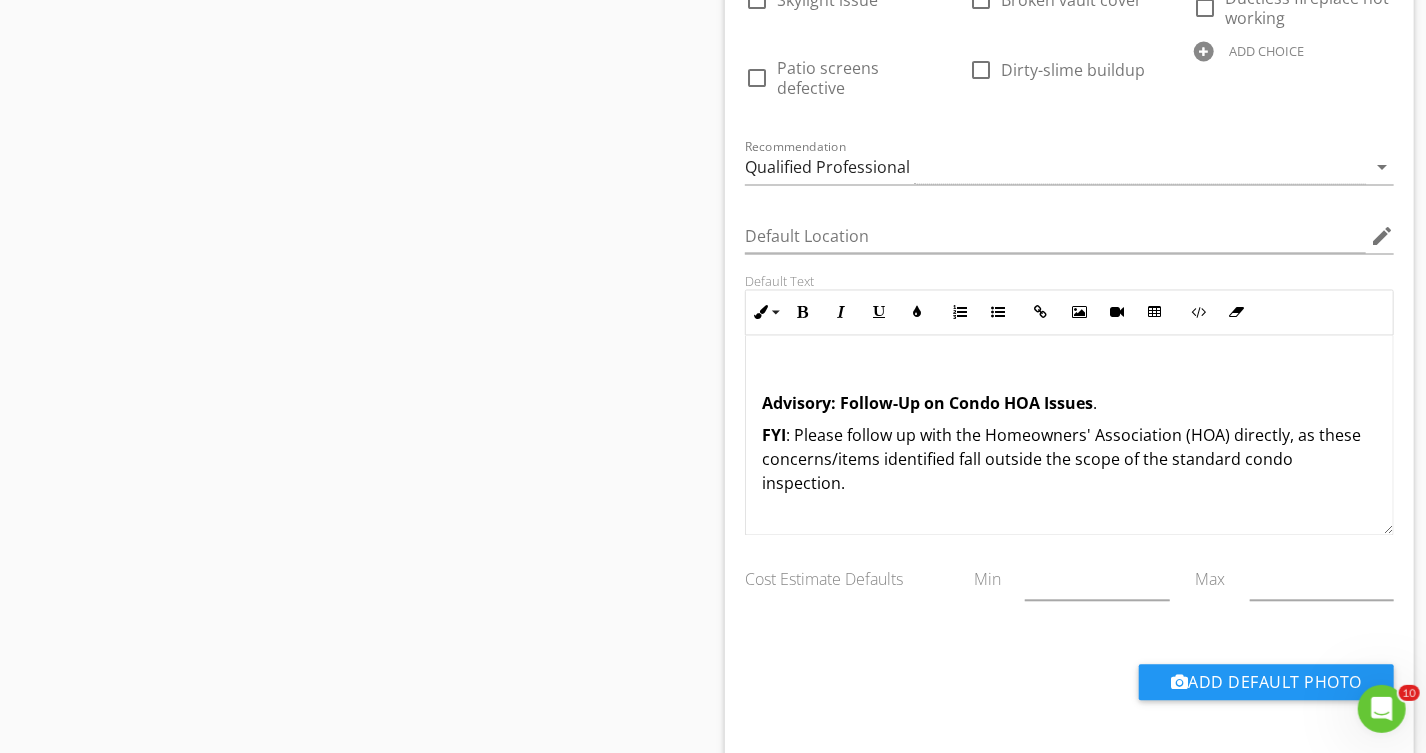 click on "FYI : Please follow up with the Homeowners' Association (HOA) directly, as these concerns/items identified fall outside the scope of the standard condo inspection." at bounding box center [1069, 460] 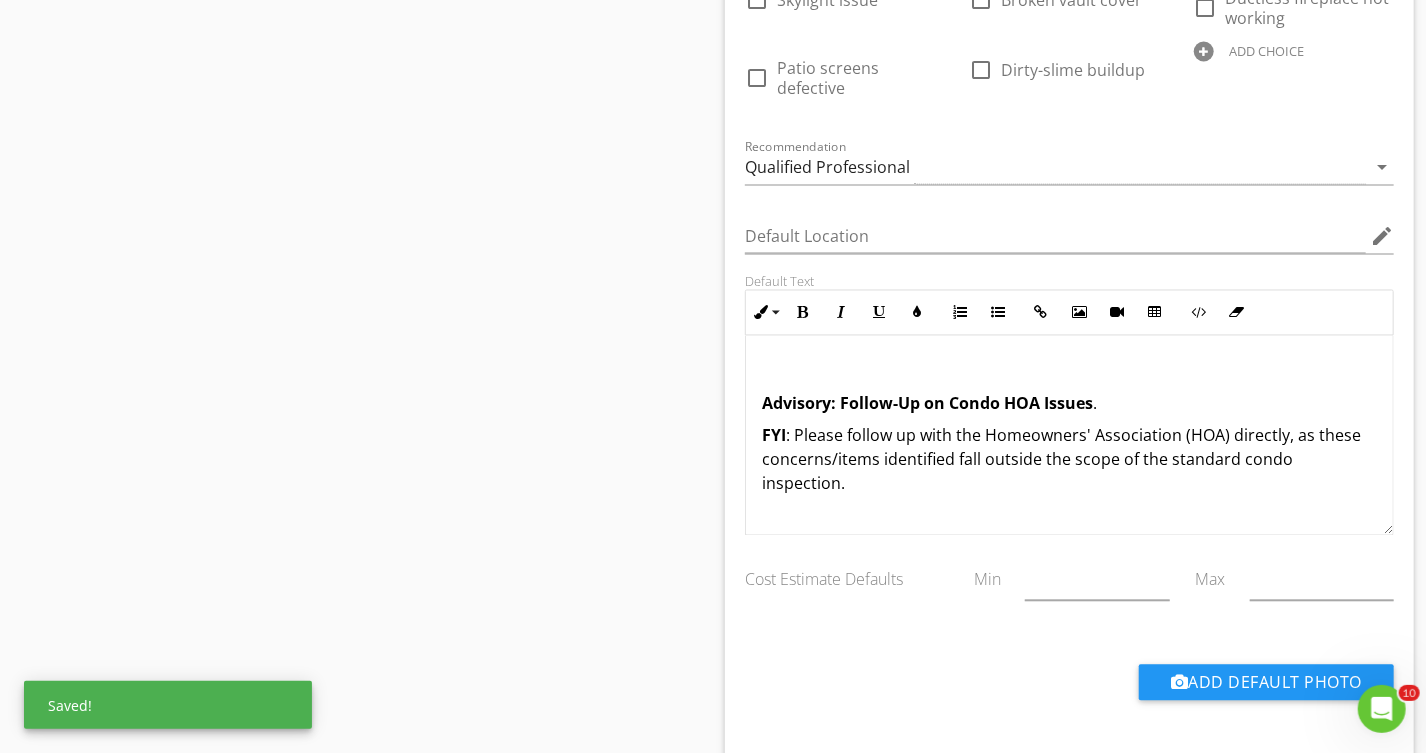scroll, scrollTop: 0, scrollLeft: 0, axis: both 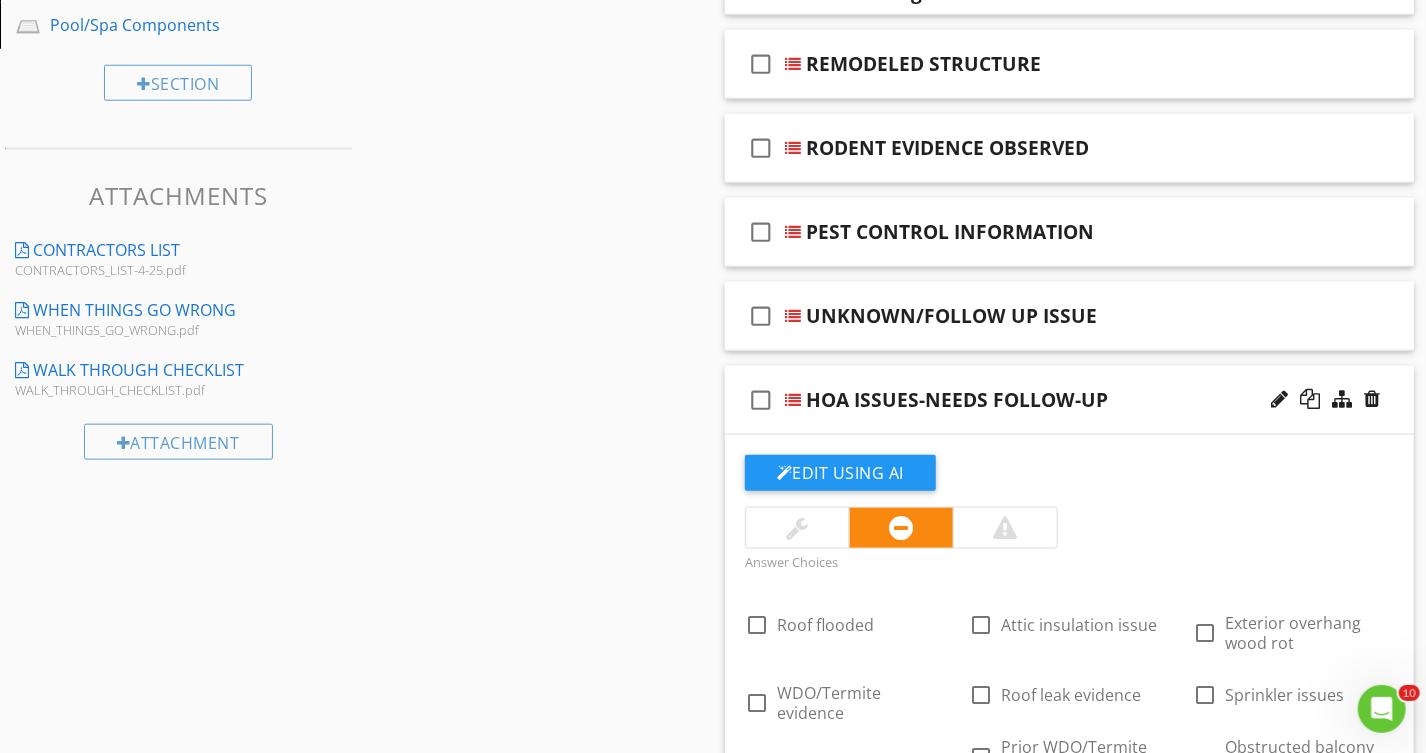 click on "check_box_outline_blank
HOA ISSUES-NEEDS FOLLOW-UP" at bounding box center (1069, 400) 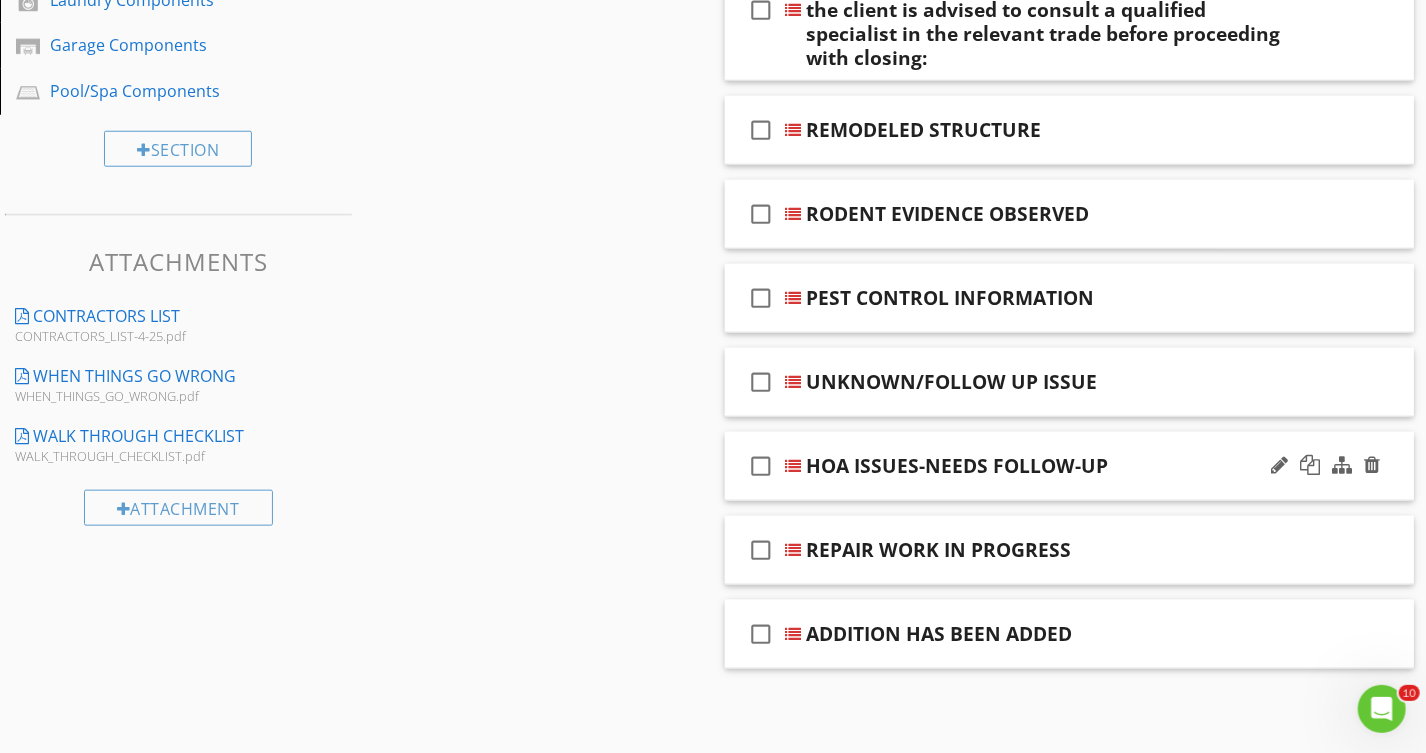 scroll, scrollTop: 877, scrollLeft: 0, axis: vertical 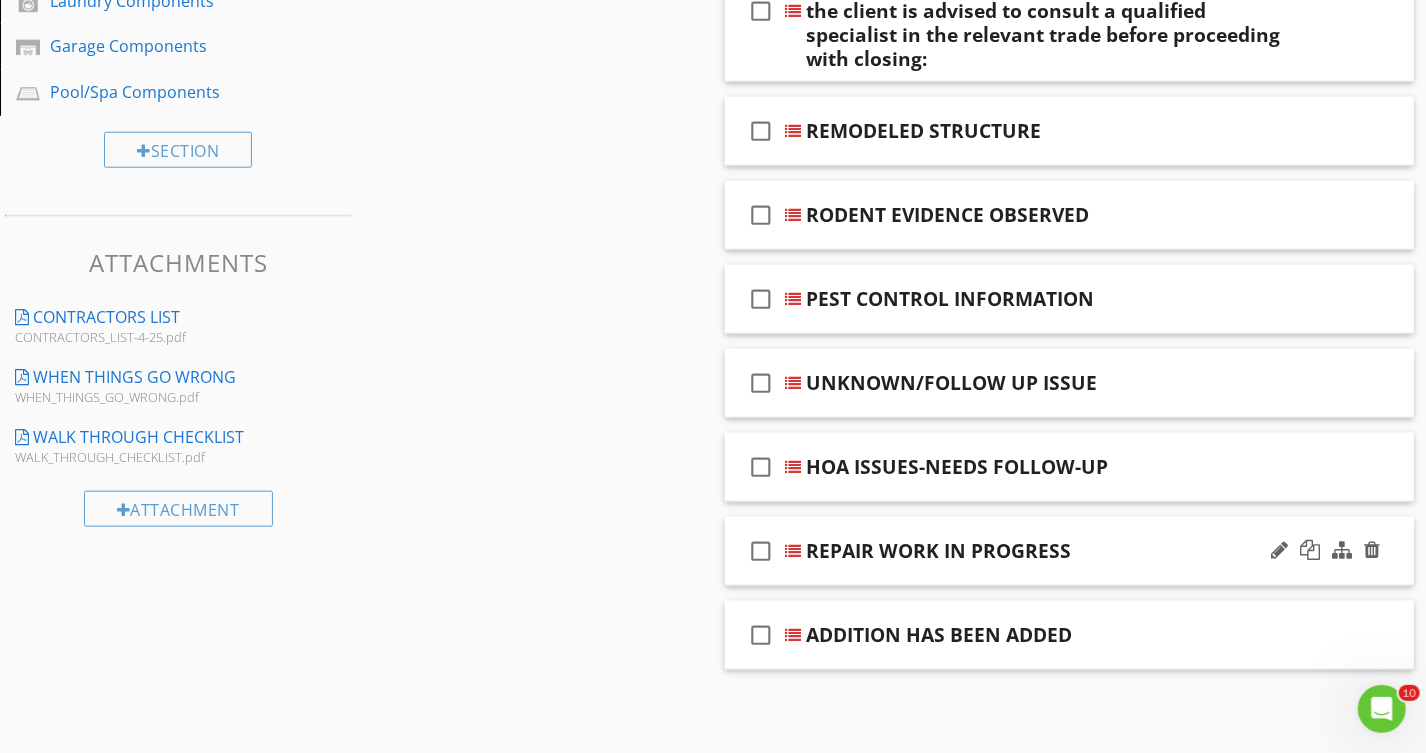 click on "check_box_outline_blank
REPAIR WORK IN PROGRESS" at bounding box center (1069, 551) 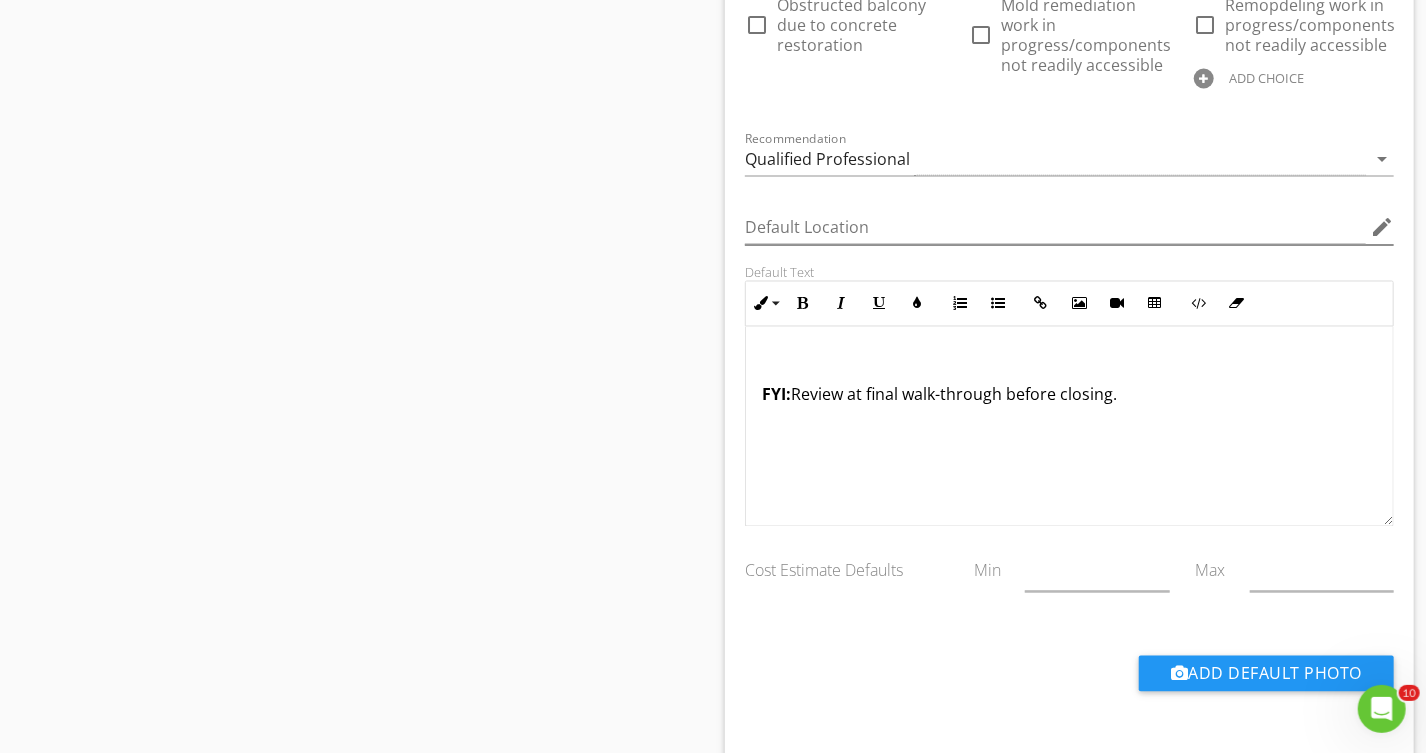 scroll, scrollTop: 1944, scrollLeft: 0, axis: vertical 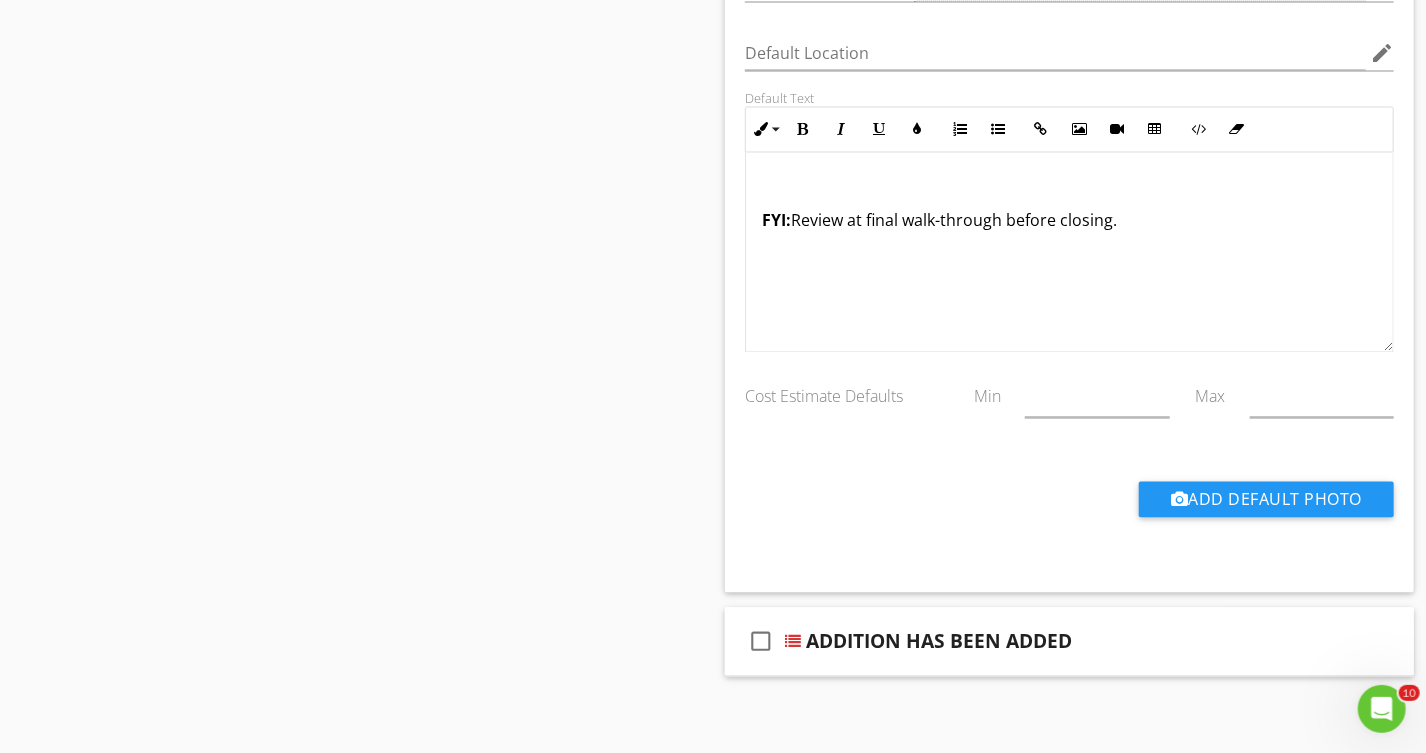 drag, startPoint x: 1141, startPoint y: 227, endPoint x: 666, endPoint y: 237, distance: 475.10526 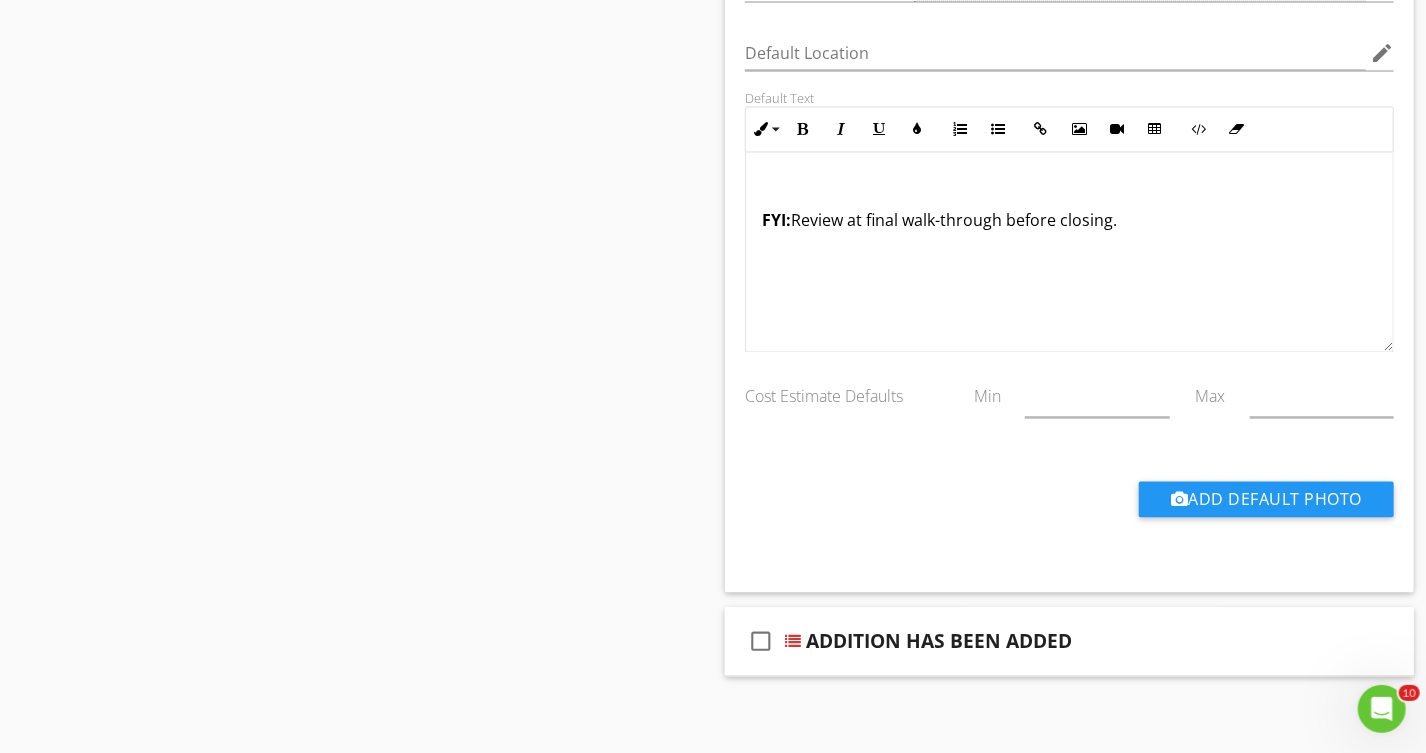 copy on "FYI:  Review at final walk-through before closing." 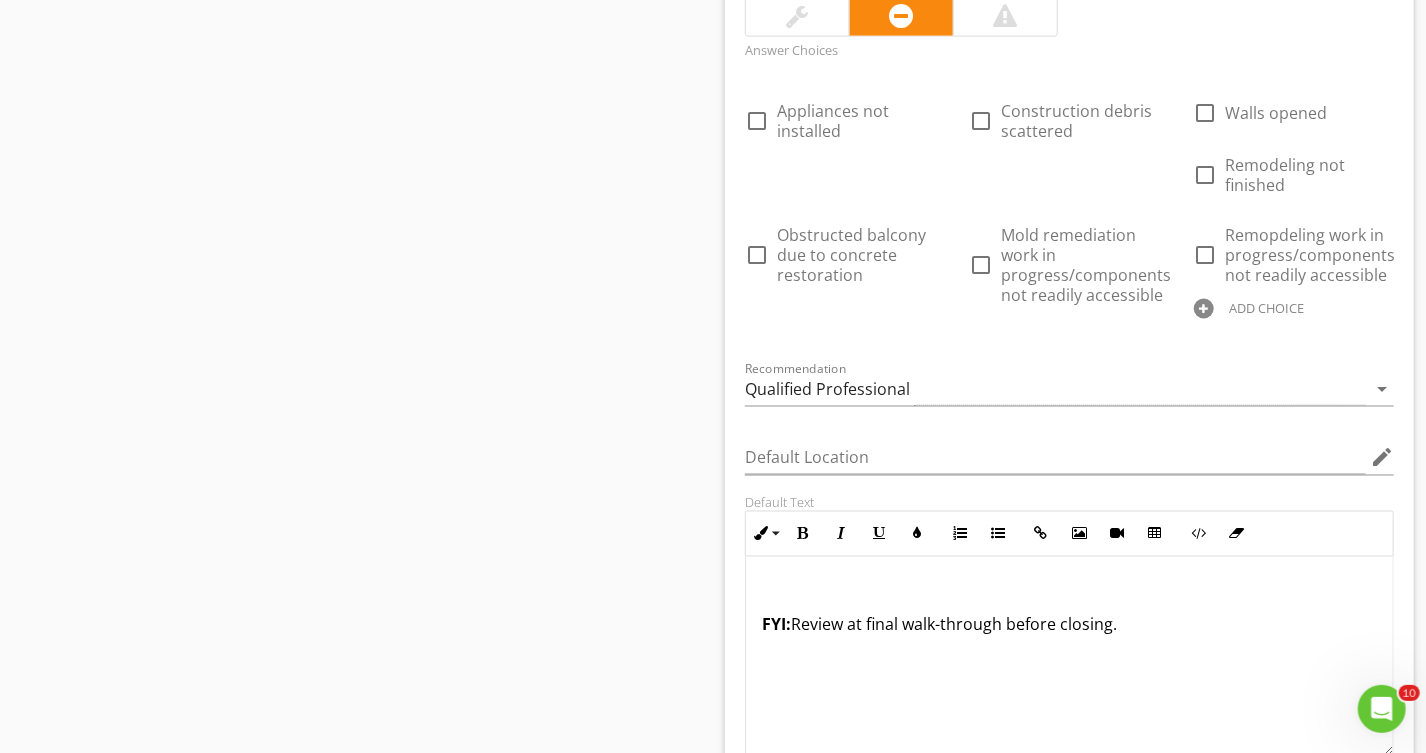 scroll, scrollTop: 1671, scrollLeft: 0, axis: vertical 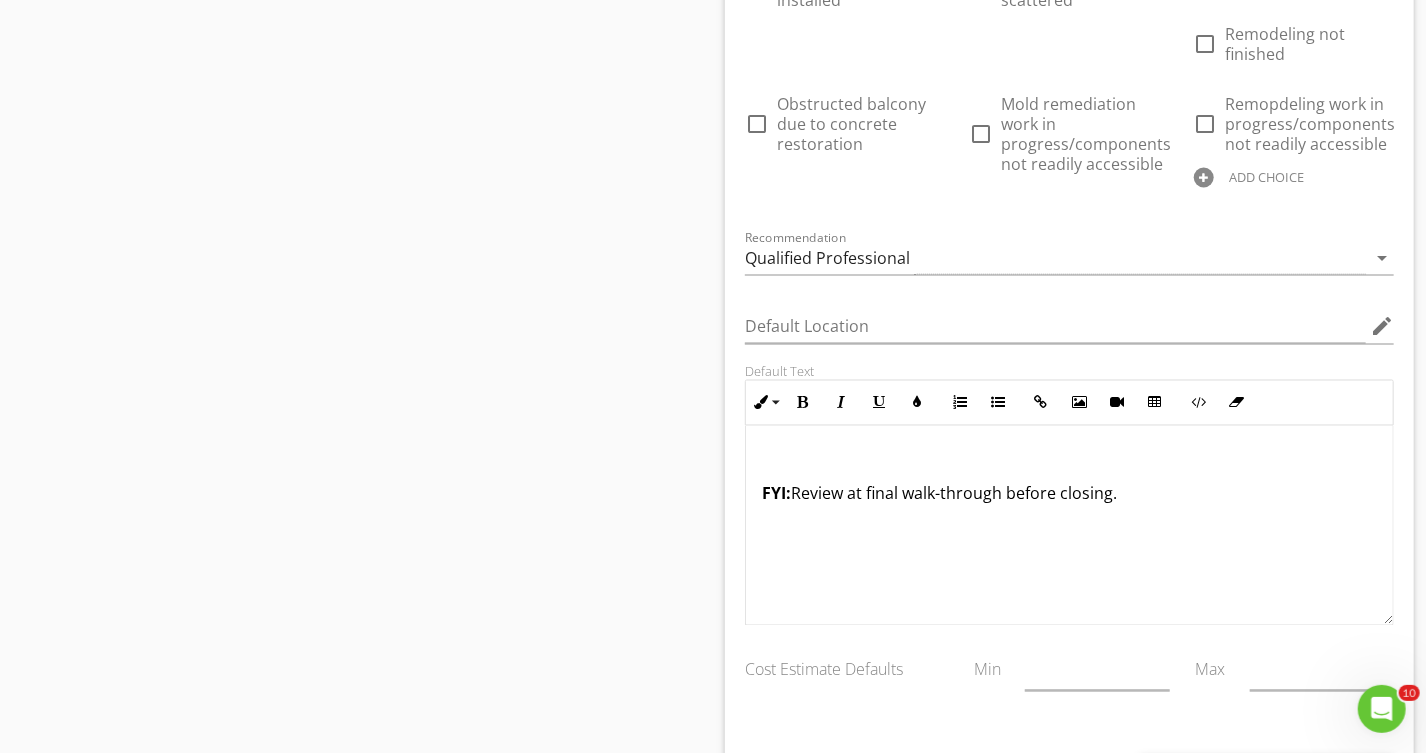 drag, startPoint x: 1124, startPoint y: 489, endPoint x: 700, endPoint y: 504, distance: 424.26526 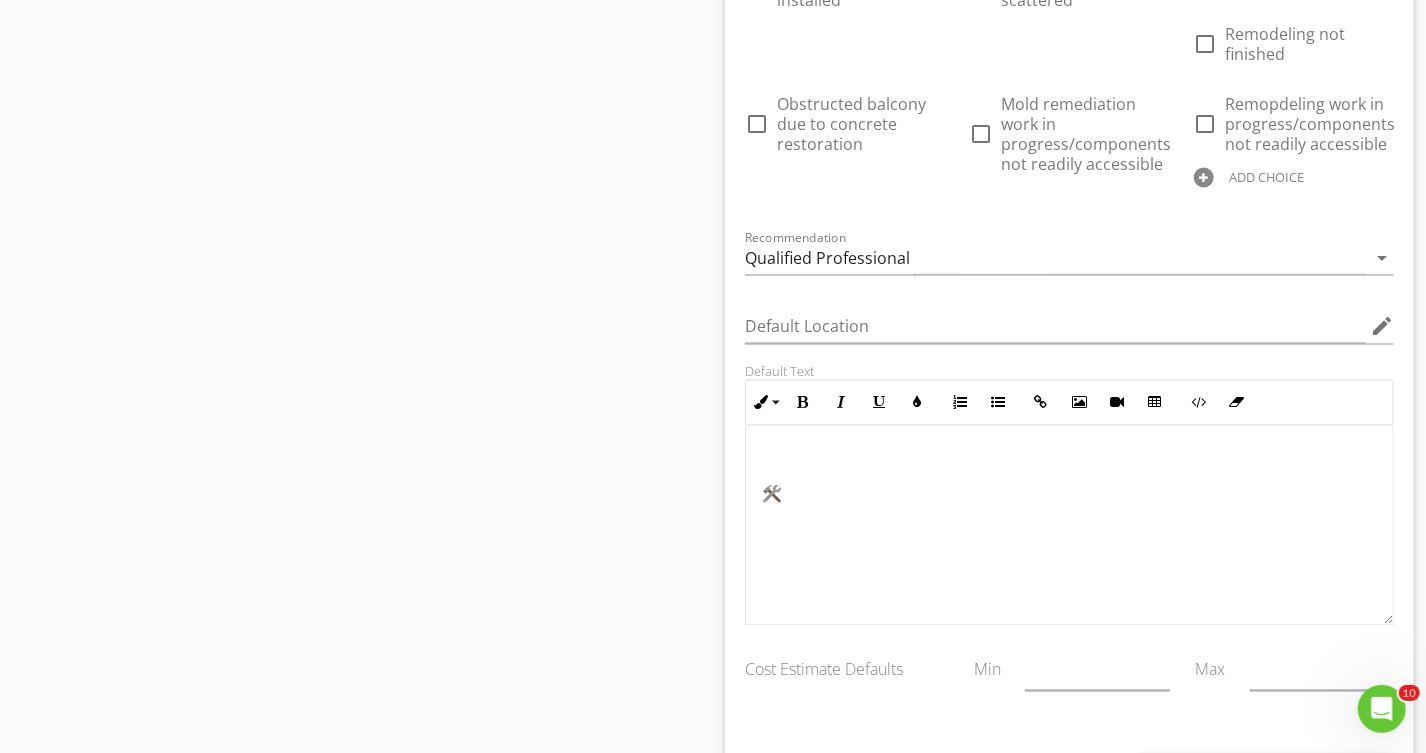 drag, startPoint x: 792, startPoint y: 487, endPoint x: 803, endPoint y: 499, distance: 16.27882 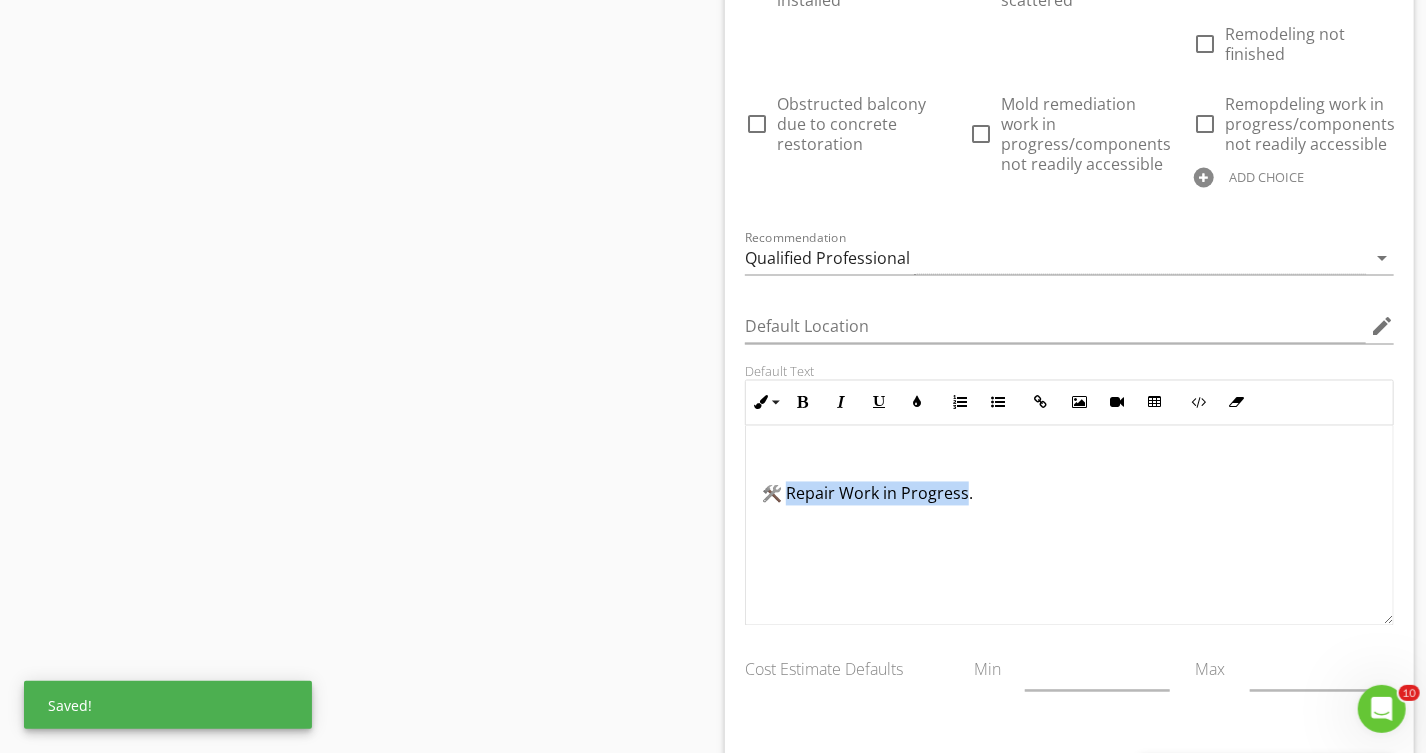 drag, startPoint x: 964, startPoint y: 493, endPoint x: 793, endPoint y: 509, distance: 171.7469 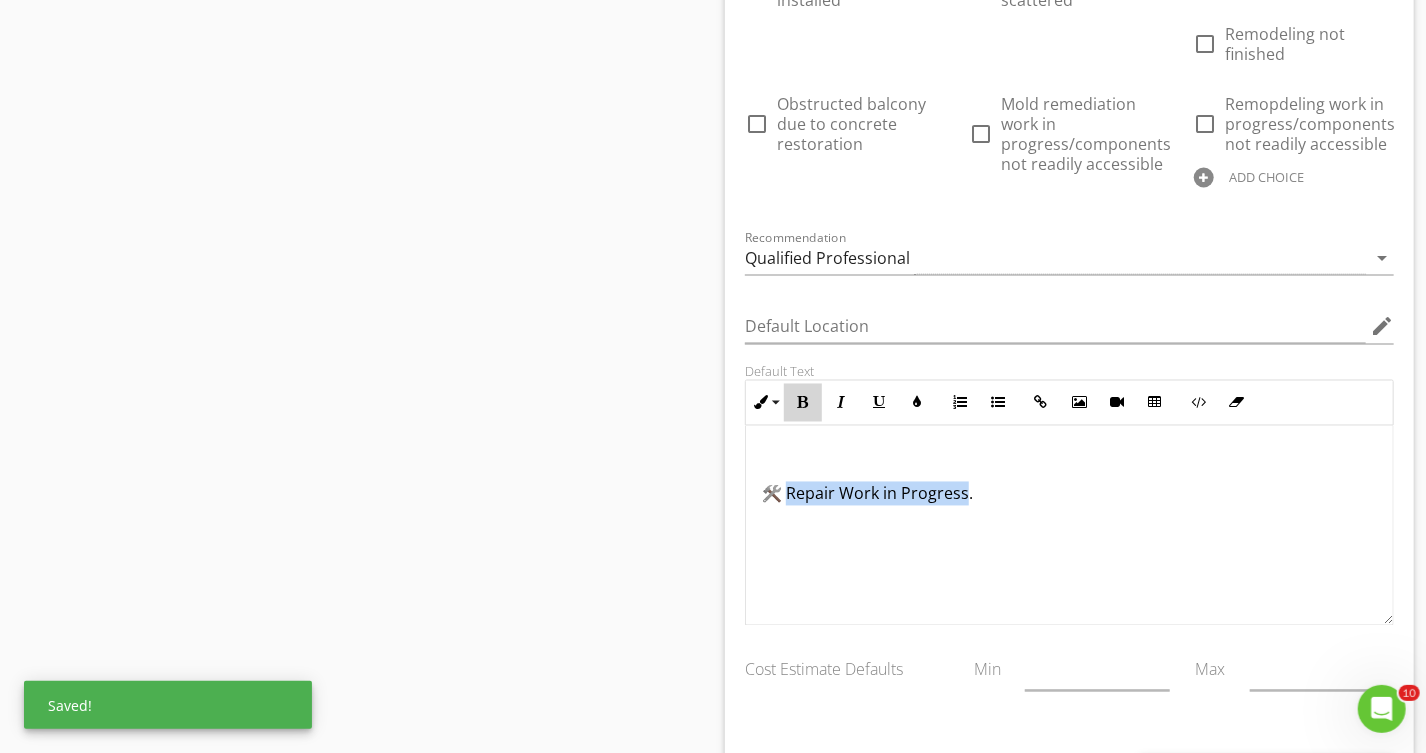 click at bounding box center (803, 403) 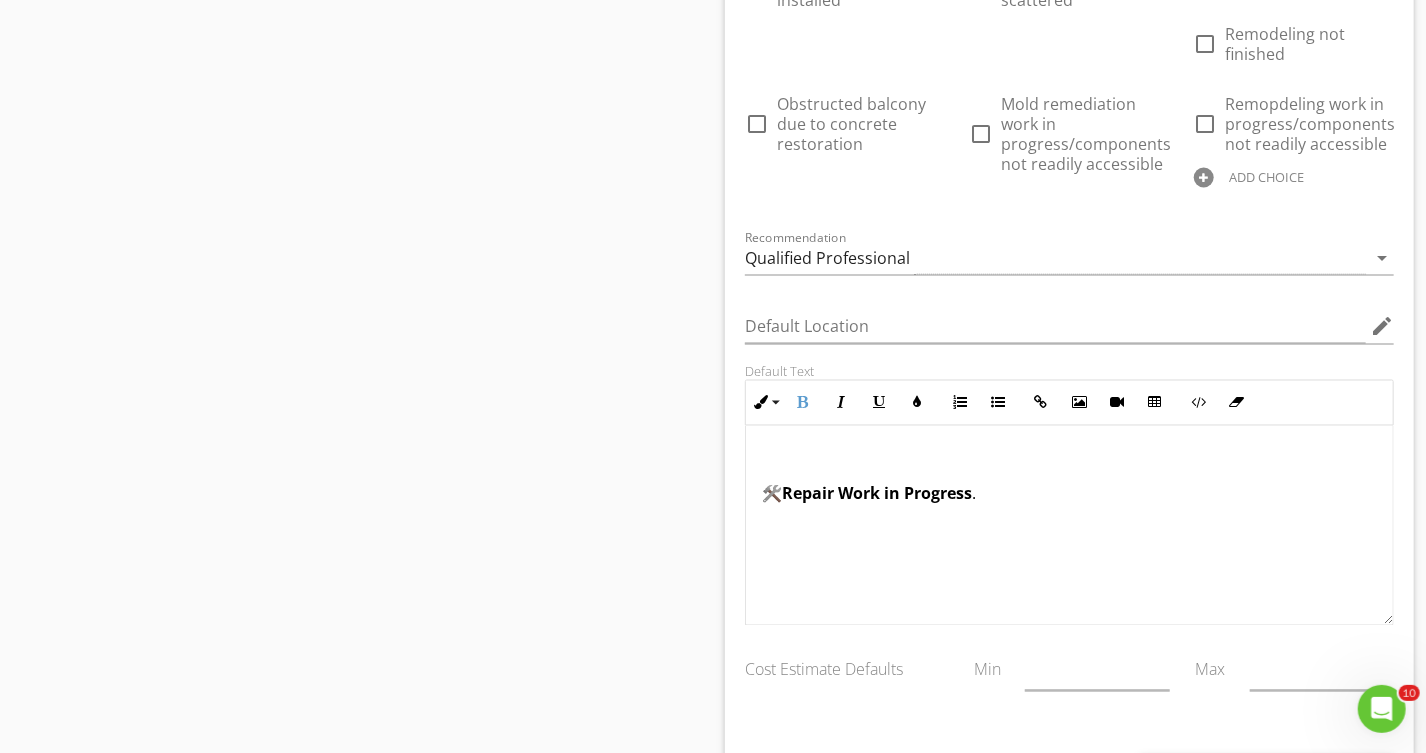 click on "🛠️  Repair Work in Progress ." at bounding box center (1069, 494) 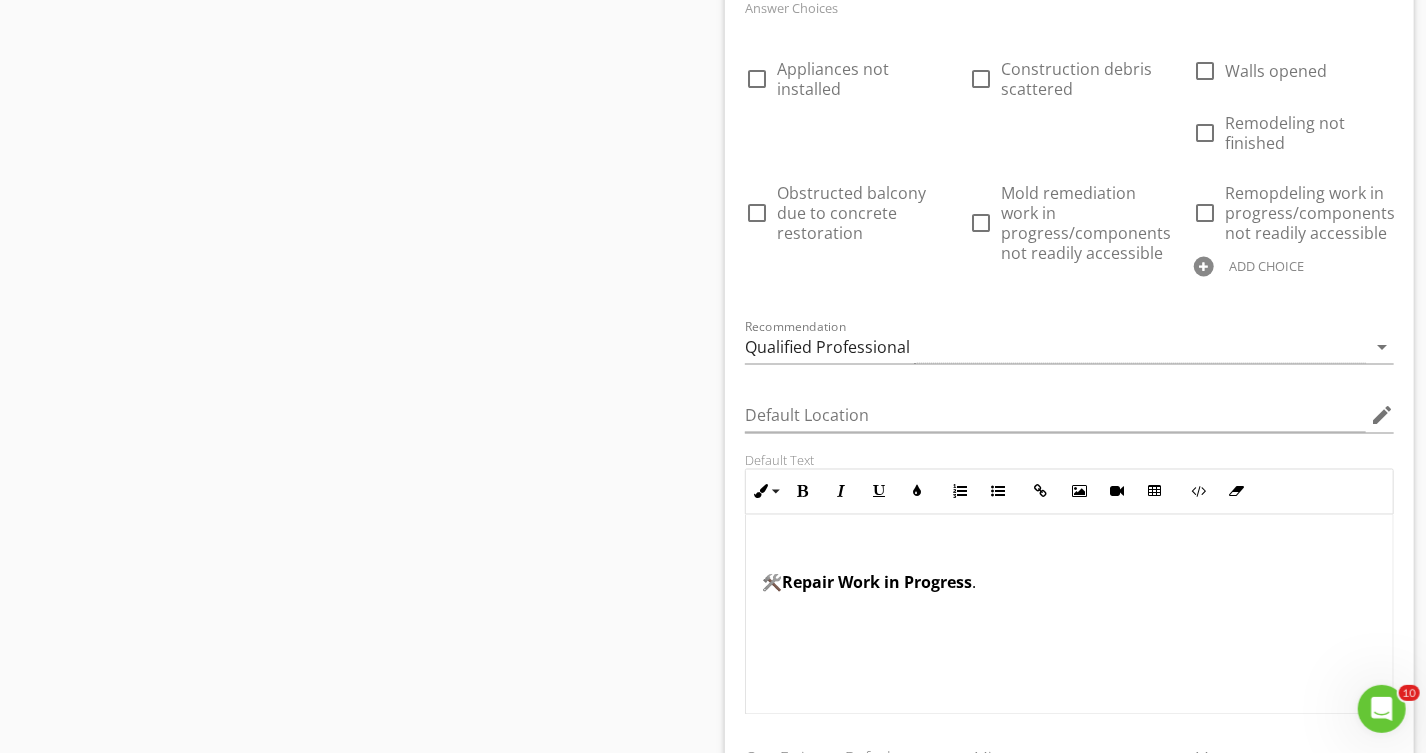 scroll, scrollTop: 1671, scrollLeft: 0, axis: vertical 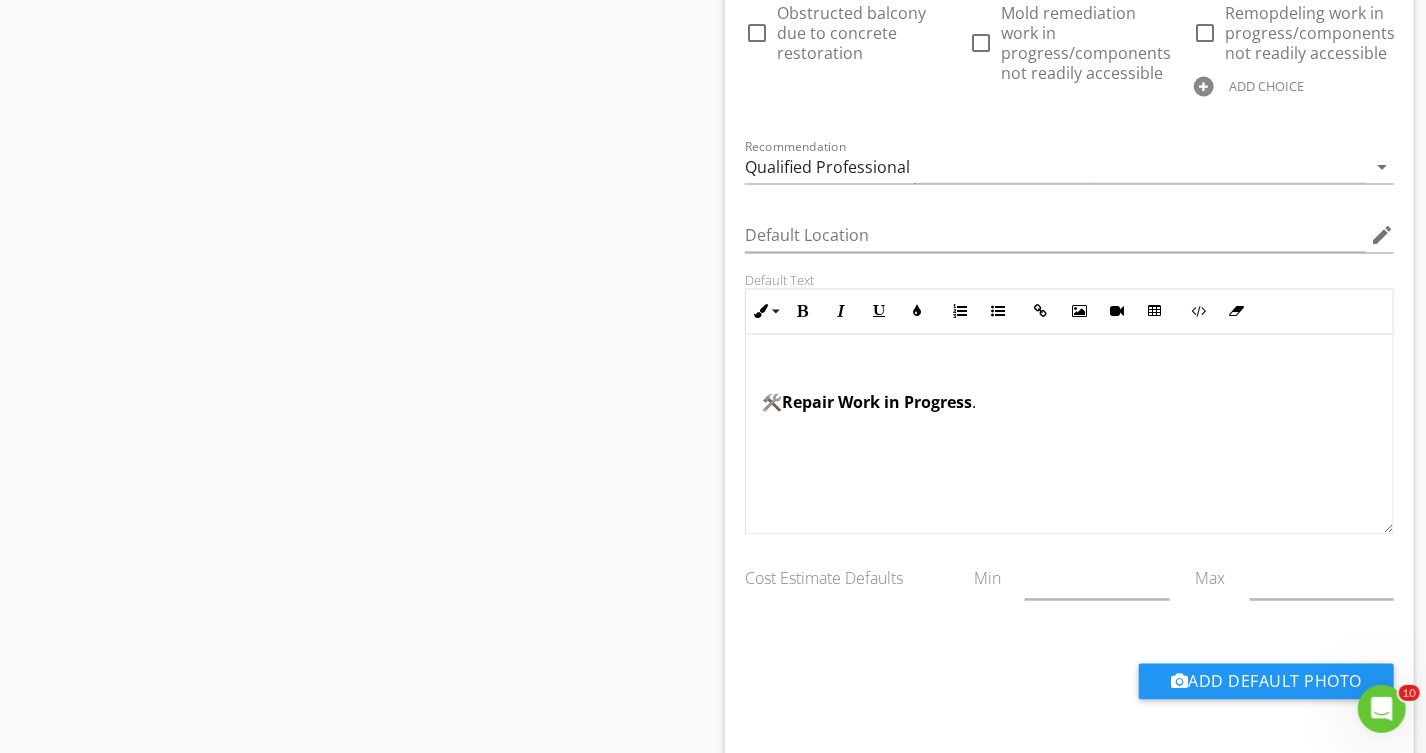 click at bounding box center (1069, 435) 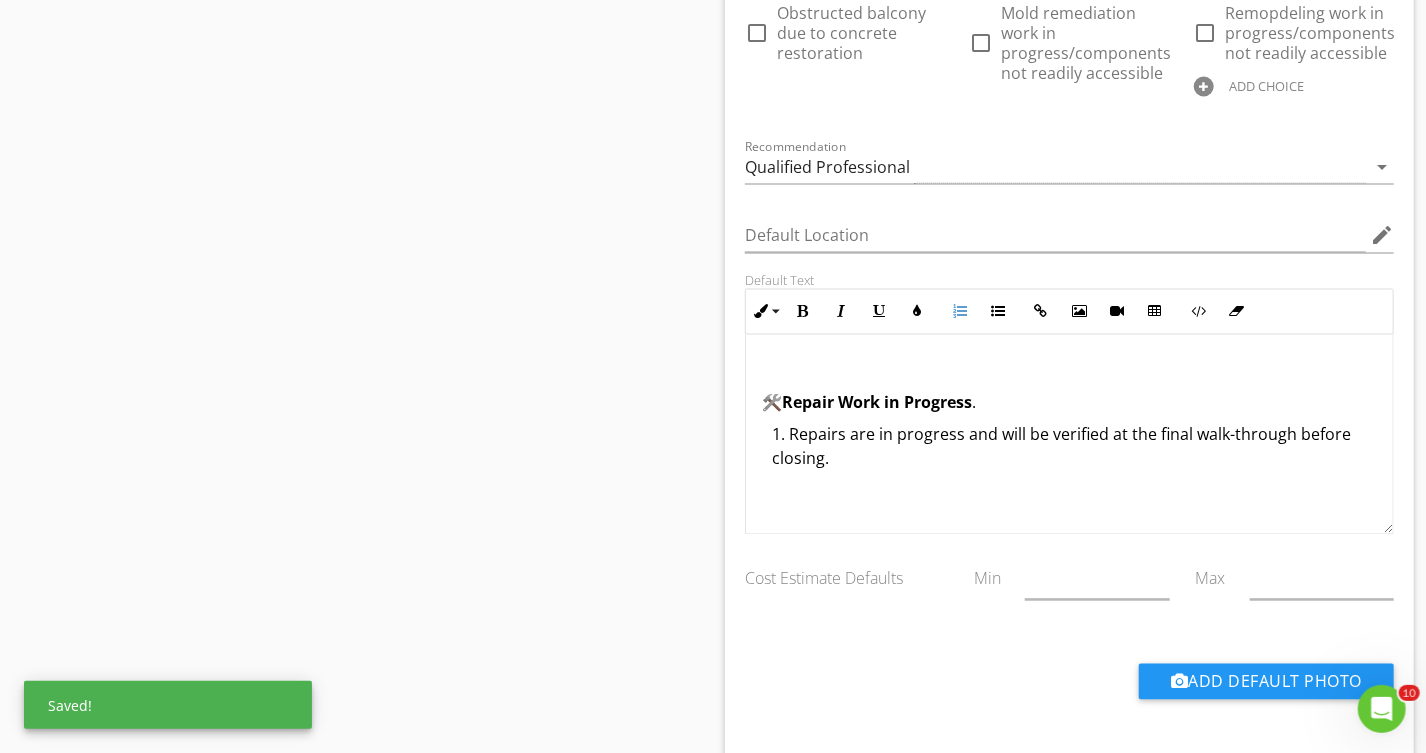 click on "Repairs are in progress and will be verified at the final walk-through before closing." at bounding box center [1074, 449] 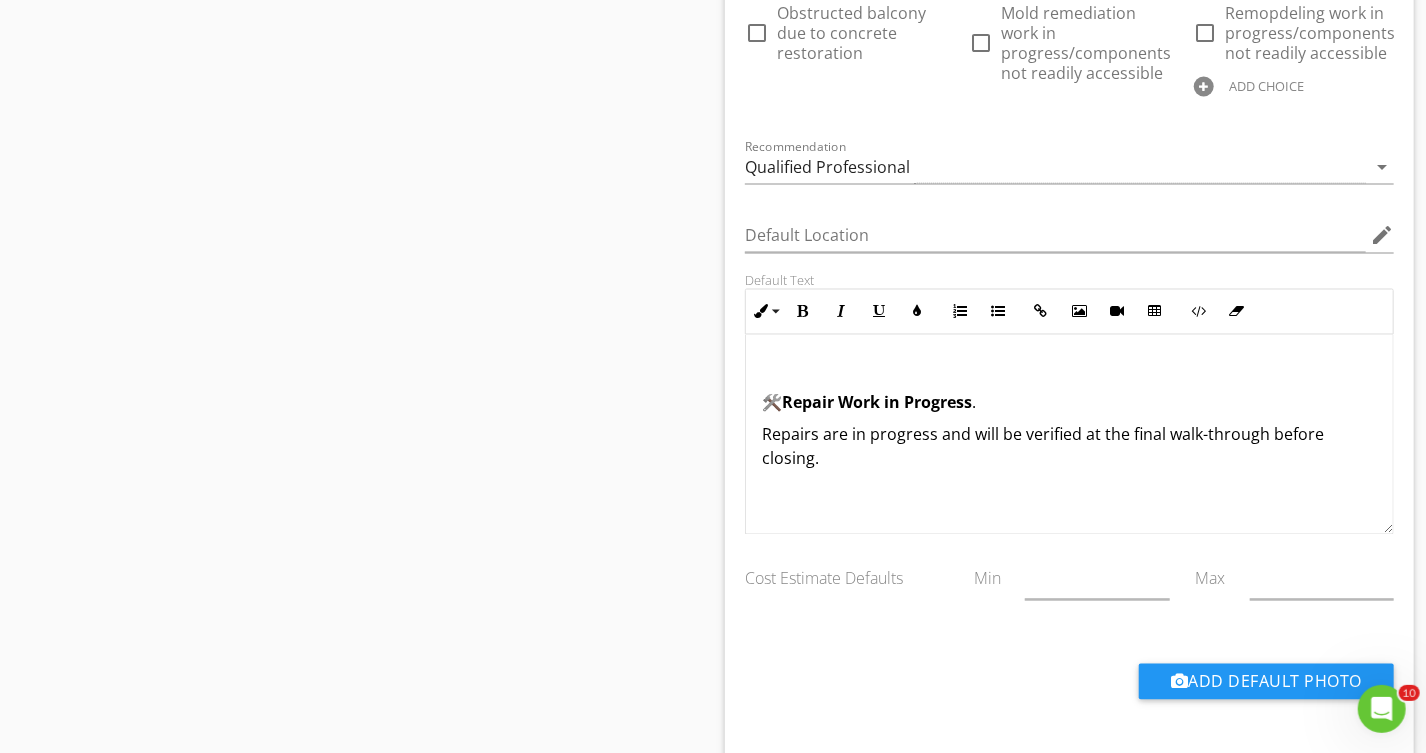drag, startPoint x: 994, startPoint y: 434, endPoint x: 1023, endPoint y: 490, distance: 63.06346 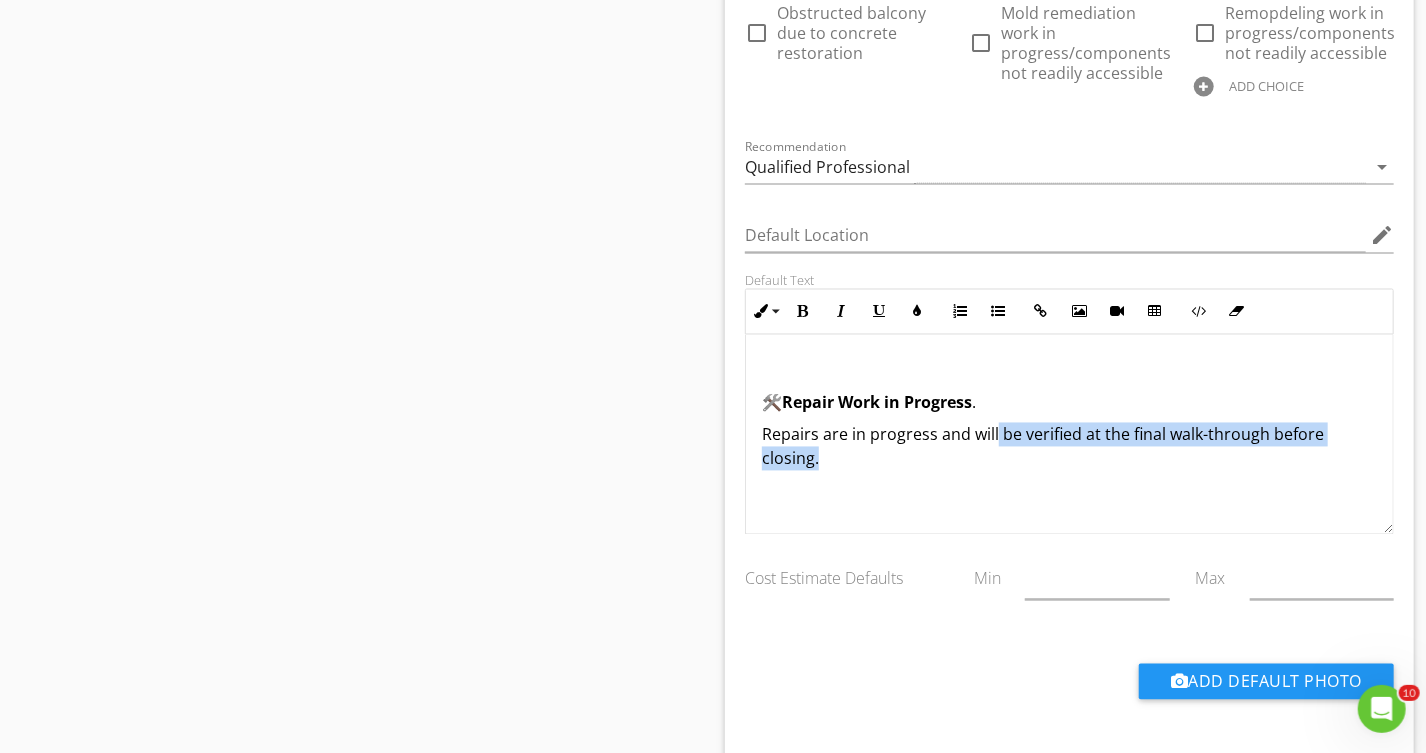 click on "Repairs are in progress and will be verified at the final walk-through before closing." at bounding box center (1069, 447) 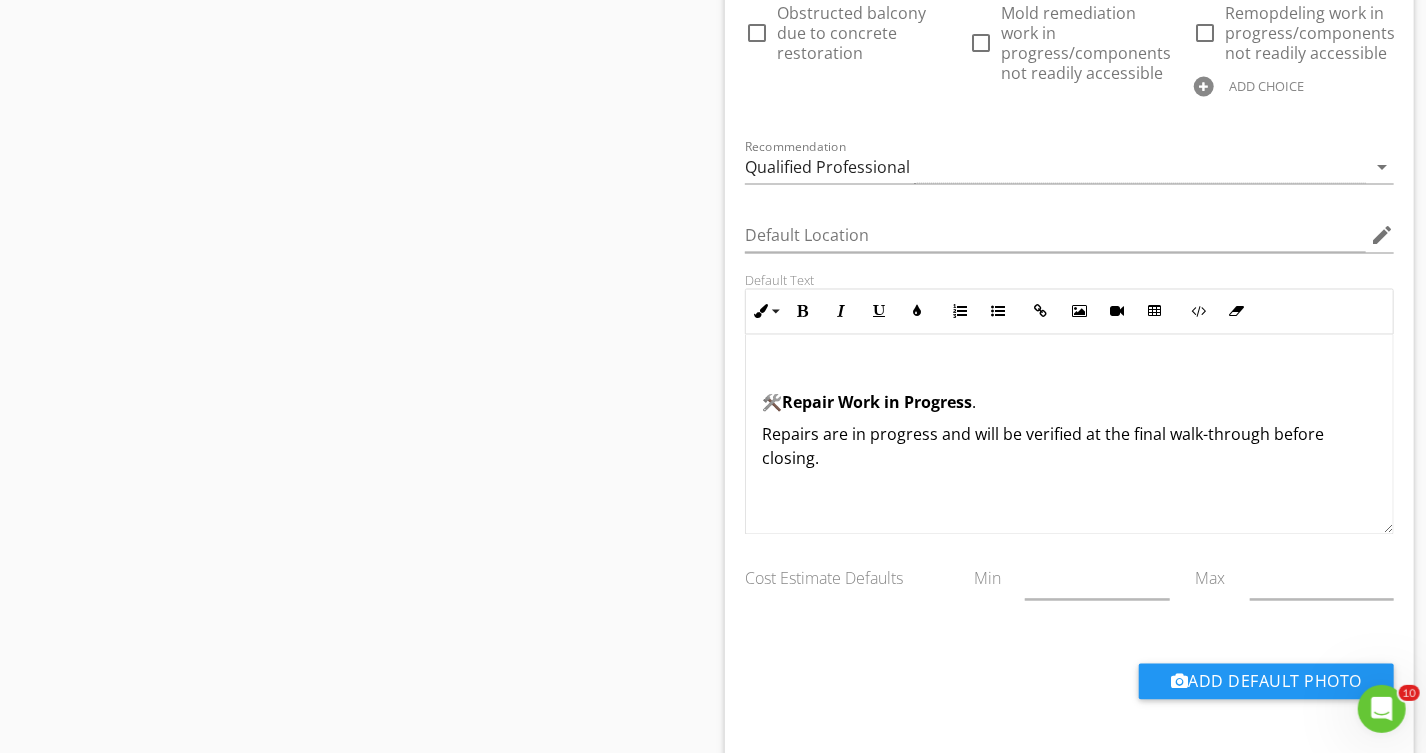 drag, startPoint x: 996, startPoint y: 435, endPoint x: 994, endPoint y: 447, distance: 12.165525 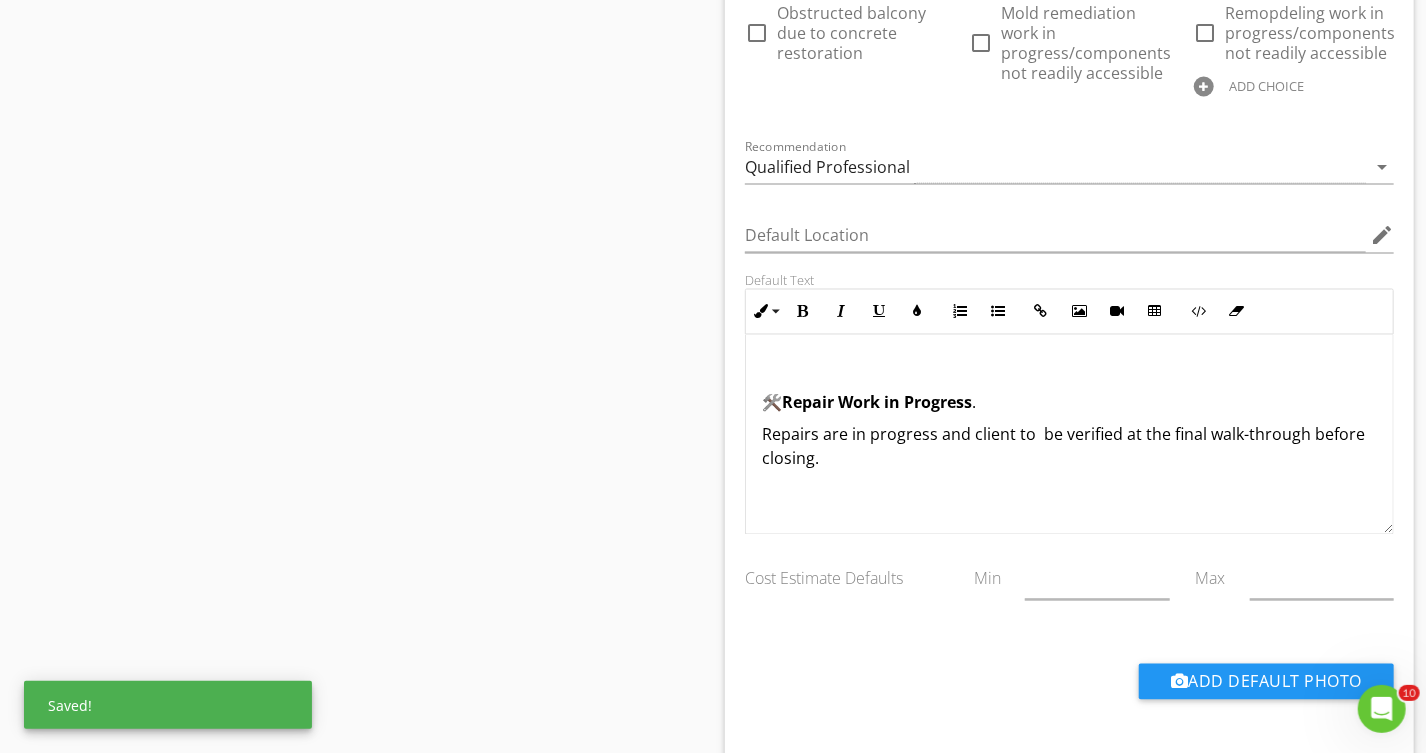 drag, startPoint x: 1039, startPoint y: 458, endPoint x: 1055, endPoint y: 439, distance: 24.839485 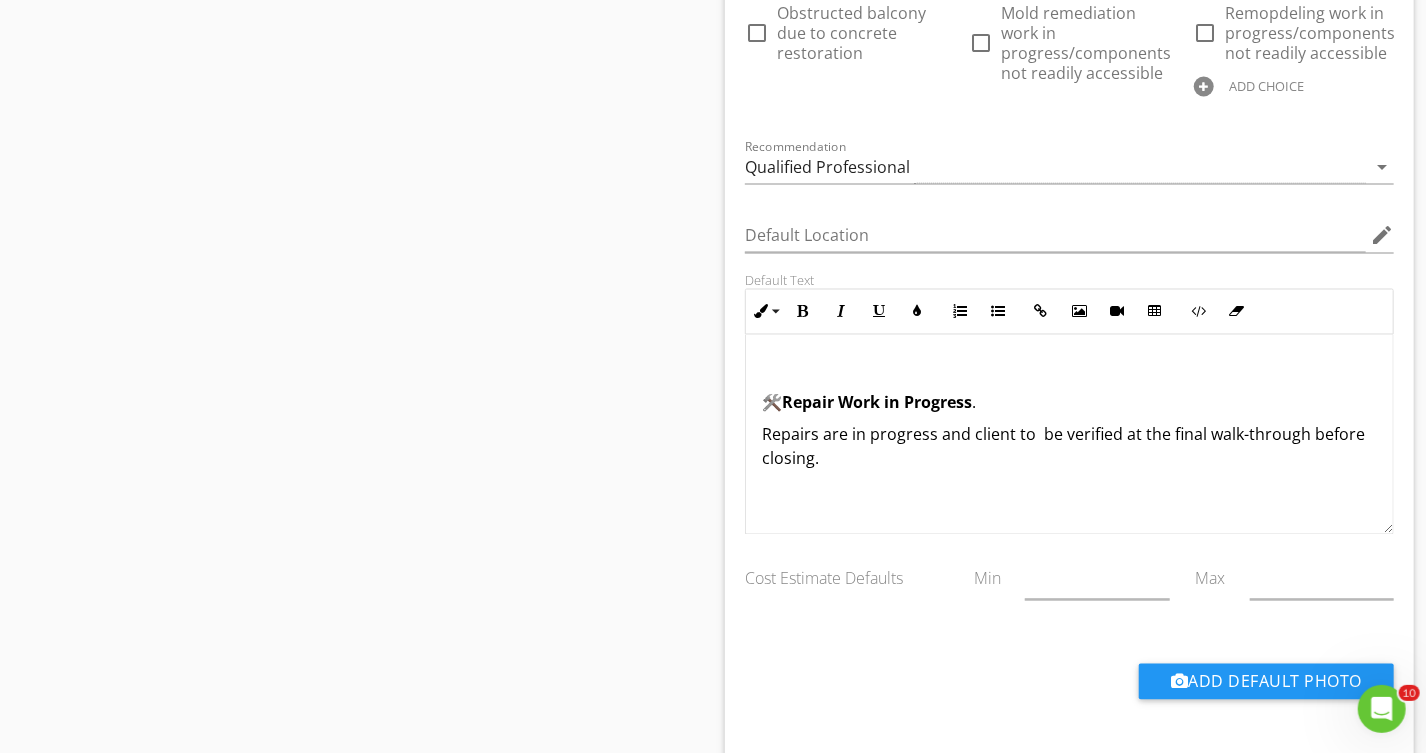 drag, startPoint x: 1059, startPoint y: 435, endPoint x: 1061, endPoint y: 453, distance: 18.110771 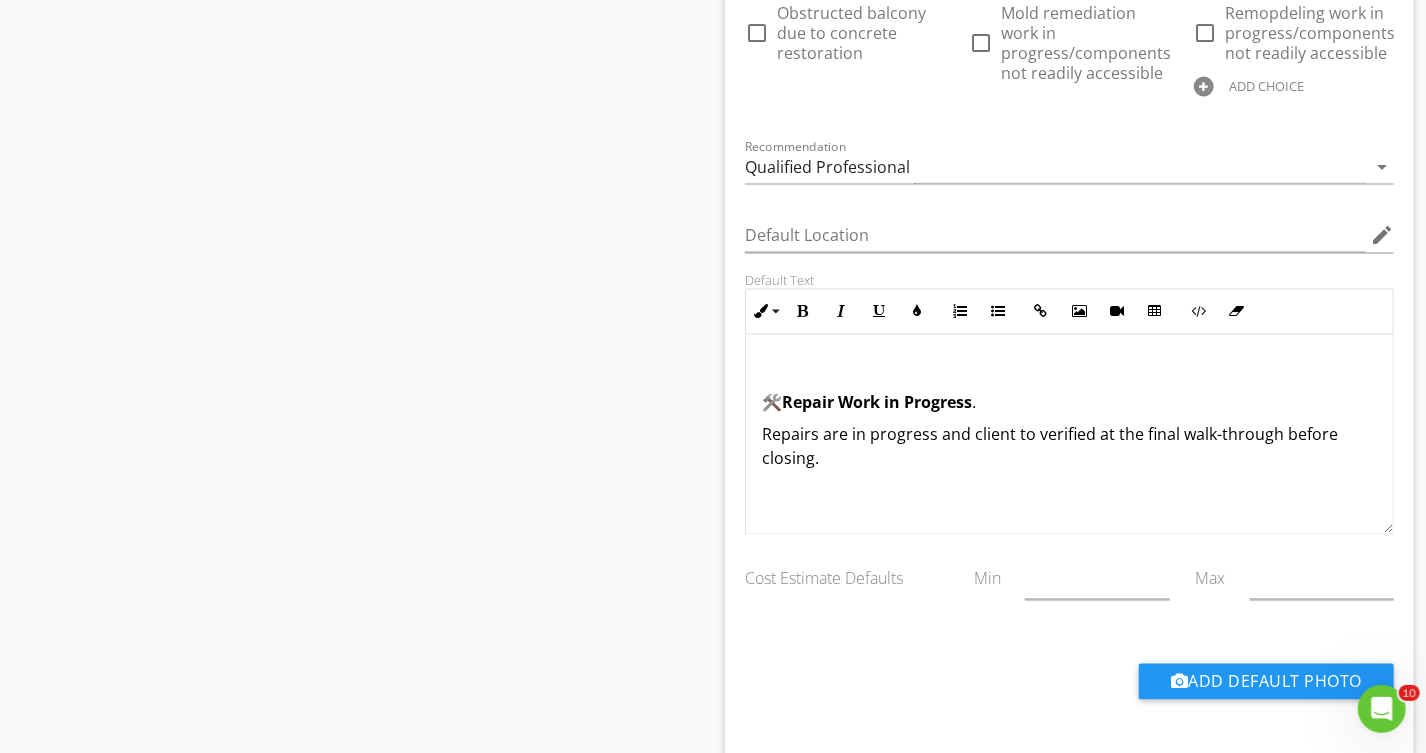 click on "Repairs are in progress and client to verified at the final walk-through before closing." at bounding box center (1069, 447) 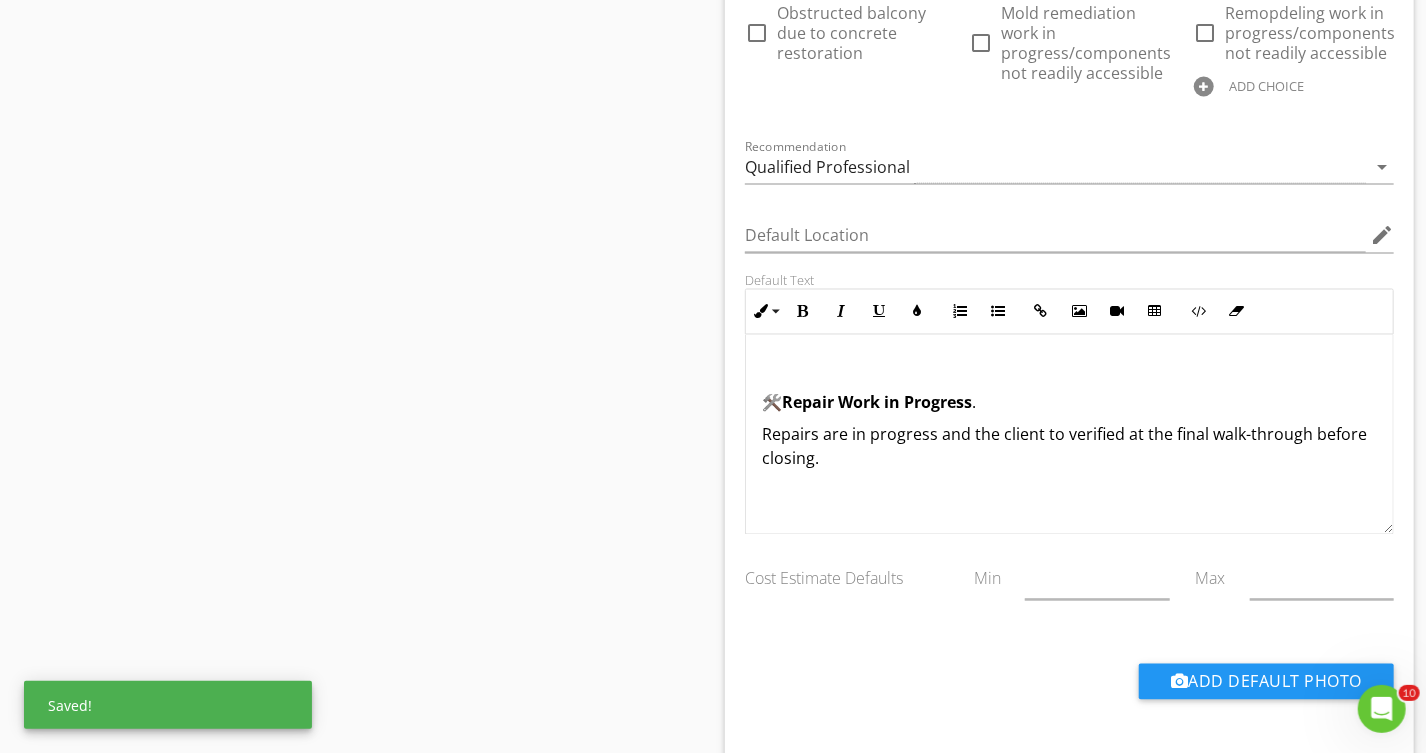 click on "Repairs are in progress and the client to verified at the final walk-through before closing." at bounding box center (1069, 447) 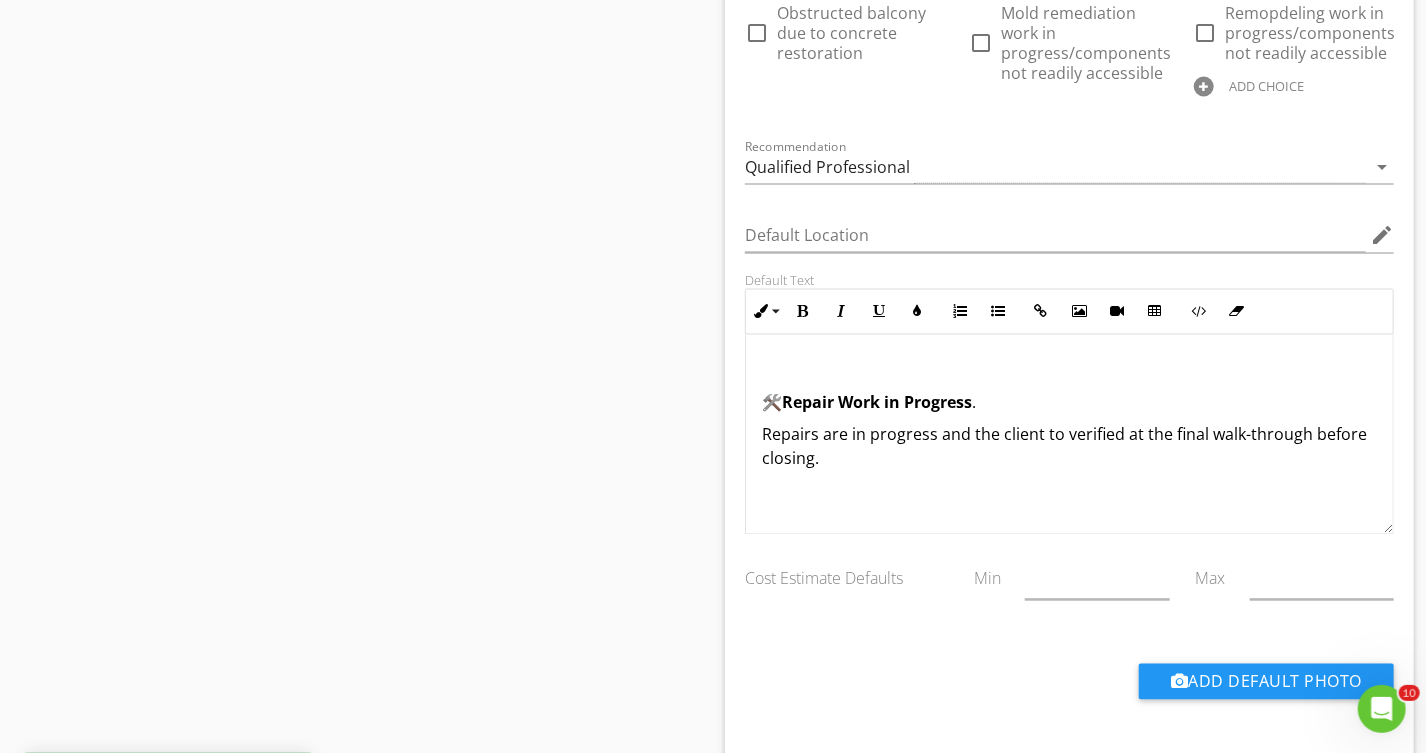 drag, startPoint x: 836, startPoint y: 458, endPoint x: 883, endPoint y: 459, distance: 47.010635 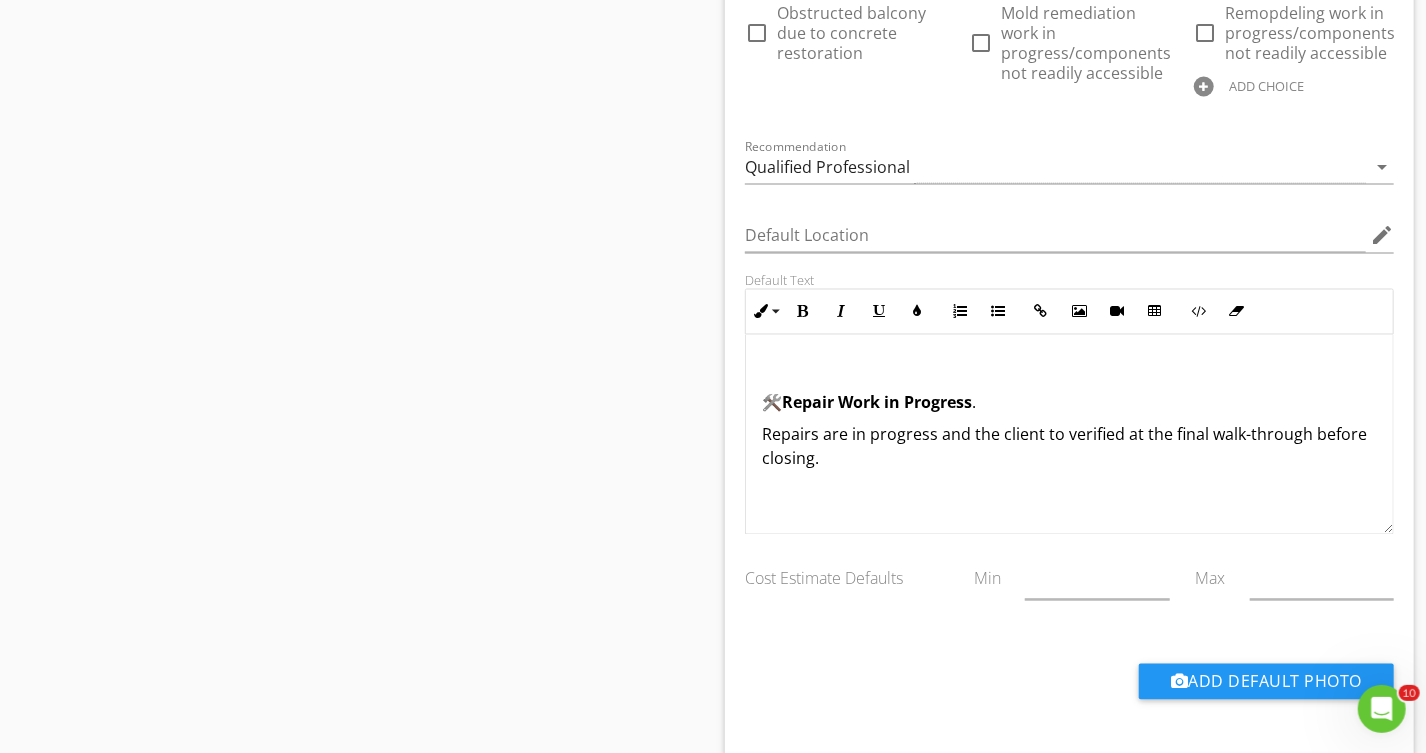 scroll, scrollTop: 0, scrollLeft: 0, axis: both 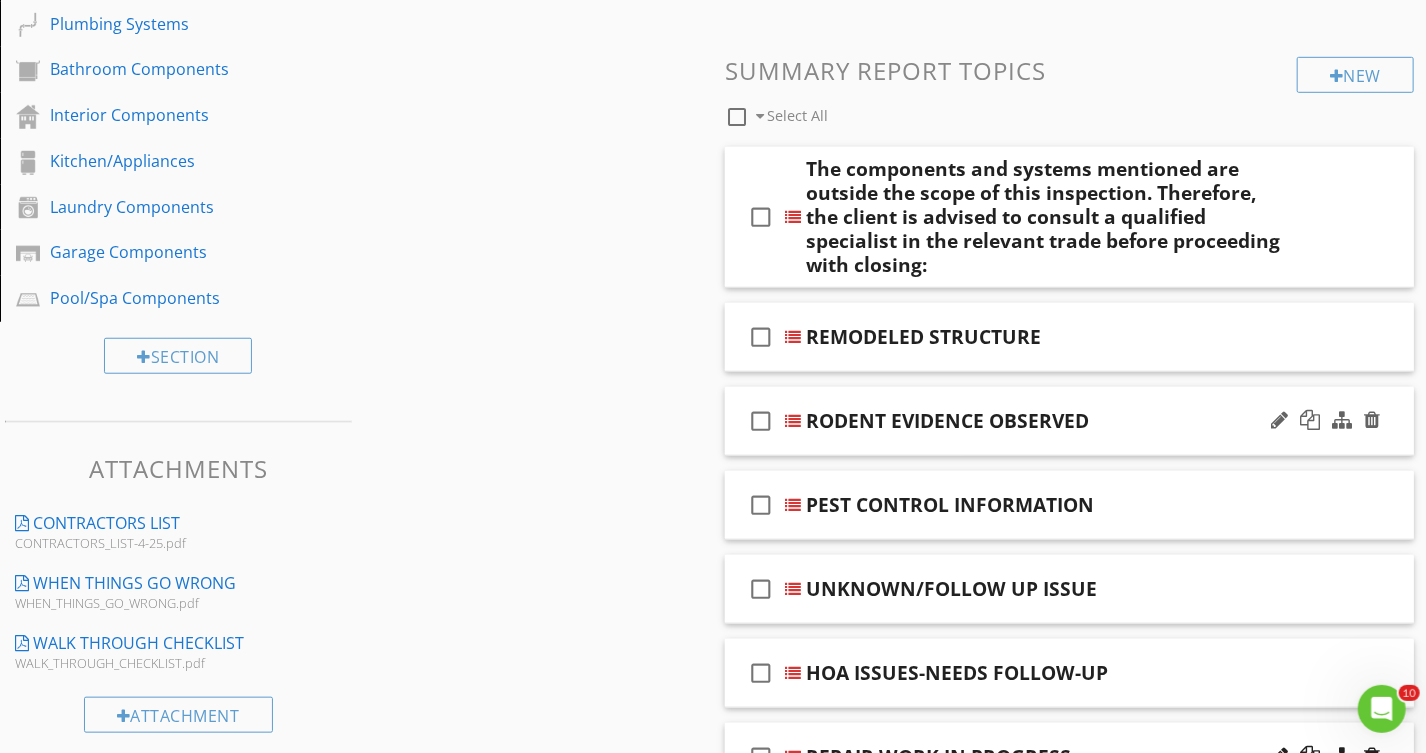 click on "check_box_outline_blank
RODENT EVIDENCE OBSERVED" at bounding box center [1069, 421] 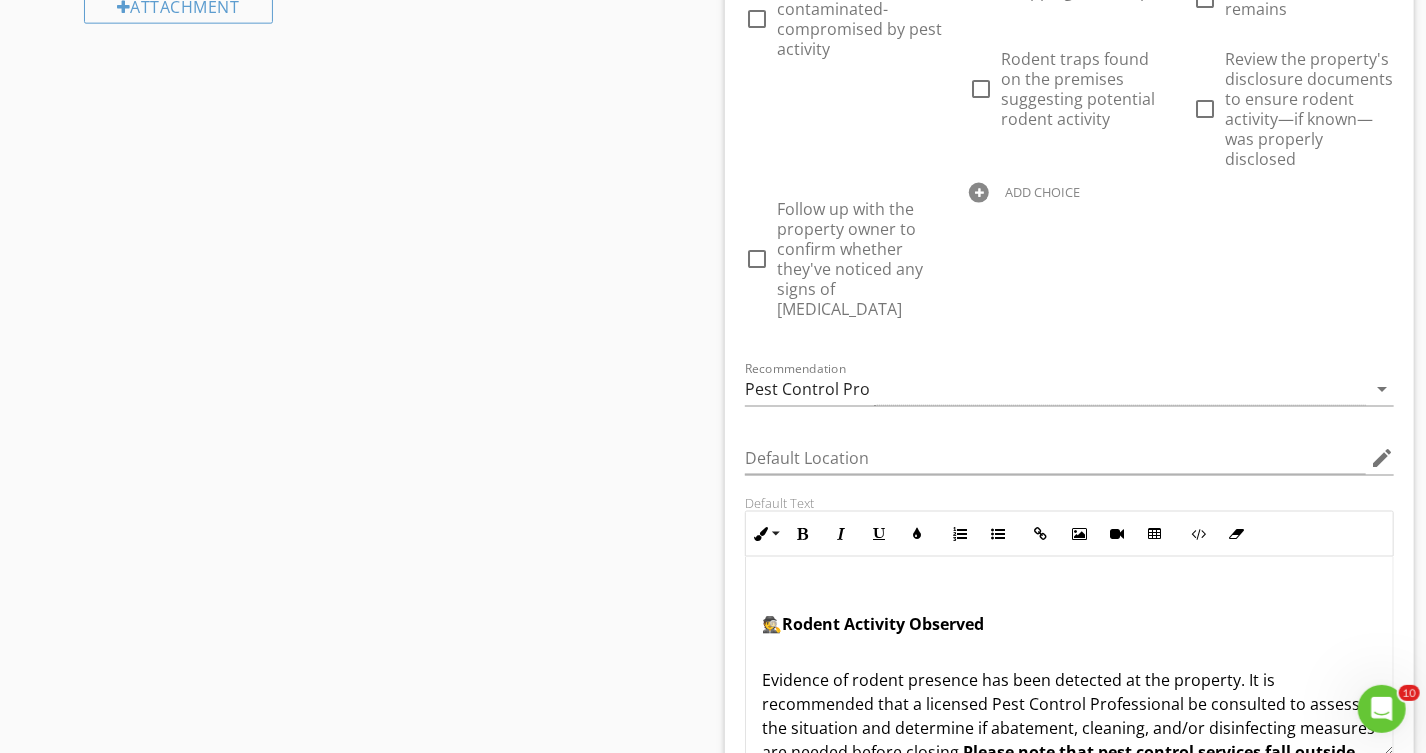 scroll, scrollTop: 1580, scrollLeft: 0, axis: vertical 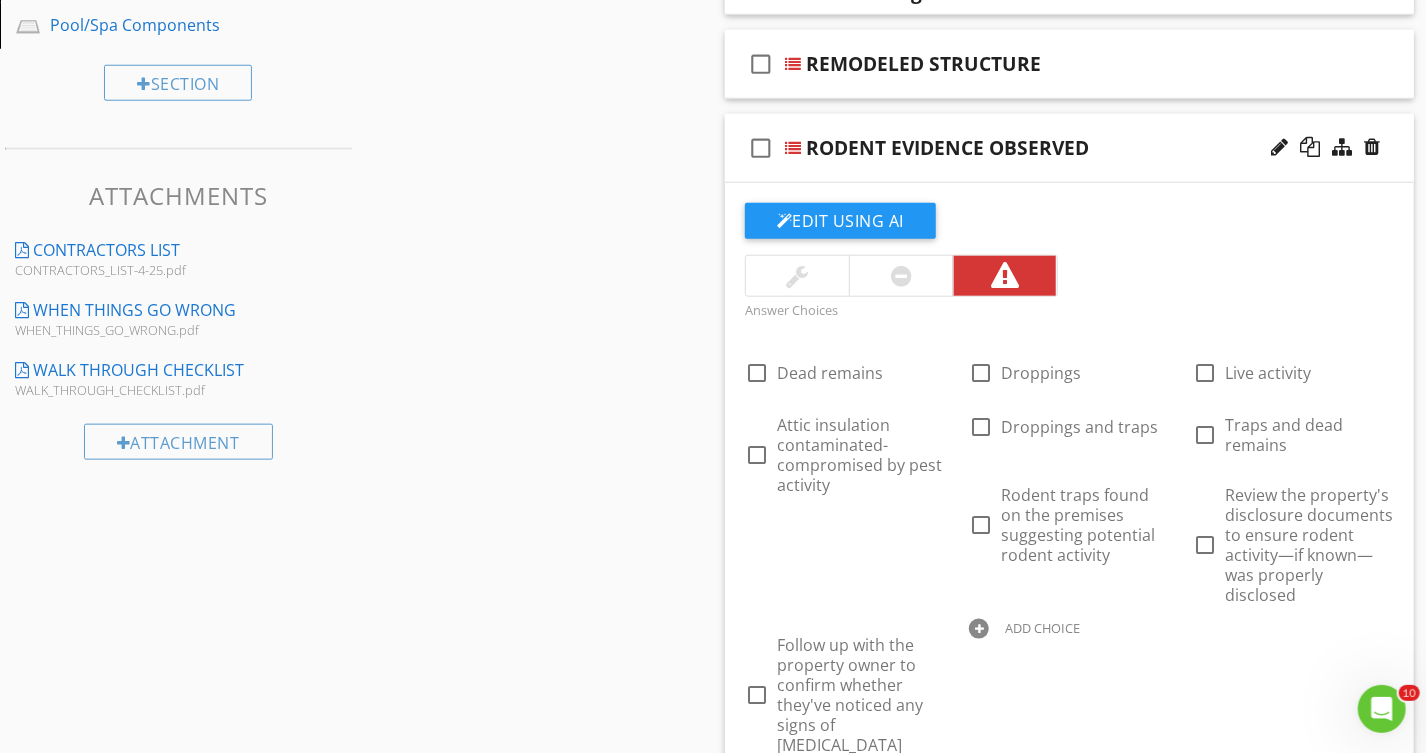 click on "check_box_outline_blank
RODENT EVIDENCE OBSERVED" at bounding box center [1069, 148] 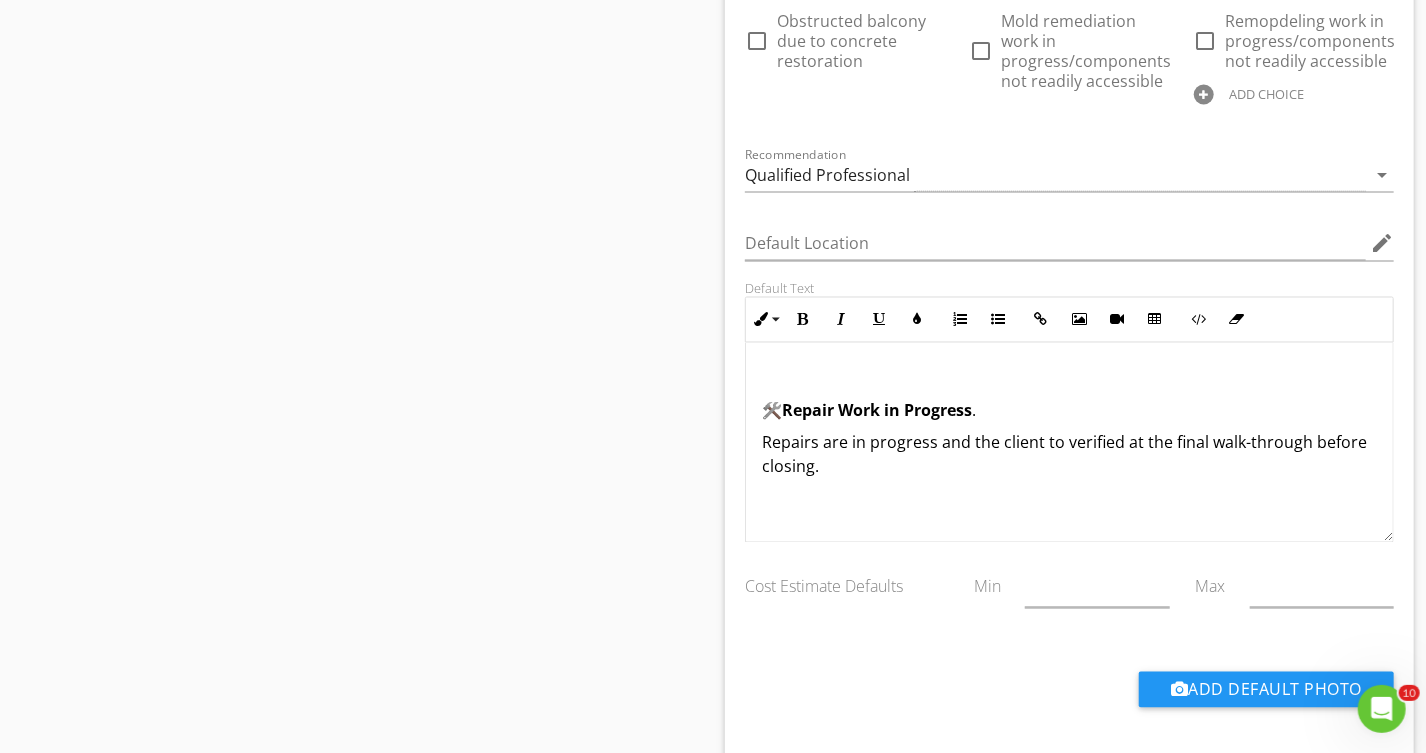scroll, scrollTop: 1762, scrollLeft: 0, axis: vertical 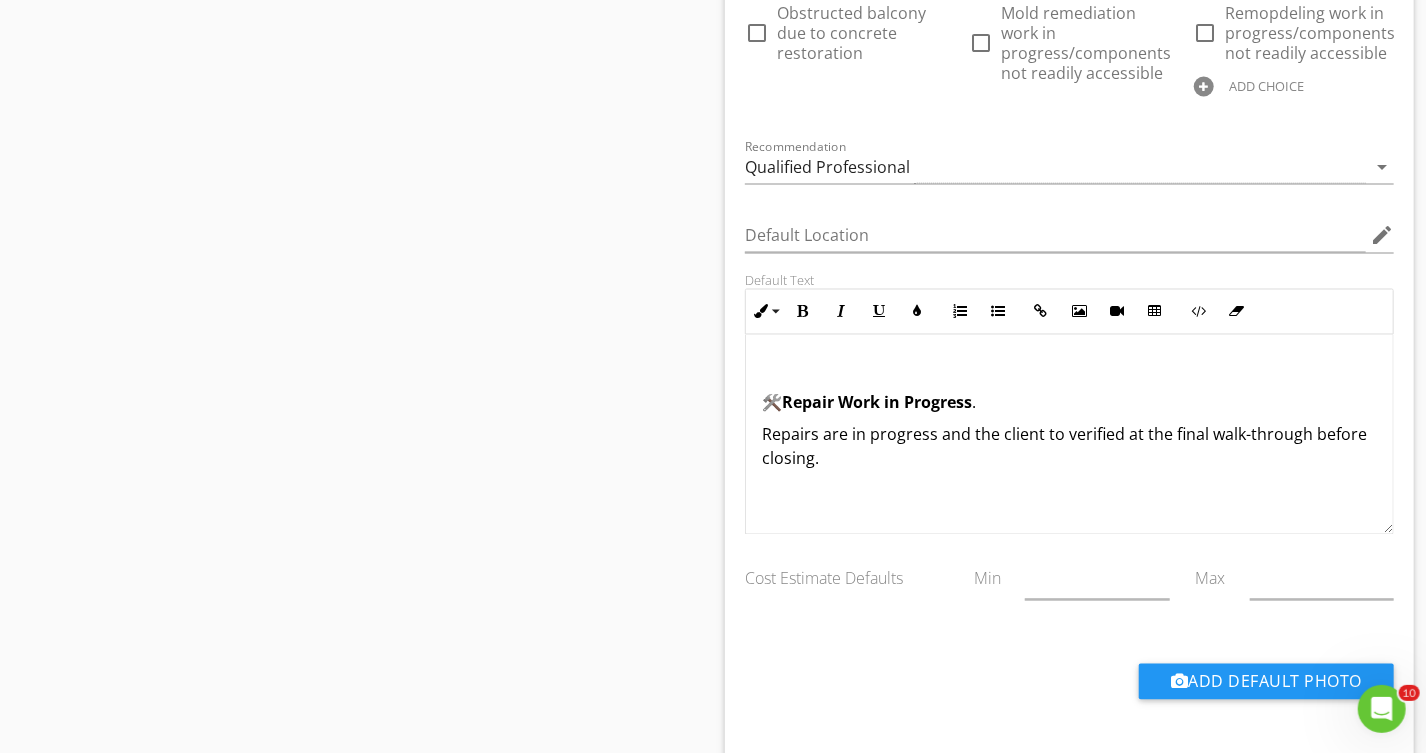click on "Repairs are in progress and the client to verified at the final walk-through before closing." at bounding box center [1069, 447] 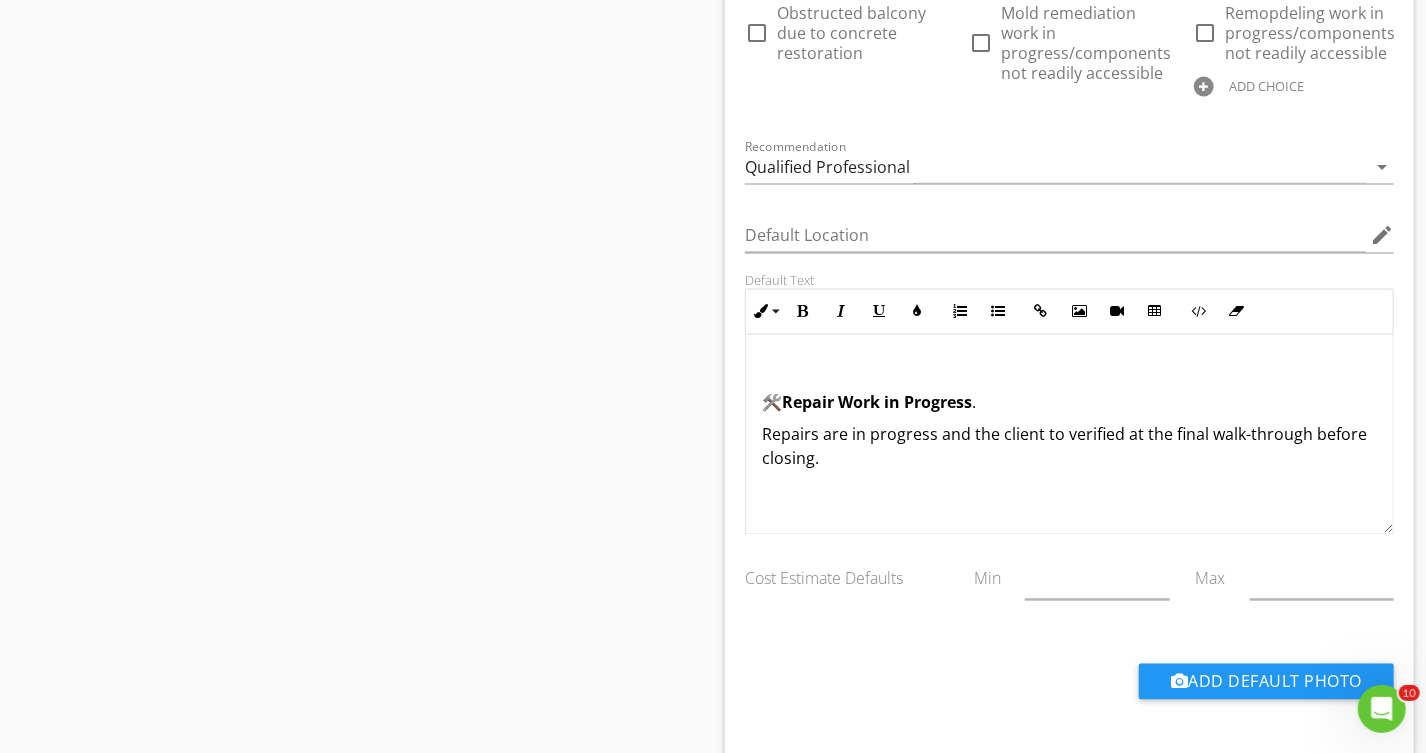 click on "Repairs are in progress and the client to verified at the final walk-through before closing." at bounding box center [1069, 447] 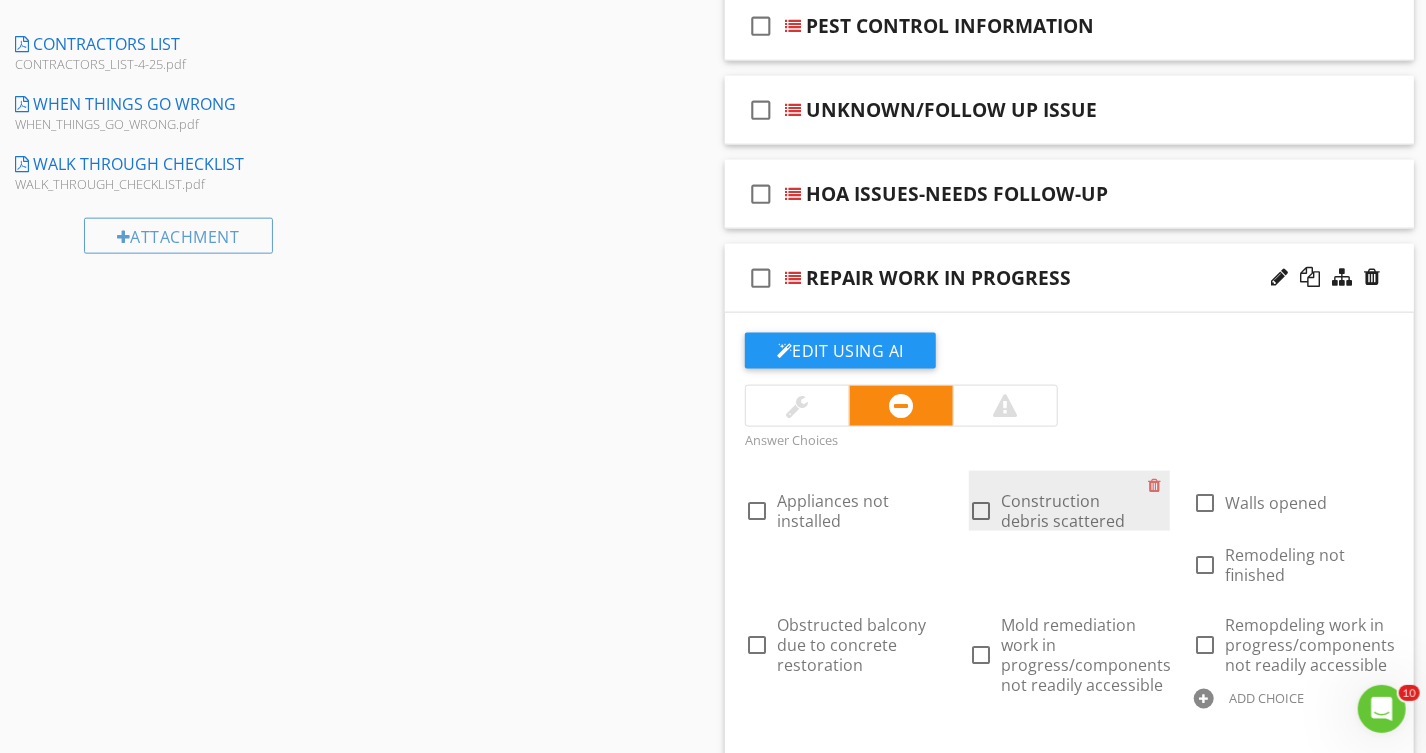scroll, scrollTop: 1126, scrollLeft: 0, axis: vertical 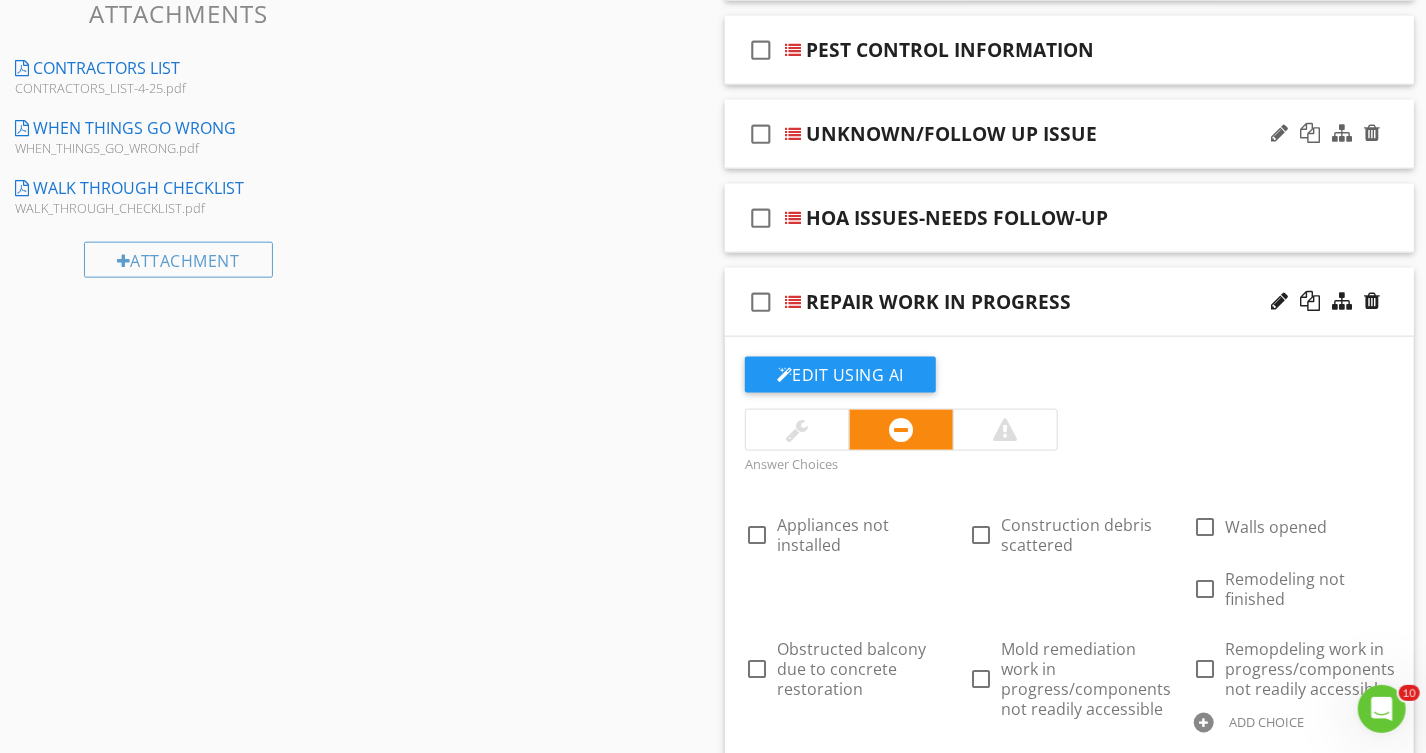 click on "check_box_outline_blank
UNKNOWN/FOLLOW UP ISSUE" at bounding box center [1069, 134] 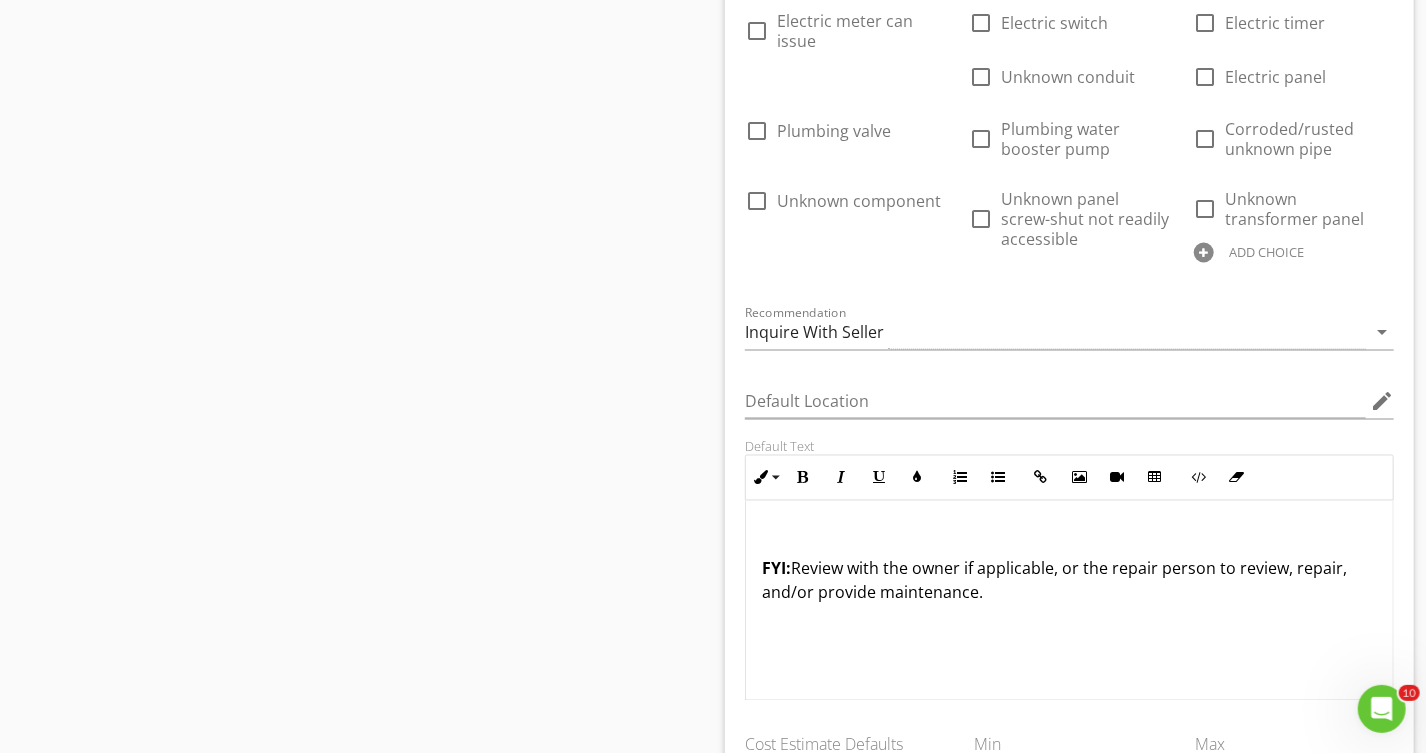 scroll, scrollTop: 1762, scrollLeft: 0, axis: vertical 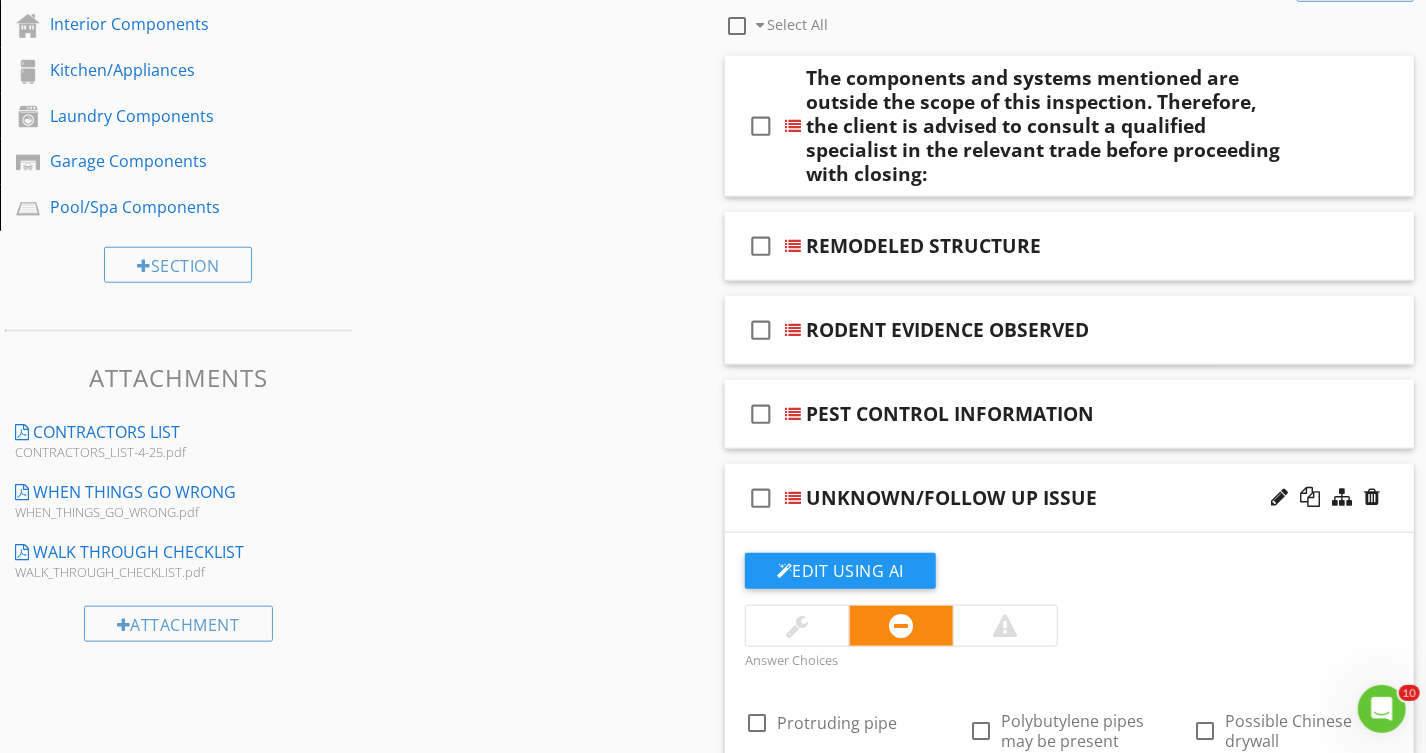 click on "check_box_outline_blank
UNKNOWN/FOLLOW UP ISSUE" at bounding box center (1069, 498) 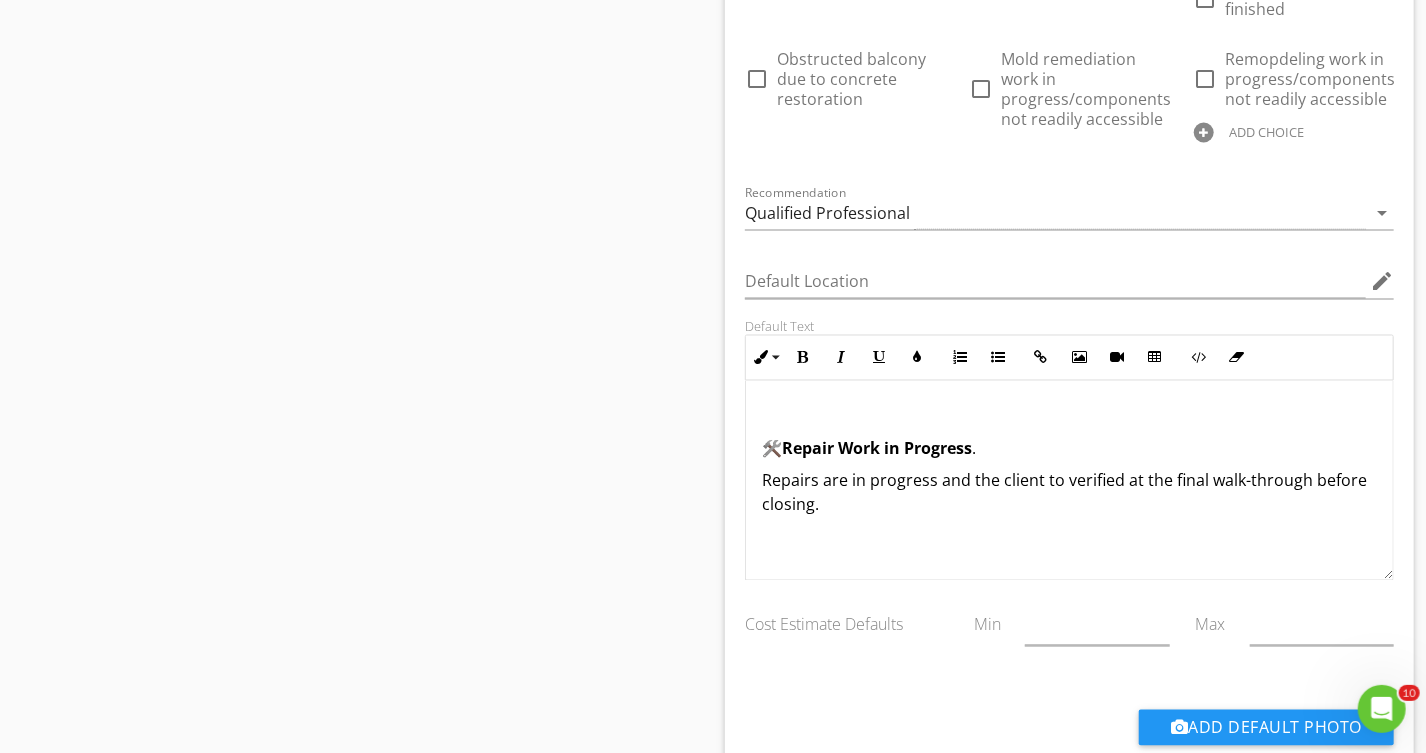 scroll, scrollTop: 1853, scrollLeft: 0, axis: vertical 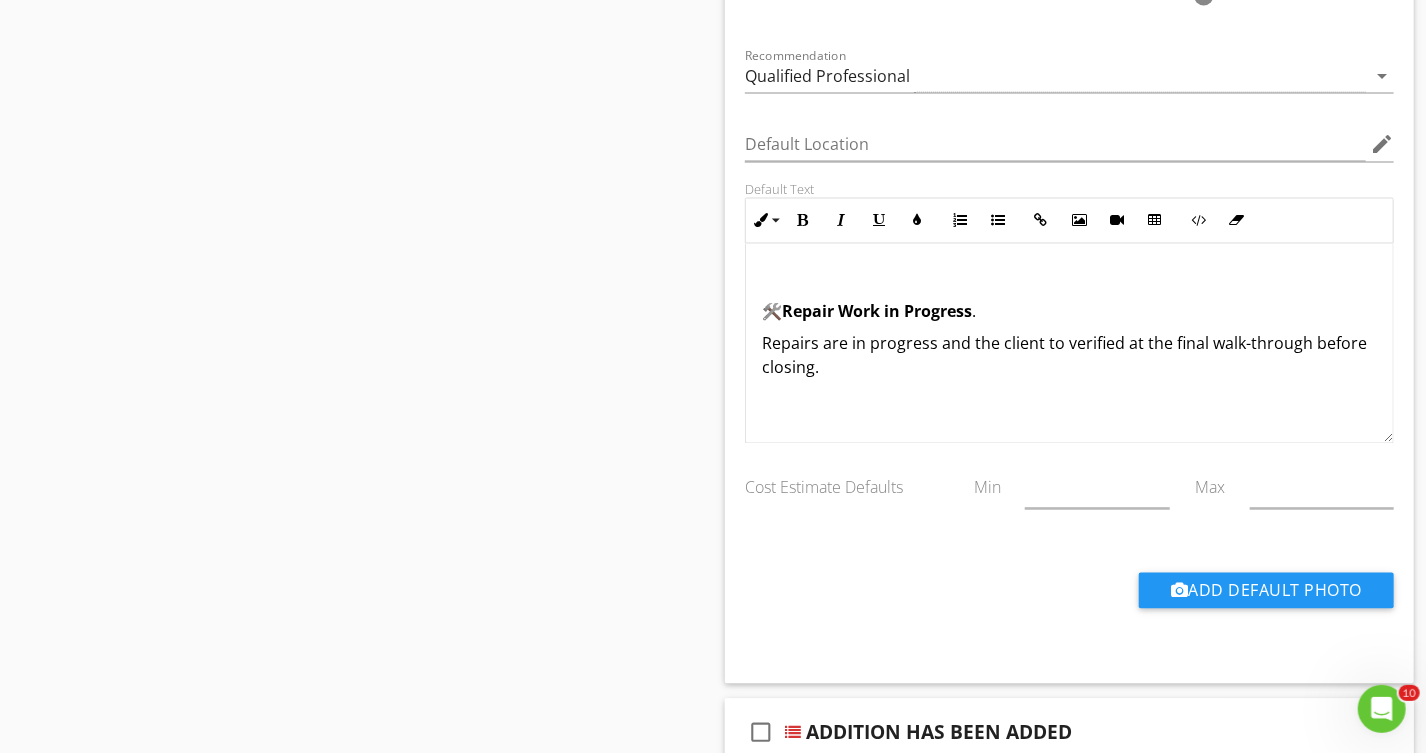 click on "Repairs are in progress and the client to verified at the final walk-through before closing." at bounding box center [1069, 356] 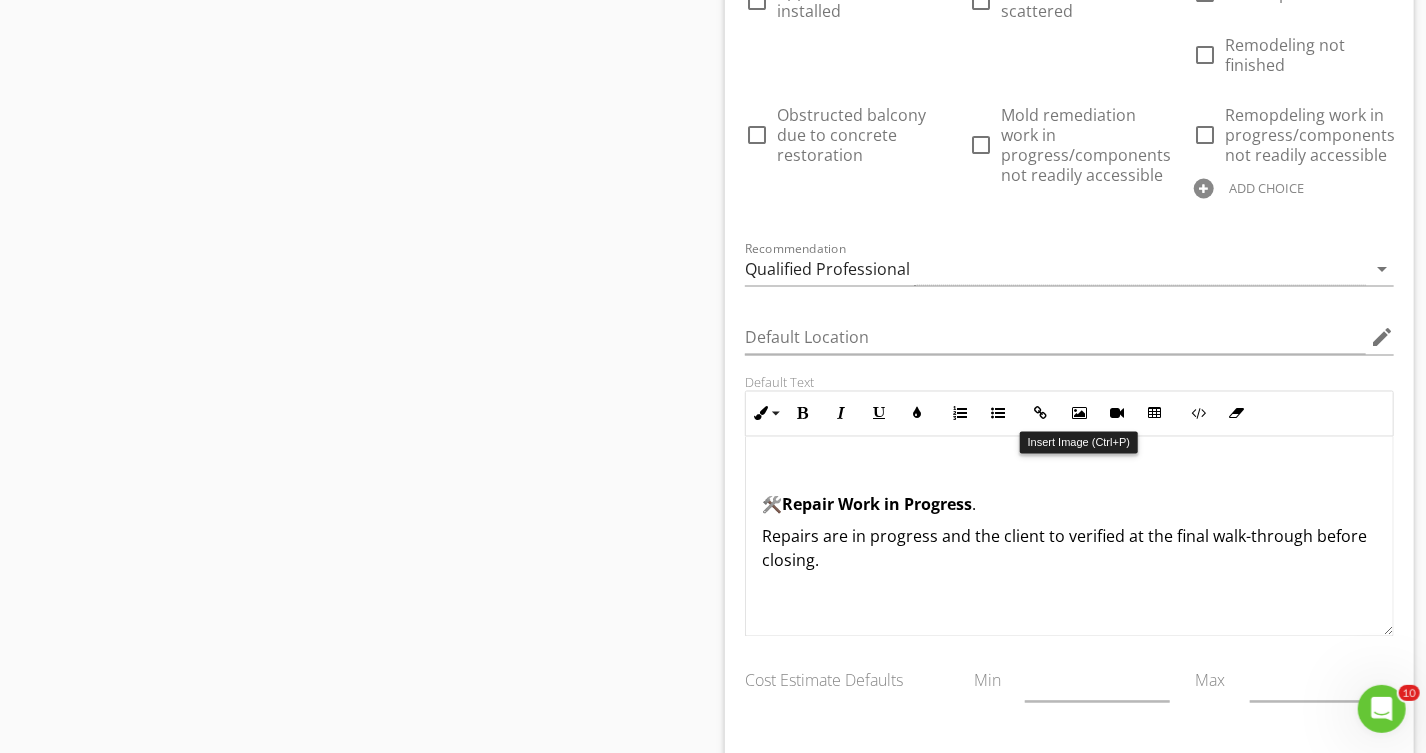 scroll, scrollTop: 1671, scrollLeft: 0, axis: vertical 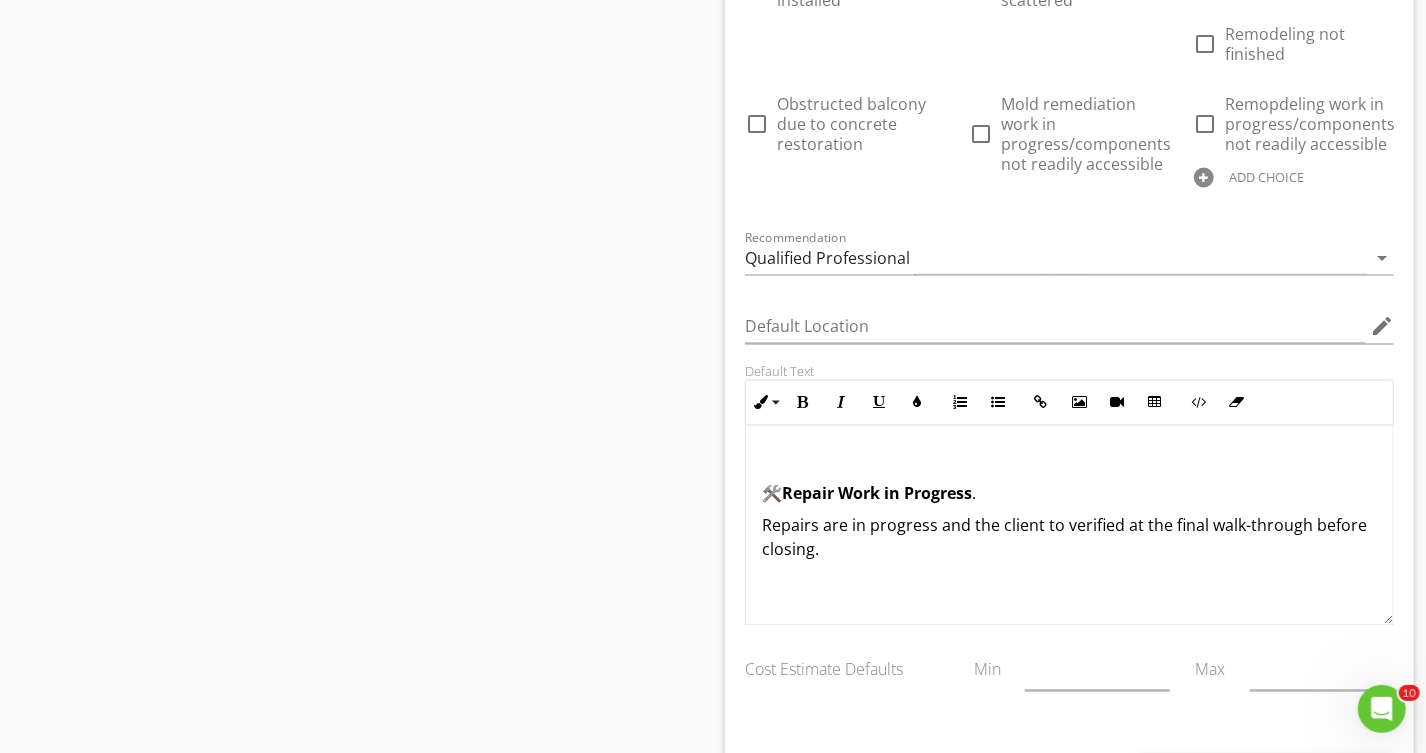 click on "🛠️  Repair Work in Progress ." at bounding box center (1069, 494) 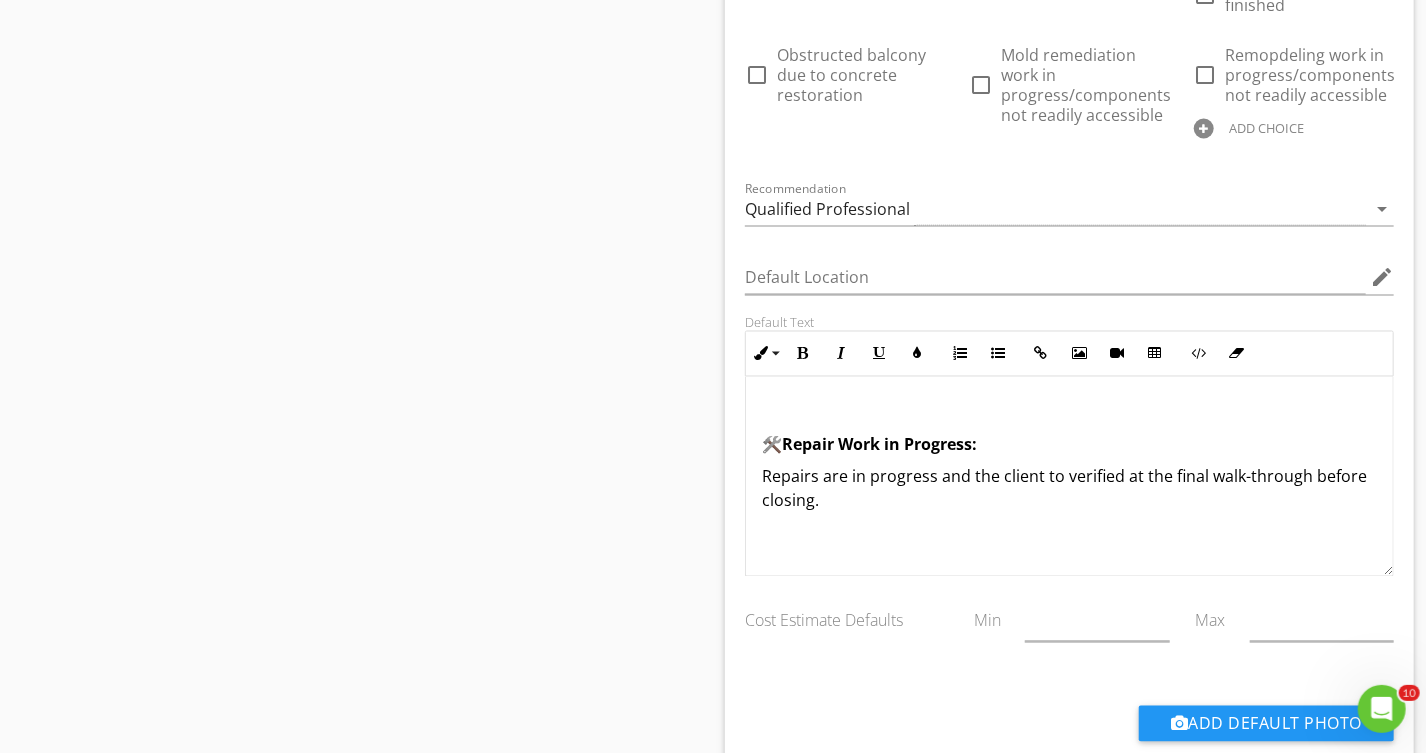 scroll, scrollTop: 1762, scrollLeft: 0, axis: vertical 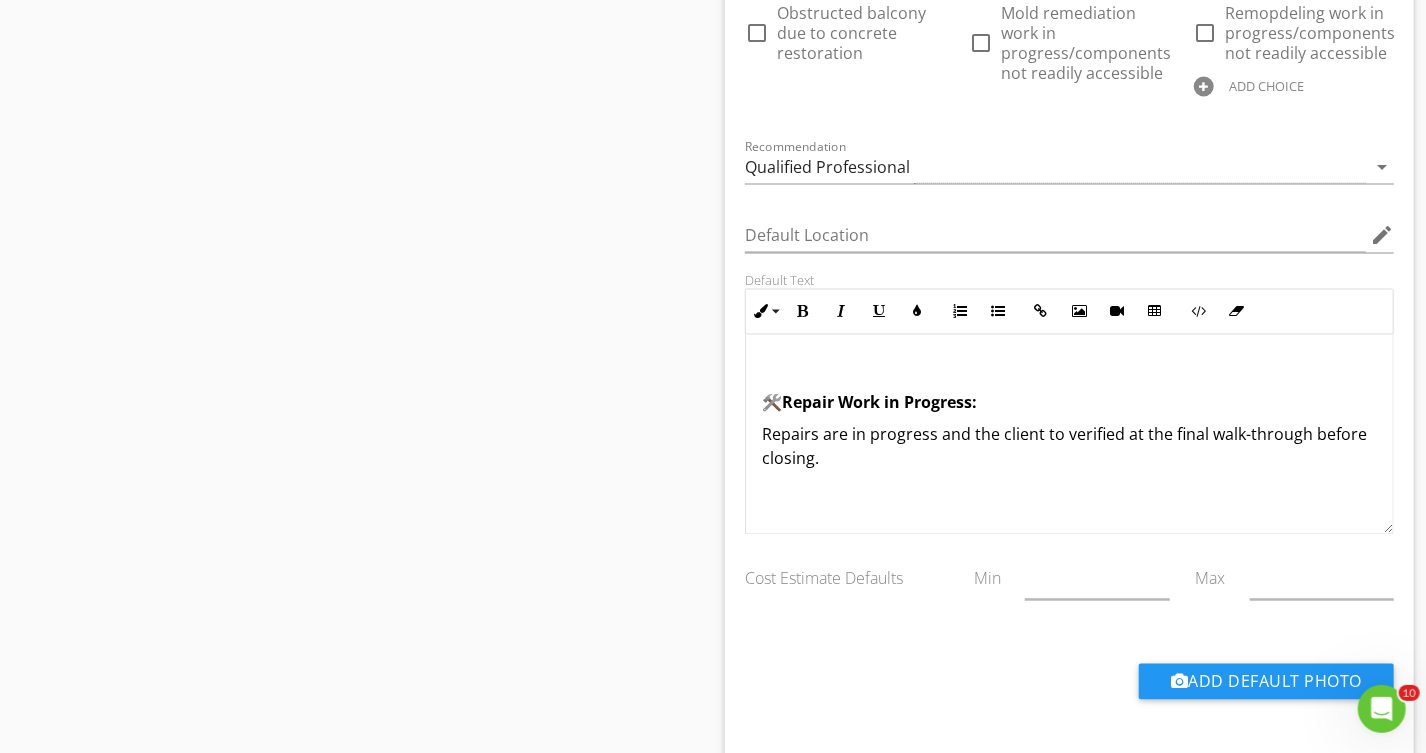 drag, startPoint x: 789, startPoint y: 401, endPoint x: 795, endPoint y: 419, distance: 18.973665 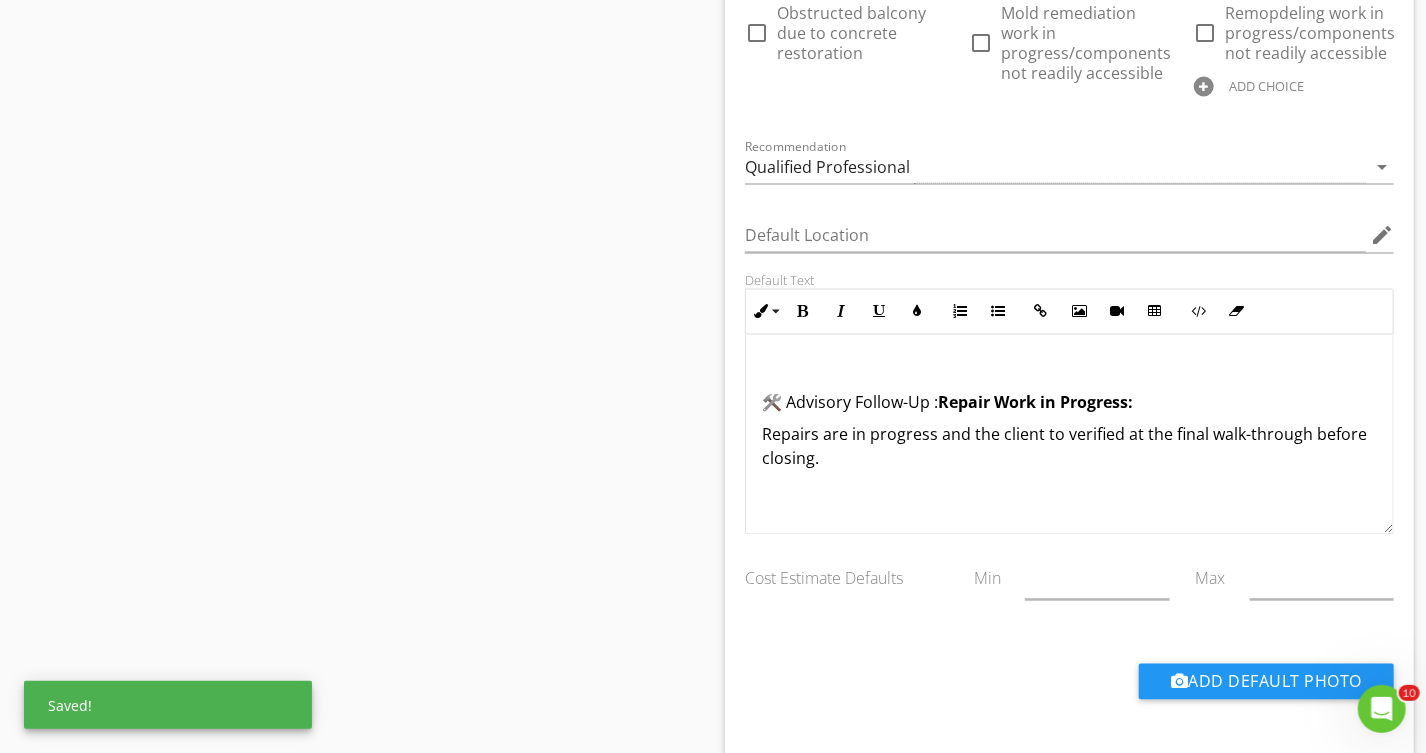 click on "🛠️ Advisory Follow-Up :  Repair Work in Progress:" at bounding box center [1069, 403] 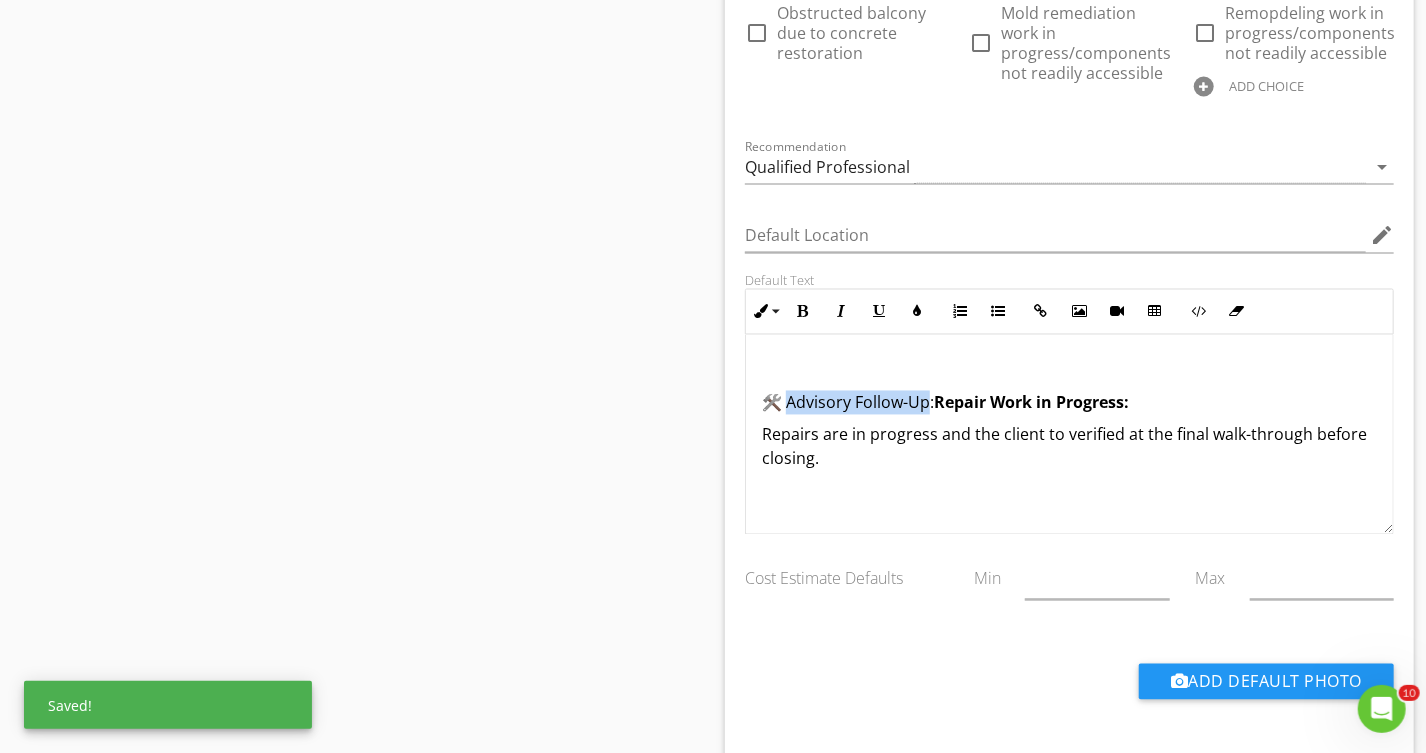 drag, startPoint x: 928, startPoint y: 404, endPoint x: 797, endPoint y: 404, distance: 131 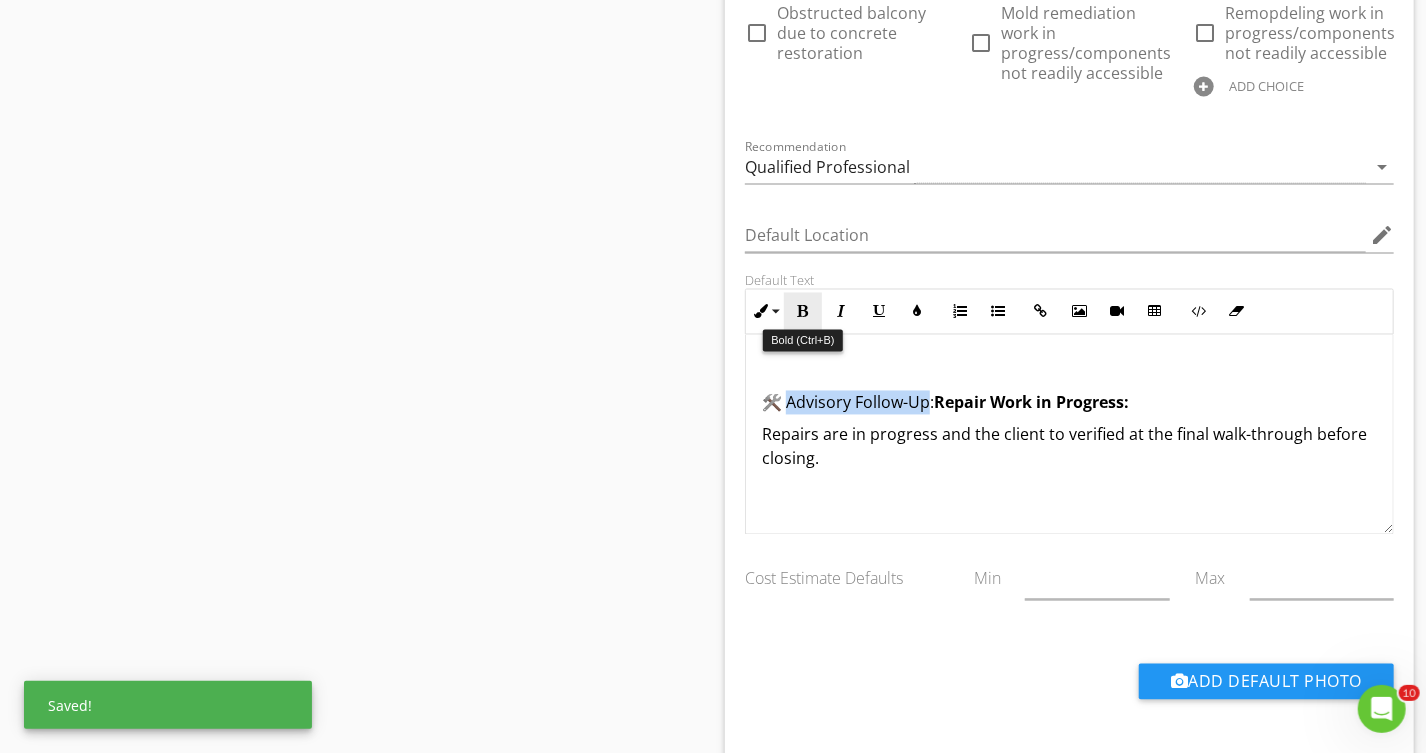 click at bounding box center (803, 312) 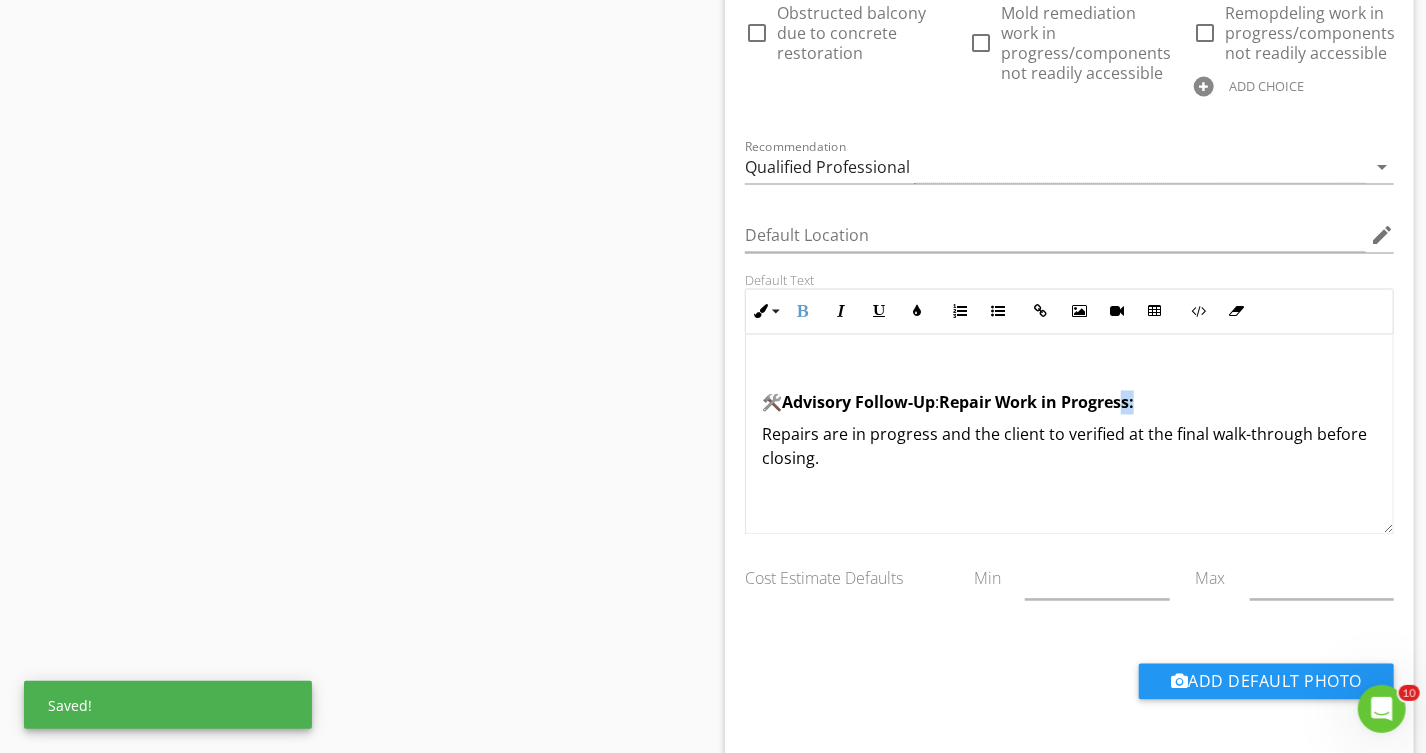 drag, startPoint x: 1163, startPoint y: 400, endPoint x: 1134, endPoint y: 397, distance: 29.15476 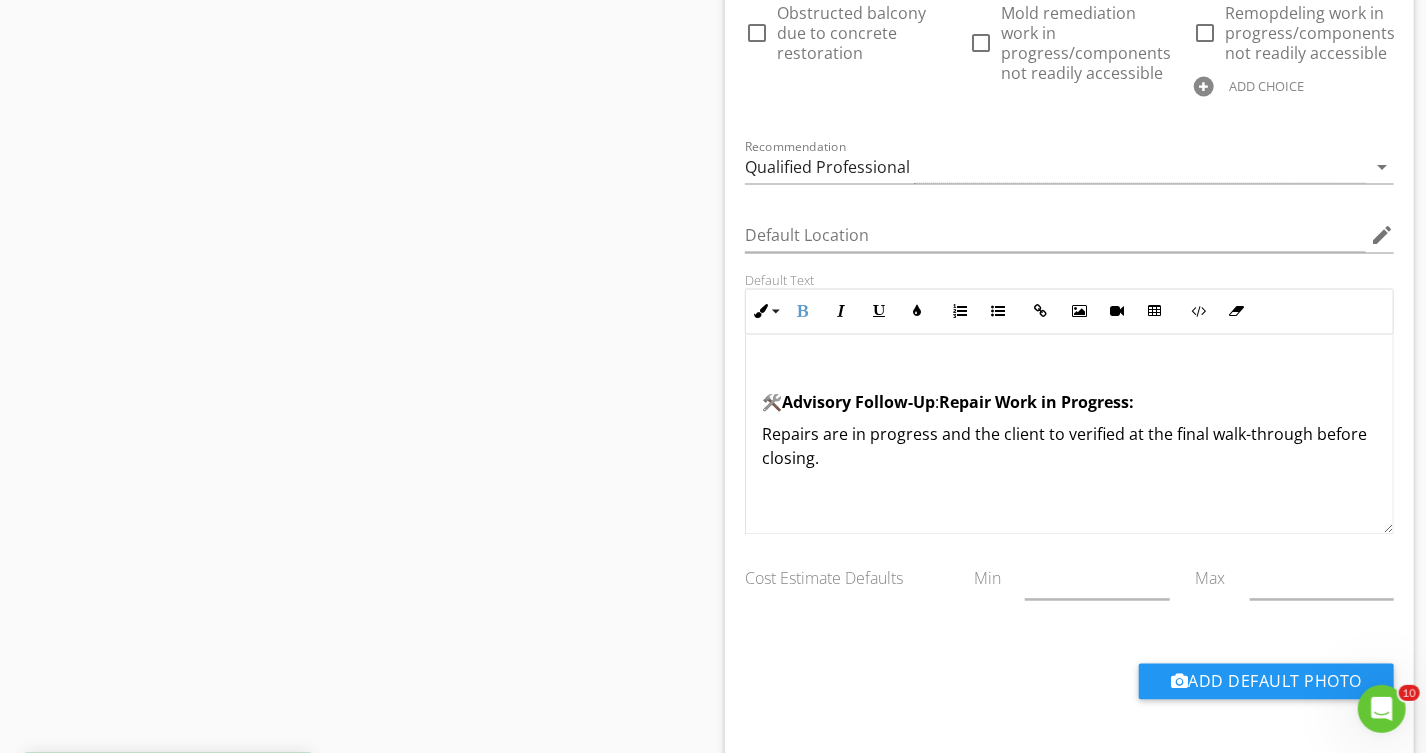 drag, startPoint x: 1146, startPoint y: 400, endPoint x: 1160, endPoint y: 412, distance: 18.439089 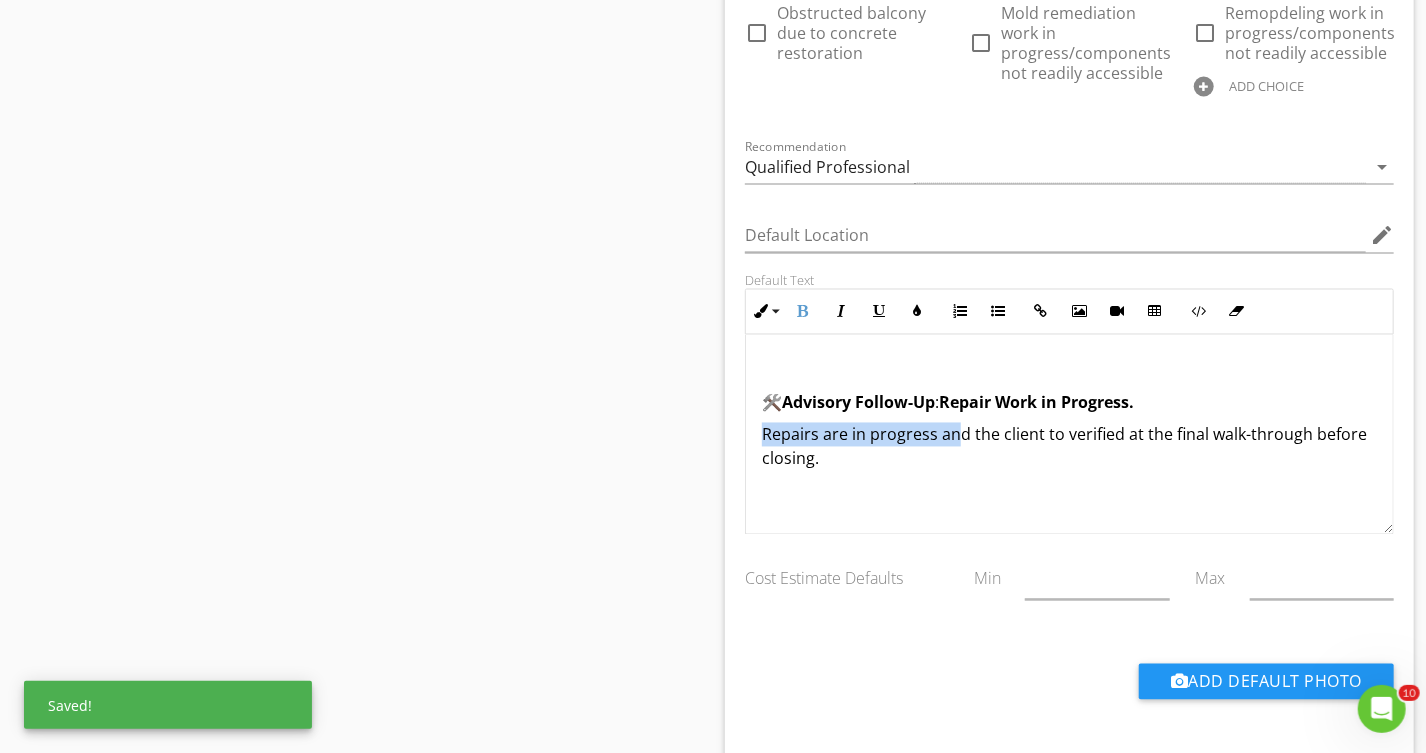 drag, startPoint x: 1140, startPoint y: 401, endPoint x: 953, endPoint y: 411, distance: 187.26718 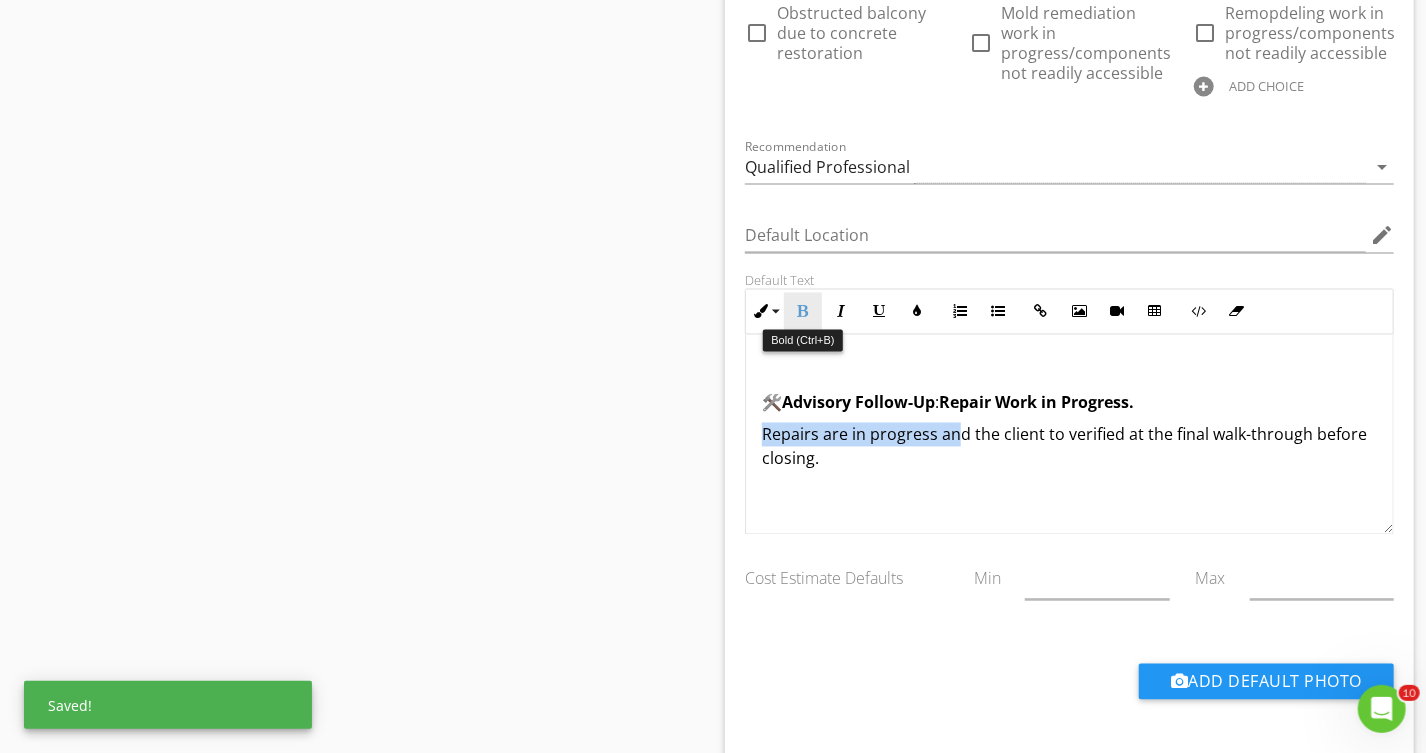 click at bounding box center (803, 312) 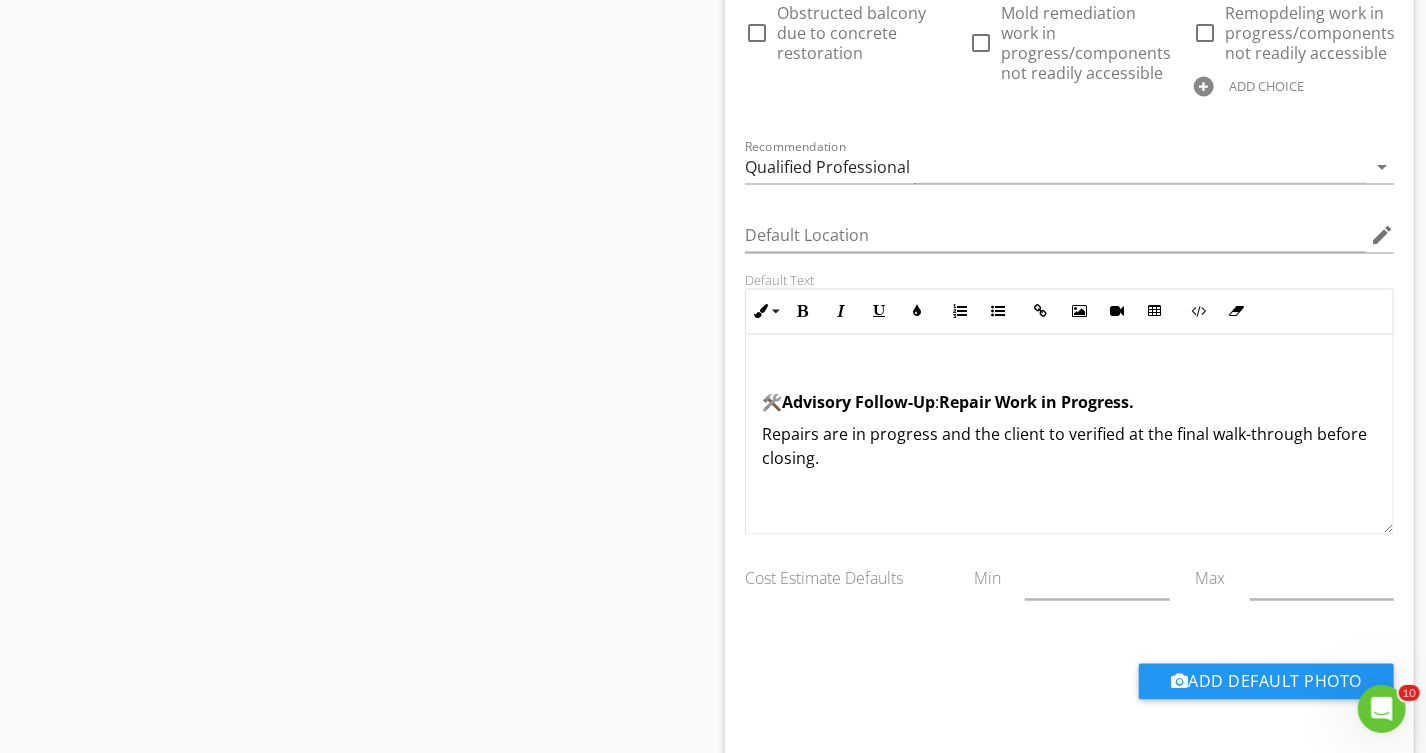 click on "Repair Work in Progress." at bounding box center [1036, 403] 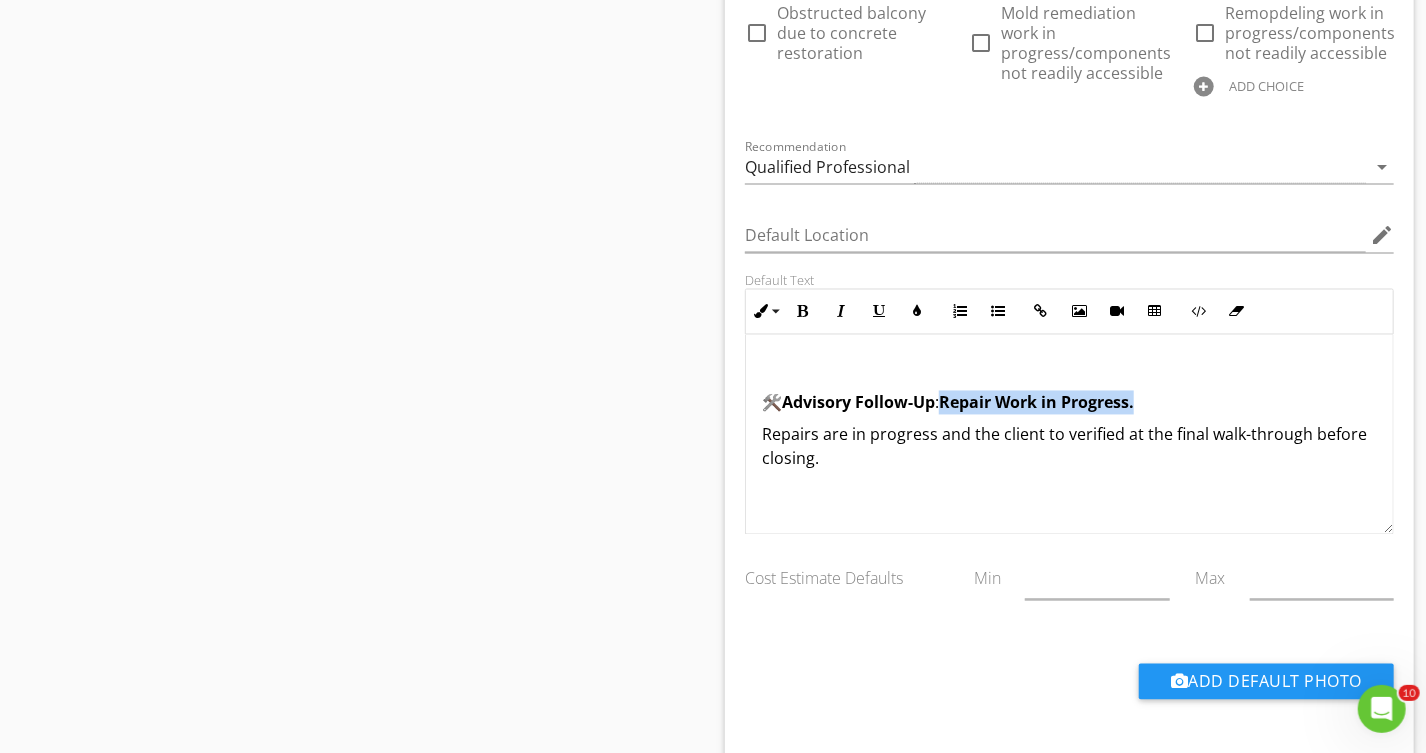 drag, startPoint x: 949, startPoint y: 401, endPoint x: 1146, endPoint y: 401, distance: 197 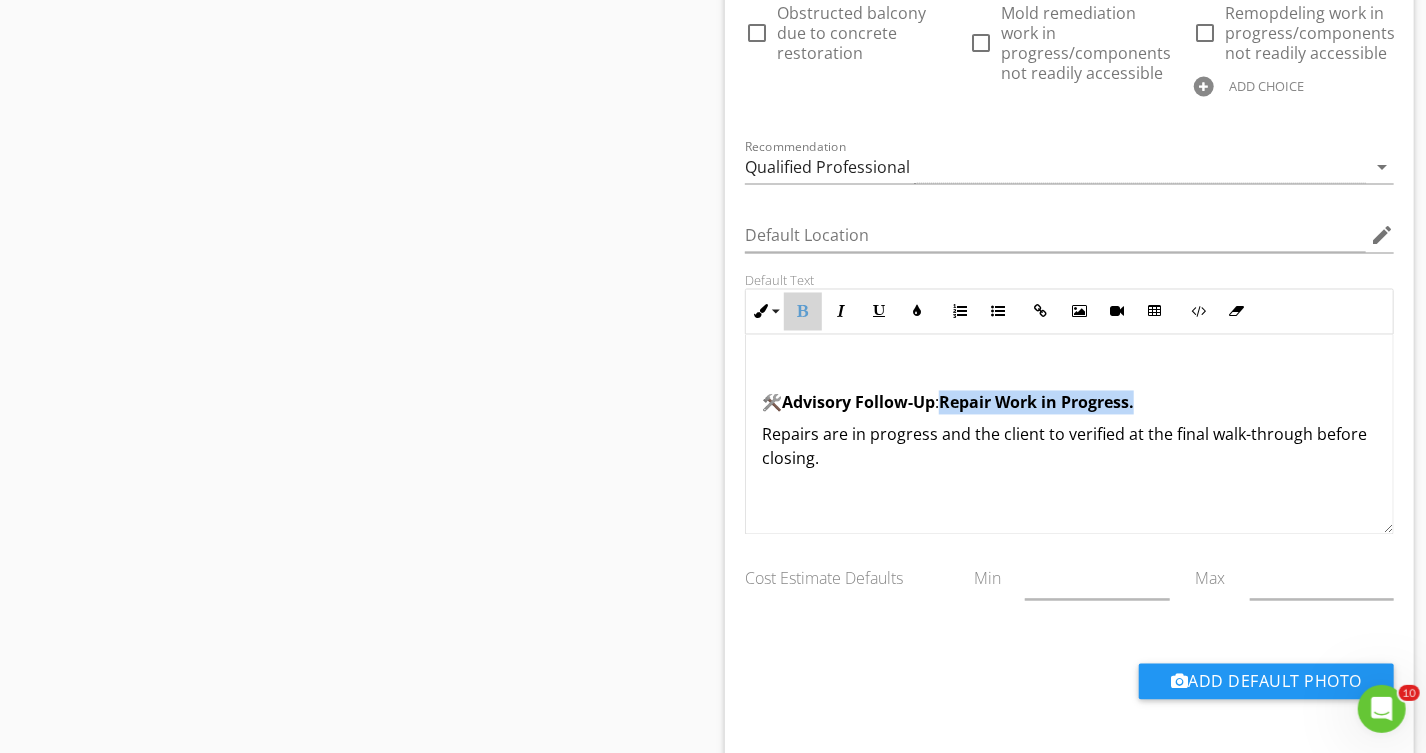 click at bounding box center [803, 312] 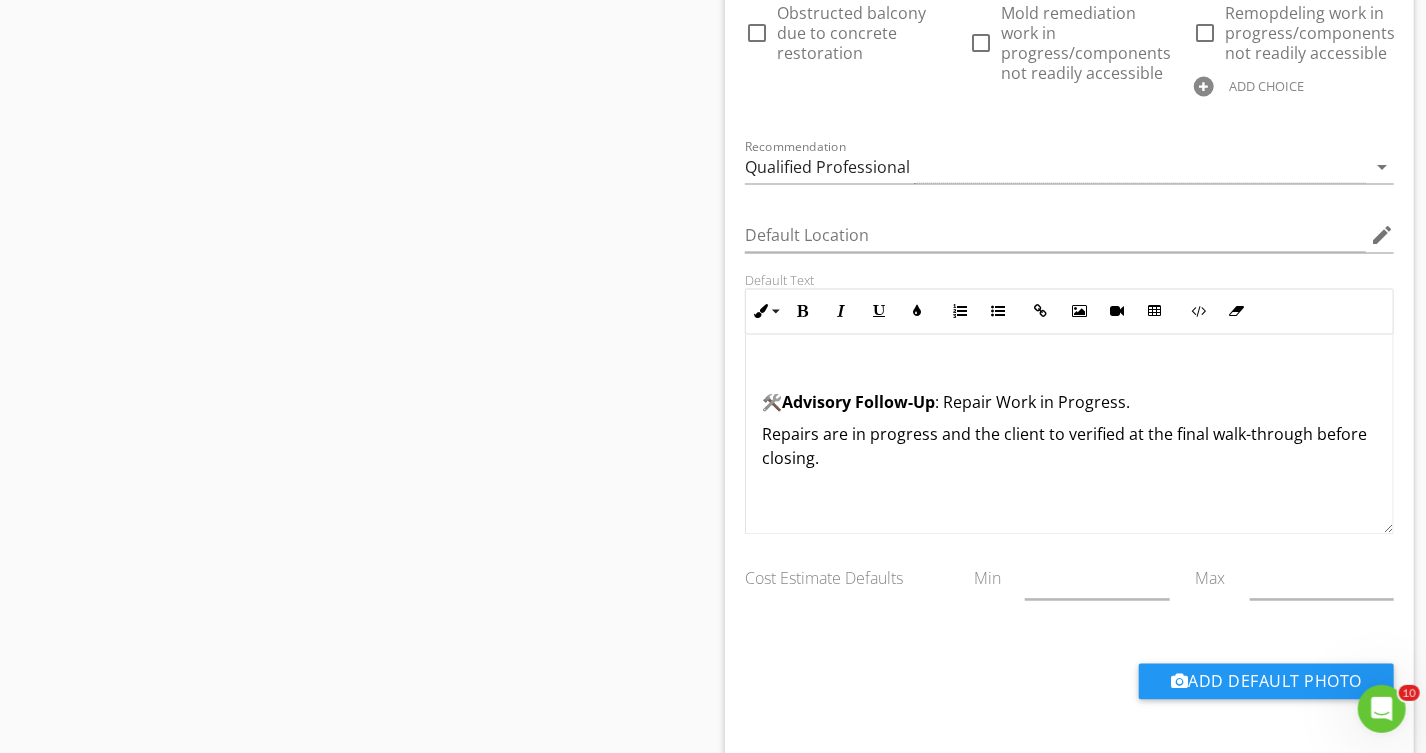 click on "🛠️  Advisory Follow-Up : Repair Work in Progress." at bounding box center (1069, 403) 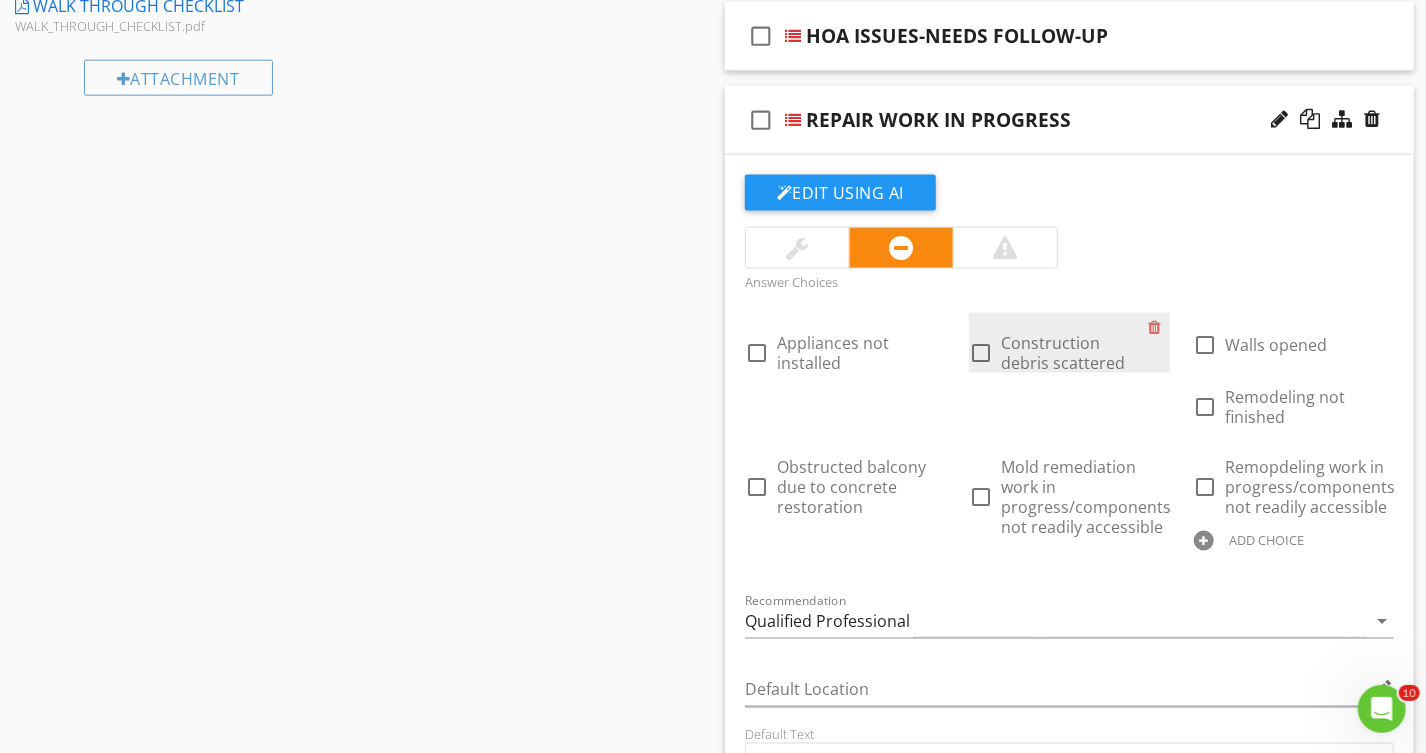 scroll, scrollTop: 1131, scrollLeft: 0, axis: vertical 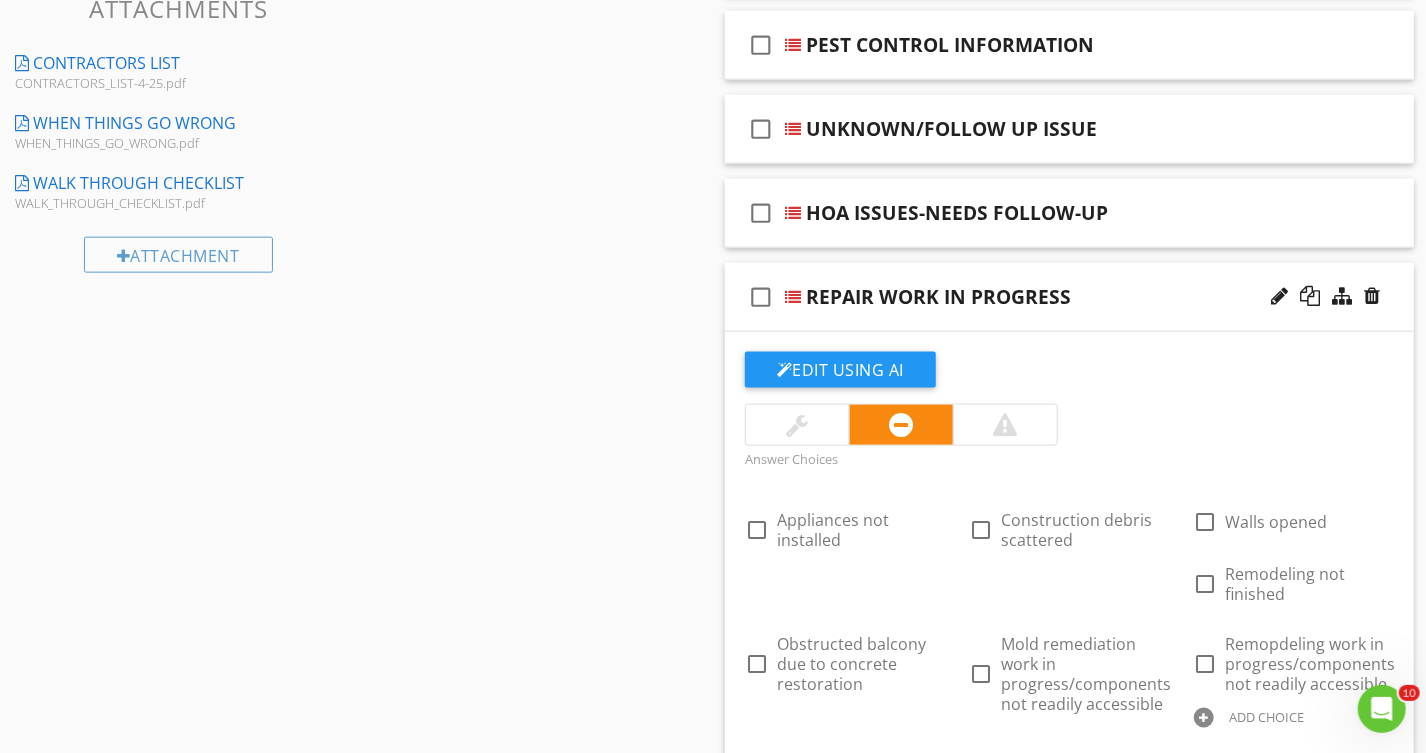 click on "check_box_outline_blank
REPAIR WORK IN PROGRESS" at bounding box center (1069, 297) 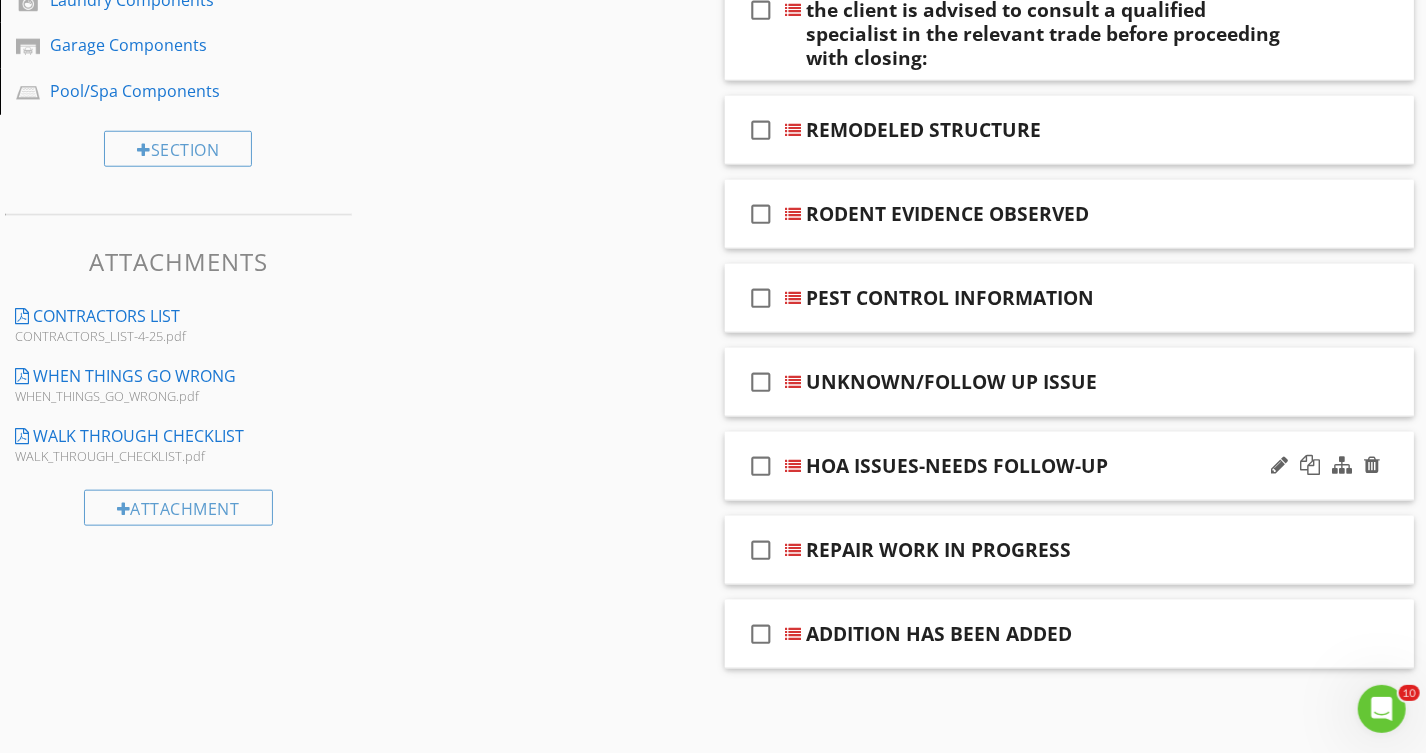 scroll, scrollTop: 877, scrollLeft: 0, axis: vertical 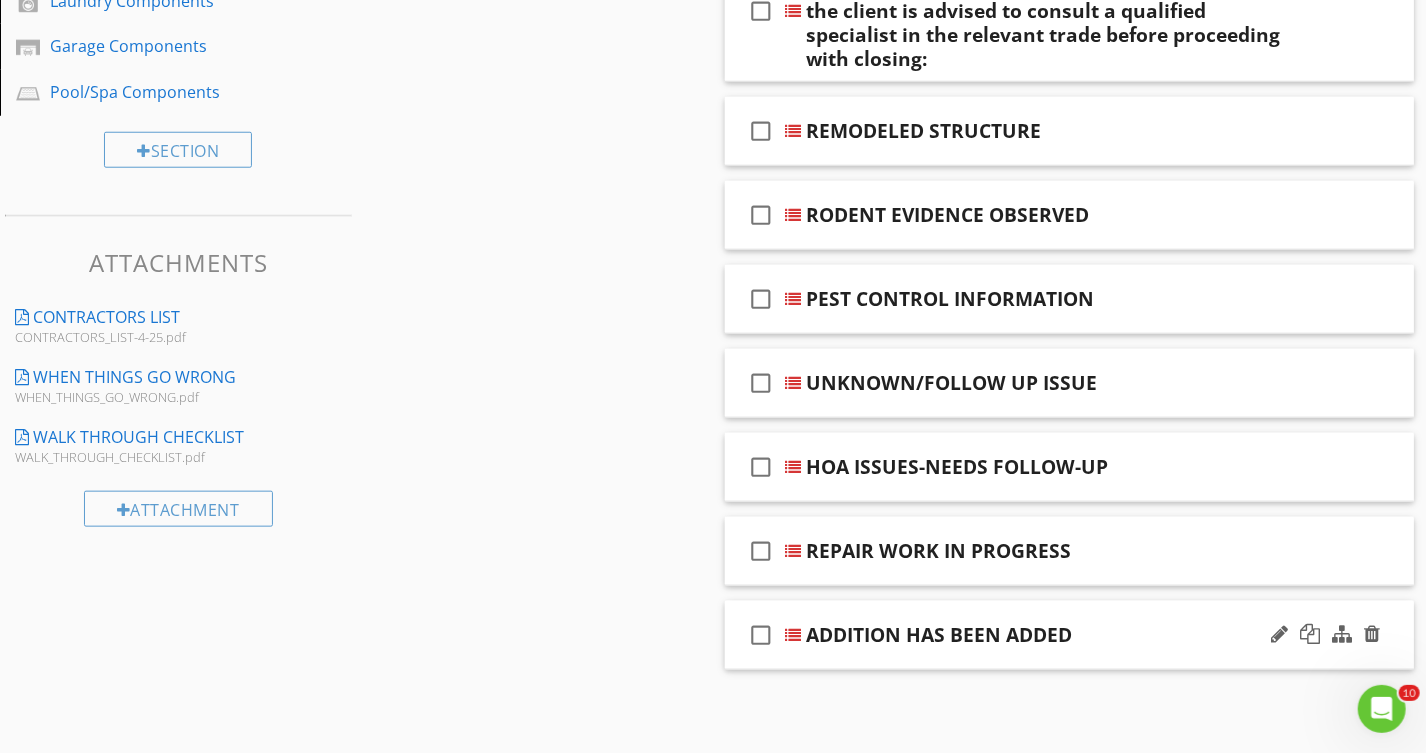 click on "check_box_outline_blank
ADDITION HAS BEEN ADDED" at bounding box center [1069, 635] 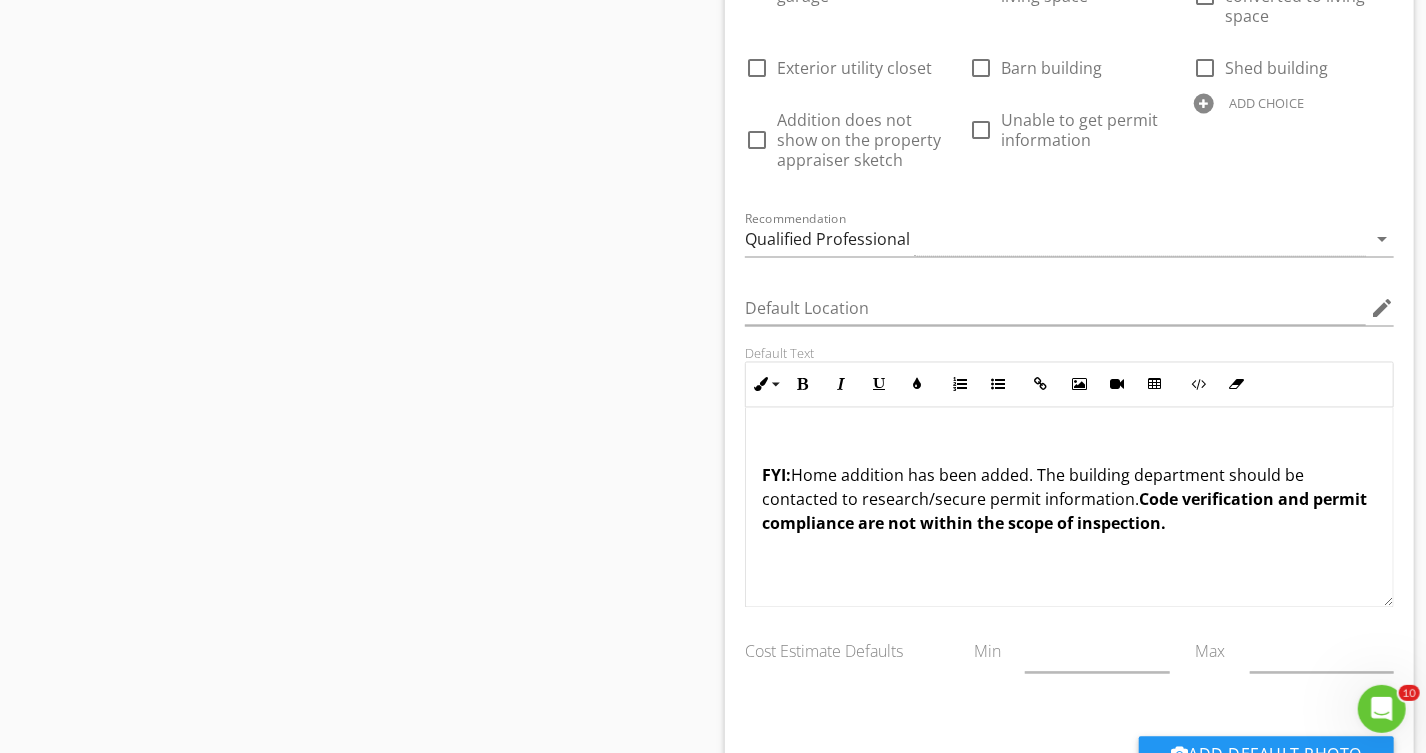 scroll, scrollTop: 1768, scrollLeft: 0, axis: vertical 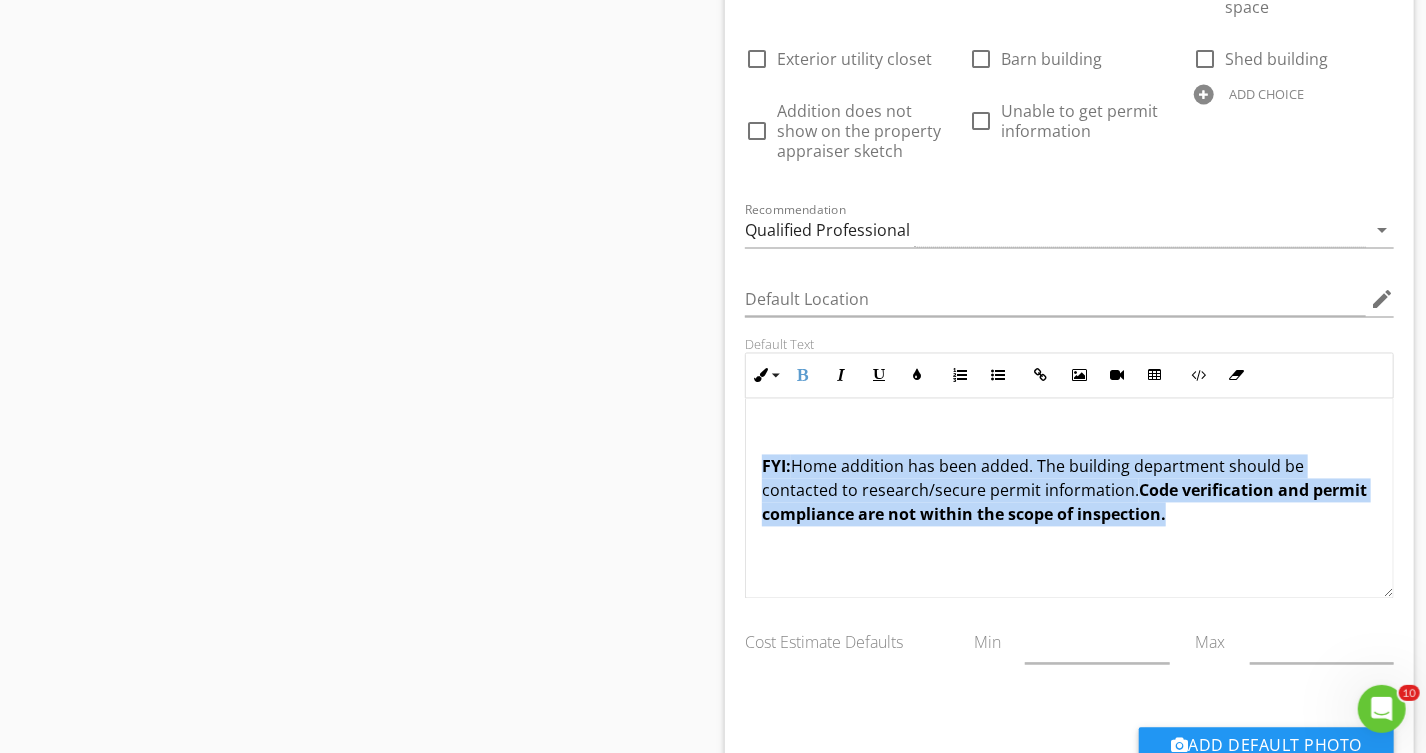 drag, startPoint x: 1183, startPoint y: 521, endPoint x: 571, endPoint y: 459, distance: 615.1325 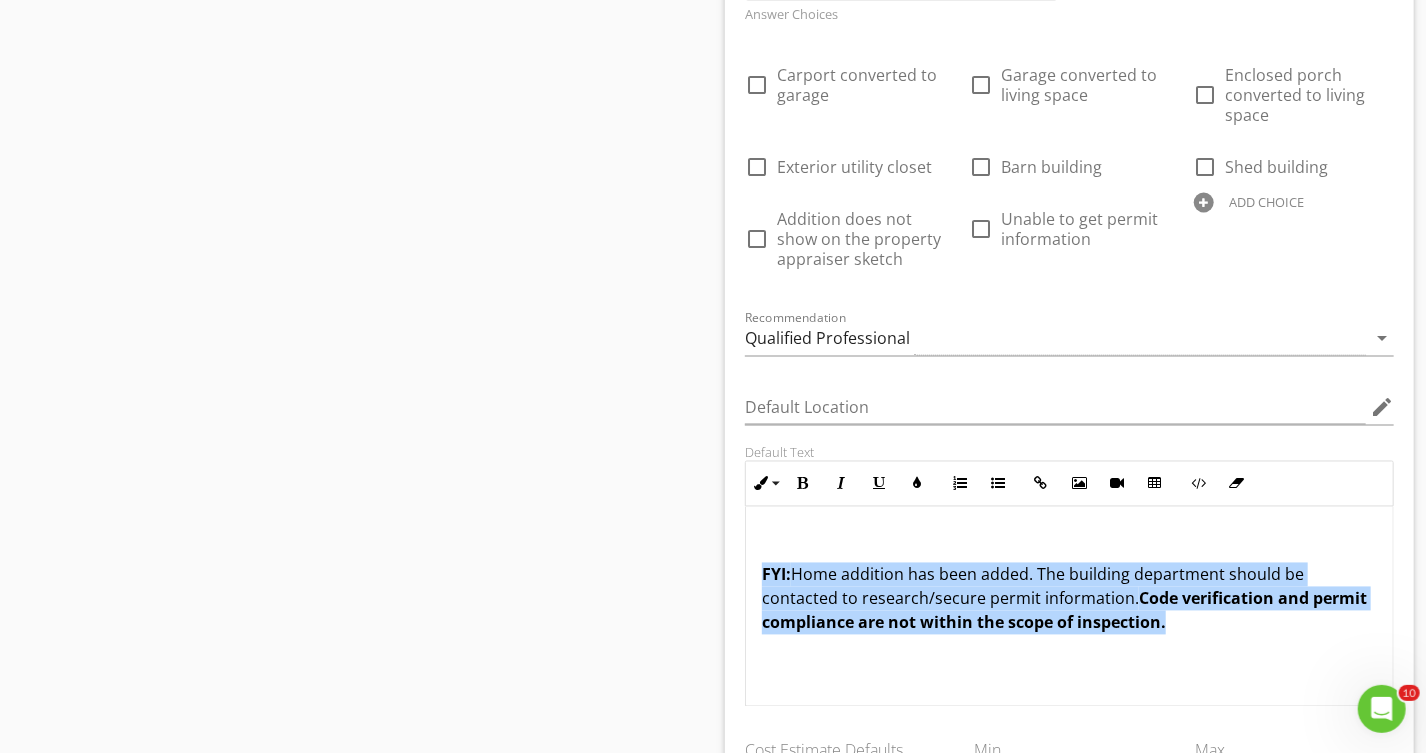 scroll, scrollTop: 1663, scrollLeft: 0, axis: vertical 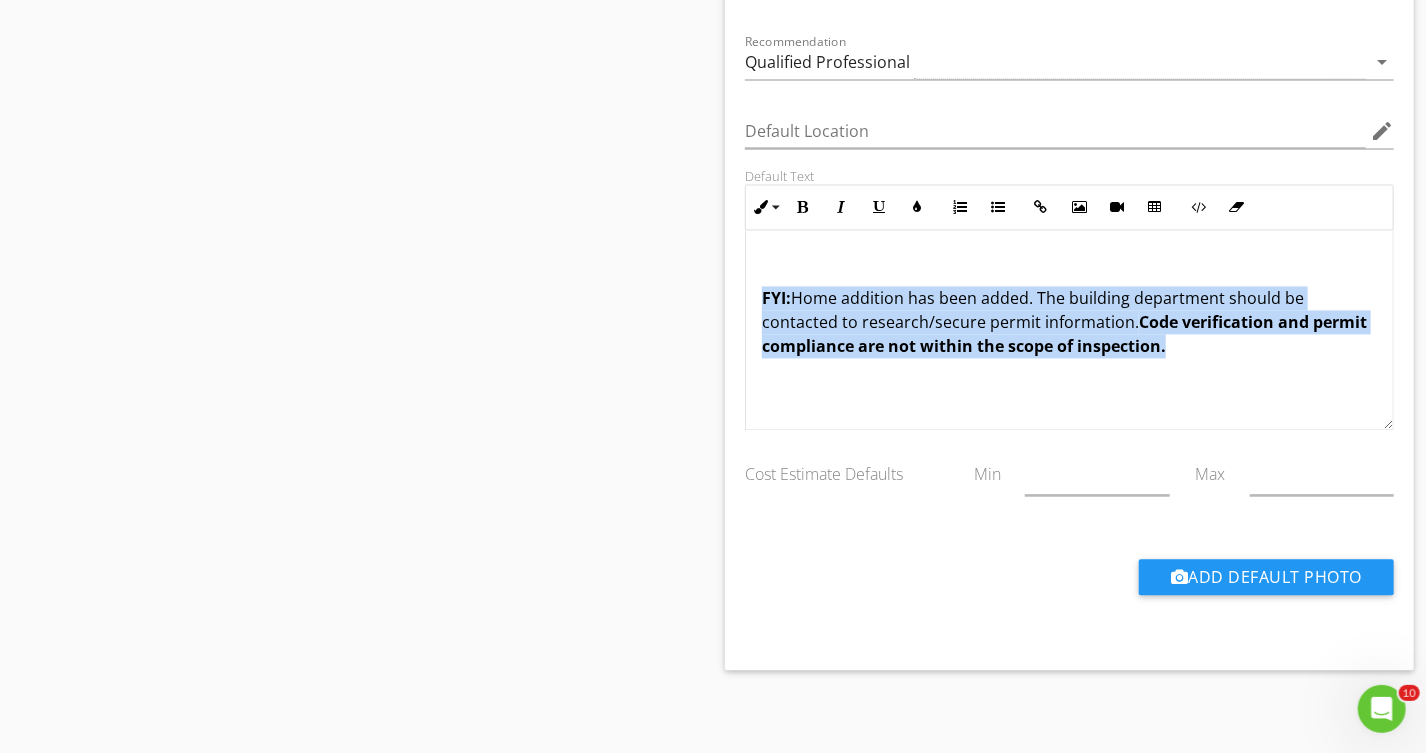 click on "FYI:  Home addition has been added. The building department should be contacted to research/secure permit information.  Code verification and permit compliance are not within the scope of inspection." at bounding box center [1069, 331] 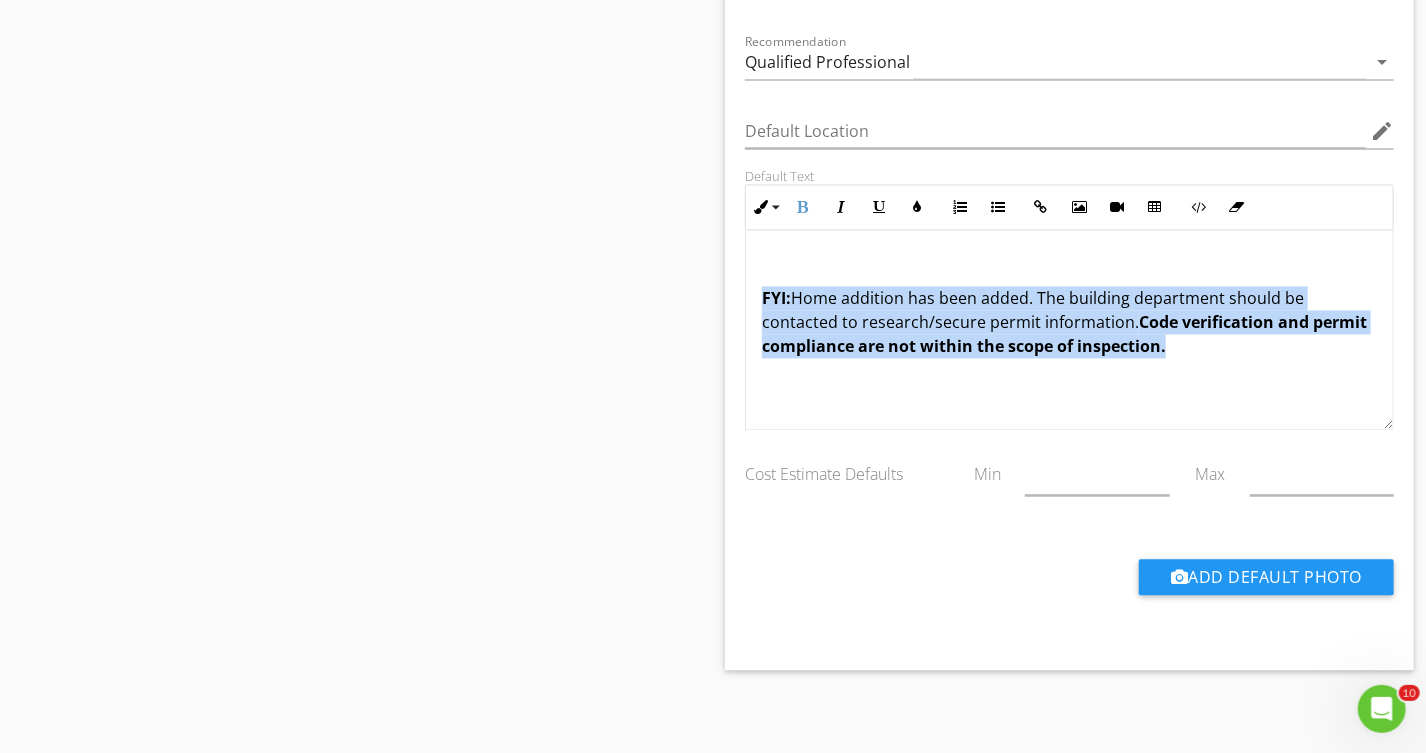 drag, startPoint x: 1172, startPoint y: 340, endPoint x: 722, endPoint y: 305, distance: 451.35907 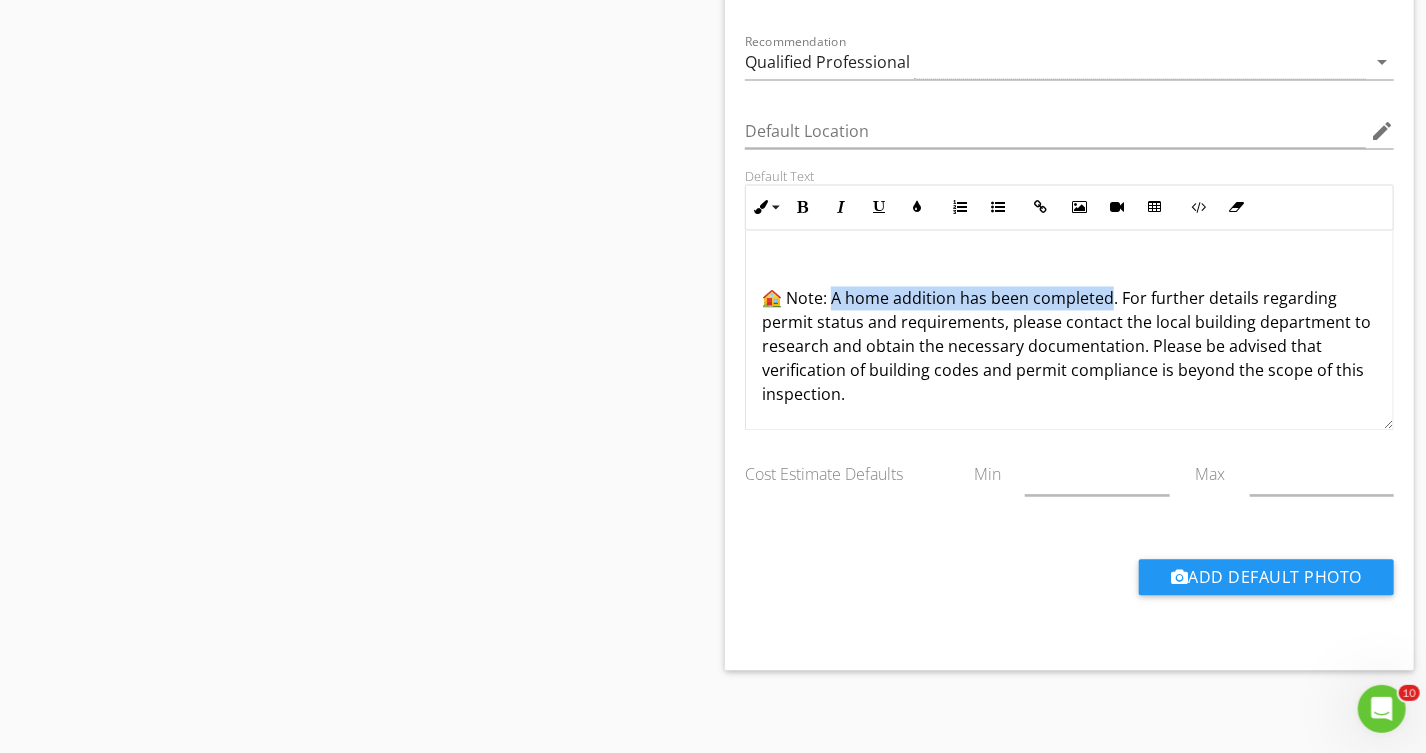 drag, startPoint x: 1112, startPoint y: 300, endPoint x: 835, endPoint y: 298, distance: 277.00723 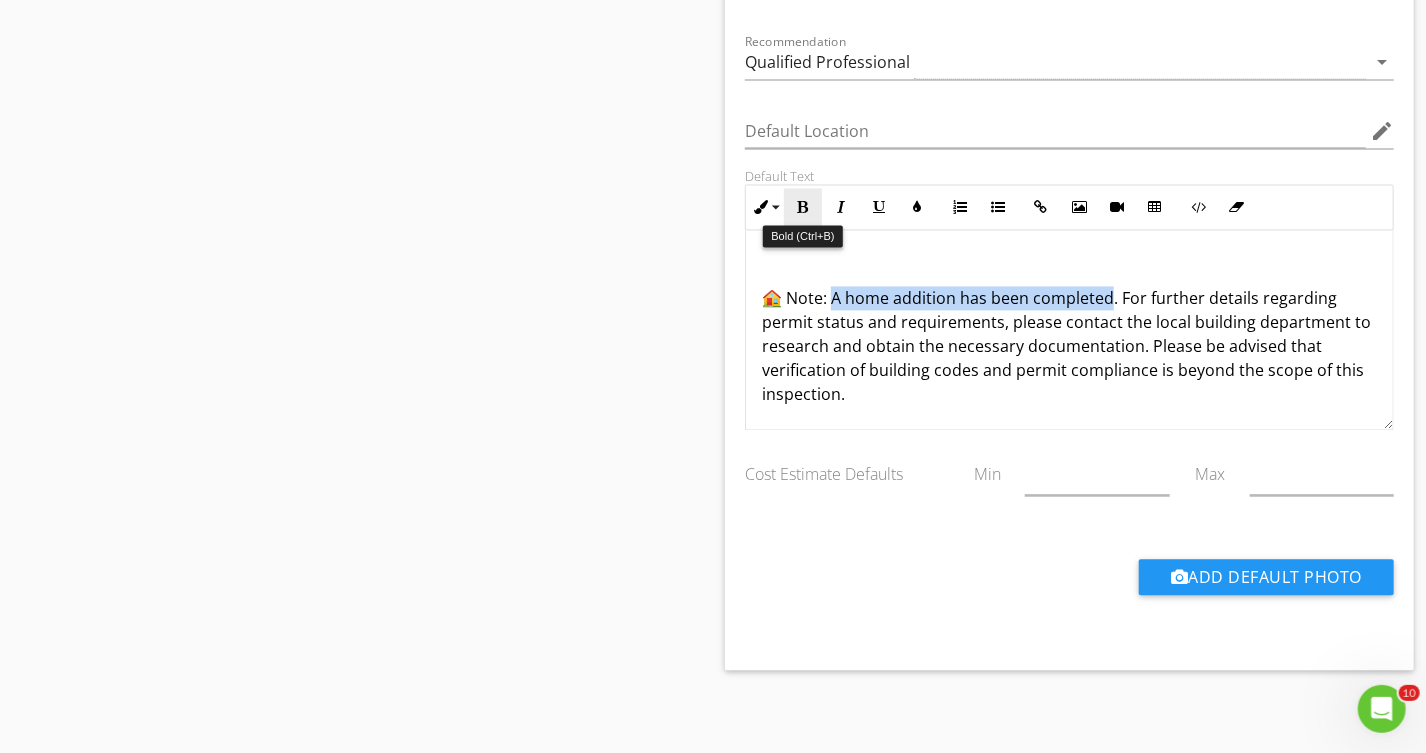 click on "Bold" at bounding box center (803, 208) 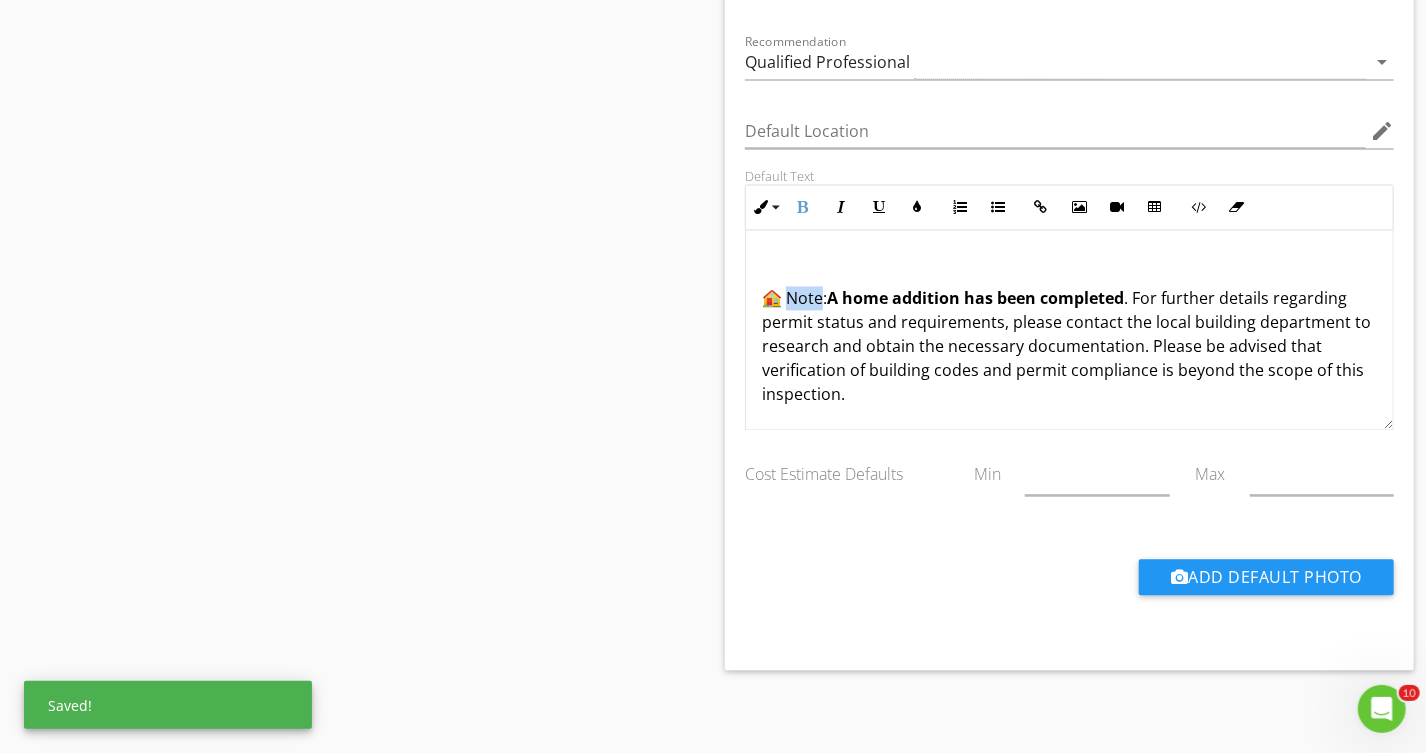 click on "🏠 Note:  A home addition has been completed . For further details regarding permit status and requirements, please contact the local building department to research and obtain the necessary documentation. Please be advised that verification of building codes and permit compliance is beyond the scope of this inspection." at bounding box center [1069, 347] 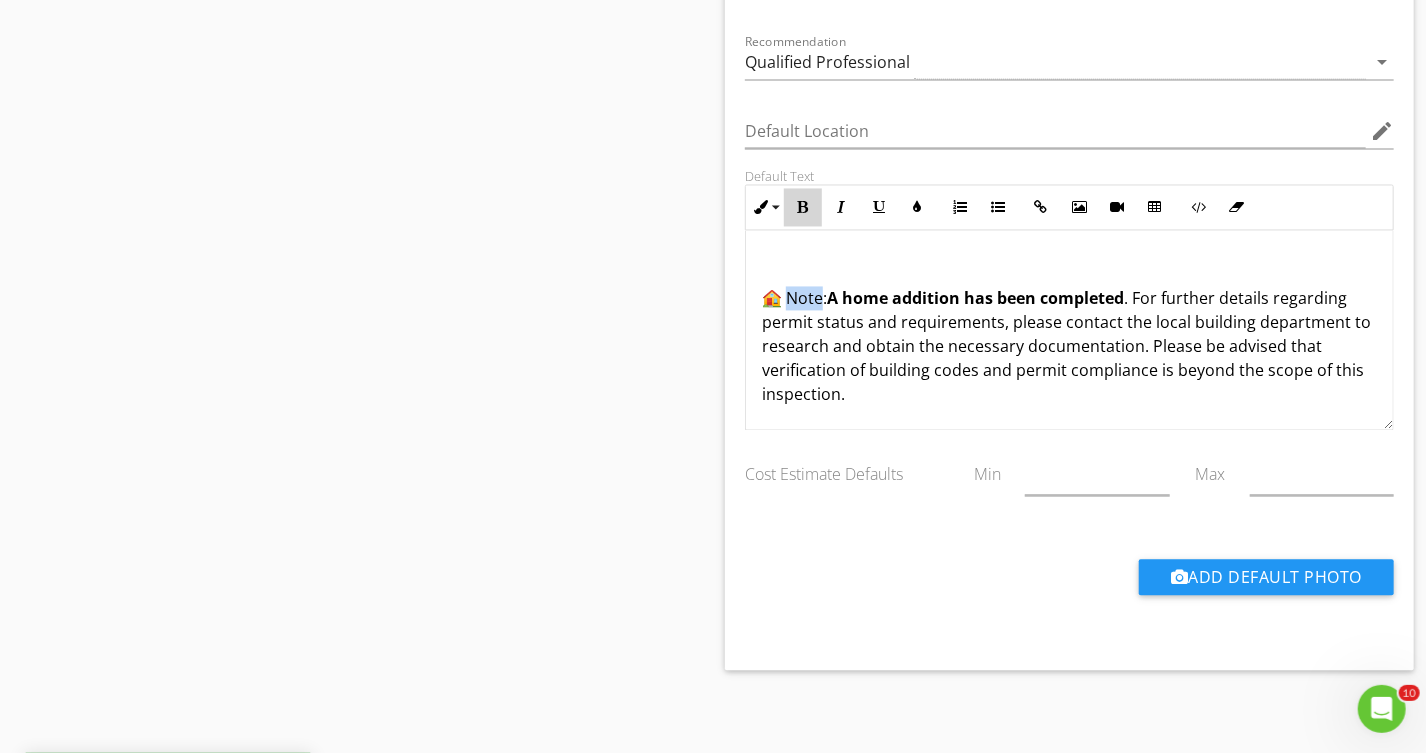 click at bounding box center [803, 208] 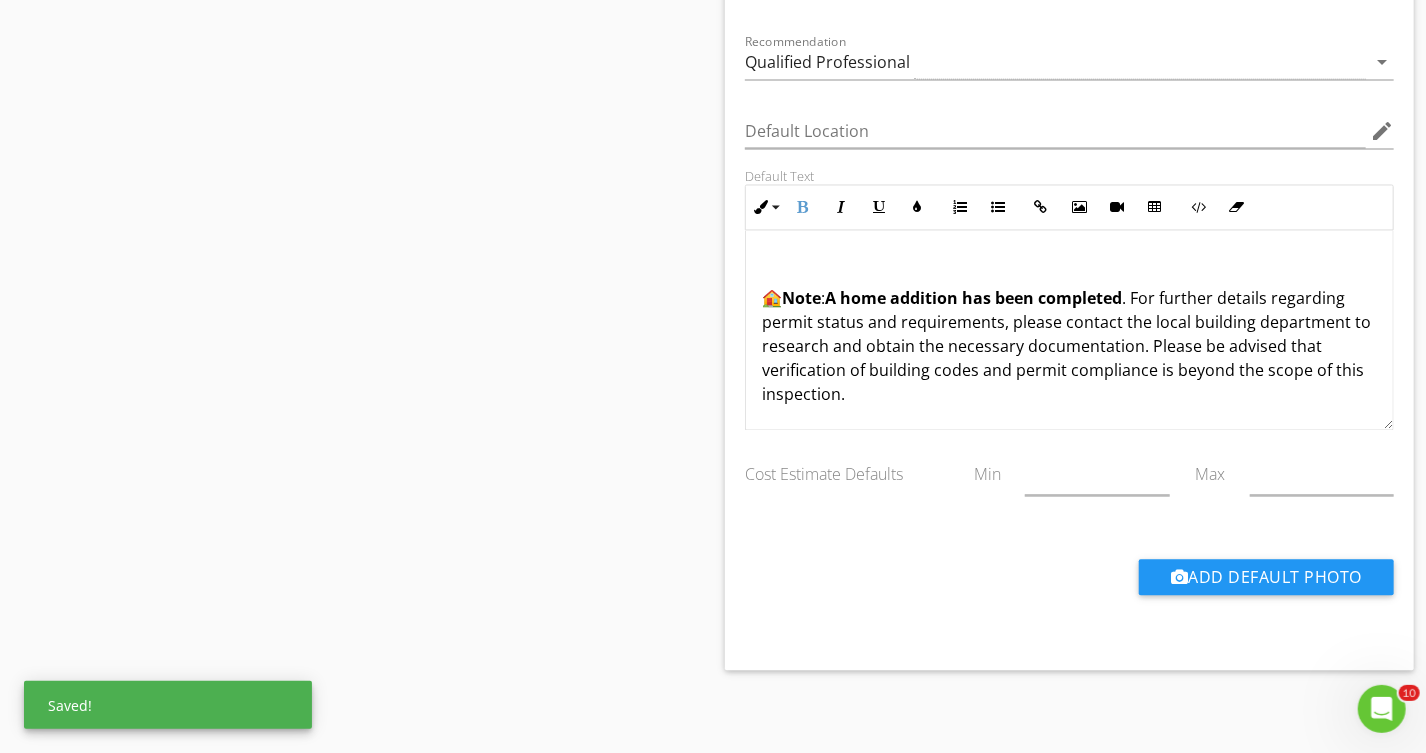 click on "A home addition has been completed" at bounding box center (973, 299) 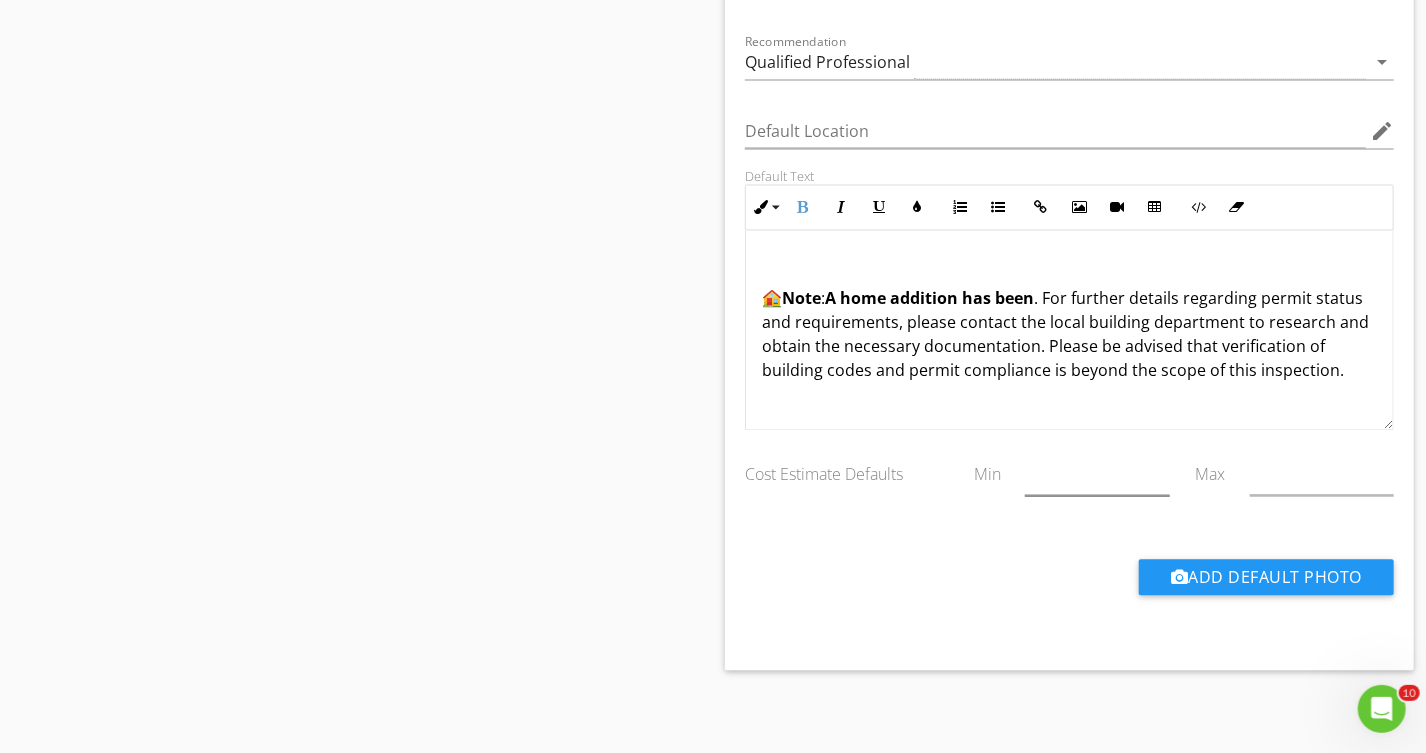 type 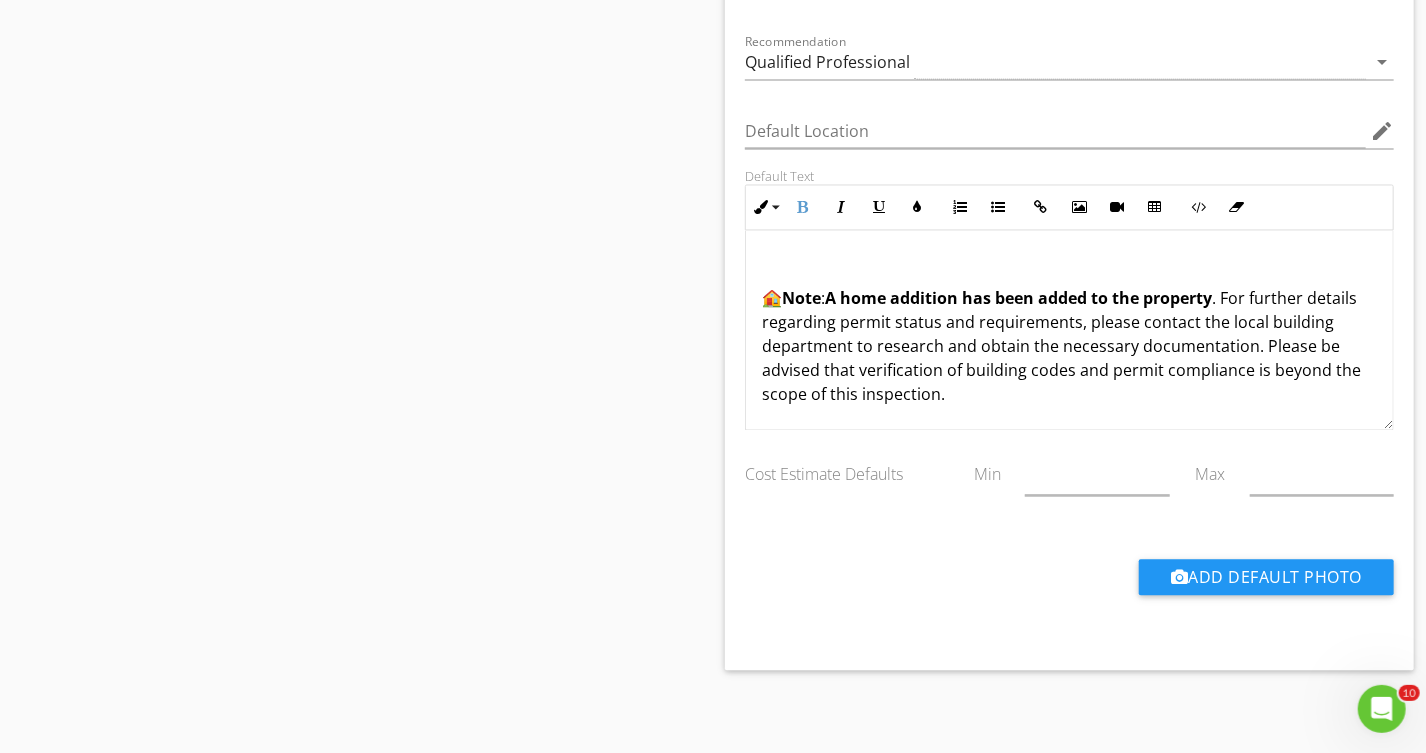 click on "A home addition has been added to the property" at bounding box center (1018, 299) 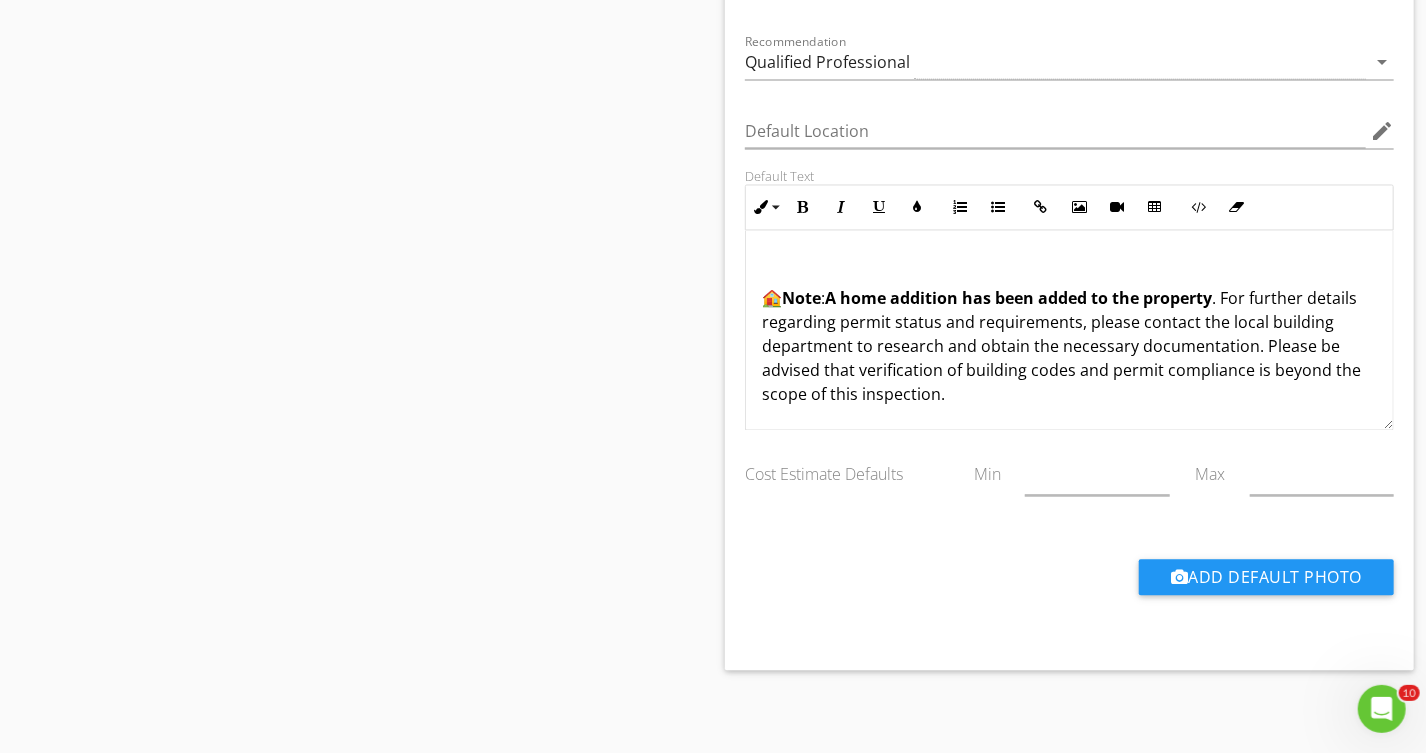 scroll, scrollTop: 1663, scrollLeft: 0, axis: vertical 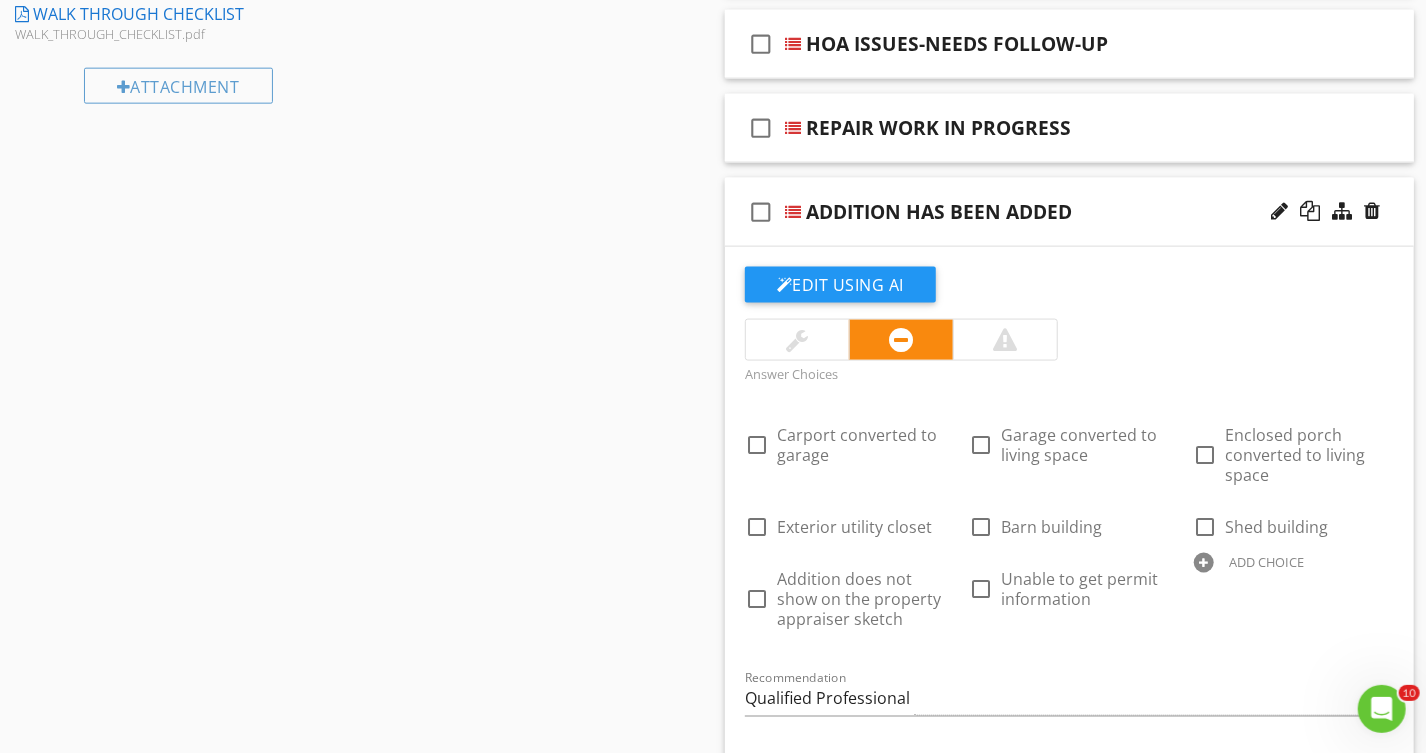 click on "check_box_outline_blank
ADDITION HAS BEEN ADDED" at bounding box center [1069, 212] 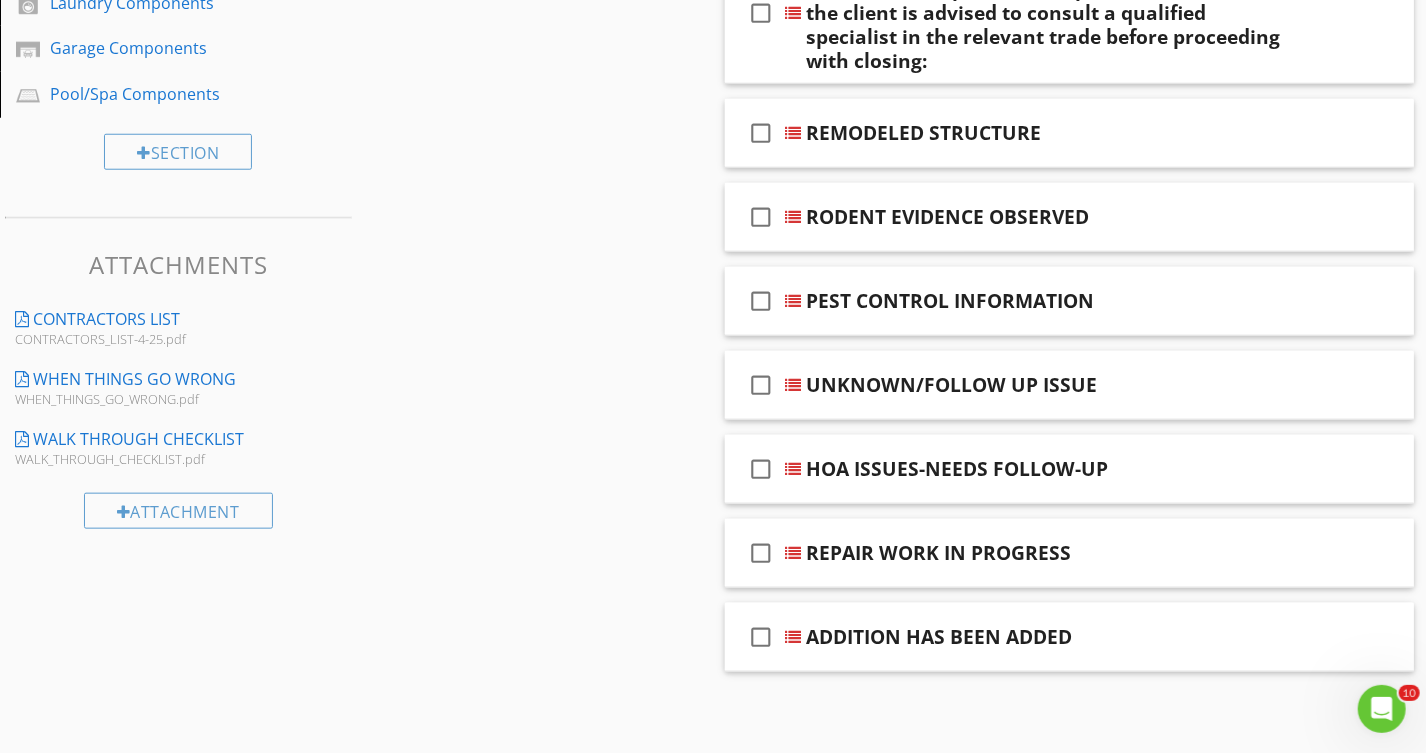 scroll, scrollTop: 877, scrollLeft: 0, axis: vertical 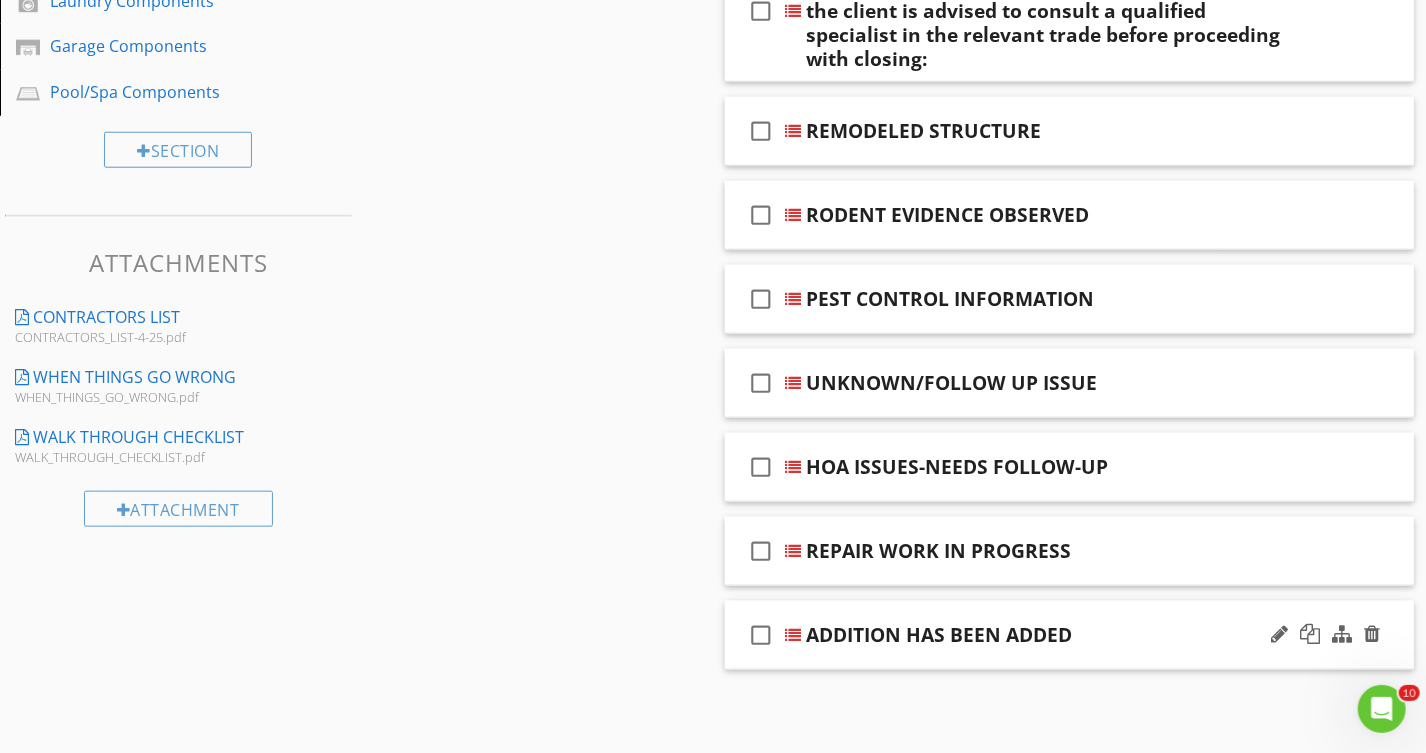 click on "check_box_outline_blank
ADDITION HAS BEEN ADDED" at bounding box center (1069, 635) 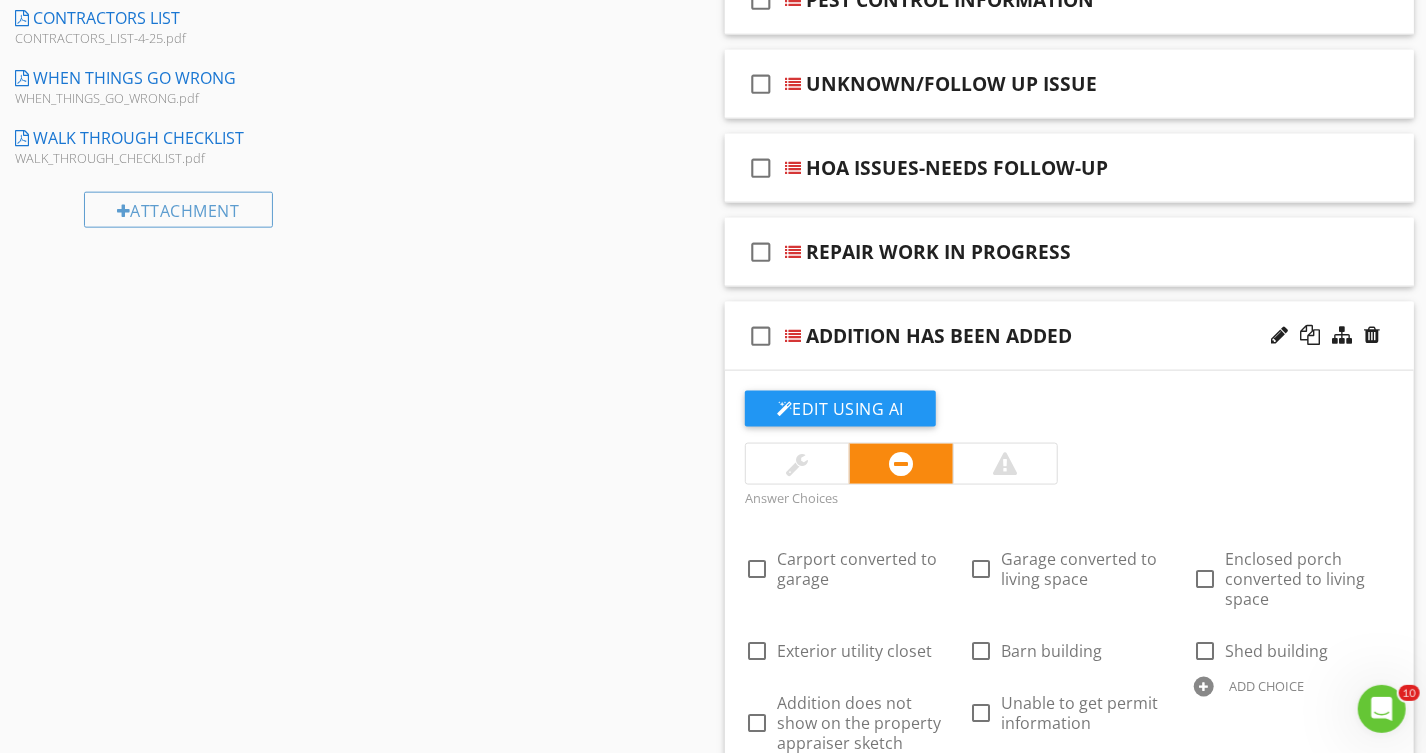 scroll, scrollTop: 1150, scrollLeft: 0, axis: vertical 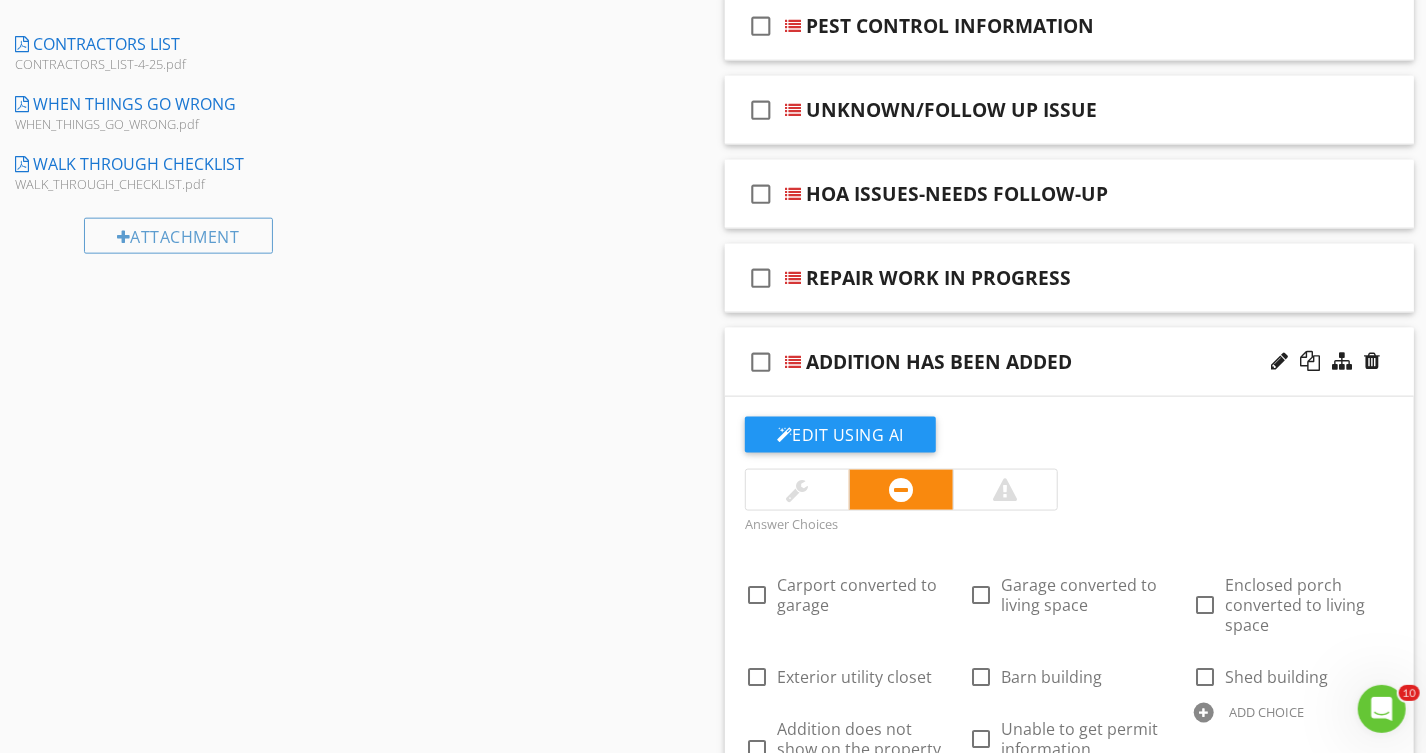 click on "check_box_outline_blank
ADDITION HAS BEEN ADDED" at bounding box center (1069, 362) 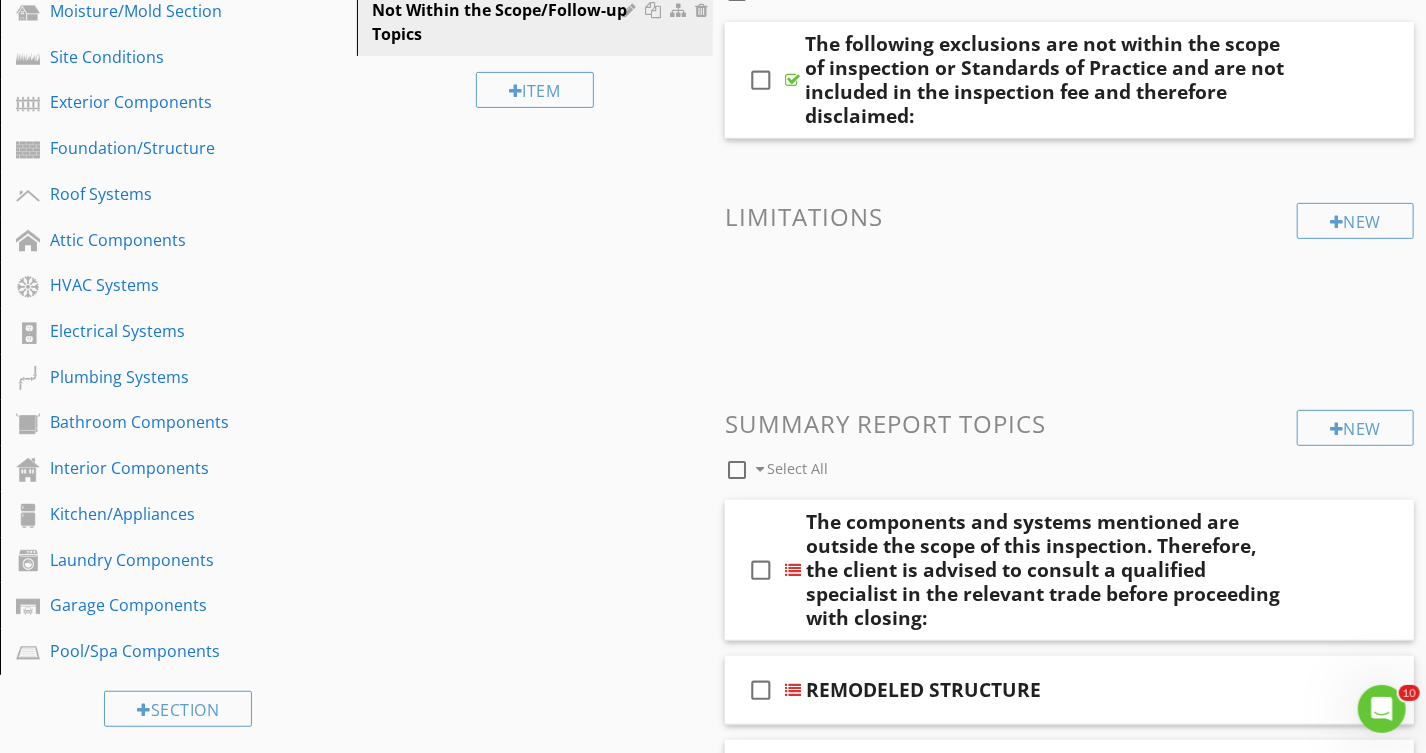 scroll, scrollTop: 59, scrollLeft: 0, axis: vertical 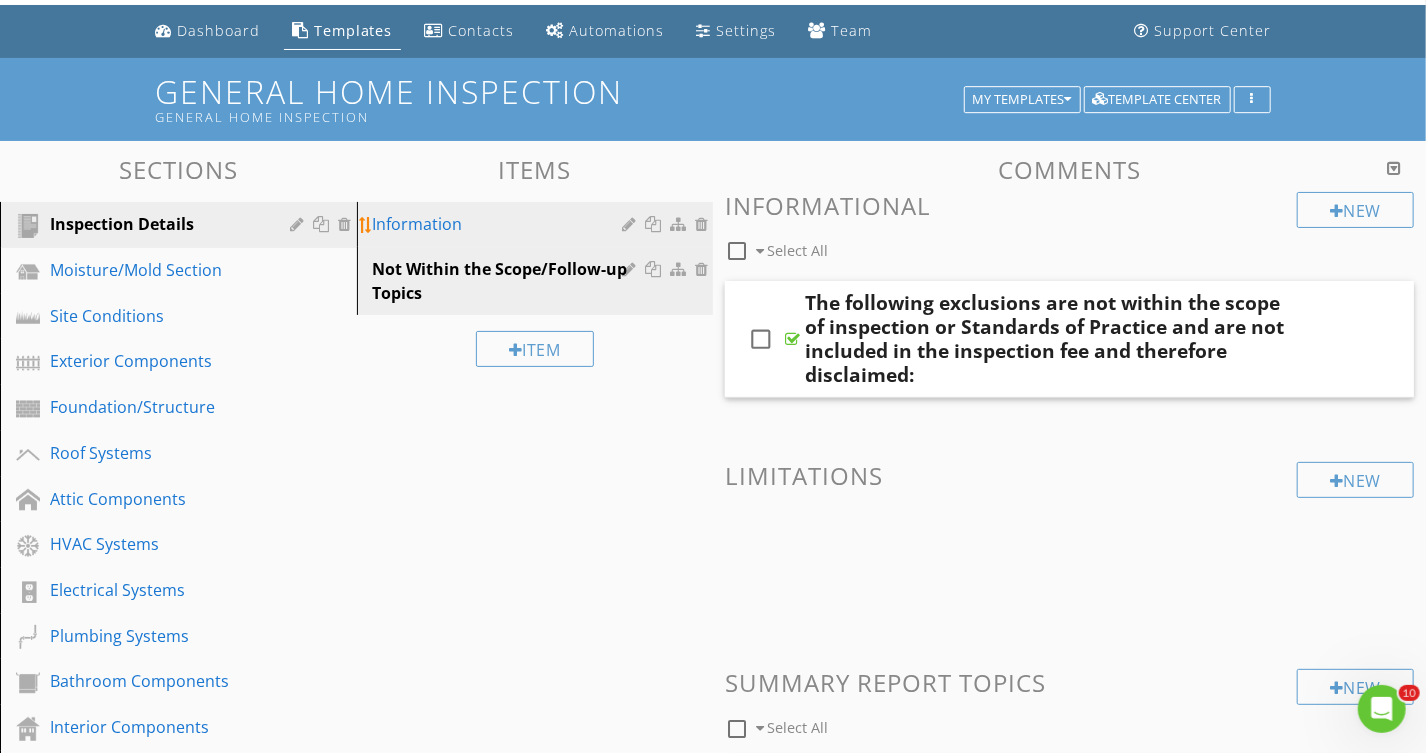 click on "Information" at bounding box center [538, 224] 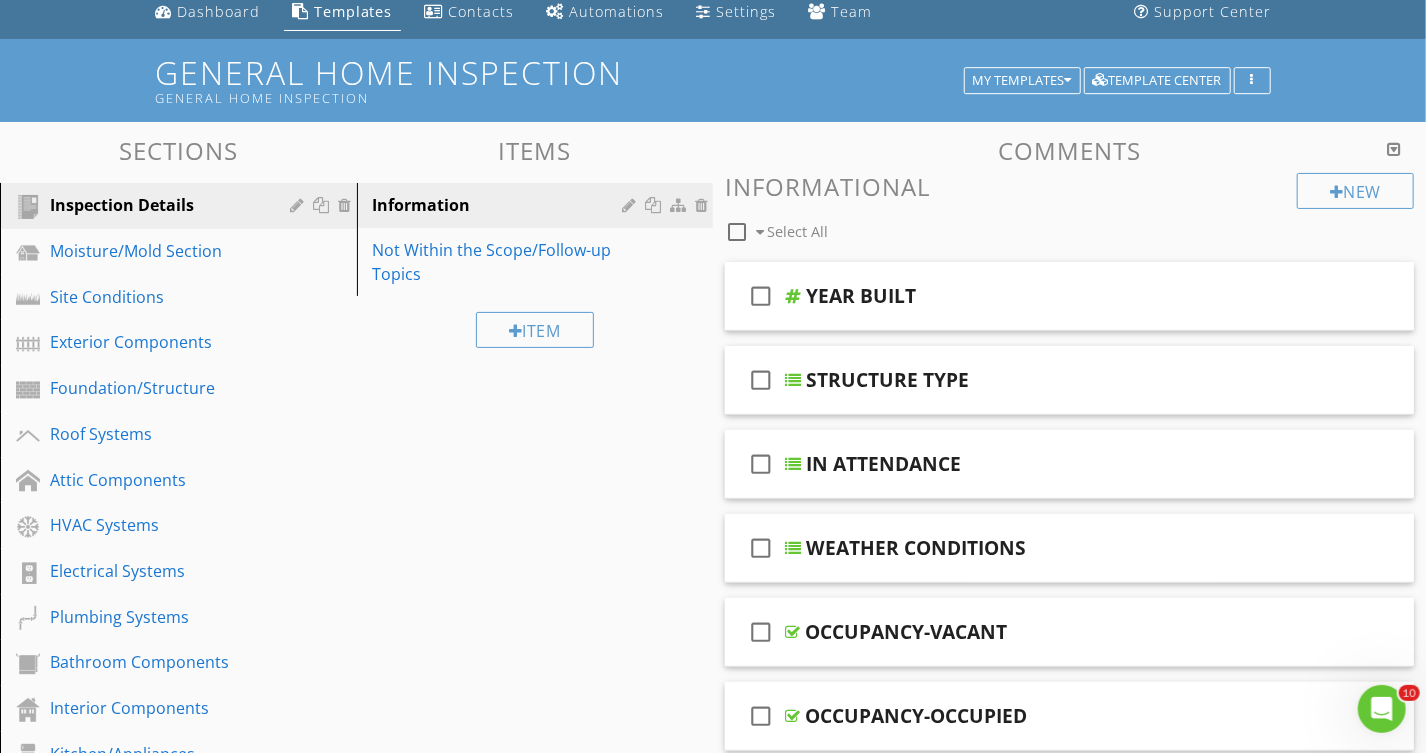 scroll, scrollTop: 0, scrollLeft: 0, axis: both 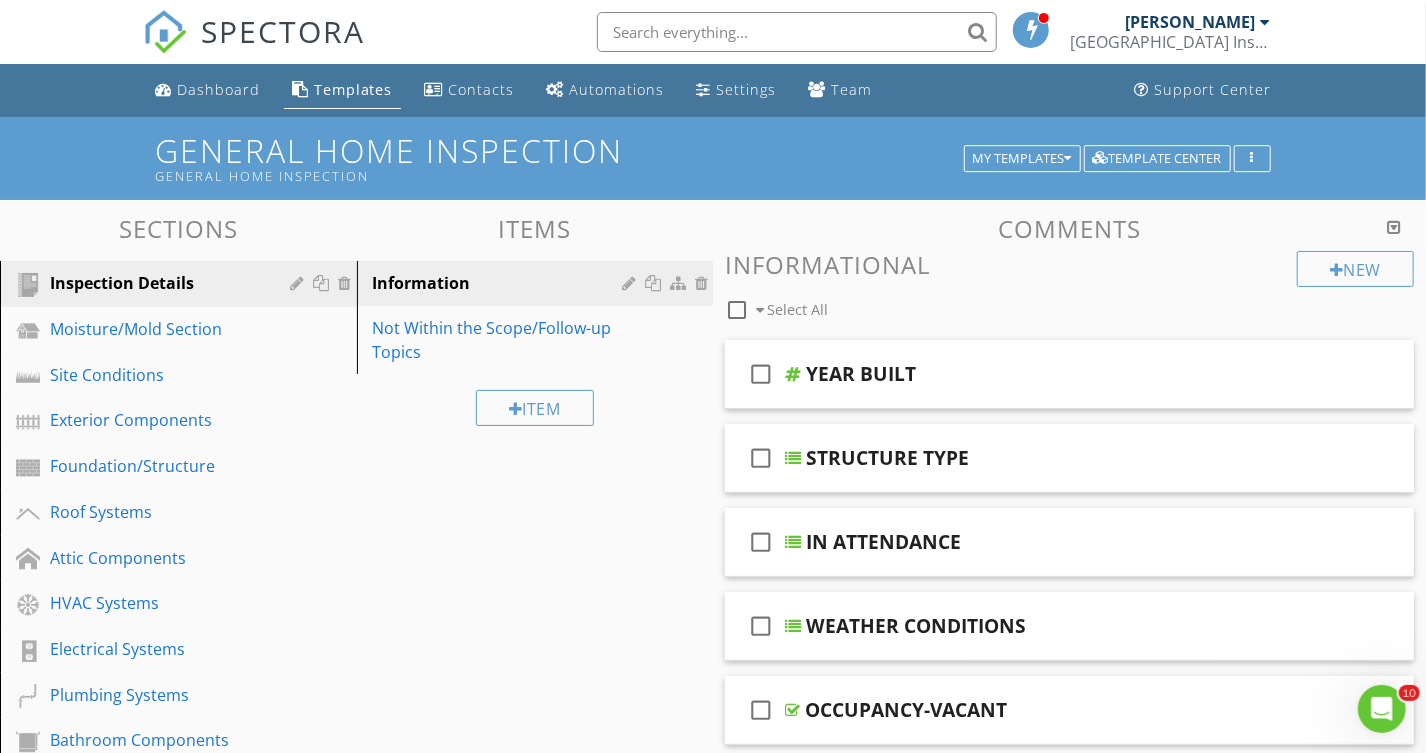 click at bounding box center [1394, 227] 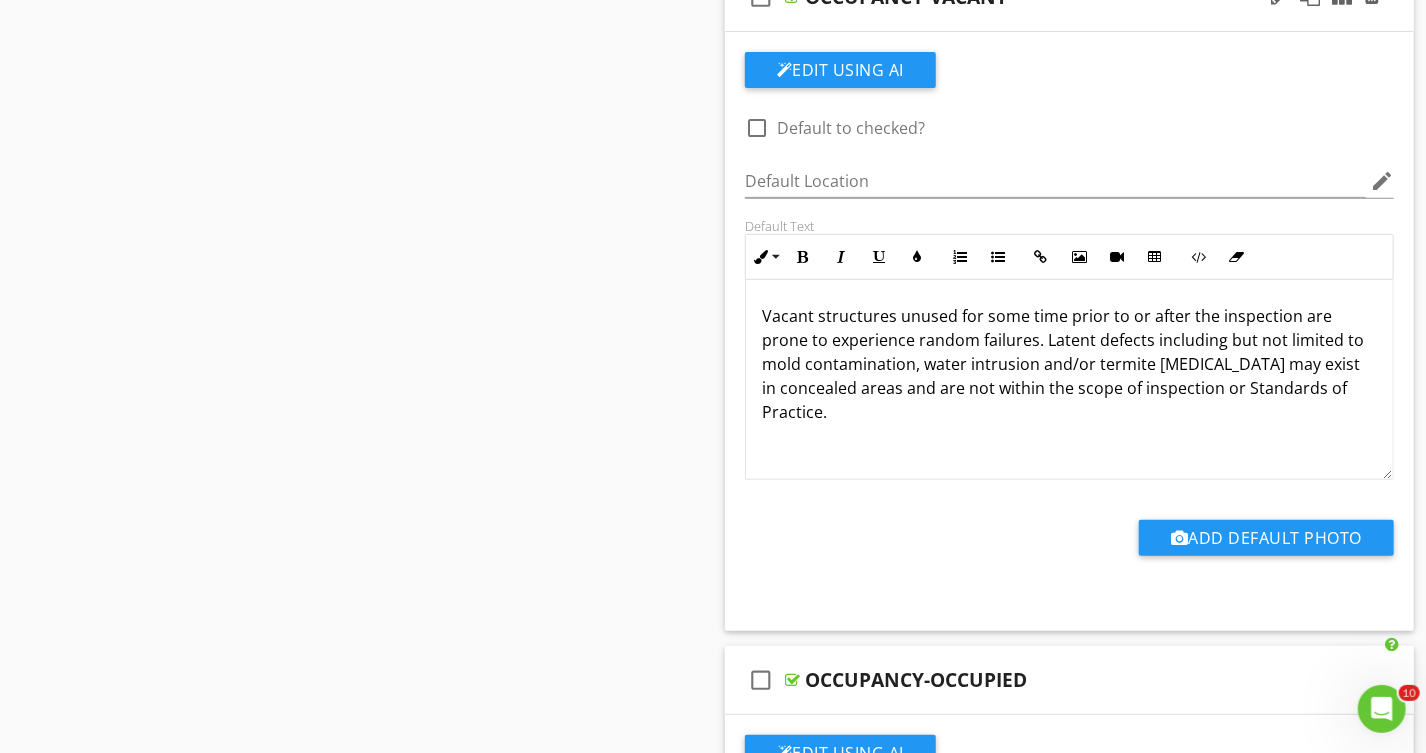 scroll, scrollTop: 4272, scrollLeft: 0, axis: vertical 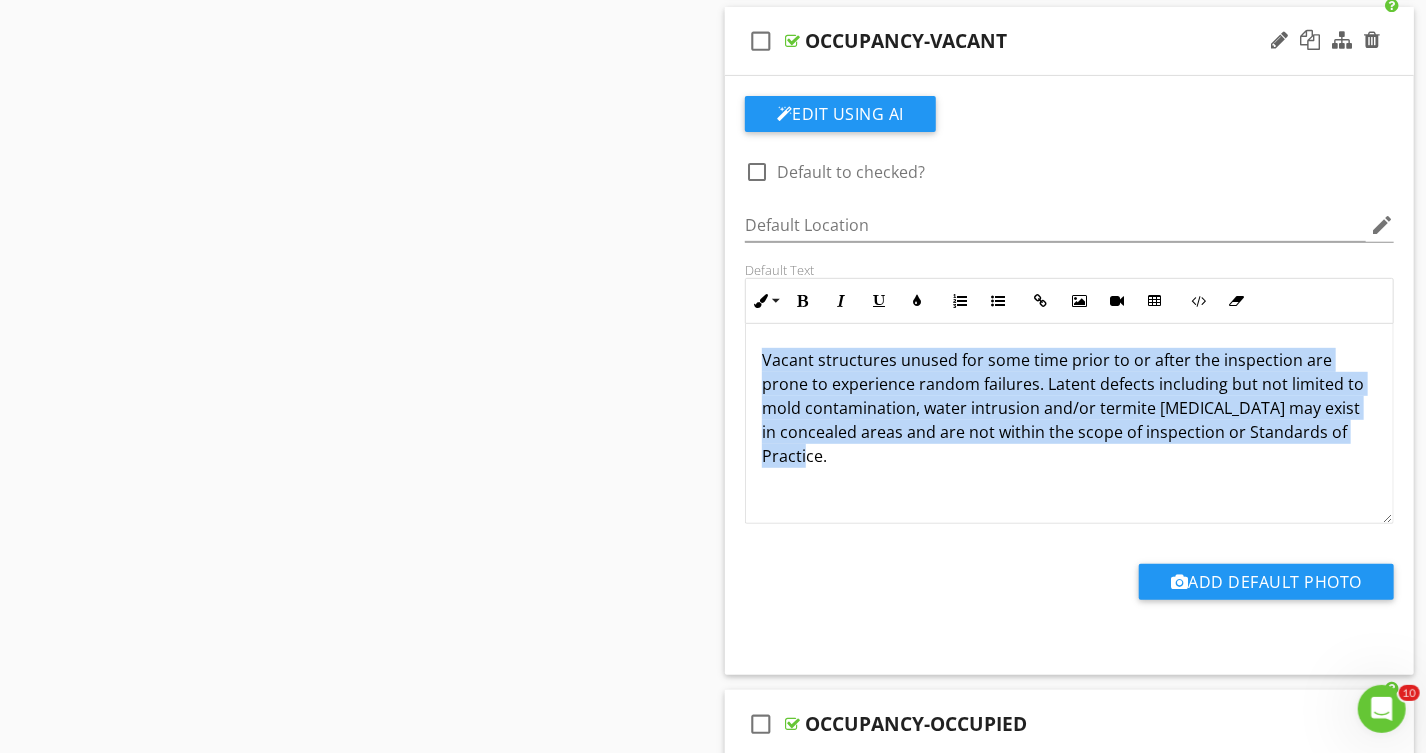 drag, startPoint x: 870, startPoint y: 464, endPoint x: 724, endPoint y: 335, distance: 194.82556 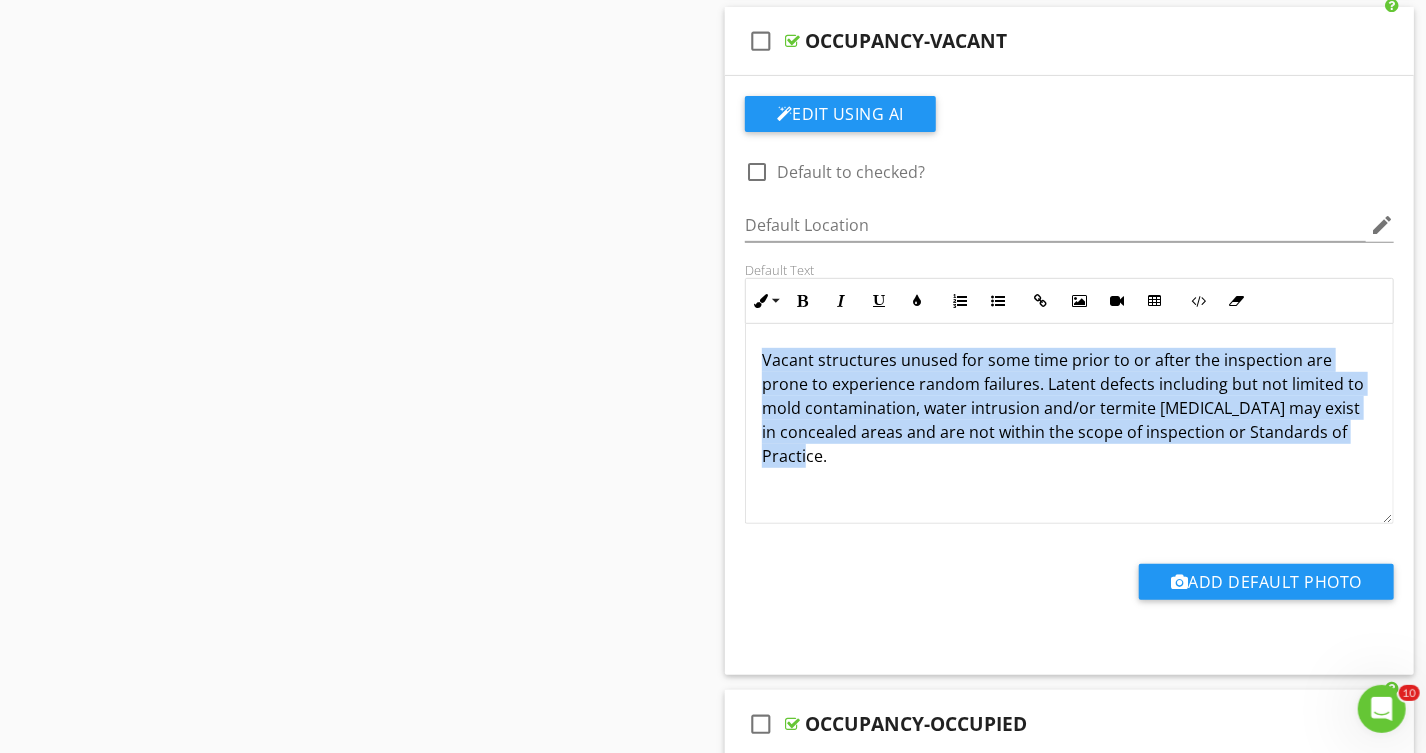 copy on "Vacant structures unused for some time prior to or after the inspection are prone to experience random failures. Latent defects including but not limited to mold contamination, water intrusion and/or termite [MEDICAL_DATA] may exist in concealed areas and are not within the scope of inspection or Standards of Practice." 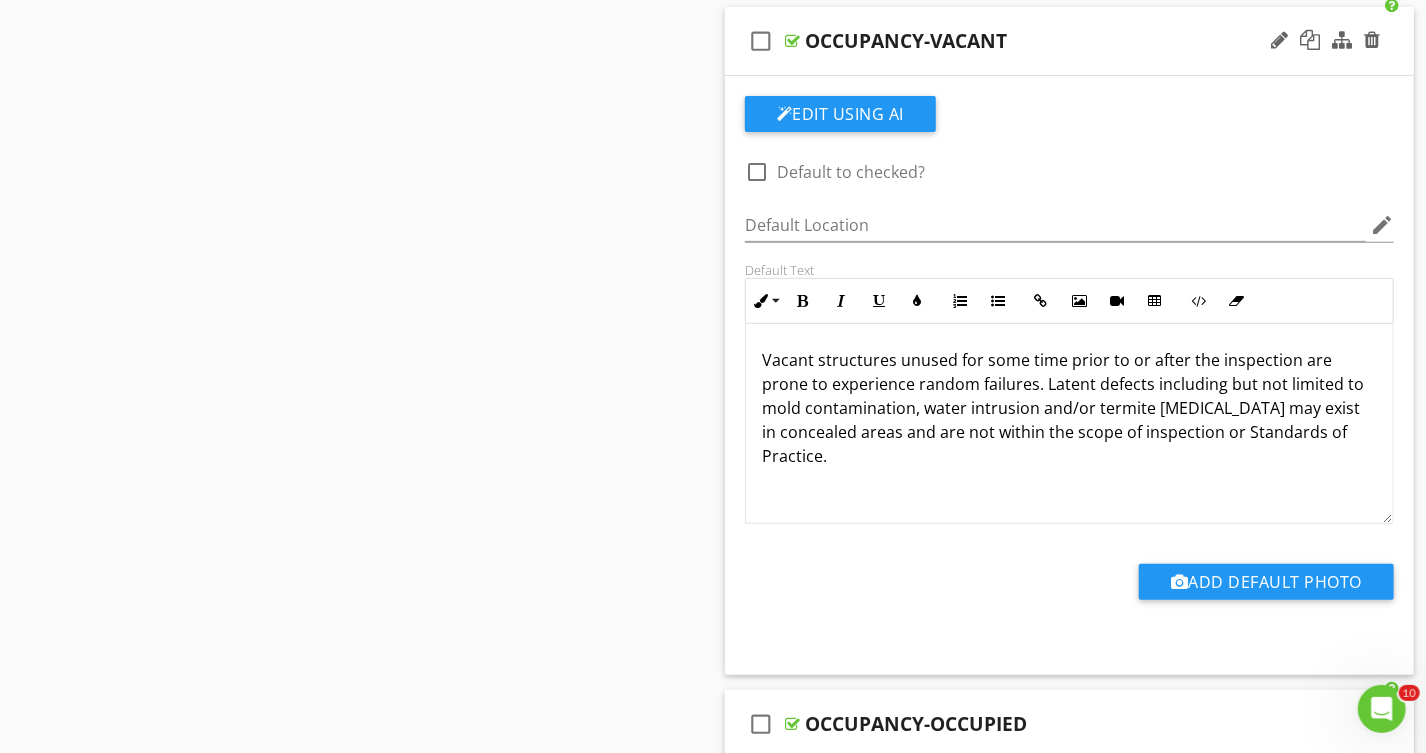 drag, startPoint x: 238, startPoint y: 421, endPoint x: 938, endPoint y: 488, distance: 703.1991 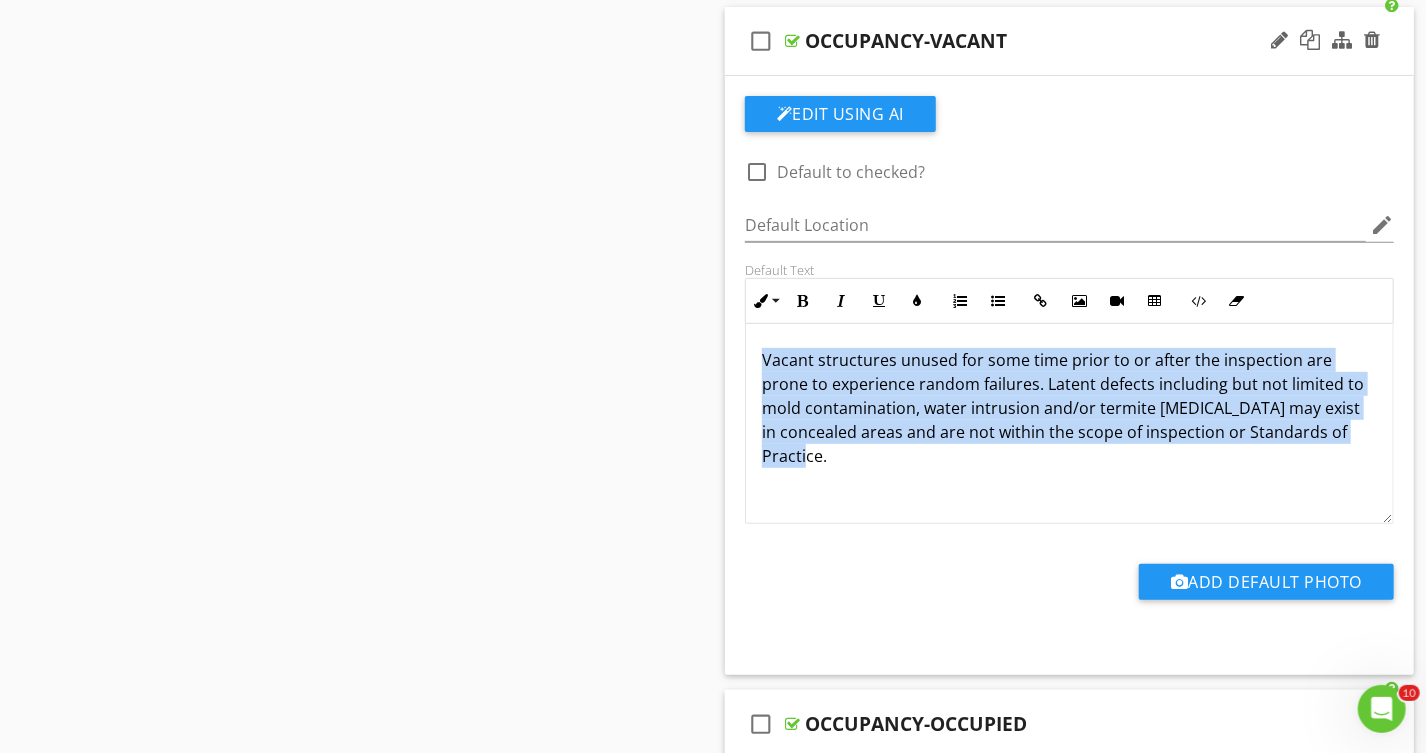 drag, startPoint x: 882, startPoint y: 461, endPoint x: 739, endPoint y: 357, distance: 176.81912 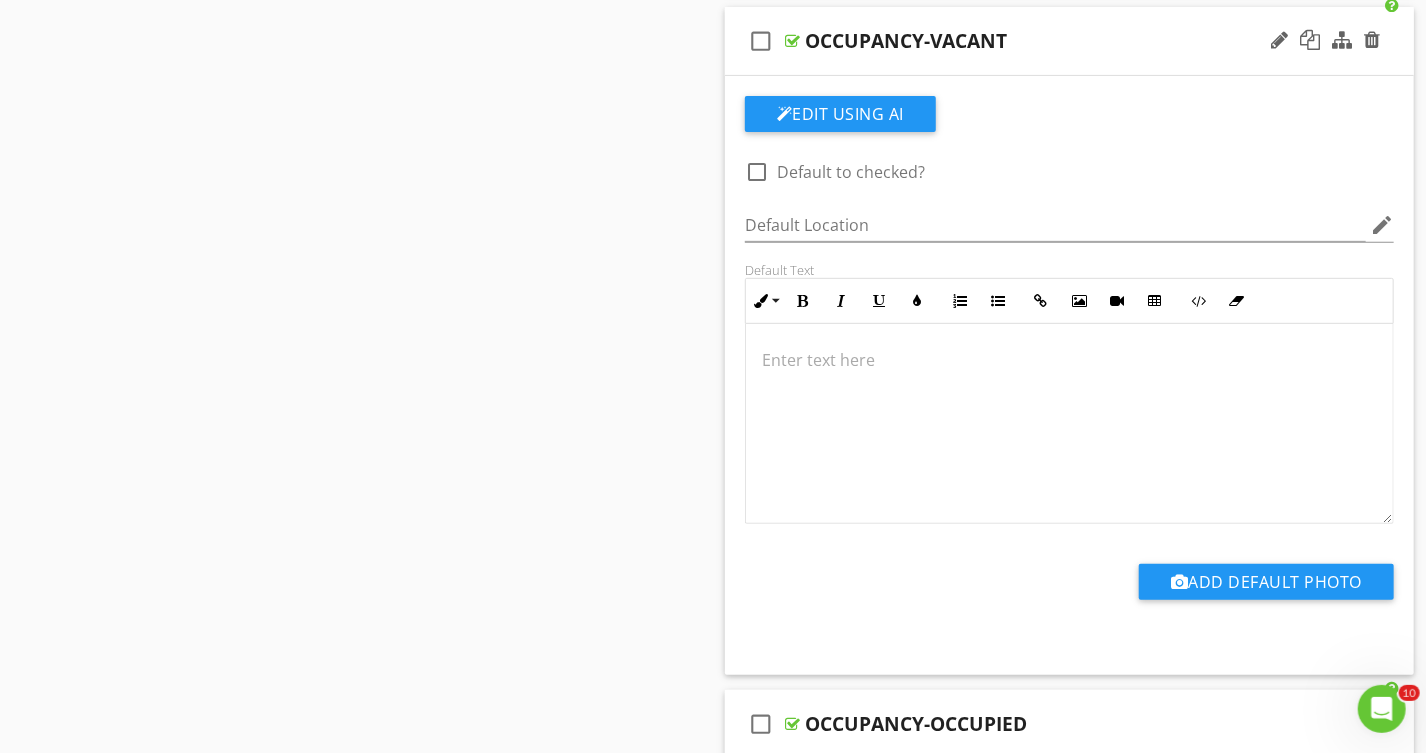 drag, startPoint x: 779, startPoint y: 355, endPoint x: 788, endPoint y: 361, distance: 10.816654 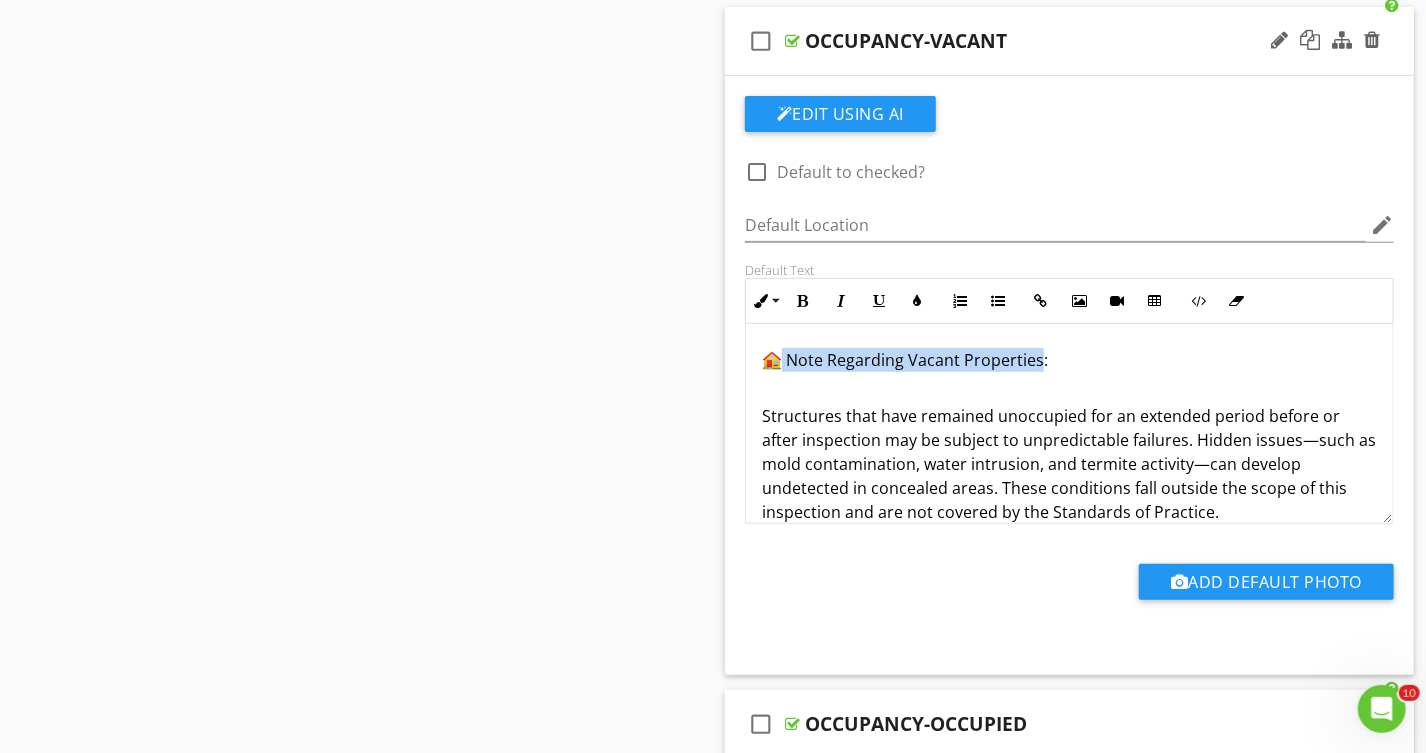 drag, startPoint x: 1037, startPoint y: 357, endPoint x: 783, endPoint y: 353, distance: 254.0315 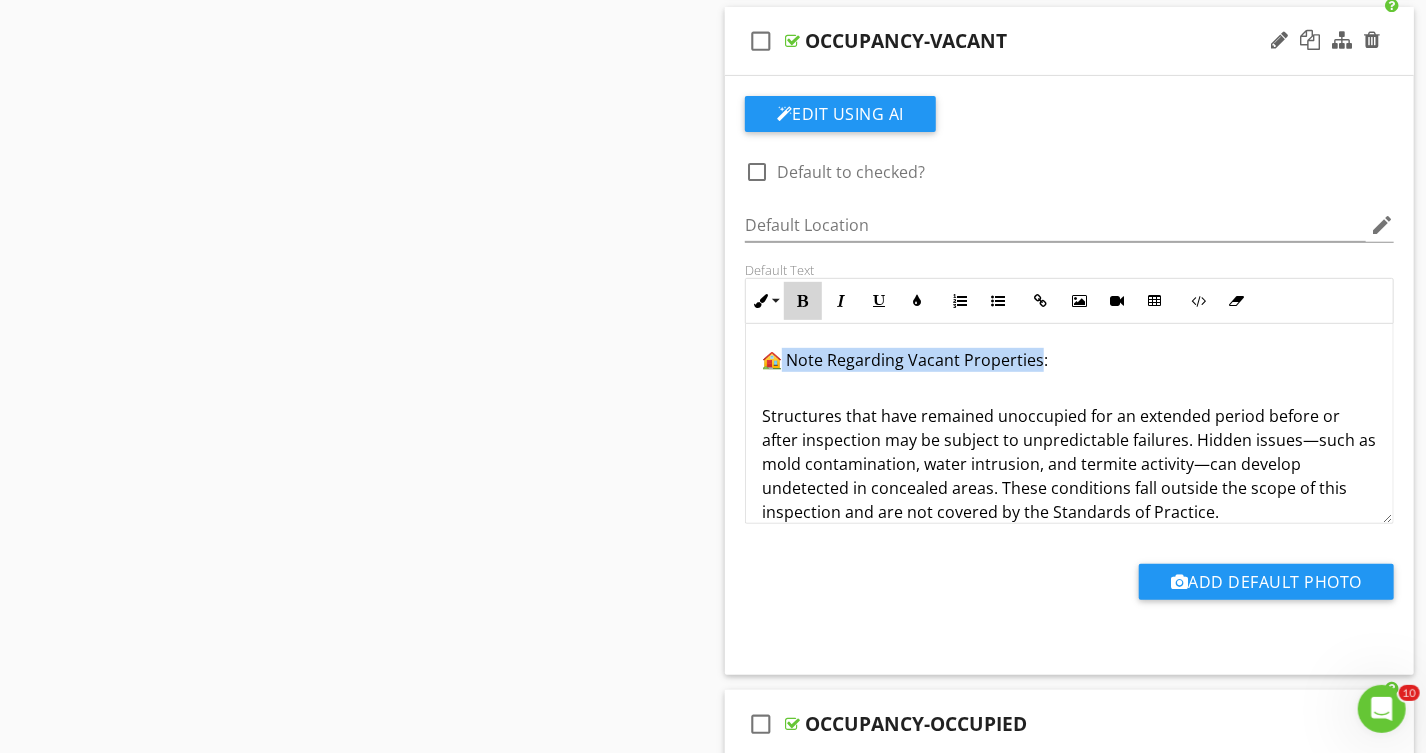 click at bounding box center (803, 301) 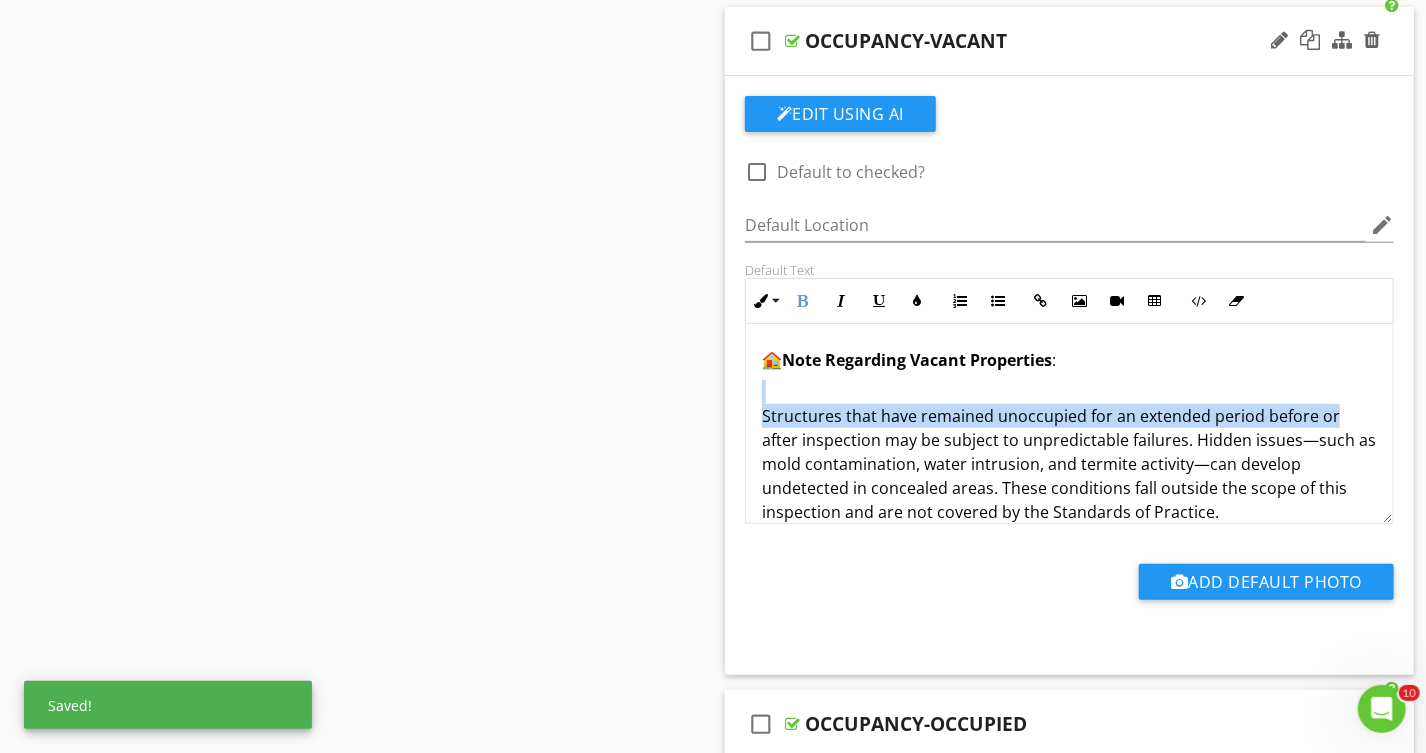 drag, startPoint x: 1374, startPoint y: 384, endPoint x: 1370, endPoint y: 419, distance: 35.22783 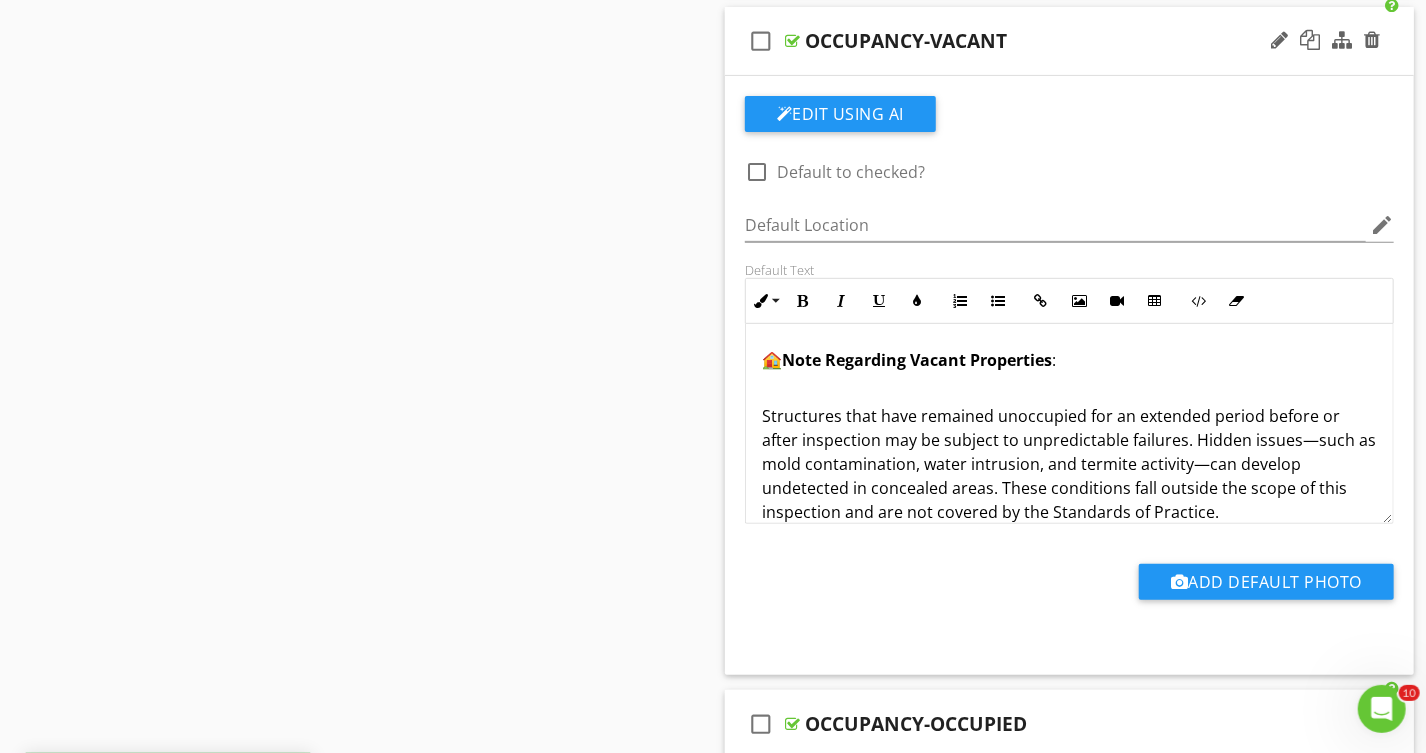 click on "Structures that have remained unoccupied for an extended period before or after inspection may be subject to unpredictable failures. Hidden issues—such as mold contamination, water intrusion, and termite activity—can develop undetected in concealed areas. These conditions fall outside the scope of this inspection and are not covered by the Standards of Practice." at bounding box center (1069, 452) 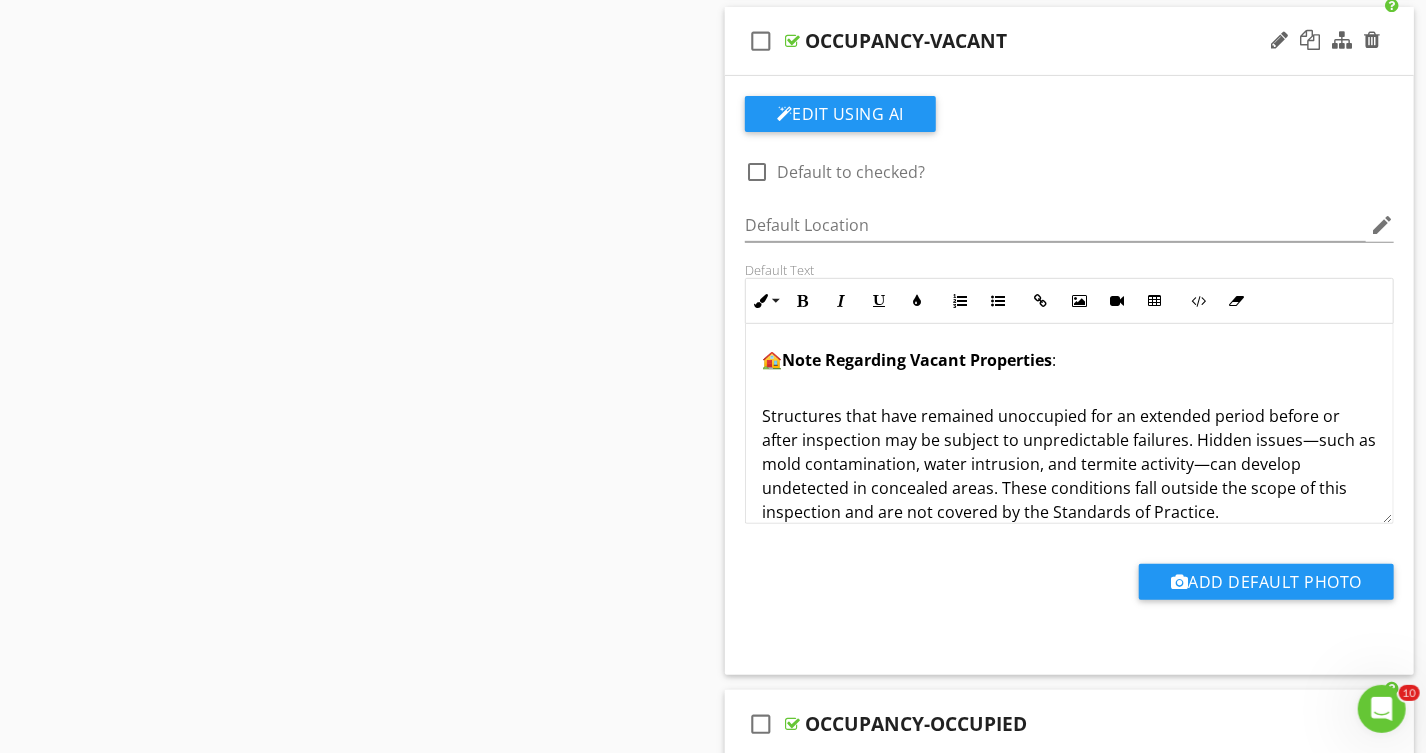drag, startPoint x: 1001, startPoint y: 485, endPoint x: 1018, endPoint y: 527, distance: 45.310043 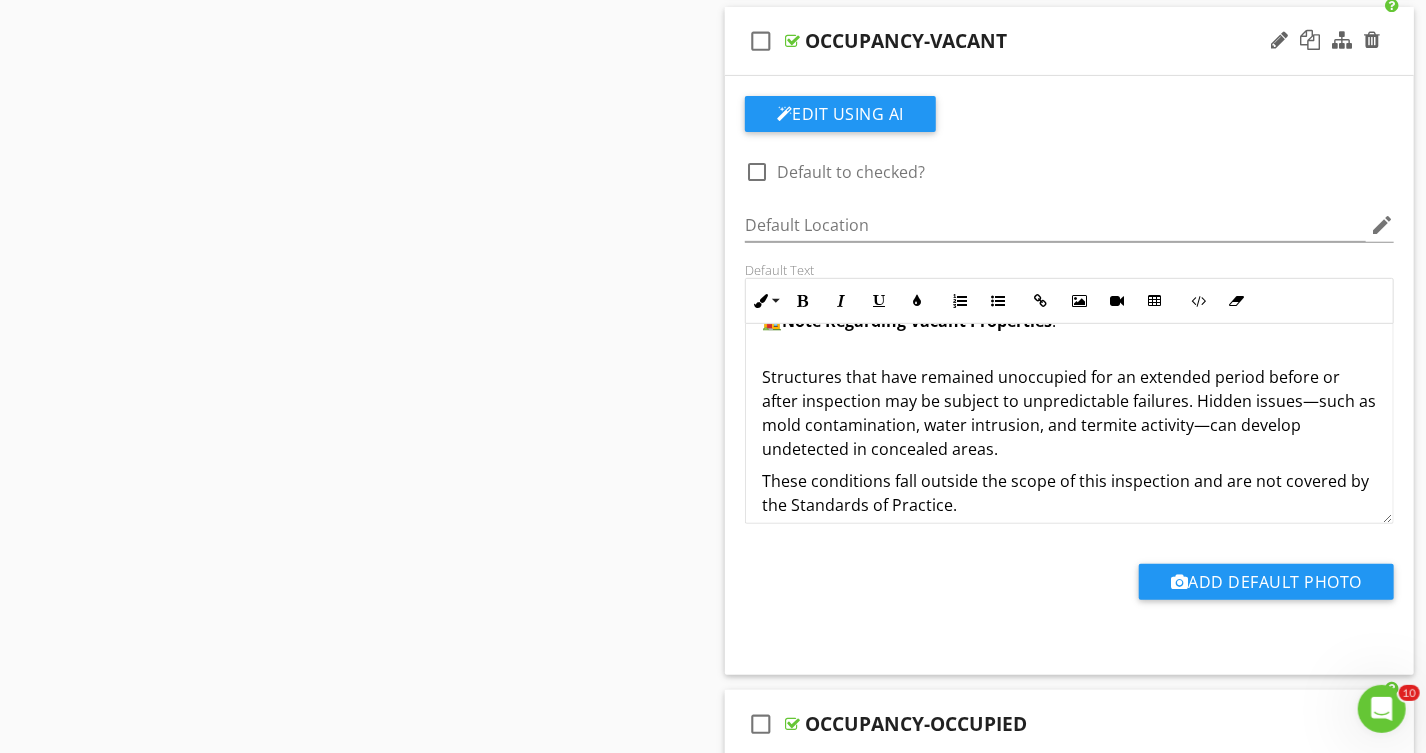 scroll, scrollTop: 57, scrollLeft: 0, axis: vertical 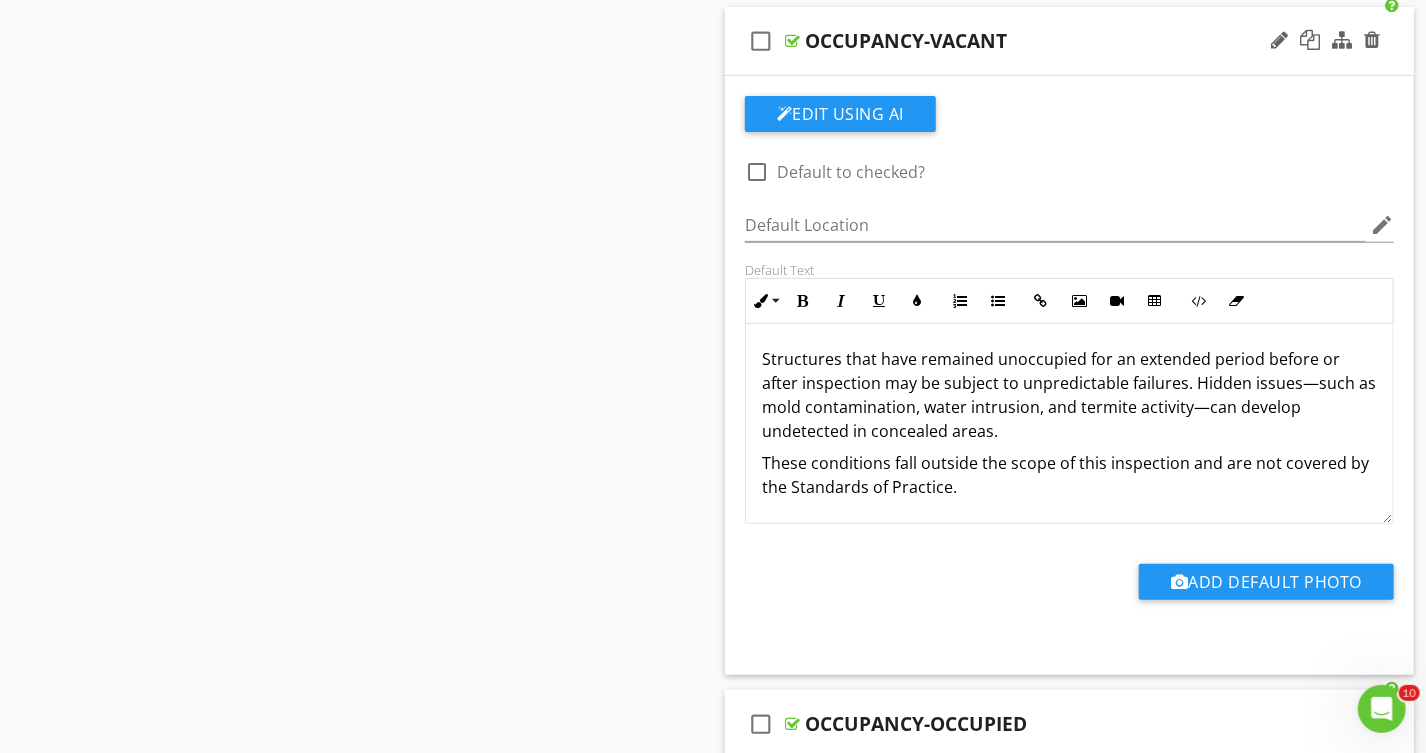 click on "Structures that have remained unoccupied for an extended period before or after inspection may be subject to unpredictable failures. Hidden issues—such as mold contamination, water intrusion, and termite activity—can develop undetected in concealed areas." at bounding box center (1069, 383) 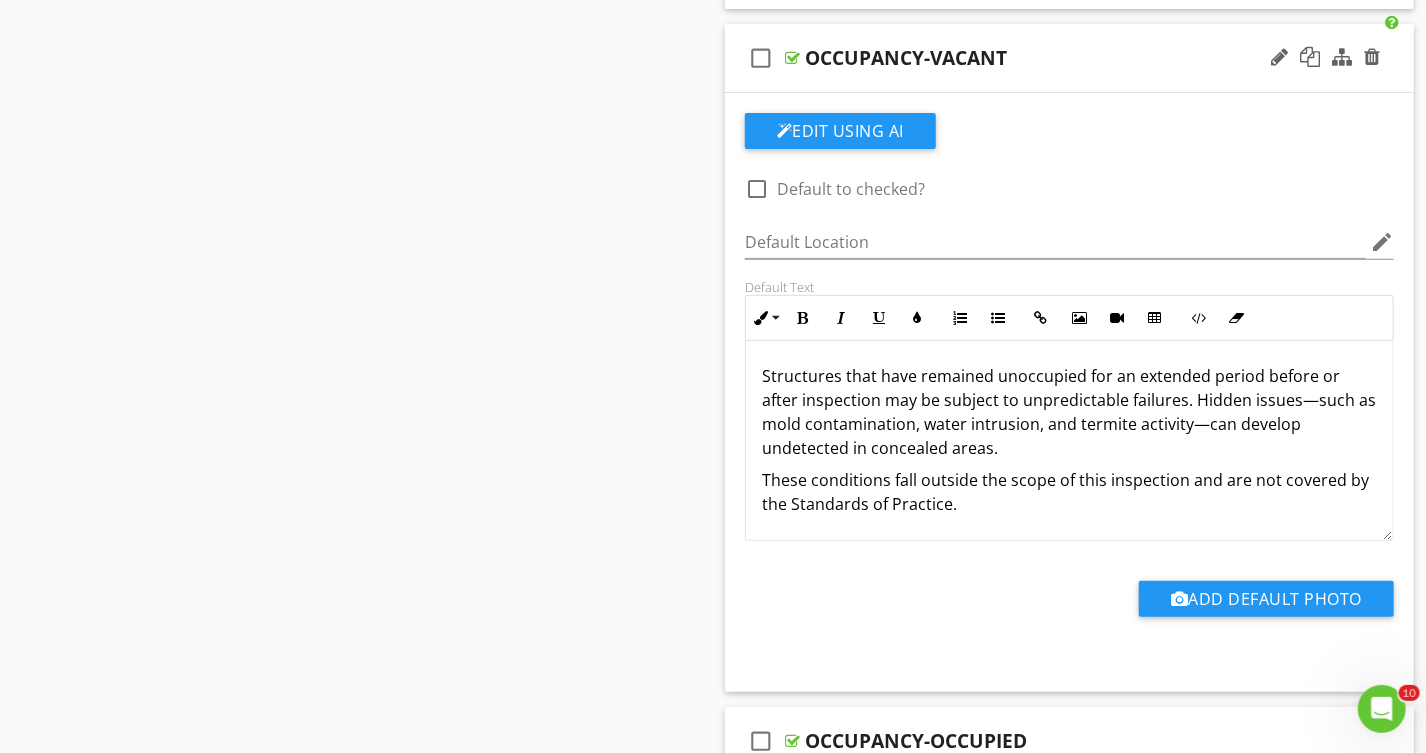 scroll, scrollTop: 4181, scrollLeft: 0, axis: vertical 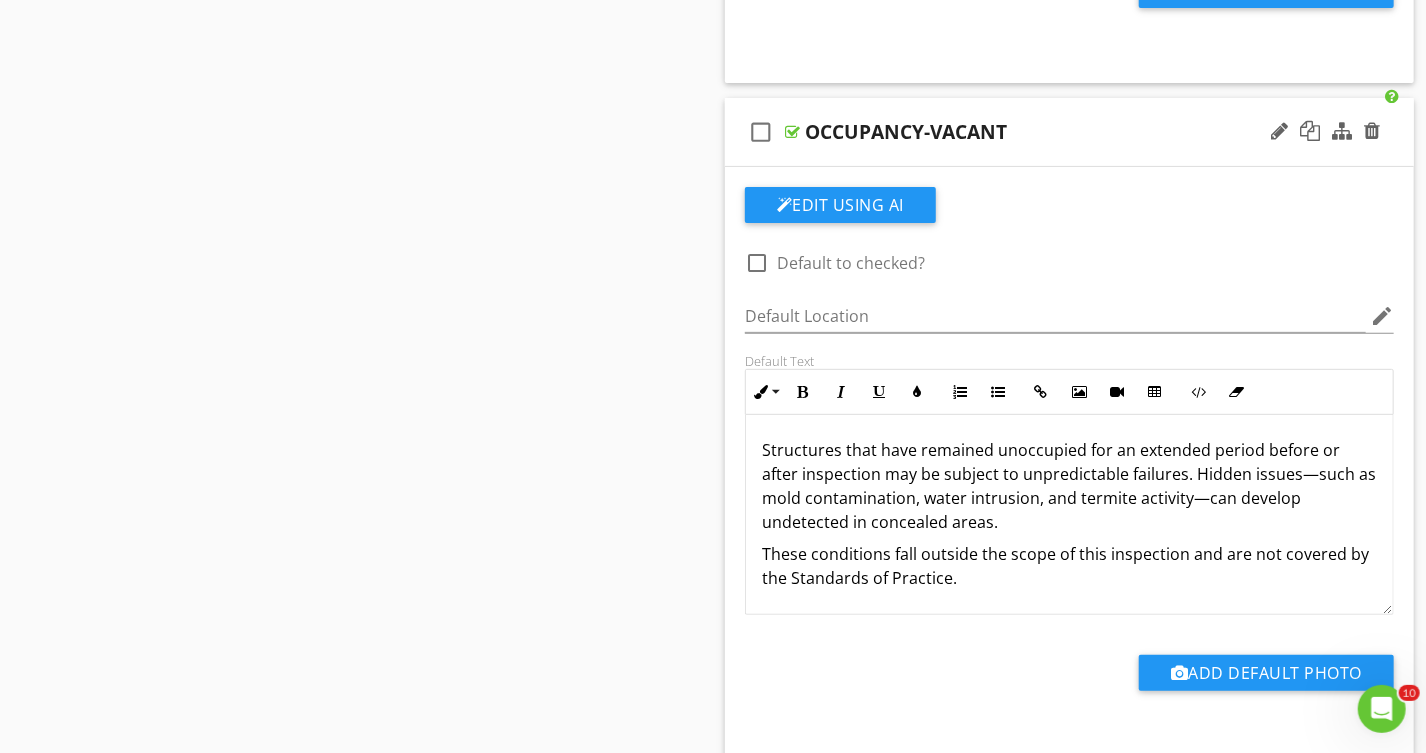 click on "Structures that have remained unoccupied for an extended period before or after inspection may be subject to unpredictable failures. Hidden issues—such as mold contamination, water intrusion, and termite activity—can develop undetected in concealed areas." at bounding box center (1069, 474) 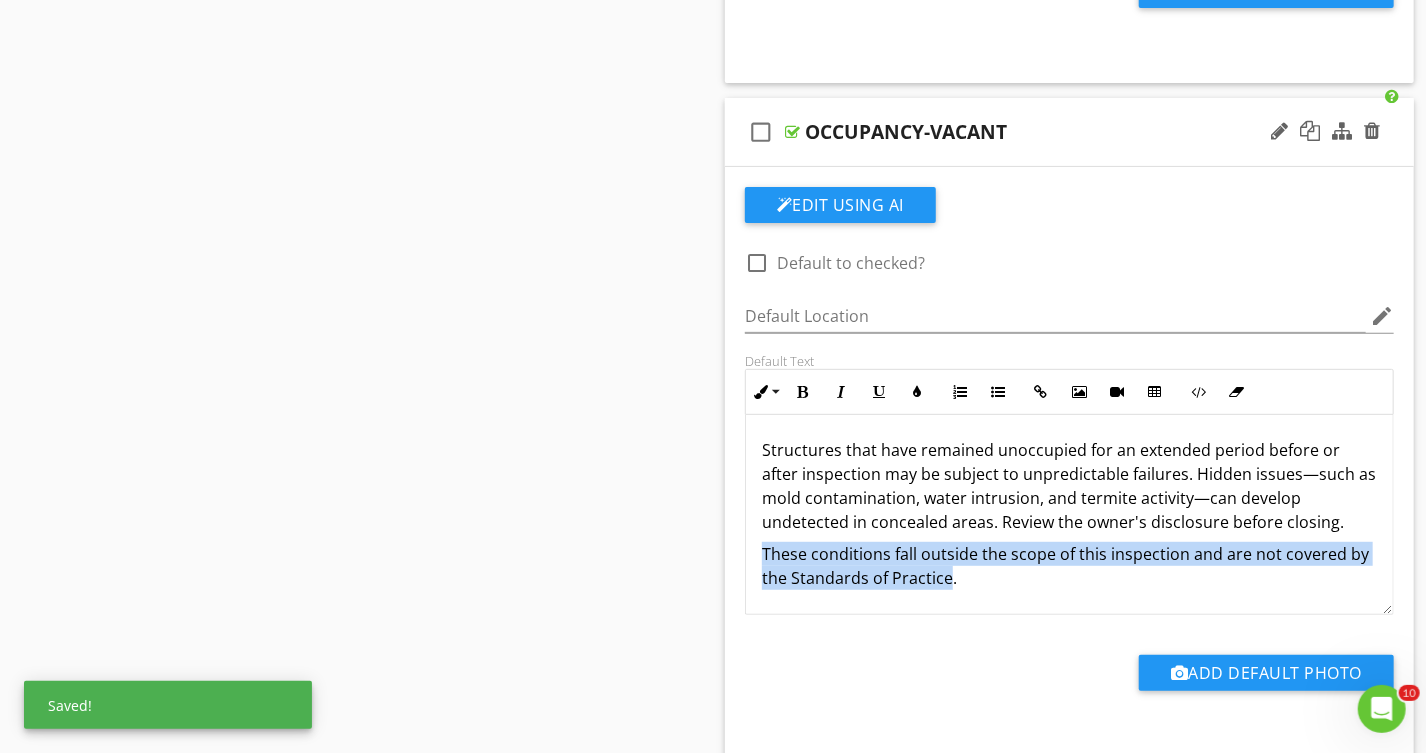 drag, startPoint x: 949, startPoint y: 575, endPoint x: 758, endPoint y: 557, distance: 191.8463 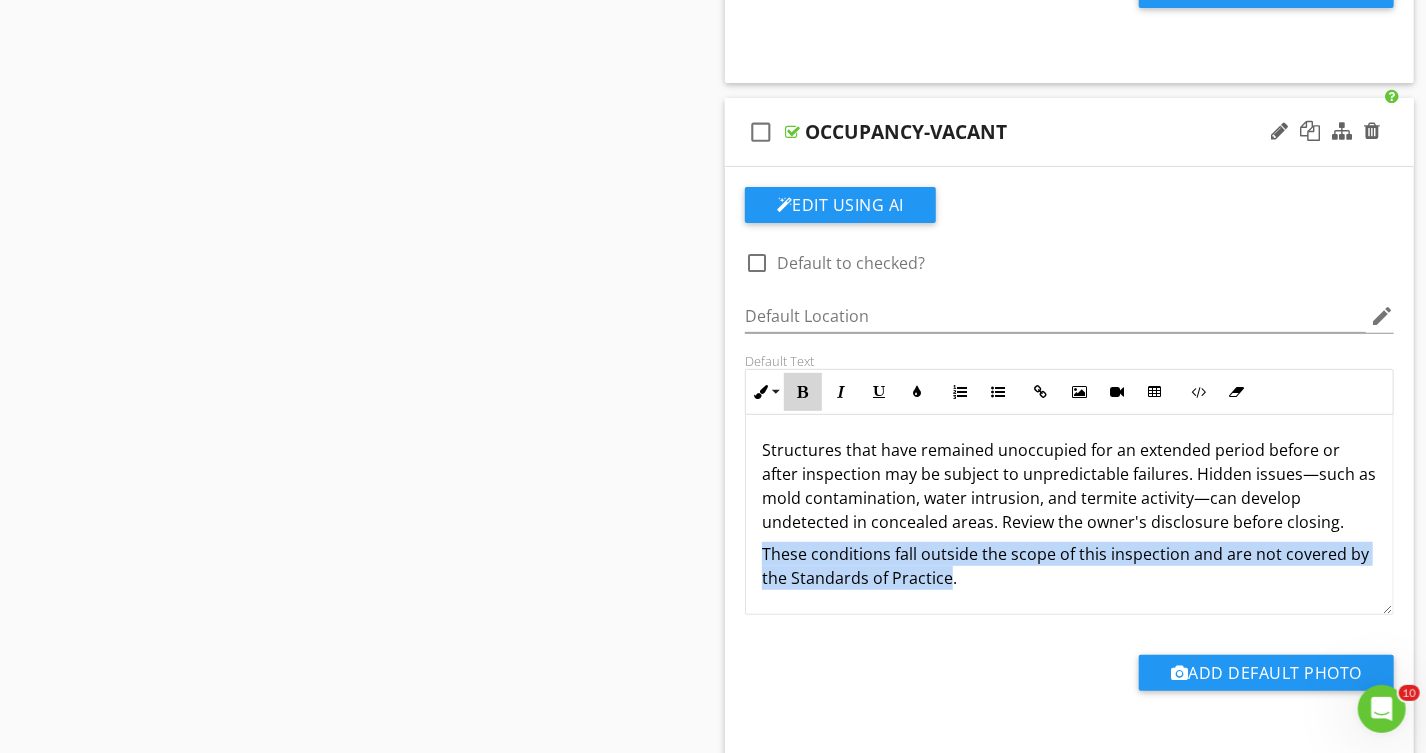 click at bounding box center [803, 392] 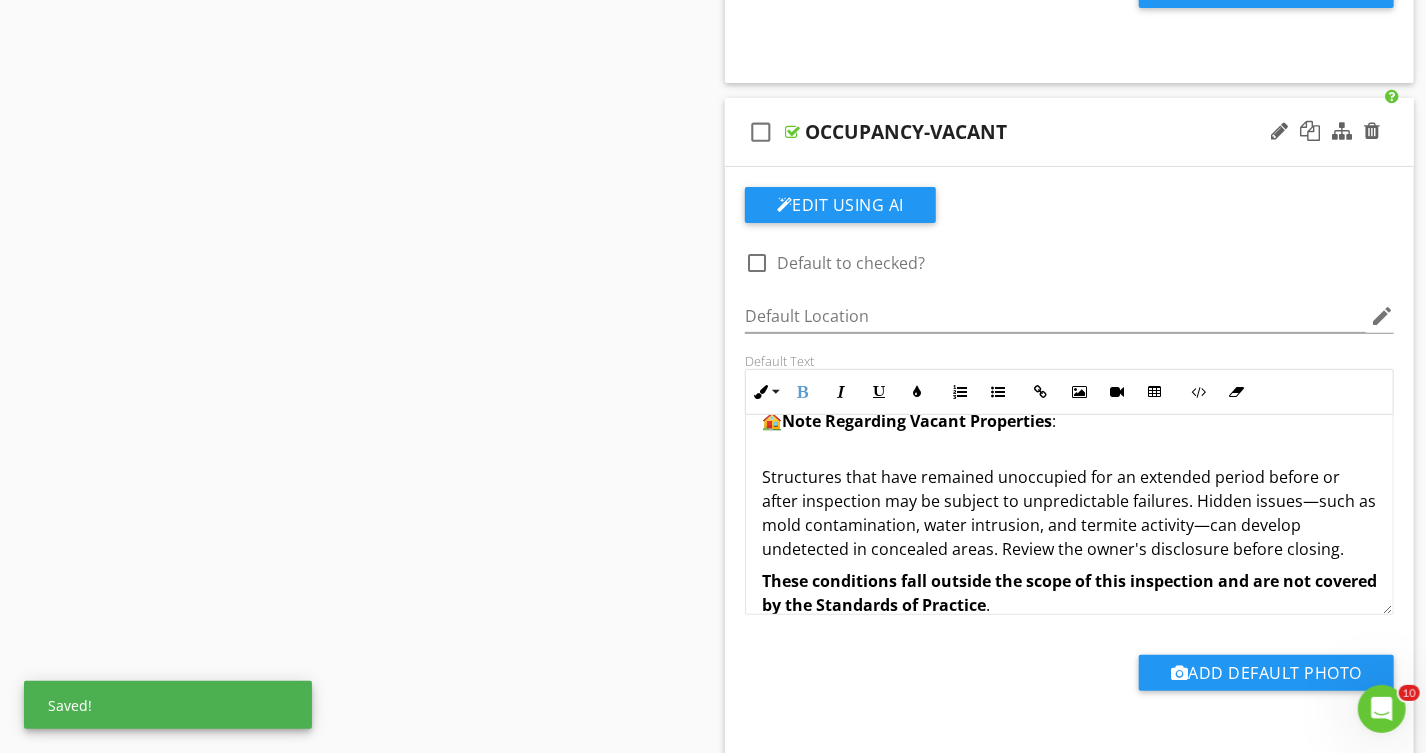 scroll, scrollTop: 57, scrollLeft: 0, axis: vertical 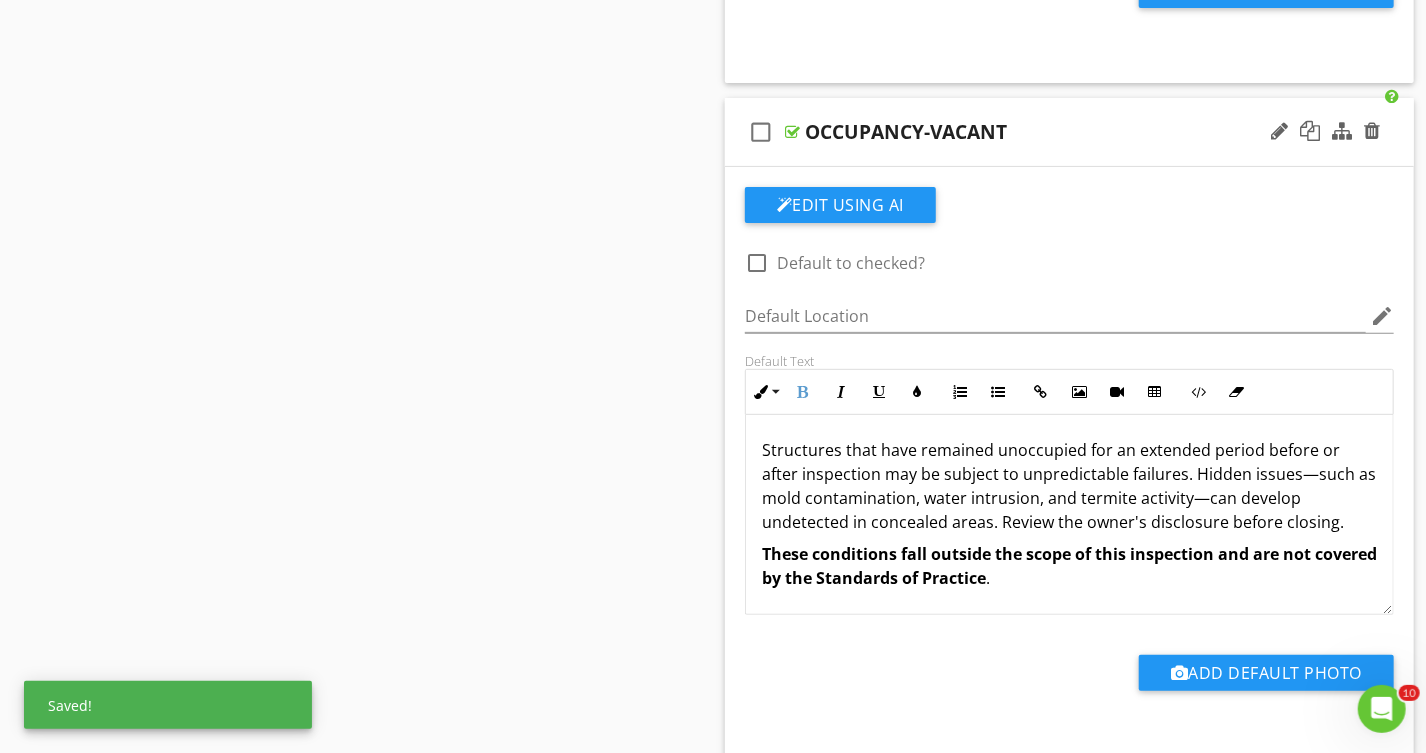 click on "These conditions fall outside the scope of this inspection and are not covered by the Standards of Practice ." at bounding box center (1069, 566) 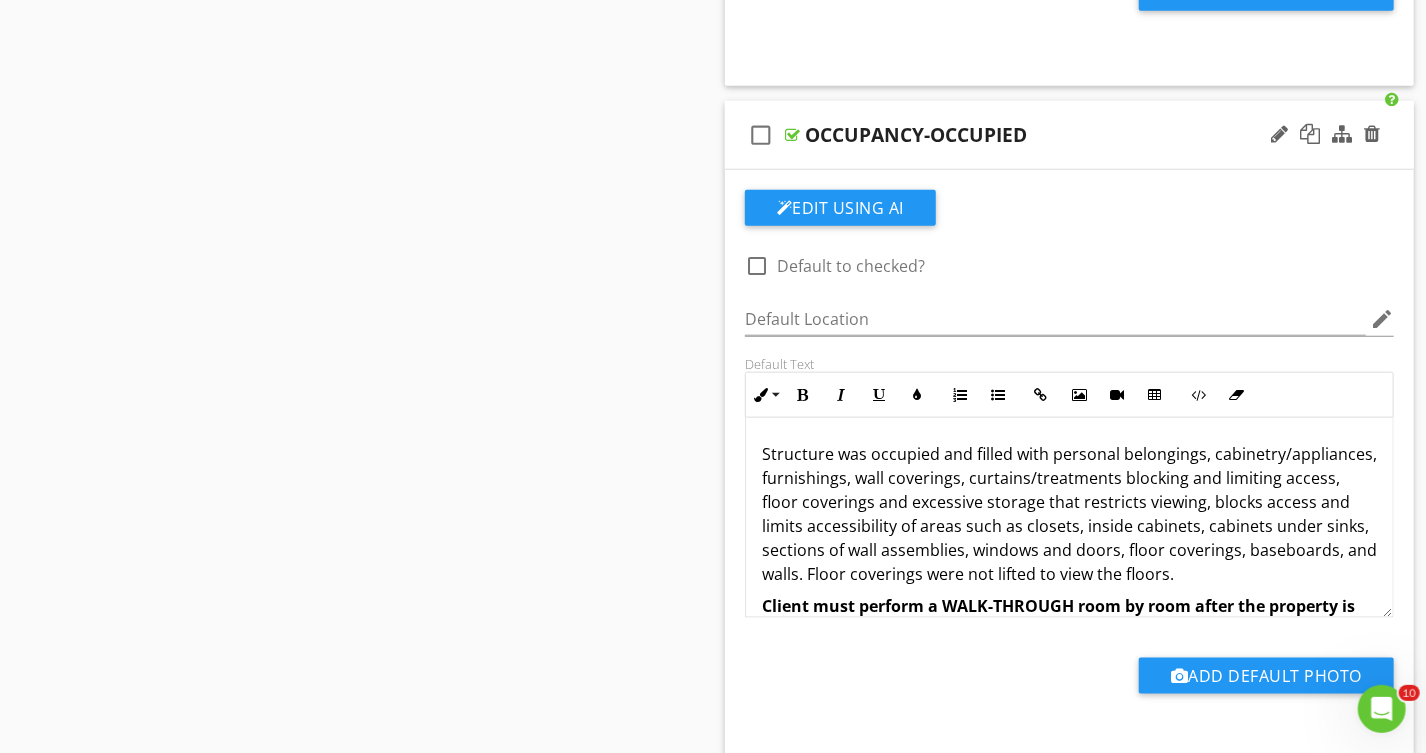 scroll, scrollTop: 4818, scrollLeft: 0, axis: vertical 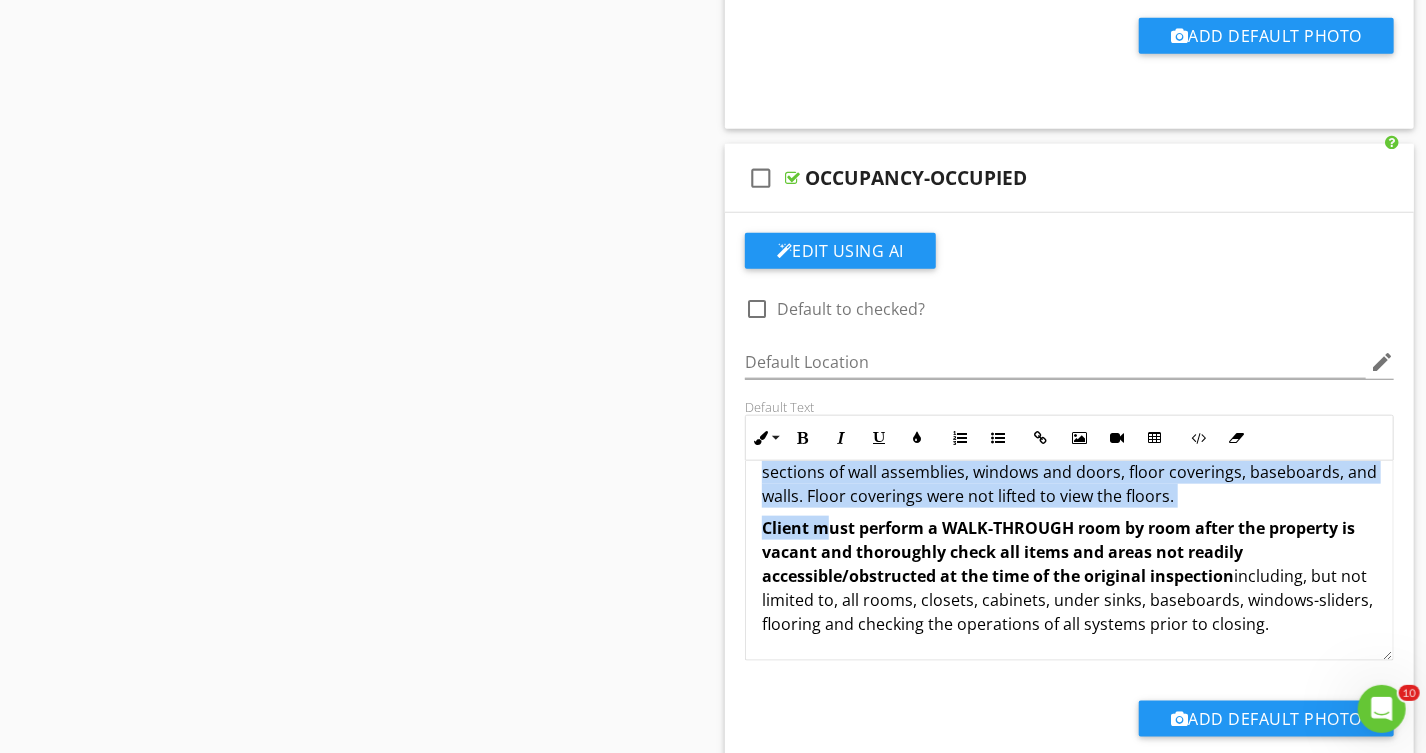 drag, startPoint x: 754, startPoint y: 485, endPoint x: 1584, endPoint y: 635, distance: 843.4453 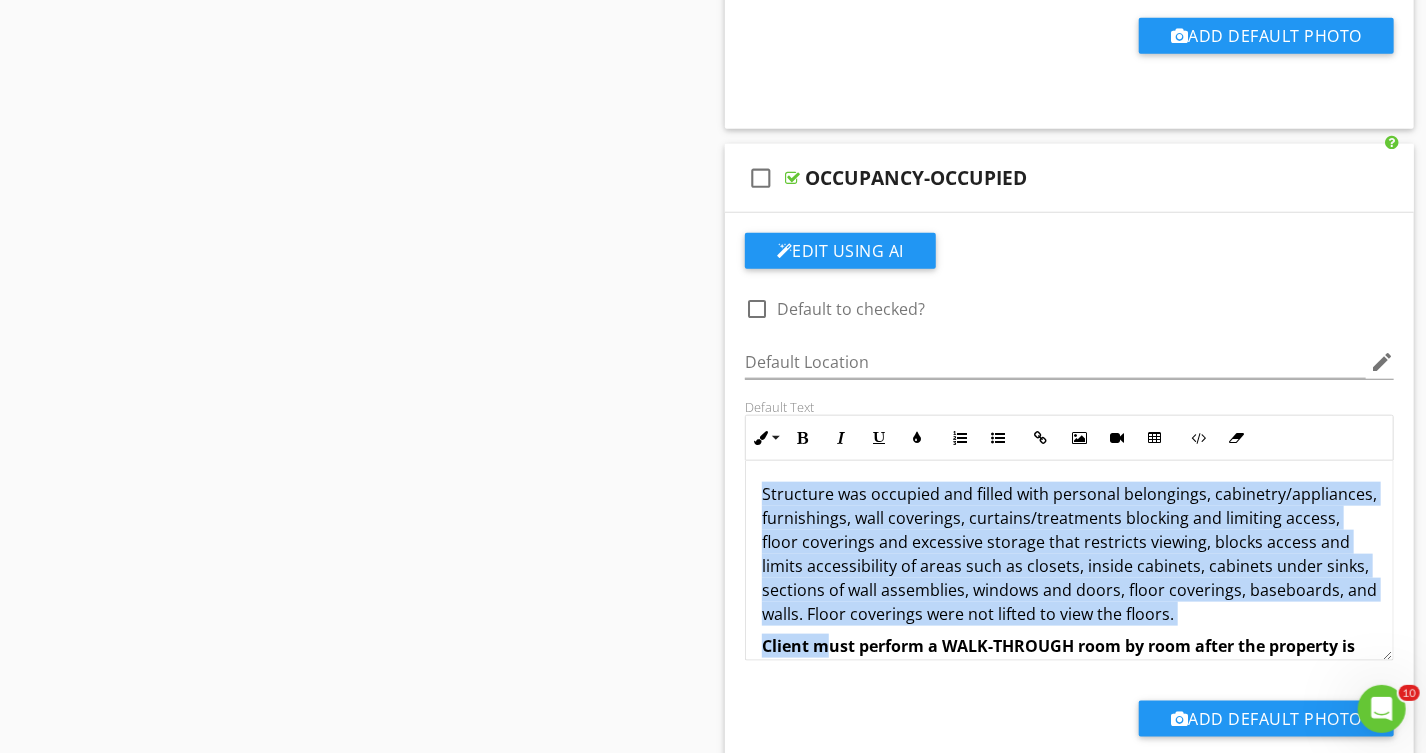 scroll, scrollTop: 0, scrollLeft: 0, axis: both 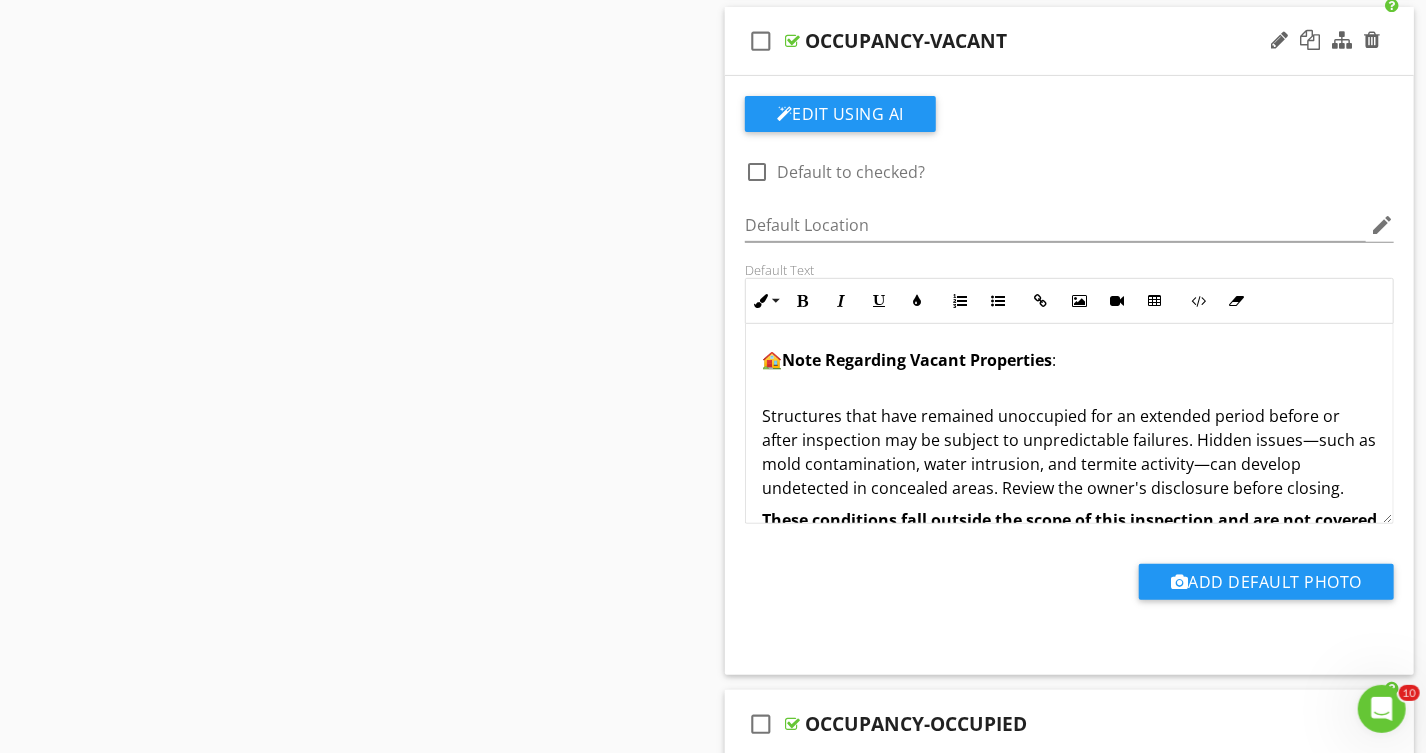 click on "🏠  Note Regarding Vacant Properties :" at bounding box center (1069, 360) 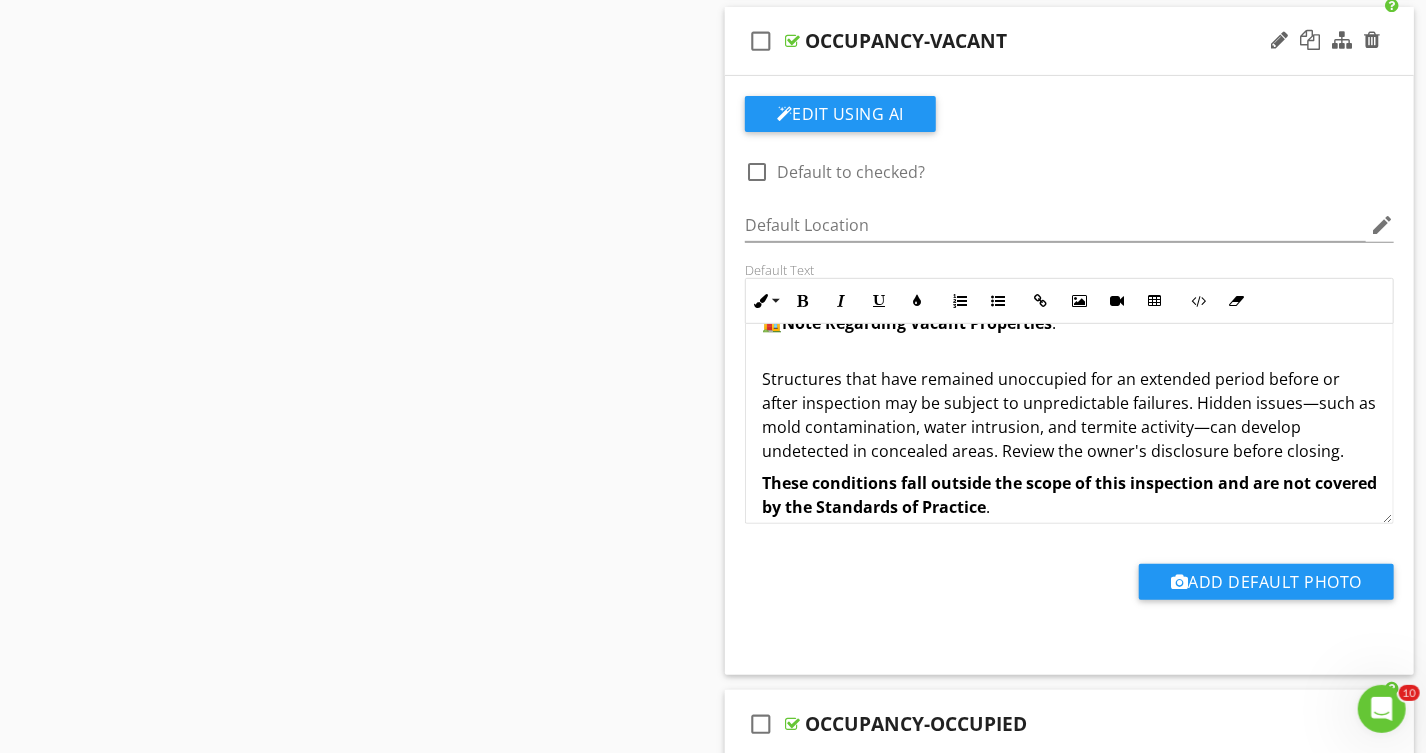 scroll, scrollTop: 57, scrollLeft: 0, axis: vertical 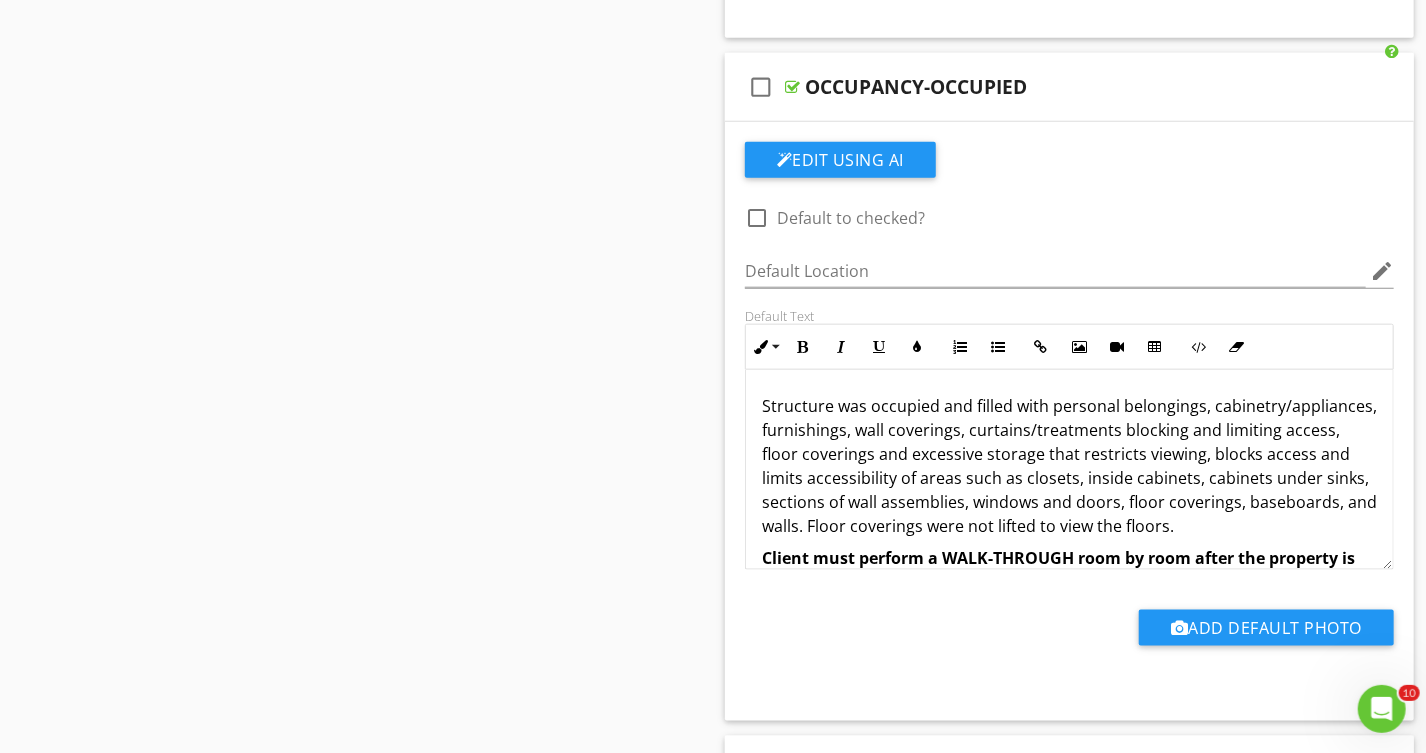 drag, startPoint x: 1327, startPoint y: 536, endPoint x: 610, endPoint y: 278, distance: 762.0059 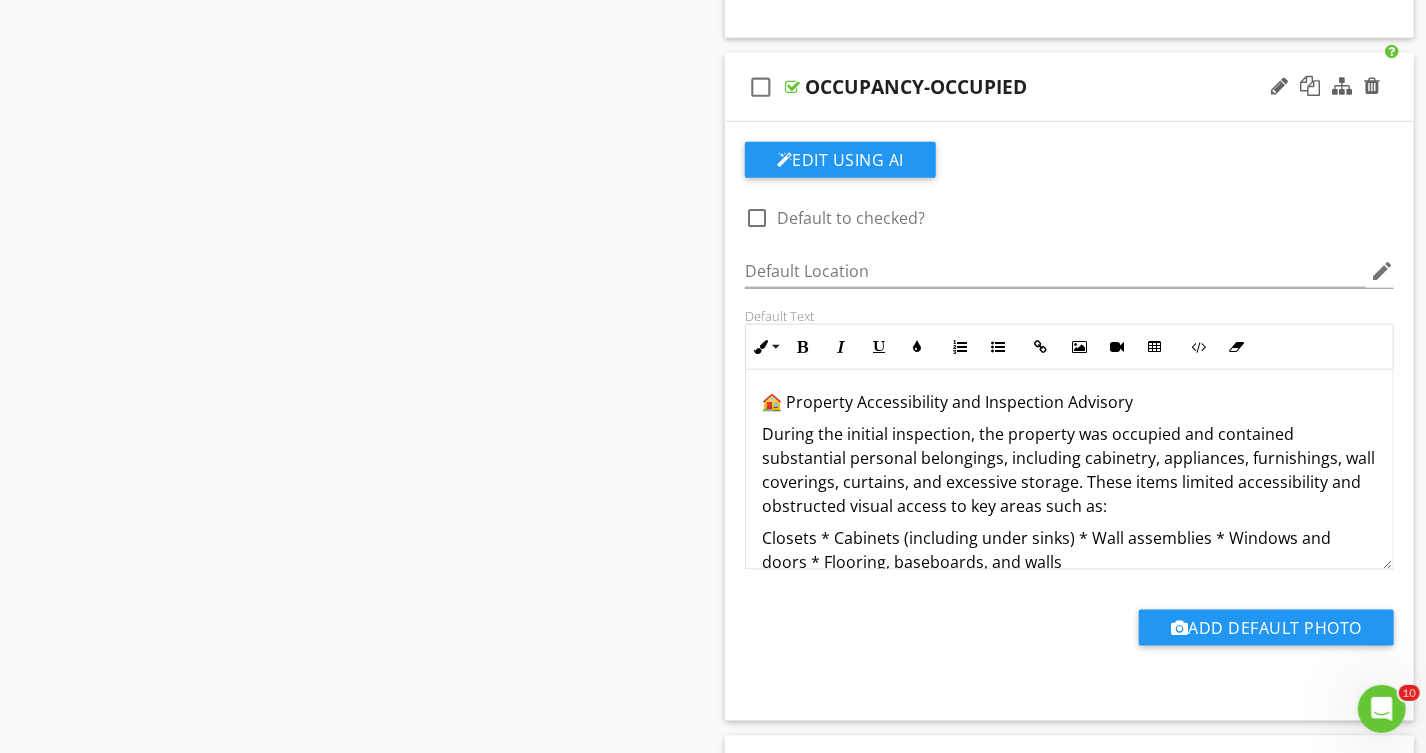 scroll, scrollTop: 0, scrollLeft: 0, axis: both 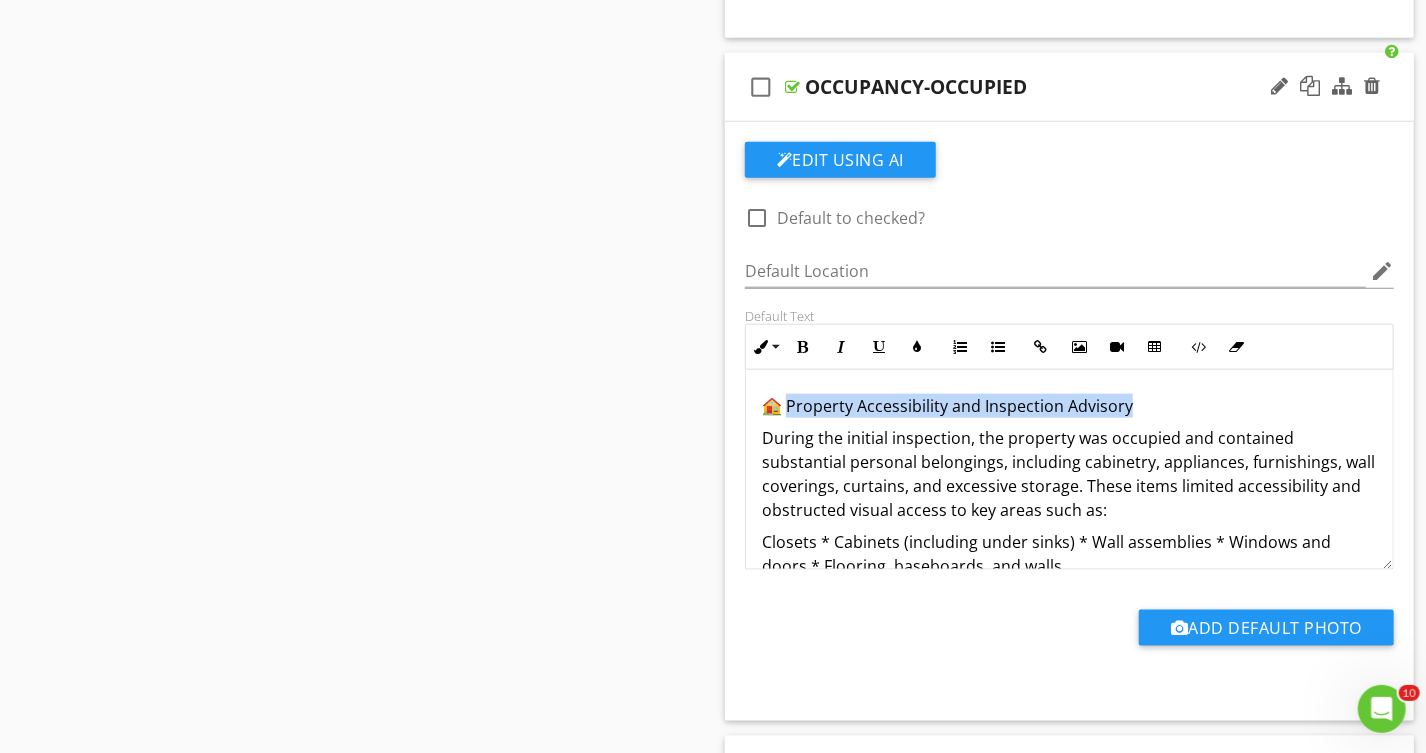 drag, startPoint x: 1130, startPoint y: 399, endPoint x: 789, endPoint y: 400, distance: 341.00146 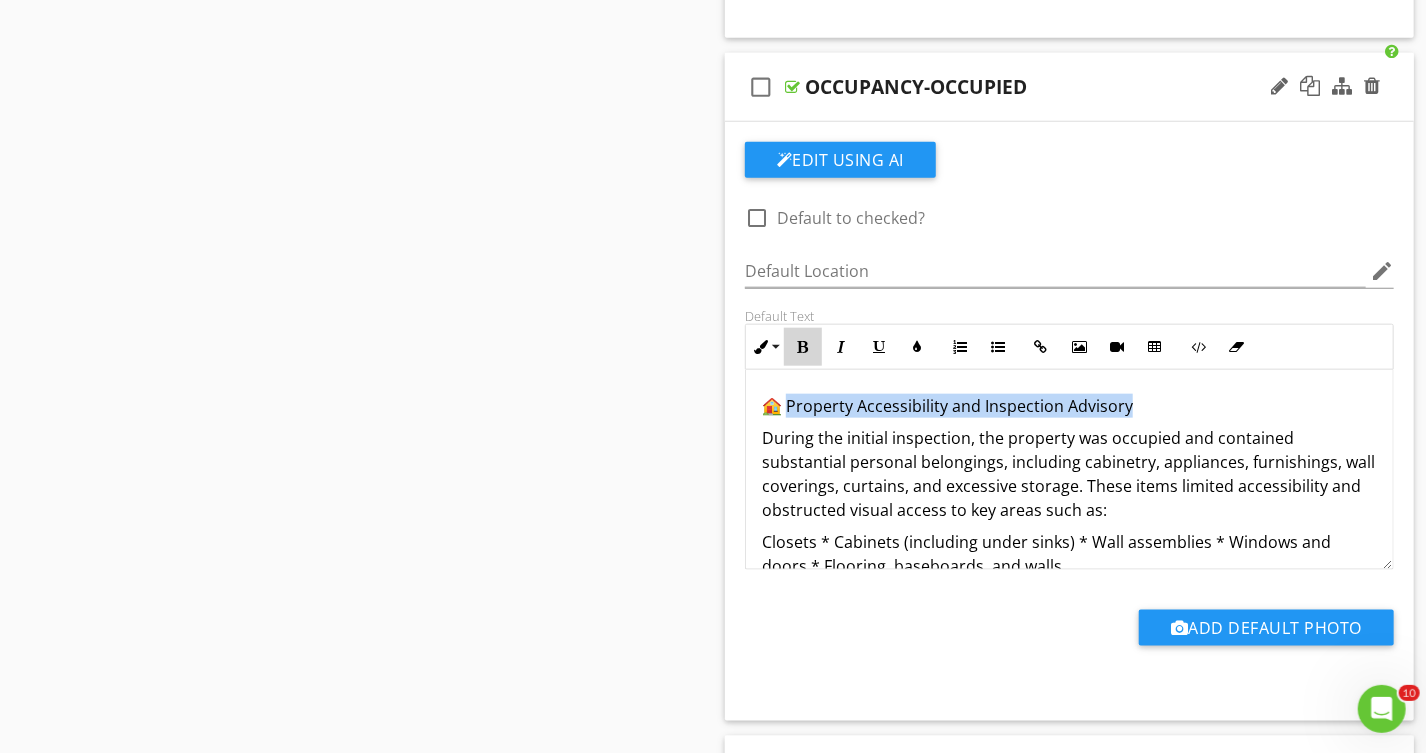 click at bounding box center (803, 347) 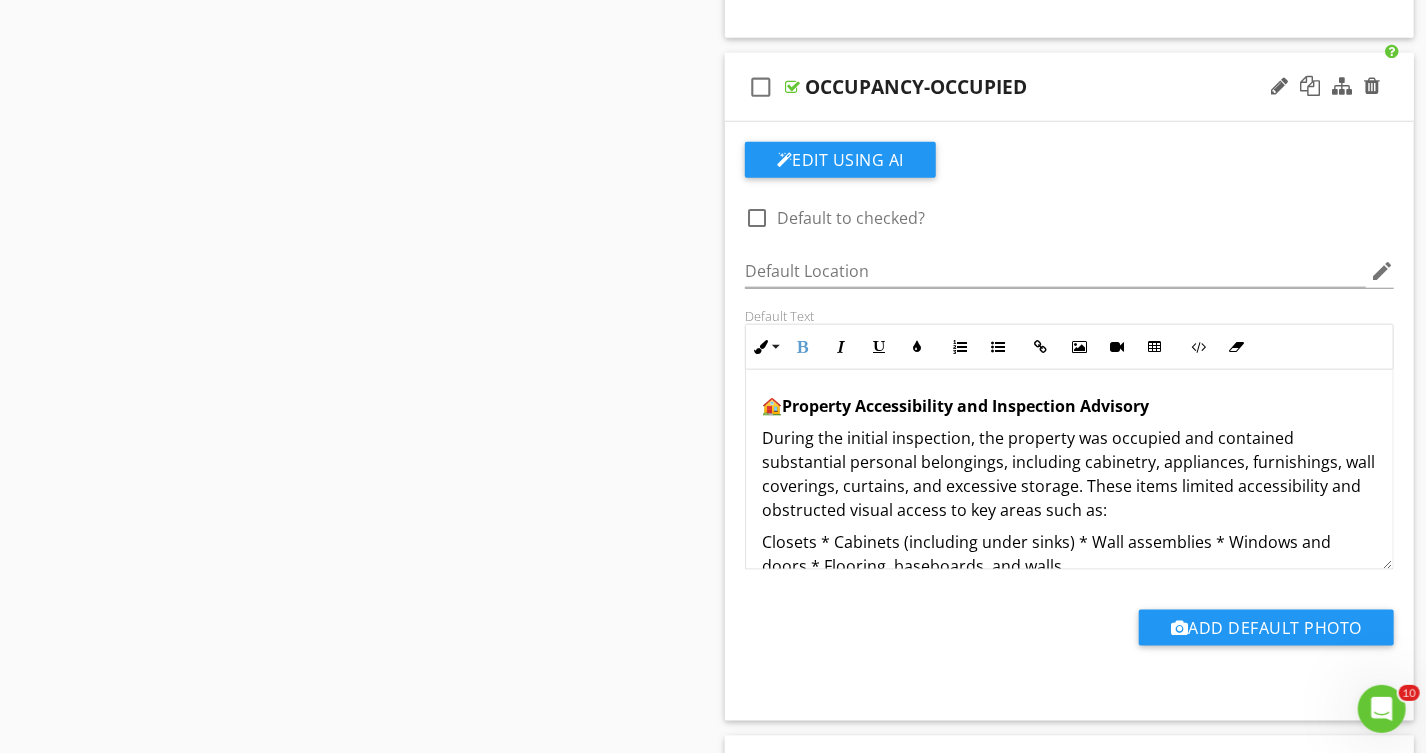 click on "🏠  Property Accessibility and Inspection Advisory During the initial inspection, the property was occupied and contained substantial personal belongings, including cabinetry, appliances, furnishings, wall coverings, curtains, and excessive storage. These items limited accessibility and obstructed visual access to key areas such as: Closets * Cabinets (including under sinks) * Wall assemblies * Windows and doors * Flooring, baseboards, and walls Floor coverings were not lifted during the inspection, preventing a thorough evaluation of the underlying surfaces. 📝 Client Walk-Through Requirement Once the property is vacant, the client must conduct a comprehensive room-by-room walk-through to thoroughly inspect and assess all previously obstructed or inaccessible areas. This includes, but is not limited to: This follow-up inspection is essential before closing to identify any issues that could not be observed during the initial occupied assessment." at bounding box center [1069, 638] 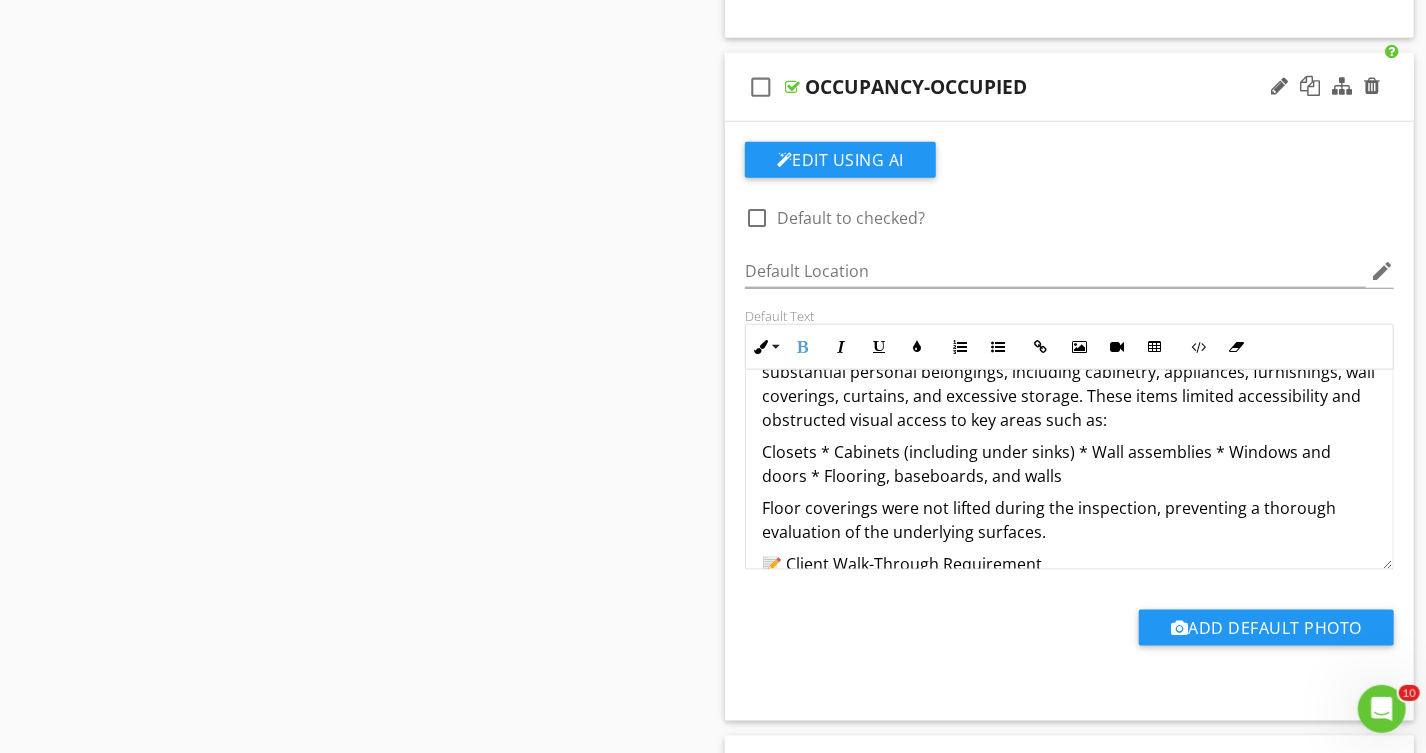 scroll, scrollTop: 181, scrollLeft: 0, axis: vertical 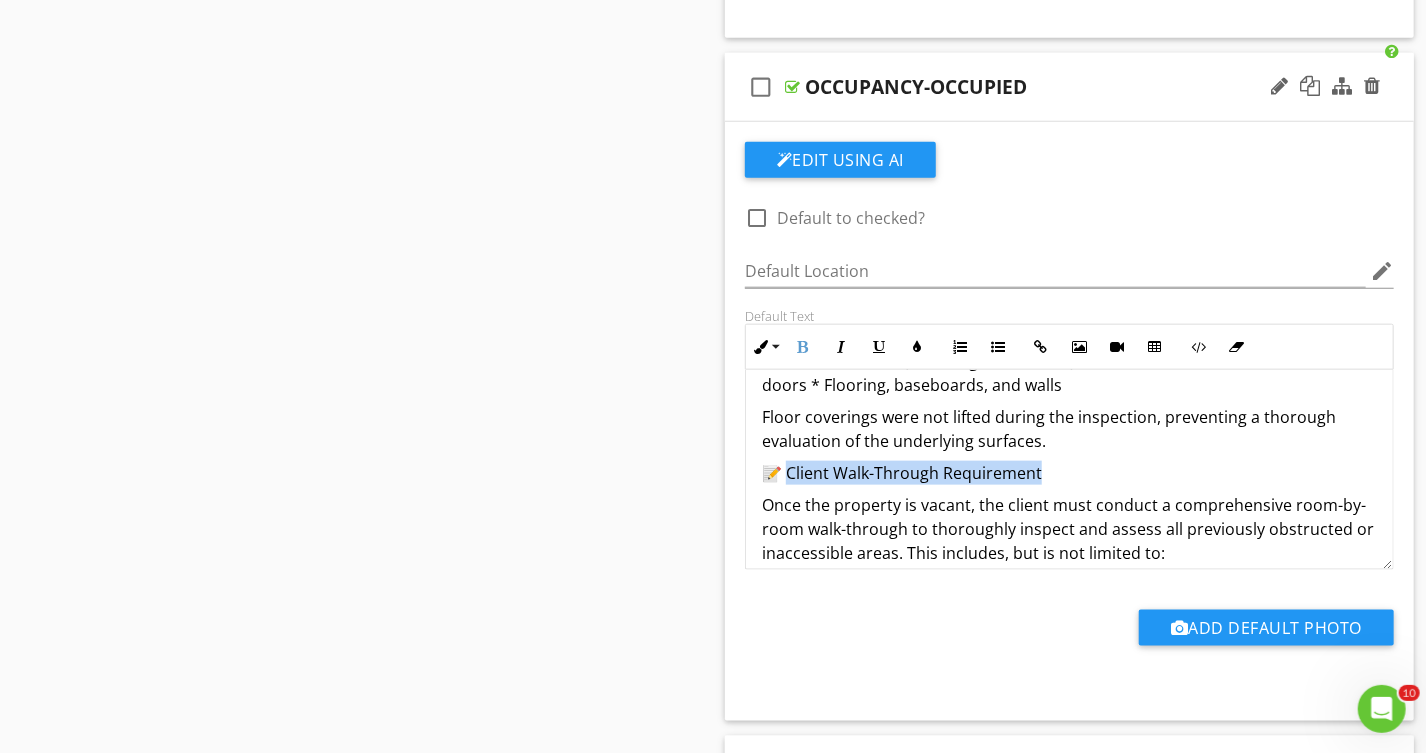 drag, startPoint x: 789, startPoint y: 471, endPoint x: 1091, endPoint y: 469, distance: 302.00662 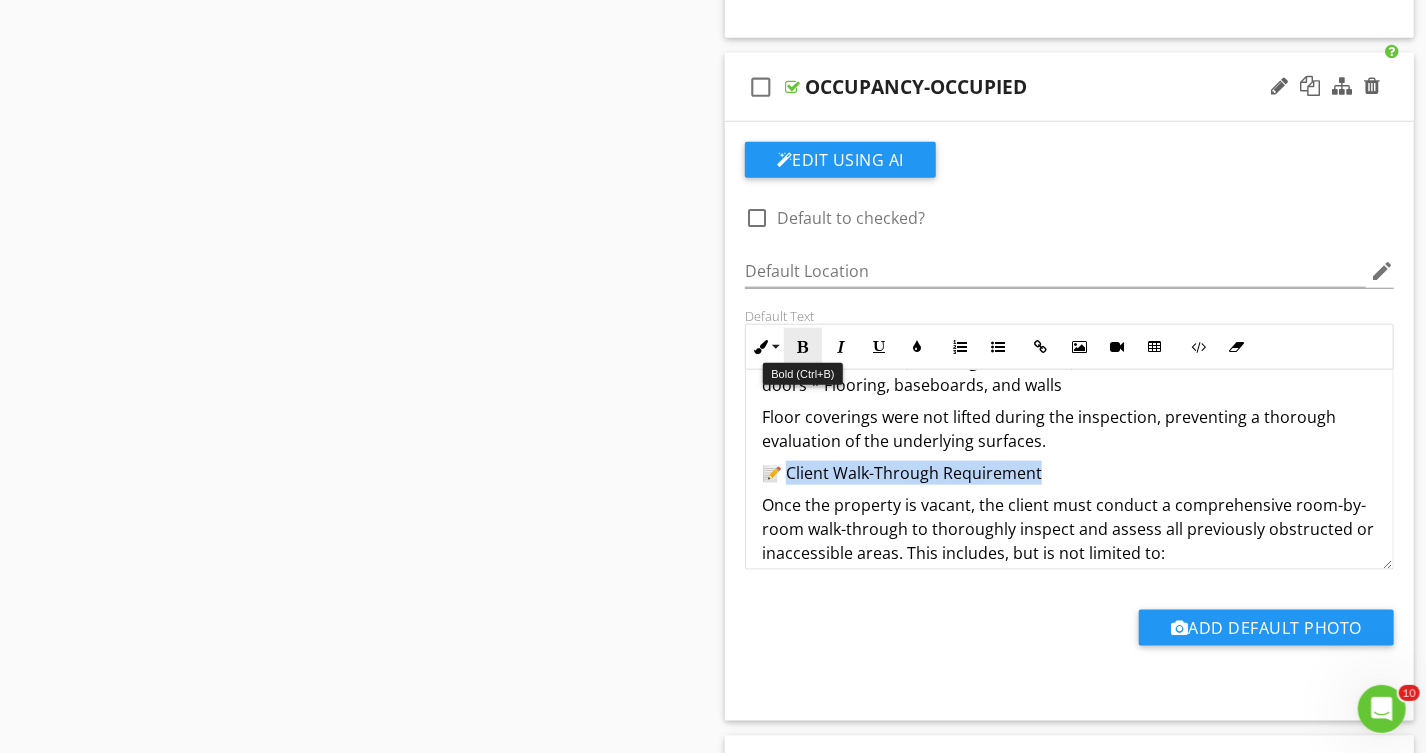 click on "Bold" at bounding box center [803, 347] 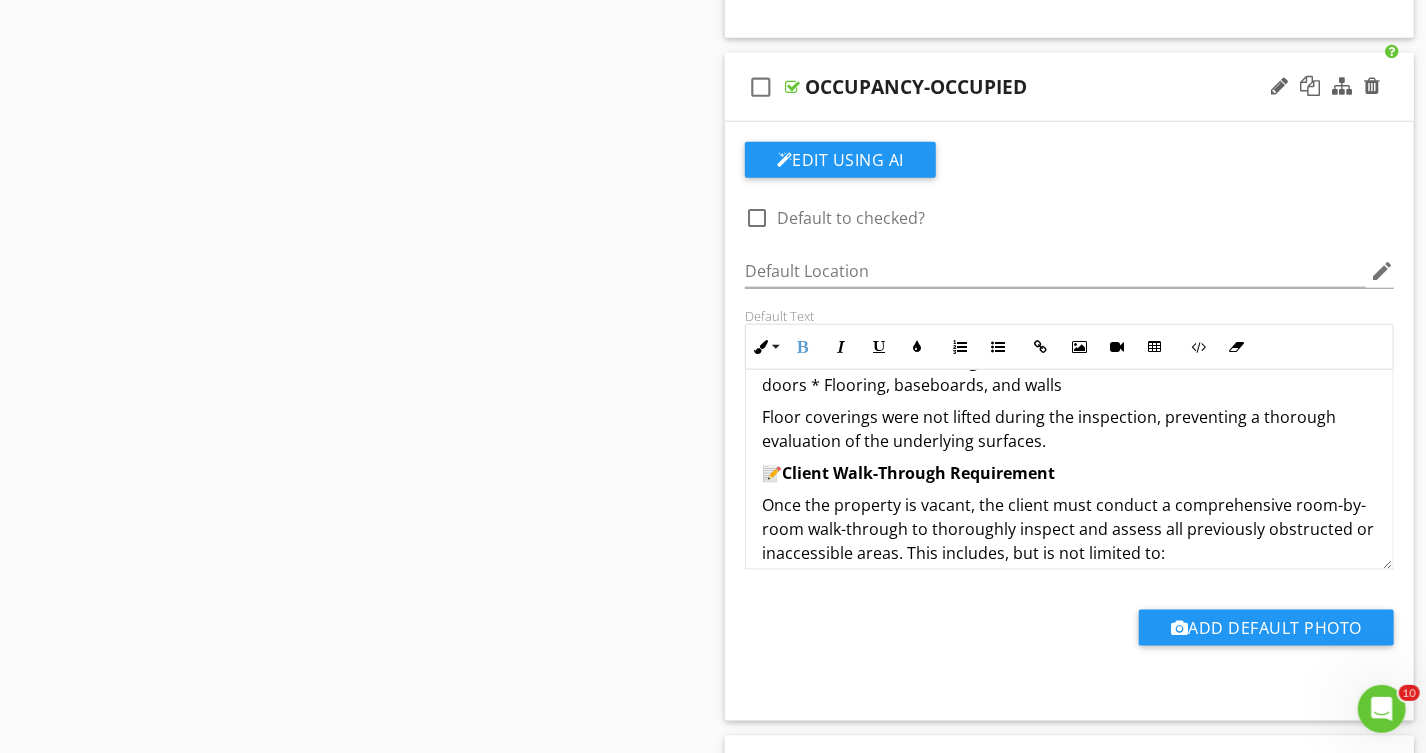 click on "Floor coverings were not lifted during the inspection, preventing a thorough evaluation of the underlying surfaces." at bounding box center [1069, 429] 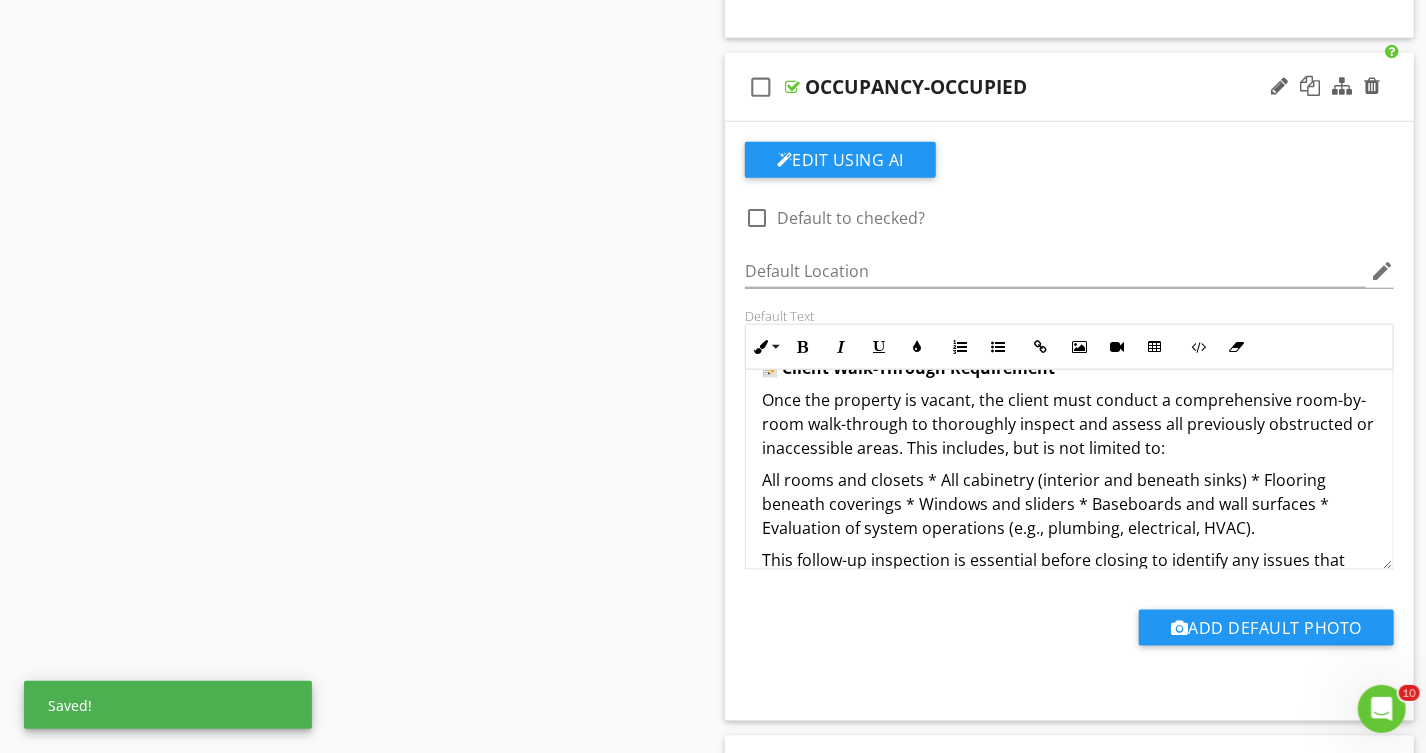 scroll, scrollTop: 245, scrollLeft: 0, axis: vertical 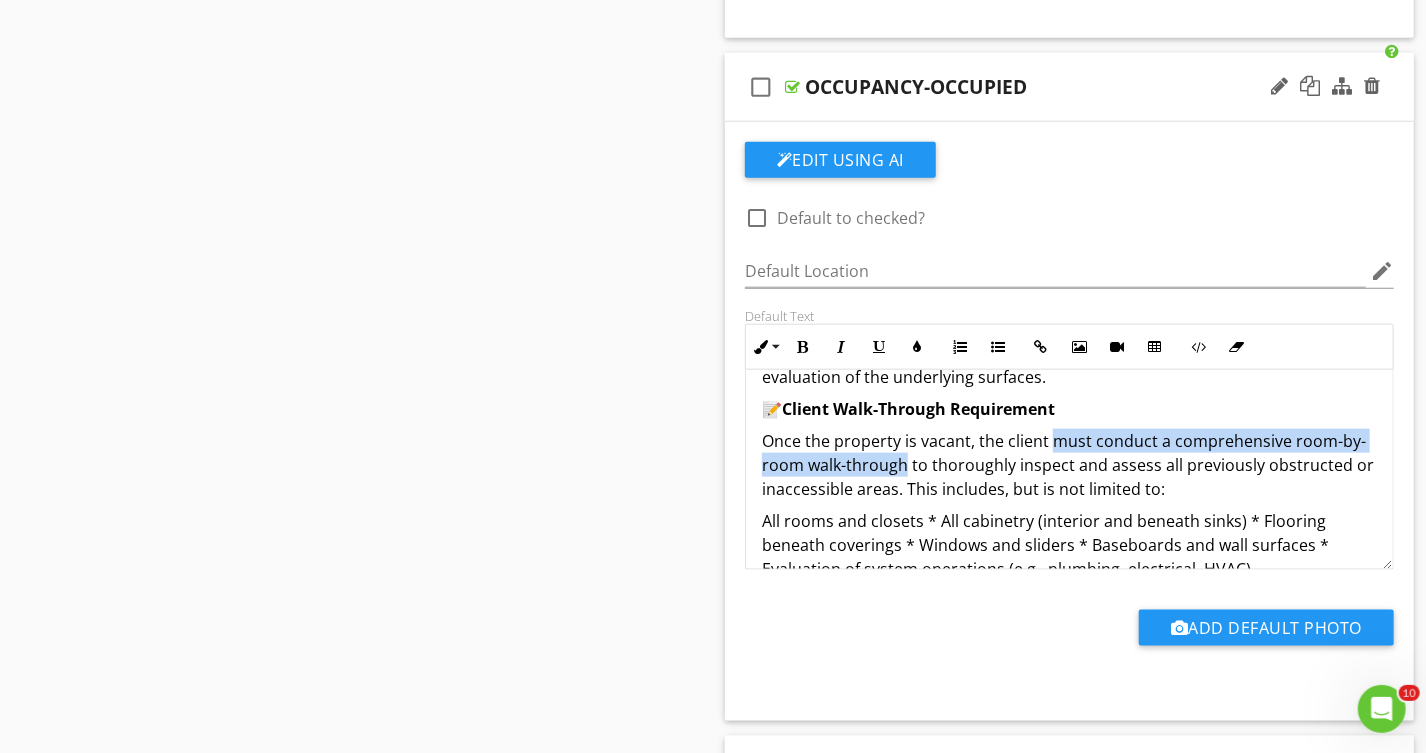 drag, startPoint x: 1050, startPoint y: 439, endPoint x: 900, endPoint y: 469, distance: 152.97058 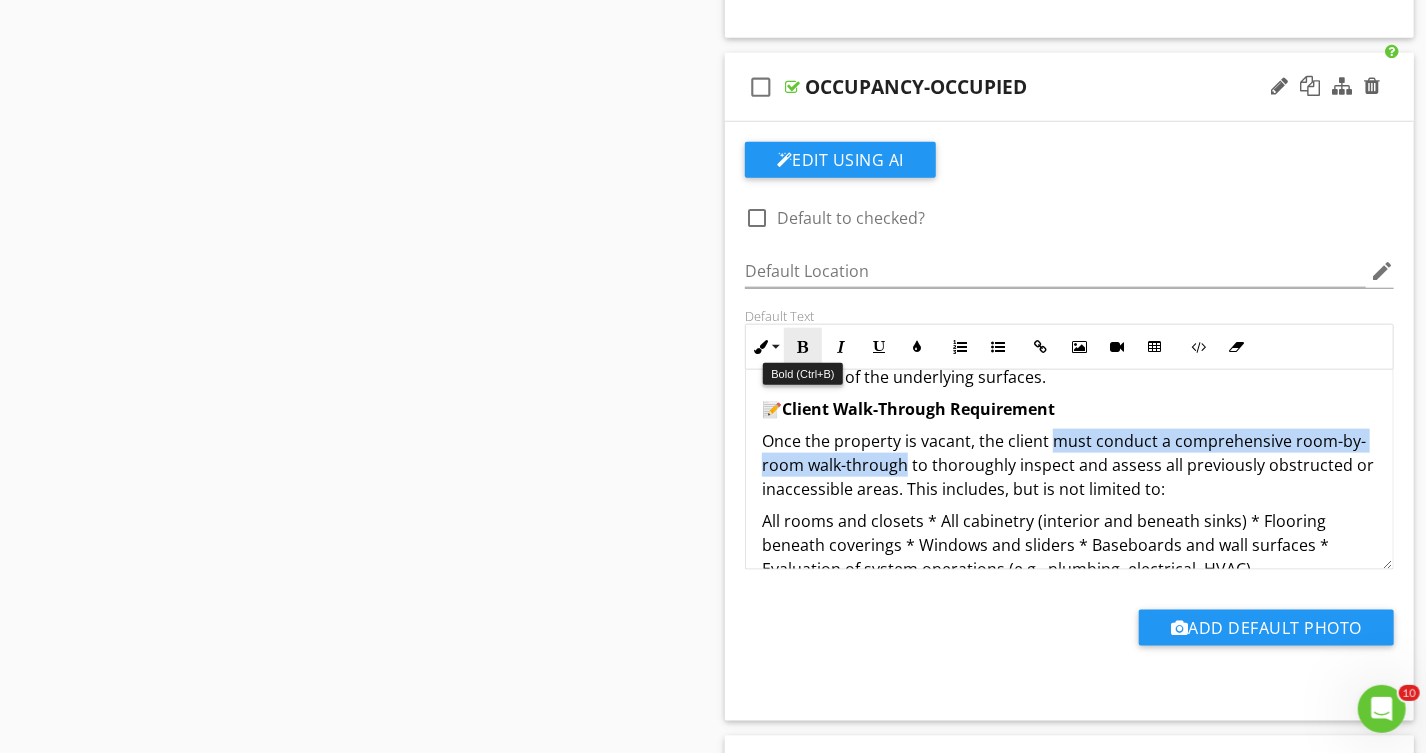 click on "Bold" at bounding box center (803, 347) 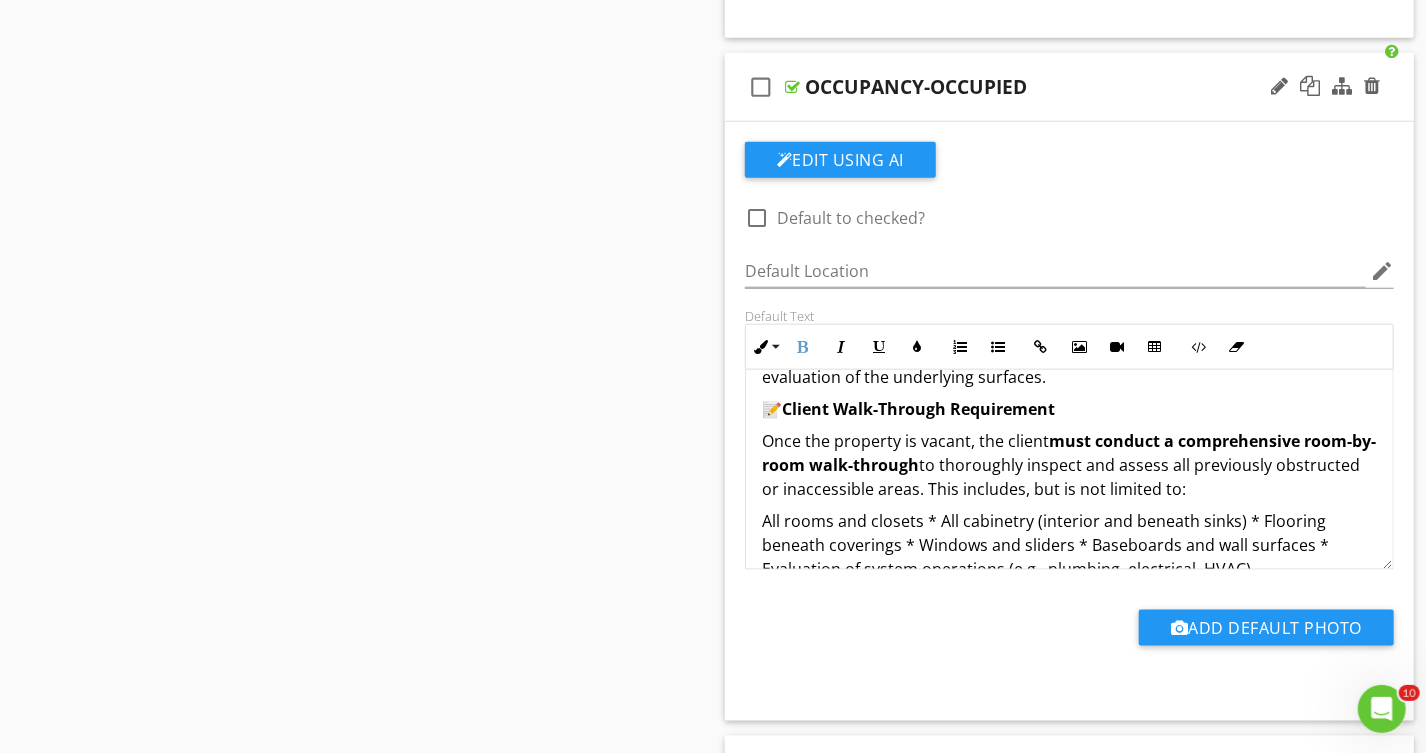 click on "Once the property is vacant, the client  must conduct a comprehensive room-by-room walk-through  to thoroughly inspect and assess all previously obstructed or inaccessible areas. This includes, but is not limited to:" at bounding box center (1069, 465) 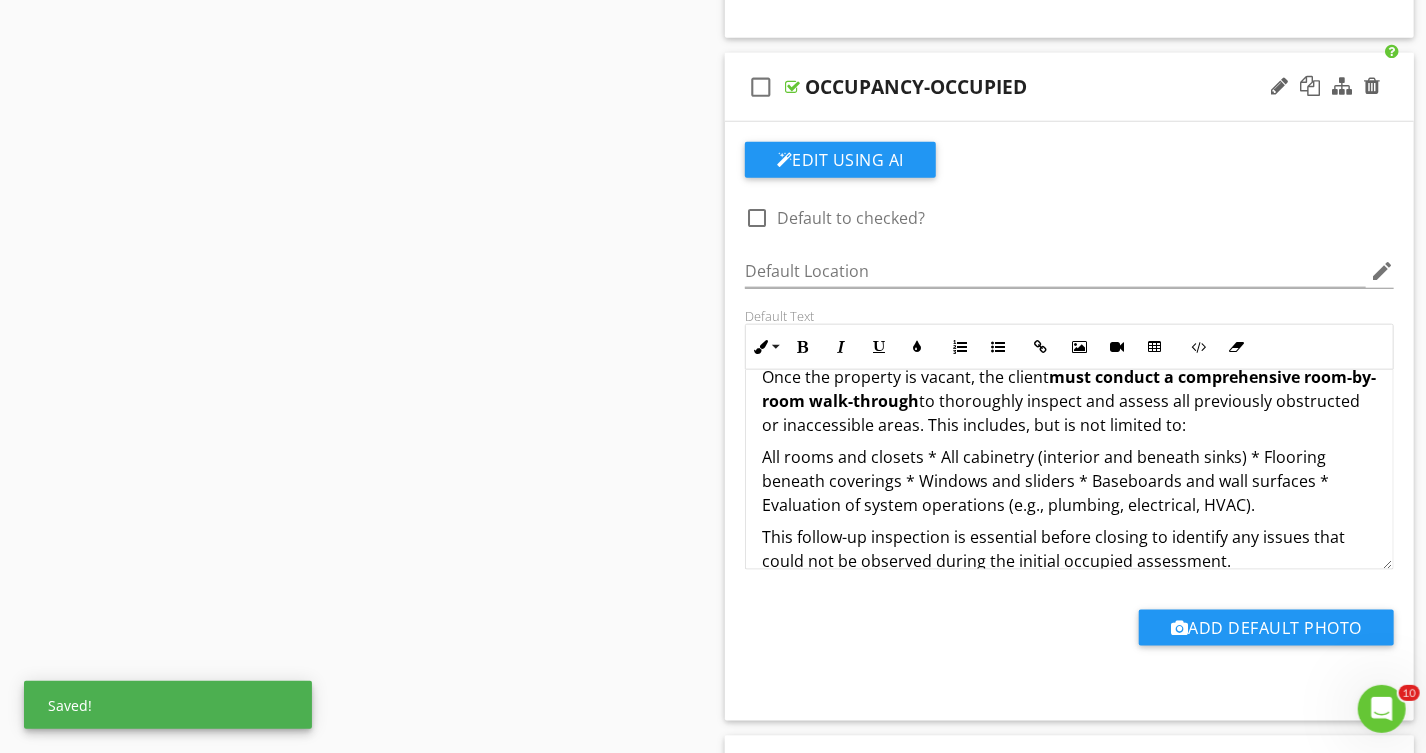 scroll, scrollTop: 328, scrollLeft: 0, axis: vertical 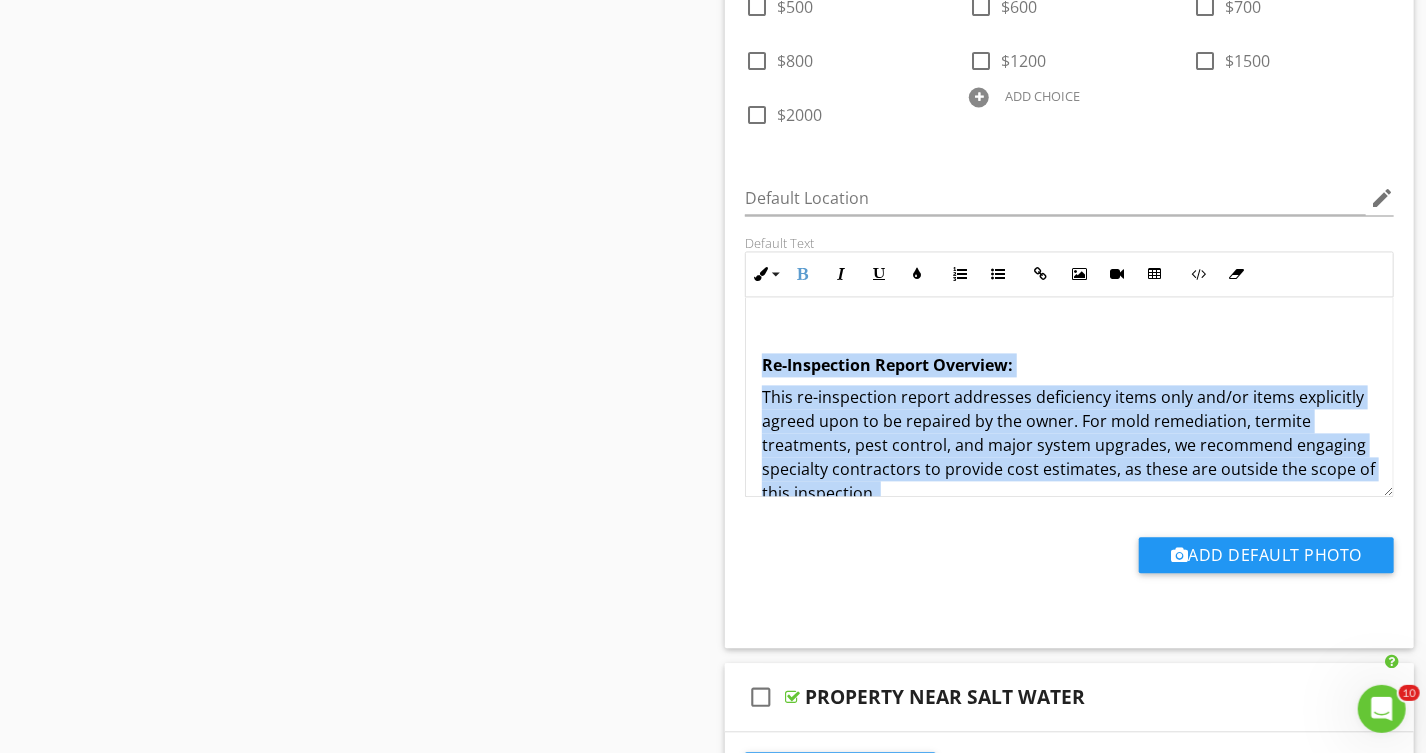 drag, startPoint x: 1226, startPoint y: 460, endPoint x: 759, endPoint y: 359, distance: 477.79703 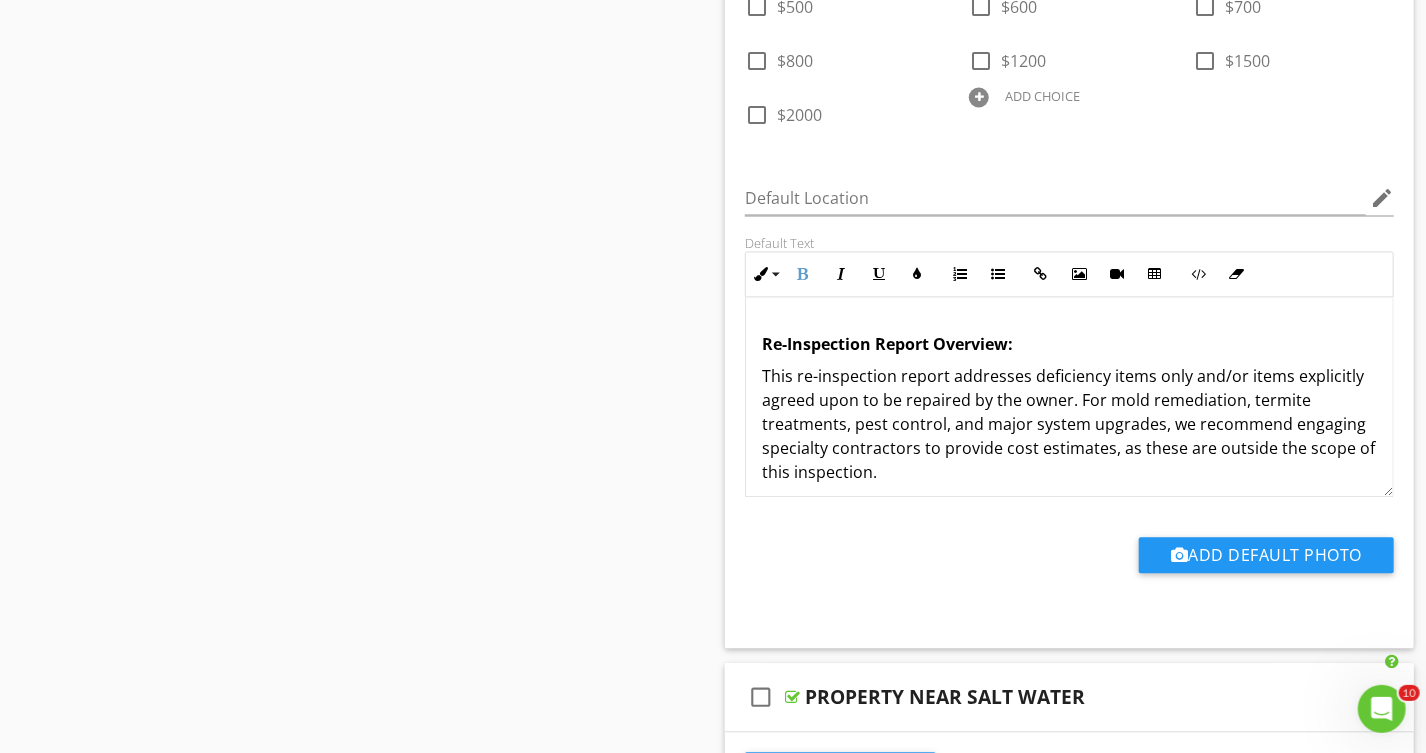 scroll, scrollTop: 0, scrollLeft: 0, axis: both 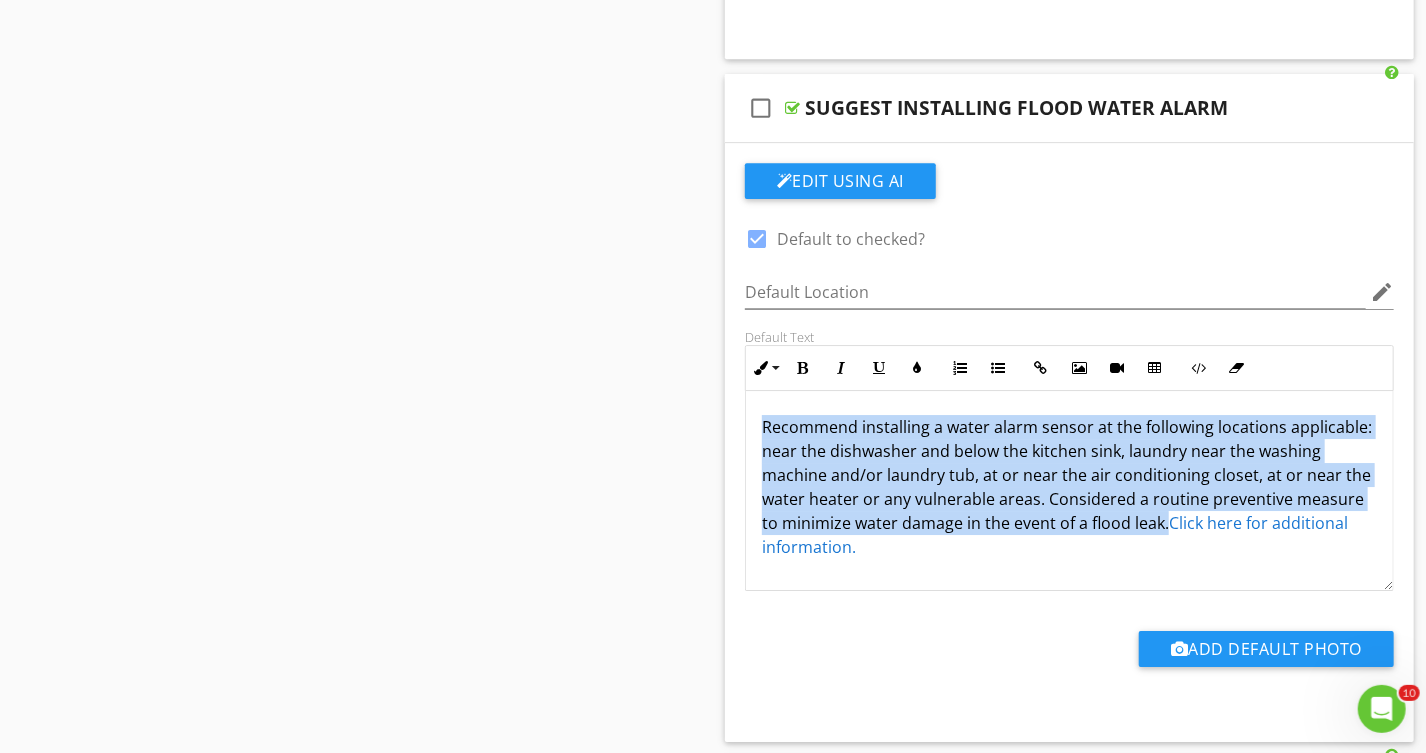 drag, startPoint x: 1165, startPoint y: 520, endPoint x: 696, endPoint y: 413, distance: 481.05093 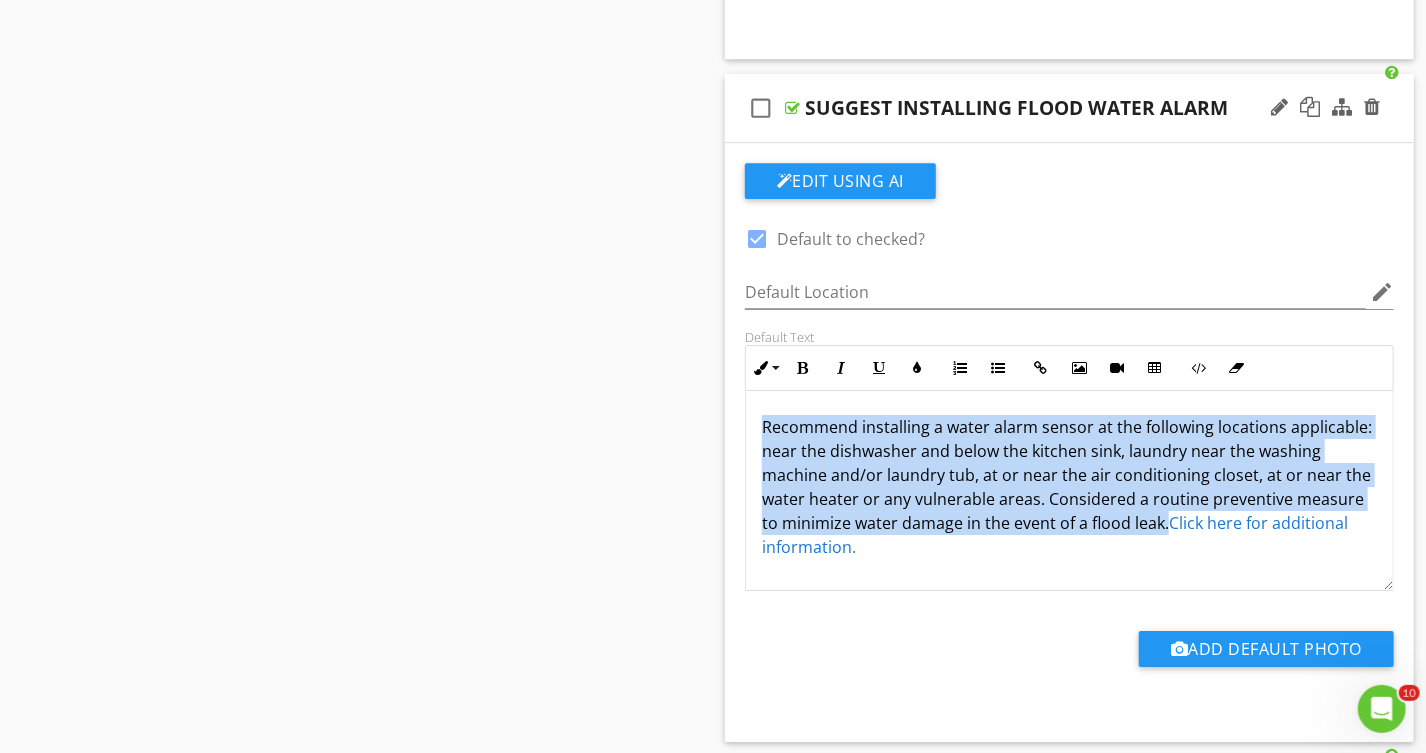 click on "Recommend installing a water alarm sensor at the following locations applicable: near the dishwasher and below the kitchen sink, laundry near the washing machine and/or laundry tub, at or near the air conditioning closet, at or near the water heater or any vulnerable areas. Considered a routine preventive measure to minimize water damage in the event of a flood leak.  Click here for additional information." at bounding box center [1069, 487] 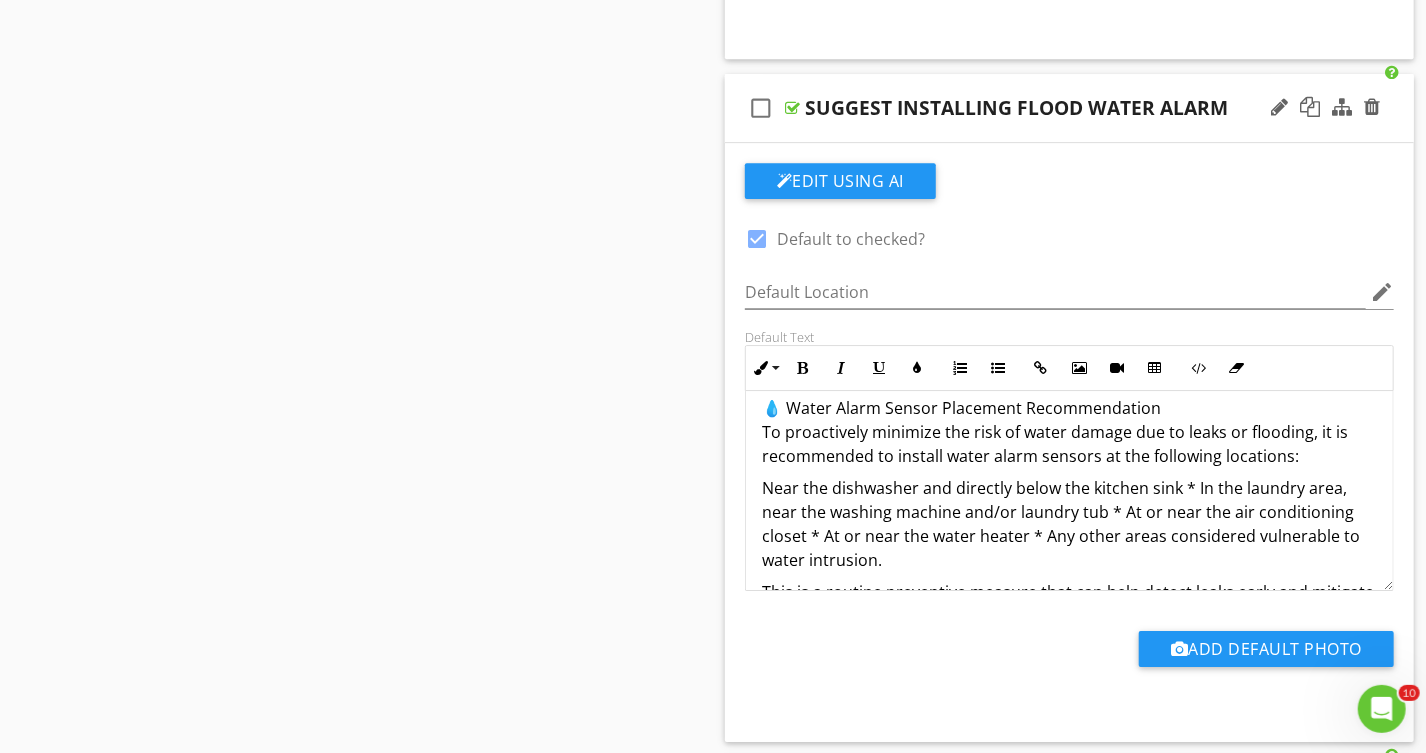 scroll, scrollTop: 0, scrollLeft: 0, axis: both 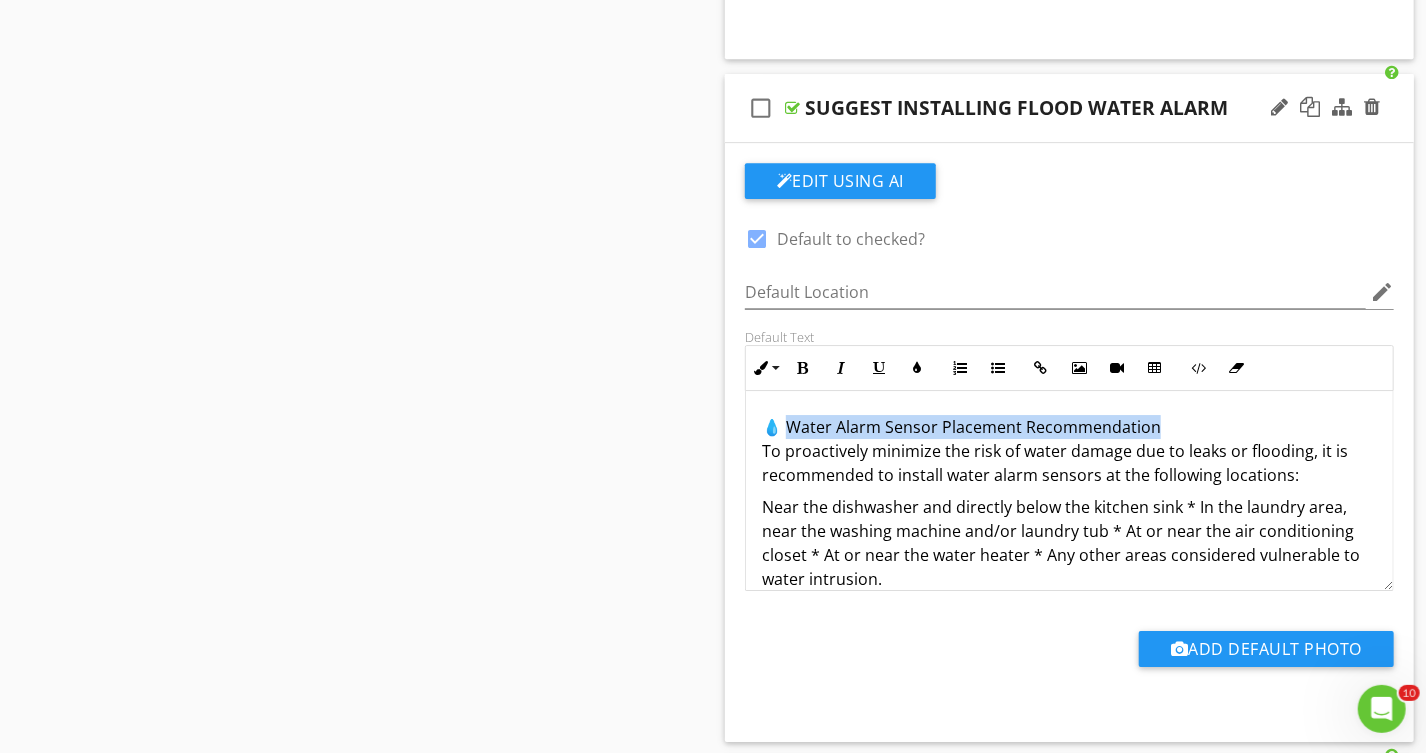 drag, startPoint x: 791, startPoint y: 420, endPoint x: 1167, endPoint y: 426, distance: 376.04788 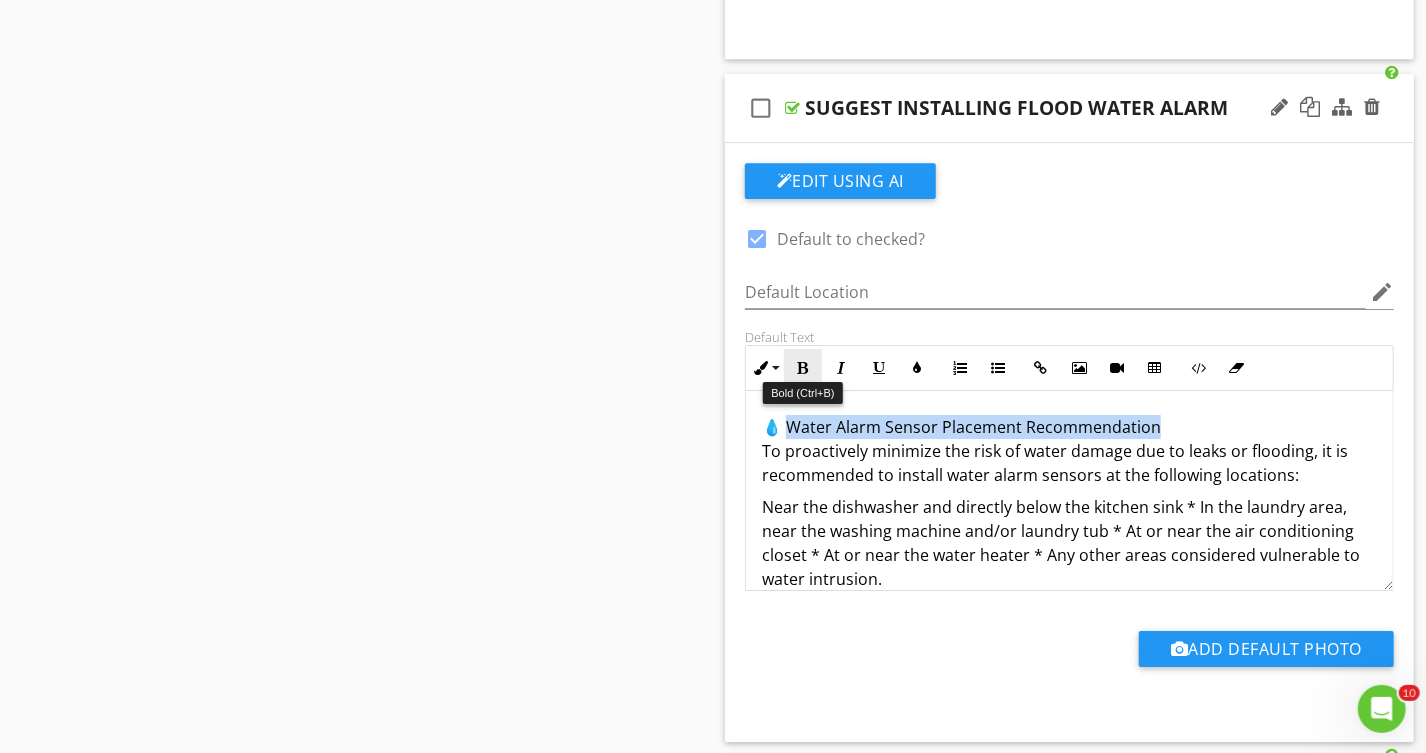 click at bounding box center (803, 368) 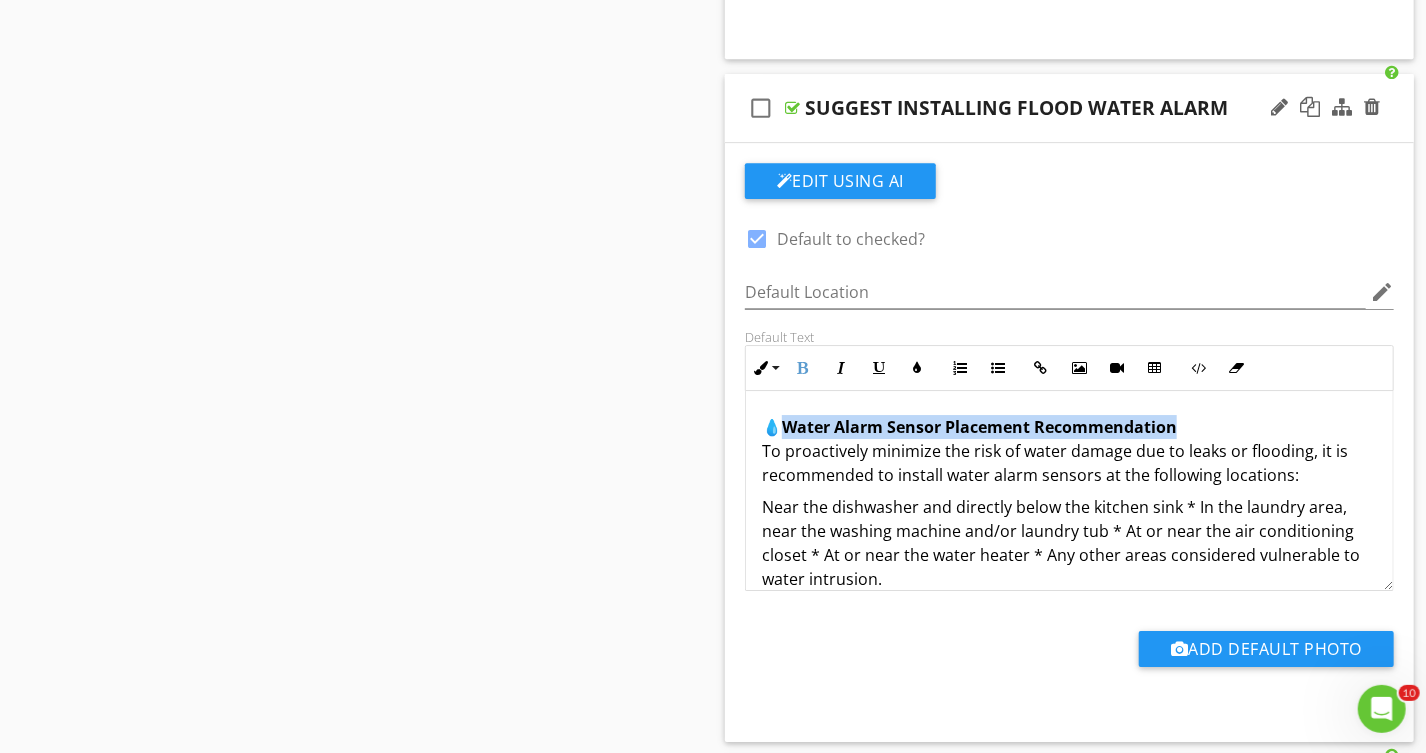 click on "💧  Water Alarm Sensor Placement Recommendation To proactively minimize the risk of water damage due to leaks or flooding, it is recommended to install water alarm sensors at the following locations:" at bounding box center [1069, 451] 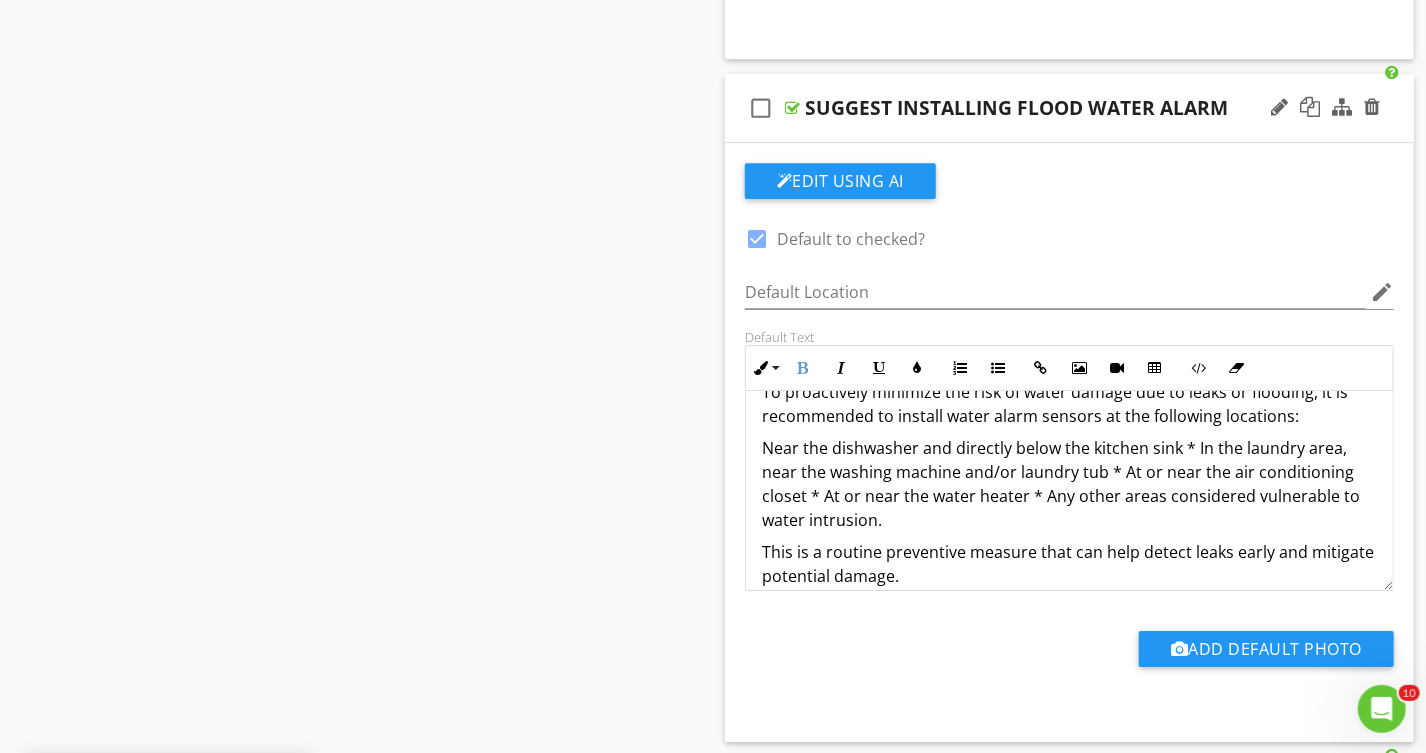 scroll, scrollTop: 90, scrollLeft: 0, axis: vertical 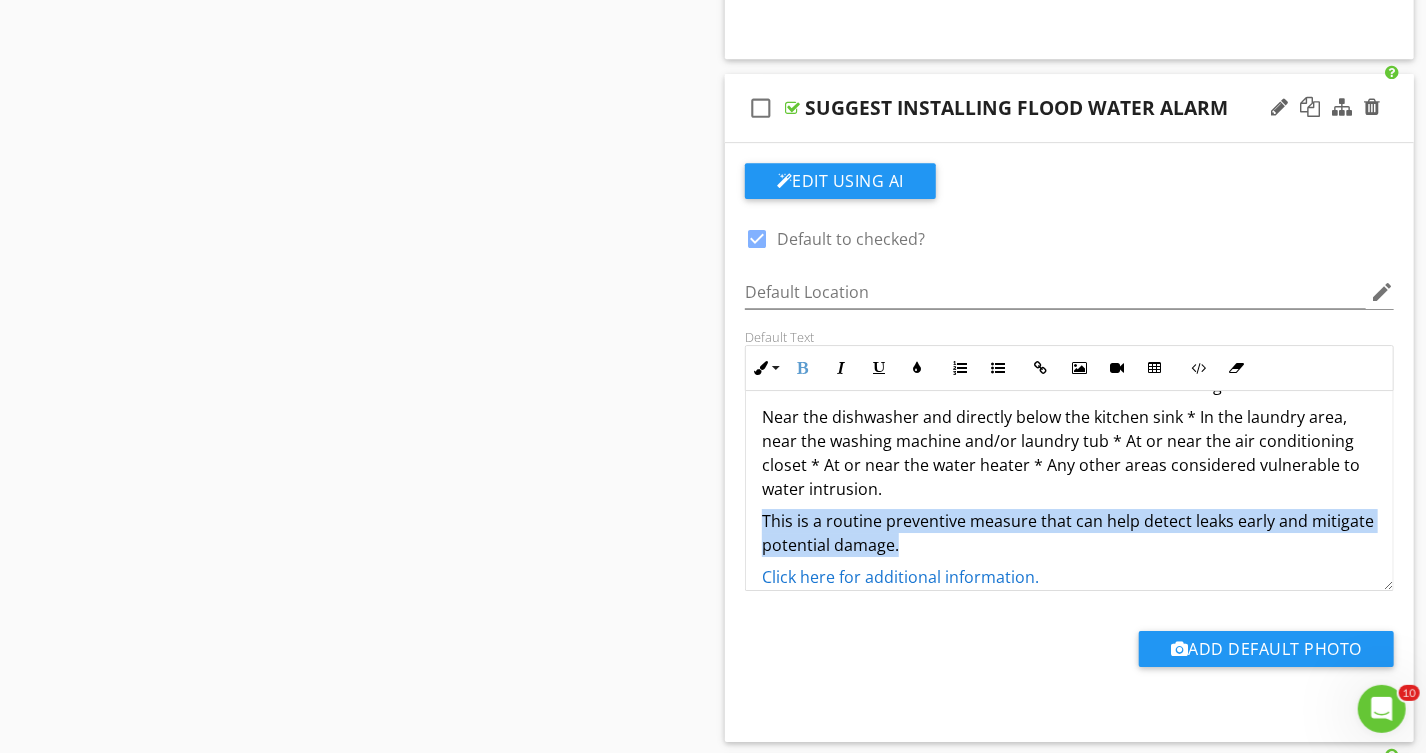drag, startPoint x: 966, startPoint y: 540, endPoint x: 762, endPoint y: 511, distance: 206.05096 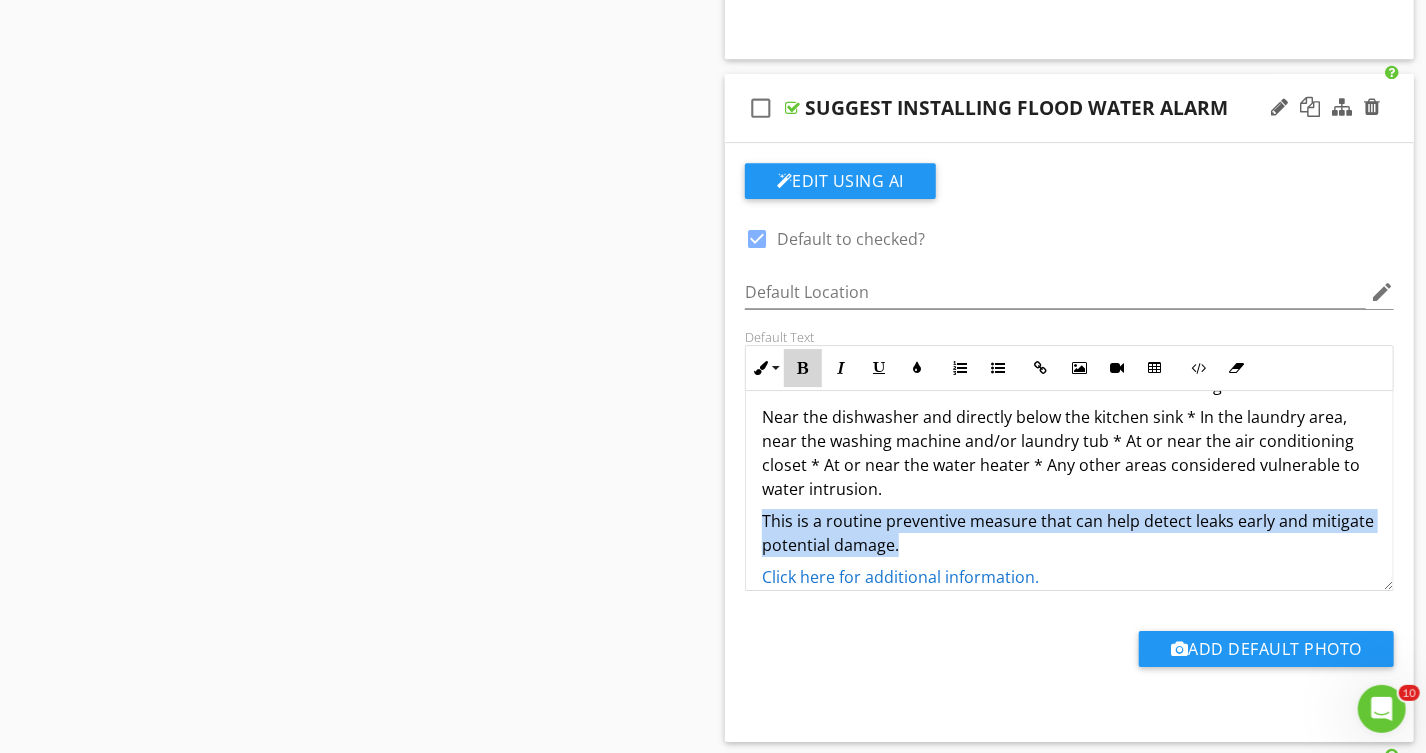 click at bounding box center [803, 368] 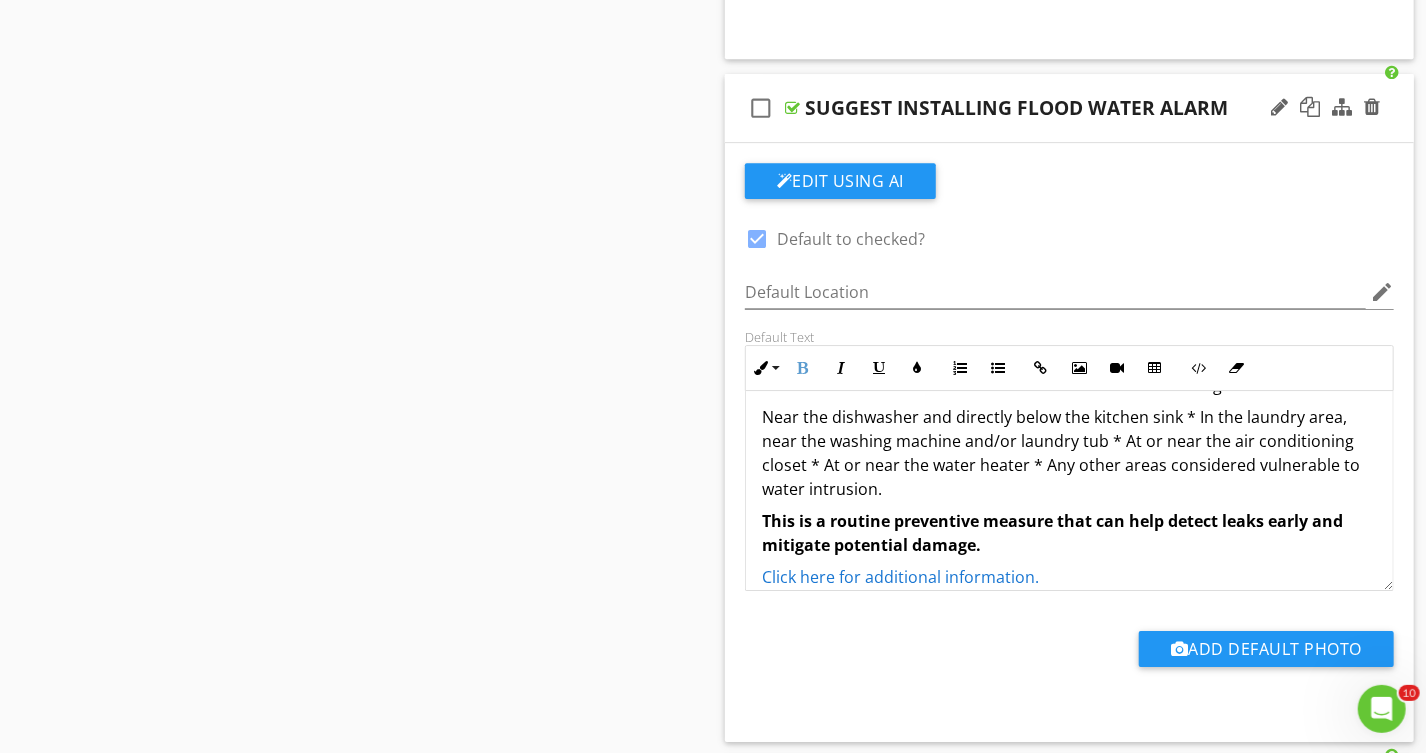 click on "This is a routine preventive measure that can help detect leaks early and mitigate potential damage." at bounding box center (1069, 533) 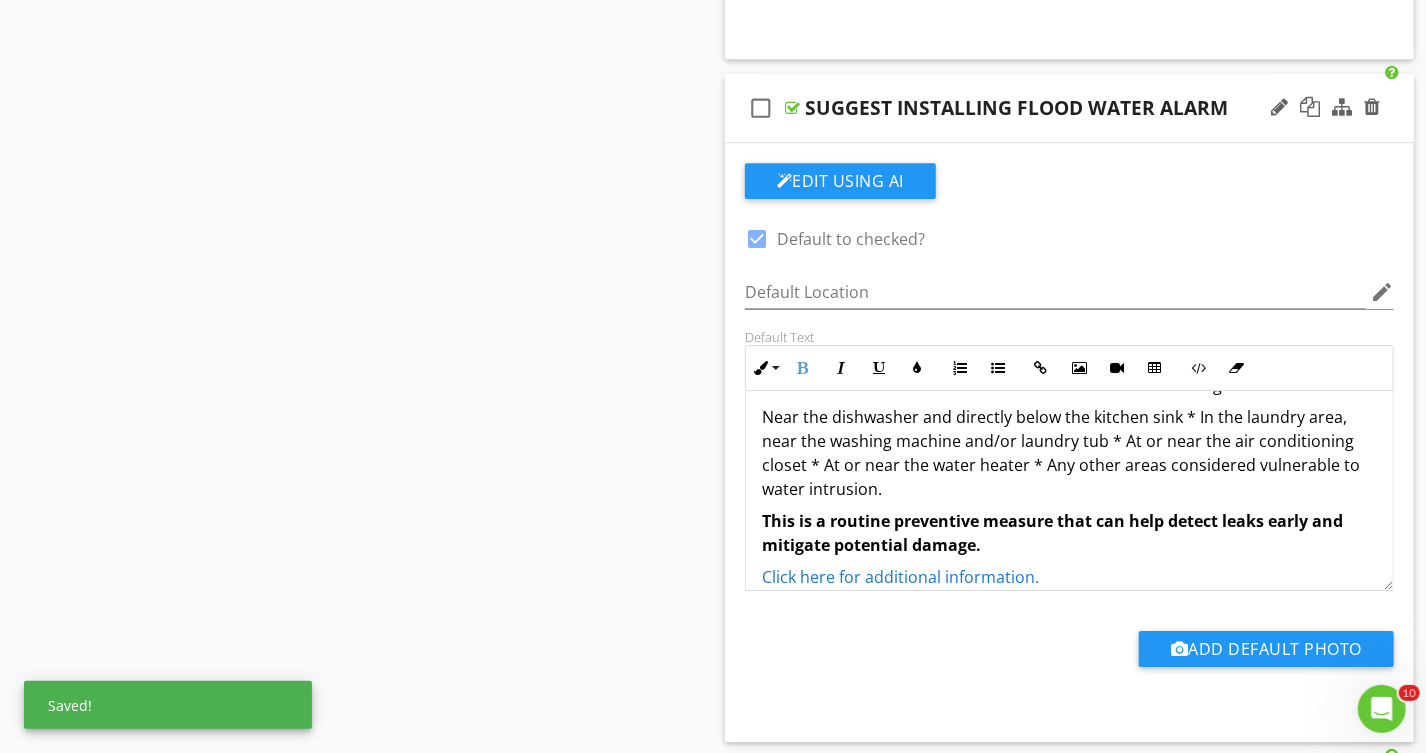 drag, startPoint x: 760, startPoint y: 567, endPoint x: 778, endPoint y: 630, distance: 65.52099 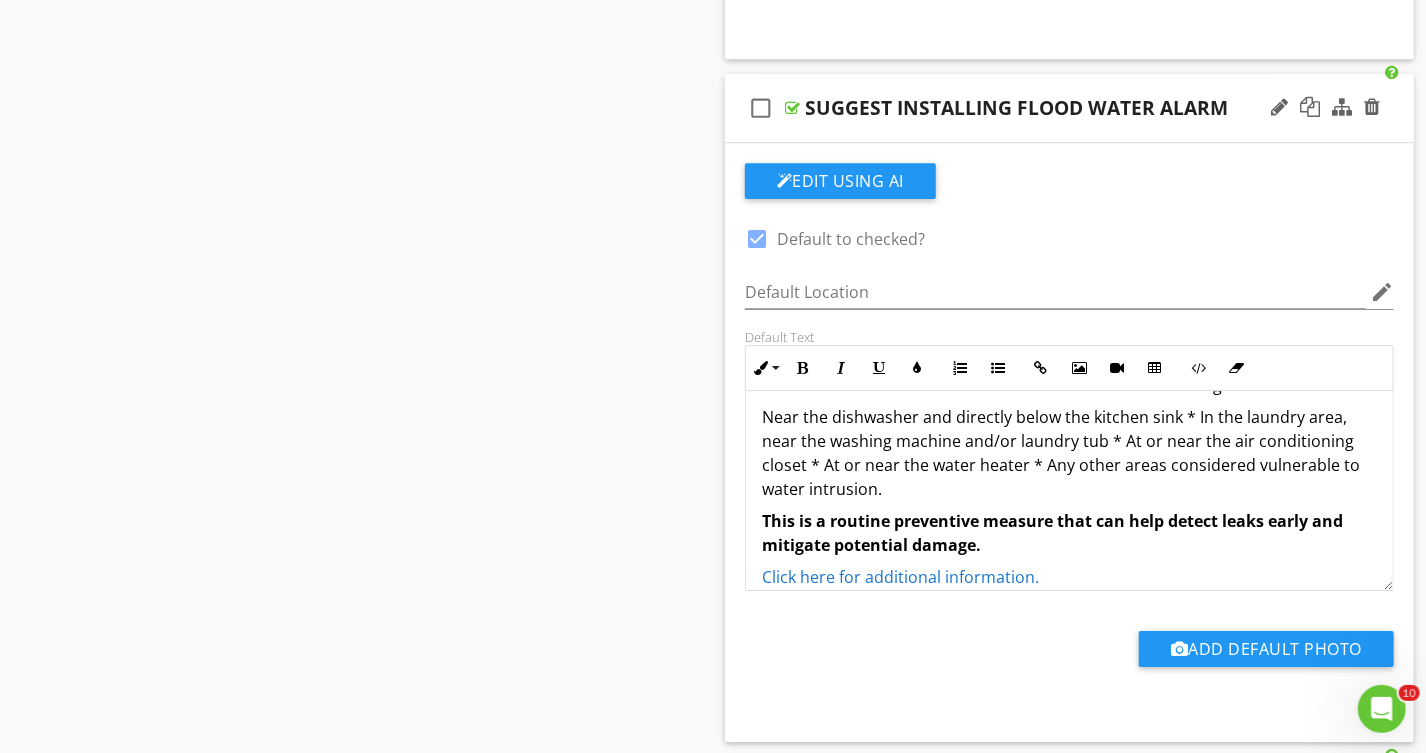 scroll, scrollTop: 80, scrollLeft: 0, axis: vertical 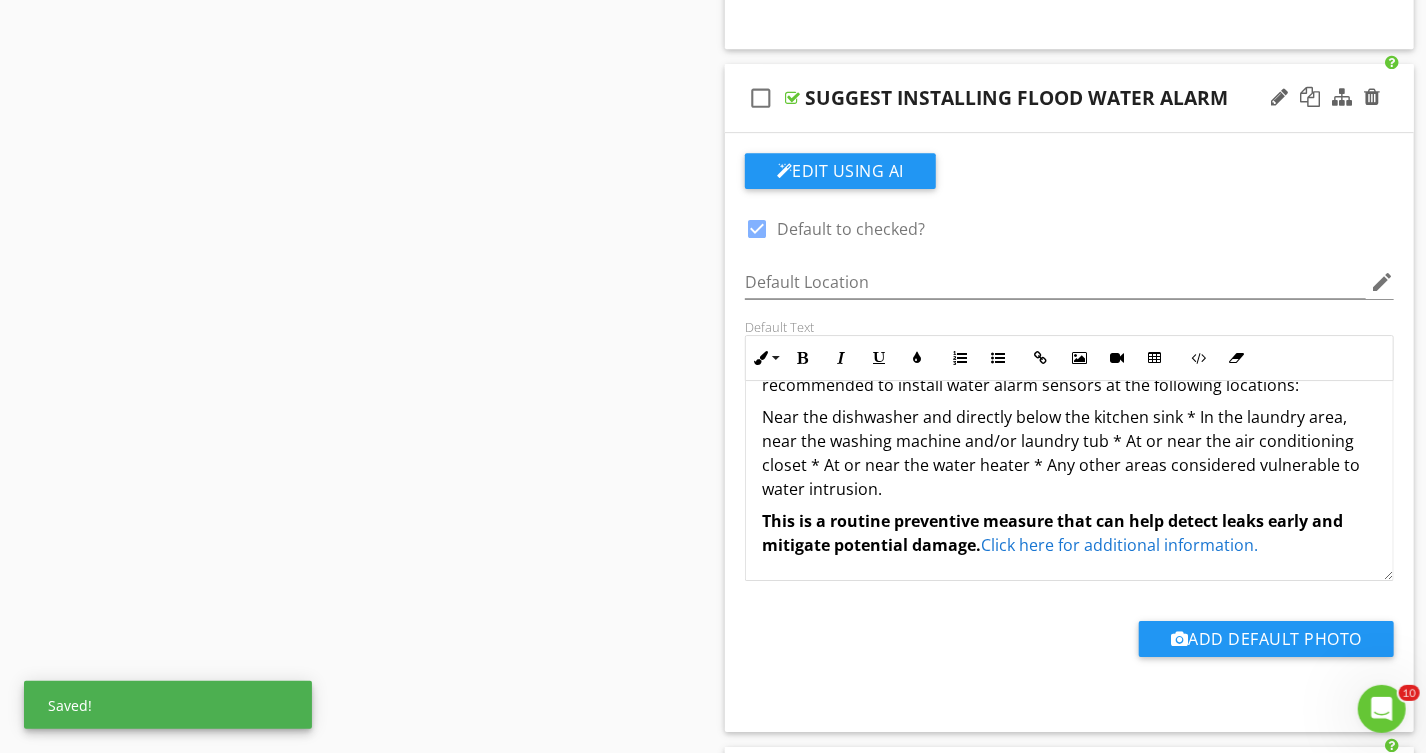 type 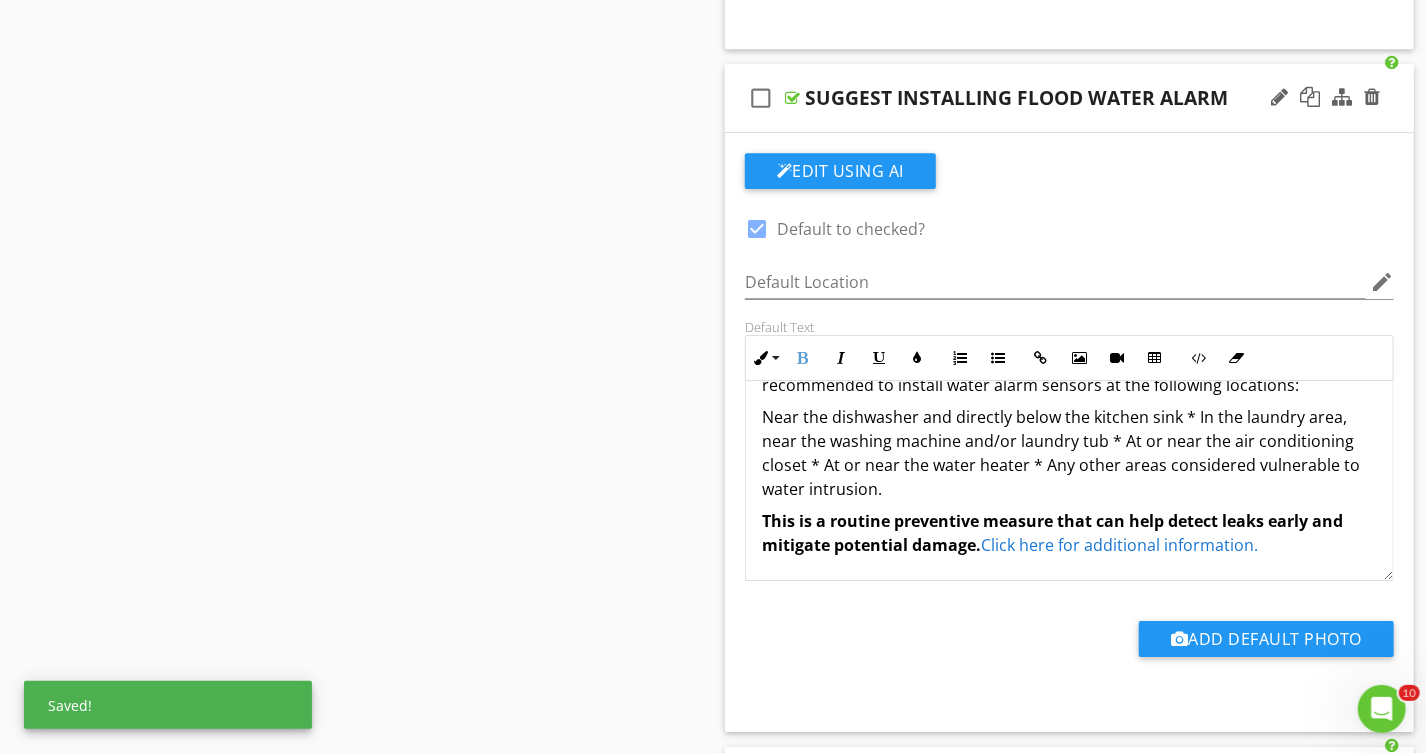 click on "This is a routine preventive measure that can help detect leaks early and mitigate potential damage.  Click here for additional information." at bounding box center (1069, 533) 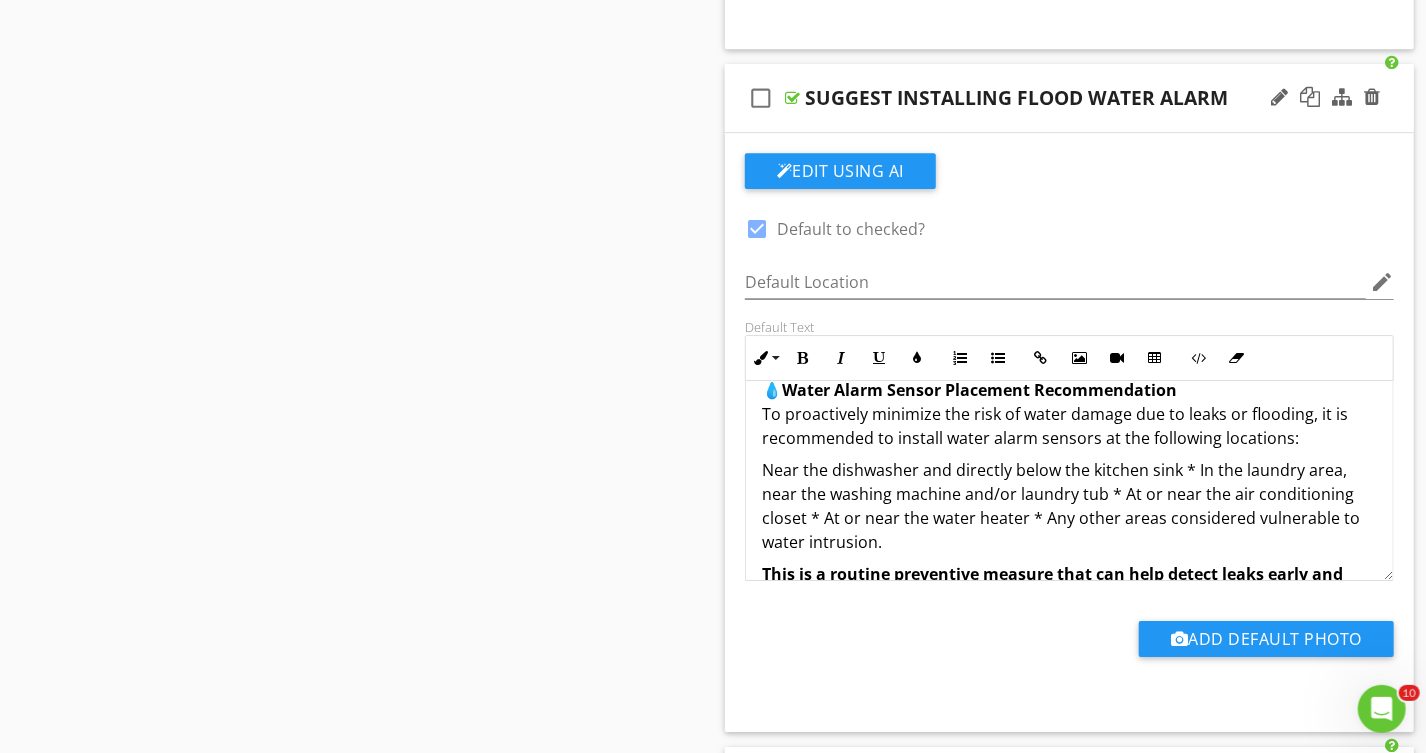 scroll, scrollTop: 0, scrollLeft: 0, axis: both 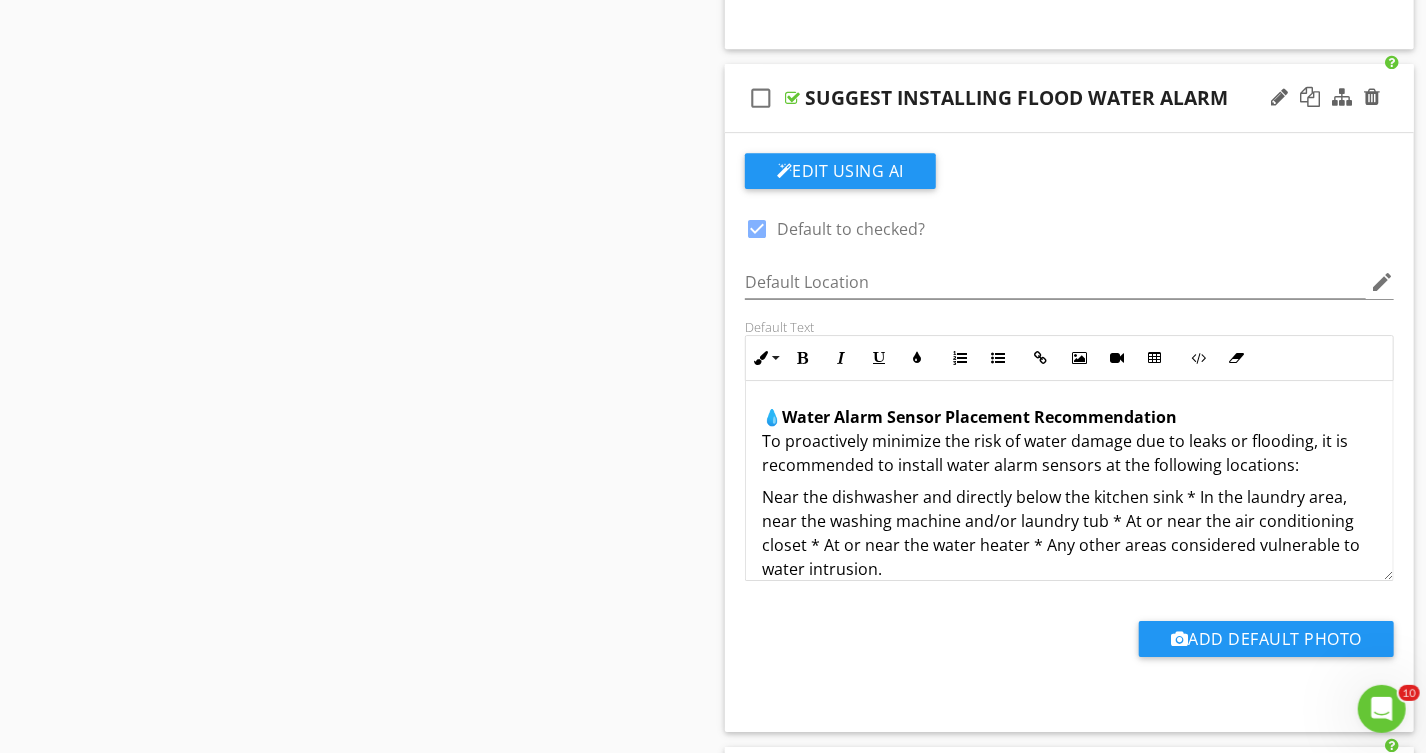 click on "Near the dishwasher and directly below the kitchen sink * In the laundry area, near the washing machine and/or laundry tub * At or near the air conditioning closet * At or near the water heater * Any other areas considered vulnerable to water intrusion." at bounding box center [1069, 533] 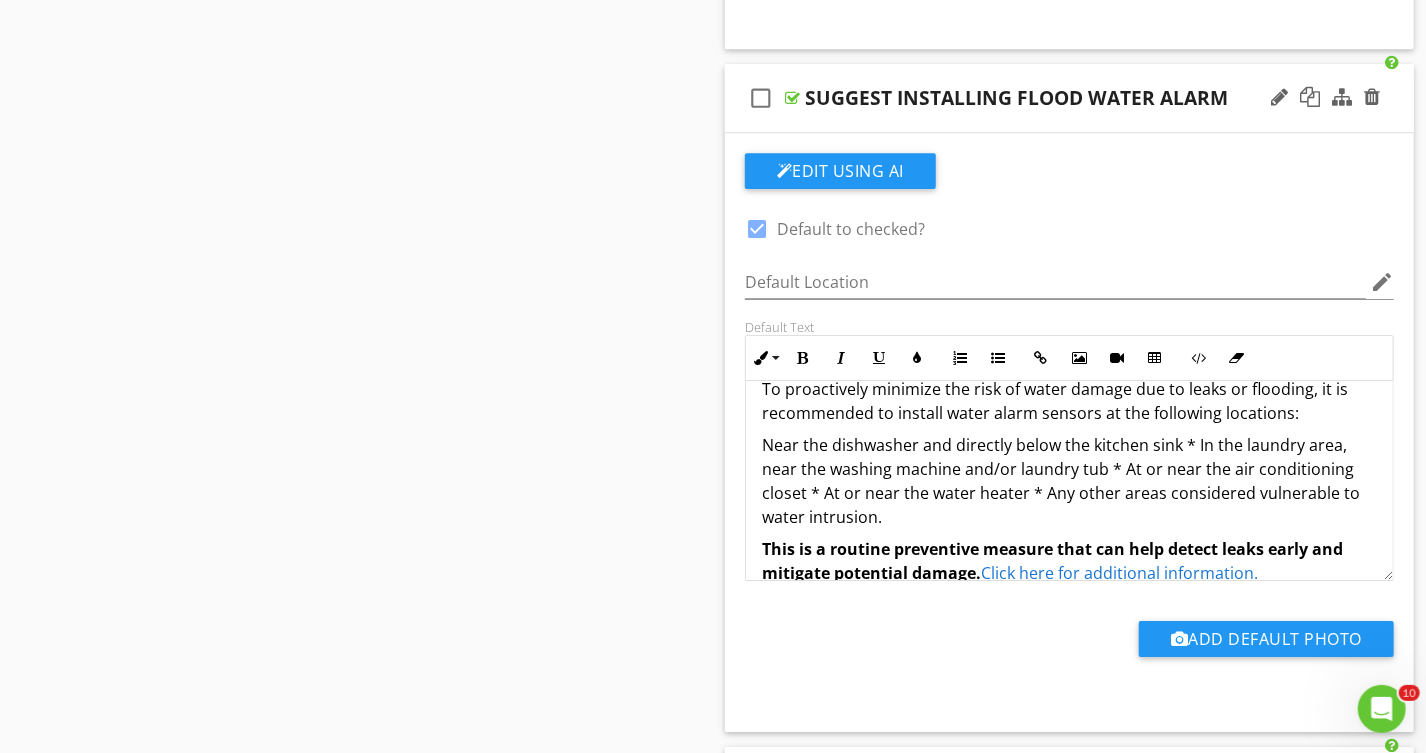scroll, scrollTop: 80, scrollLeft: 0, axis: vertical 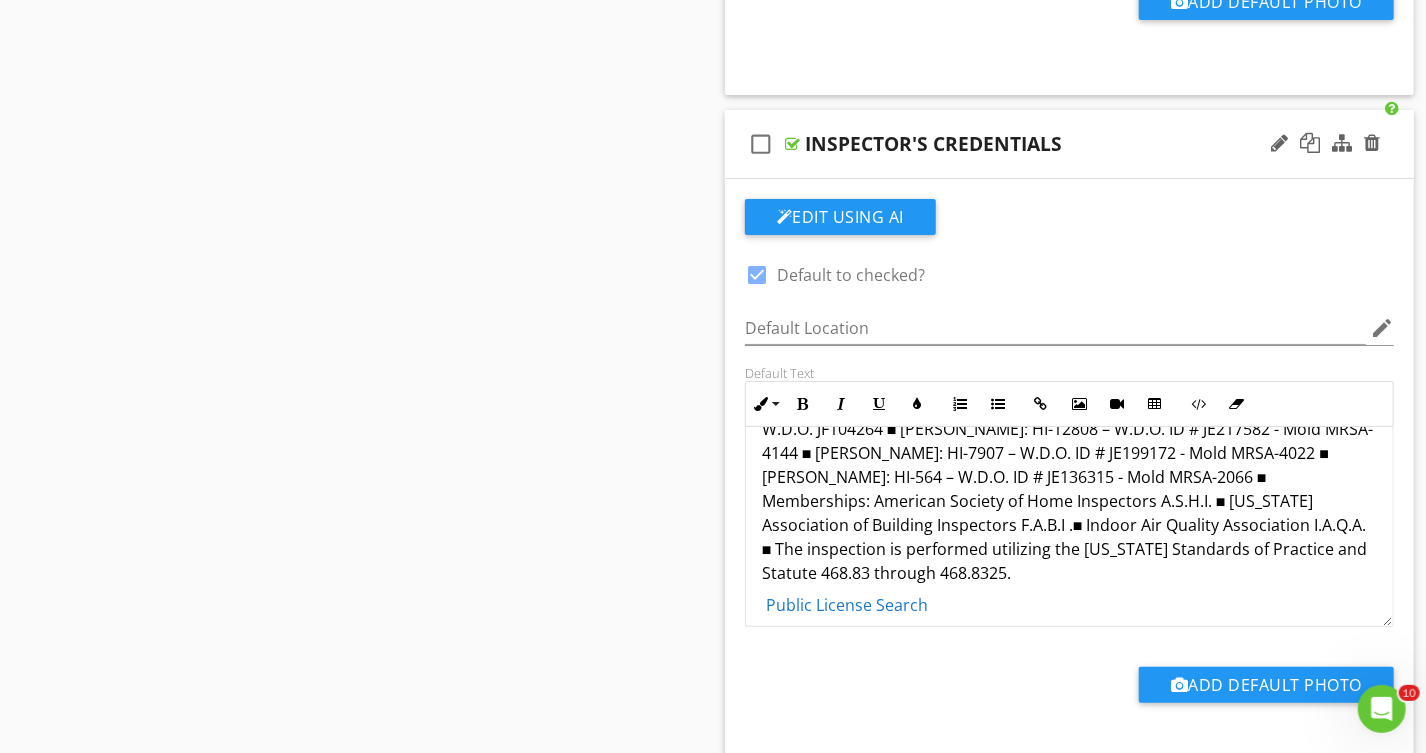 drag, startPoint x: 1070, startPoint y: 524, endPoint x: 1090, endPoint y: 567, distance: 47.423622 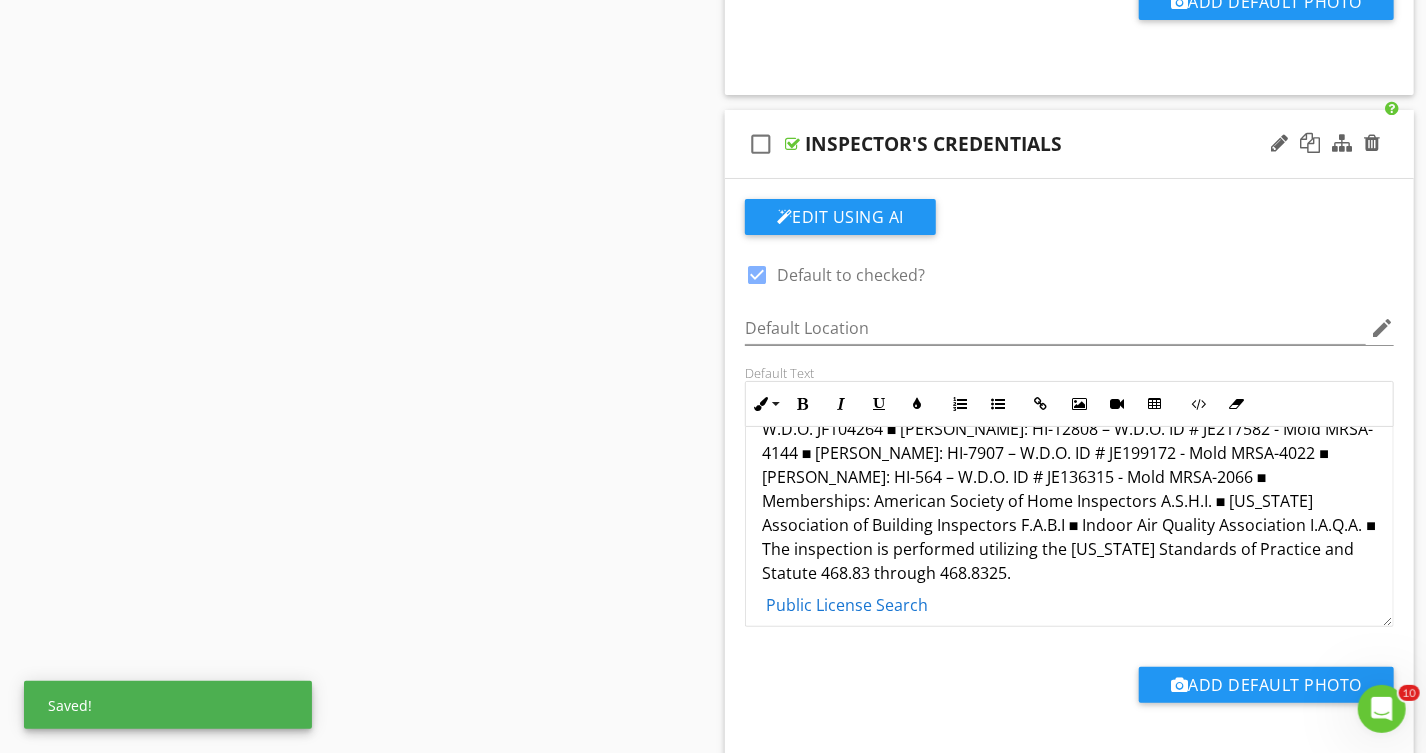 drag, startPoint x: 1058, startPoint y: 527, endPoint x: 1060, endPoint y: 559, distance: 32.06244 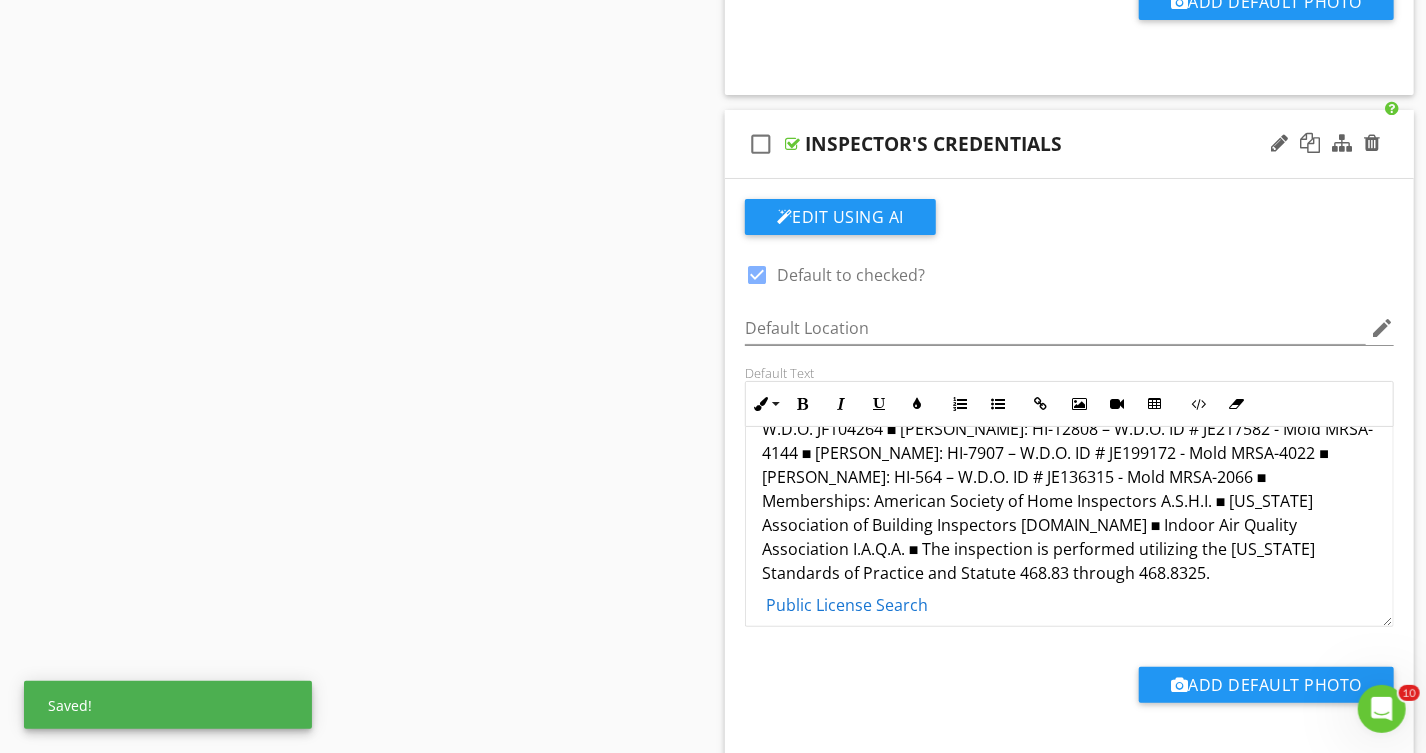 click on "Inspector Licenses: [PERSON_NAME]: CGC-1516809 - HI-137 - Mold MRSA-51 – W.D.O. JF104264 ■ [PERSON_NAME]: HI-12808 – W.D.O. ID # JE217582 - Mold MRSA-4144 ■ [PERSON_NAME]: HI-7907 – W.D.O. ID # JE199172 - Mold MRSA-4022 ■ [PERSON_NAME]: HI-564 – W.D.O. ID # JE136315 - Mold MRSA-2066 ■ Memberships: American Society of Home Inspectors A.S.H.I. ■ [US_STATE] Association of Building Inspectors [DOMAIN_NAME] ■ Indoor Air Quality Association I.A.Q.A. ■ The inspection is performed utilizing the [US_STATE] Standards of Practice and Statute 468.83 through 468.8325." at bounding box center (1068, 489) 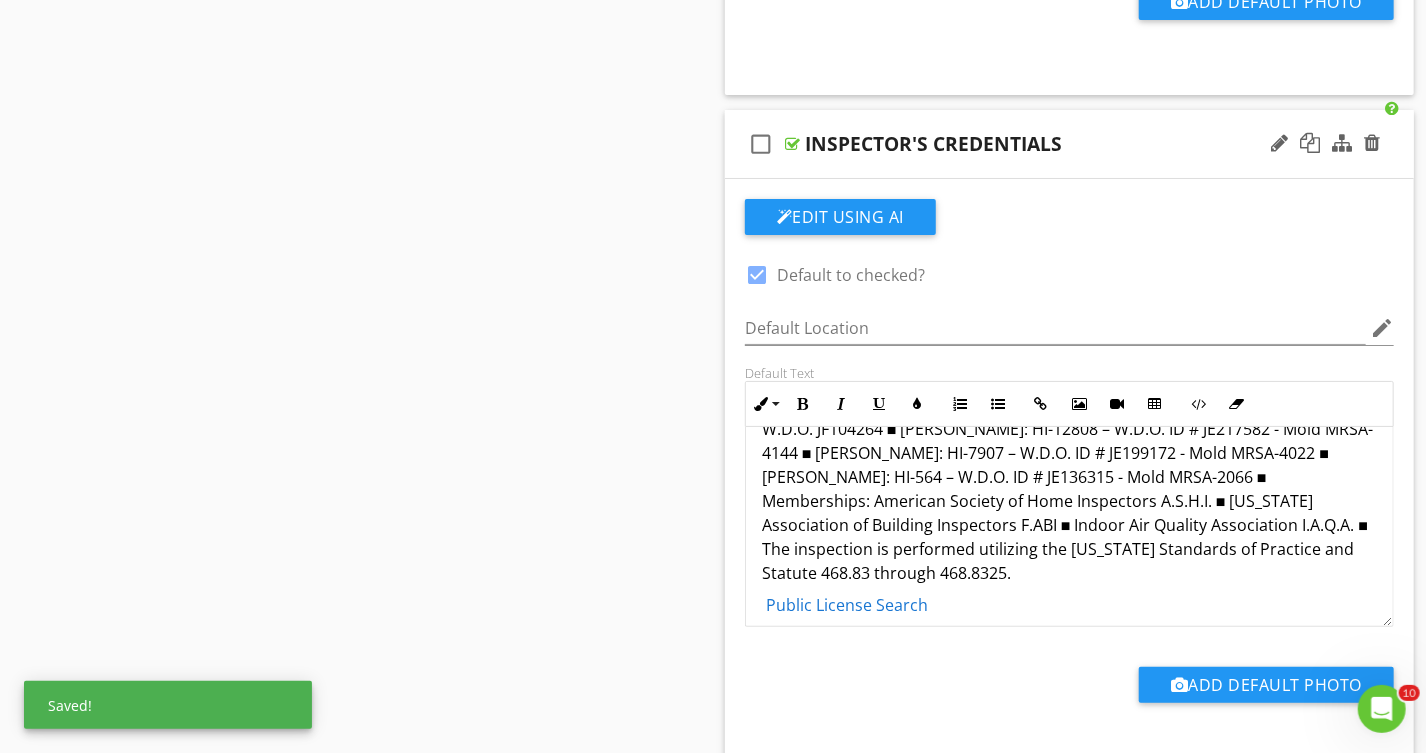 drag, startPoint x: 1032, startPoint y: 522, endPoint x: 1041, endPoint y: 552, distance: 31.320919 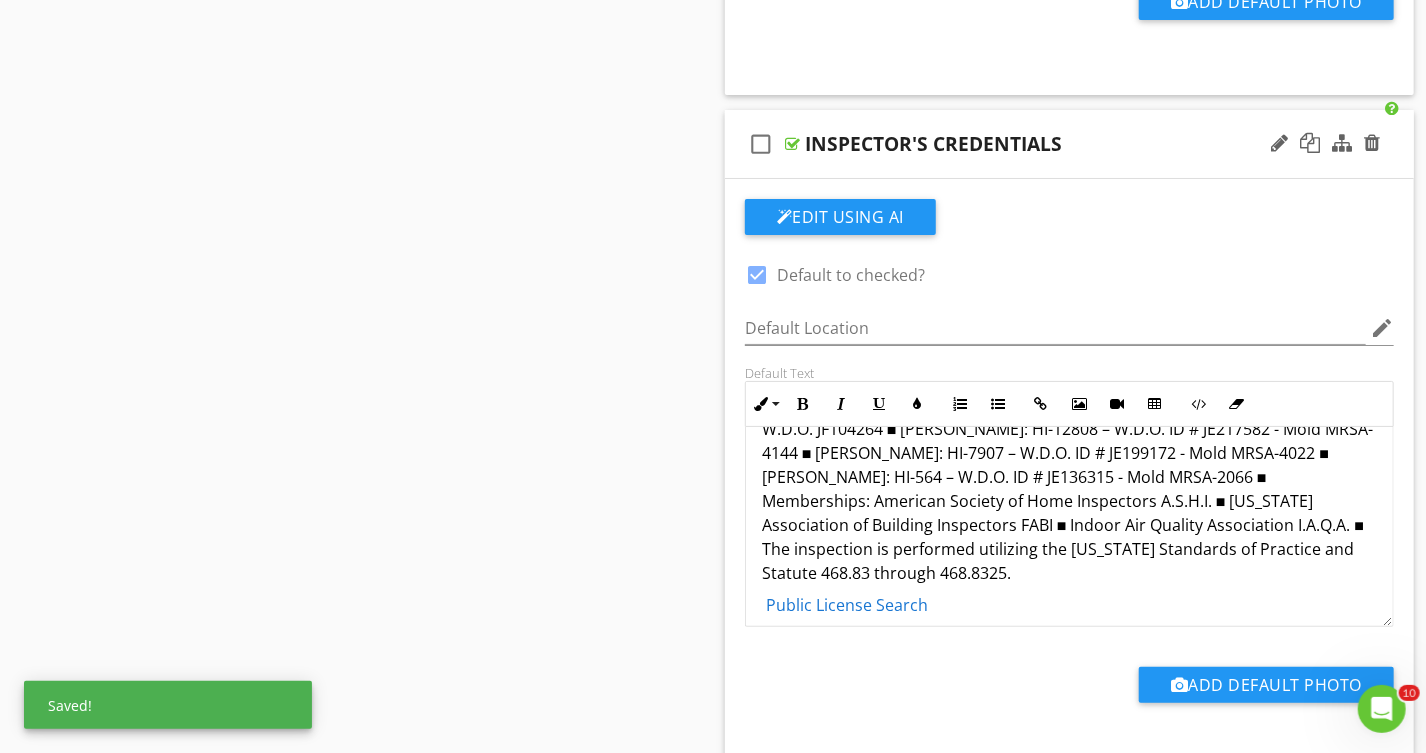 click on "Inspector Licenses: [PERSON_NAME]: CGC-1516809 - HI-137 - Mold MRSA-51 – W.D.O. JF104264 ■ [PERSON_NAME]: HI-12808 – W.D.O. ID # JE217582 - Mold MRSA-4144 ■ [PERSON_NAME]: HI-7907 – W.D.O. ID # JE199172 - Mold MRSA-4022 ■ [PERSON_NAME]: HI-564 – W.D.O. ID # JE136315 - Mold MRSA-2066 ■ Memberships: American Society of Home Inspectors A.S.H.I. ■ [US_STATE] Association of Building Inspectors FABI ■ Indoor Air Quality Association I.A.Q.A. ■ The inspection is performed utilizing the [US_STATE] Standards of Practice and Statute 468.83 through 468.8325." at bounding box center [1068, 489] 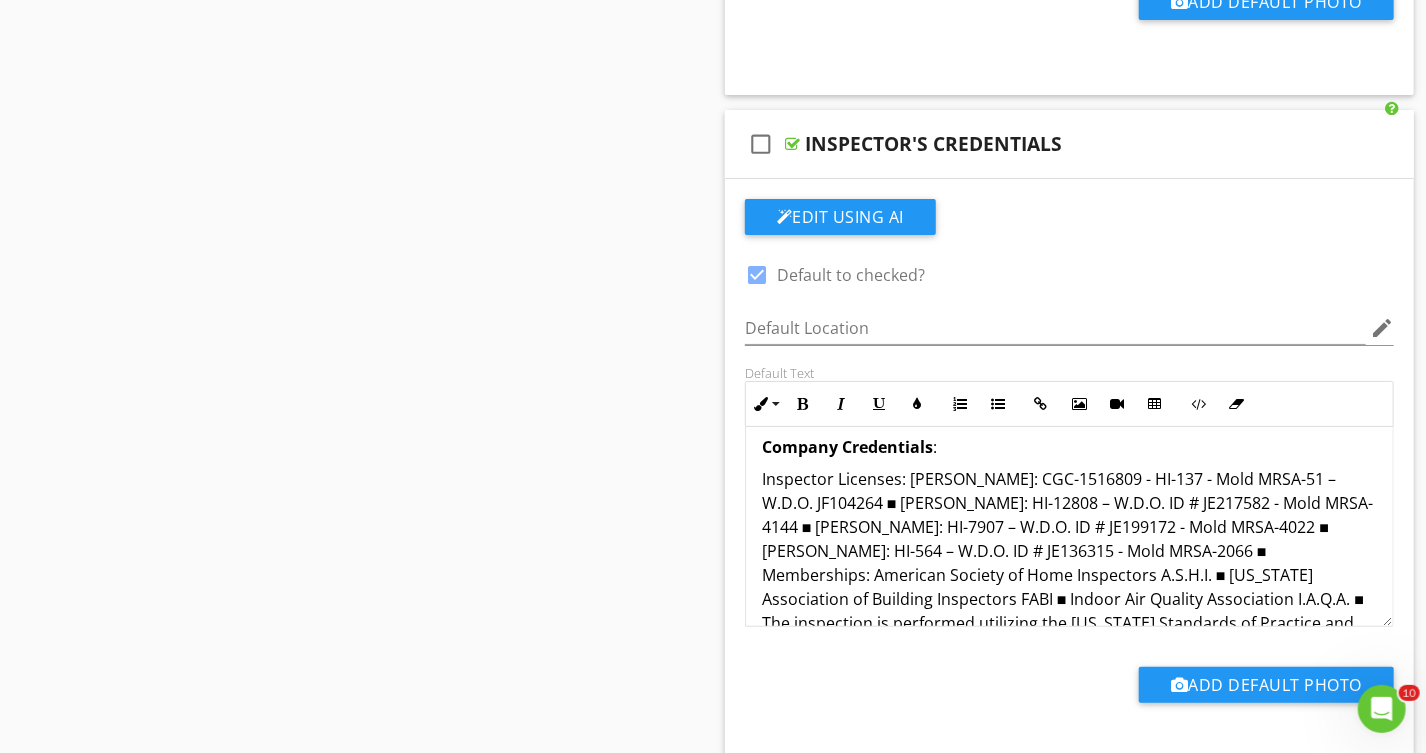 scroll, scrollTop: 0, scrollLeft: 0, axis: both 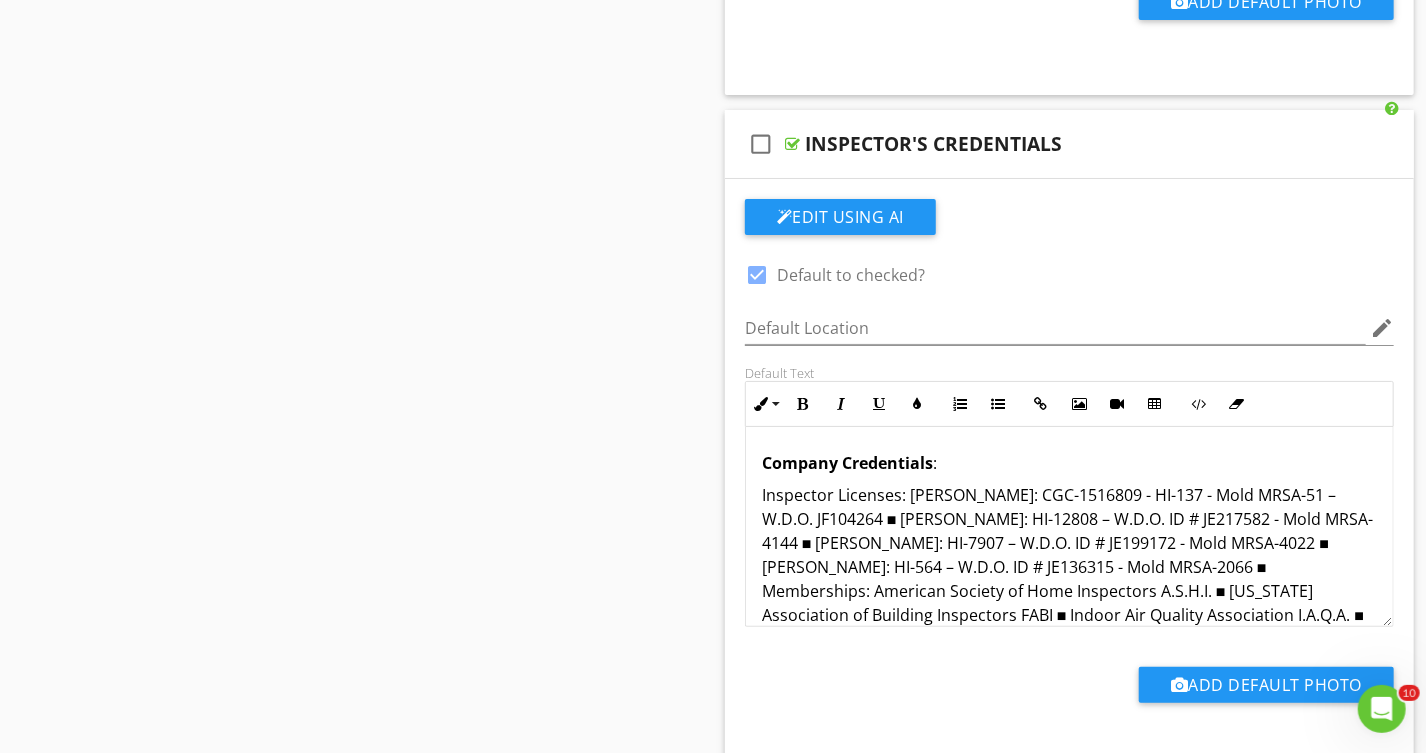 drag, startPoint x: 1026, startPoint y: 569, endPoint x: 720, endPoint y: 428, distance: 336.92285 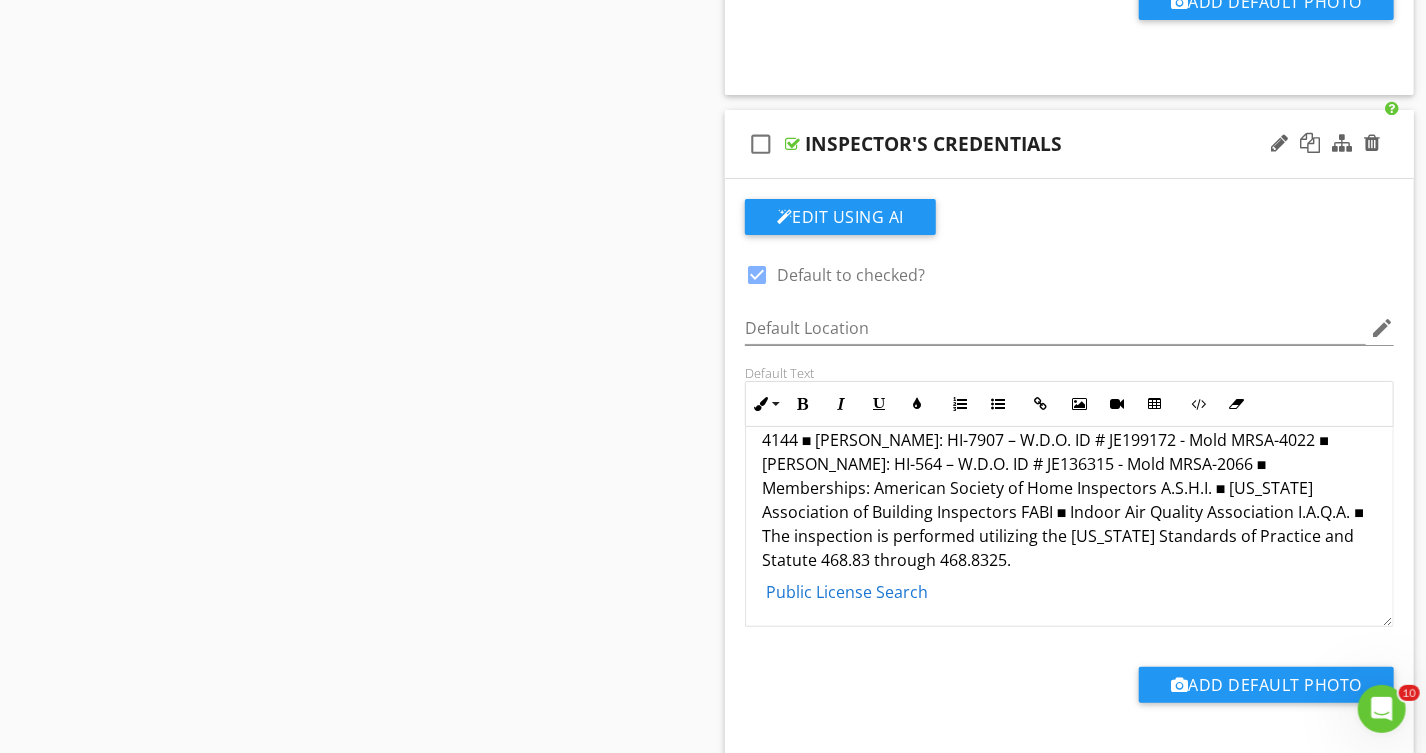 scroll, scrollTop: 104, scrollLeft: 0, axis: vertical 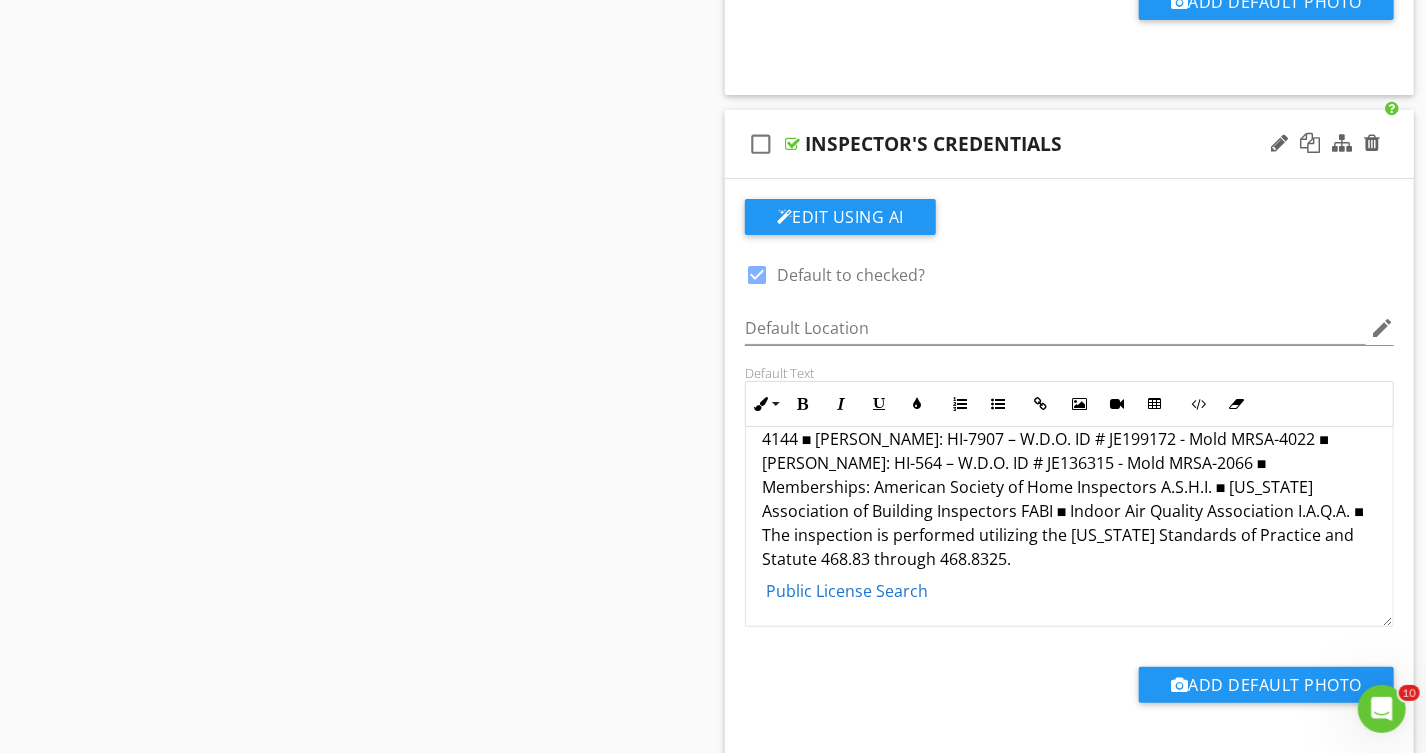 click on "Company Credentials :  Inspector Licenses: [PERSON_NAME]: CGC-1516809 - HI-137 - Mold MRSA-51 – W.D.O. JF104264 ■ [PERSON_NAME]: HI-12808 – W.D.O. ID # JE217582 - Mold MRSA-4144 ■ [PERSON_NAME]: HI-7907 – W.D.O. ID # JE199172 - Mold MRSA-4022 ■ [PERSON_NAME]: HI-564 – W.D.O. ID # JE136315 - Mold MRSA-2066 ■ Memberships: American Society of Home Inspectors A.S.H.I. ■ [US_STATE] Association of Building Inspectors FABI ■ Indoor Air Quality Association I.A.Q.A. ■ The inspection is performed utilizing the [US_STATE] Standards of Practice and Statute 468.83 through 468.8325.   Public License Search" at bounding box center (1069, 475) 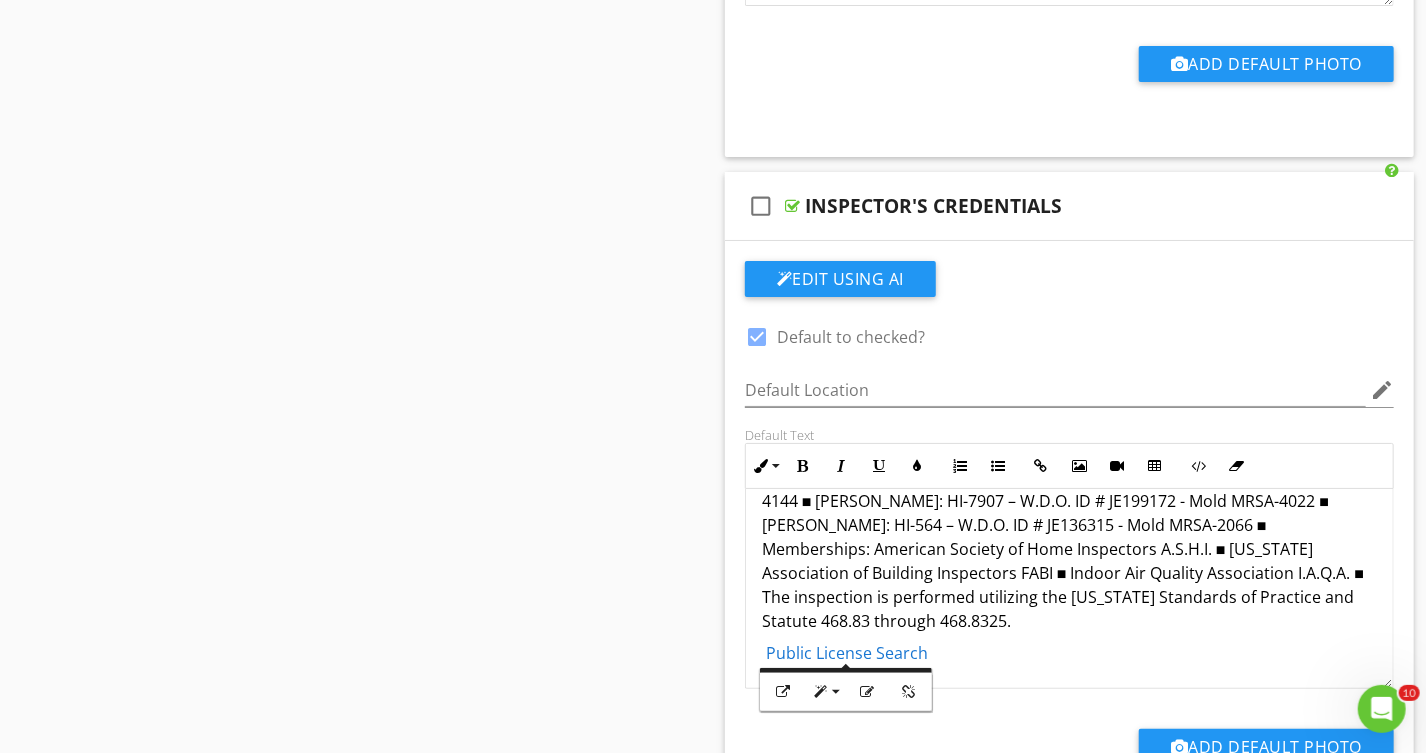 scroll, scrollTop: 7737, scrollLeft: 0, axis: vertical 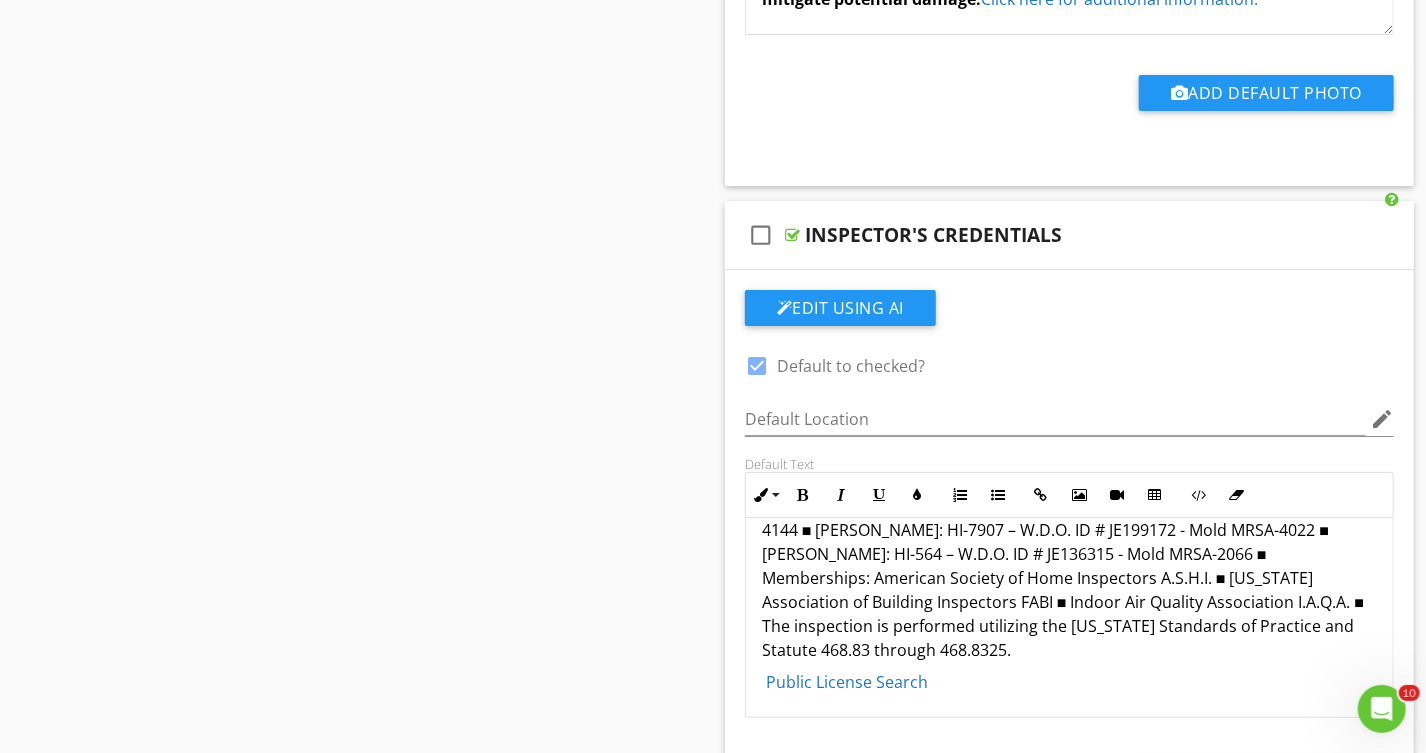 drag, startPoint x: 618, startPoint y: 611, endPoint x: 631, endPoint y: 581, distance: 32.695564 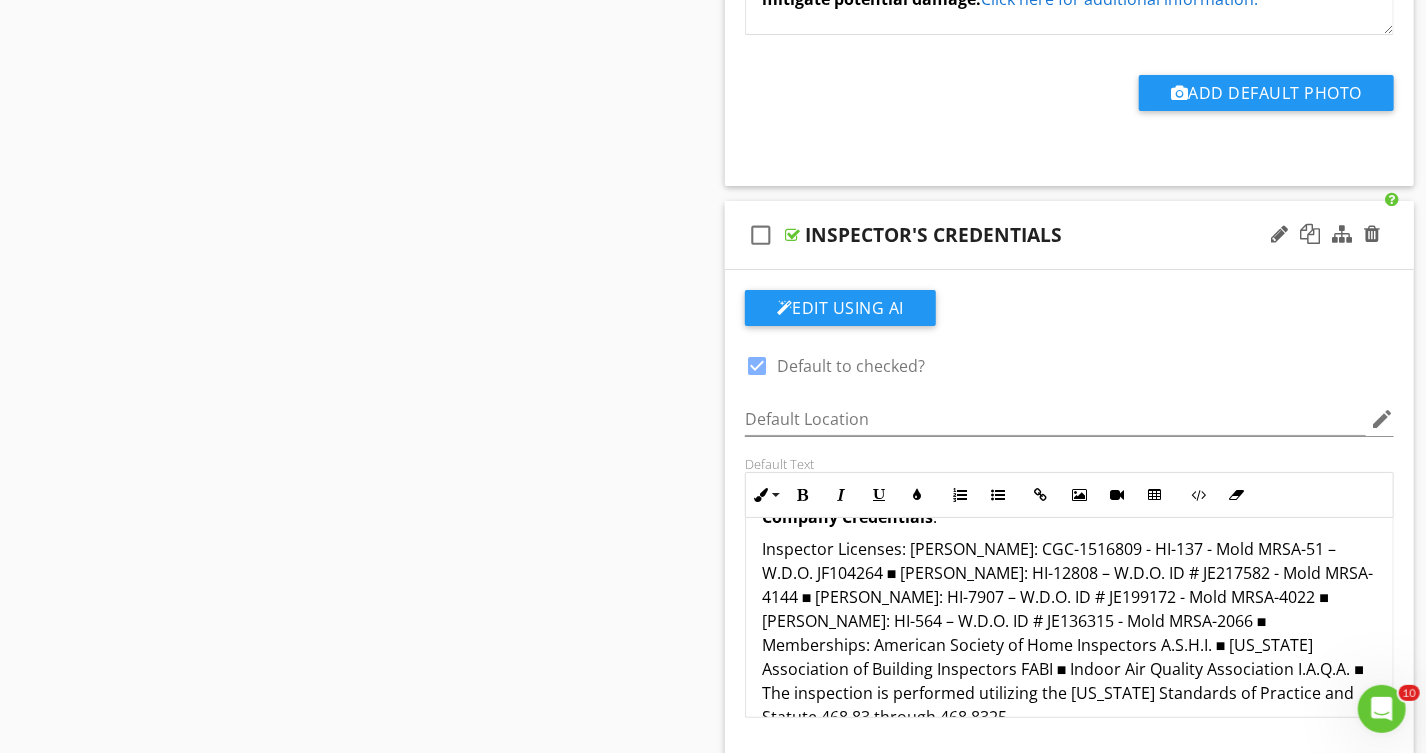 scroll, scrollTop: 31, scrollLeft: 0, axis: vertical 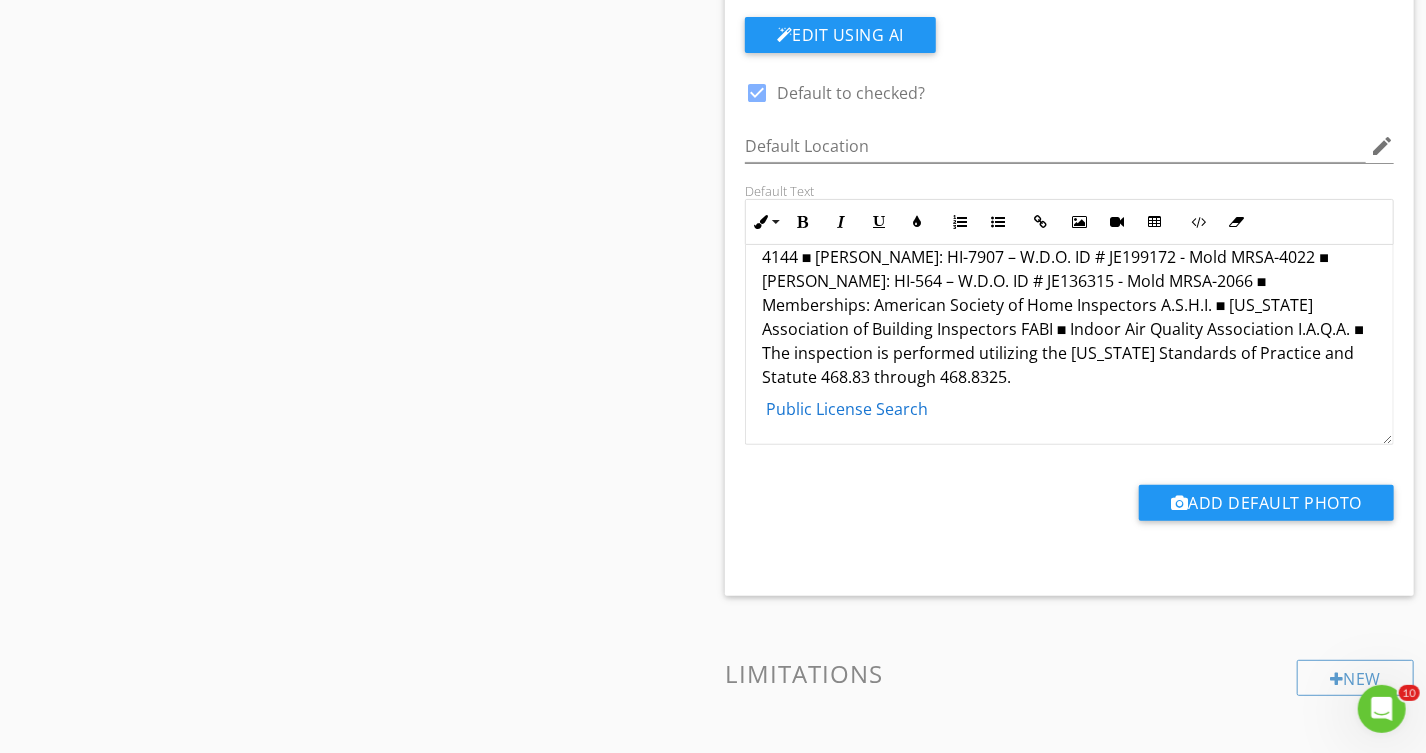 click on "Company Credentials :  Inspector Licenses: [PERSON_NAME]: CGC-1516809 - HI-137 - Mold MRSA-51 – W.D.O. JF104264 ■ [PERSON_NAME]: HI-12808 – W.D.O. ID # JE217582 - Mold MRSA-4144 ■ [PERSON_NAME]: HI-7907 – W.D.O. ID # JE199172 - Mold MRSA-4022 ■ [PERSON_NAME]: HI-564 – W.D.O. ID # JE136315 - Mold MRSA-2066 ■ Memberships: American Society of Home Inspectors A.S.H.I. ■ [US_STATE] Association of Building Inspectors FABI ■ Indoor Air Quality Association I.A.Q.A. ■ The inspection is performed utilizing the [US_STATE] Standards of Practice and Statute 468.83 through 468.8325.   Public License Search" at bounding box center (1069, 293) 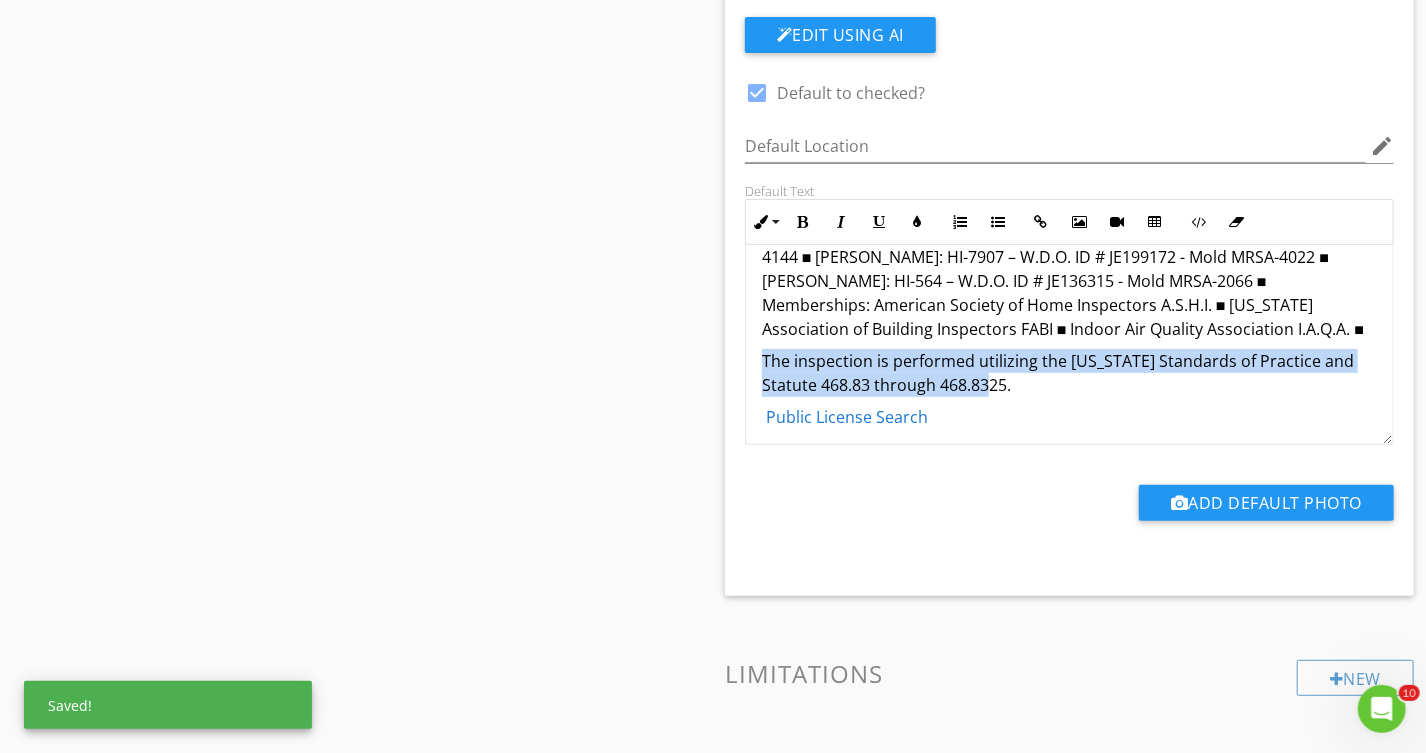drag, startPoint x: 1014, startPoint y: 401, endPoint x: 747, endPoint y: 378, distance: 267.9888 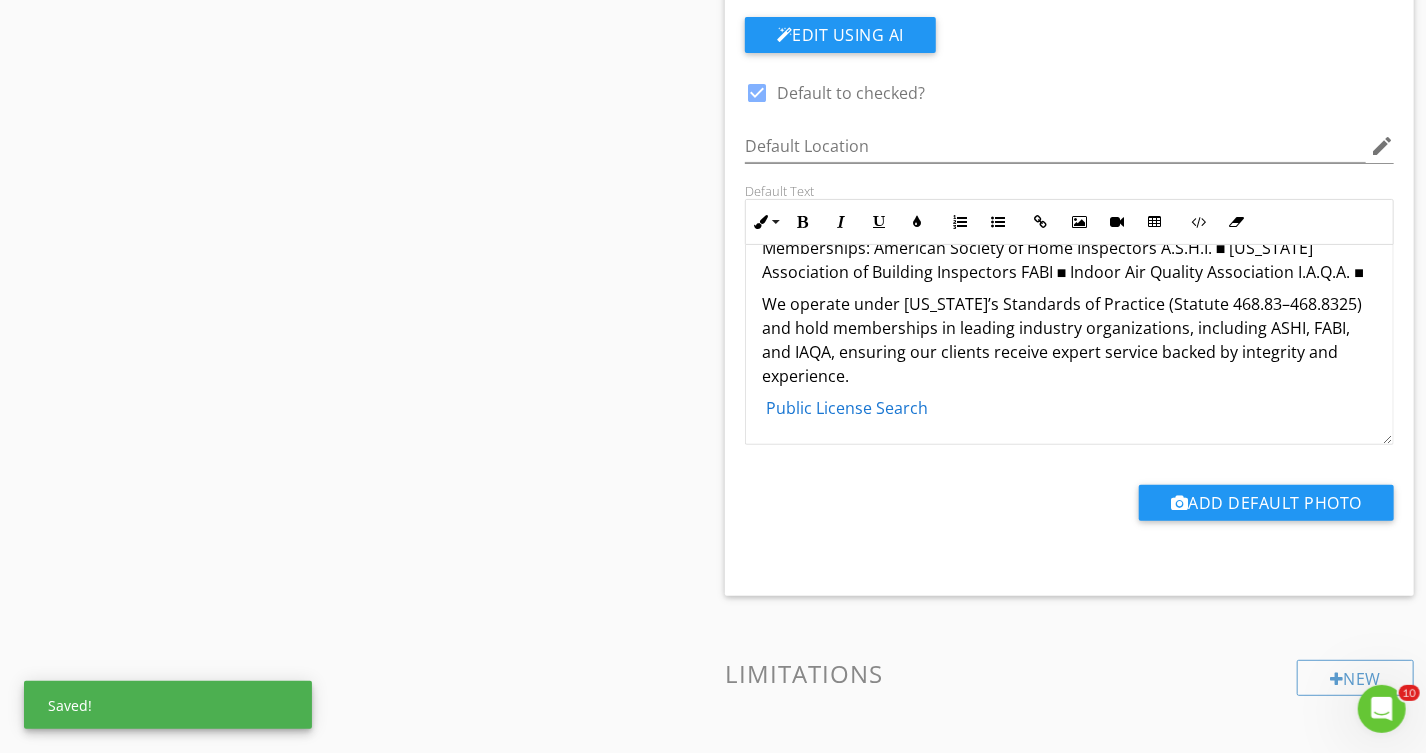 scroll, scrollTop: 184, scrollLeft: 0, axis: vertical 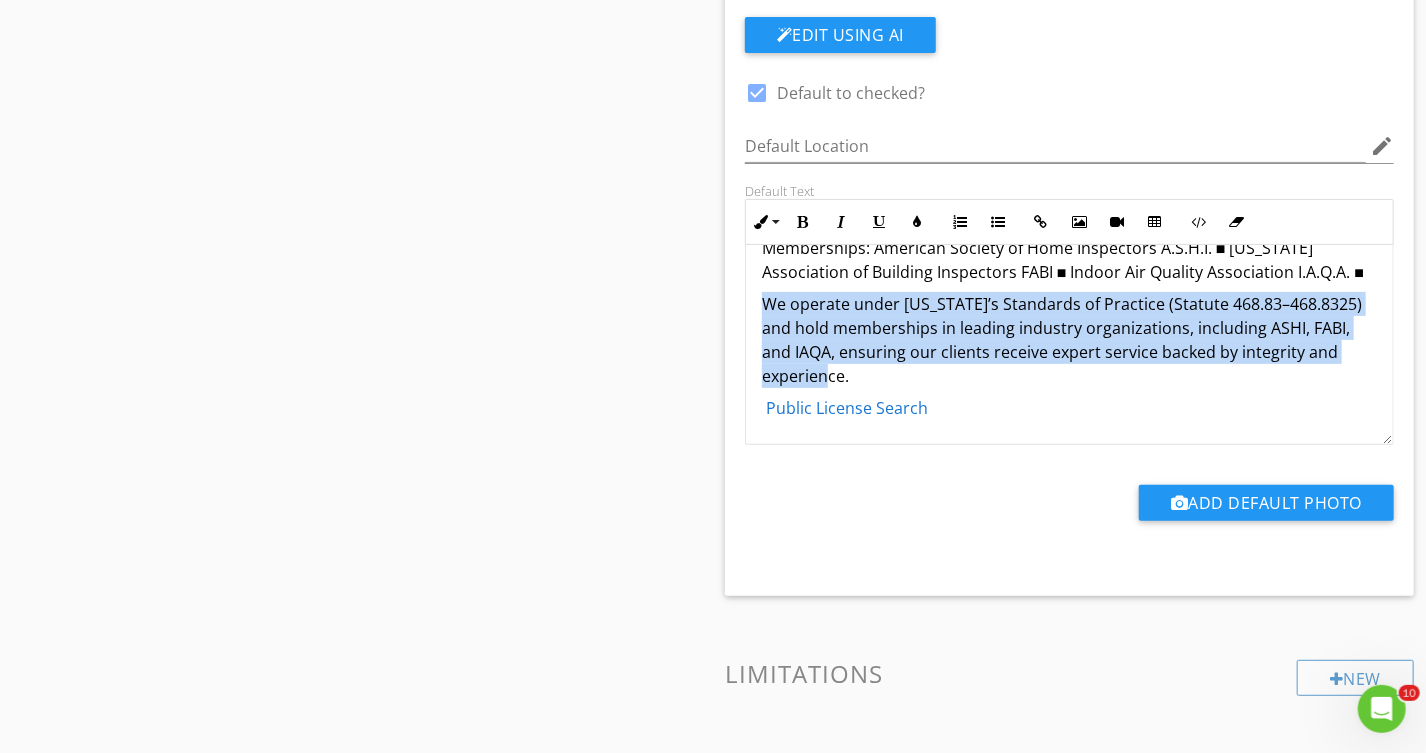drag, startPoint x: 849, startPoint y: 374, endPoint x: 753, endPoint y: 300, distance: 121.21056 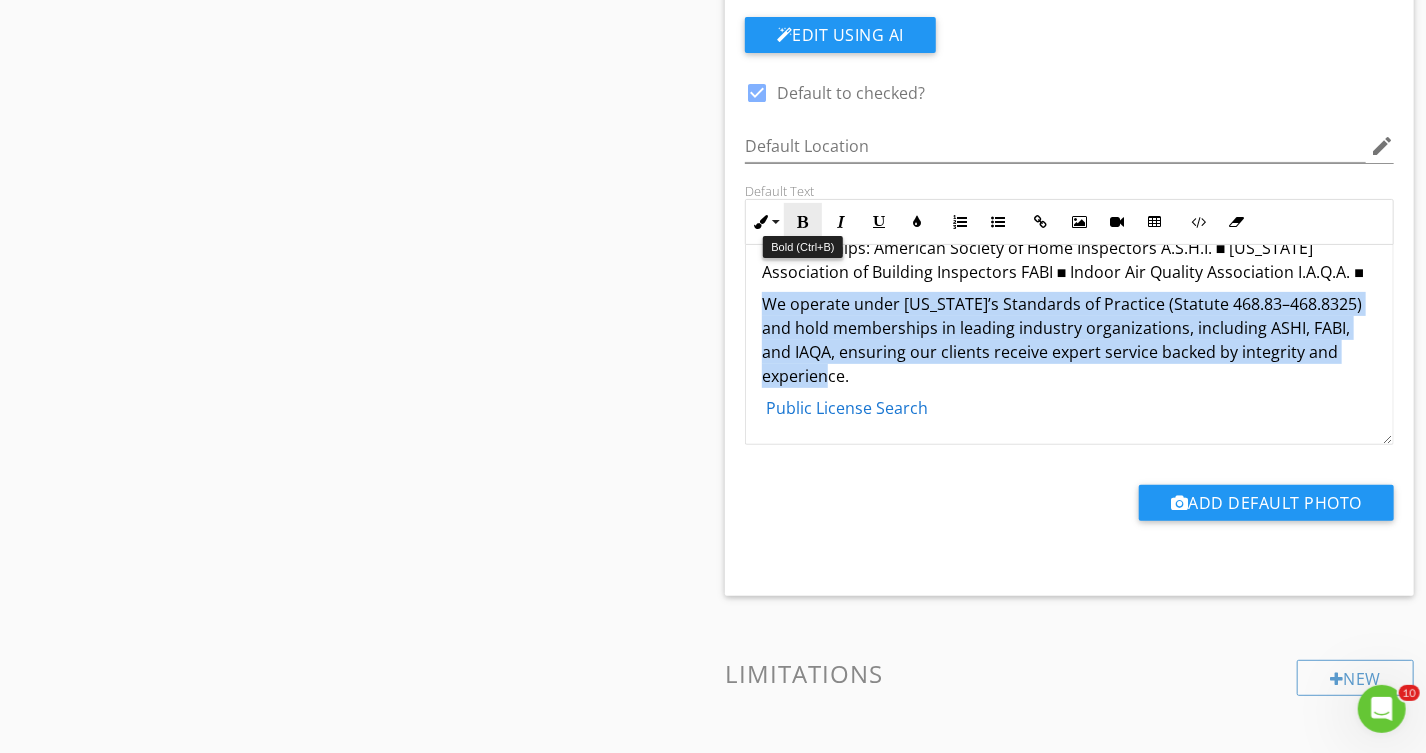 click on "Bold" at bounding box center [803, 222] 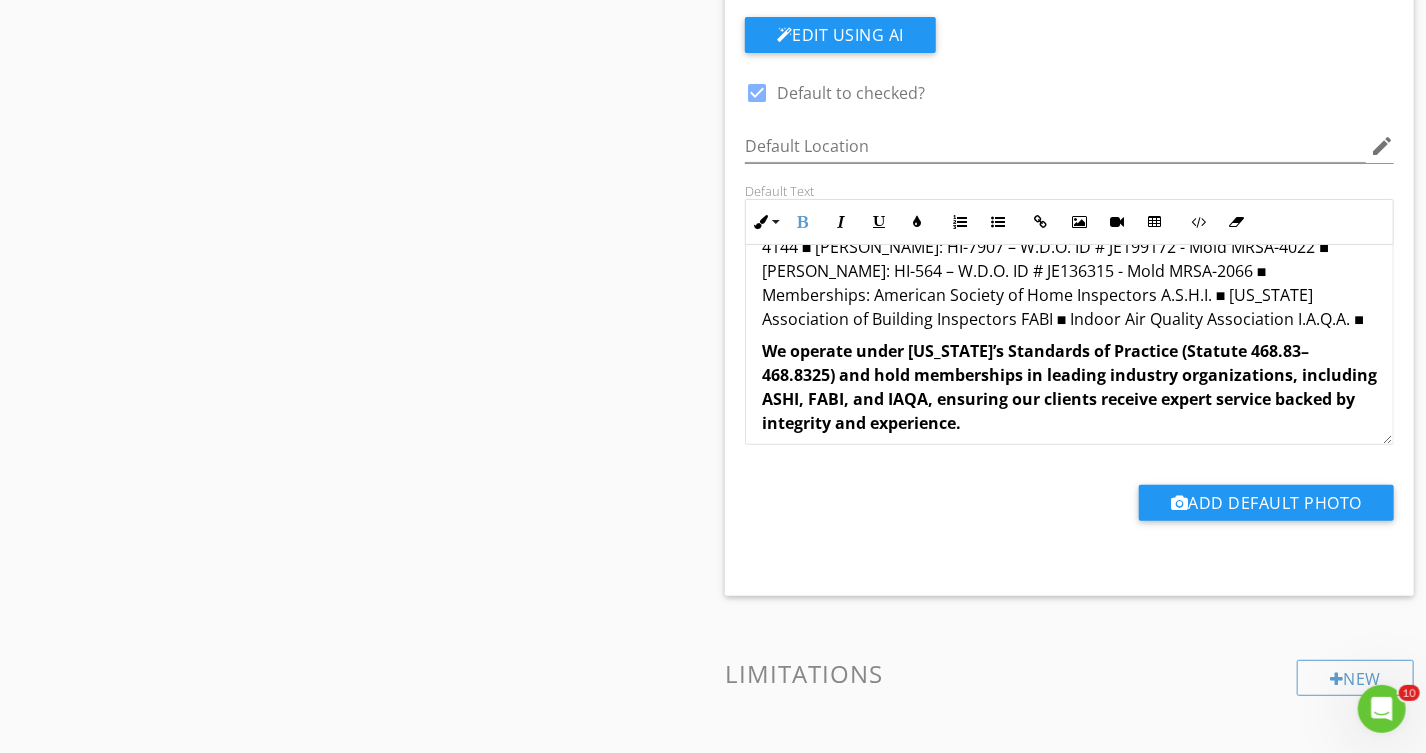 scroll, scrollTop: 93, scrollLeft: 0, axis: vertical 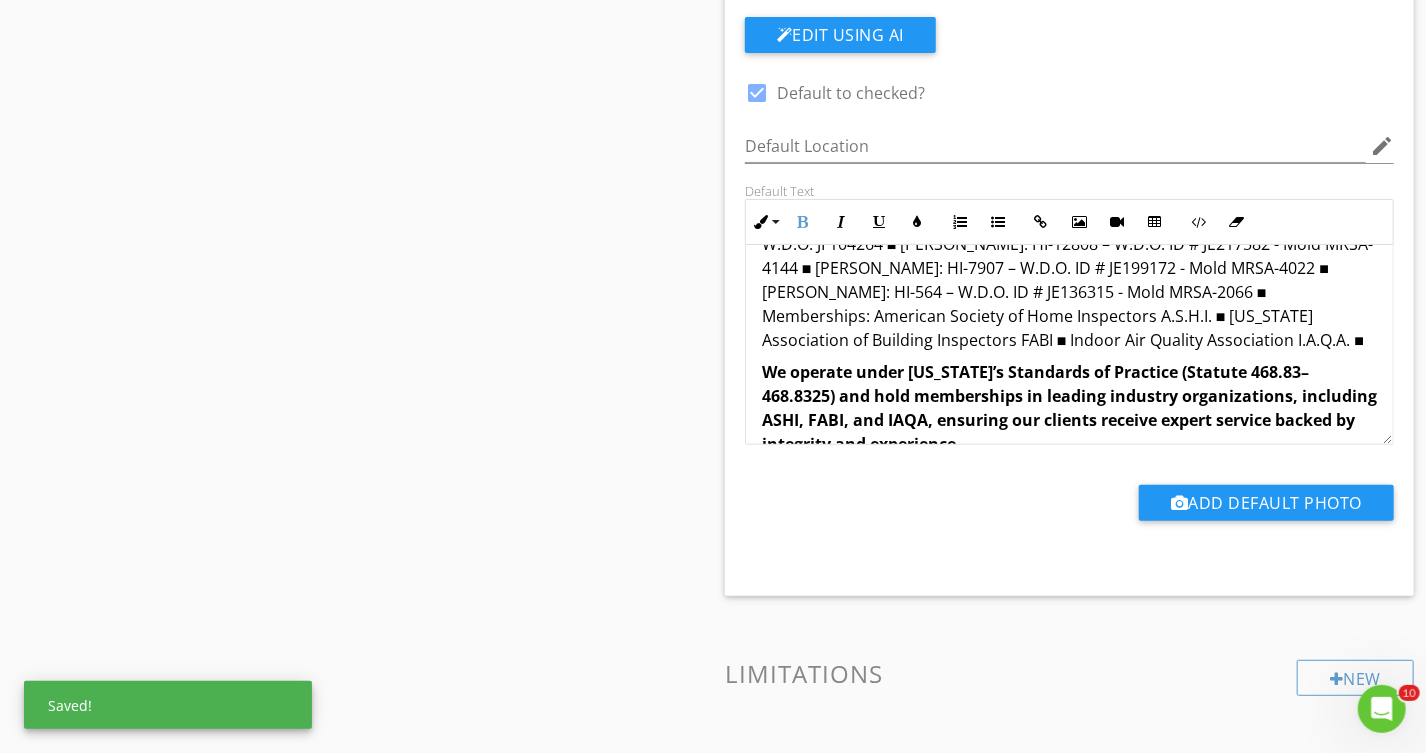 drag, startPoint x: 782, startPoint y: 355, endPoint x: 799, endPoint y: 363, distance: 18.788294 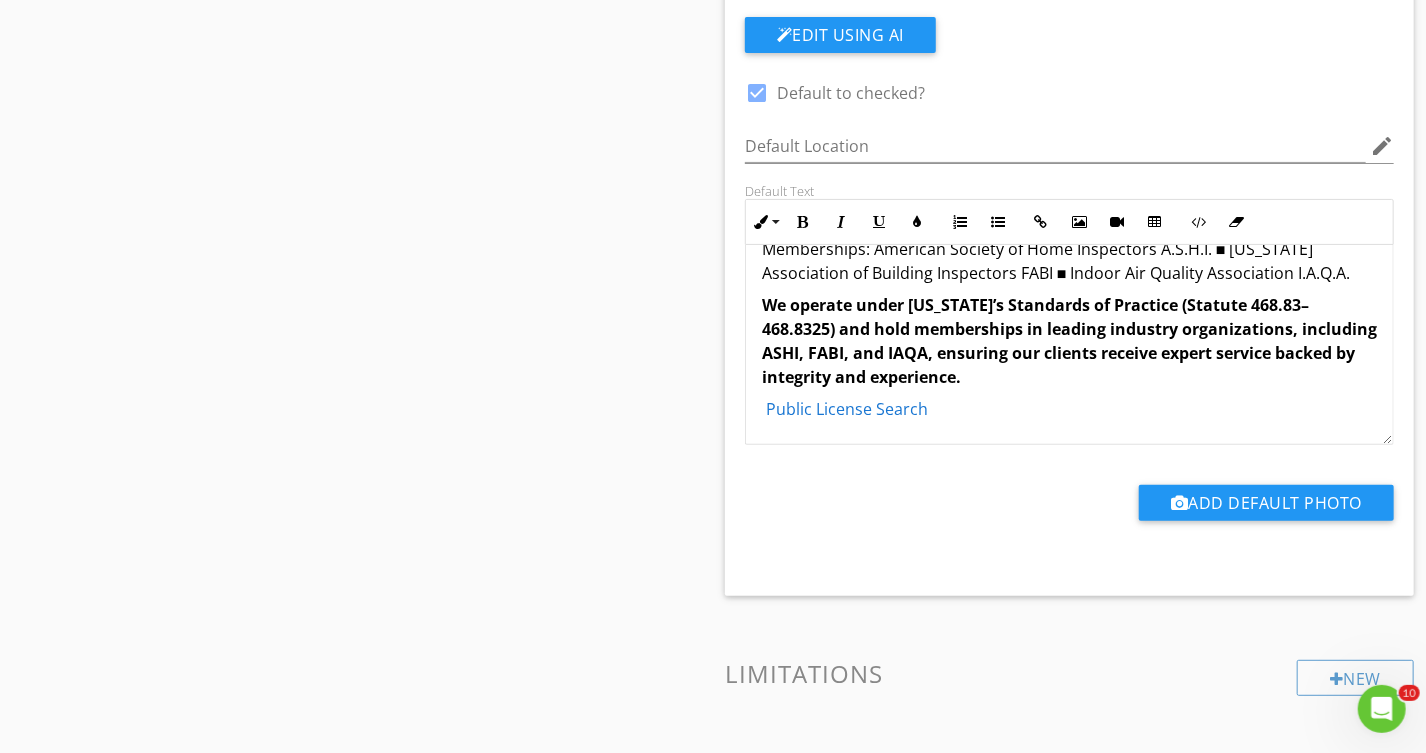 scroll, scrollTop: 70, scrollLeft: 0, axis: vertical 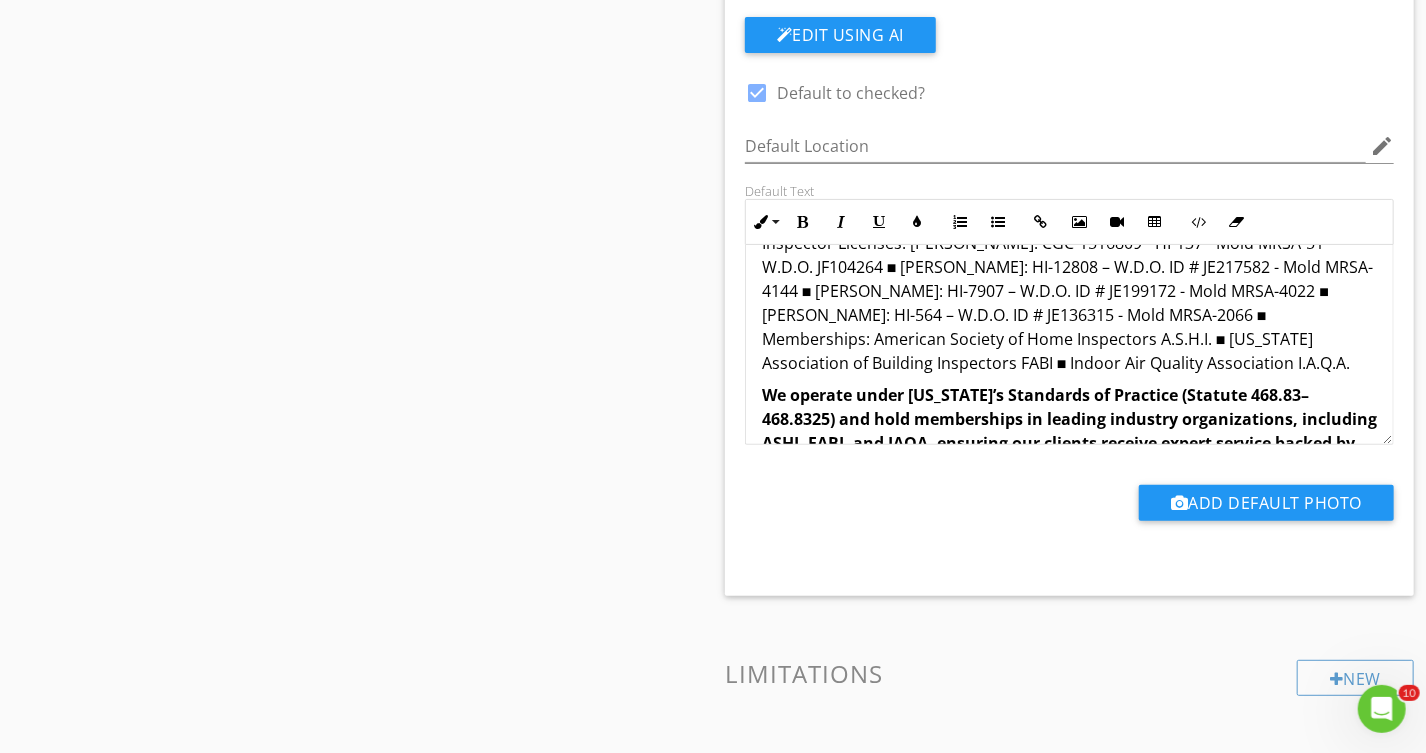 click on "Inspector Licenses: [PERSON_NAME]: CGC-1516809 - HI-137 - Mold MRSA-51 – W.D.O. JF104264 ■ [PERSON_NAME]: HI-12808 – W.D.O. ID # JE217582 - Mold MRSA-4144 ■ [PERSON_NAME]: HI-7907 – W.D.O. ID # JE199172 - Mold MRSA-4022 ■ [PERSON_NAME]: HI-564 – W.D.O. ID # JE136315 - Mold MRSA-2066 ■ Memberships: American Society of Home Inspectors A.S.H.I. ■ [US_STATE] Association of Building Inspectors FABI ■ Indoor Air Quality Association I.A.Q.A." at bounding box center [1068, 303] 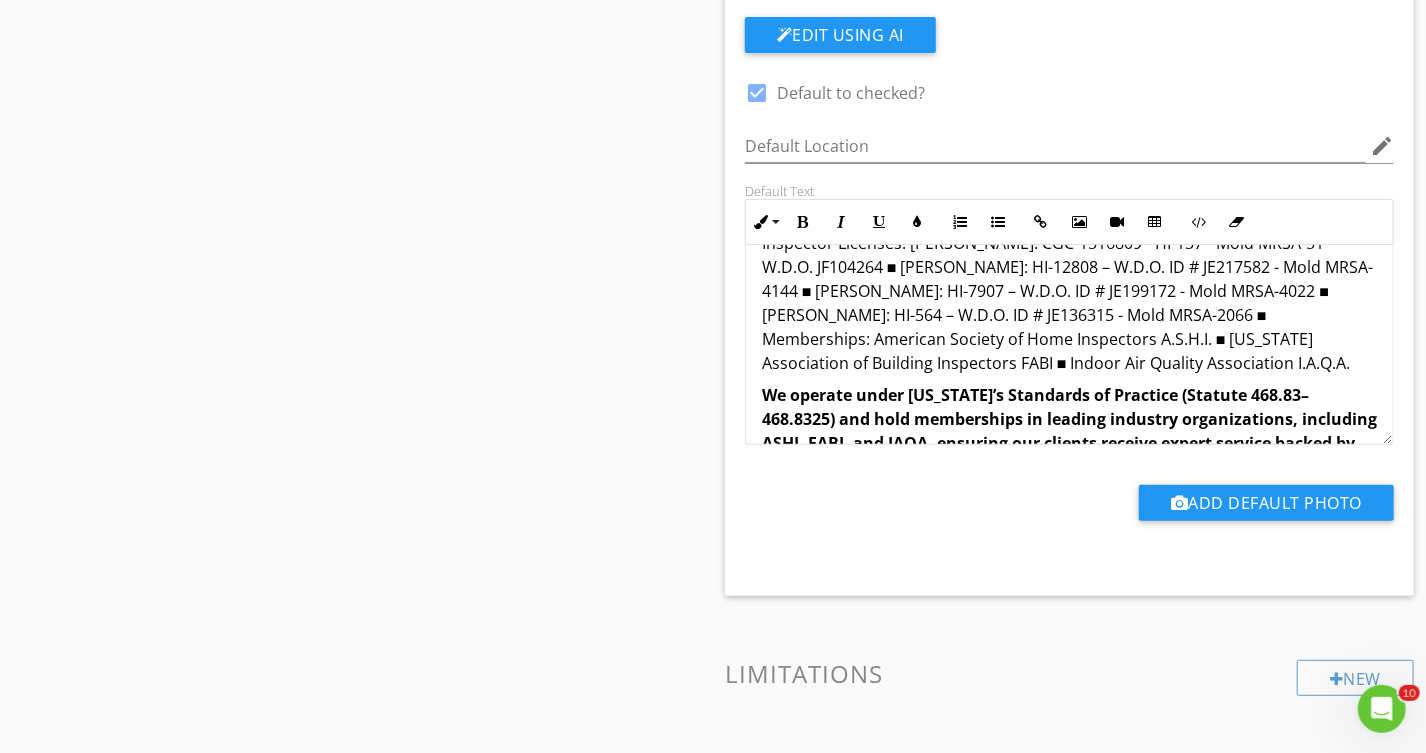 drag, startPoint x: 765, startPoint y: 329, endPoint x: 1353, endPoint y: 359, distance: 588.76483 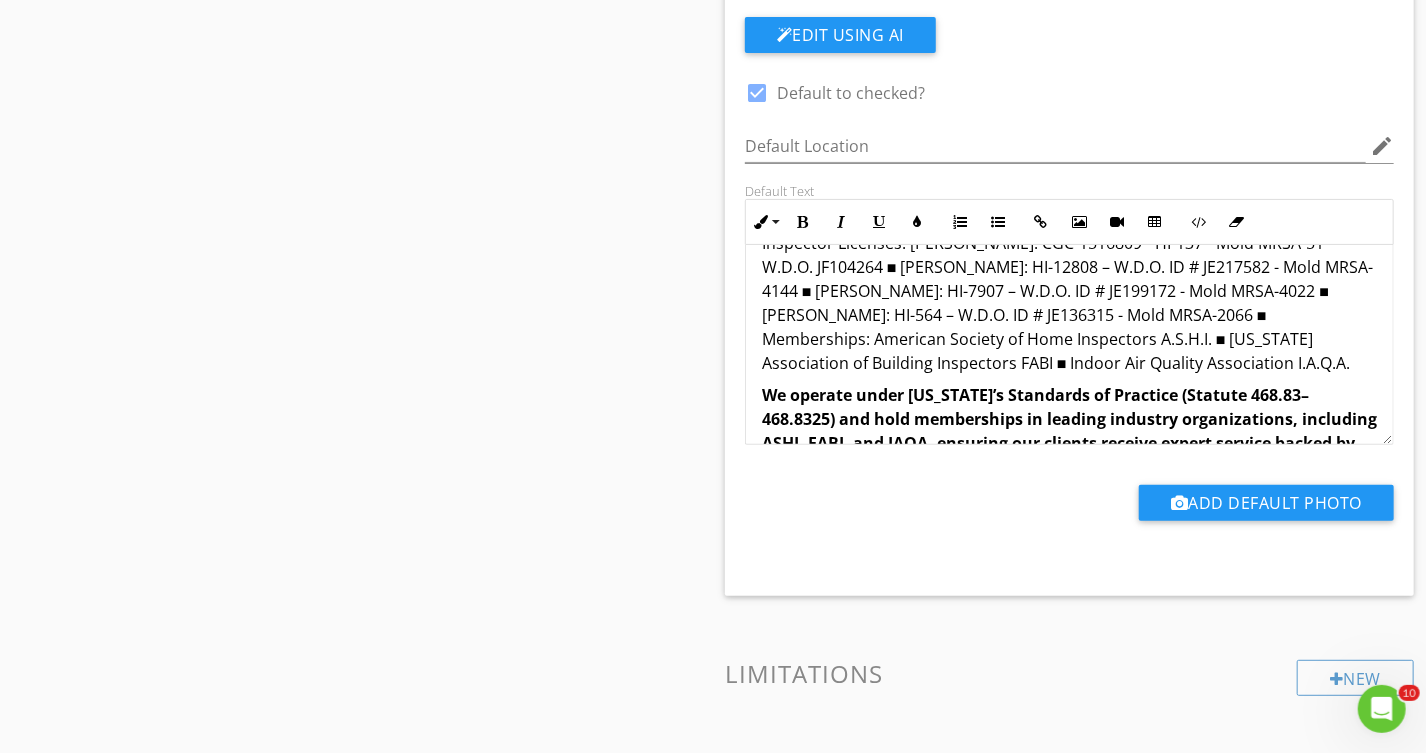 click on "Inspector Licenses: [PERSON_NAME]: CGC-1516809 - HI-137 - Mold MRSA-51 – W.D.O. JF104264 ■ [PERSON_NAME]: HI-12808 – W.D.O. ID # JE217582 - Mold MRSA-4144 ■ [PERSON_NAME]: HI-7907 – W.D.O. ID # JE199172 - Mold MRSA-4022 ■ [PERSON_NAME]: HI-564 – W.D.O. ID # JE136315 - Mold MRSA-2066 ■ Memberships: American Society of Home Inspectors A.S.H.I. ■ [US_STATE] Association of Building Inspectors FABI ■ Indoor Air Quality Association I.A.Q.A." at bounding box center (1069, 303) 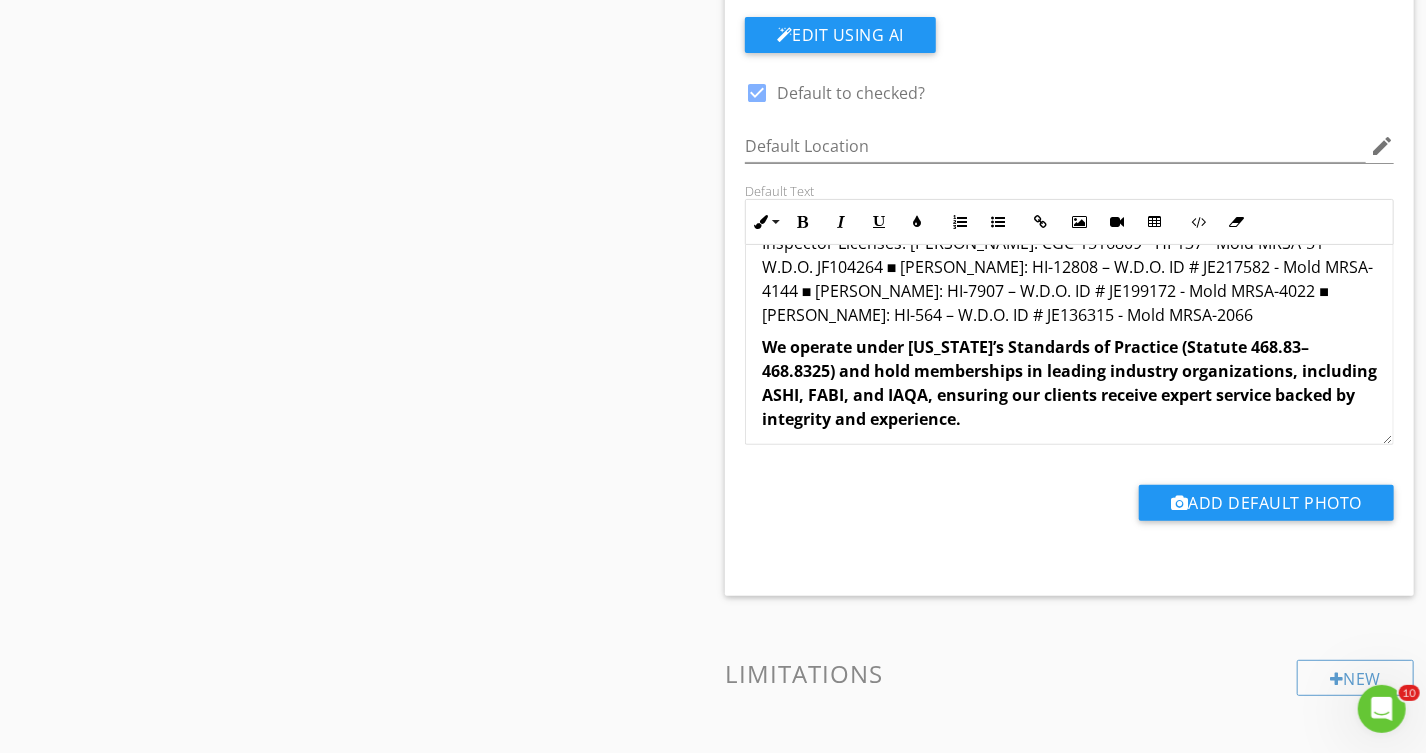 click on "We operate under [US_STATE]’s Standards of Practice (Statute 468.83–468.8325) and hold memberships in leading industry organizations, including ASHI, FABI, and IAQA, ensuring our clients receive expert service backed by integrity and experience." at bounding box center (1069, 383) 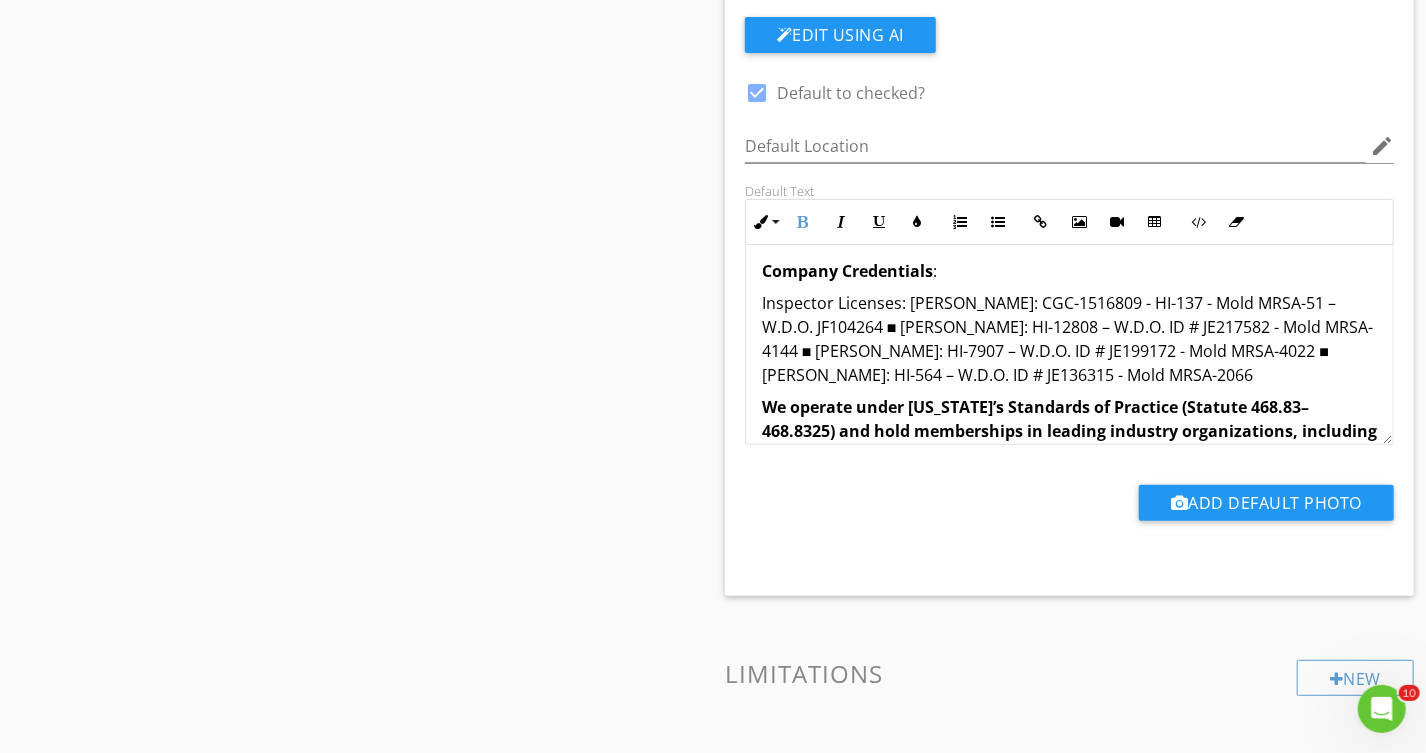 scroll, scrollTop: 0, scrollLeft: 0, axis: both 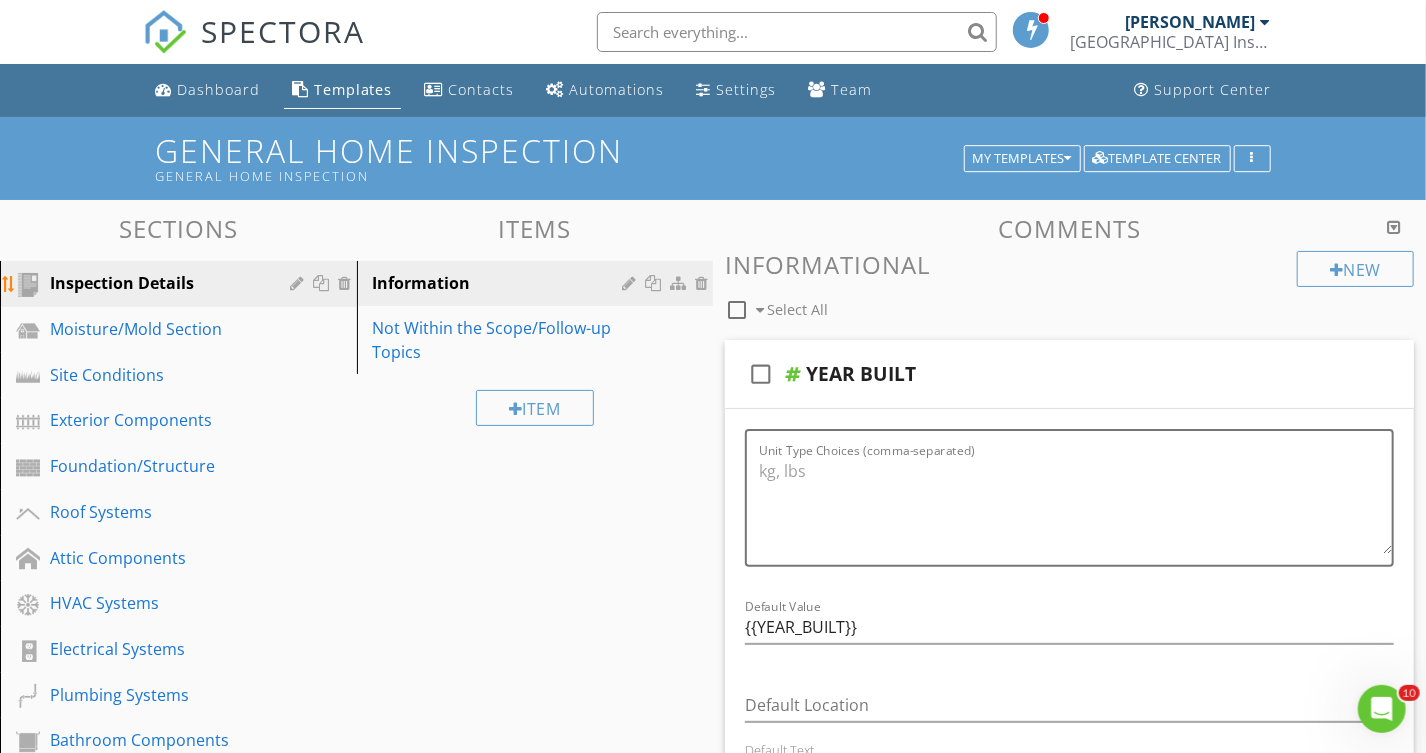 click at bounding box center [300, 283] 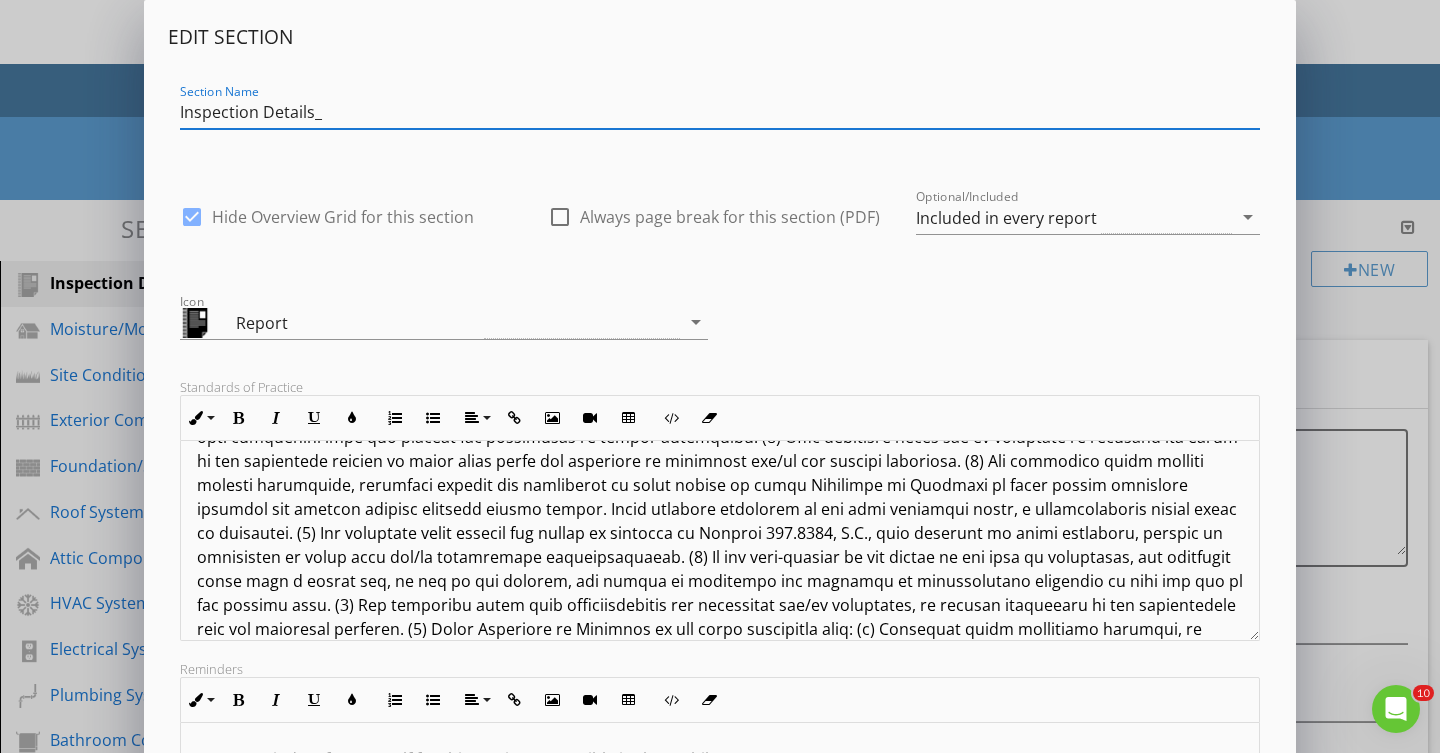 scroll, scrollTop: 232, scrollLeft: 0, axis: vertical 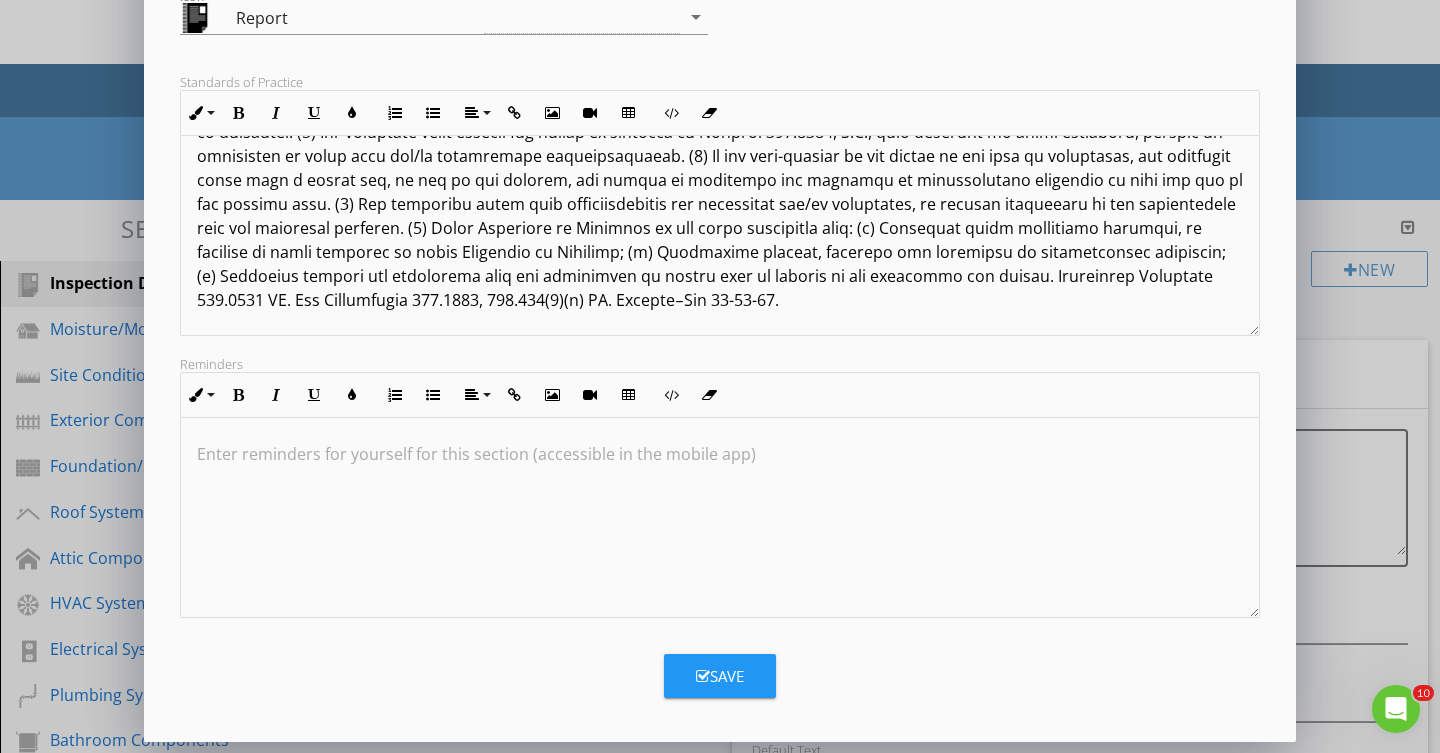 type on "Inspection Details_" 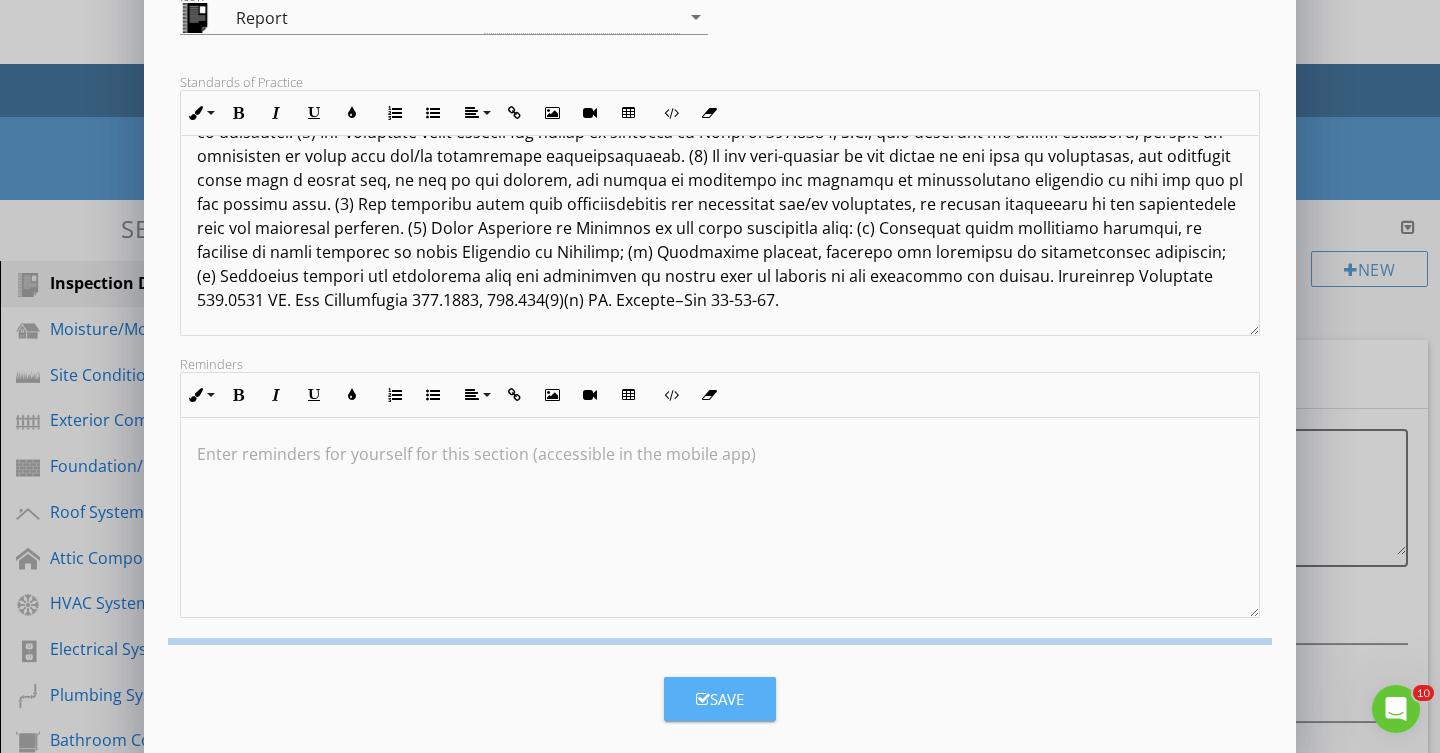 scroll, scrollTop: 88, scrollLeft: 0, axis: vertical 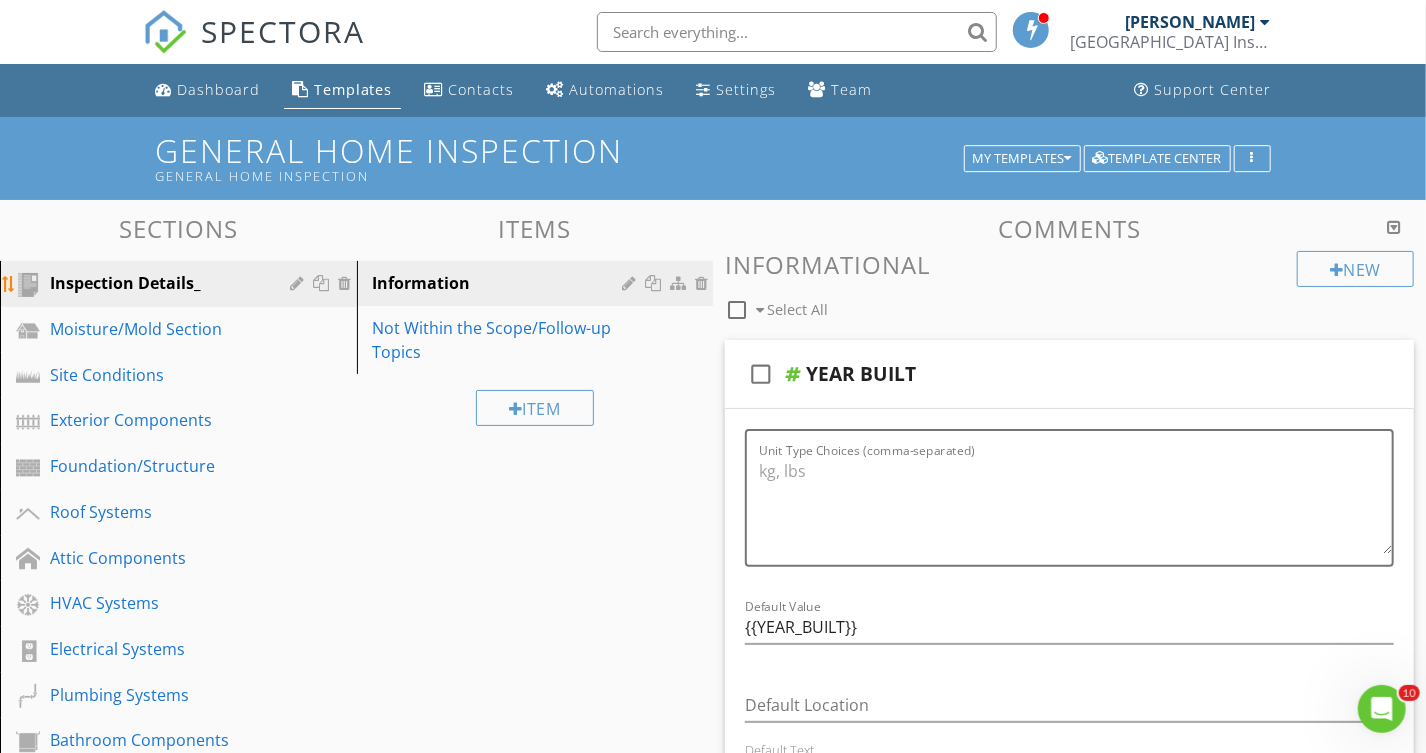 click at bounding box center [324, 283] 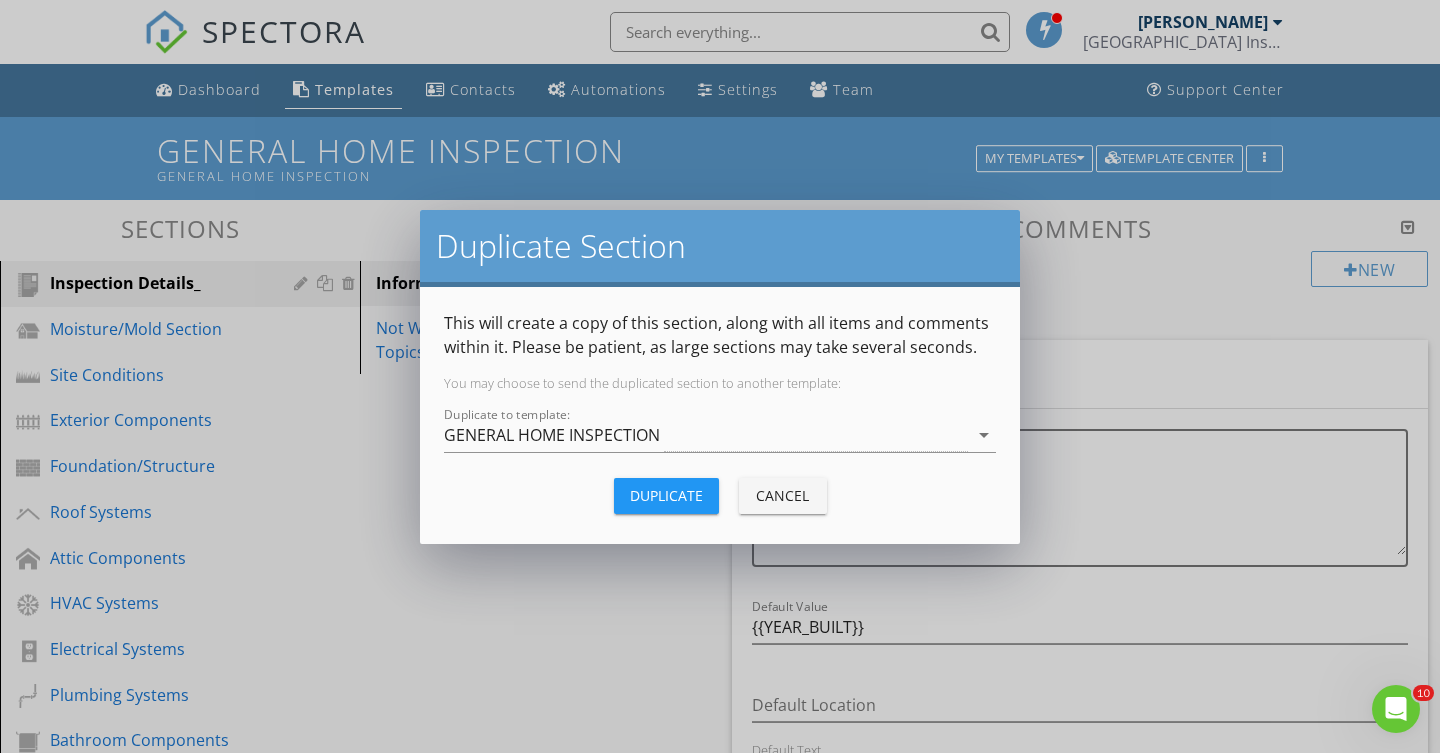 click on "Cancel" at bounding box center [783, 495] 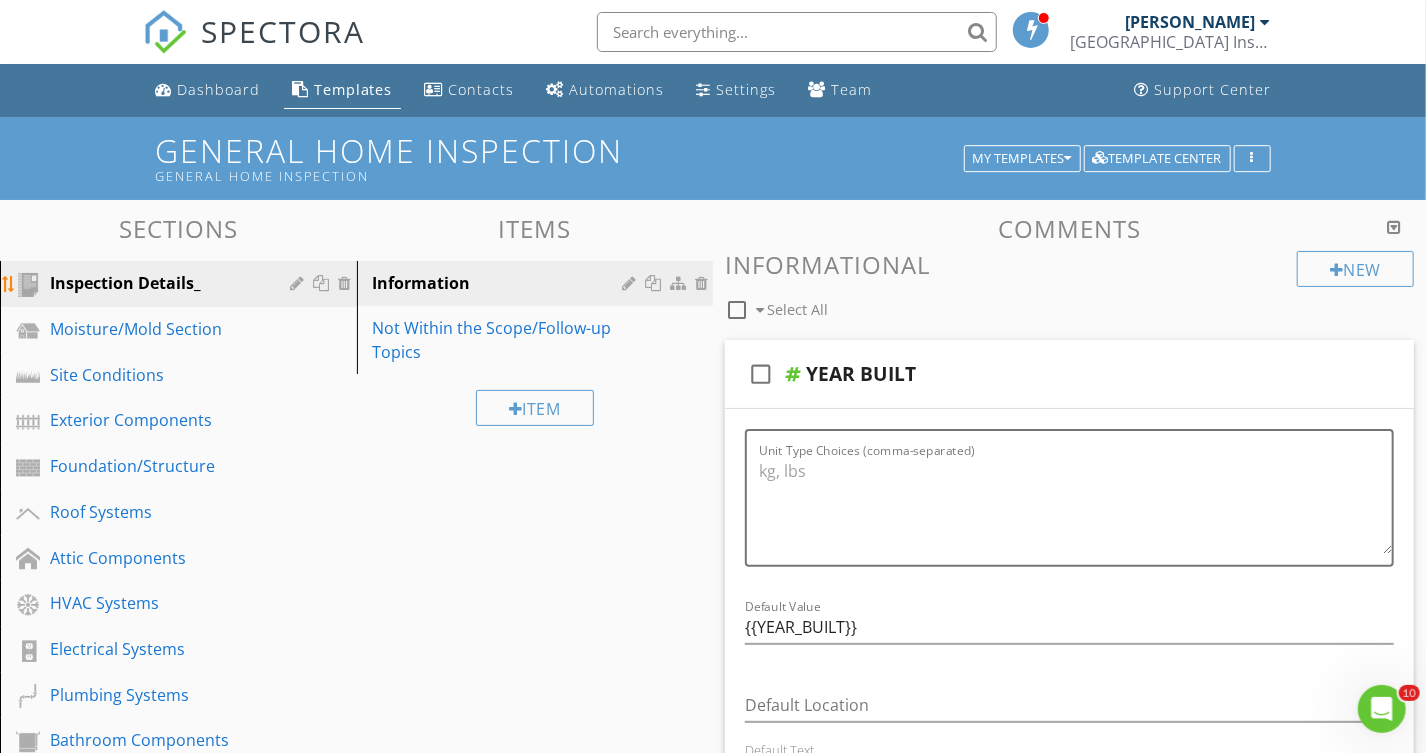 click at bounding box center [324, 283] 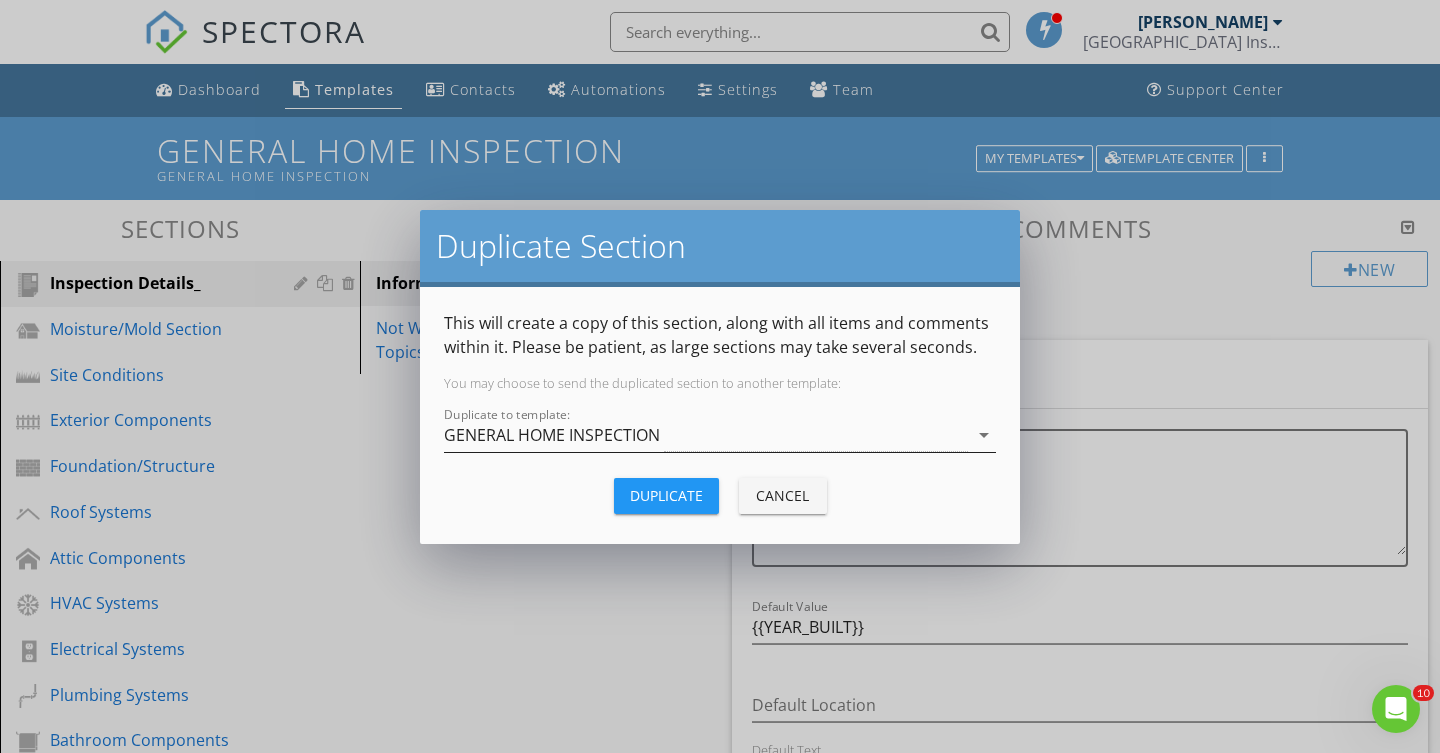 click on "arrow_drop_down" at bounding box center [984, 435] 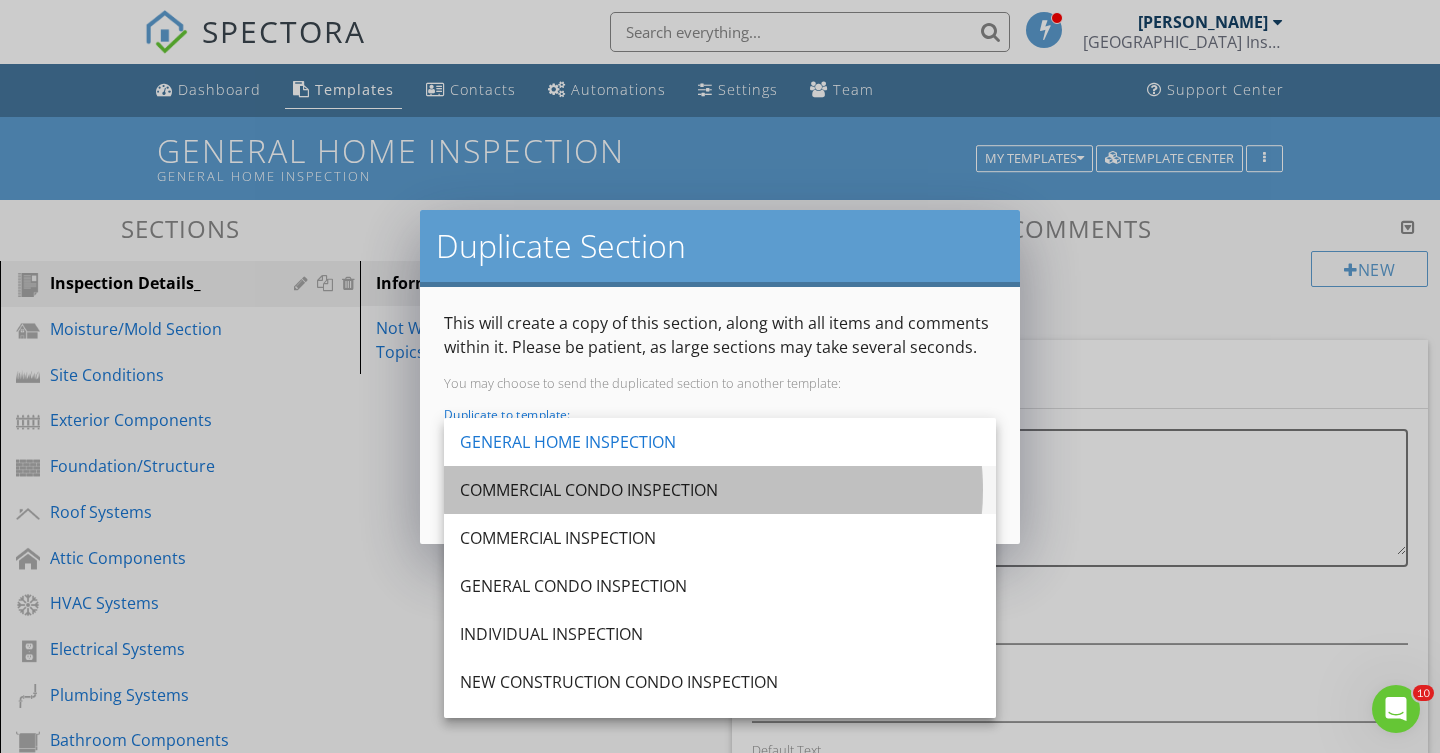 click on "COMMERCIAL CONDO INSPECTION" at bounding box center [720, 490] 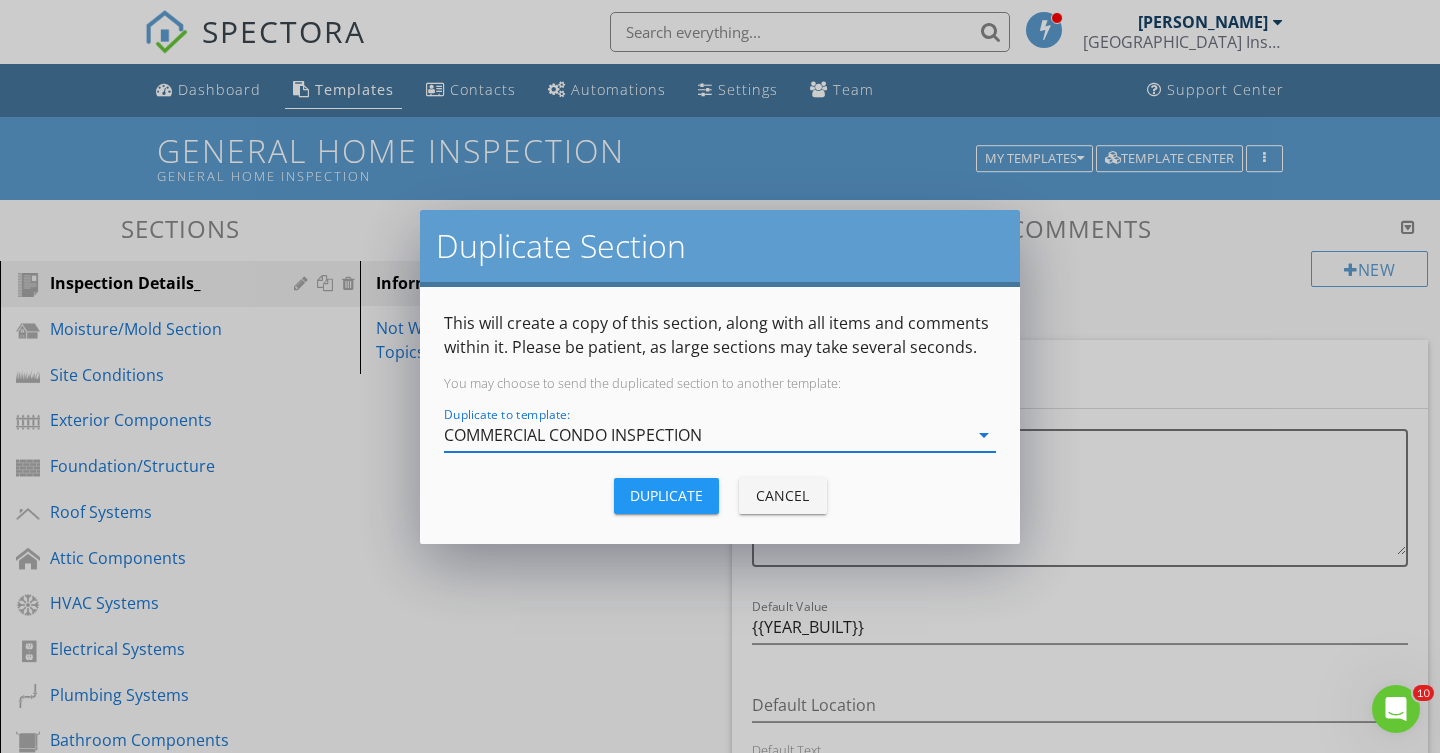click on "Duplicate" at bounding box center [666, 495] 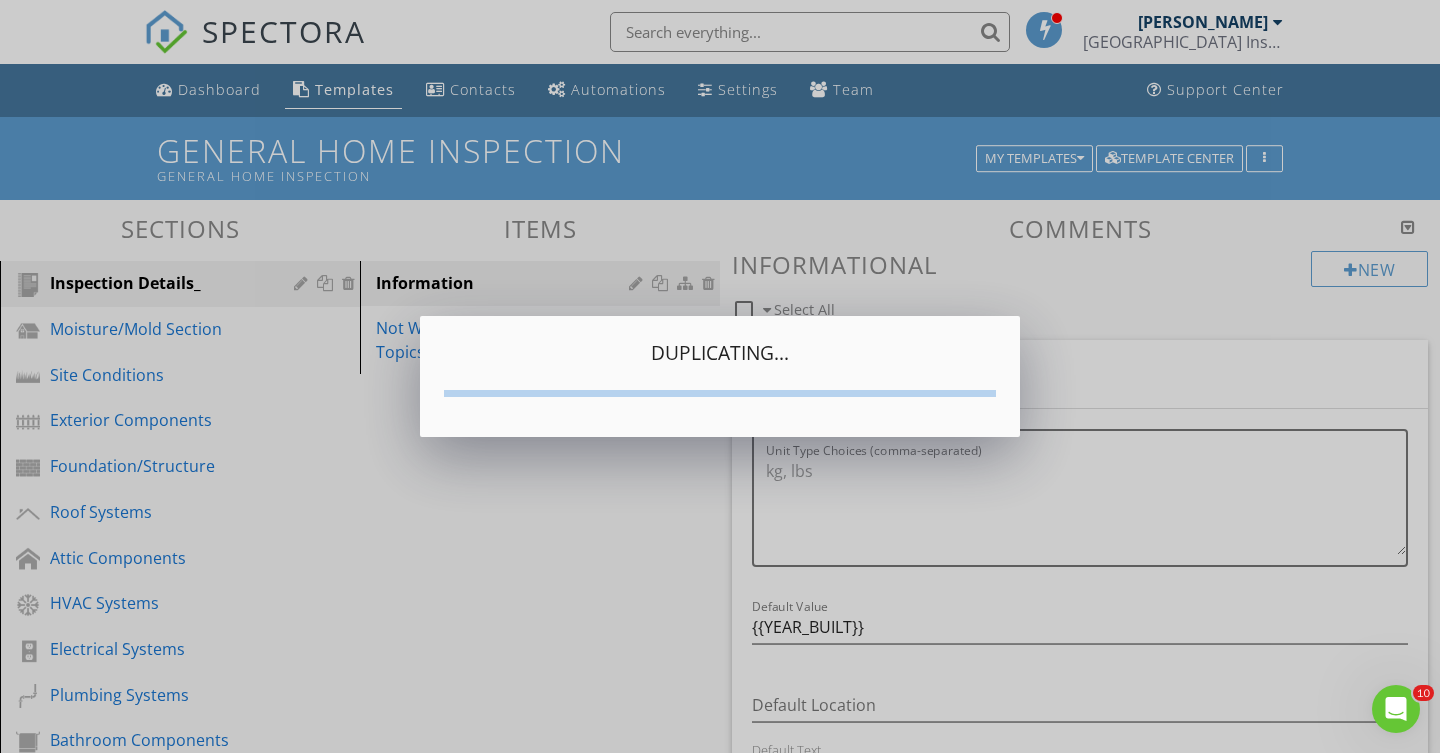 type on "<p><br></p><p><strong>Re-Inspection Report Overview:</strong></p><p>This re-inspection report addresses deficiency items only and/or items explicitly agreed upon to be repaired by the owner. For mold remediation, termite treatments, pest control, and major system upgrades, we recommend engaging specialty contractors to provide cost estimates, as these are outside the scope of this inspection.</p><p><br></p><p><strong>The estimated re-inspection fee will vary based on the number and complexity of items or systems being re-inspected</strong>. <strong>Important Repair Guidelines:</strong></p><ul type="disc"><li>All repairs should be completed by a licensed professional.</li><li>Obtain receipts and warranties to confirm the work and warranty coverage.</li><li>Avoid hiring unlicensed handymen for major repairs, as they are not authorized to perform many types of work in [US_STATE][GEOGRAPHIC_DATA]</li></ul><p>In [US_STATE], 63 construction trades require state licensing. The title "handyman" is not recognized as one of these trades...." 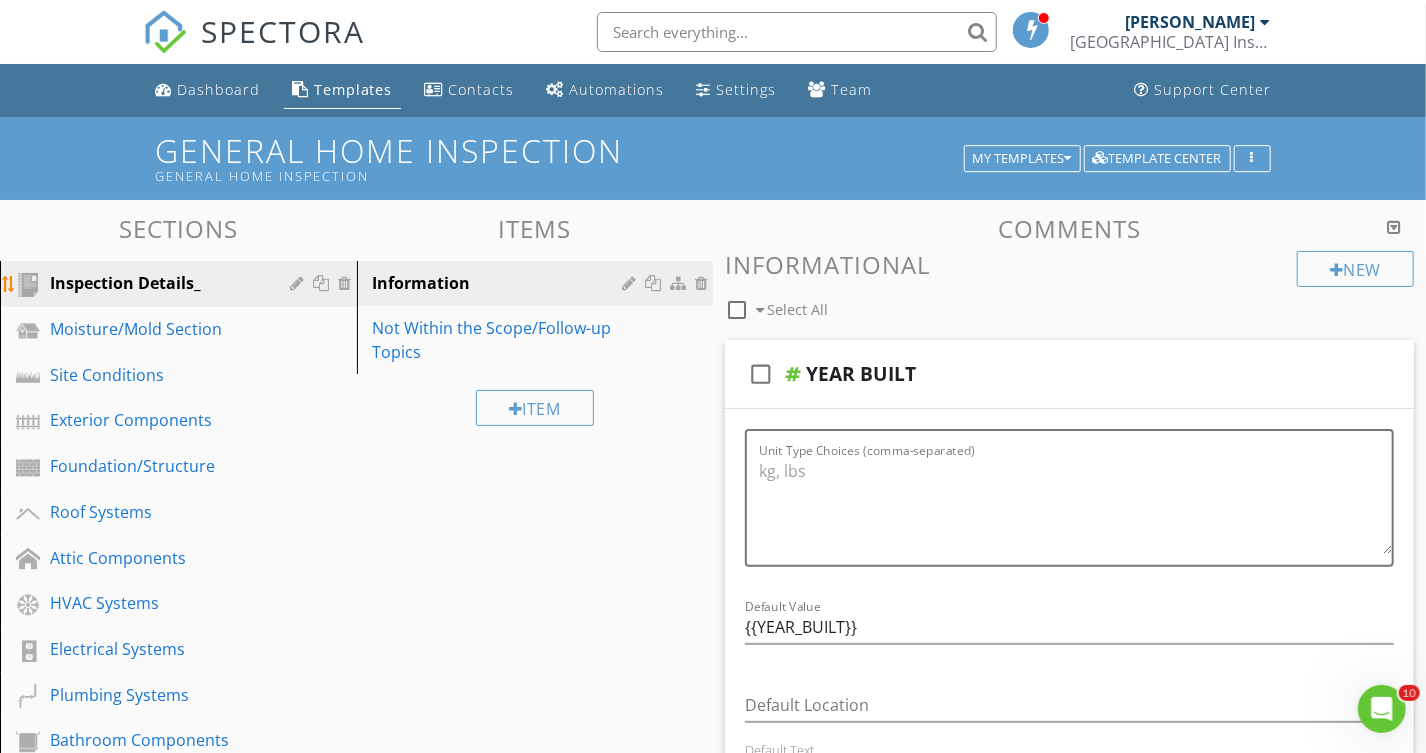 click at bounding box center [324, 283] 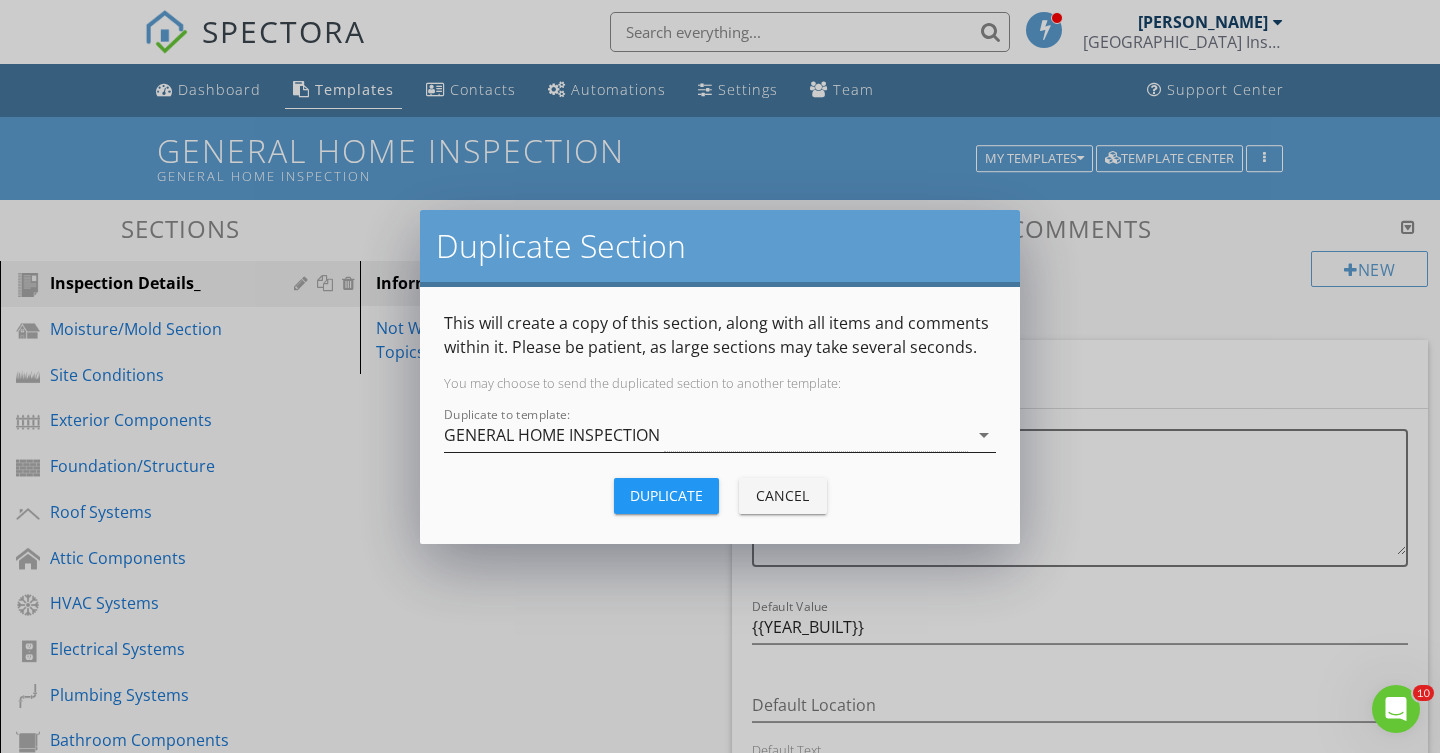 click on "arrow_drop_down" at bounding box center (984, 435) 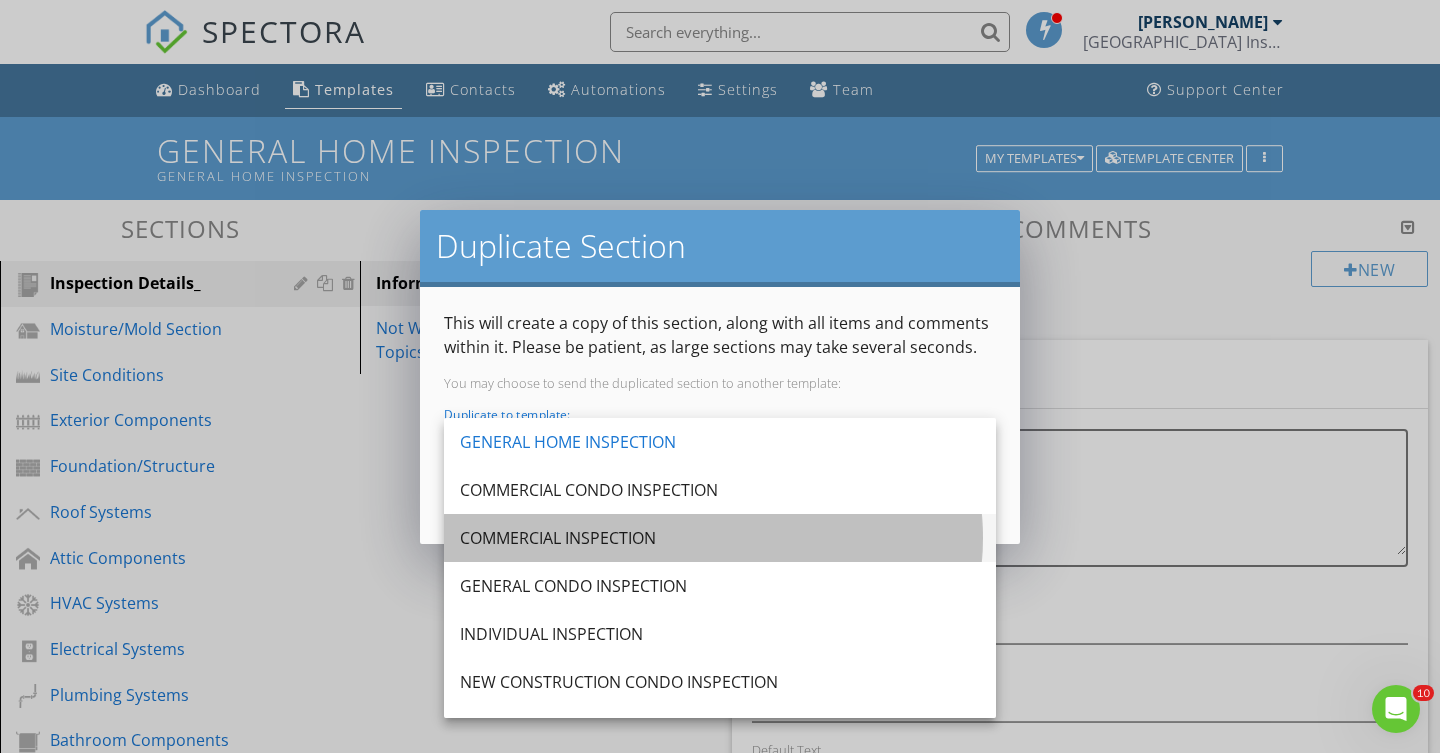 click on "COMMERCIAL INSPECTION" at bounding box center (720, 538) 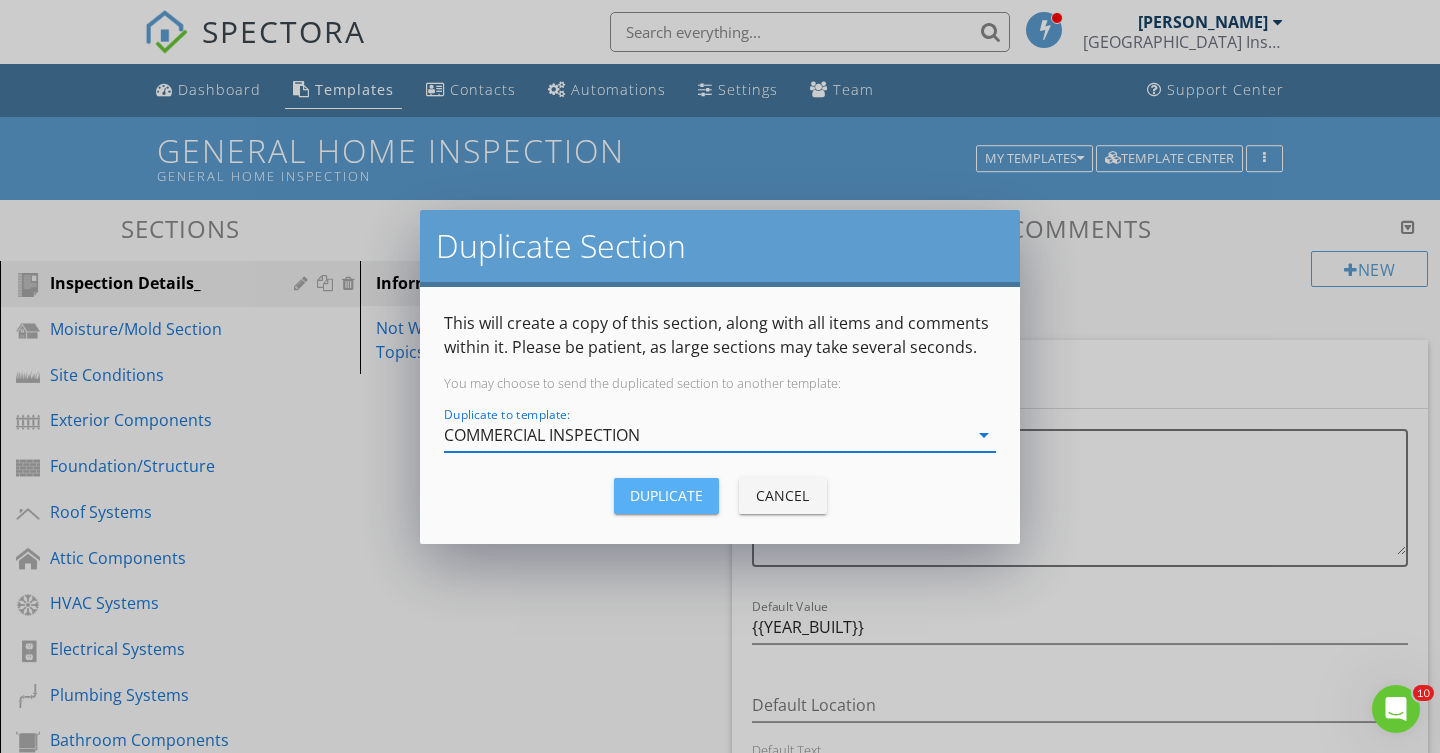 click on "Duplicate" at bounding box center (666, 495) 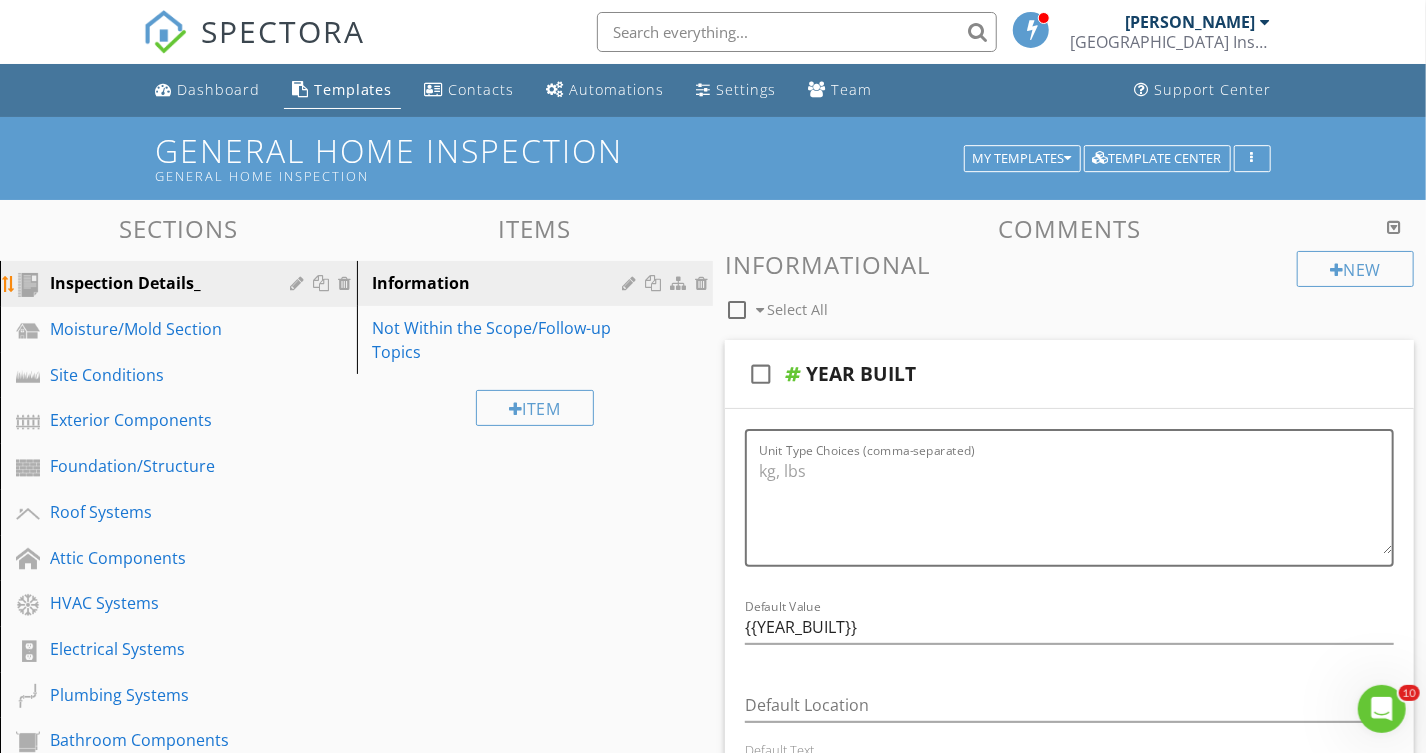 click at bounding box center (324, 283) 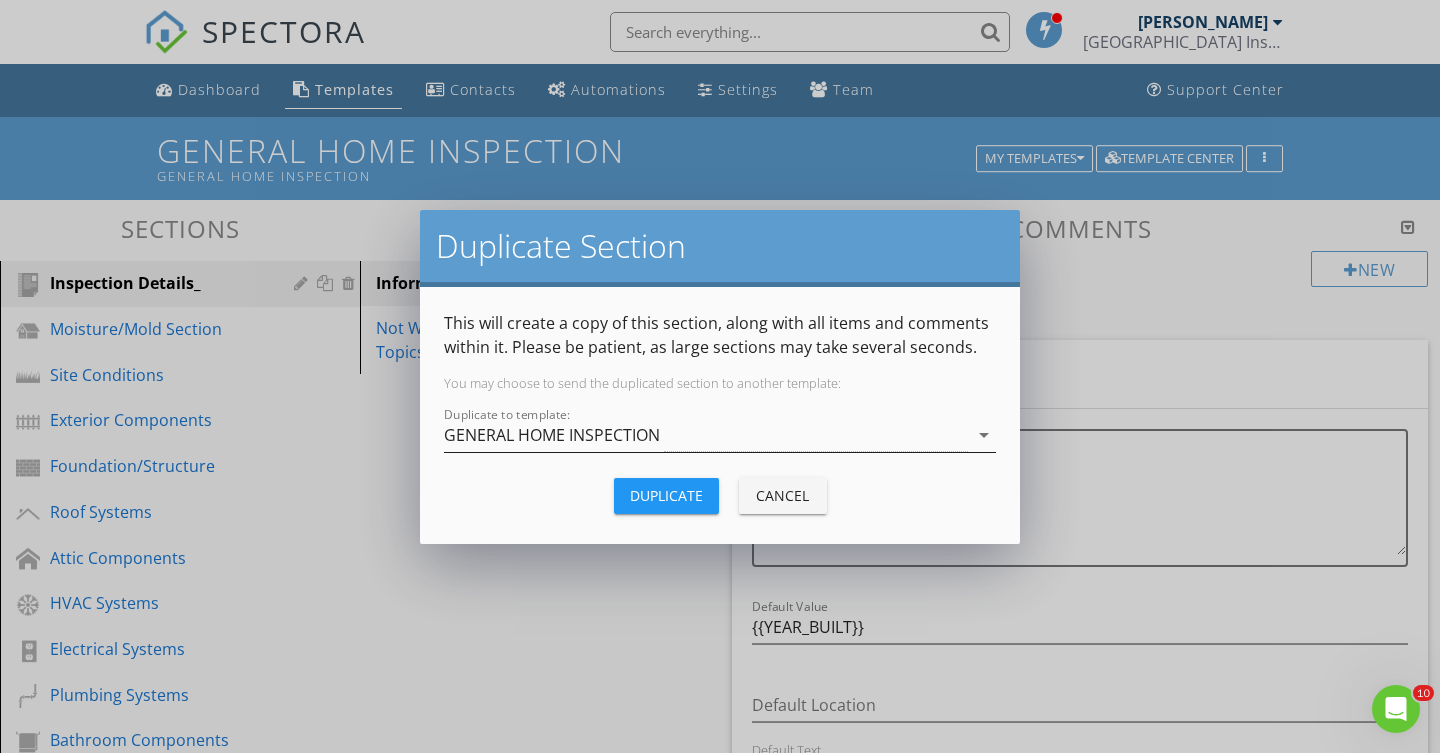 click on "arrow_drop_down" at bounding box center (984, 435) 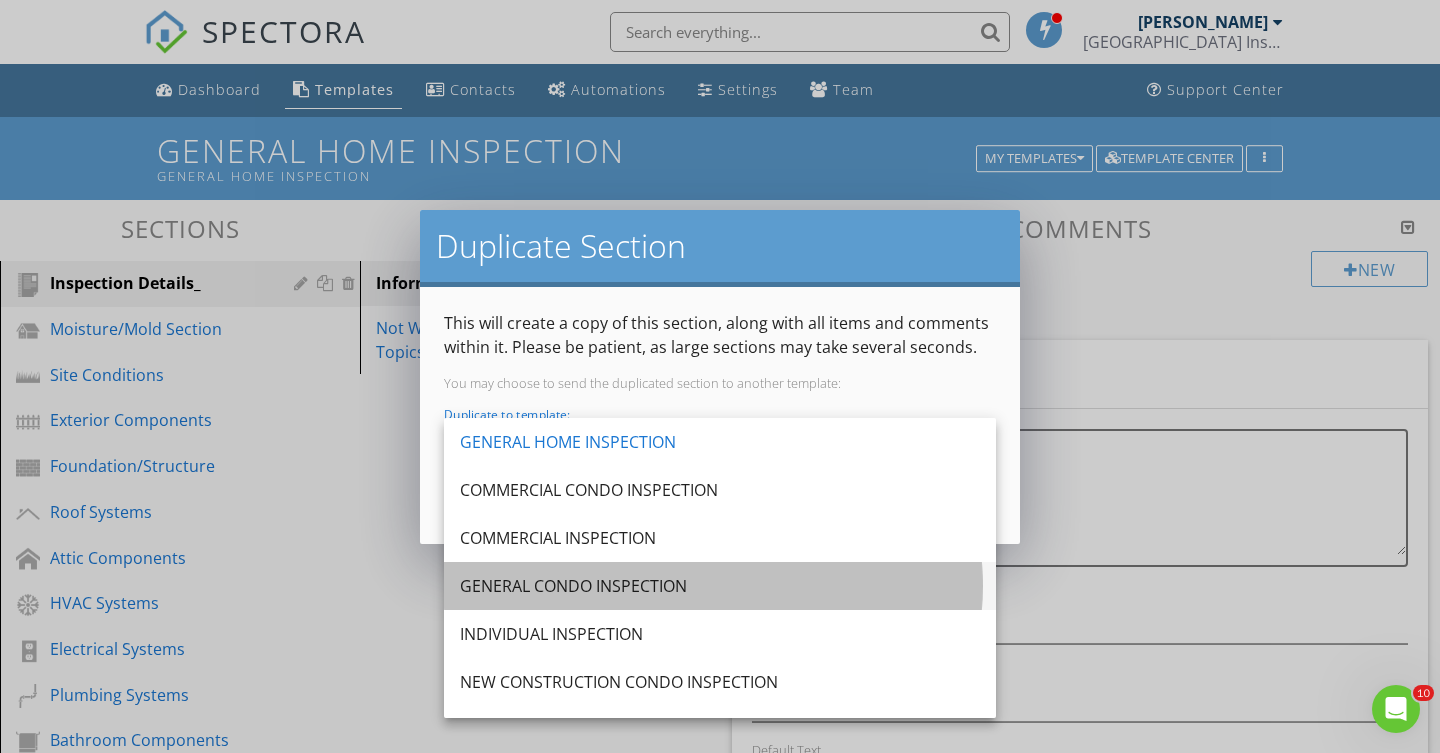 click on "GENERAL CONDO INSPECTION" at bounding box center [720, 586] 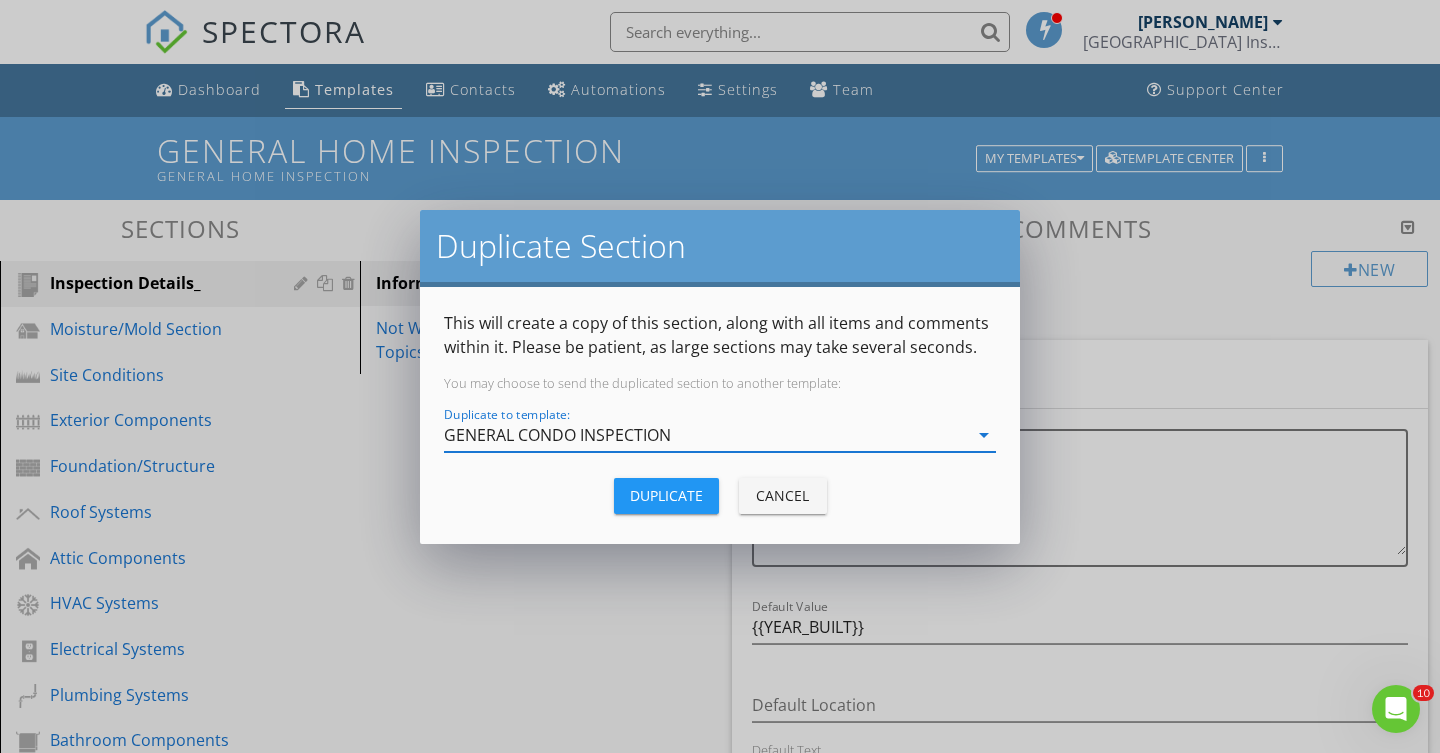 click on "Duplicate" at bounding box center [666, 495] 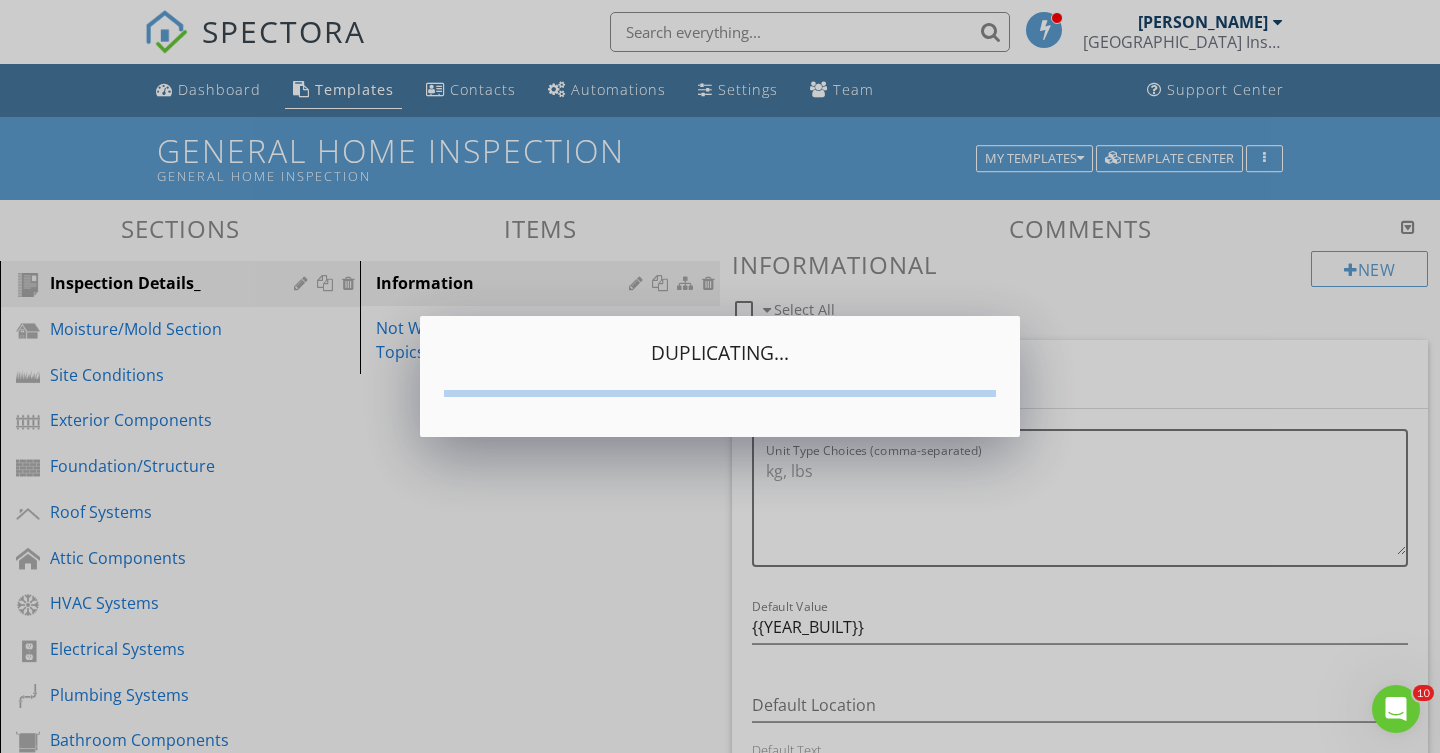 type on "<p><br></p><p><strong>Re-Inspection Report Overview:</strong></p><p>This re-inspection report addresses deficiency items only and/or items explicitly agreed upon to be repaired by the owner. For mold remediation, termite treatments, pest control, and major system upgrades, we recommend engaging specialty contractors to provide cost estimates, as these are outside the scope of this inspection.</p><p><br></p><p><strong>The estimated re-inspection fee will vary based on the number and complexity of items or systems being re-inspected</strong>. <strong>Important Repair Guidelines:</strong></p><ul type="disc"><li>All repairs should be completed by a licensed professional.</li><li>Obtain receipts and warranties to confirm the work and warranty coverage.</li><li>Avoid hiring unlicensed handymen for major repairs, as they are not authorized to perform many types of work in [US_STATE][GEOGRAPHIC_DATA]</li></ul><p>In [US_STATE], 63 construction trades require state licensing. The title "handyman" is not recognized as one of these trades...." 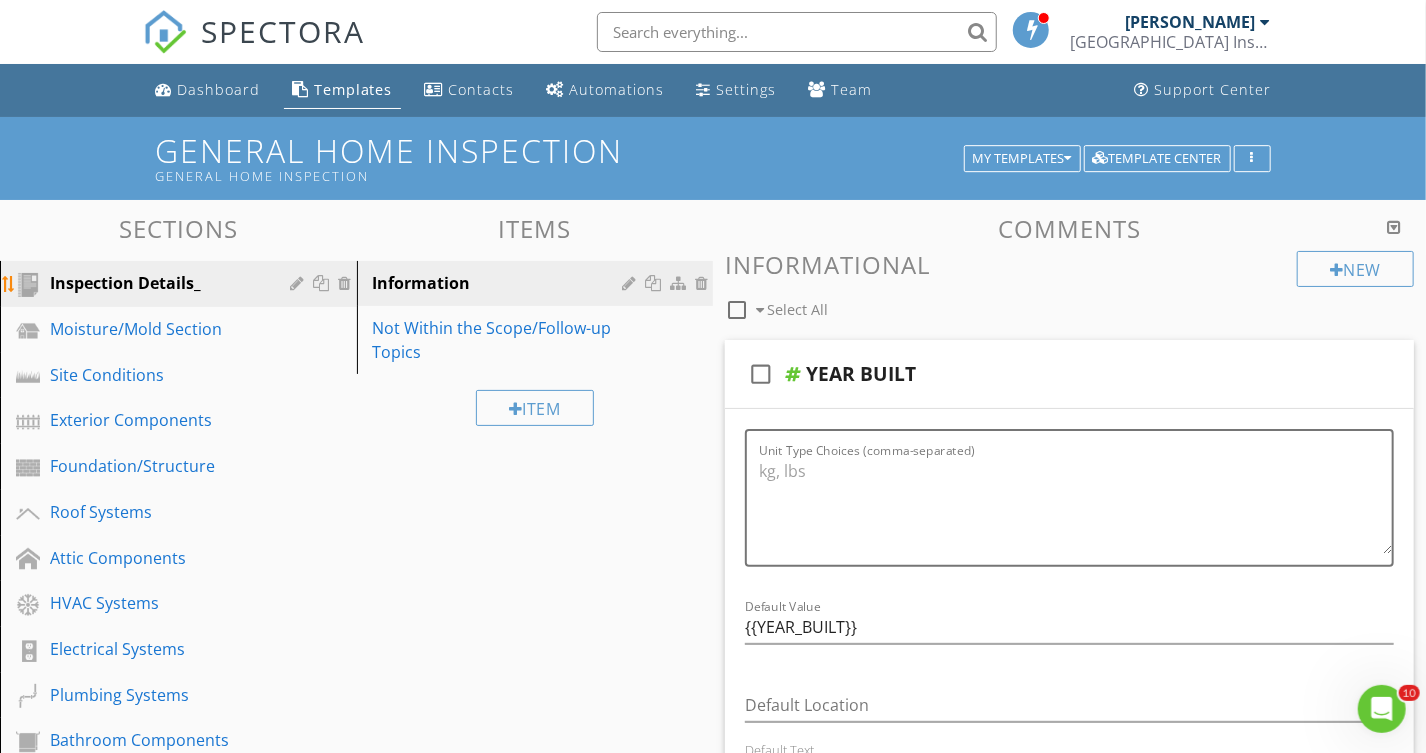 click at bounding box center [324, 283] 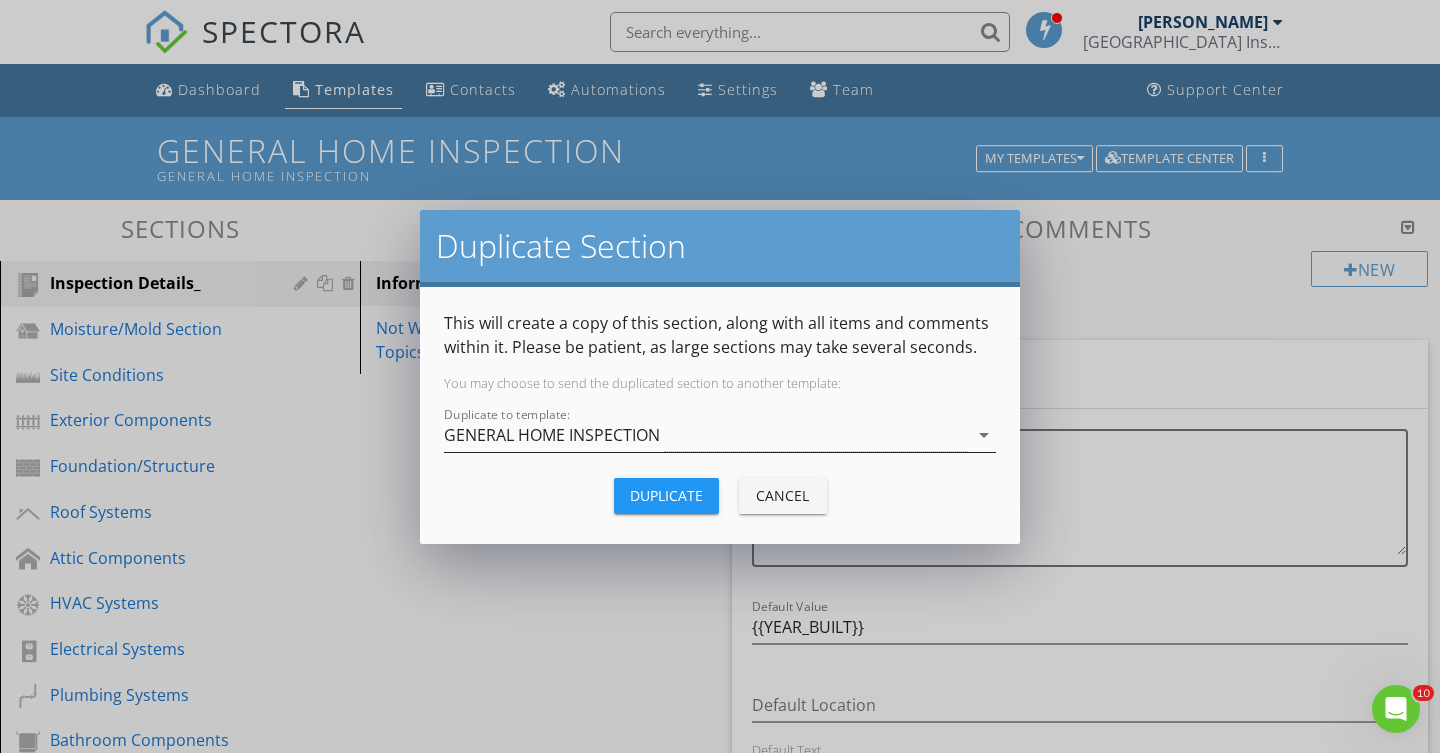 click on "arrow_drop_down" at bounding box center [984, 435] 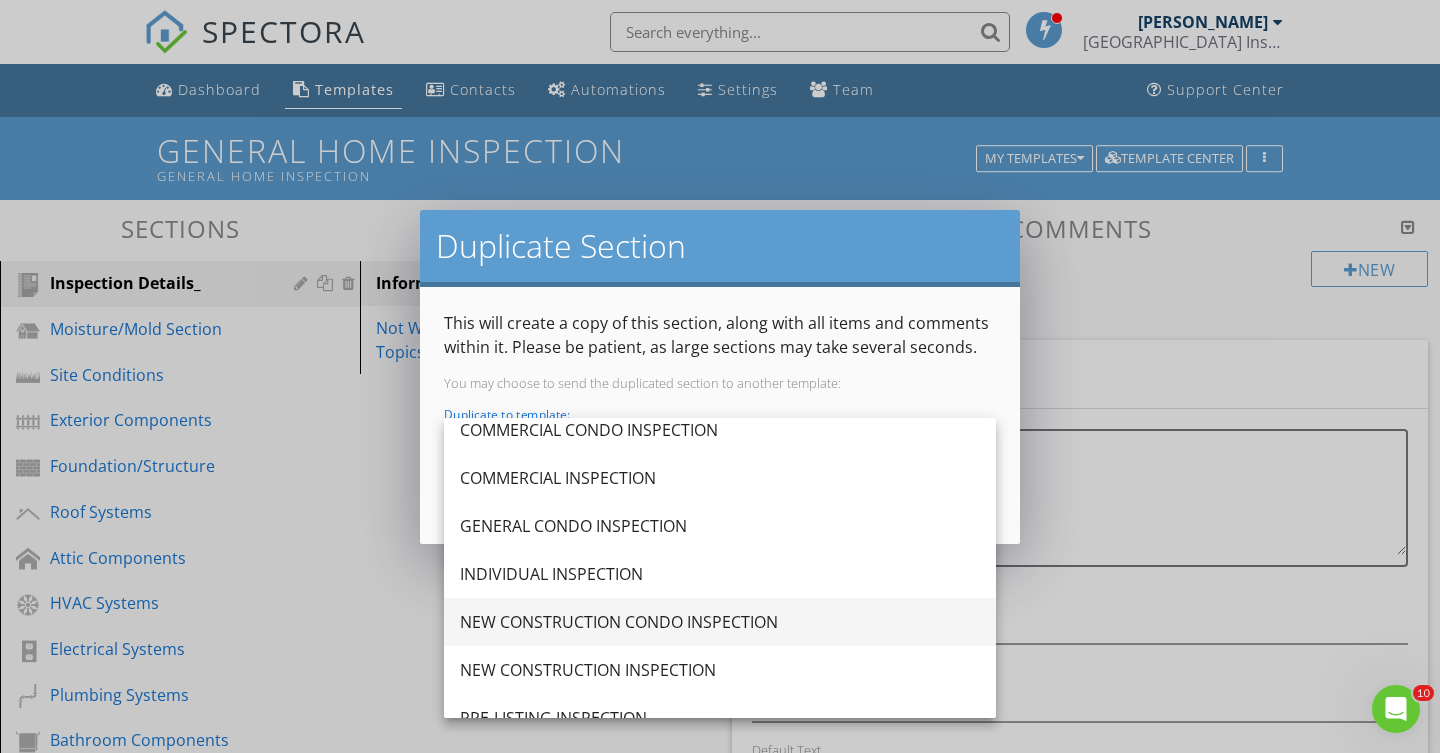 scroll, scrollTop: 90, scrollLeft: 0, axis: vertical 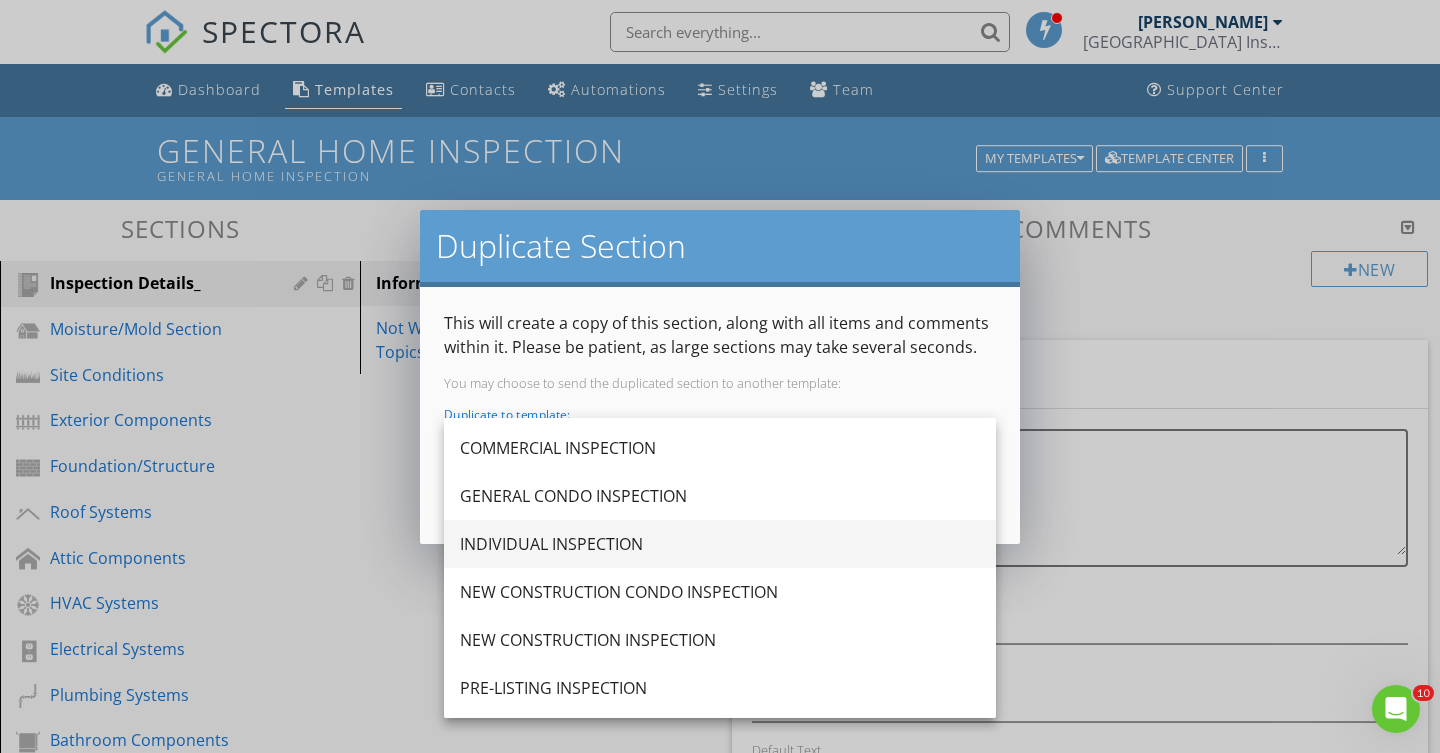 click on "INDIVIDUAL INSPECTION" at bounding box center [720, 544] 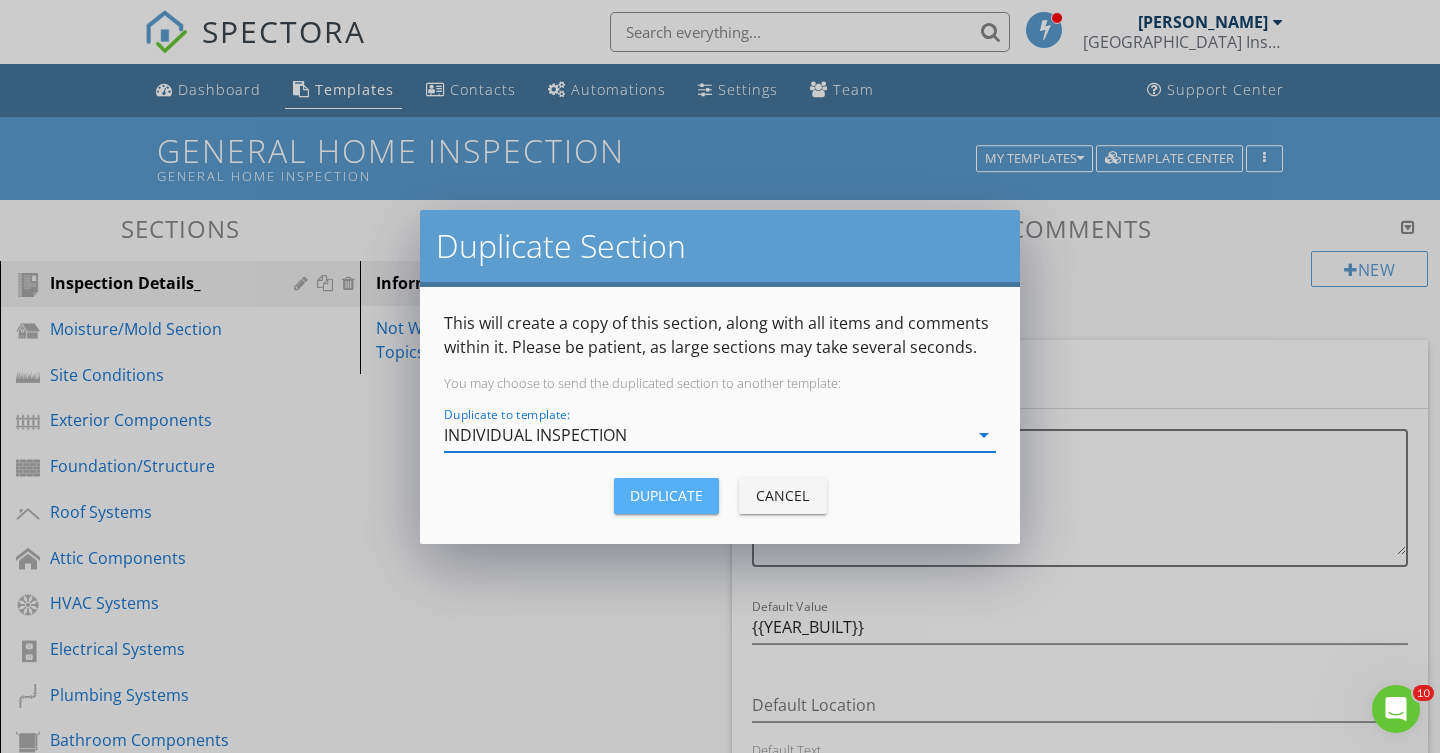 click on "Duplicate" at bounding box center [666, 495] 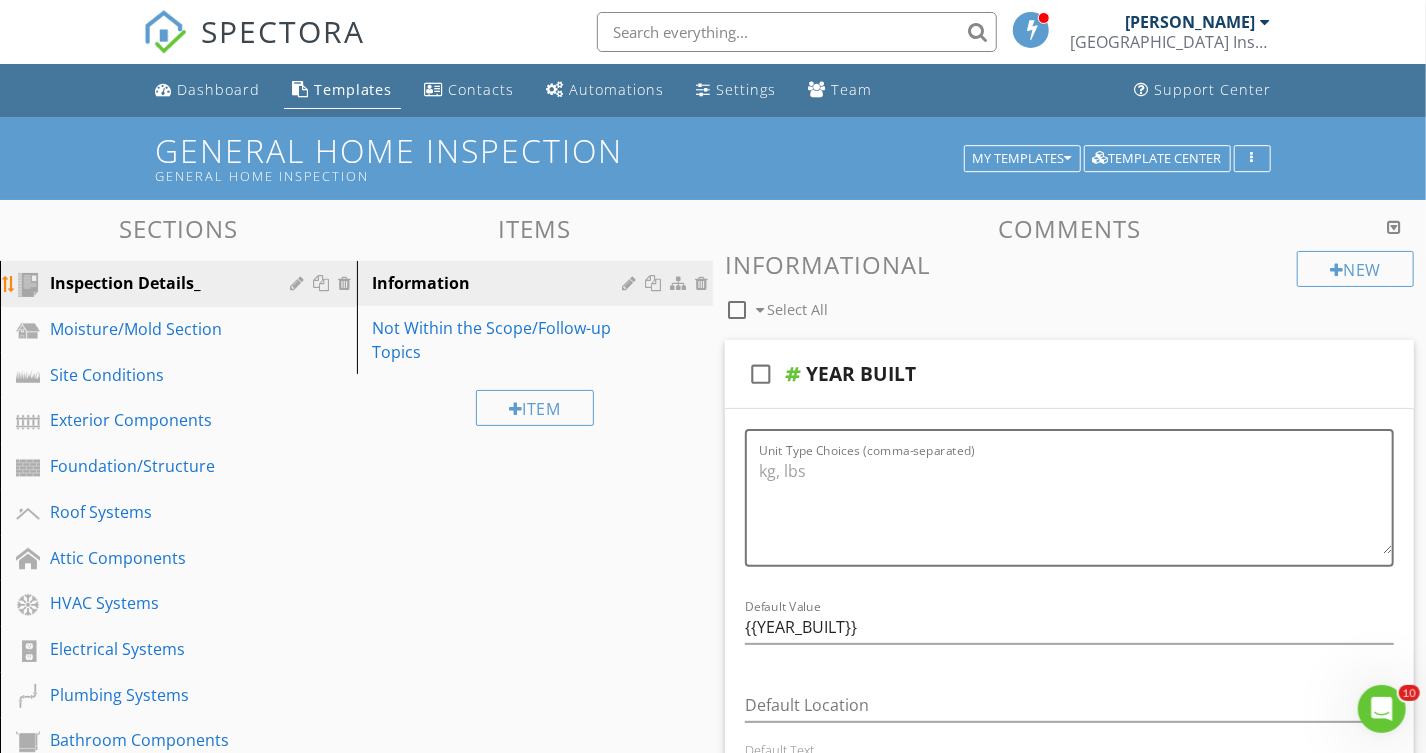 click at bounding box center [324, 283] 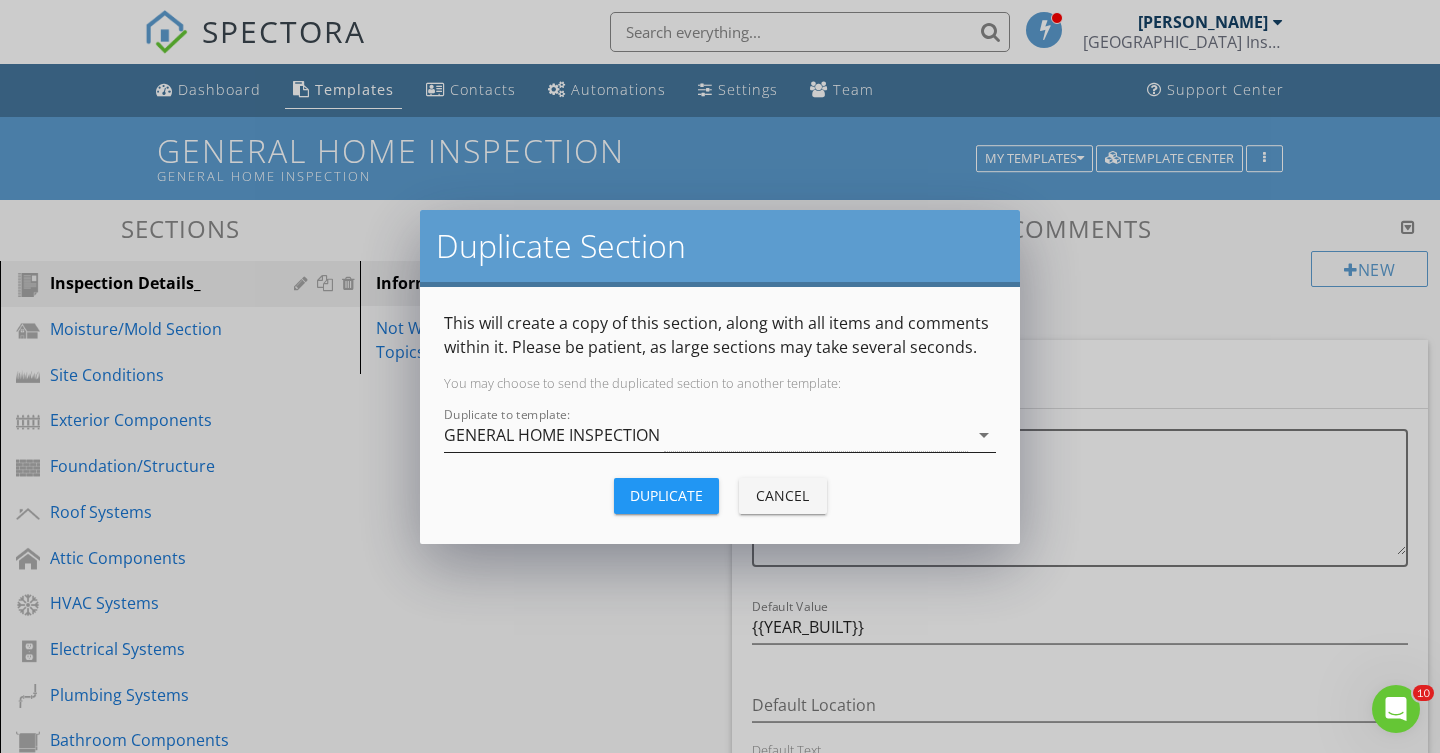 click on "arrow_drop_down" at bounding box center (984, 435) 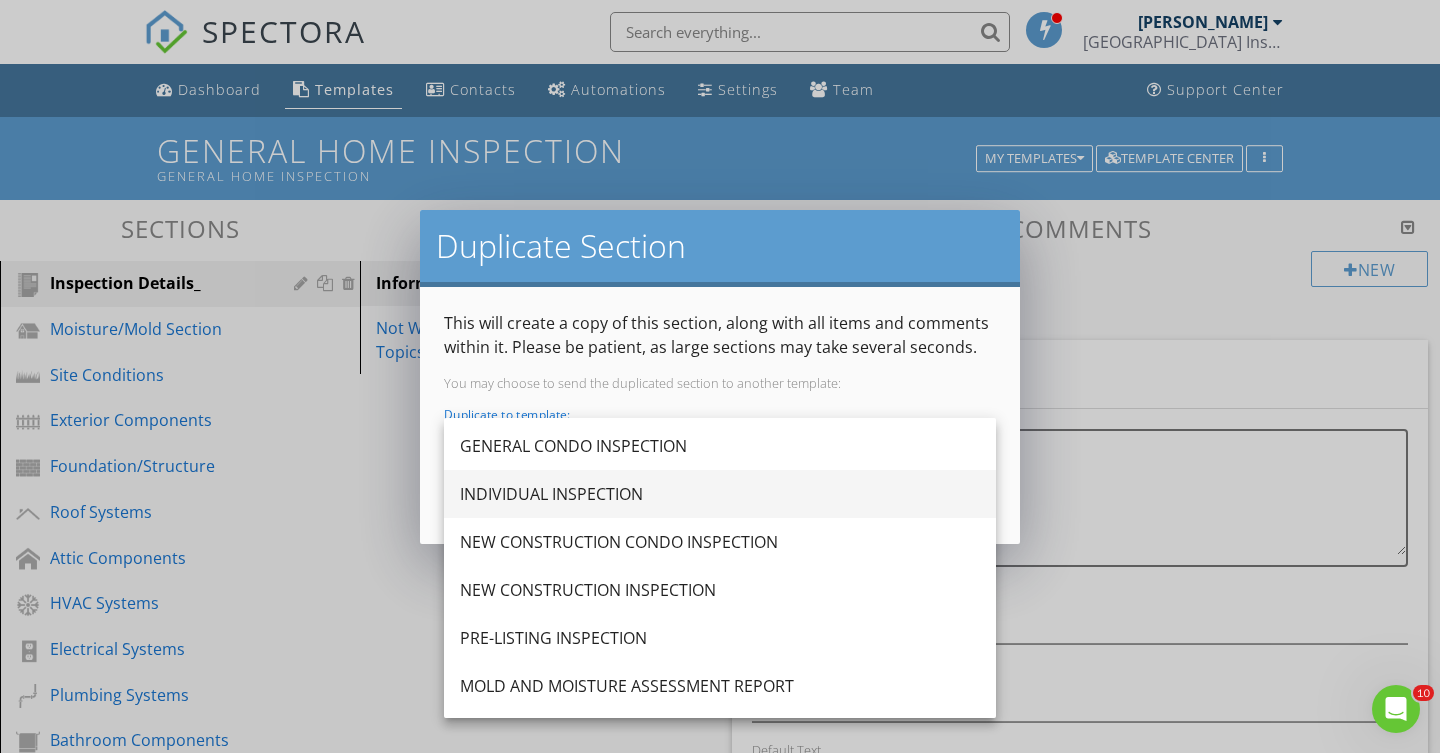 scroll, scrollTop: 181, scrollLeft: 0, axis: vertical 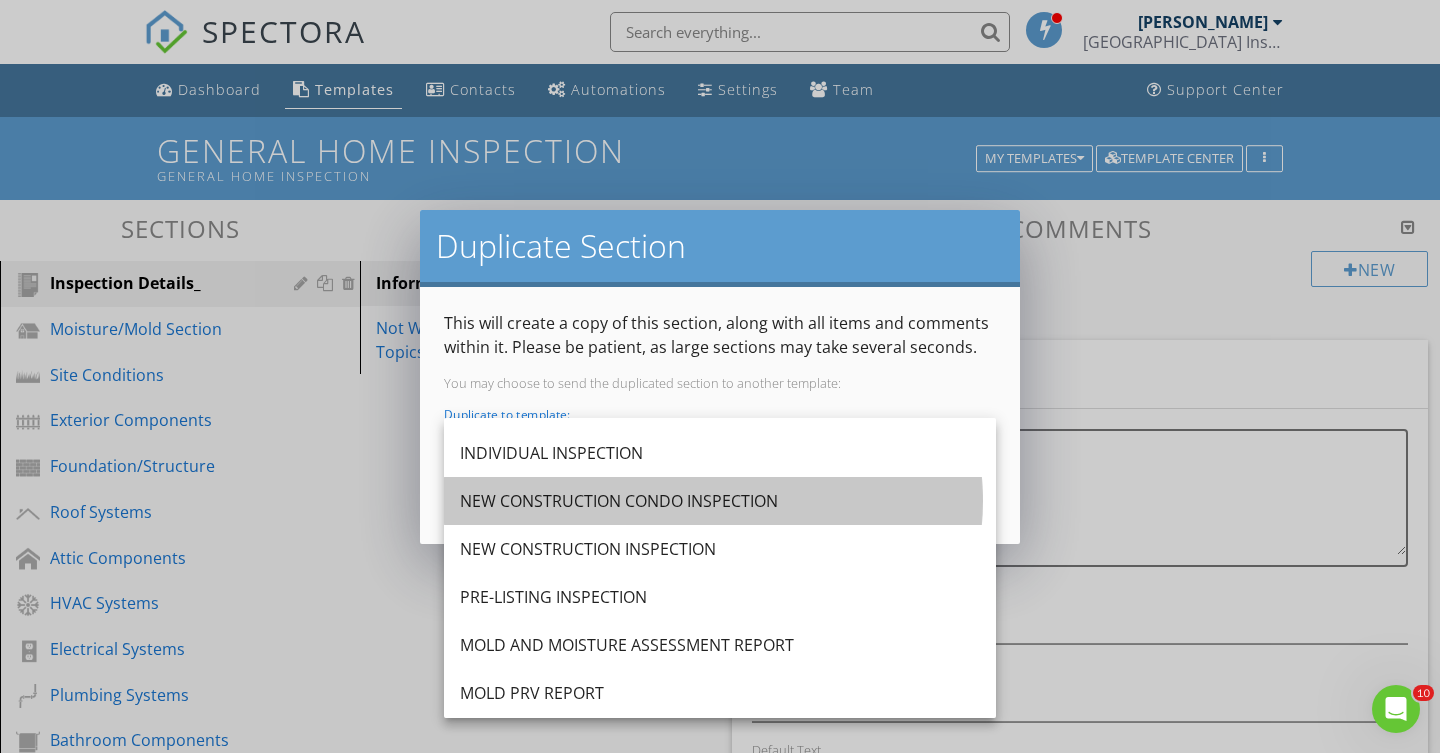 click on "NEW CONSTRUCTION CONDO INSPECTION" at bounding box center [720, 501] 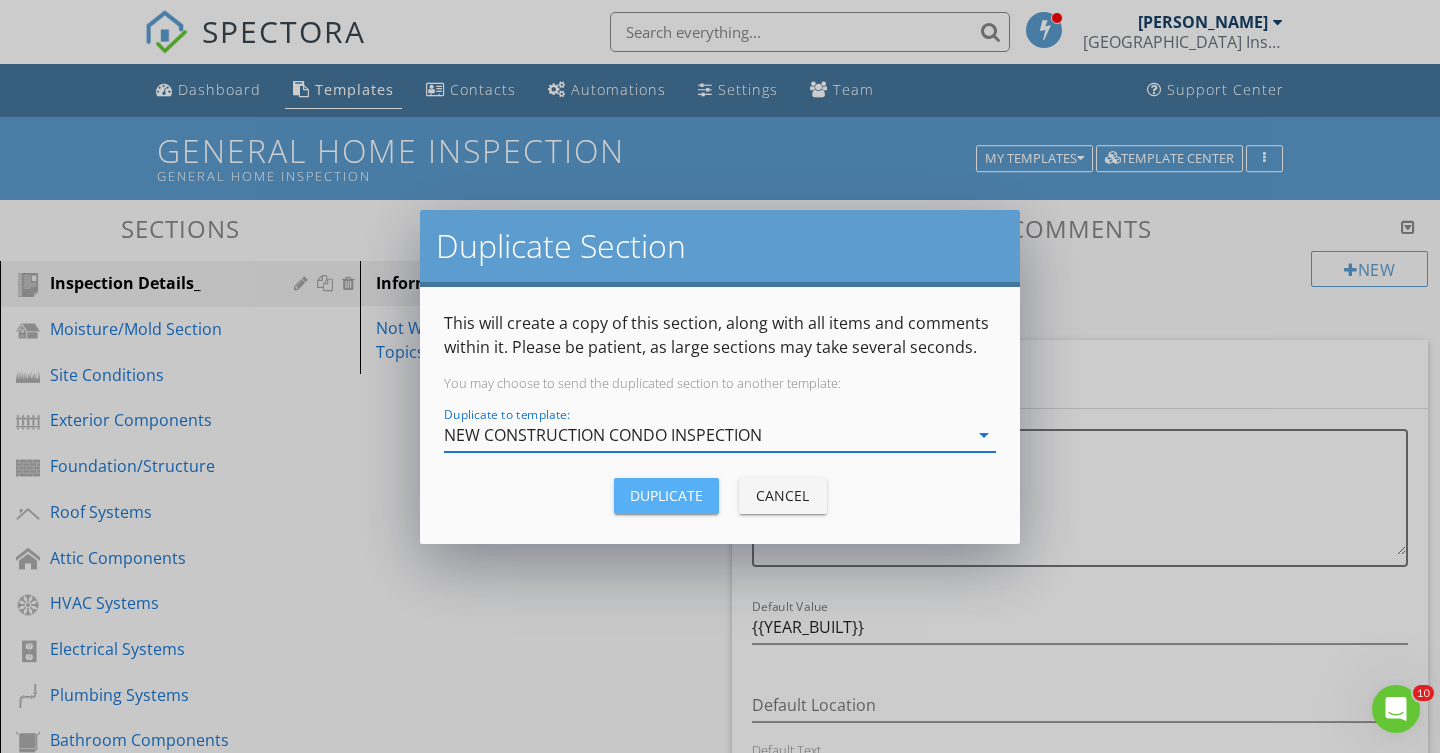 click on "Duplicate" at bounding box center [666, 495] 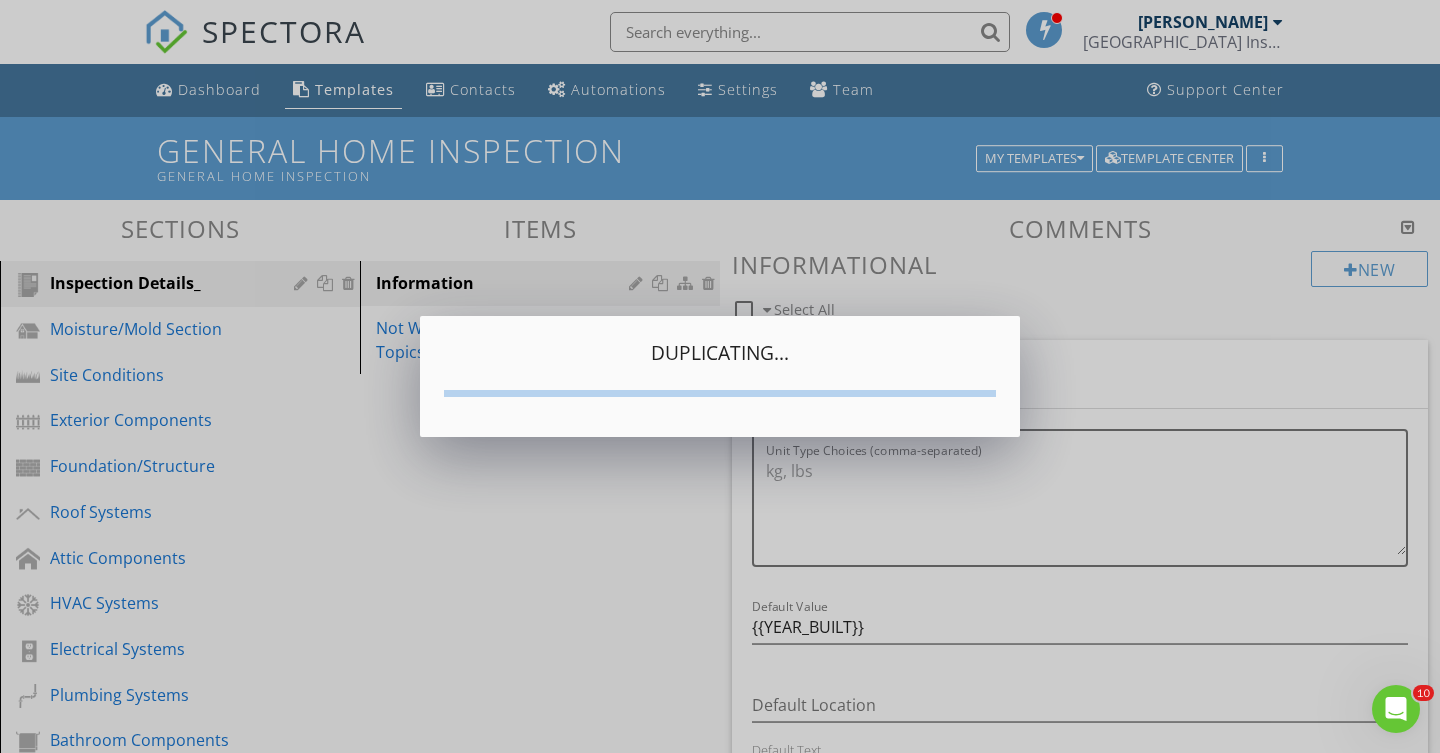 type on "<p><br></p><p><strong>Re-Inspection Report Overview:</strong></p><p>This re-inspection report addresses deficiency items only and/or items explicitly agreed upon to be repaired by the owner. For mold remediation, termite treatments, pest control, and major system upgrades, we recommend engaging specialty contractors to provide cost estimates, as these are outside the scope of this inspection.</p><p><br></p><p><strong>The estimated re-inspection fee will vary based on the number and complexity of items or systems being re-inspected</strong>. <strong>Important Repair Guidelines:</strong></p><ul type="disc"><li>All repairs should be completed by a licensed professional.</li><li>Obtain receipts and warranties to confirm the work and warranty coverage.</li><li>Avoid hiring unlicensed handymen for major repairs, as they are not authorized to perform many types of work in [US_STATE][GEOGRAPHIC_DATA]</li></ul><p>In [US_STATE], 63 construction trades require state licensing. The title "handyman" is not recognized as one of these trades...." 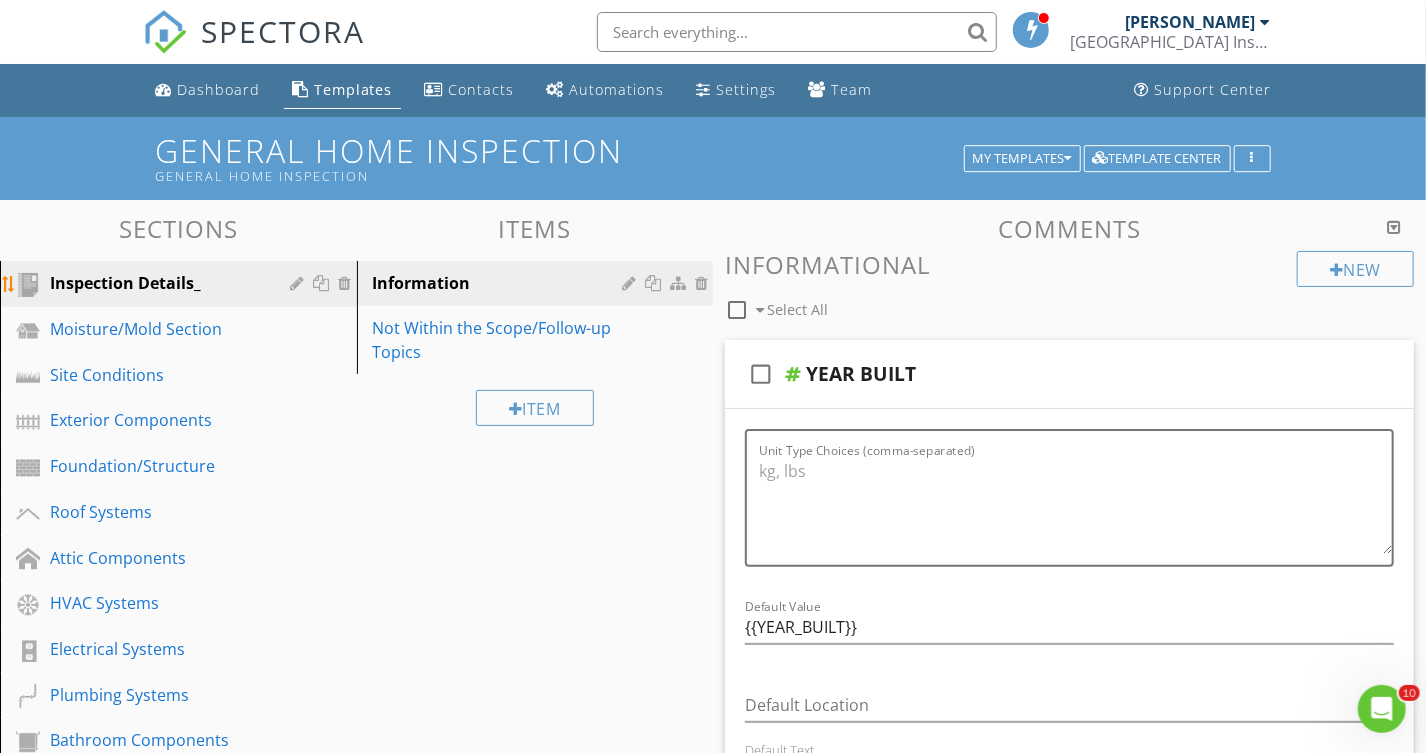 click at bounding box center (324, 283) 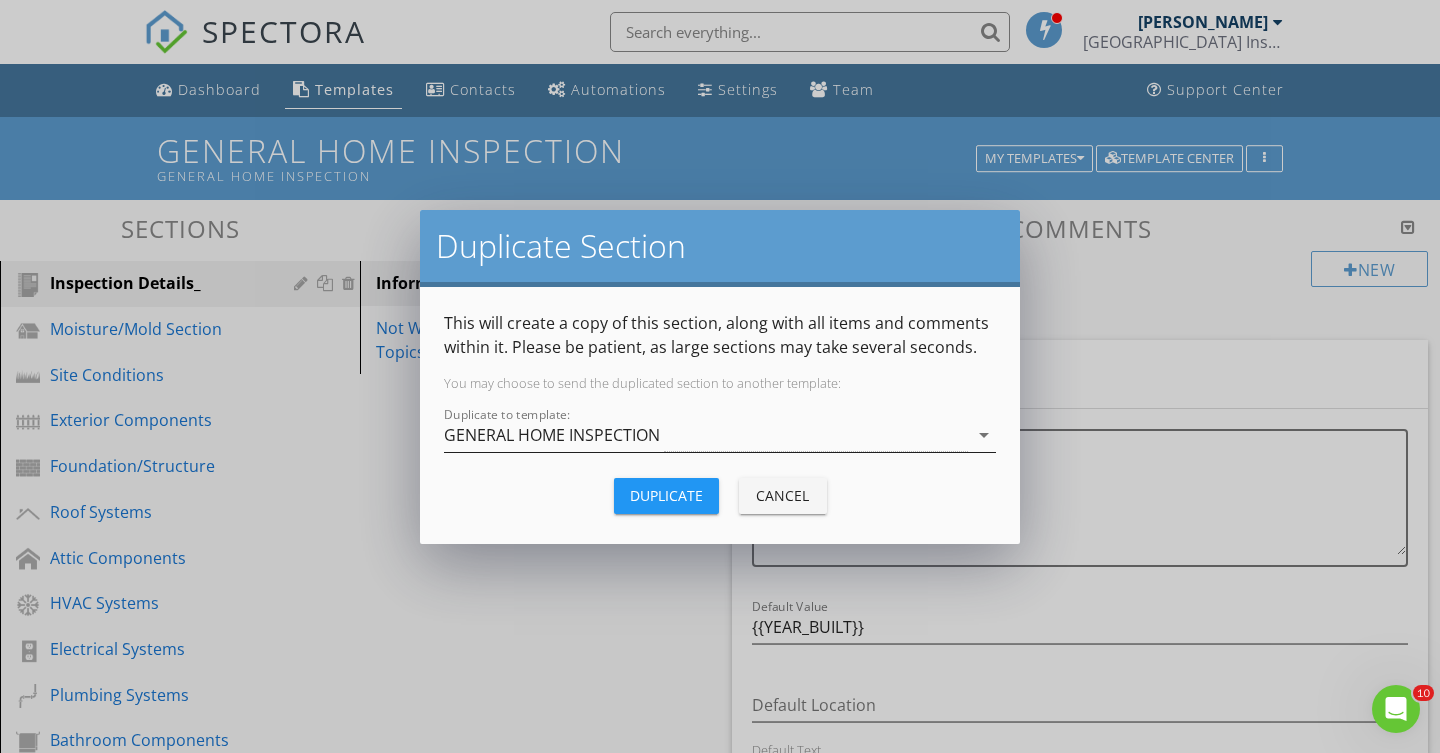 click on "arrow_drop_down" at bounding box center [984, 435] 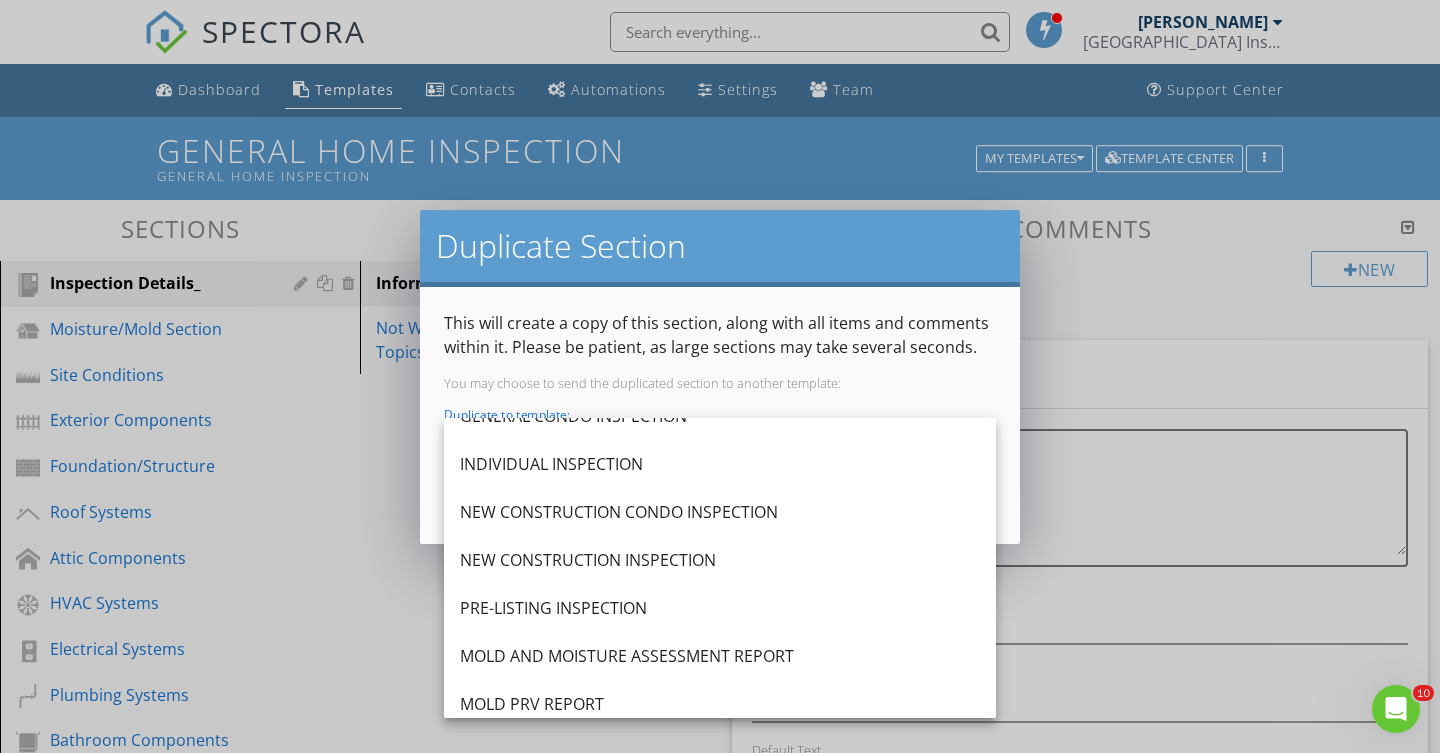 scroll, scrollTop: 181, scrollLeft: 0, axis: vertical 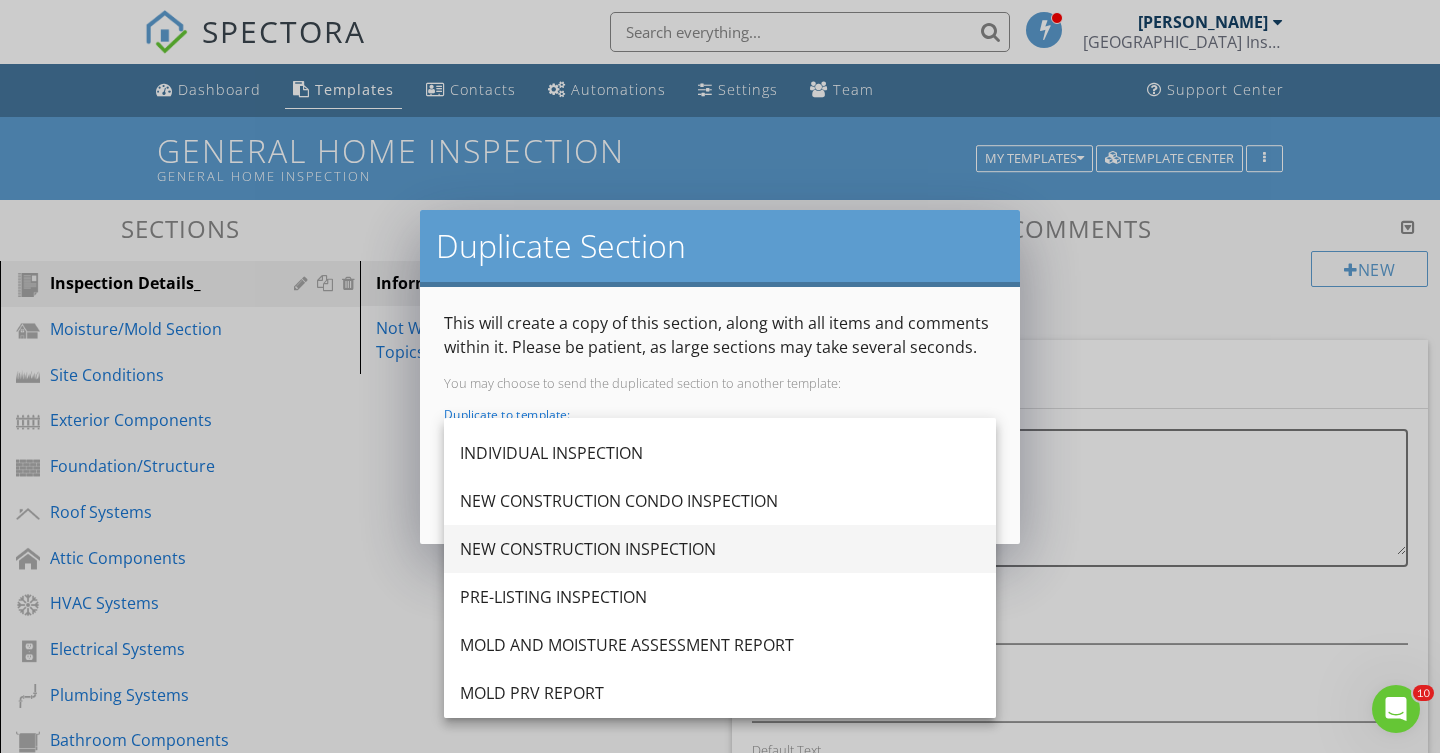 click on "NEW CONSTRUCTION INSPECTION" at bounding box center (720, 549) 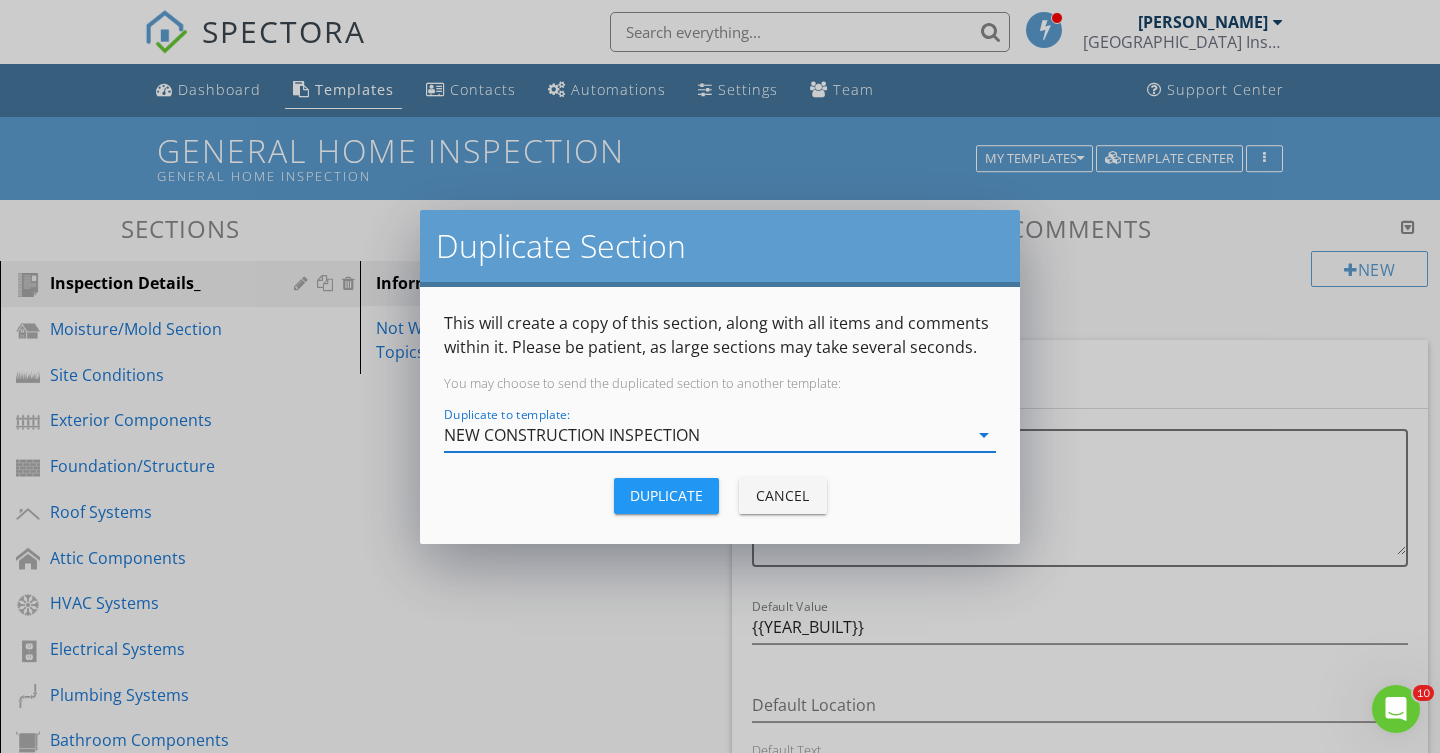 click on "Duplicate" at bounding box center [666, 495] 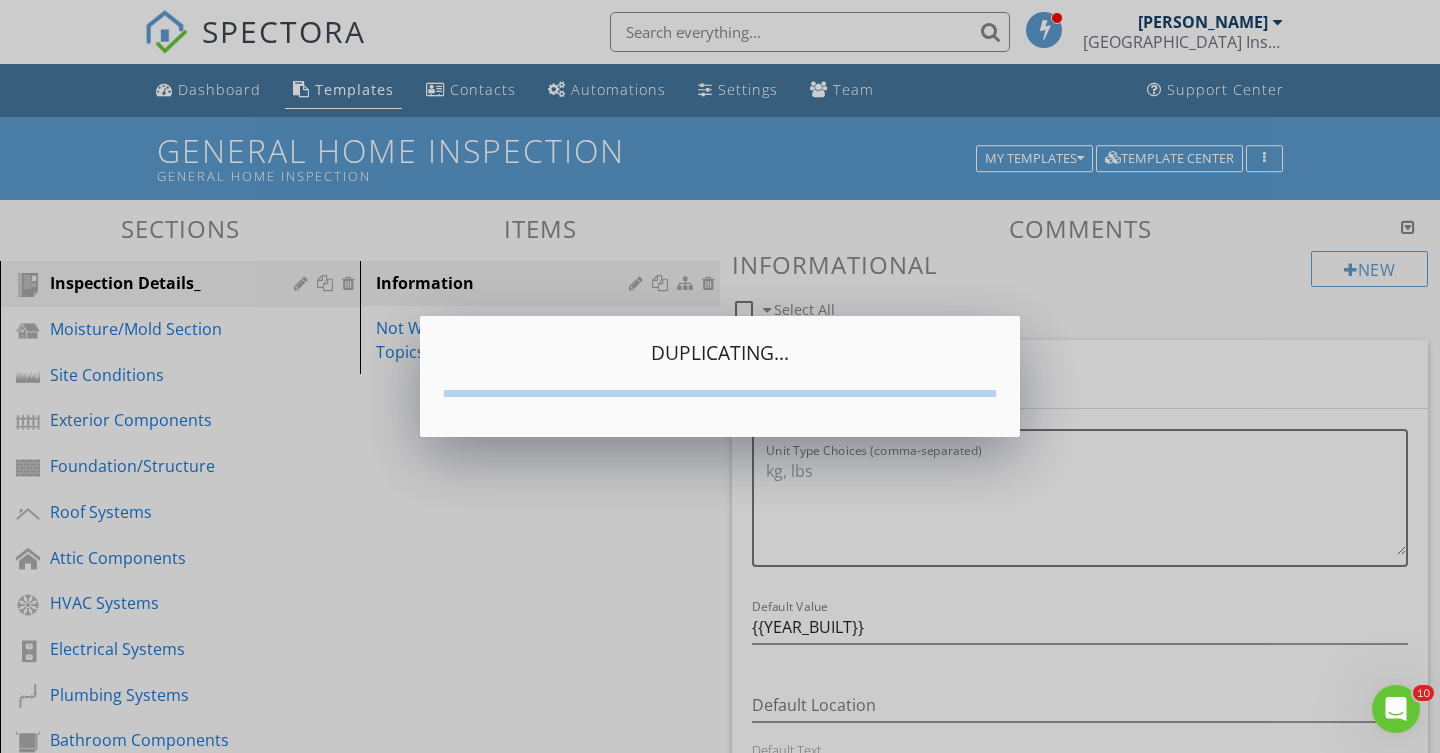 type on "<p><br></p><p><strong>Re-Inspection Report Overview:</strong></p><p>This re-inspection report addresses deficiency items only and/or items explicitly agreed upon to be repaired by the owner. For mold remediation, termite treatments, pest control, and major system upgrades, we recommend engaging specialty contractors to provide cost estimates, as these are outside the scope of this inspection.</p><p><br></p><p><strong>The estimated re-inspection fee will vary based on the number and complexity of items or systems being re-inspected</strong>. <strong>Important Repair Guidelines:</strong></p><ul type="disc"><li>All repairs should be completed by a licensed professional.</li><li>Obtain receipts and warranties to confirm the work and warranty coverage.</li><li>Avoid hiring unlicensed handymen for major repairs, as they are not authorized to perform many types of work in [US_STATE][GEOGRAPHIC_DATA]</li></ul><p>In [US_STATE], 63 construction trades require state licensing. The title "handyman" is not recognized as one of these trades...." 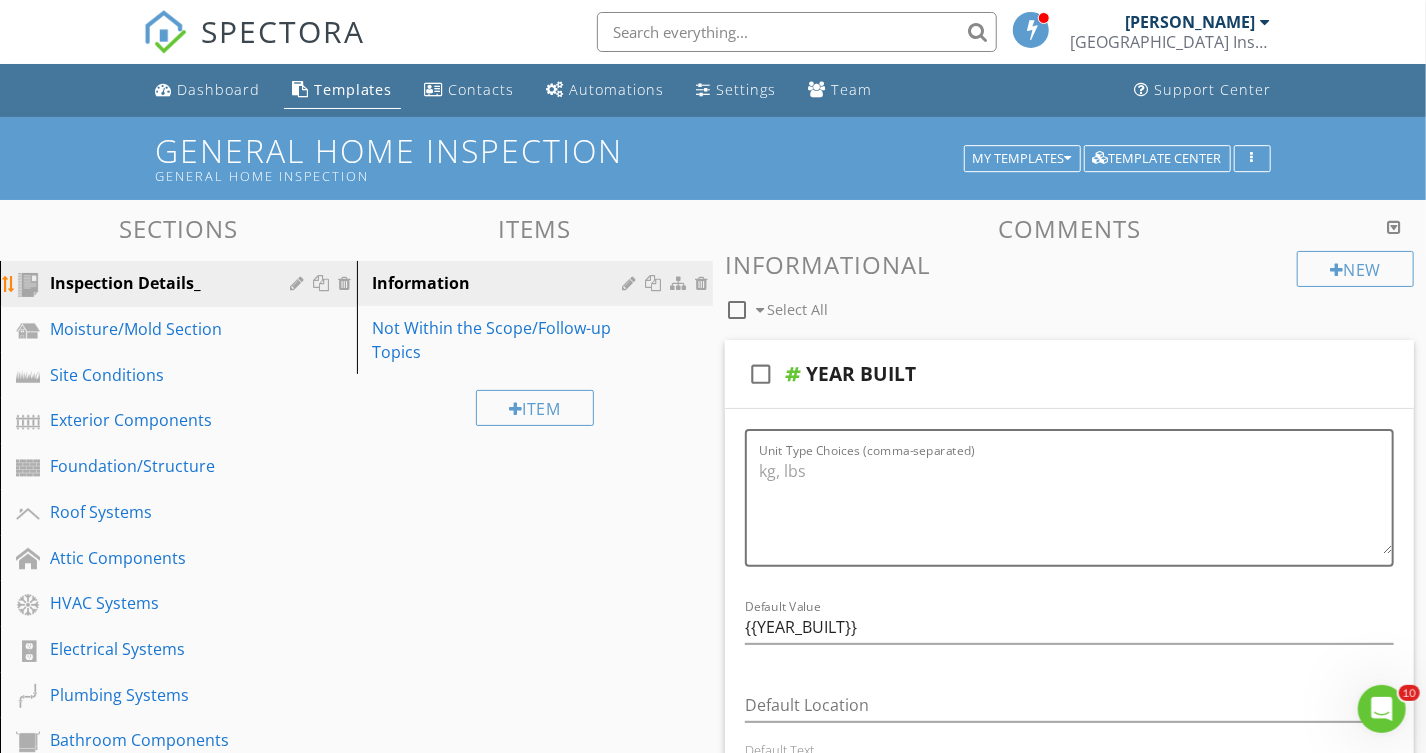 click at bounding box center (324, 283) 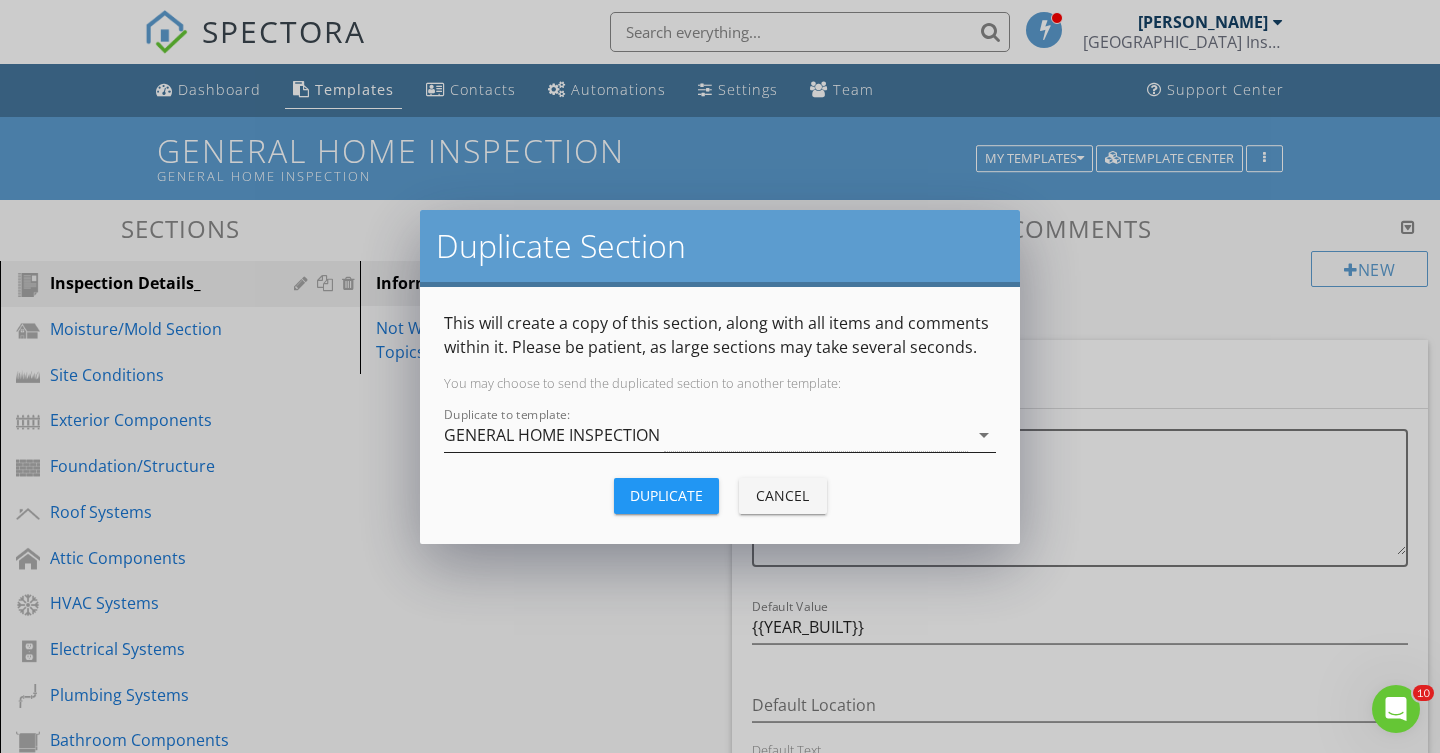 click on "arrow_drop_down" at bounding box center [984, 435] 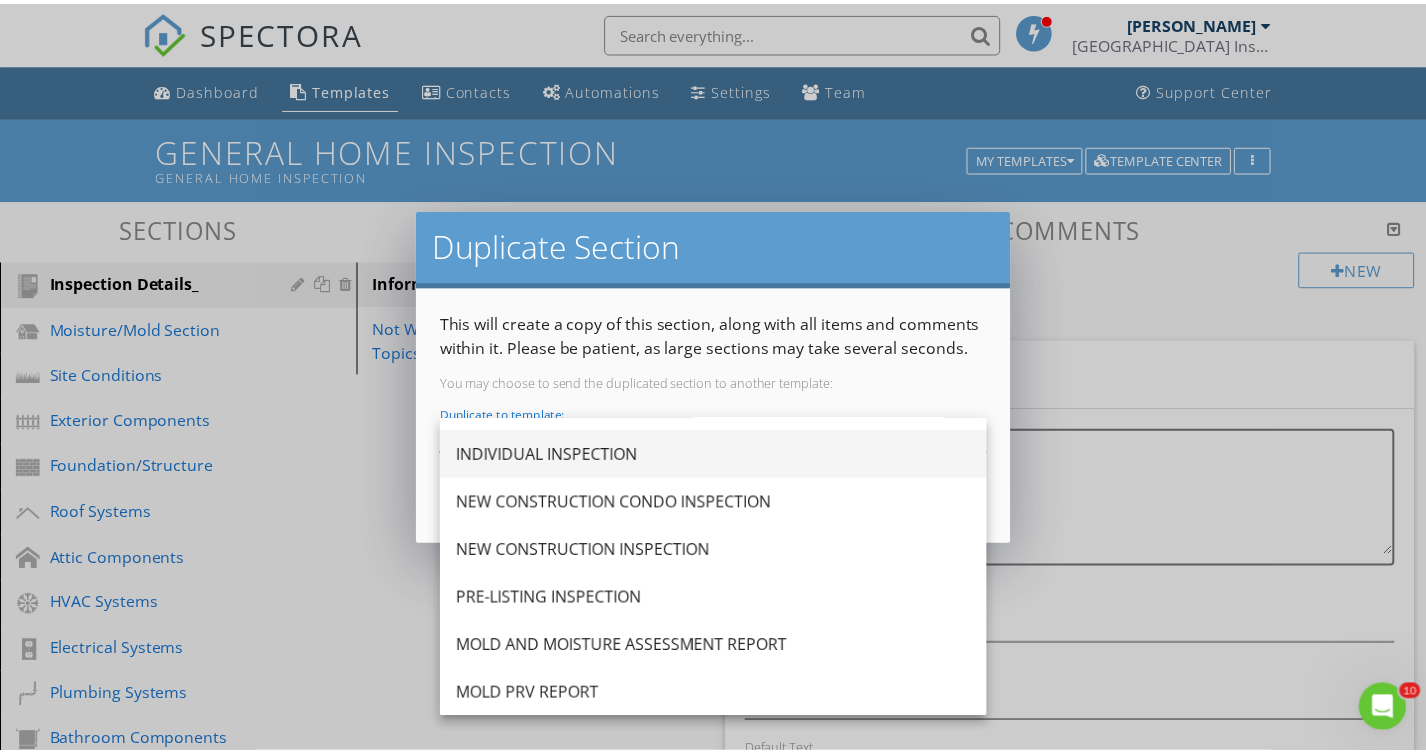 scroll, scrollTop: 181, scrollLeft: 0, axis: vertical 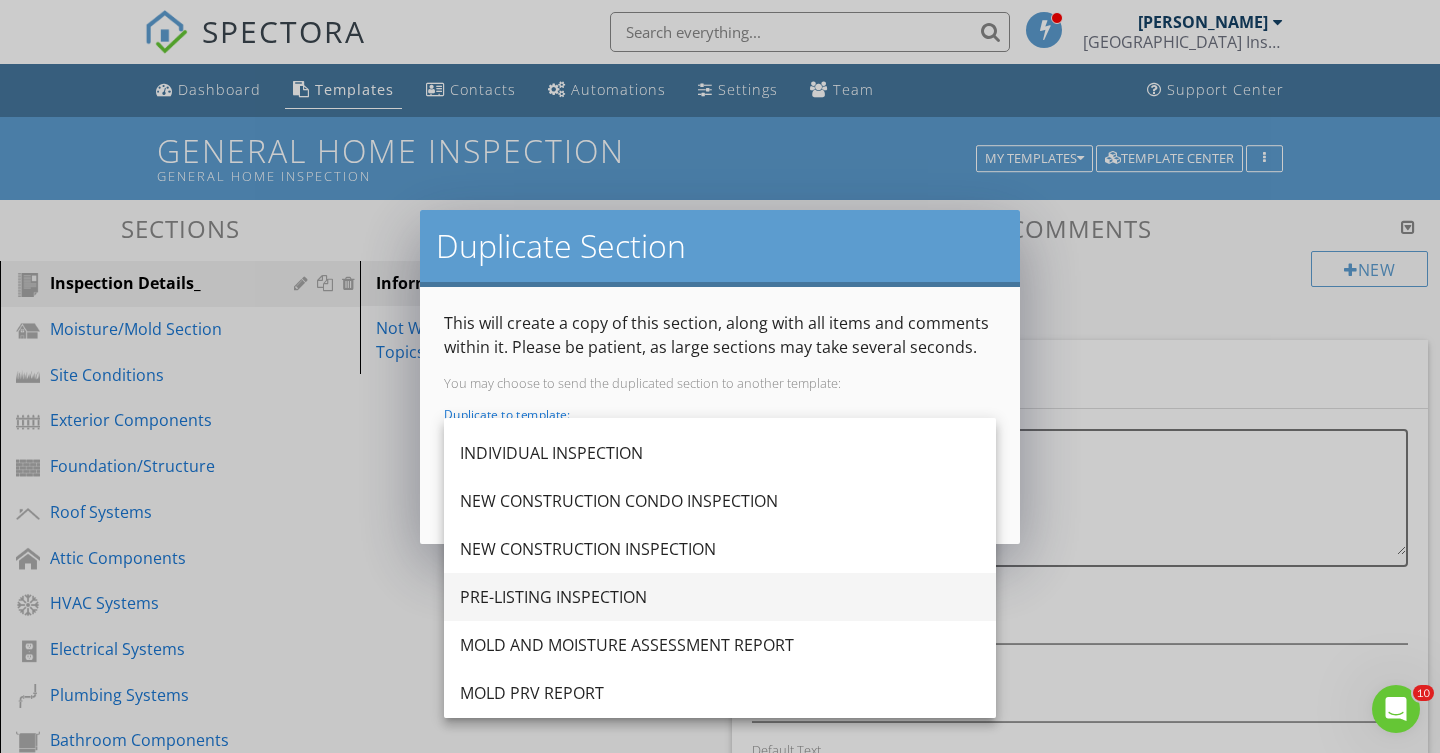 click on "PRE-LISTING INSPECTION" at bounding box center [720, 597] 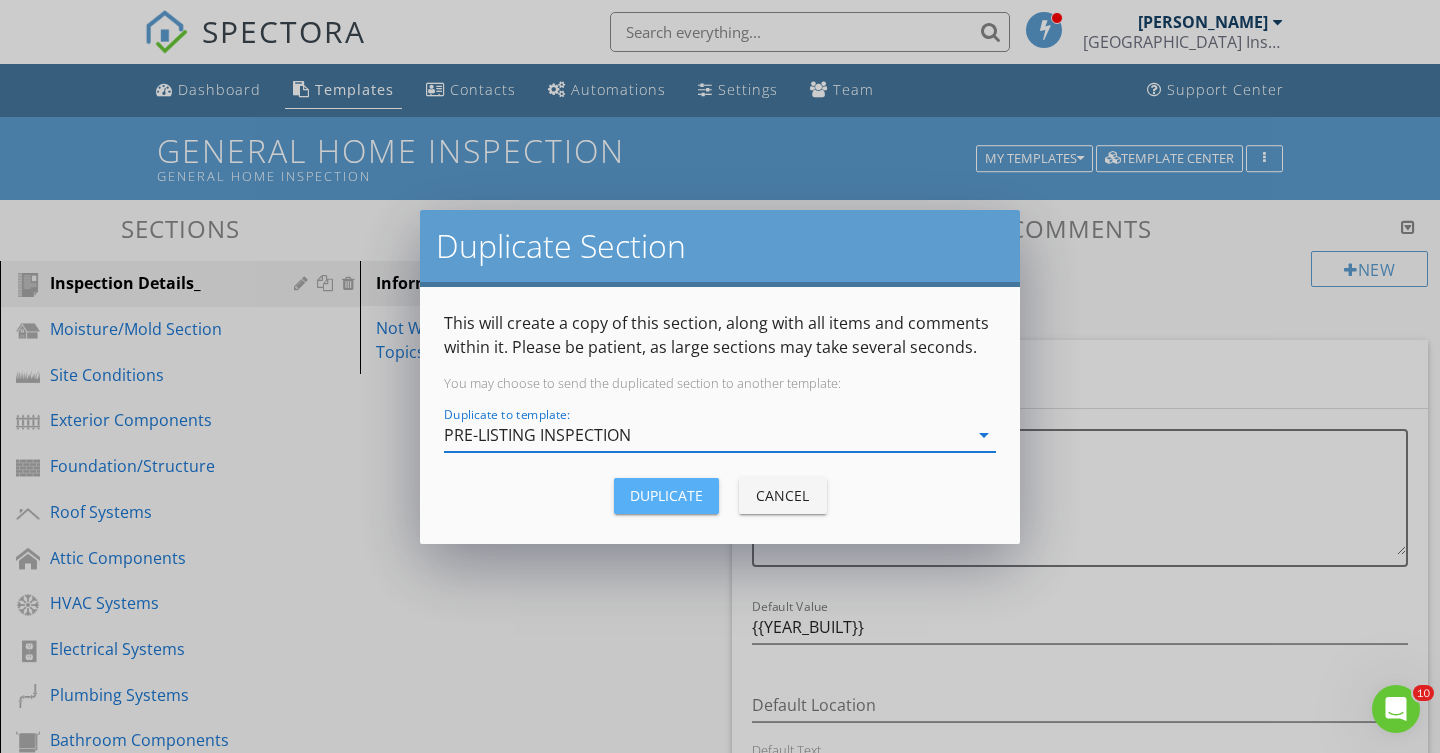 click on "Duplicate" at bounding box center (666, 495) 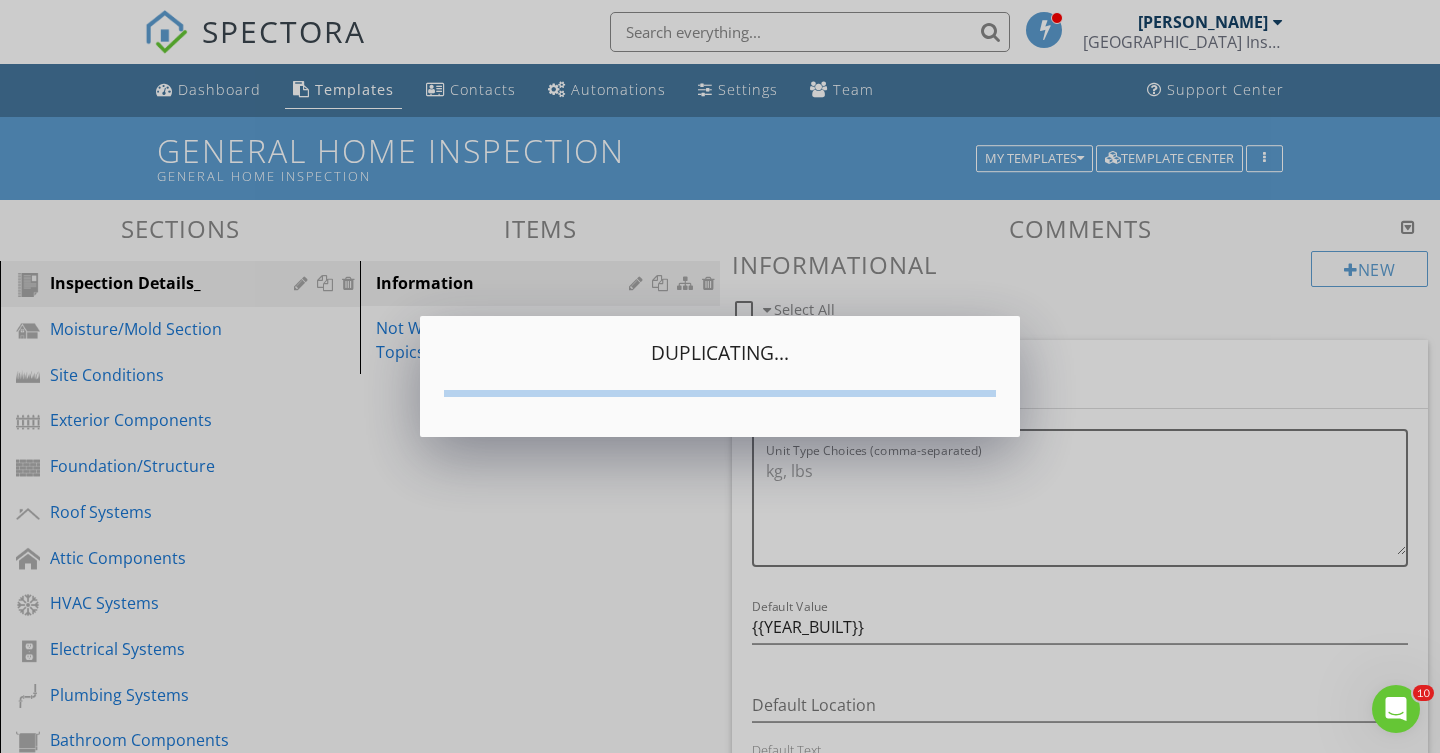 type on "<p><br></p><p><strong>Re-Inspection Report Overview:</strong></p><p>This re-inspection report addresses deficiency items only and/or items explicitly agreed upon to be repaired by the owner. For mold remediation, termite treatments, pest control, and major system upgrades, we recommend engaging specialty contractors to provide cost estimates, as these are outside the scope of this inspection.</p><p><br></p><p><strong>The estimated re-inspection fee will vary based on the number and complexity of items or systems being re-inspected</strong>. <strong>Important Repair Guidelines:</strong></p><ul type="disc"><li>All repairs should be completed by a licensed professional.</li><li>Obtain receipts and warranties to confirm the work and warranty coverage.</li><li>Avoid hiring unlicensed handymen for major repairs, as they are not authorized to perform many types of work in [US_STATE][GEOGRAPHIC_DATA]</li></ul><p>In [US_STATE], 63 construction trades require state licensing. The title "handyman" is not recognized as one of these trades...." 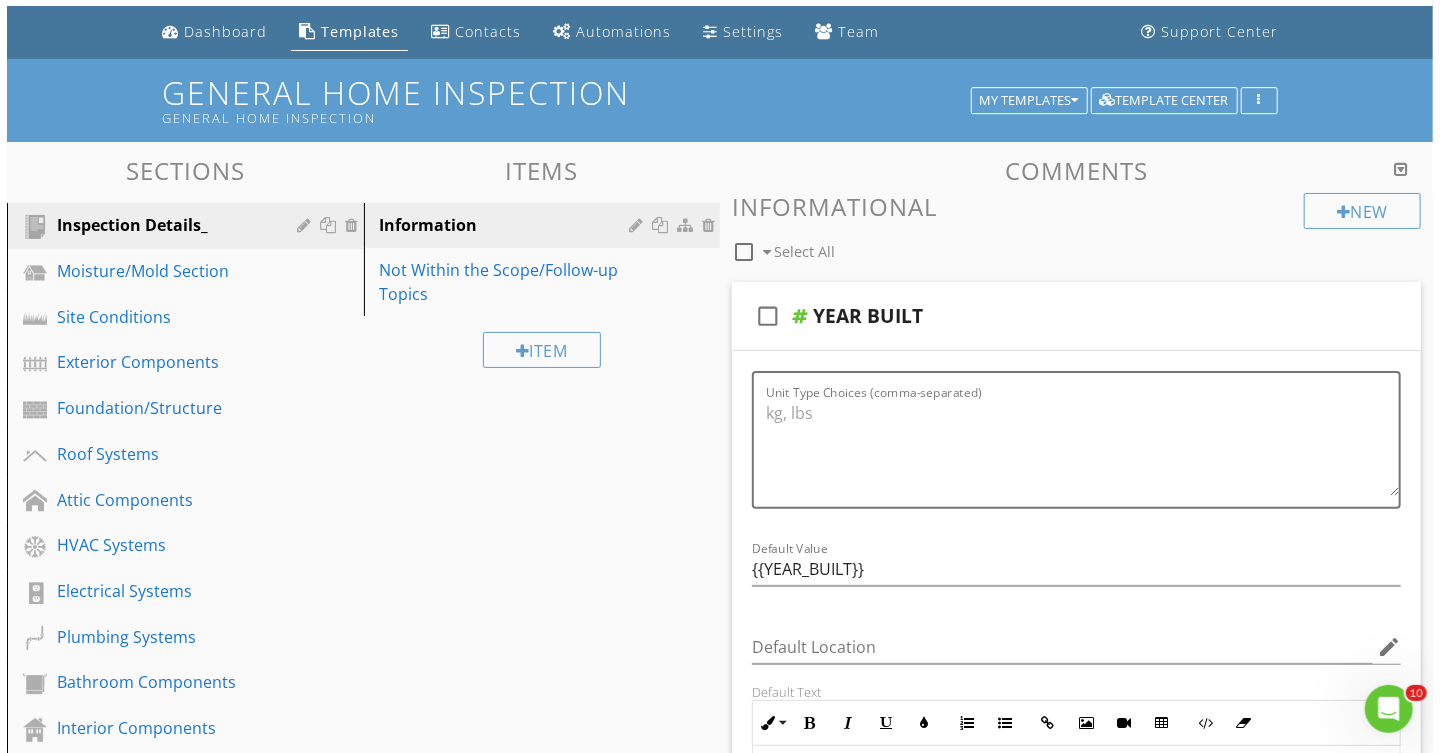 scroll, scrollTop: 90, scrollLeft: 0, axis: vertical 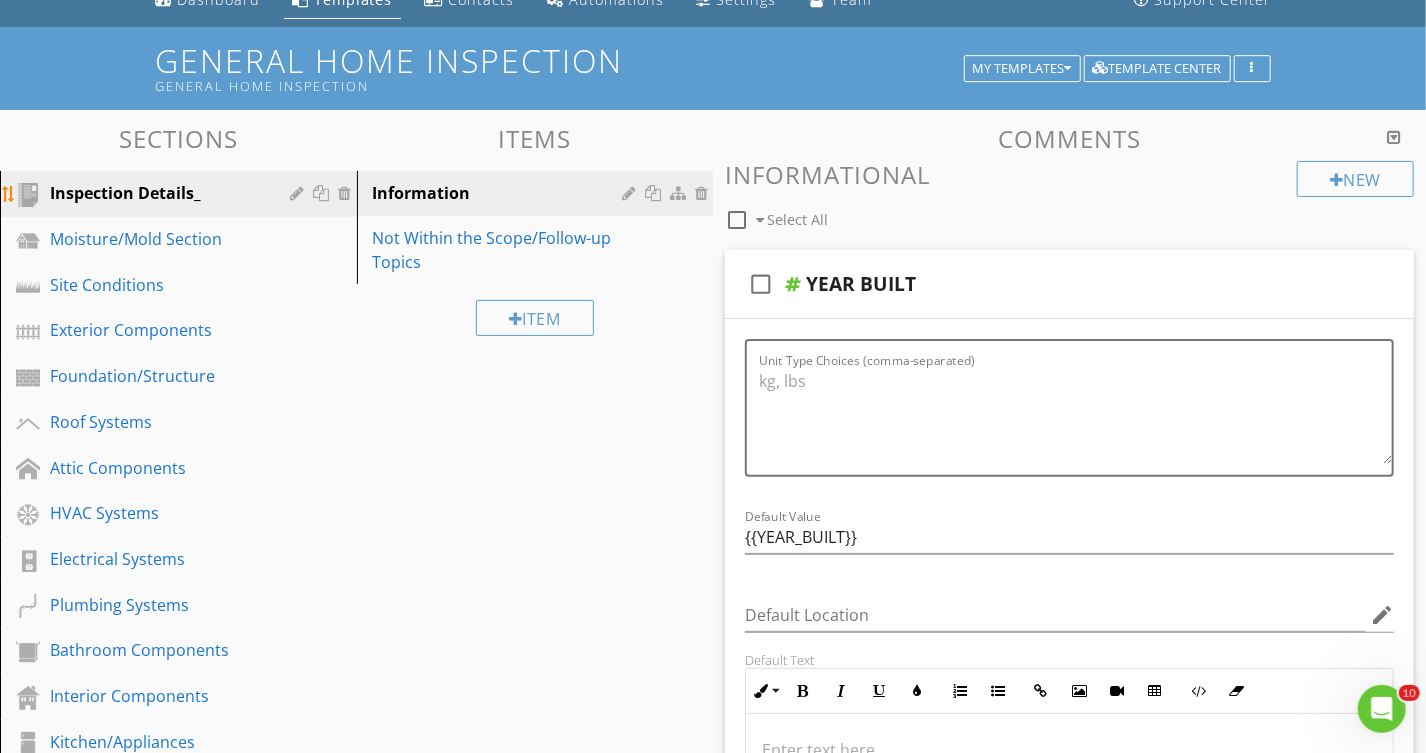 click at bounding box center (300, 193) 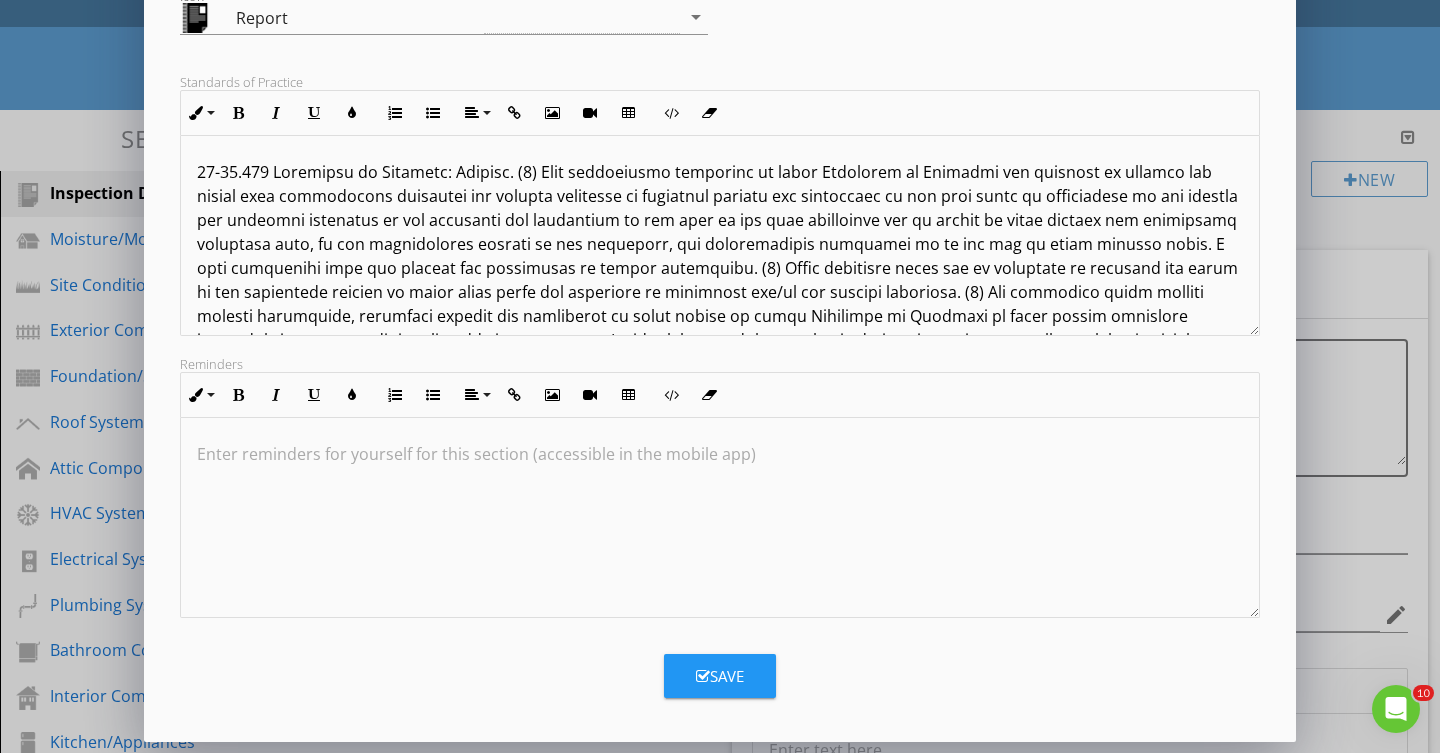 type on "Inspection Details" 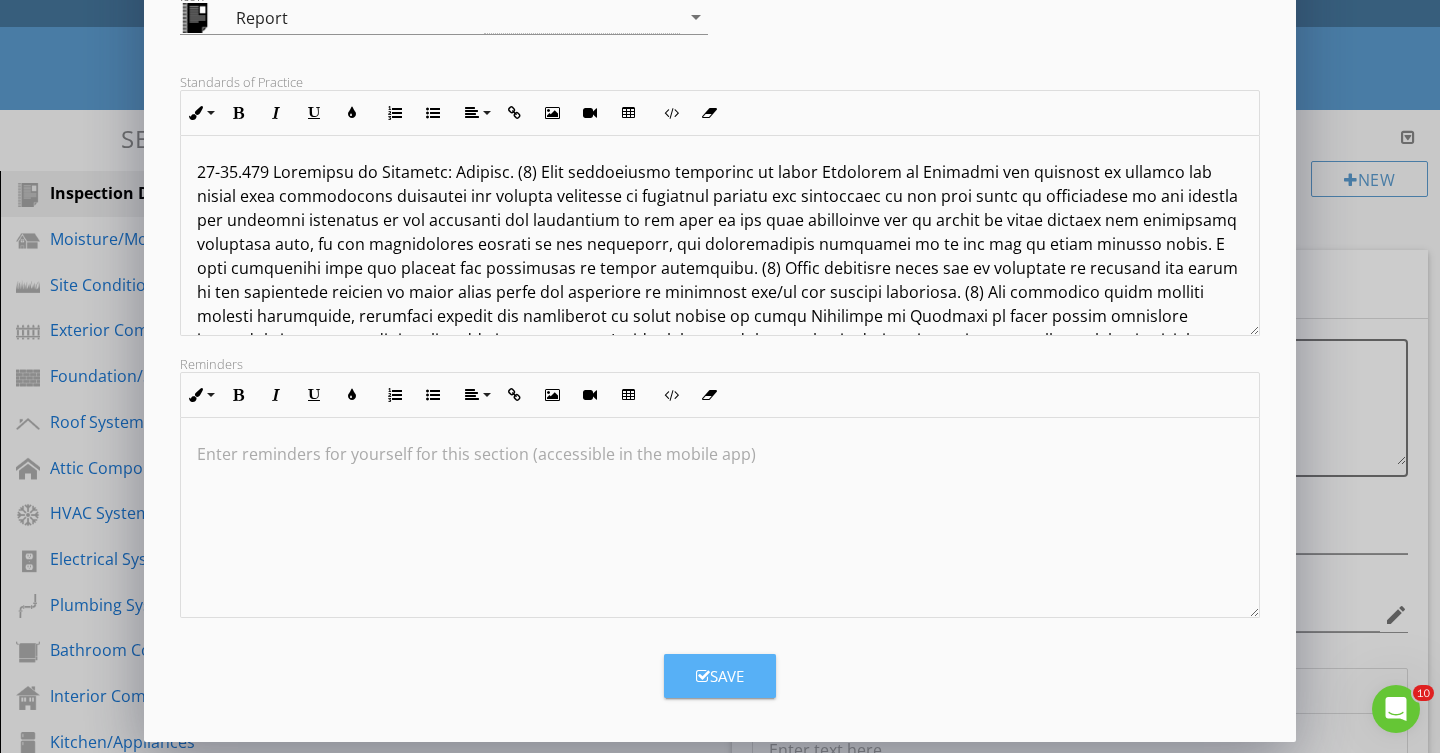 click on "Save" at bounding box center (720, 676) 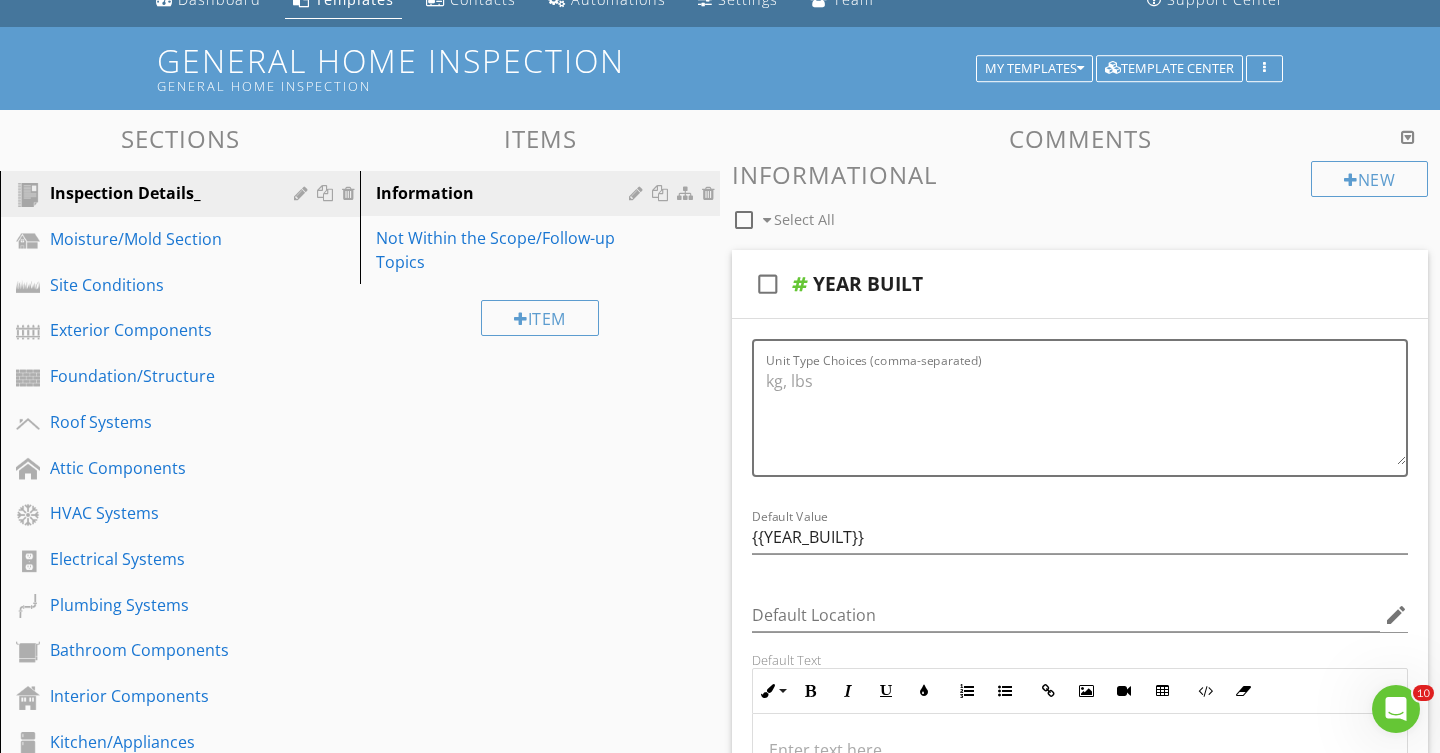 scroll, scrollTop: 88, scrollLeft: 0, axis: vertical 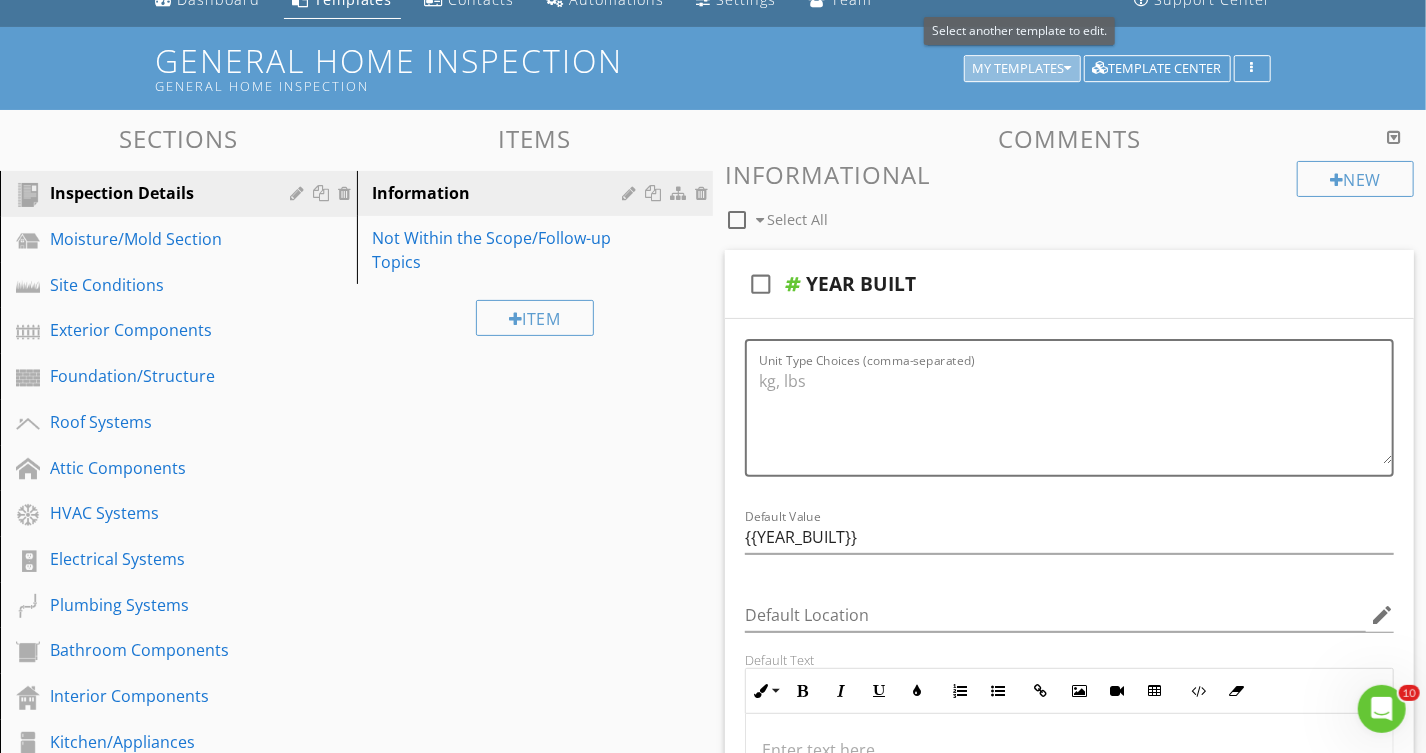 click on "My Templates" at bounding box center (1022, 69) 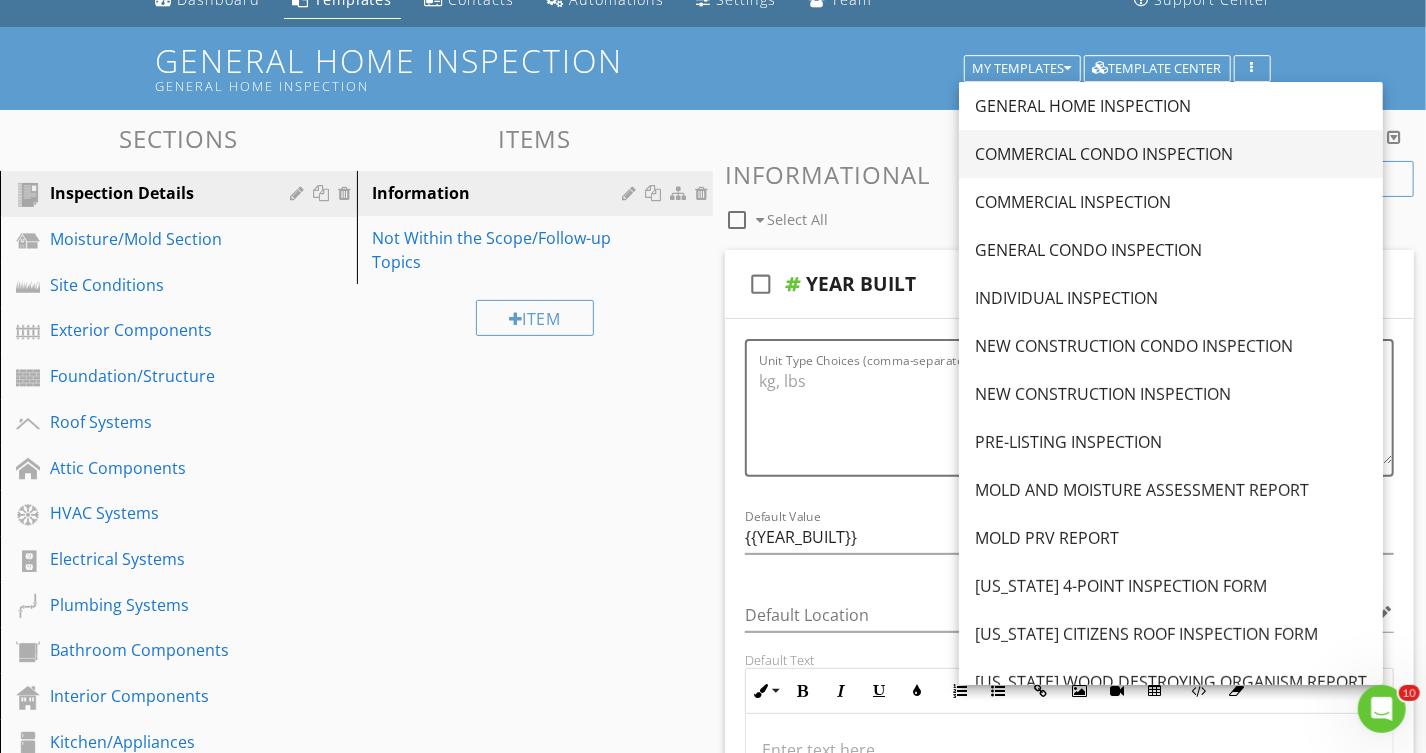 click on "COMMERCIAL CONDO INSPECTION" at bounding box center [1171, 154] 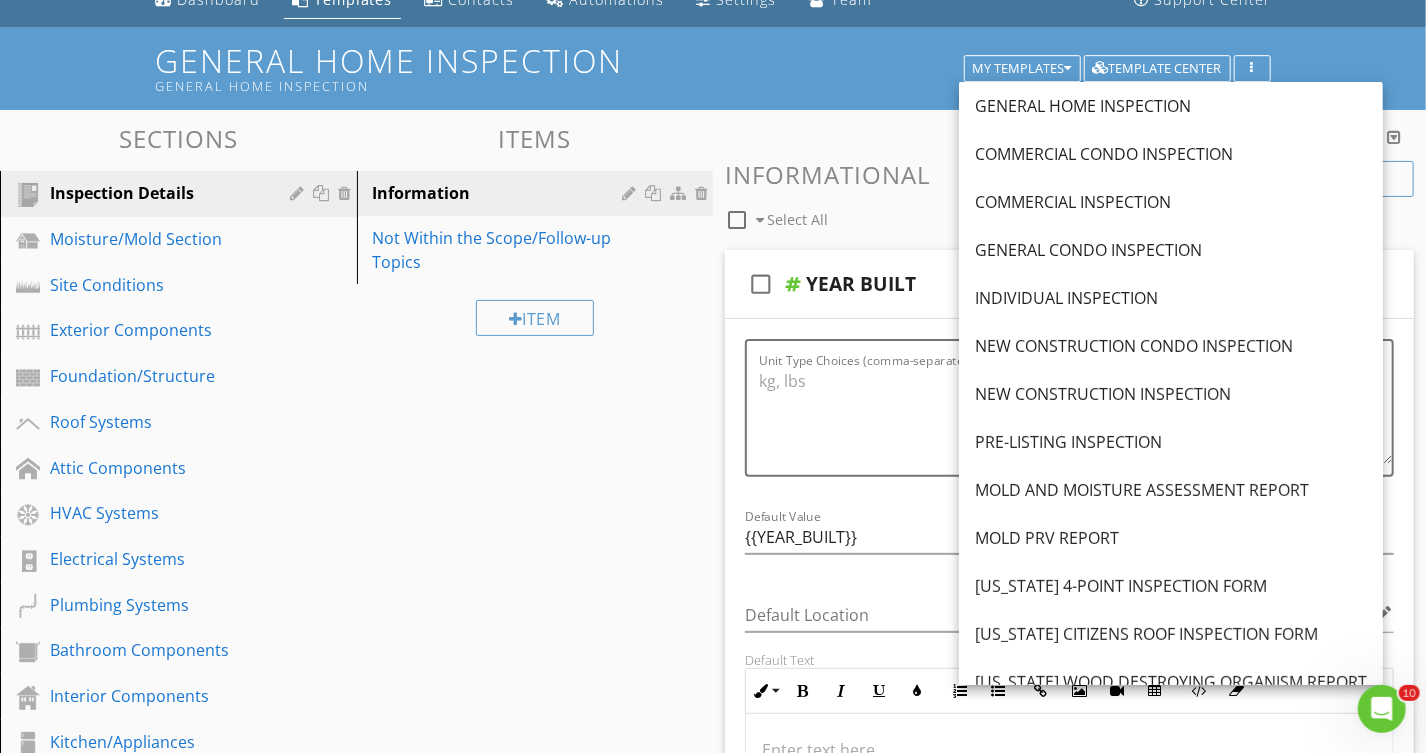 type on "<p><br></p><p><strong>Re-Inspection Report Overview:</strong></p><p>This re-inspection report addresses deficiency items only and/or items explicitly agreed upon to be repaired by the owner. For mold remediation, termite treatments, pest control, and major system upgrades, we recommend engaging specialty contractors to provide cost estimates, as these are outside the scope of this inspection.</p><p><br></p><p><strong>The estimated re-inspection fee will vary based on the number and complexity of items or systems being re-inspected</strong>. <strong>Important Repair Guidelines:</strong></p><ul type="disc"><li>All repairs should be completed by a licensed professional.</li><li>Obtain receipts and warranties to confirm the work and warranty coverage.</li><li>Avoid hiring unlicensed handymen for major repairs, as they are not authorized to perform many types of work in [US_STATE][GEOGRAPHIC_DATA]</li></ul><p>In [US_STATE], 63 construction trades require state licensing. The title "handyman" is not recognized as one of these trades...." 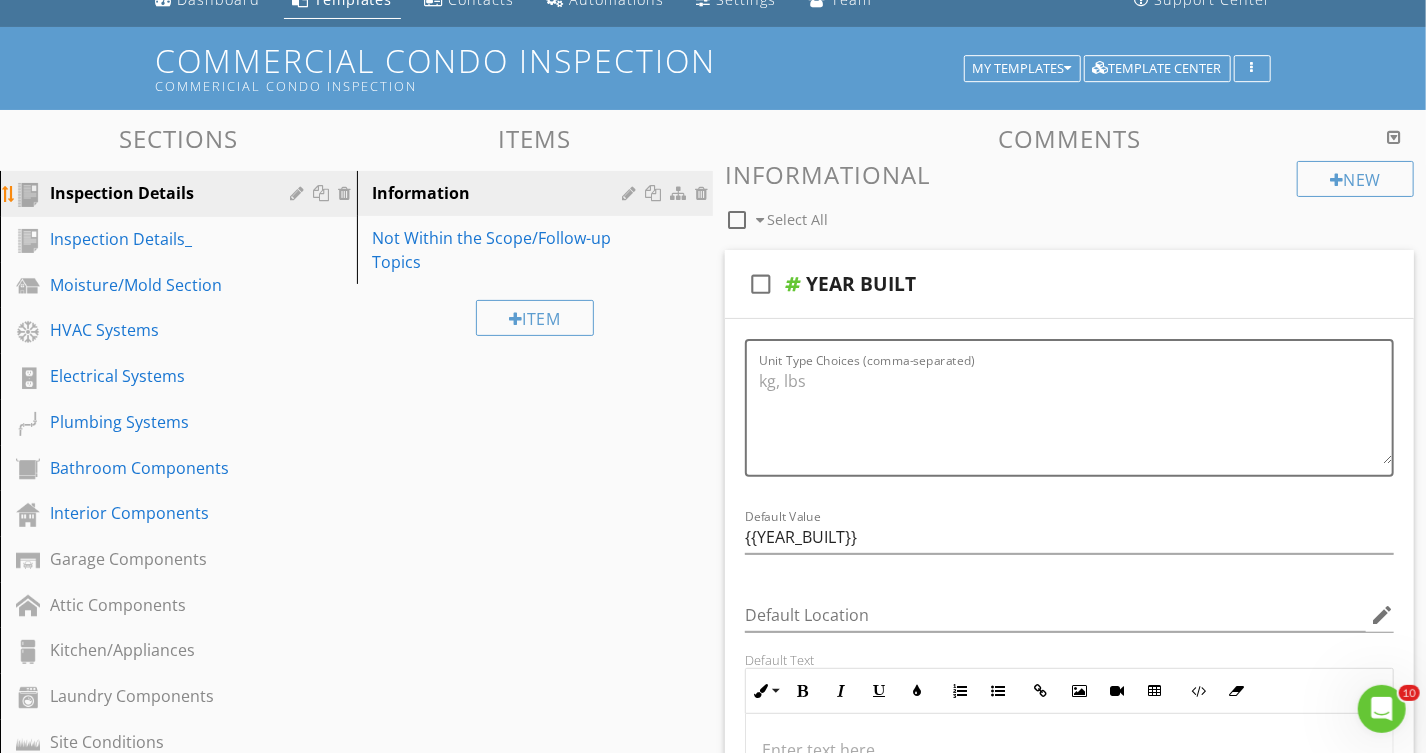 click at bounding box center (348, 193) 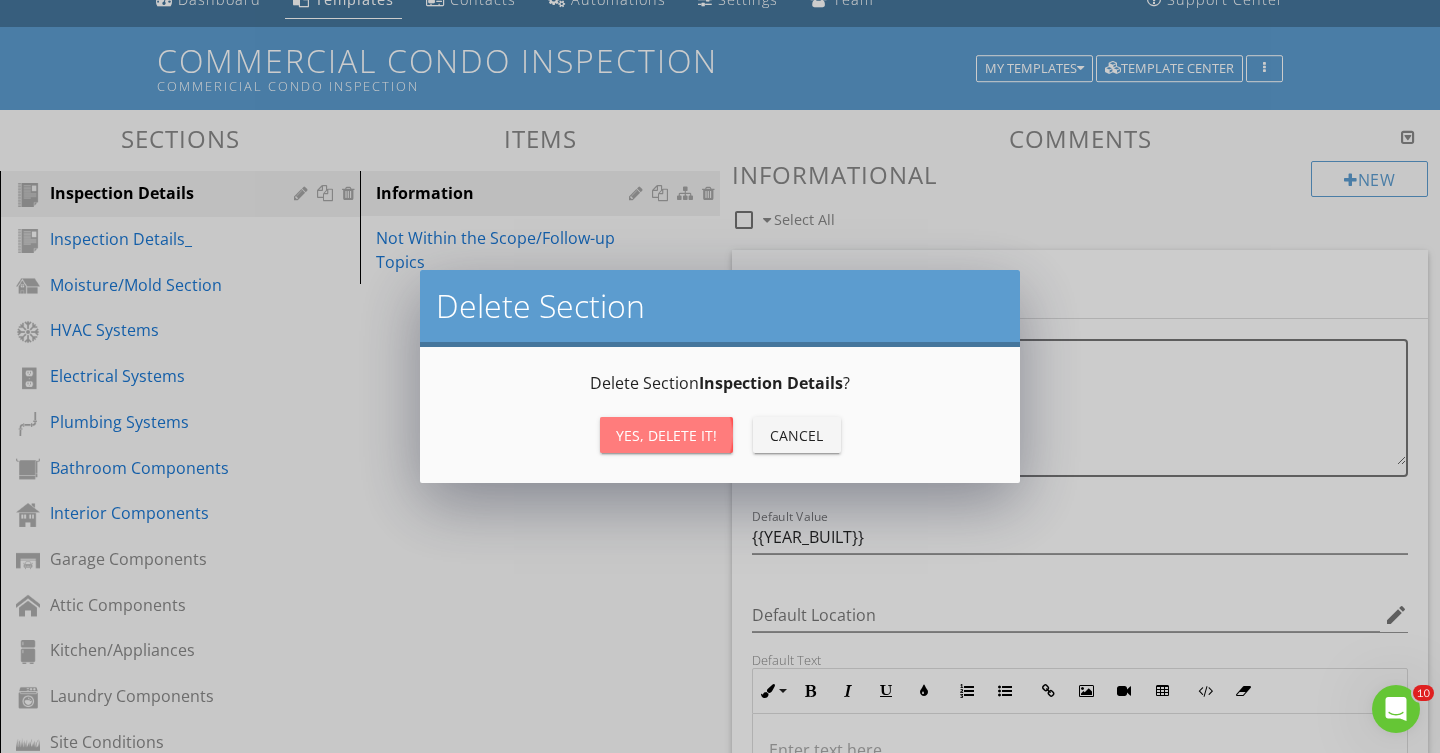 click on "Yes, Delete it!" at bounding box center (666, 435) 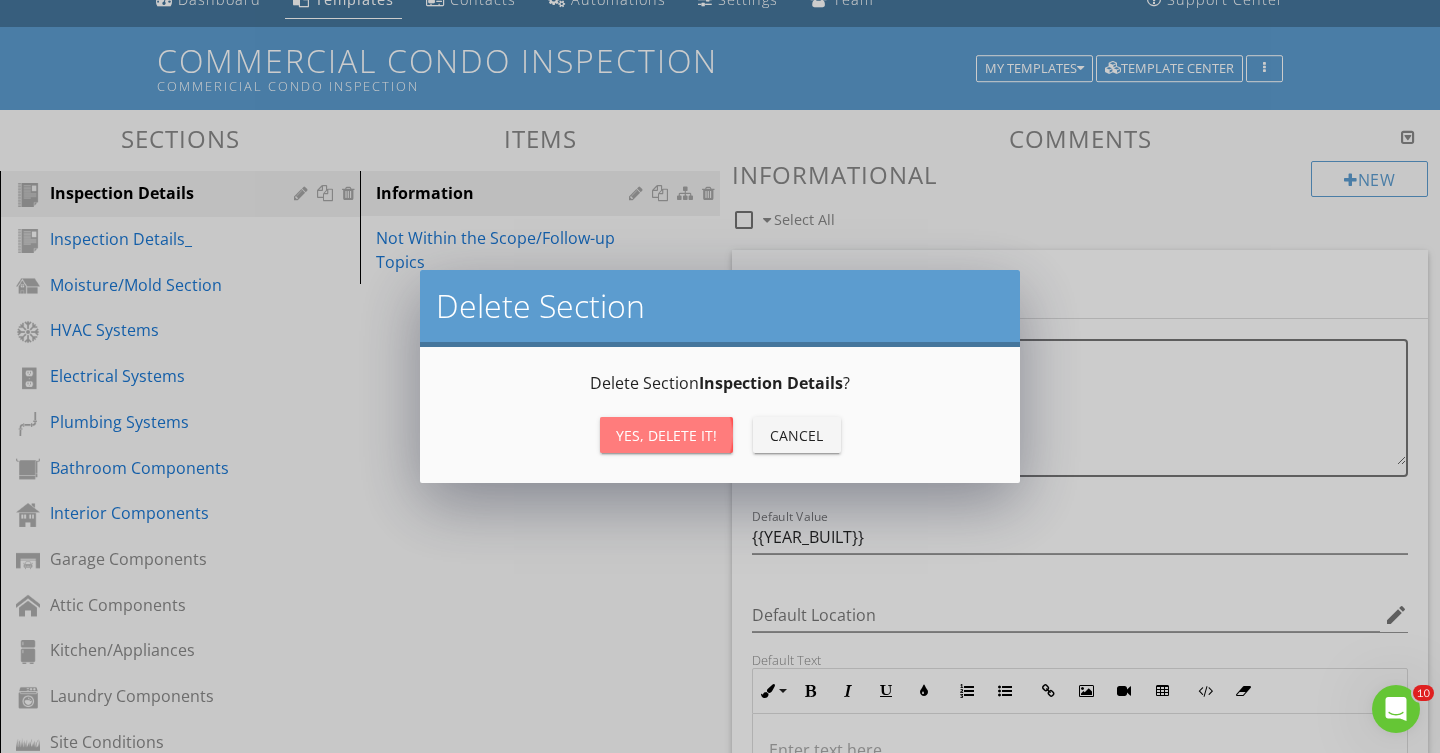 type on "<p><br></p><p><strong>Re-Inspection Report Overview:</strong></p><p>This re-inspection report addresses deficiency items only and/or items explicitly agreed upon to be repaired by the owner. For mold remediation, termite treatments, pest control, and major system upgrades, we recommend engaging specialty contractors to provide cost estimates, as these are outside the scope of this inspection.</p><p><br></p><p><strong>The estimated re-inspection fee will vary based on the number and complexity of items or systems being re-inspected</strong>. <strong>Important Repair Guidelines:</strong></p><ul type="disc"><li>All repairs should be completed by a licensed professional.</li><li>Obtain receipts and warranties to confirm the work and warranty coverage.</li><li>Avoid hiring unlicensed handymen for major repairs, as they are not authorized to perform many types of work in [US_STATE][GEOGRAPHIC_DATA]</li></ul><p>In [US_STATE], 63 construction trades require state licensing. The title "handyman" is not recognized as one of these trades...." 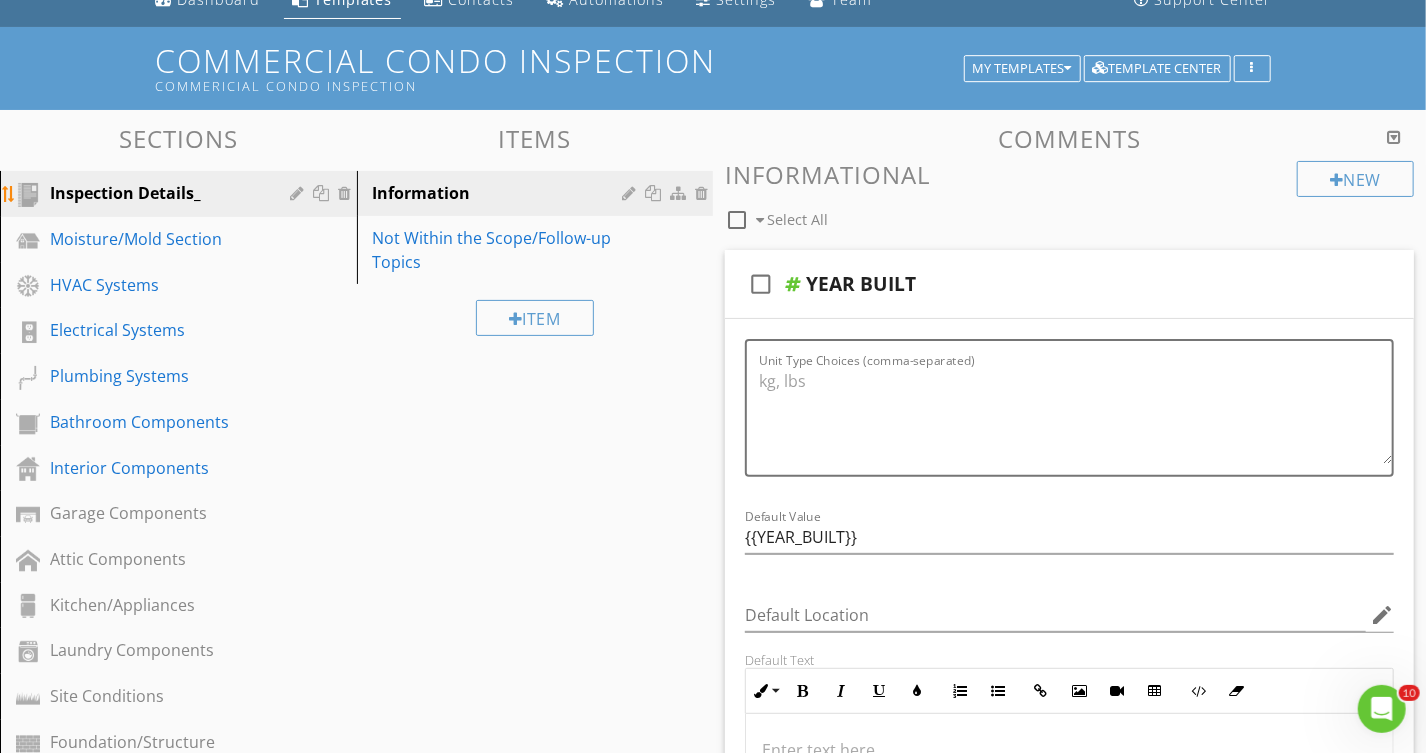 click on "Inspection Details_" at bounding box center (193, 194) 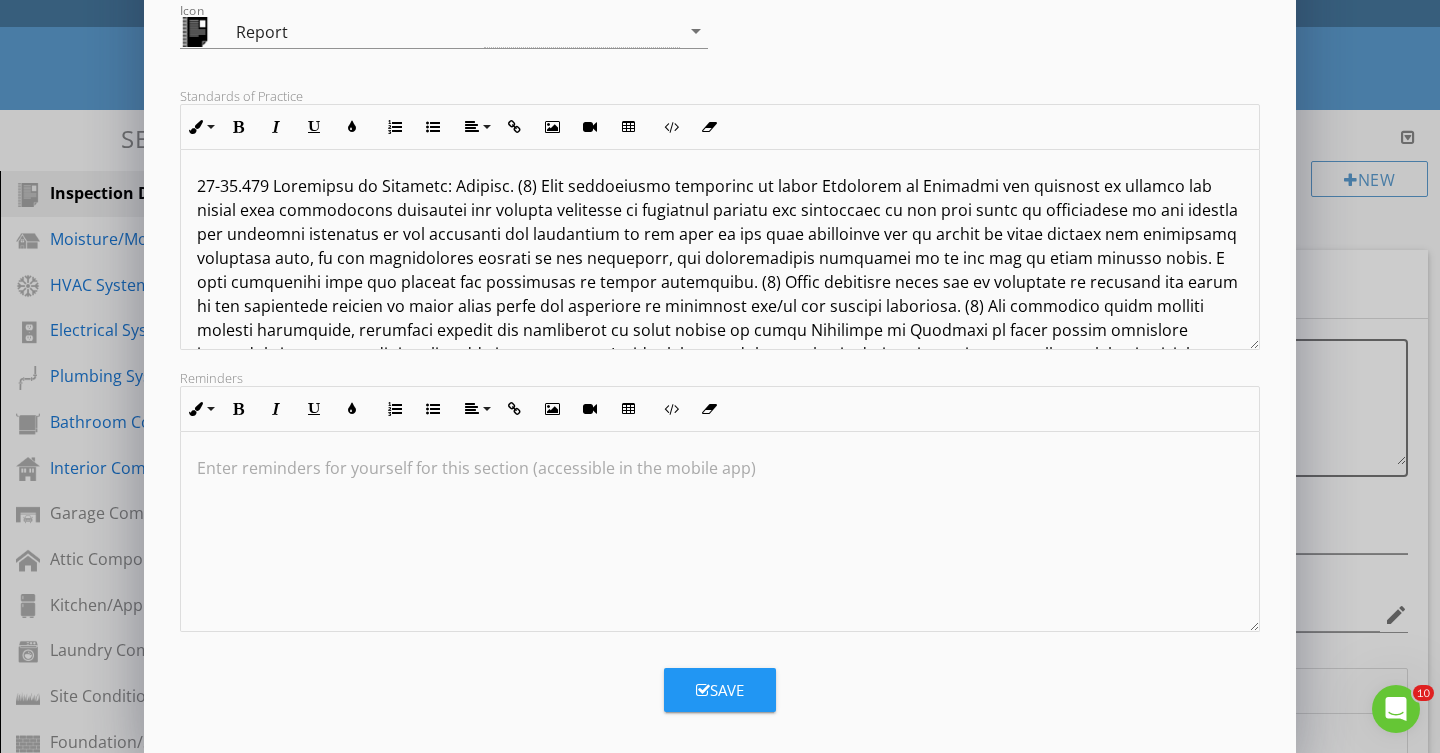 scroll, scrollTop: 305, scrollLeft: 0, axis: vertical 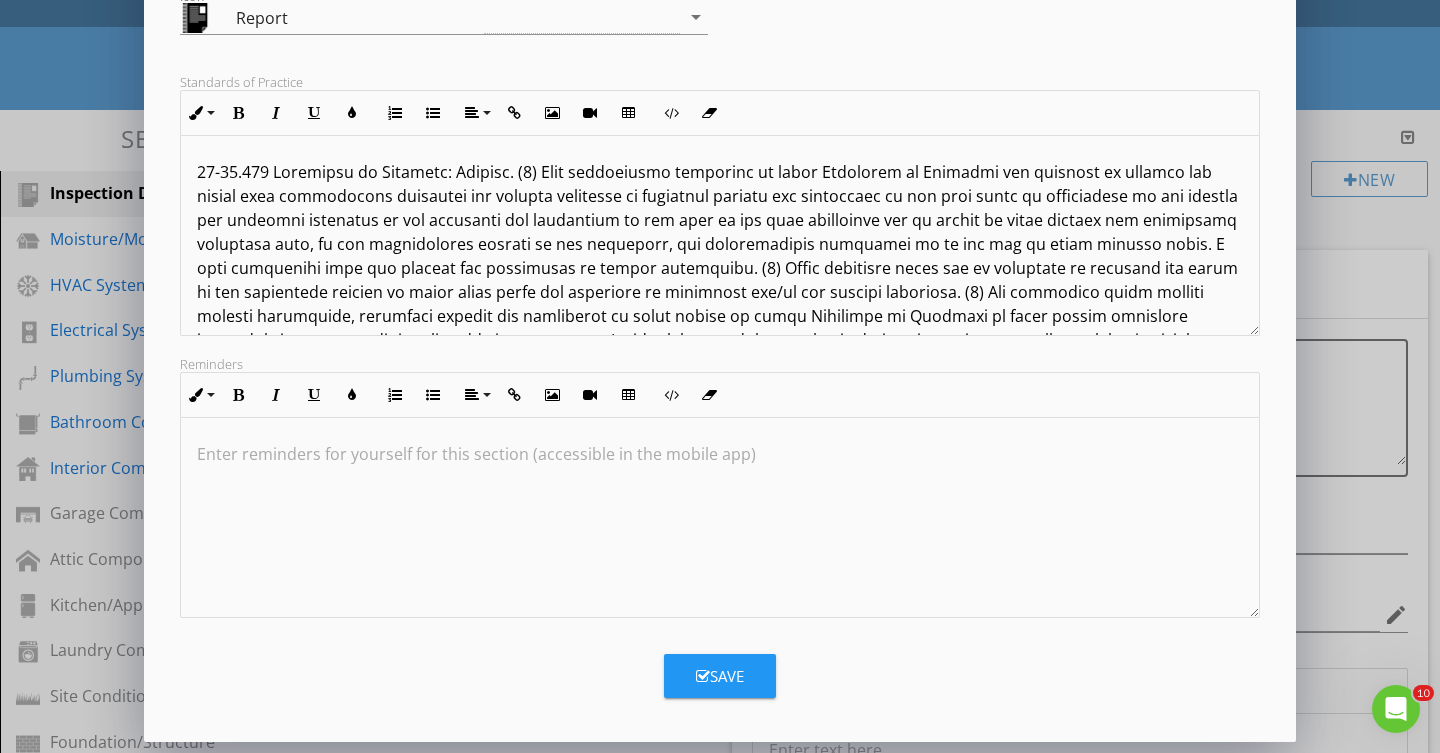 type on "Inspection Details" 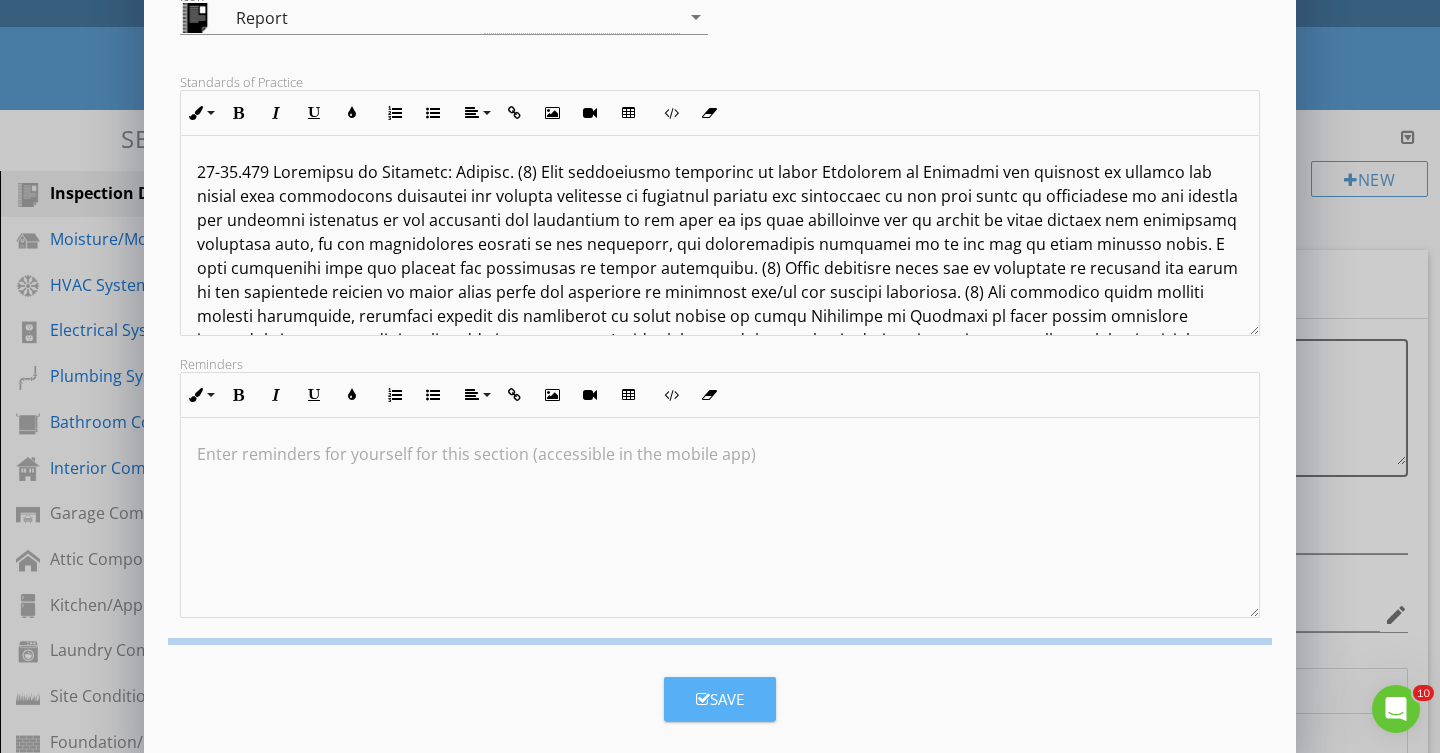 scroll, scrollTop: 88, scrollLeft: 0, axis: vertical 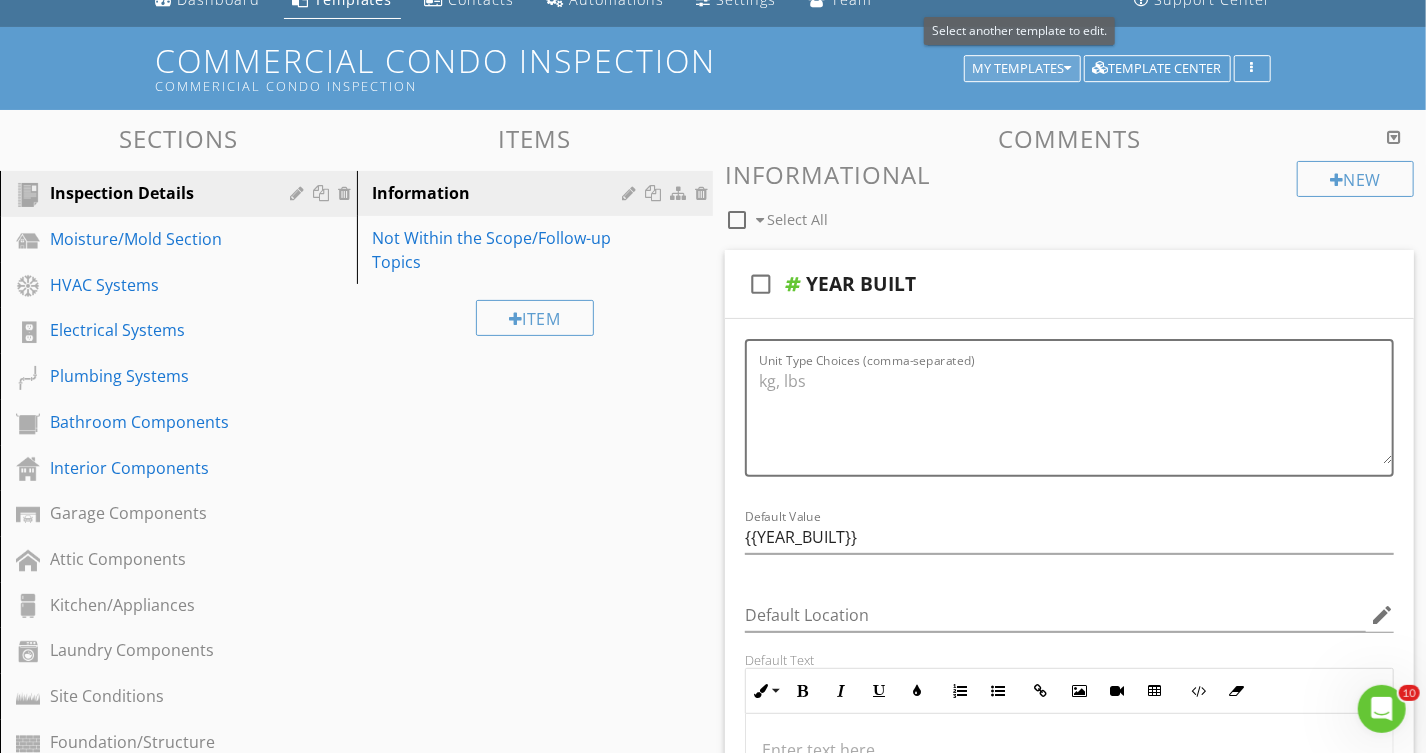 click at bounding box center (1068, 69) 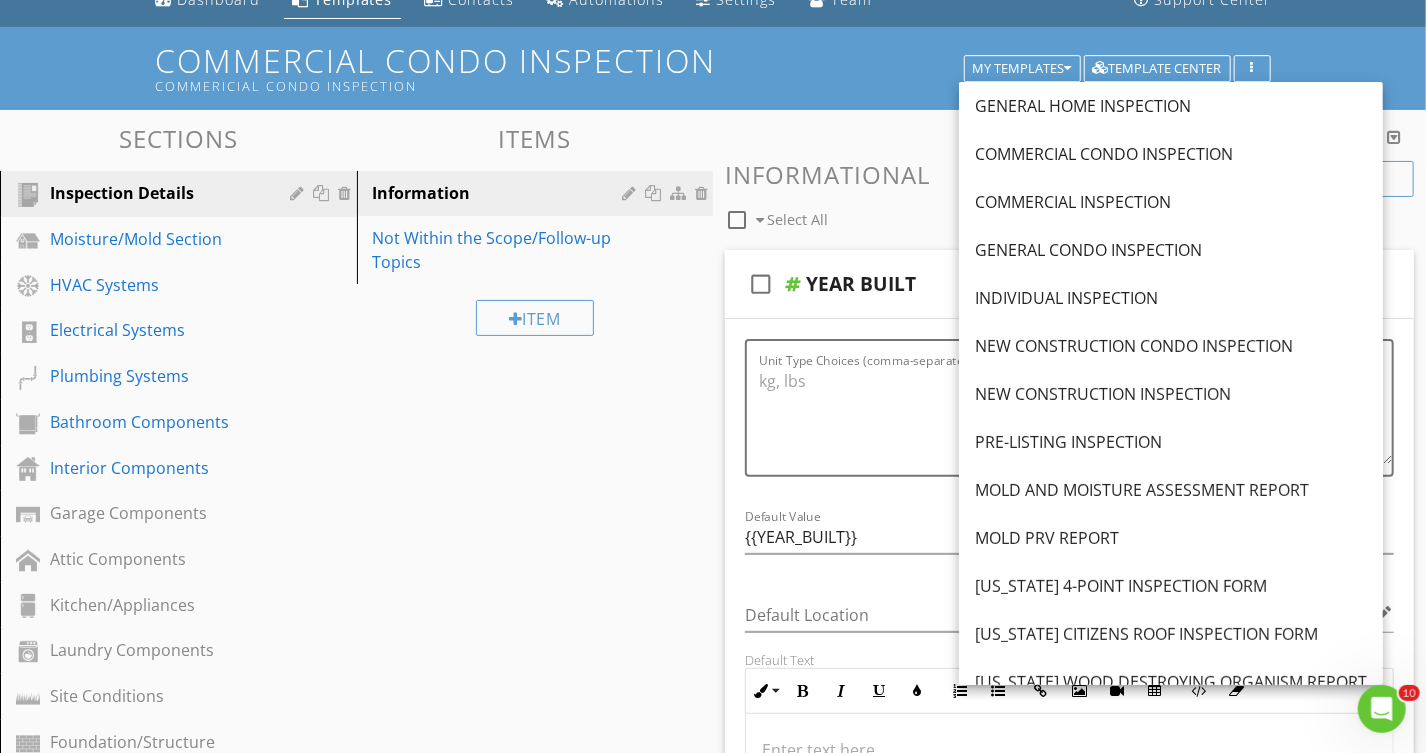 click on "COMMERCIAL INSPECTION" at bounding box center (1171, 202) 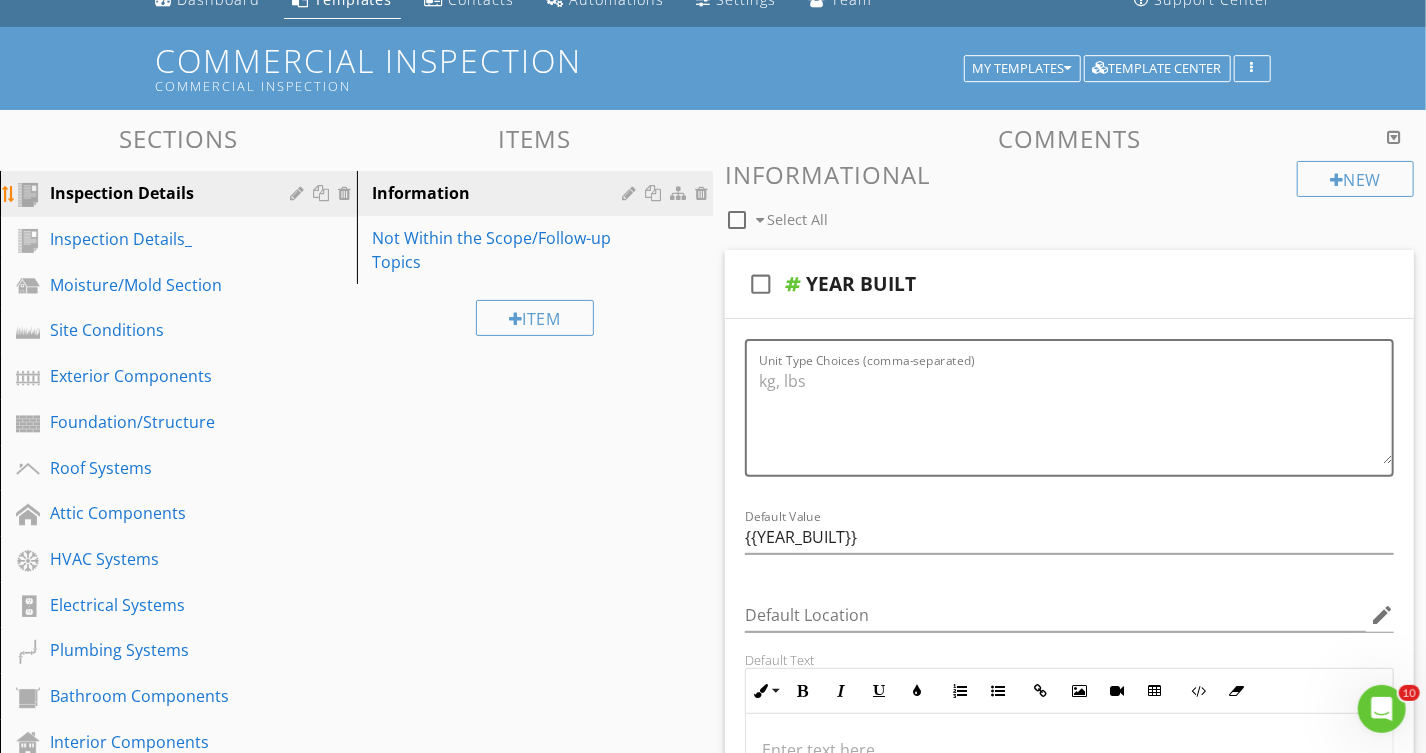 click at bounding box center [348, 193] 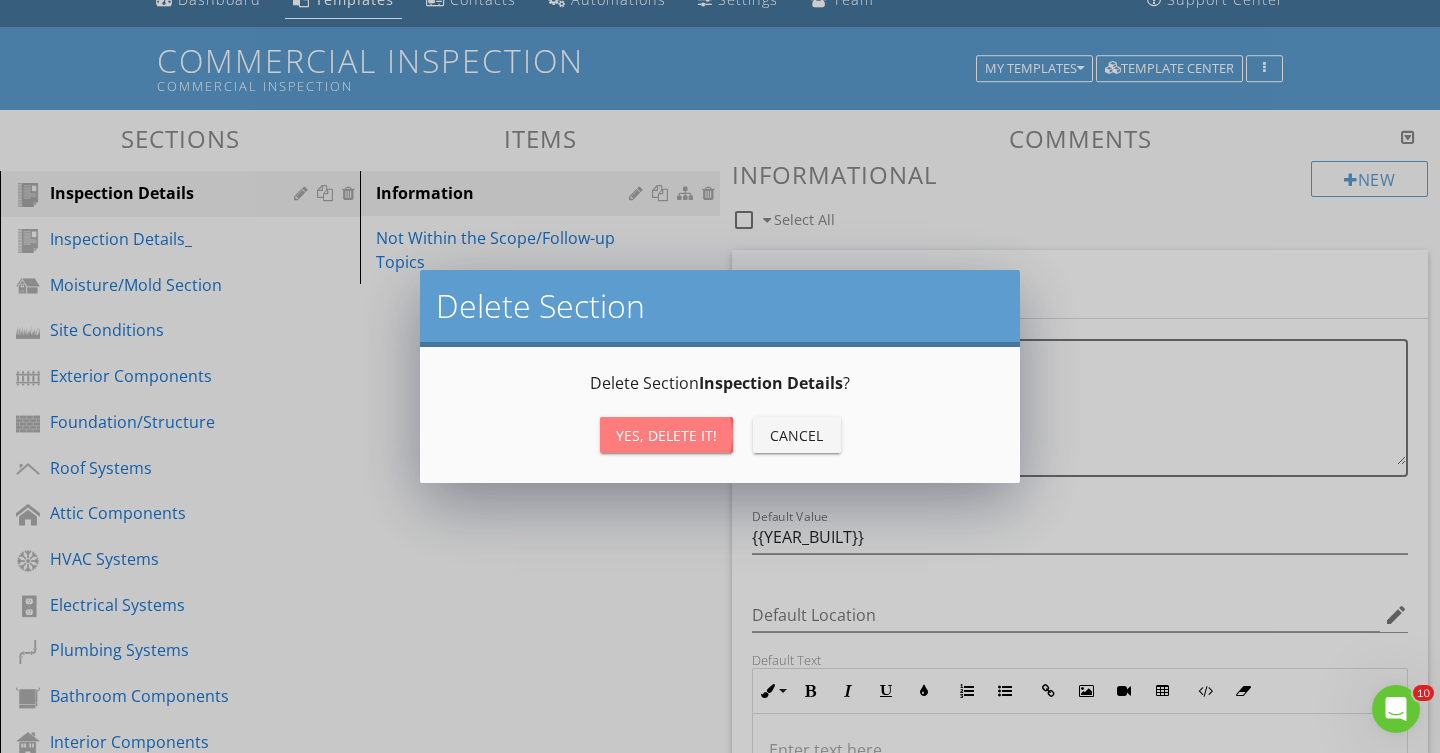 click on "Yes, Delete it!" at bounding box center [666, 435] 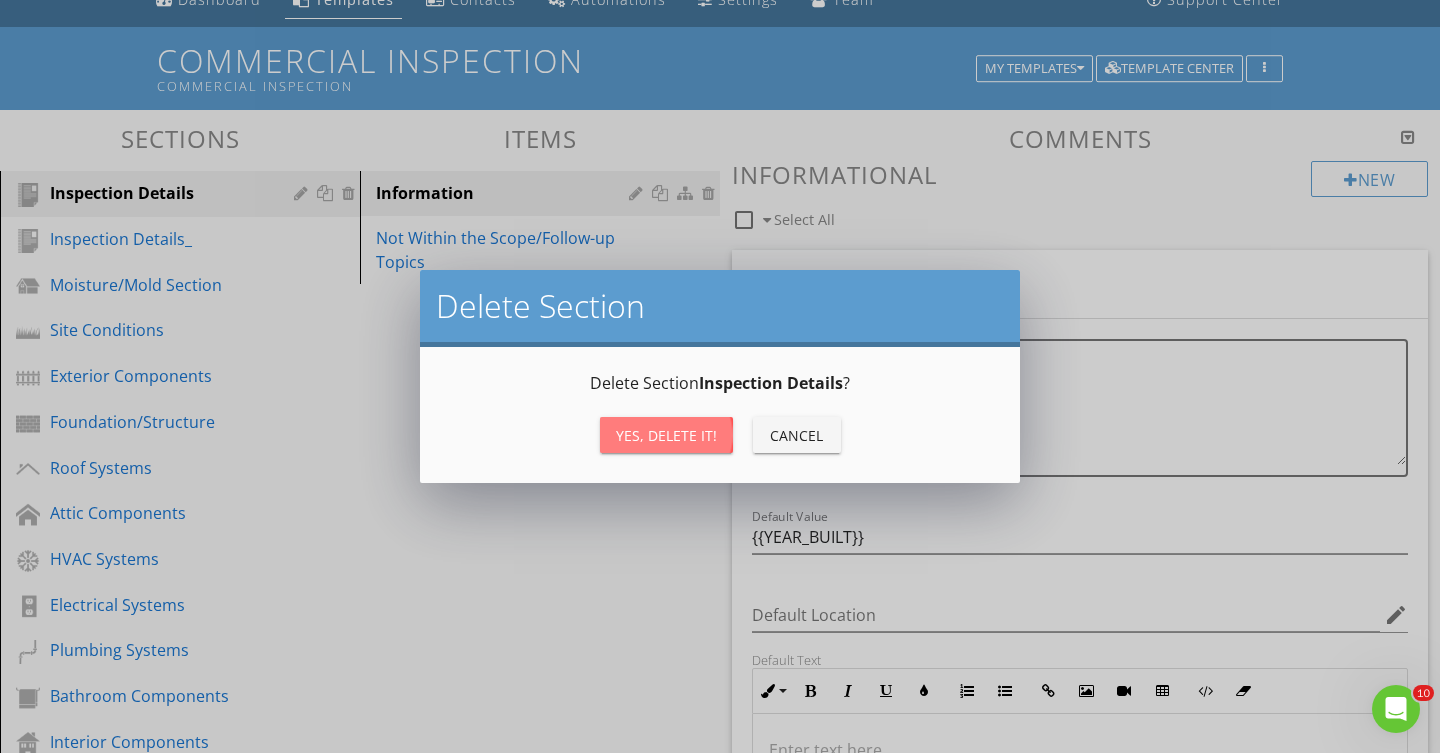 type on "<p><br></p><p><strong>Re-Inspection Report Overview:</strong></p><p>This re-inspection report addresses deficiency items only and/or items explicitly agreed upon to be repaired by the owner. For mold remediation, termite treatments, pest control, and major system upgrades, we recommend engaging specialty contractors to provide cost estimates, as these are outside the scope of this inspection.</p><p><br></p><p><strong>The estimated re-inspection fee will vary based on the number and complexity of items or systems being re-inspected</strong>. <strong>Important Repair Guidelines:</strong></p><ul type="disc"><li>All repairs should be completed by a licensed professional.</li><li>Obtain receipts and warranties to confirm the work and warranty coverage.</li><li>Avoid hiring unlicensed handymen for major repairs, as they are not authorized to perform many types of work in [US_STATE][GEOGRAPHIC_DATA]</li></ul><p>In [US_STATE], 63 construction trades require state licensing. The title "handyman" is not recognized as one of these trades...." 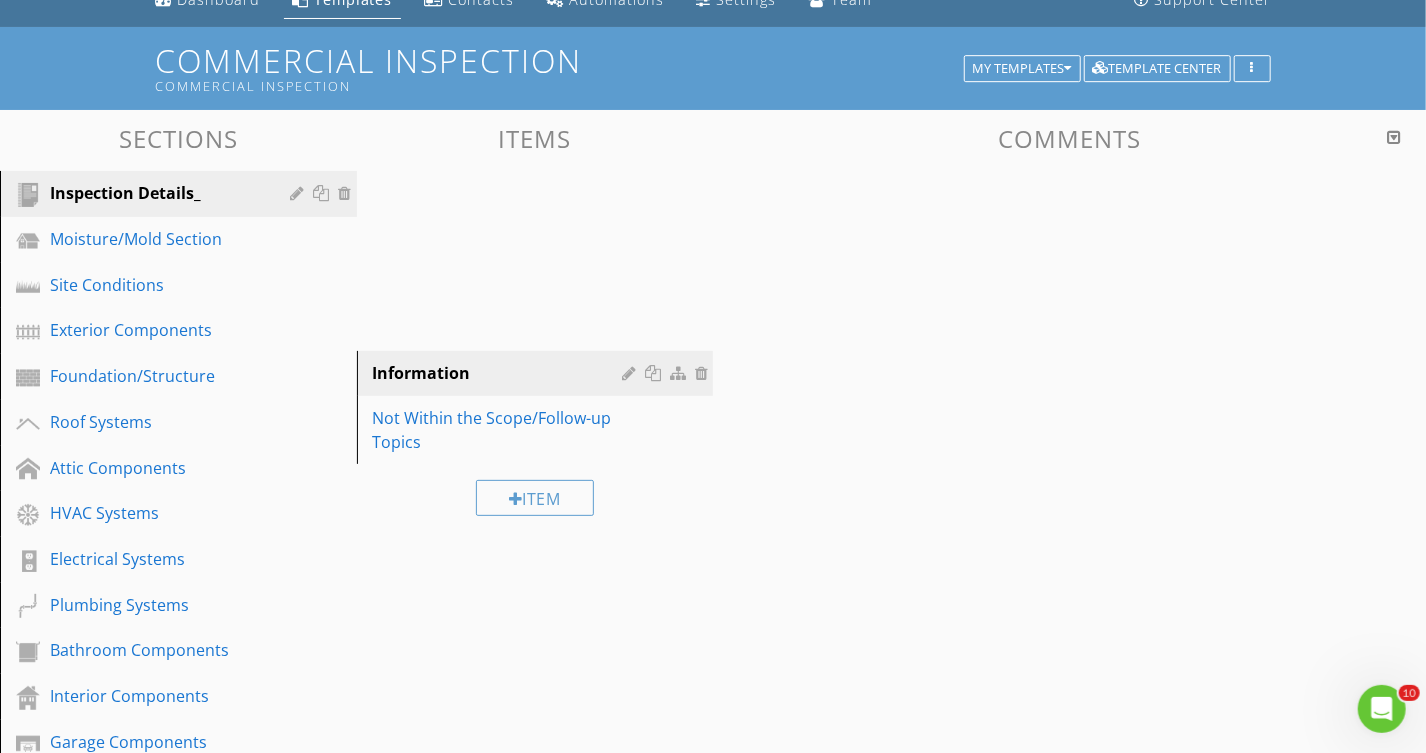 click on "Sections
Inspection Details_           Moisture/Mold Section           Site Conditions           Exterior Components           Foundation/Structure           Roof Systems           Attic Components           HVAC Systems           Electrical Systems           Plumbing Systems           Bathroom Components           Interior Components           Garage Components           Kitchen/Appliances           Laundry Components           Pool/Spa Components
Section
Attachments     CONTRACTORS LIST   CONTRACTORS_LIST-4-25.pdf     WHEN THINGS GO WRONG   WHEN_THINGS_GO_WRONG.pdf
Attachment
Items
Information           Not Within the Scope/Follow-up Topics
Item
Information           Not Within the Scope/Follow-up Topics
Item
Comments
New
Informational" at bounding box center [713, 20840] 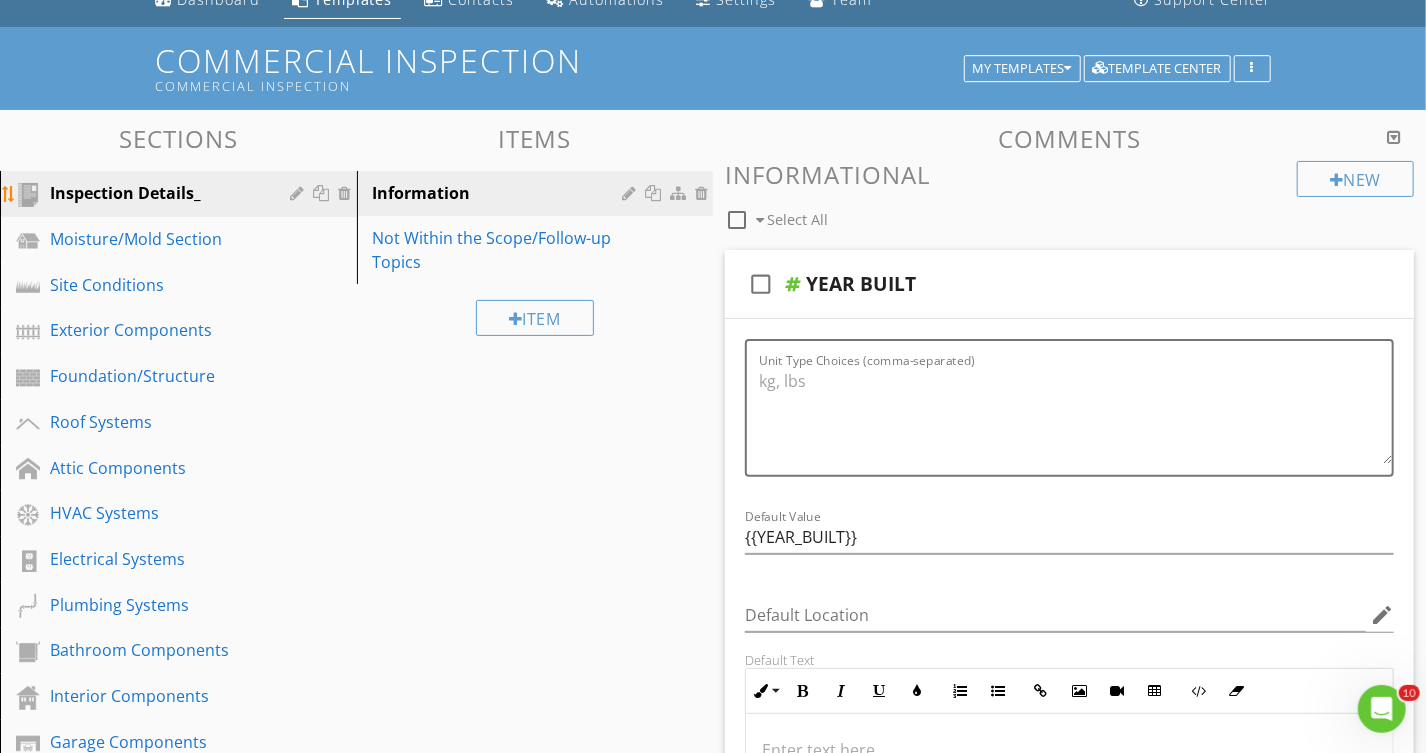 click at bounding box center (300, 193) 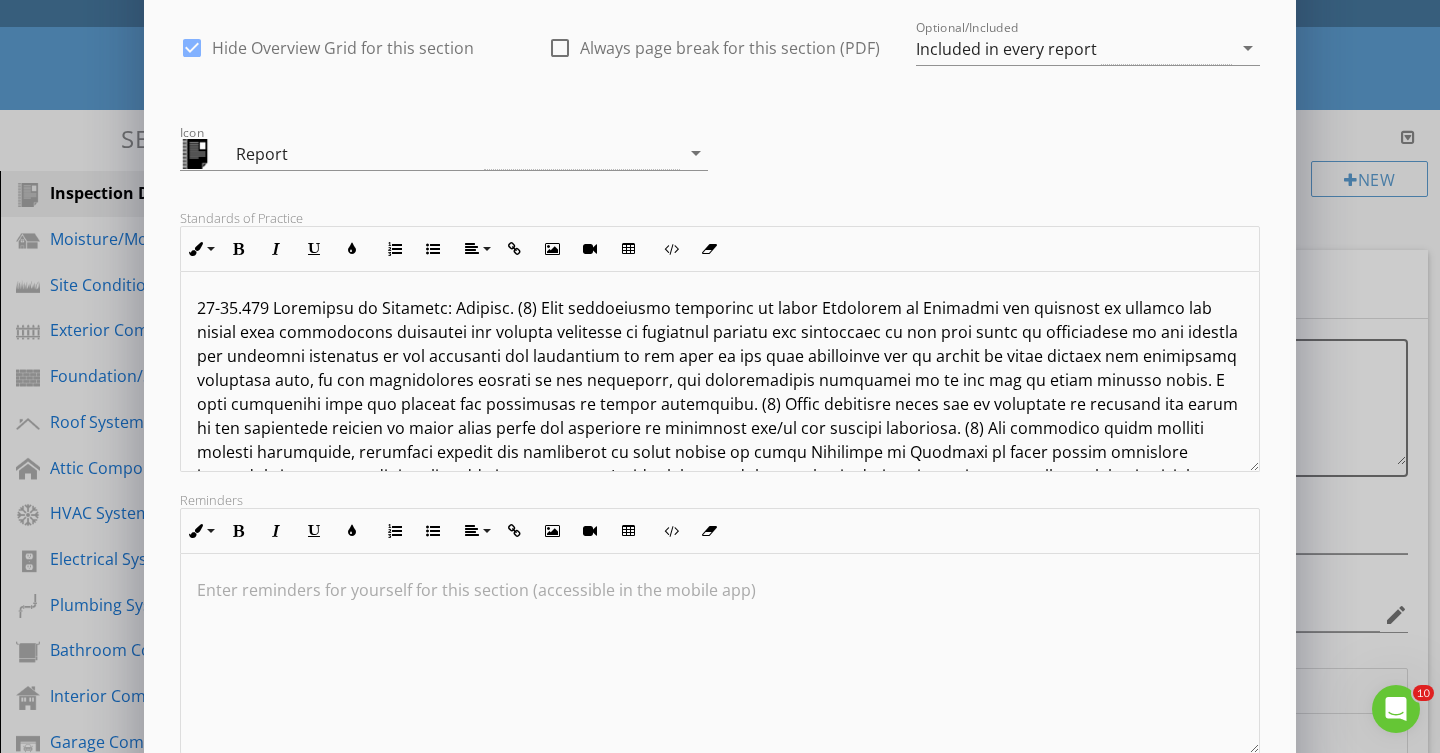 scroll, scrollTop: 305, scrollLeft: 0, axis: vertical 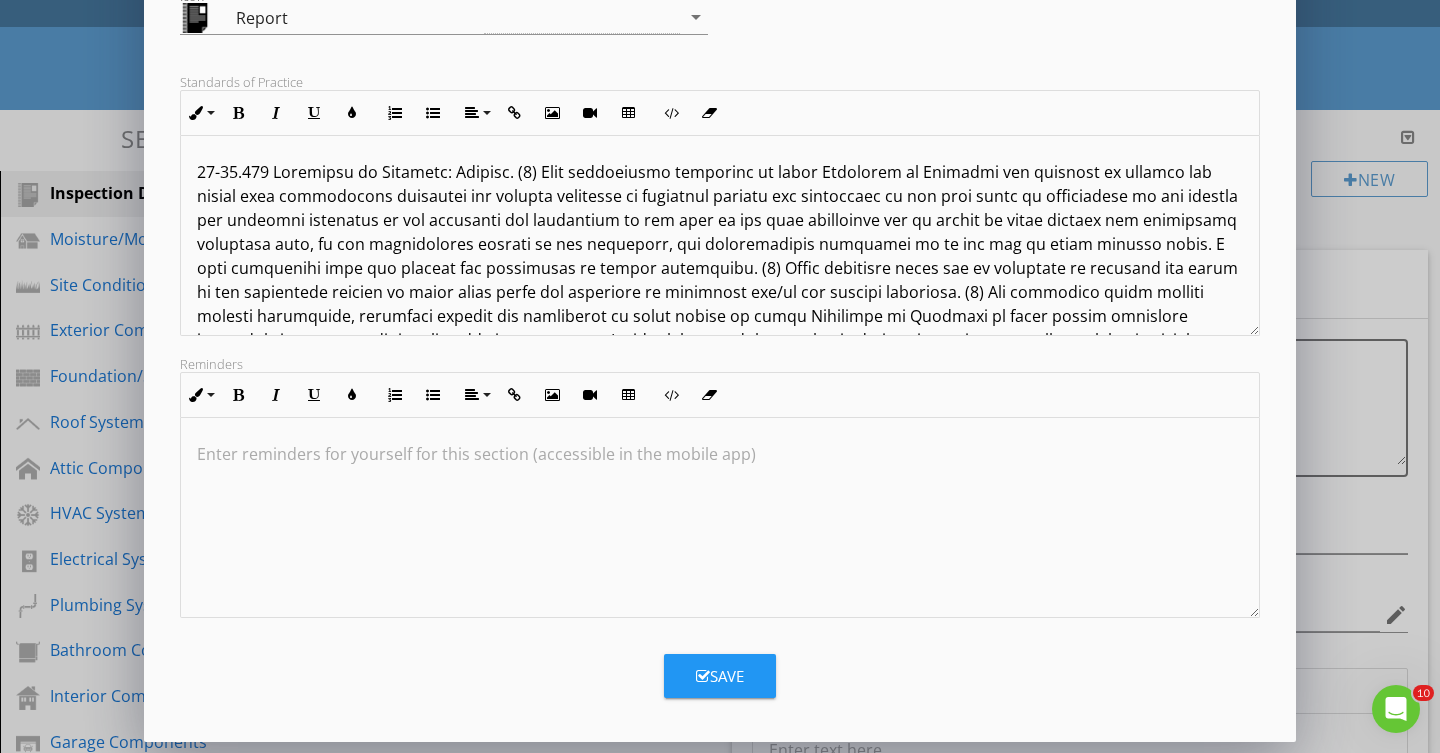 type on "Inspection Details" 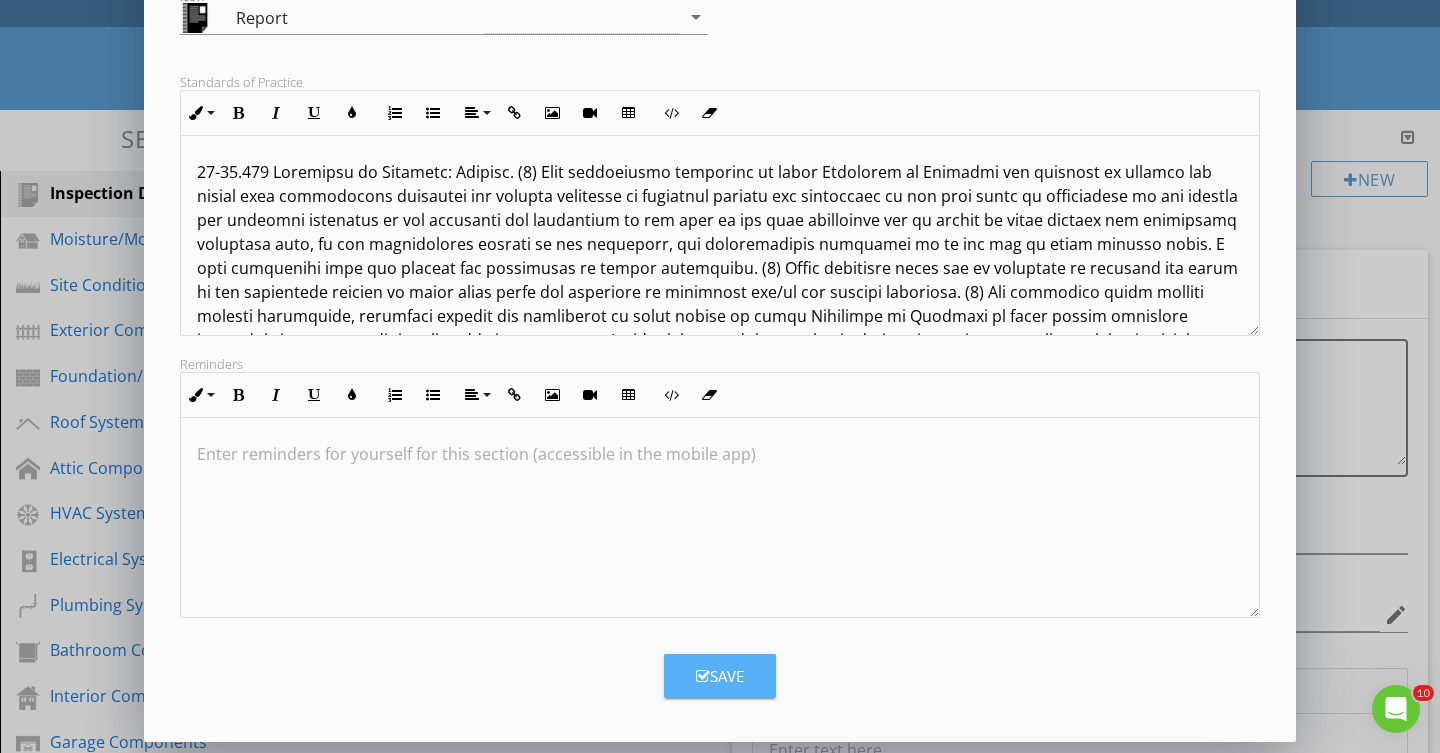 click on "Save" at bounding box center (720, 676) 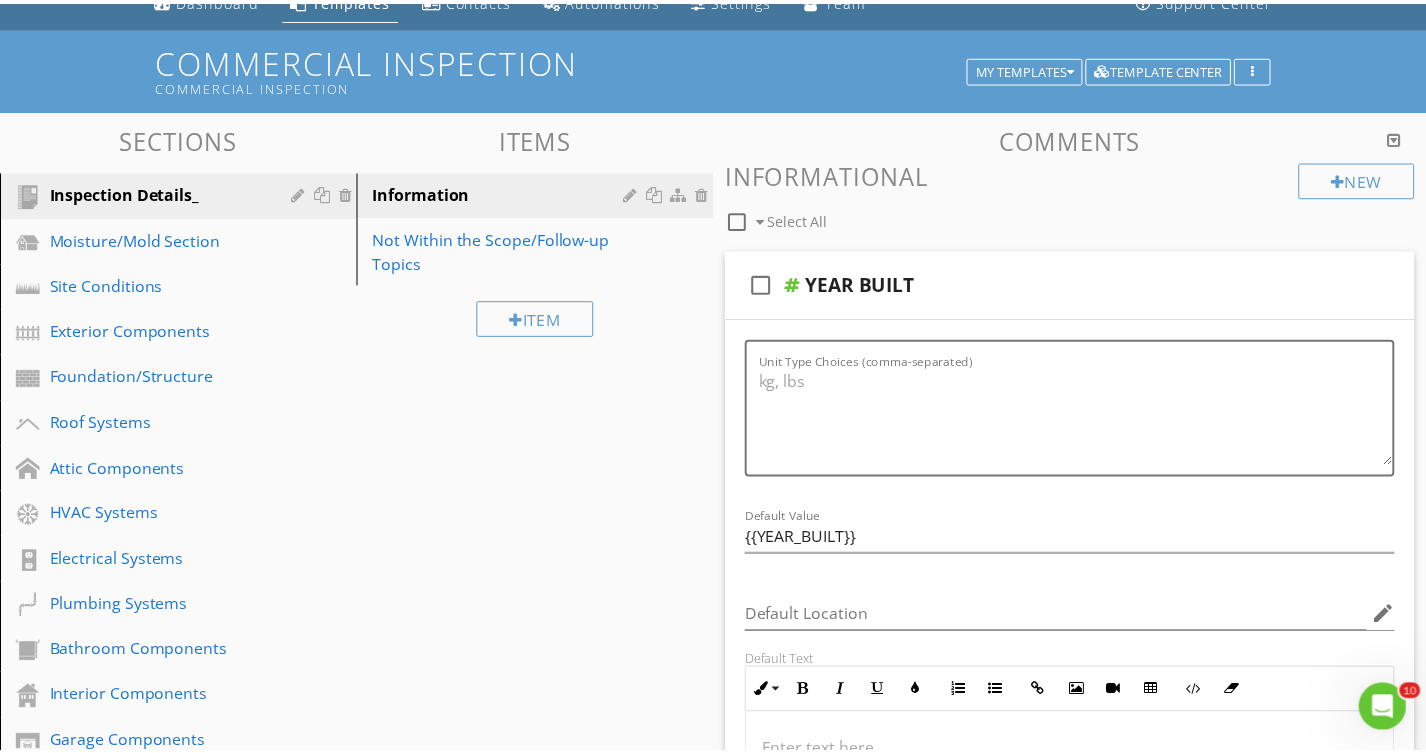 scroll, scrollTop: 88, scrollLeft: 0, axis: vertical 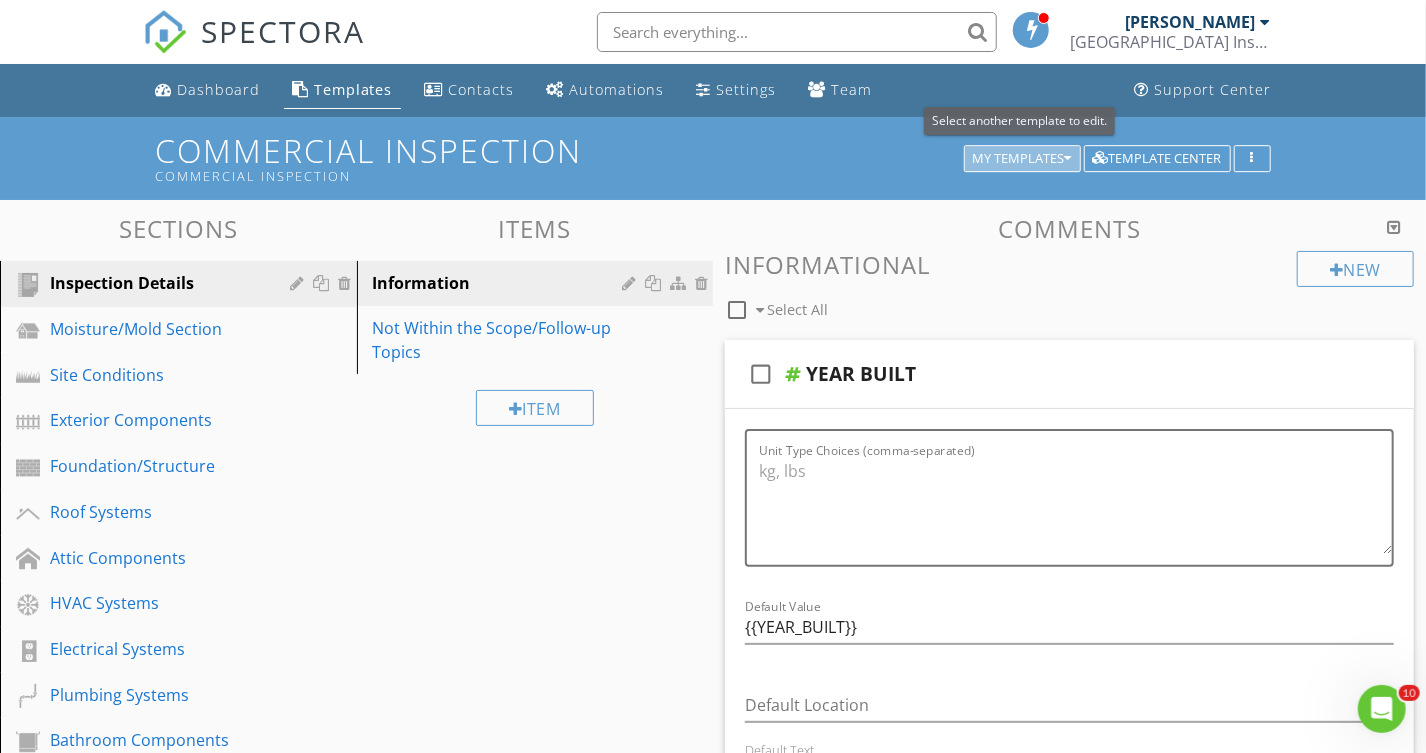 click at bounding box center [1068, 159] 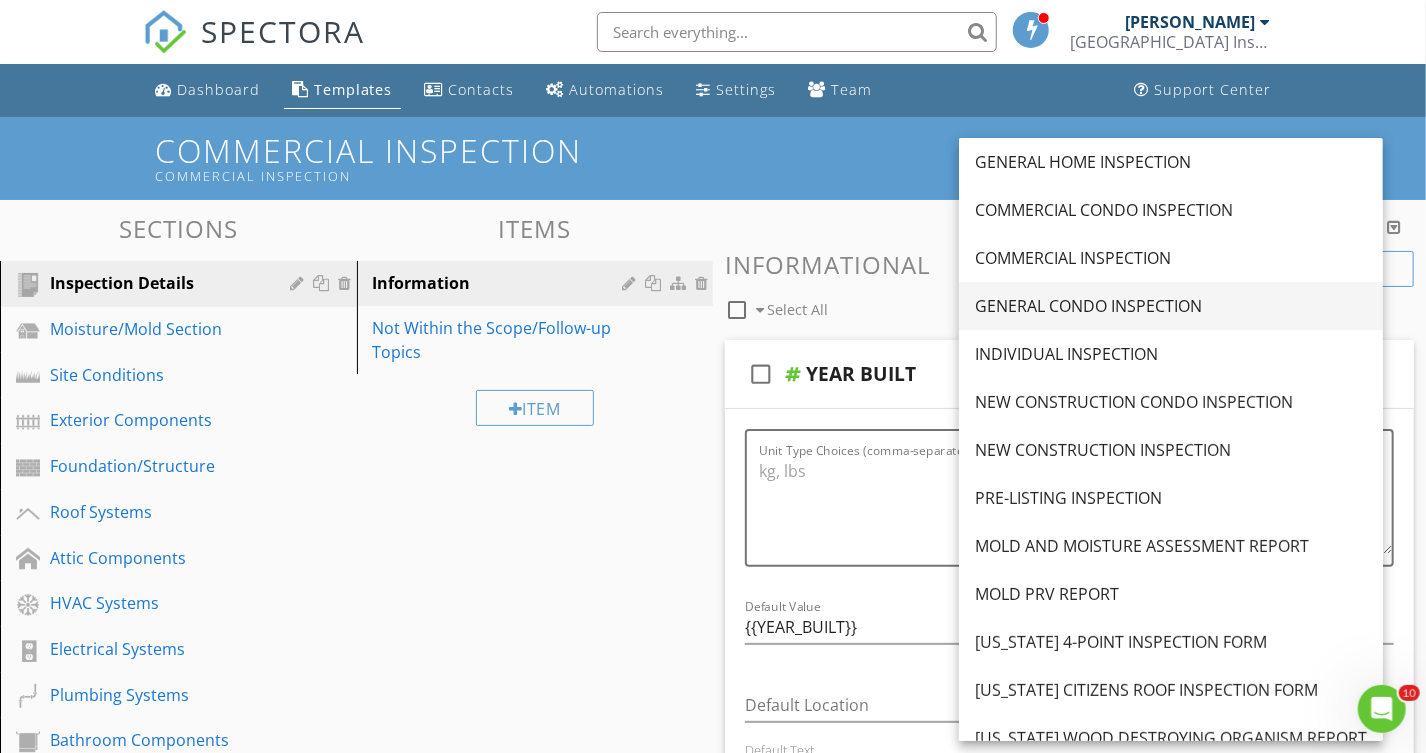 click on "GENERAL CONDO INSPECTION" at bounding box center (1171, 306) 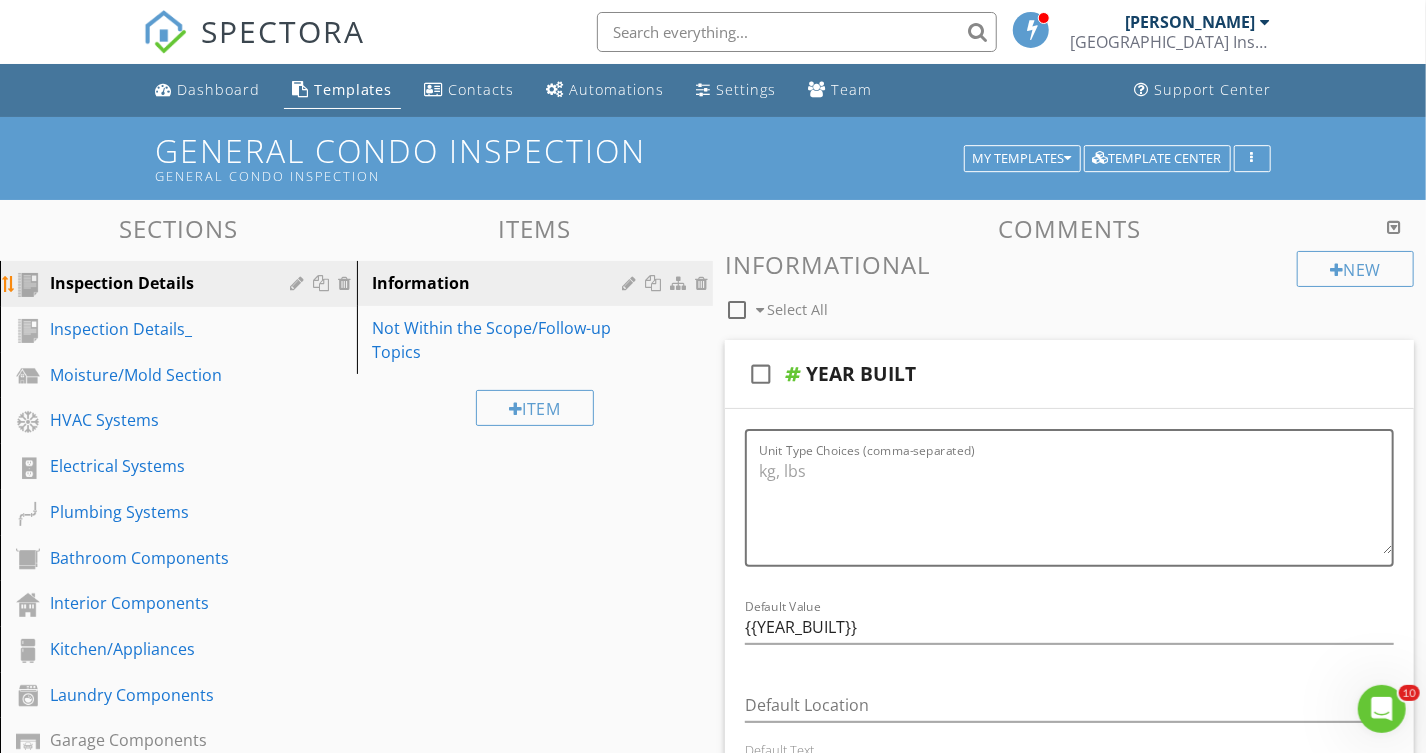 click at bounding box center (348, 283) 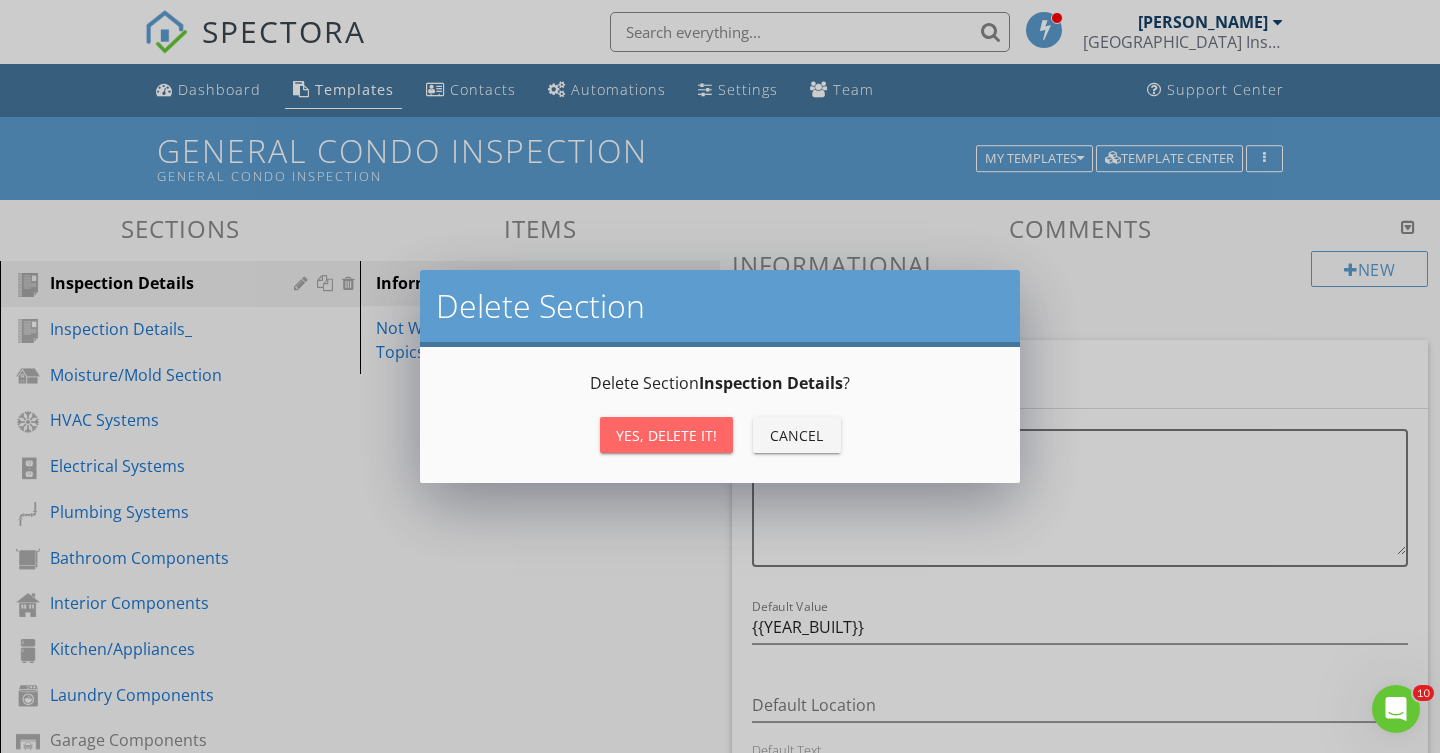 drag, startPoint x: 670, startPoint y: 439, endPoint x: 375, endPoint y: 333, distance: 313.4661 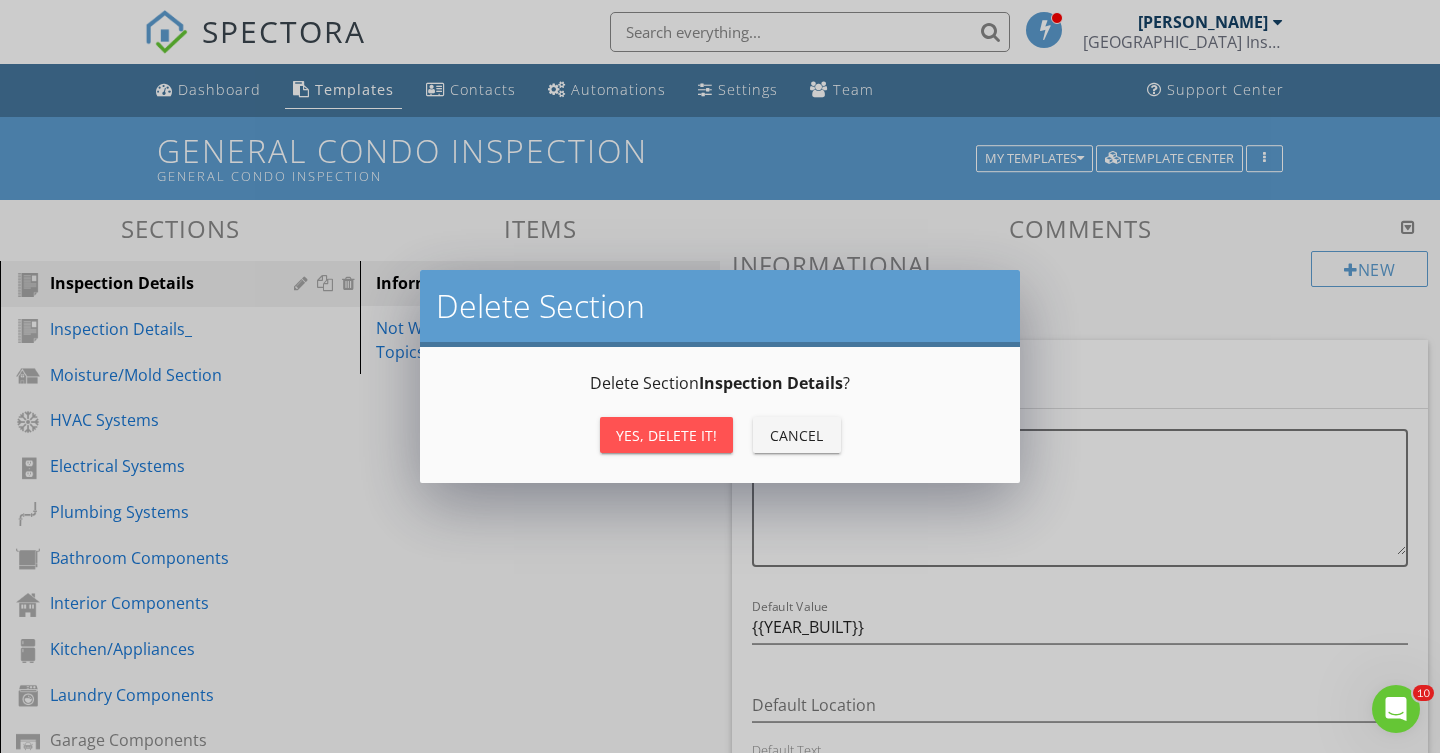 type on "<p><br></p><p><strong>Re-Inspection Report Overview:</strong></p><p>This re-inspection report addresses deficiency items only and/or items explicitly agreed upon to be repaired by the owner. For mold remediation, termite treatments, pest control, and major system upgrades, we recommend engaging specialty contractors to provide cost estimates, as these are outside the scope of this inspection.</p><p><br></p><p><strong>The estimated re-inspection fee will vary based on the number and complexity of items or systems being re-inspected</strong>. <strong>Important Repair Guidelines:</strong></p><ul type="disc"><li>All repairs should be completed by a licensed professional.</li><li>Obtain receipts and warranties to confirm the work and warranty coverage.</li><li>Avoid hiring unlicensed handymen for major repairs, as they are not authorized to perform many types of work in [US_STATE][GEOGRAPHIC_DATA]</li></ul><p>In [US_STATE], 63 construction trades require state licensing. The title "handyman" is not recognized as one of these trades...." 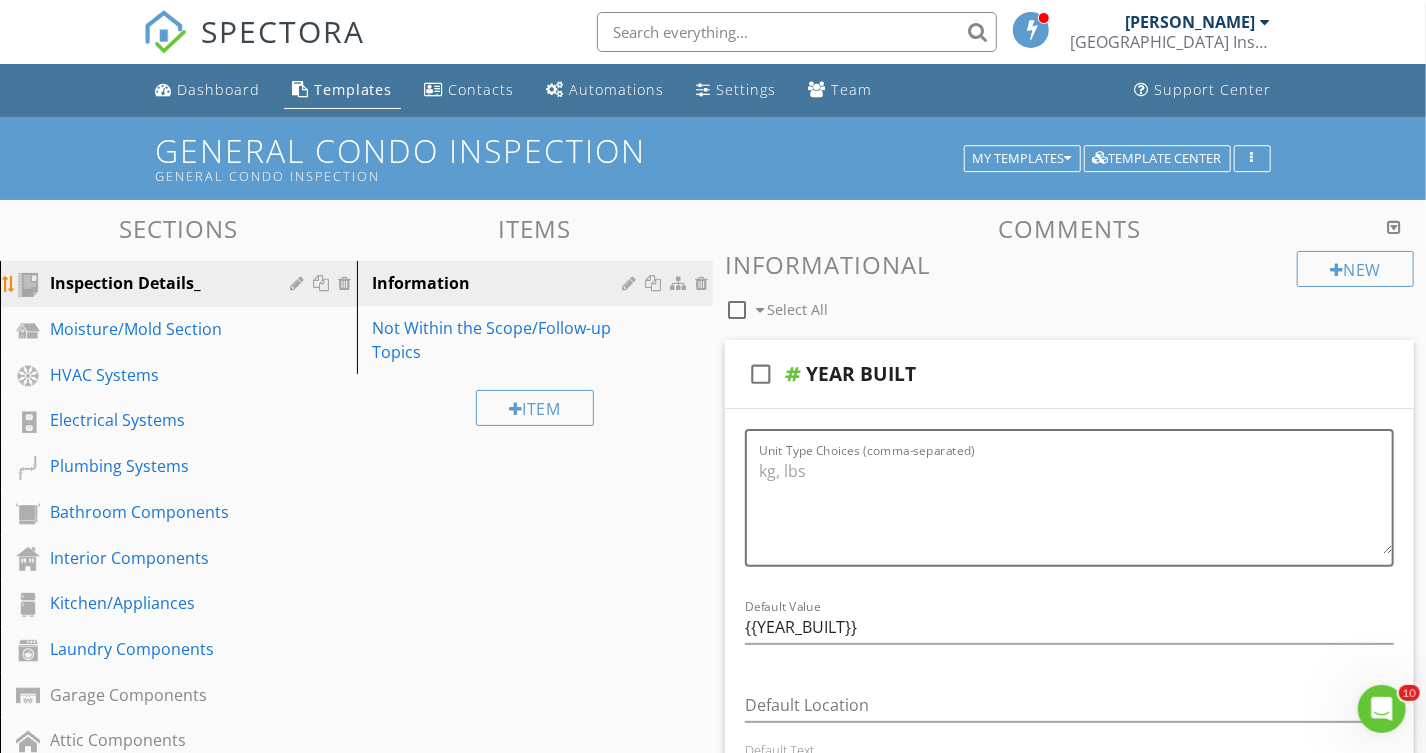 click at bounding box center [300, 283] 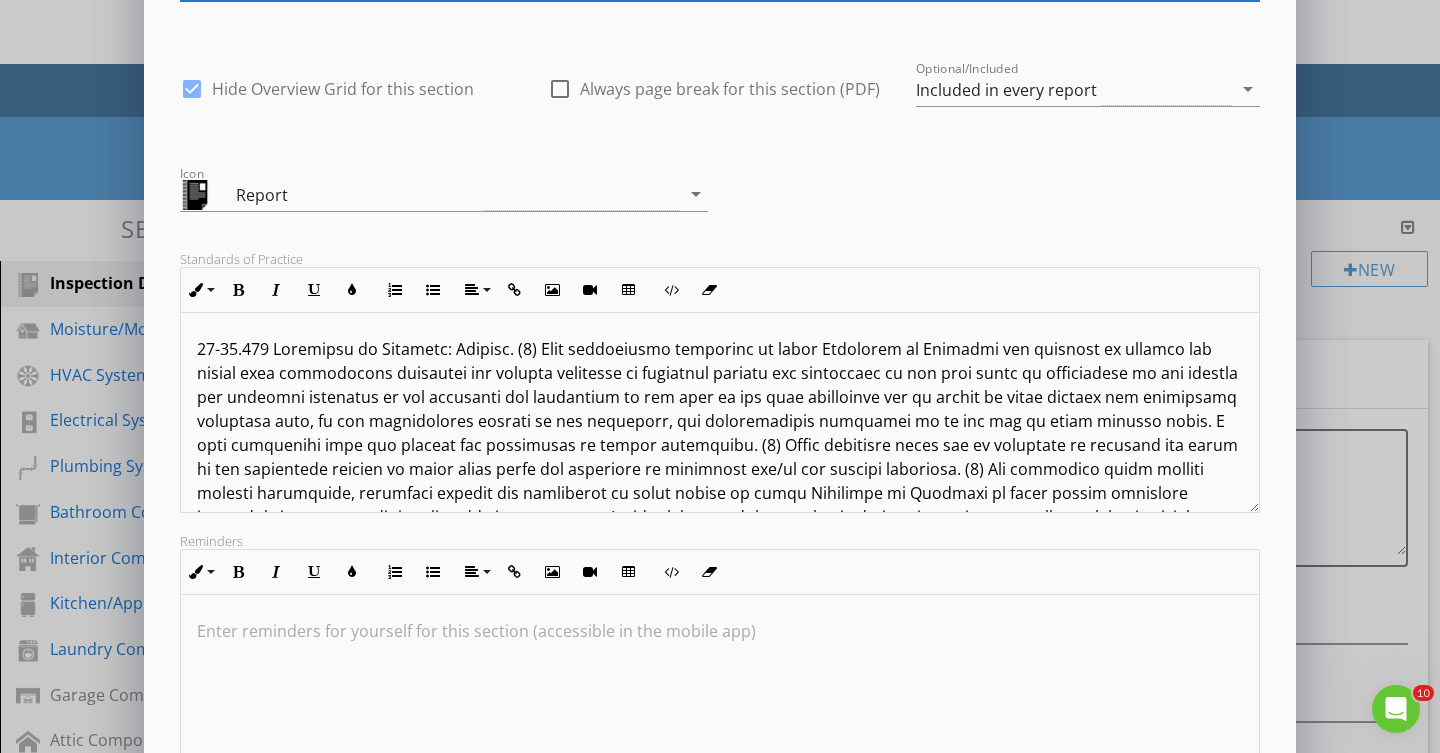 scroll, scrollTop: 305, scrollLeft: 0, axis: vertical 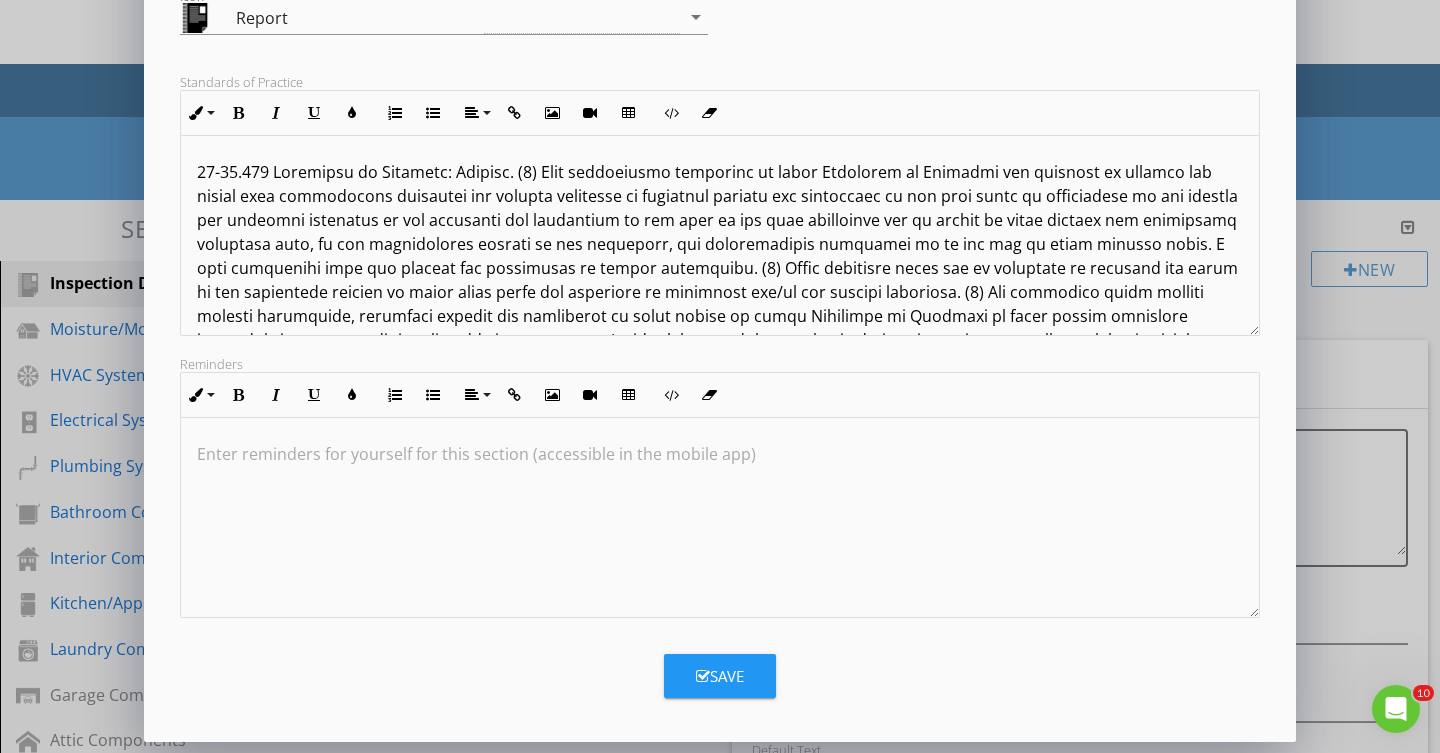 type on "Inspection Details" 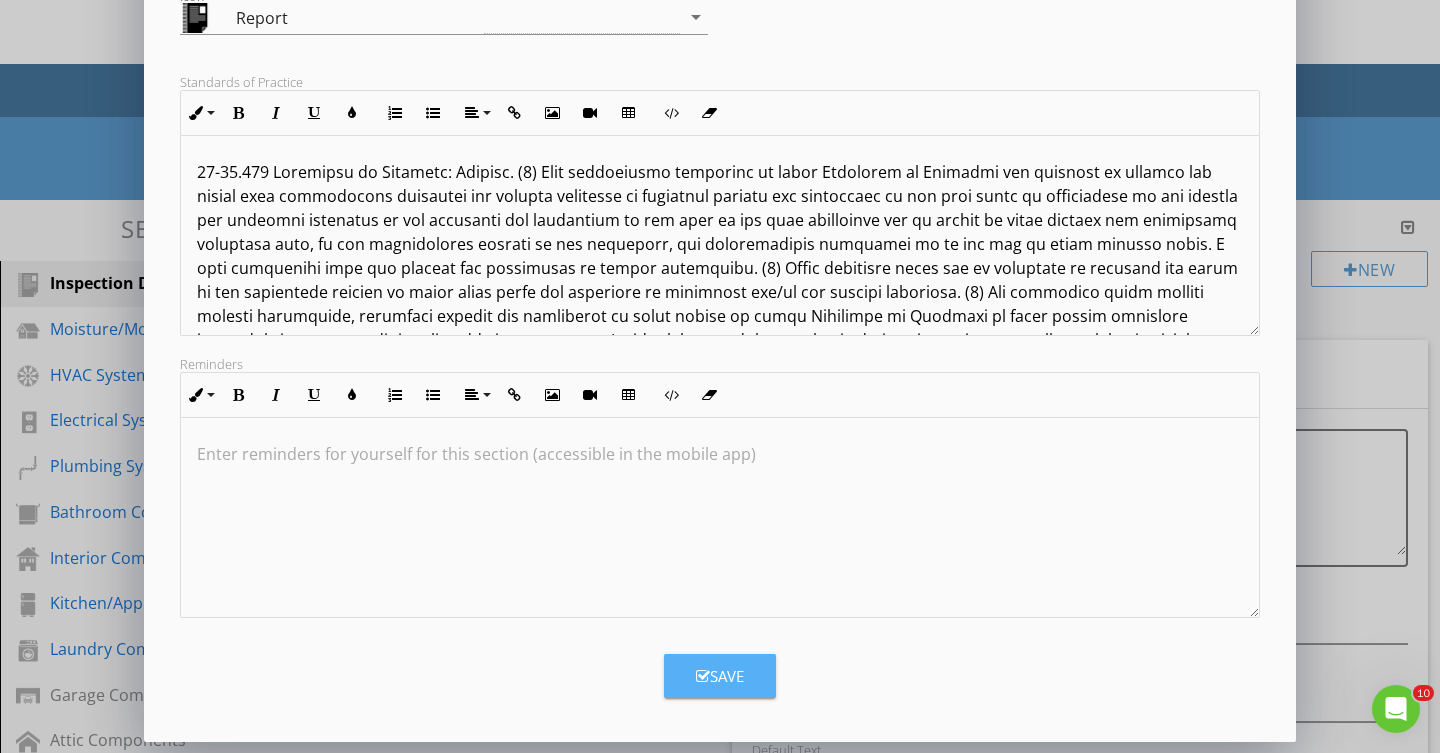 click on "Save" at bounding box center [720, 676] 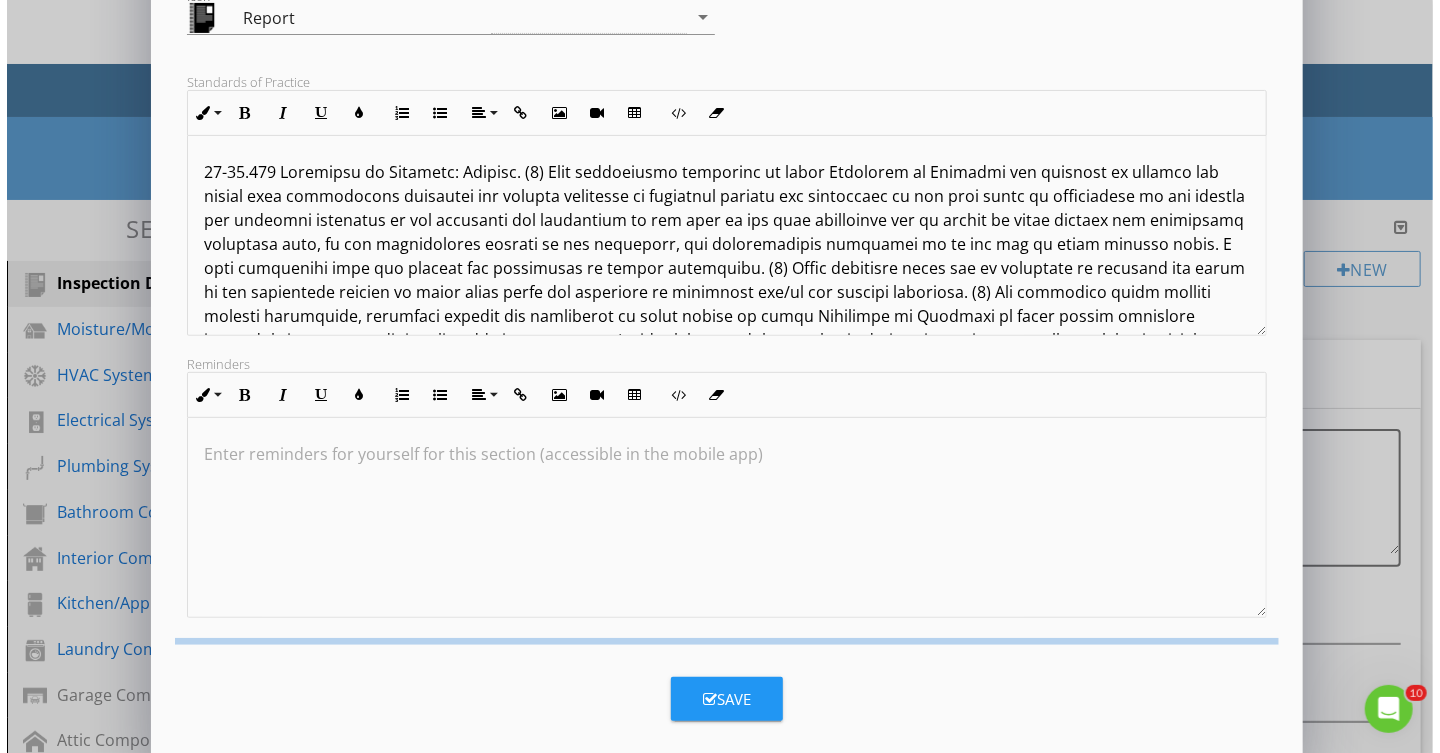 scroll, scrollTop: 88, scrollLeft: 0, axis: vertical 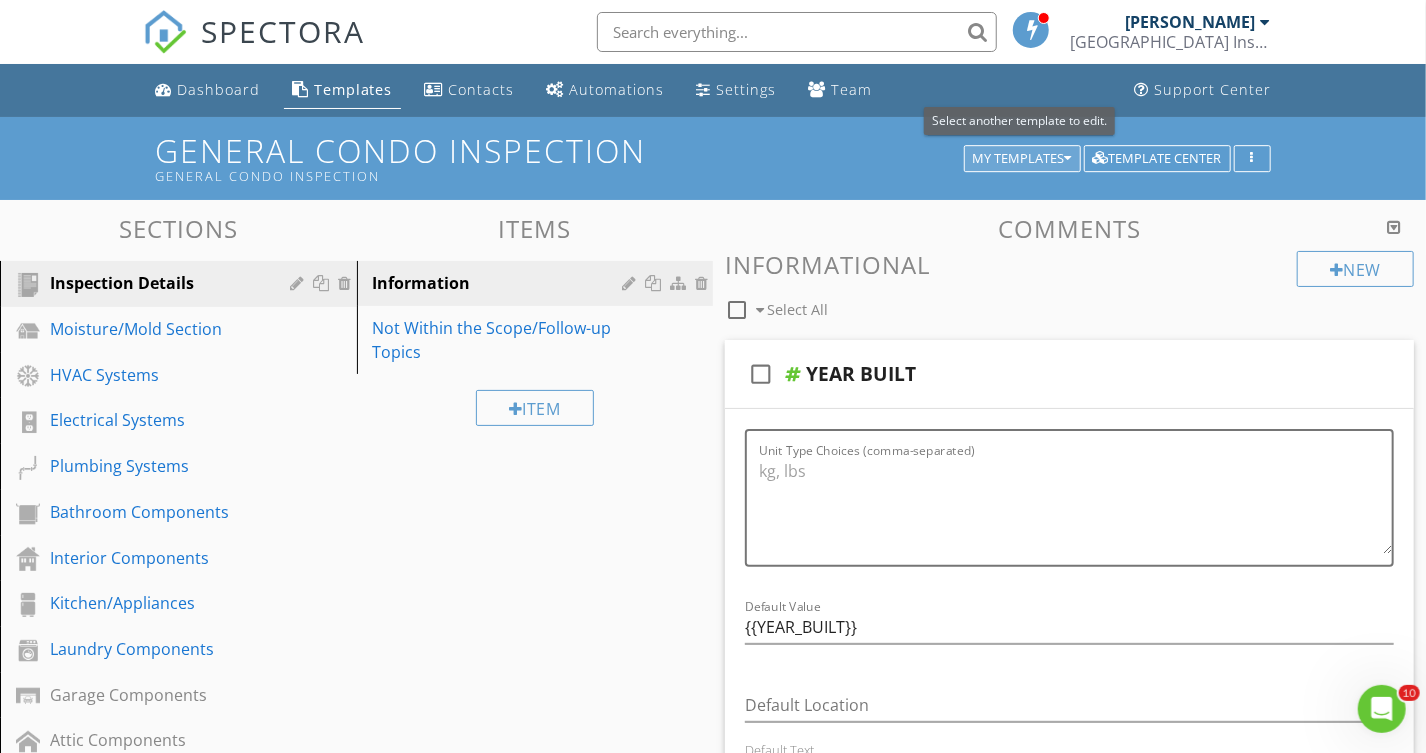 click at bounding box center (1068, 159) 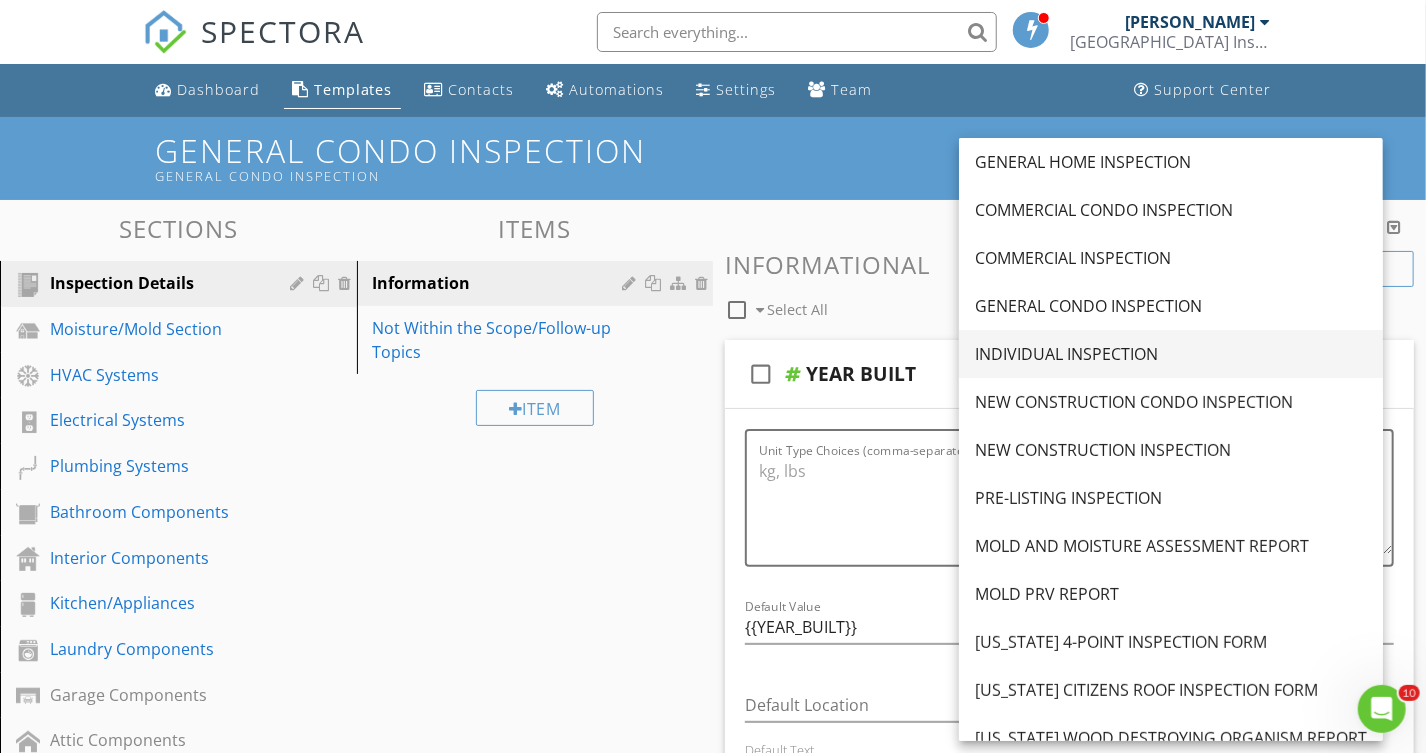 click on "INDIVIDUAL INSPECTION" at bounding box center [1171, 354] 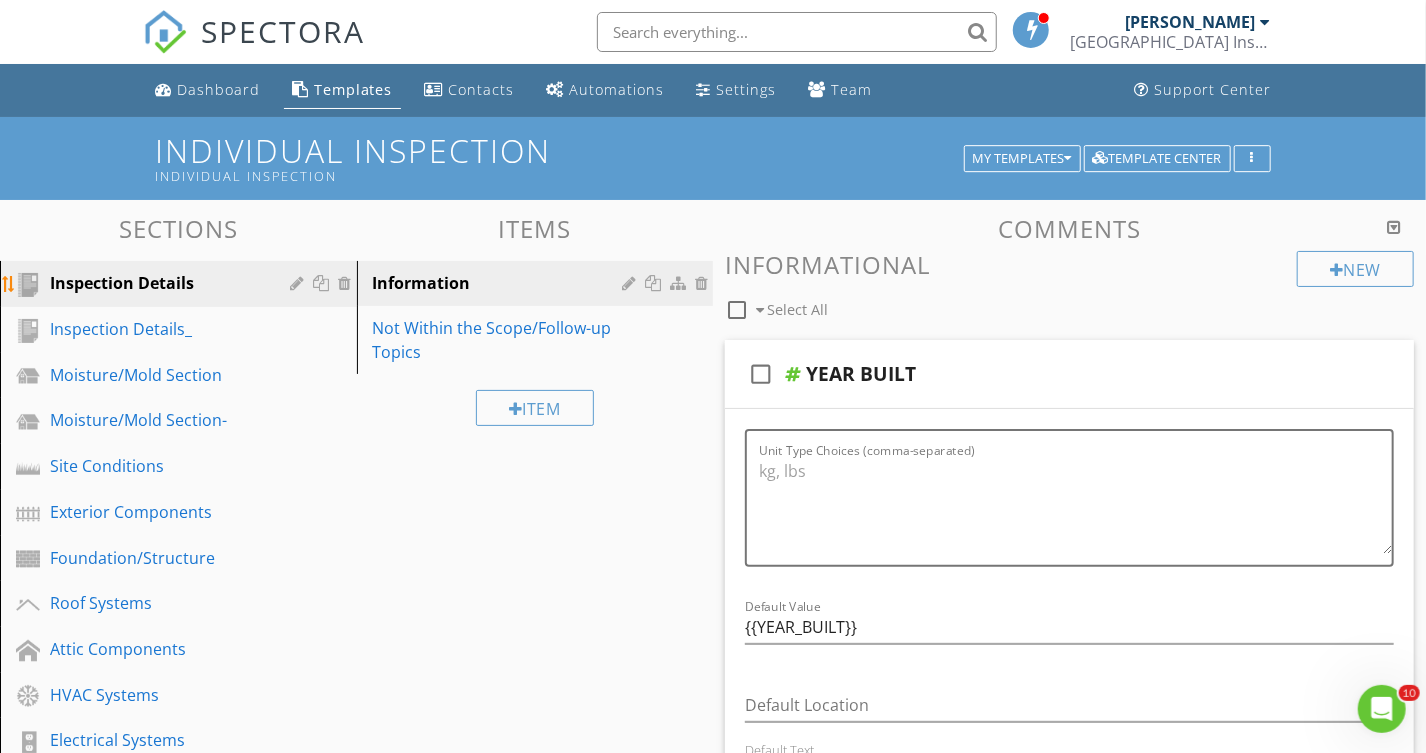 click at bounding box center (348, 283) 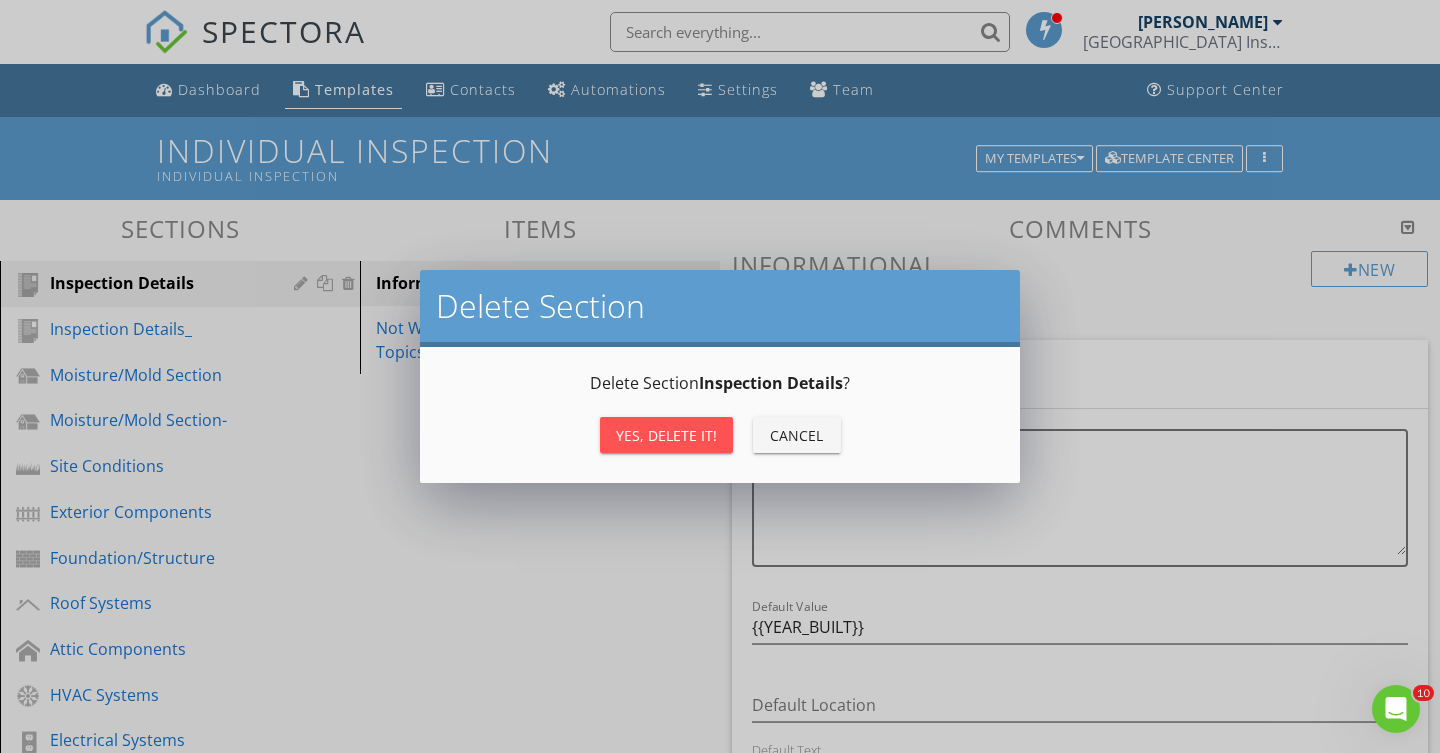 click on "Yes, Delete it!" at bounding box center [666, 435] 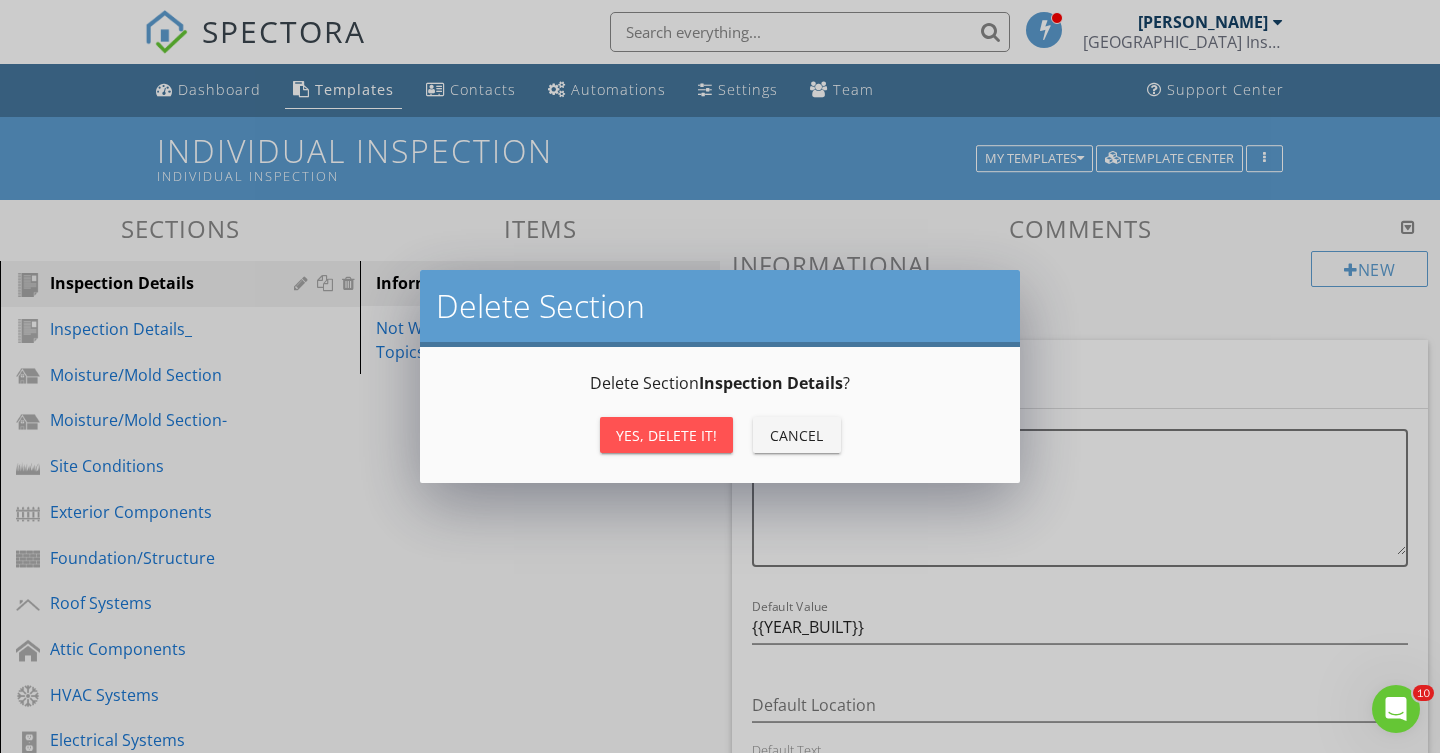 type on "<p><br></p><p><strong>Re-Inspection Report Overview:</strong></p><p>This re-inspection report addresses deficiency items only and/or items explicitly agreed upon to be repaired by the owner. For mold remediation, termite treatments, pest control, and major system upgrades, we recommend engaging specialty contractors to provide cost estimates, as these are outside the scope of this inspection.</p><p><br></p><p><strong>The estimated re-inspection fee will vary based on the number and complexity of items or systems being re-inspected</strong>. <strong>Important Repair Guidelines:</strong></p><ul type="disc"><li>All repairs should be completed by a licensed professional.</li><li>Obtain receipts and warranties to confirm the work and warranty coverage.</li><li>Avoid hiring unlicensed handymen for major repairs, as they are not authorized to perform many types of work in [US_STATE][GEOGRAPHIC_DATA]</li></ul><p>In [US_STATE], 63 construction trades require state licensing. The title "handyman" is not recognized as one of these trades...." 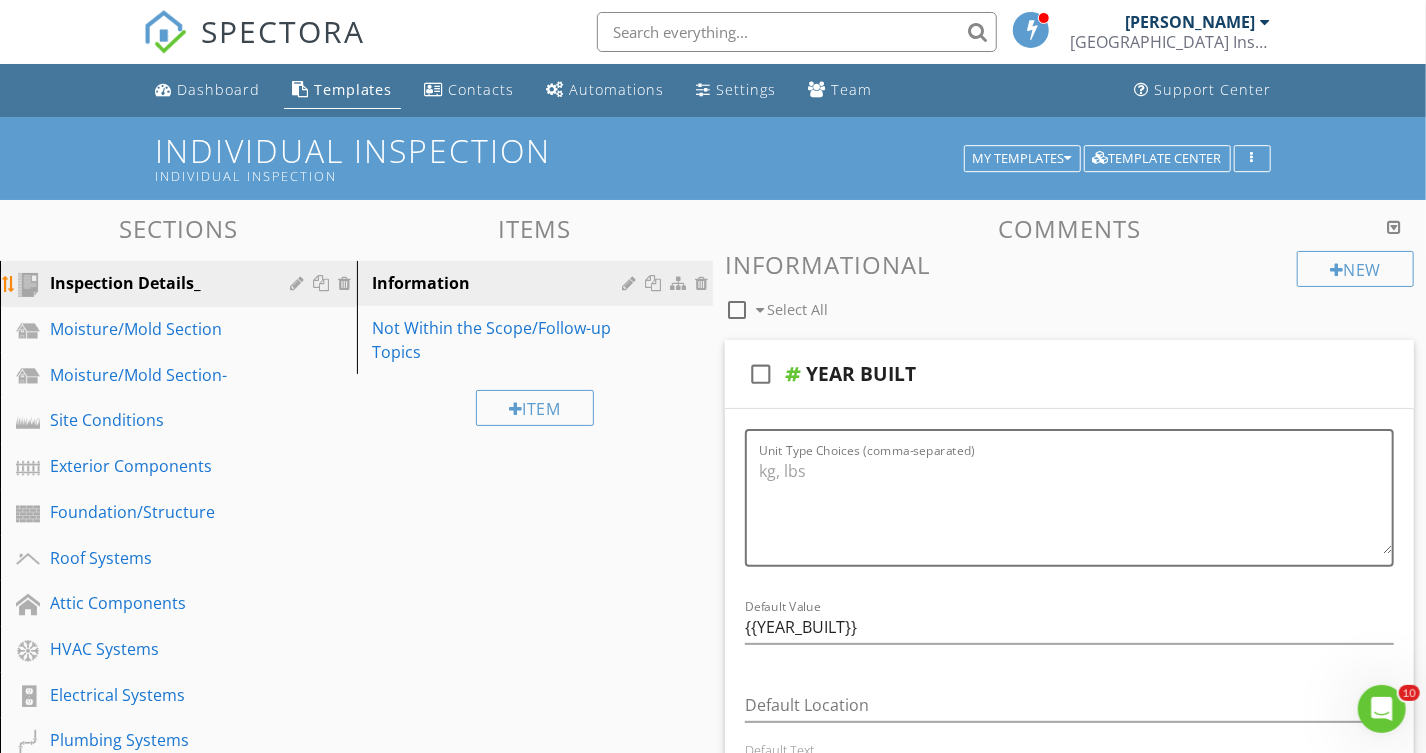 click at bounding box center [300, 283] 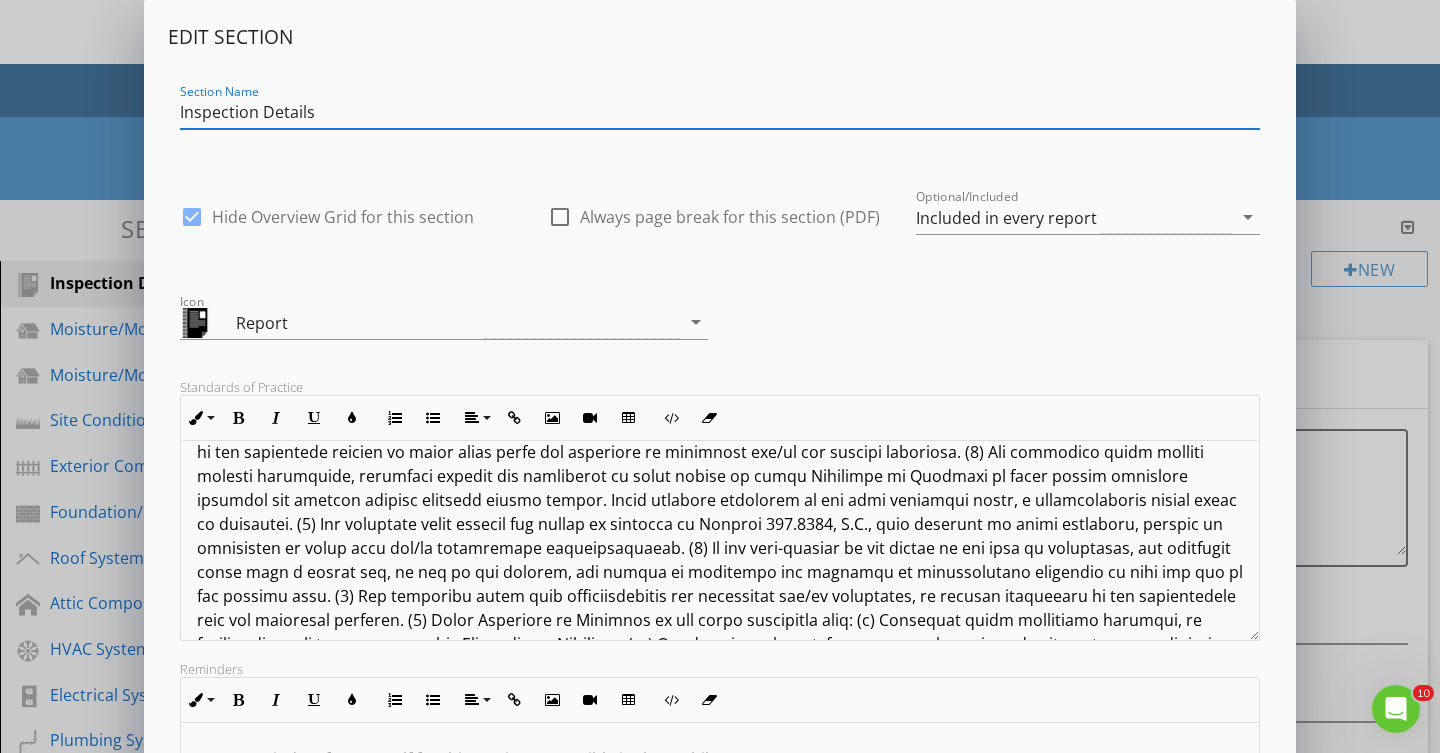 scroll, scrollTop: 232, scrollLeft: 0, axis: vertical 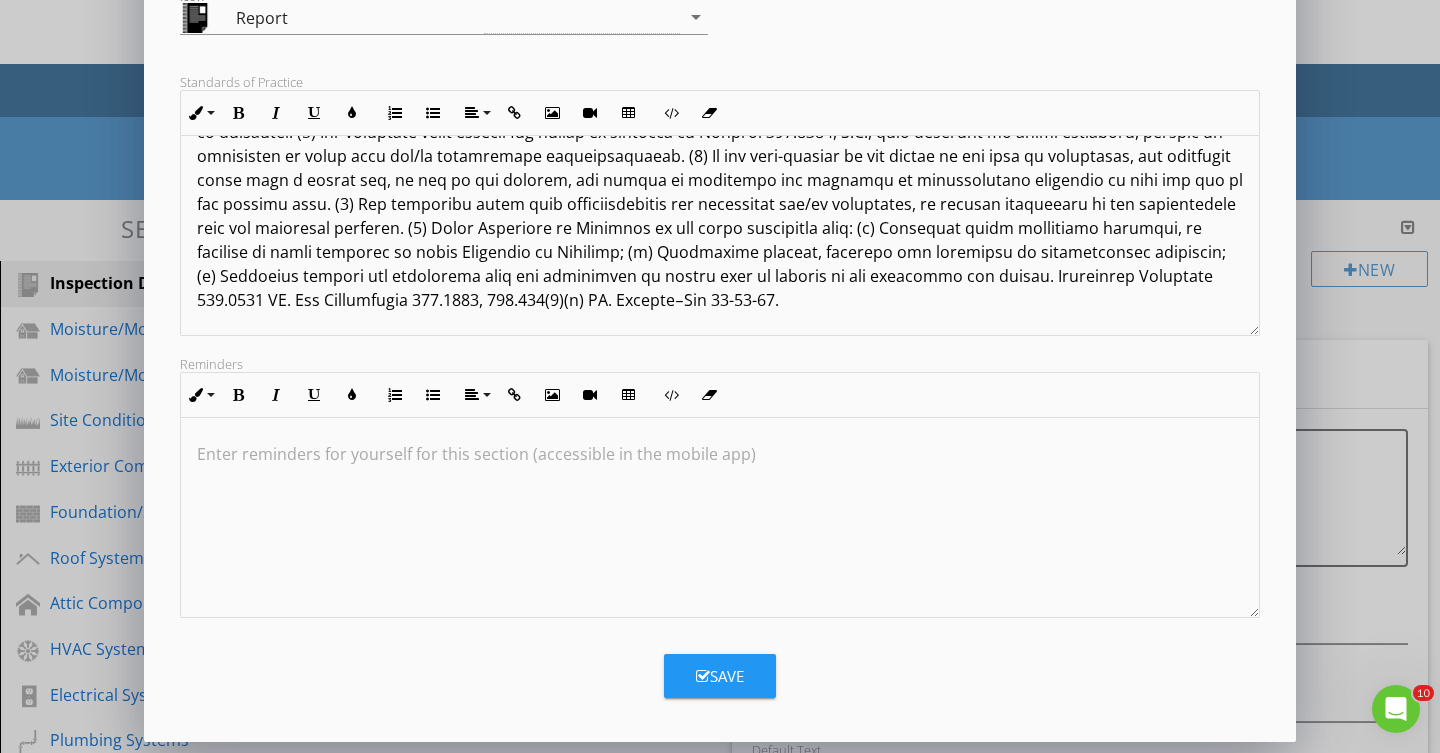 type on "Inspection Details" 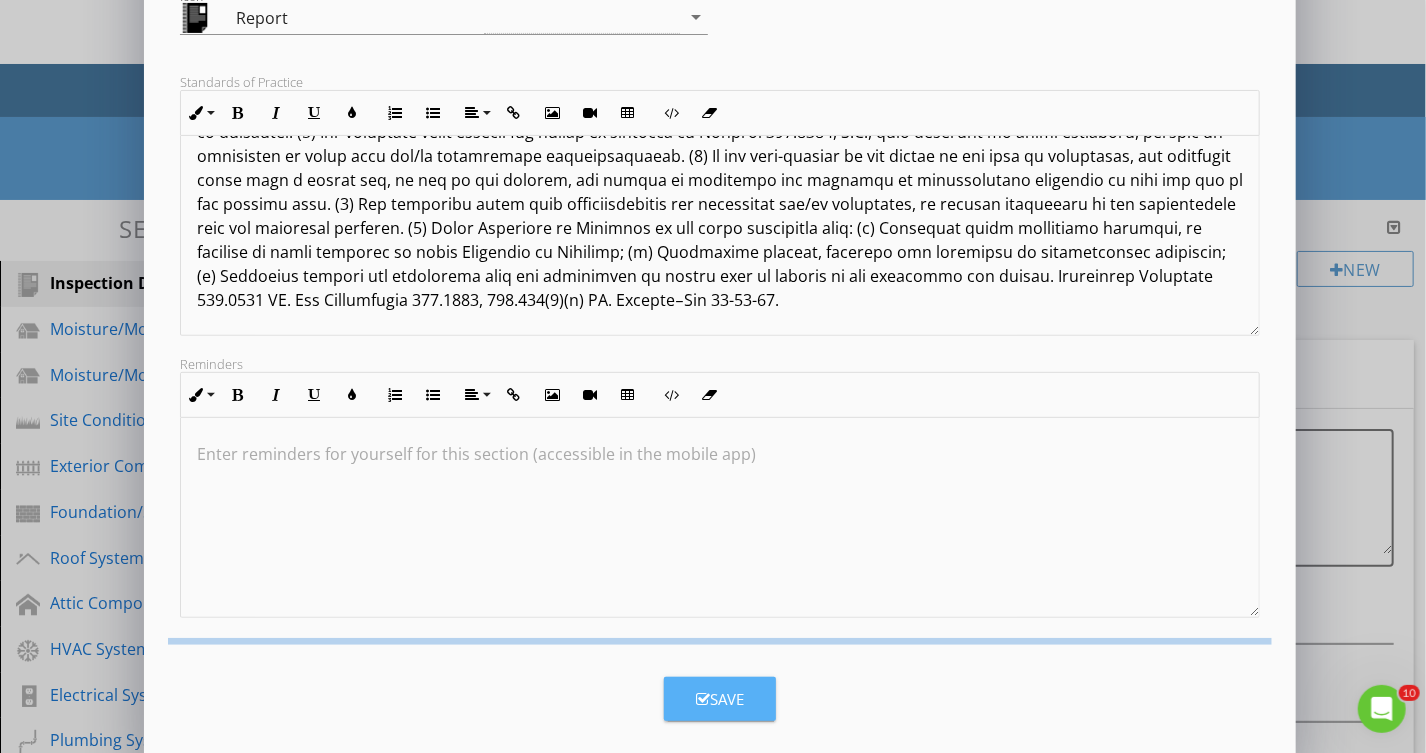 scroll, scrollTop: 88, scrollLeft: 0, axis: vertical 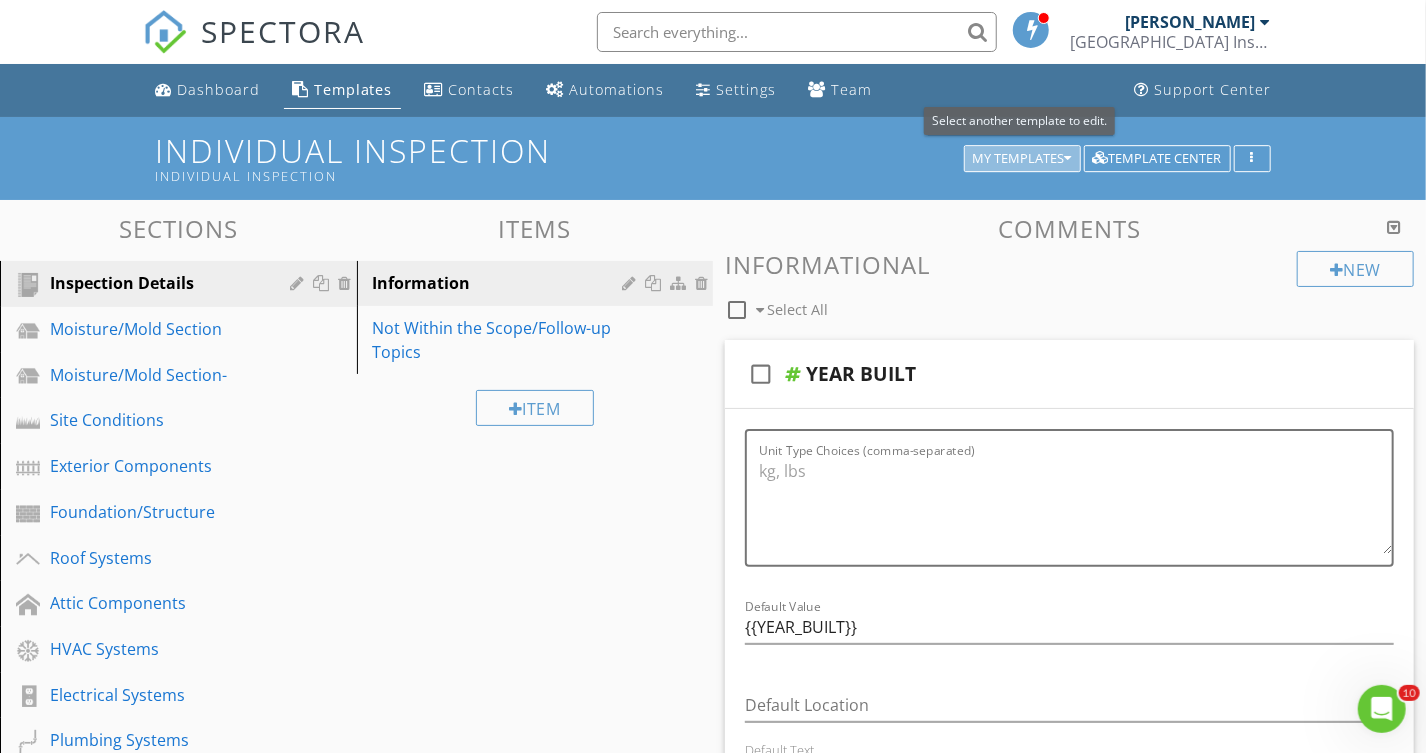 click at bounding box center [1068, 159] 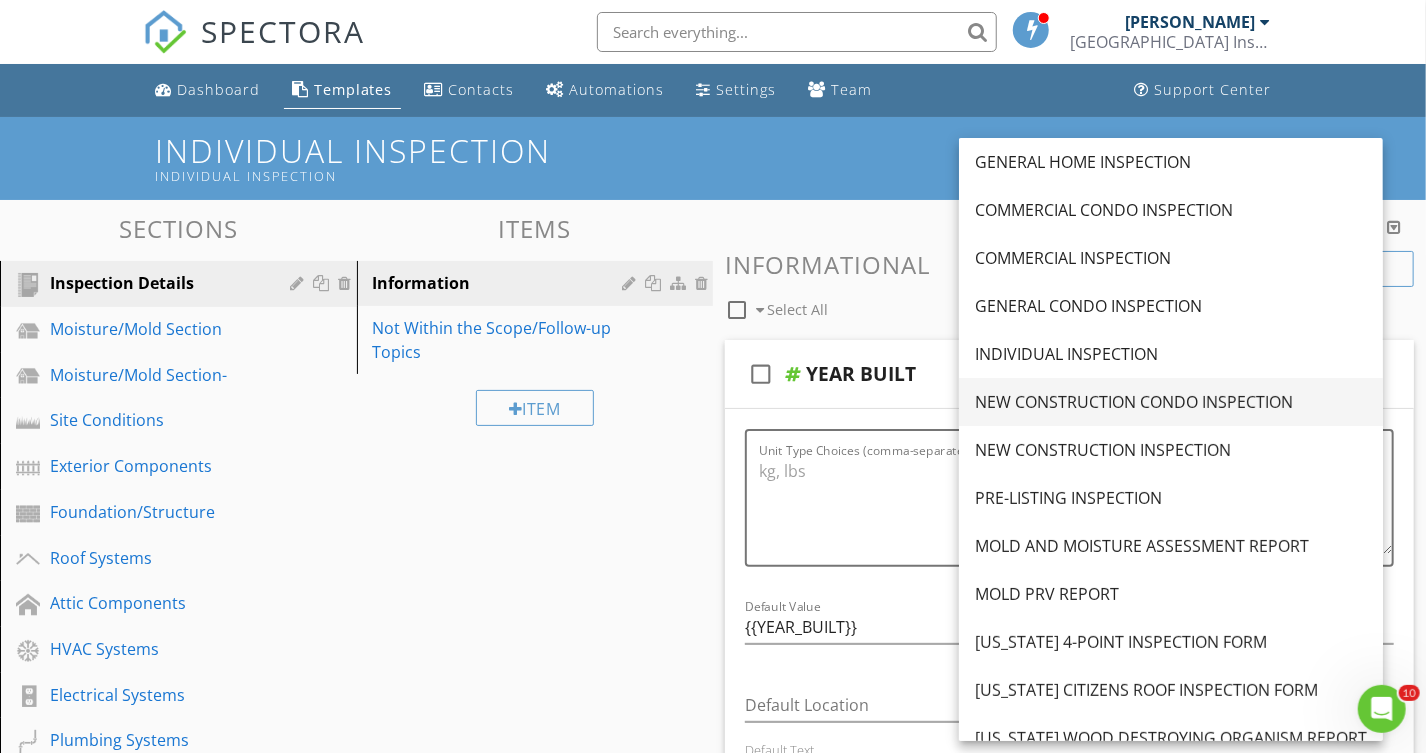 click on "NEW CONSTRUCTION CONDO INSPECTION" at bounding box center [1171, 402] 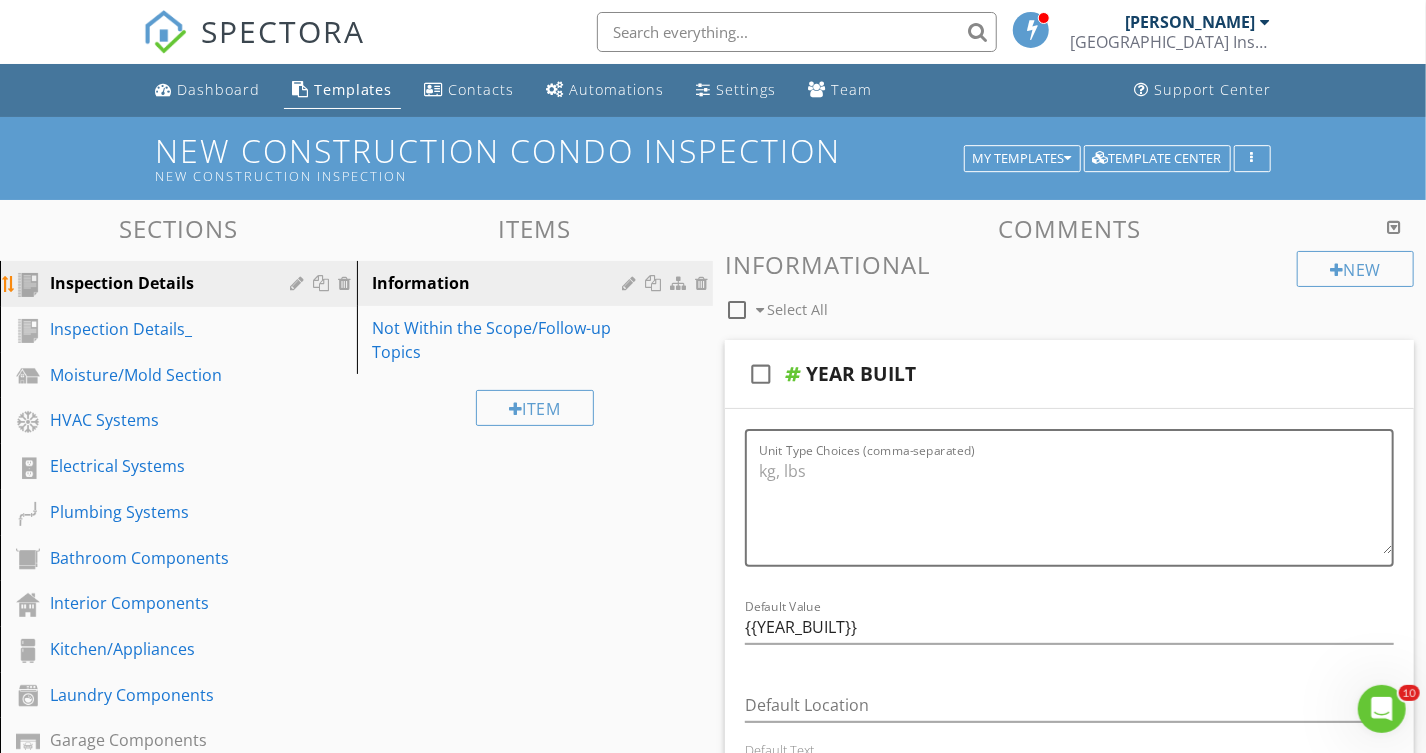 click on "Inspection Details" at bounding box center (156, 283) 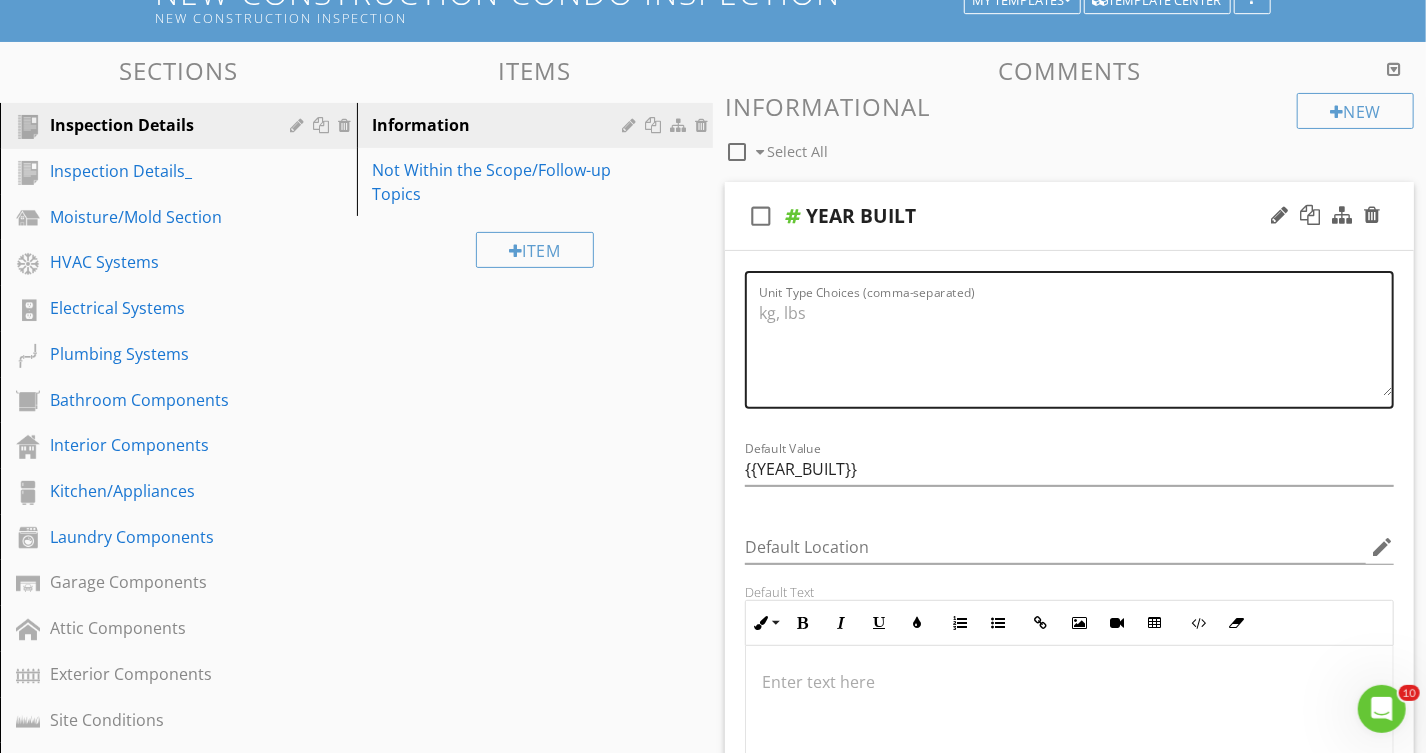 scroll, scrollTop: 0, scrollLeft: 0, axis: both 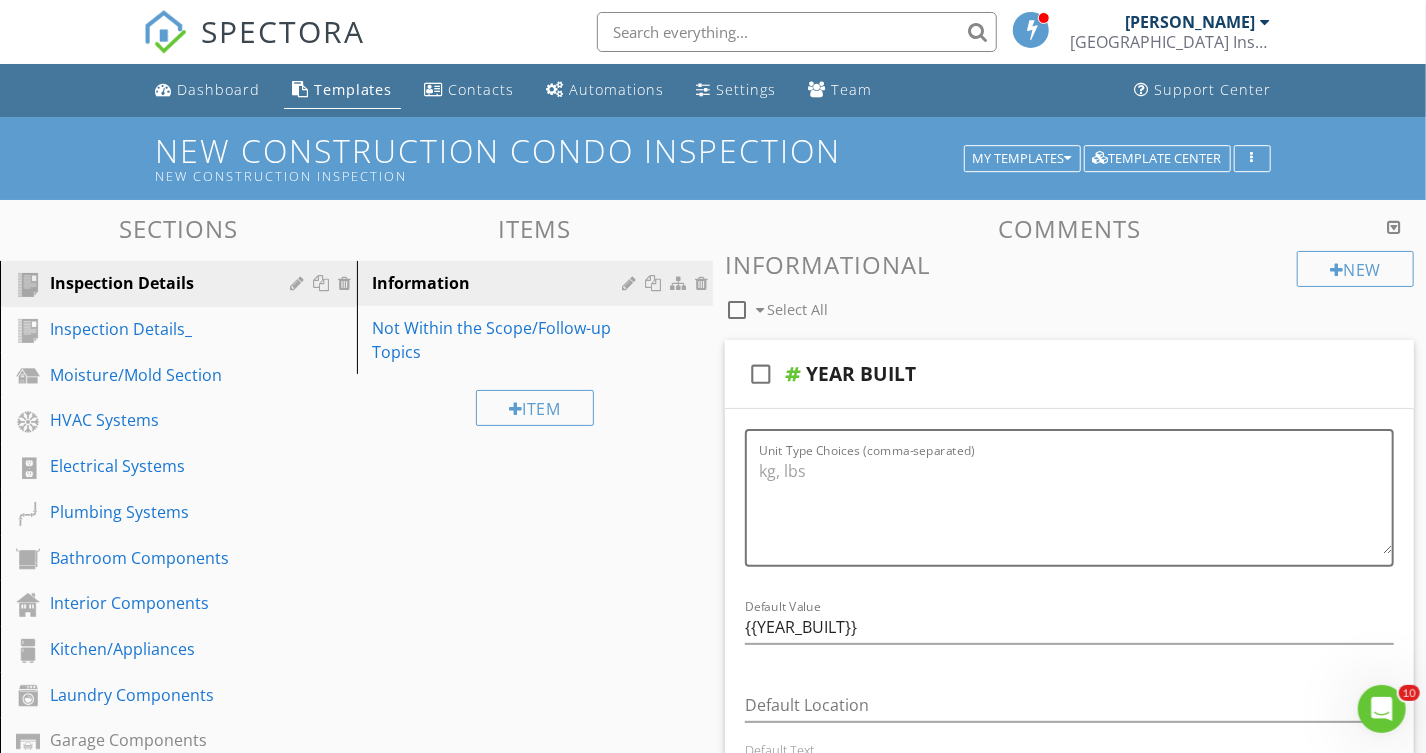 click at bounding box center (1394, 227) 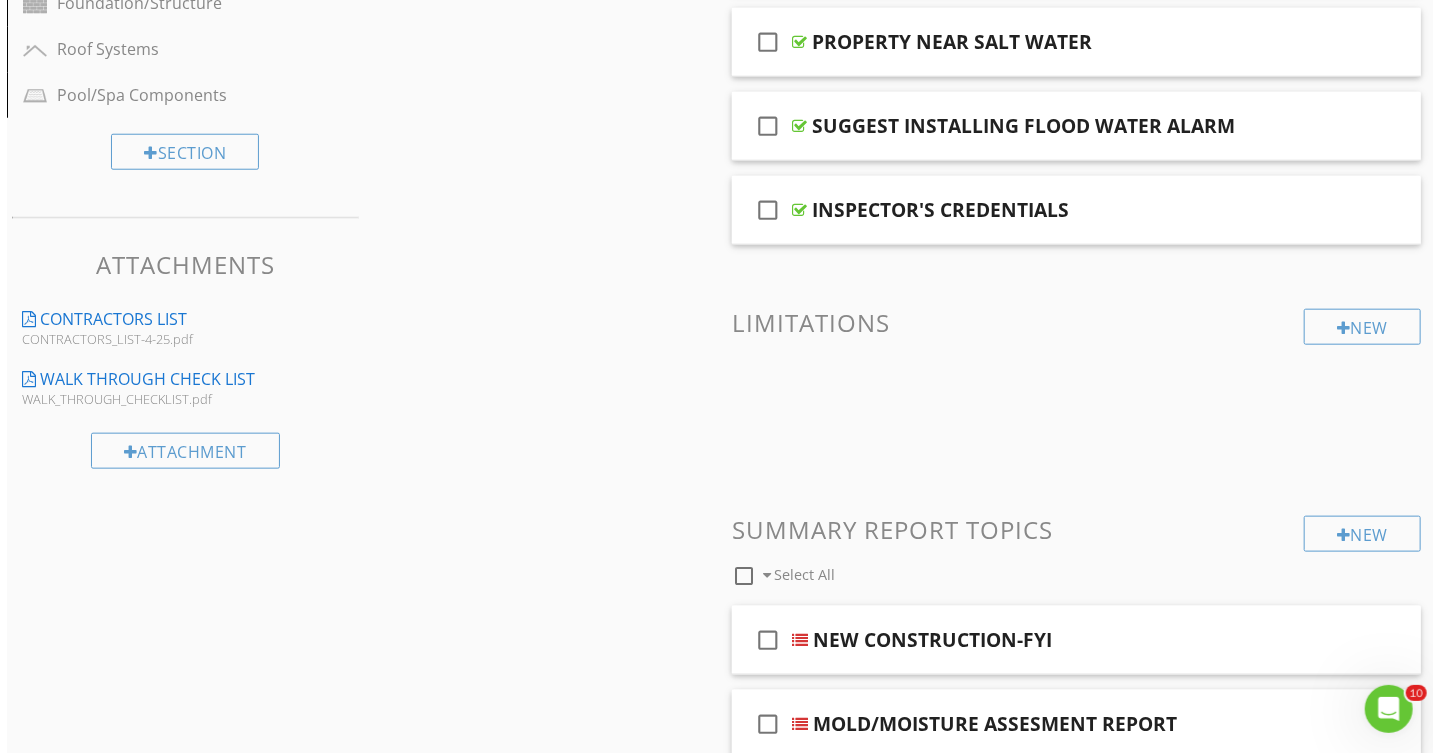 scroll, scrollTop: 1181, scrollLeft: 0, axis: vertical 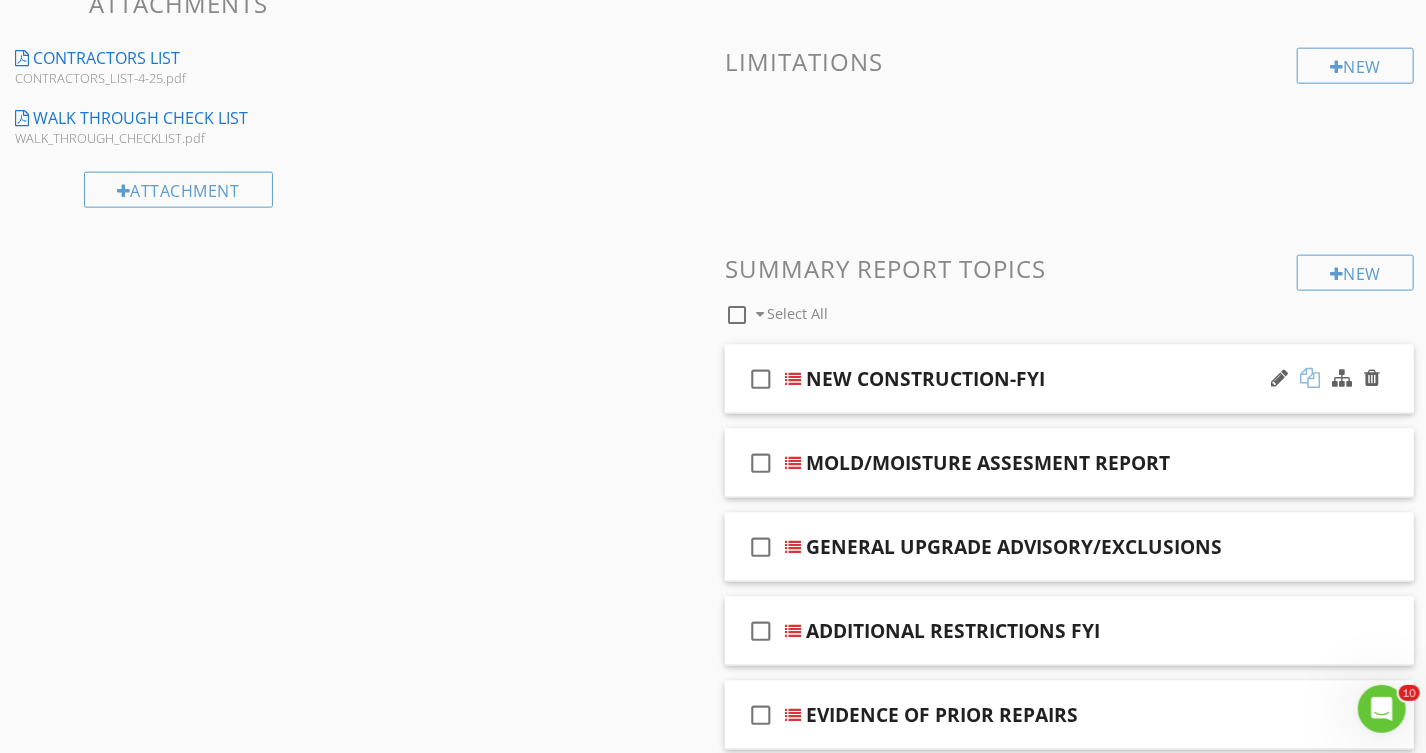 click at bounding box center (1310, 378) 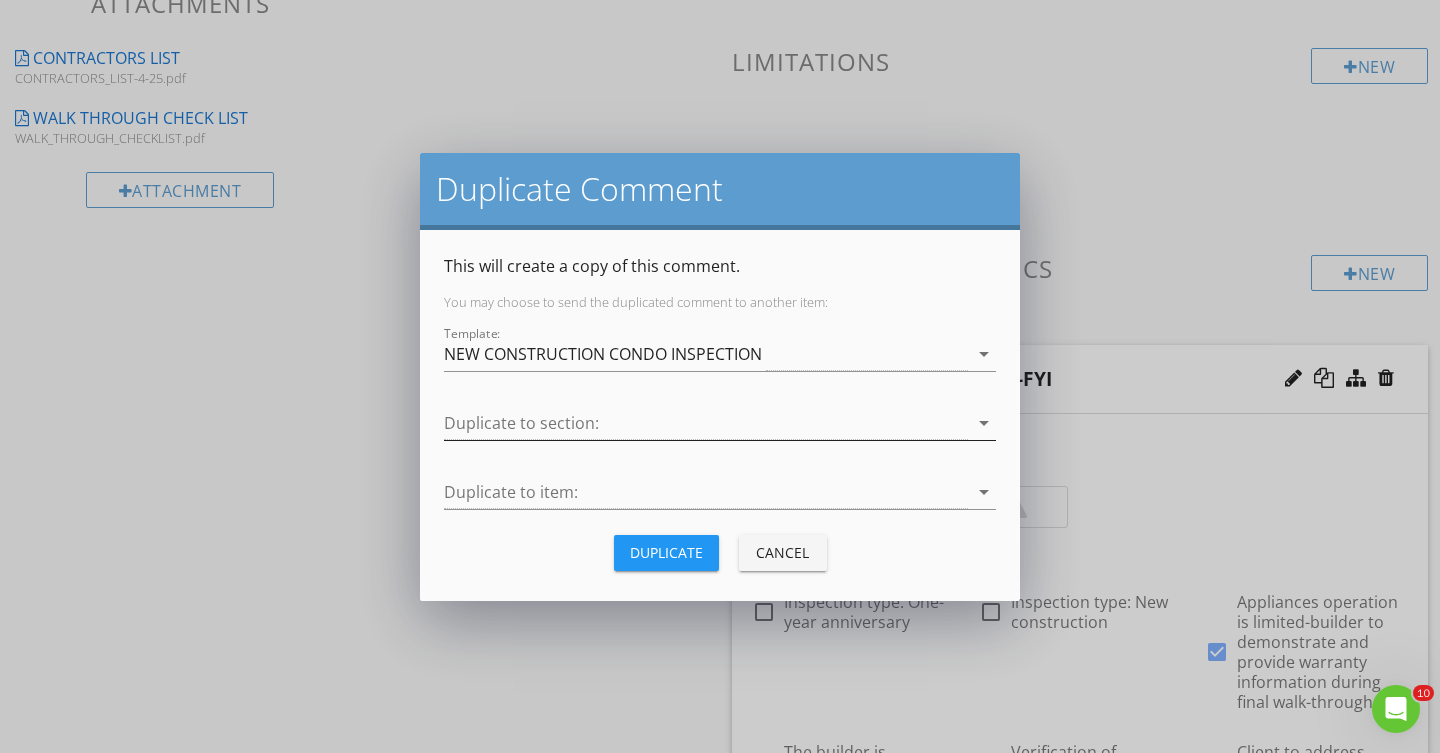 click on "arrow_drop_down" at bounding box center (984, 423) 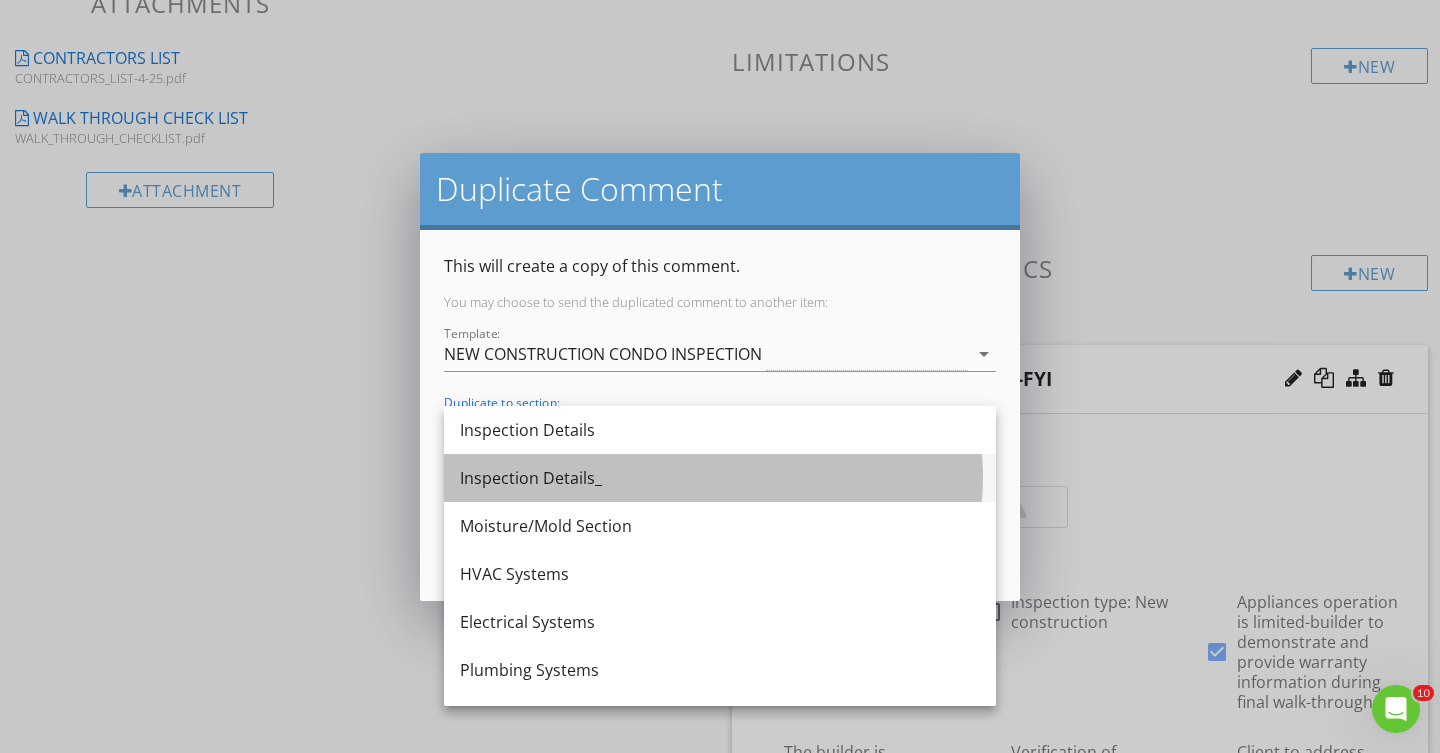 click on "Inspection Details_" at bounding box center (720, 478) 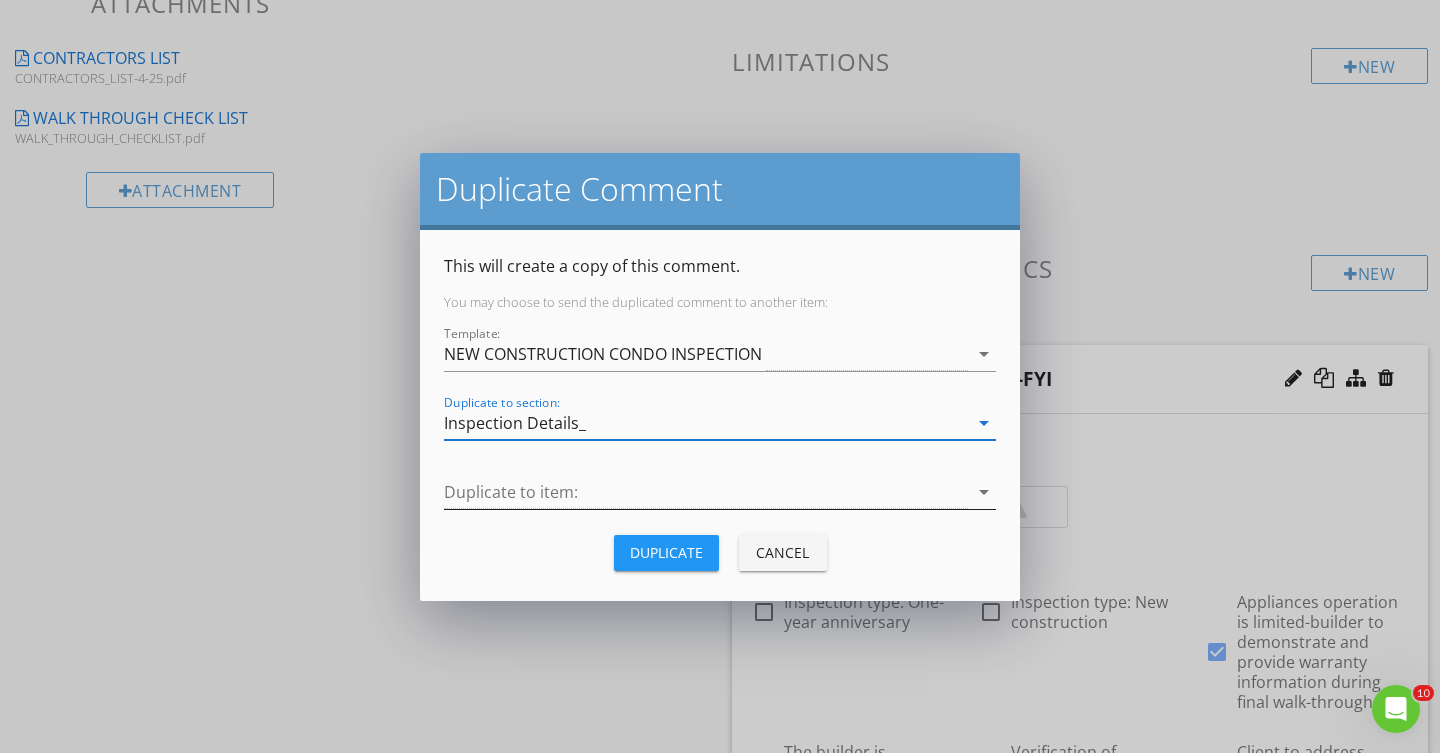 click on "arrow_drop_down" at bounding box center [984, 492] 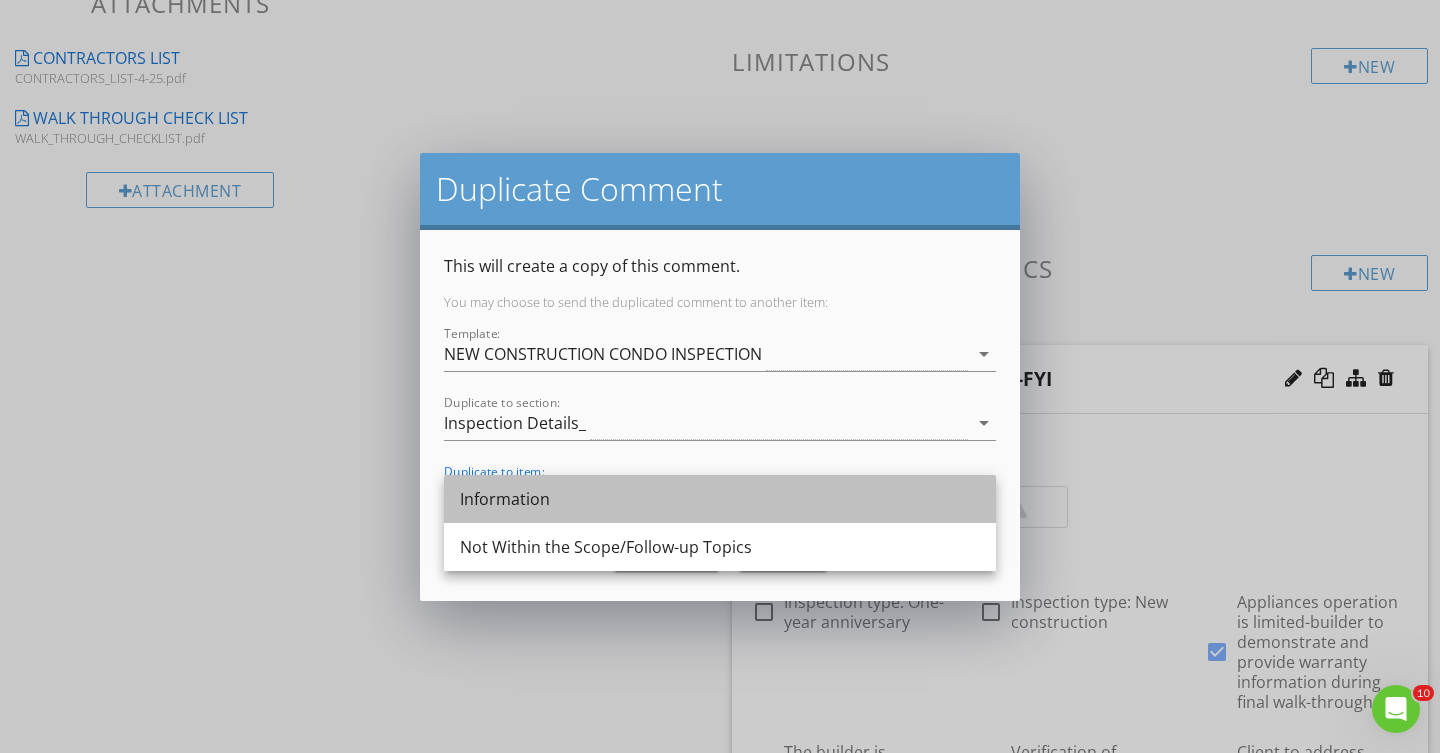click on "Information" at bounding box center (720, 499) 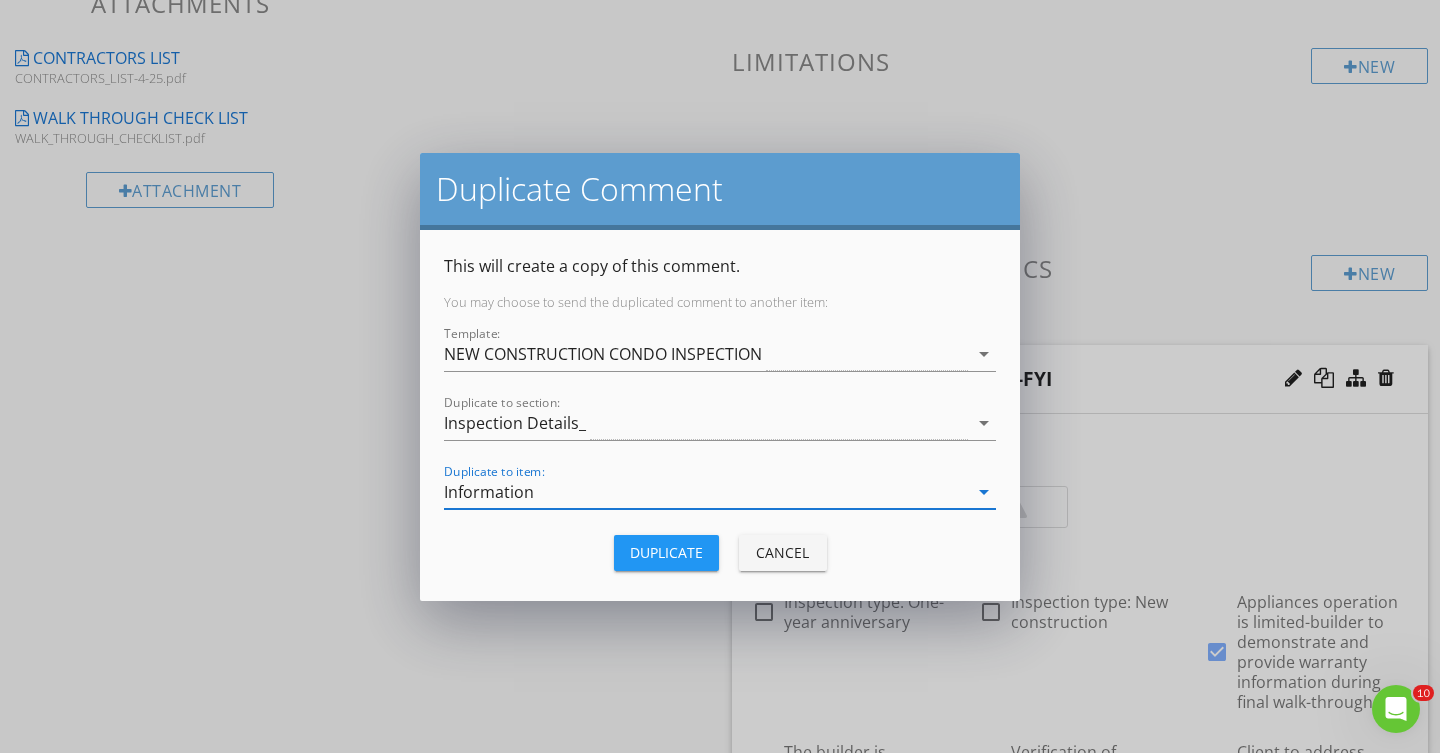 click on "Duplicate" at bounding box center (666, 552) 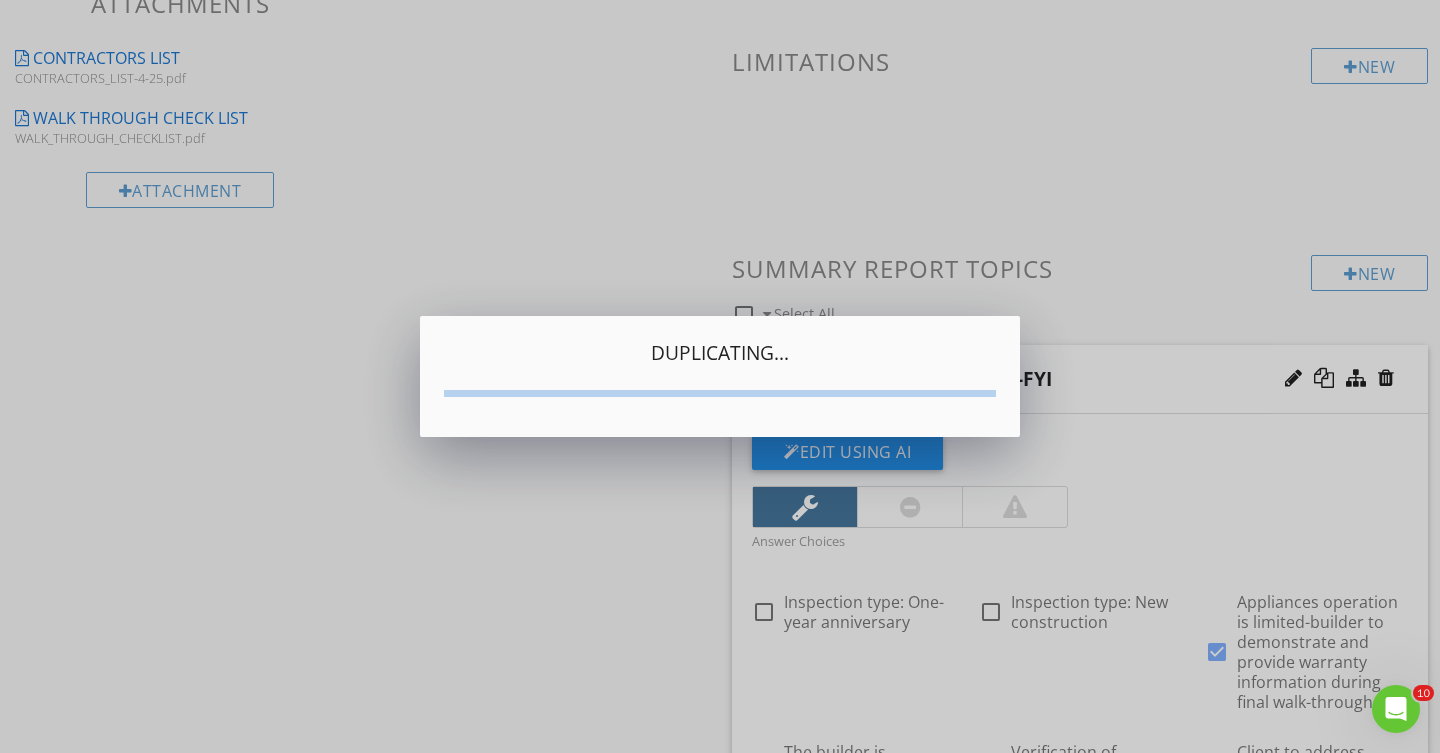 type on "<p><strong>NOT ALLOWED PER THE BUILDER</strong>:</p><p>1. The inspection of the attic is limited and inspected by the hatch entrance only due to inspectors are not allowed to traverse the attic. Most attic spaces are unreachable to fully traverse due to construction design.</p><p>2. The inspection of the roof is limited due to inspectors are not allowed to walk the roof.</p><p>3. The inspection of the electrical panels is limited due to inspectors are not allowed to remove electrical panel covers.</p><p><br></p><p><strong>Follow up with builder and review at final walk-through.</strong></p><p><strong>CHAPTER 558 NOTICE OF CLAIM</strong>:</p><p>CHAPTER 558, [US_STATE] STATUTES, CONTAINS IMPORTANT REQUIREMENTS YOU MUST FOLLOW BEFORE YOU MAY BRING ANY LEGAL ACTION FOR AN ALLEGED CONSTRUCTION DEFECT. SIXTY DAYS BEFORE YOU BRING ANY LEGAL ACTION, YOU MUST DELIVER TO THE OTHER PARTY TO THIS CONTRACT A WRITTEN NOTICE, REFERRING TO CHAPTER 558, OF ANY CONSTRUCTION CONDITIONS YOU ALLEGE ARE DEFECTIVE AND PROVIDE SUCH ..." 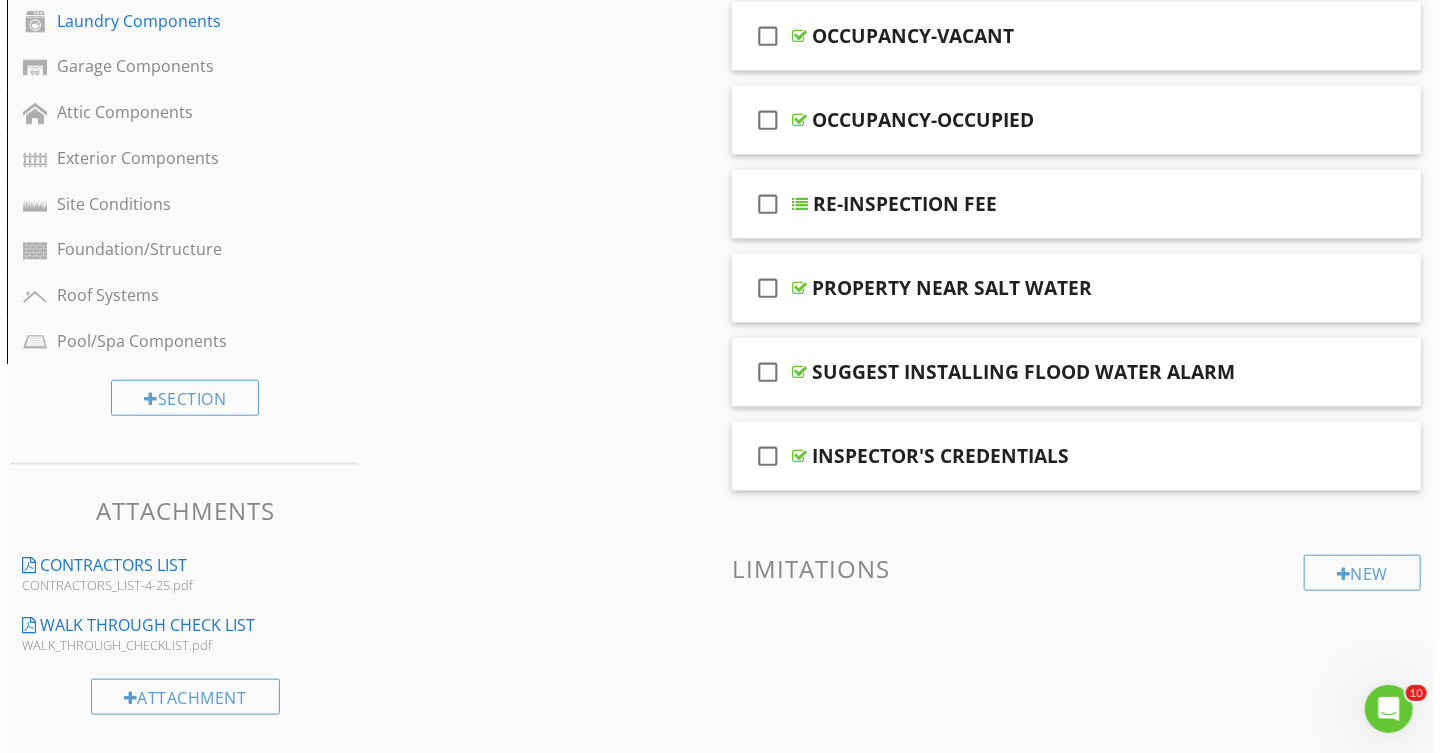 scroll, scrollTop: 1181, scrollLeft: 0, axis: vertical 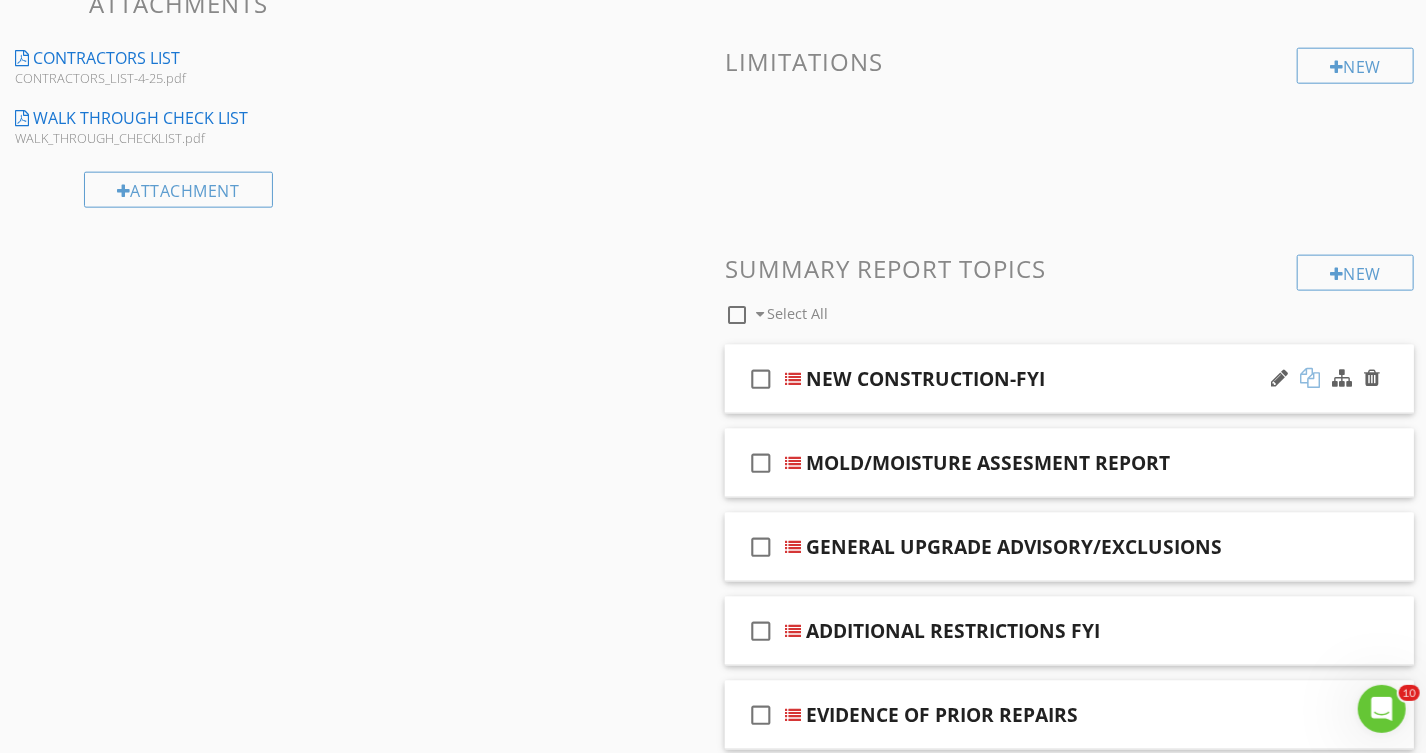 click at bounding box center (1310, 378) 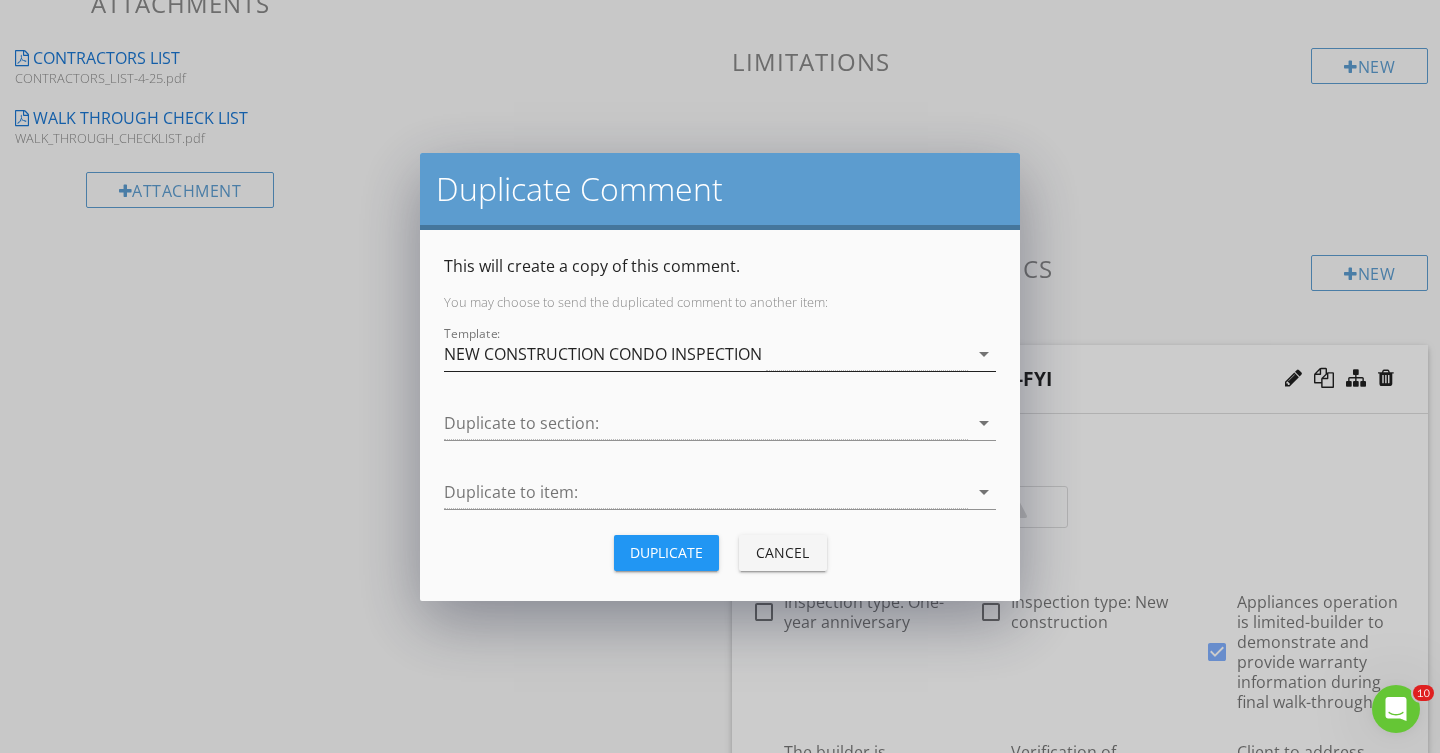 click on "arrow_drop_down" at bounding box center [984, 354] 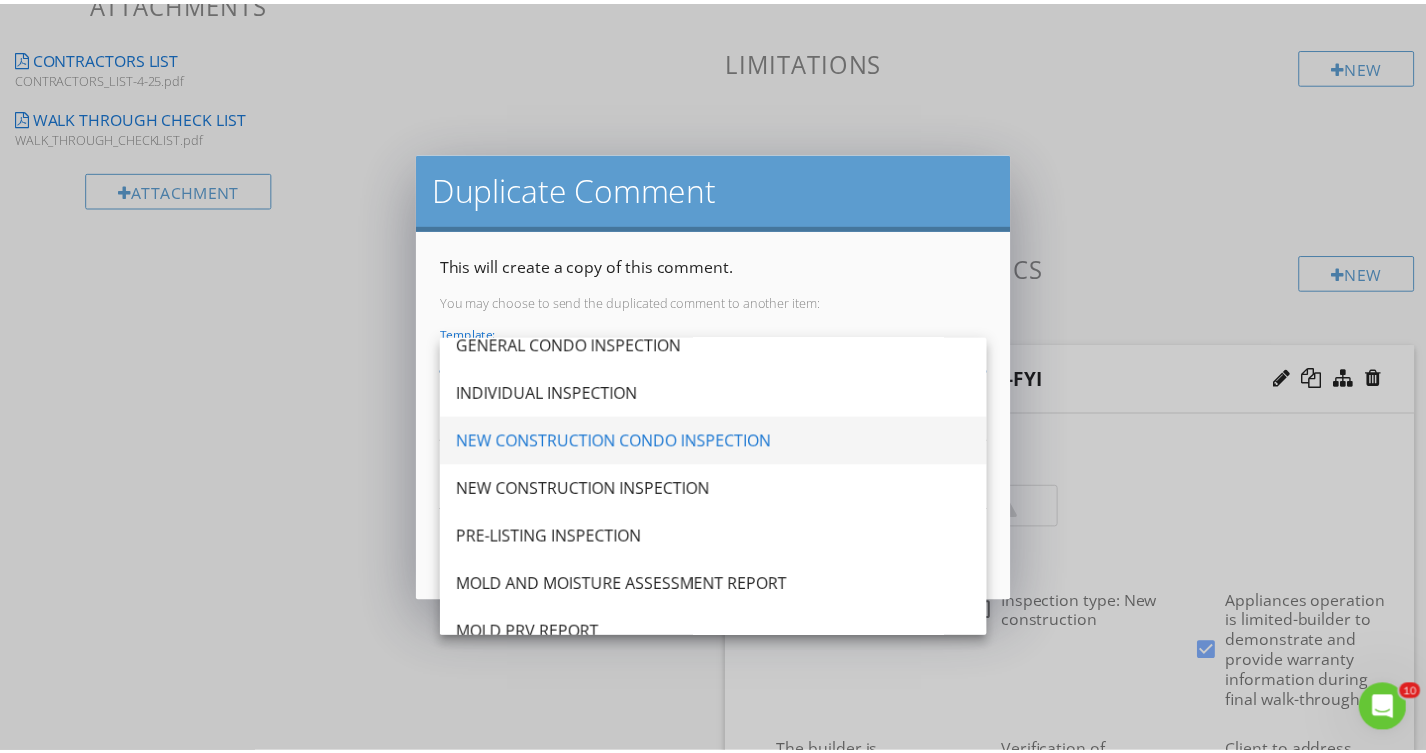 scroll, scrollTop: 181, scrollLeft: 0, axis: vertical 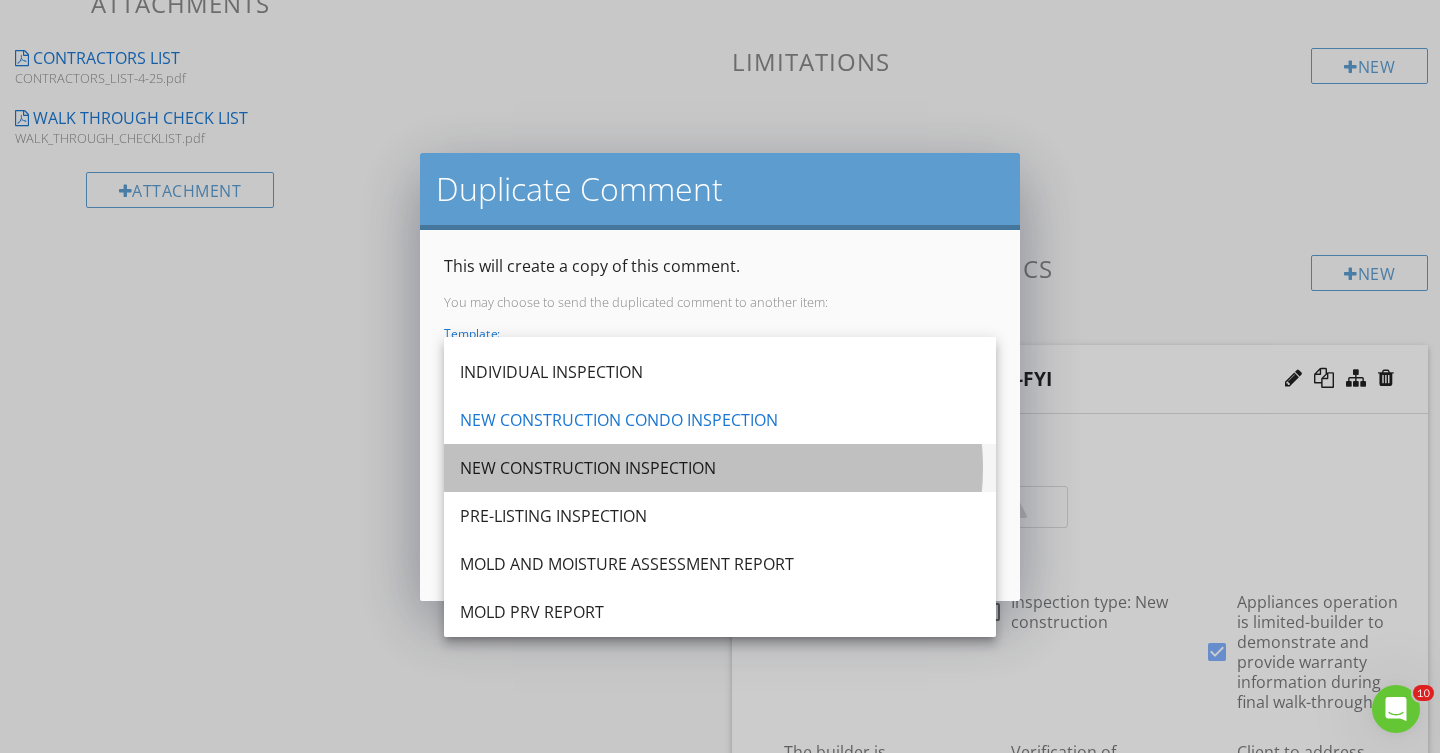 click on "NEW CONSTRUCTION INSPECTION" at bounding box center [720, 468] 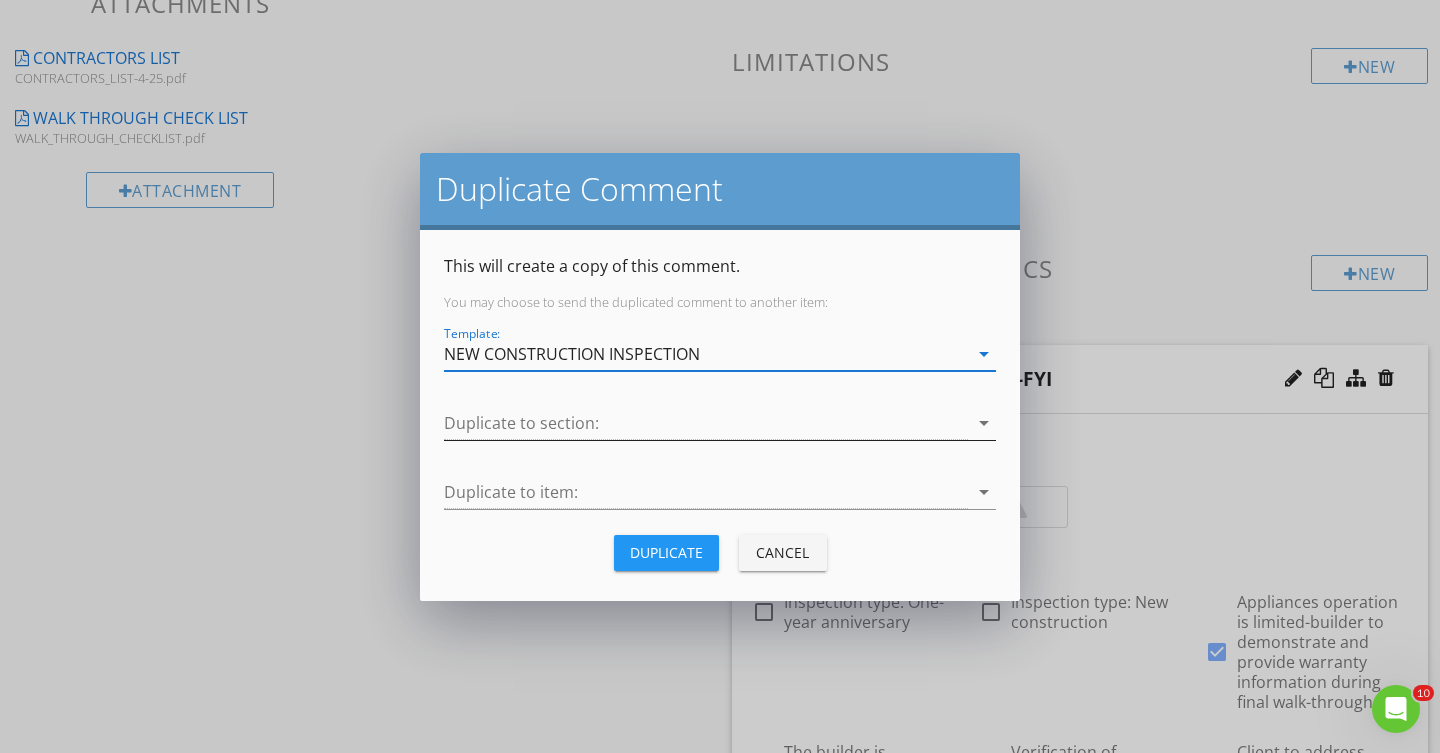 click on "arrow_drop_down" at bounding box center [984, 423] 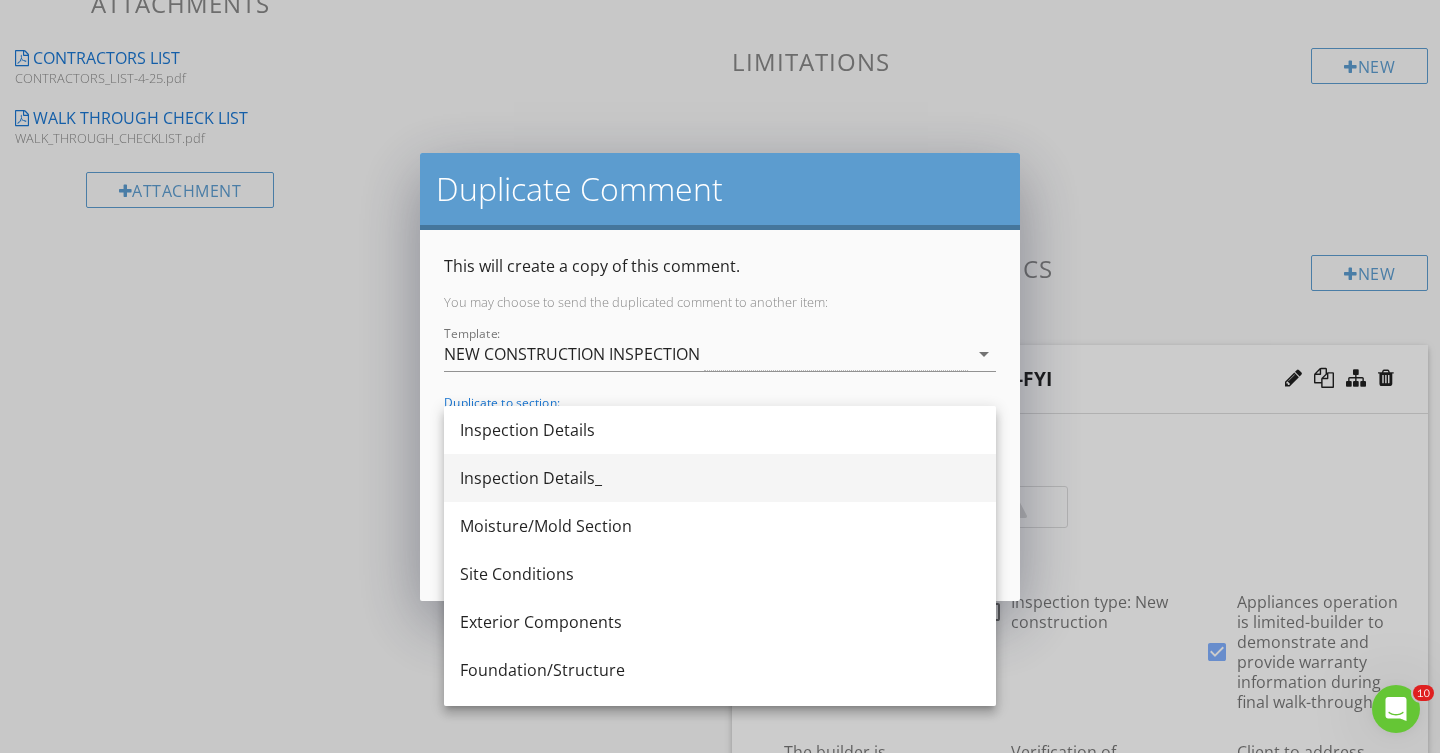 click on "Inspection Details_" at bounding box center [720, 478] 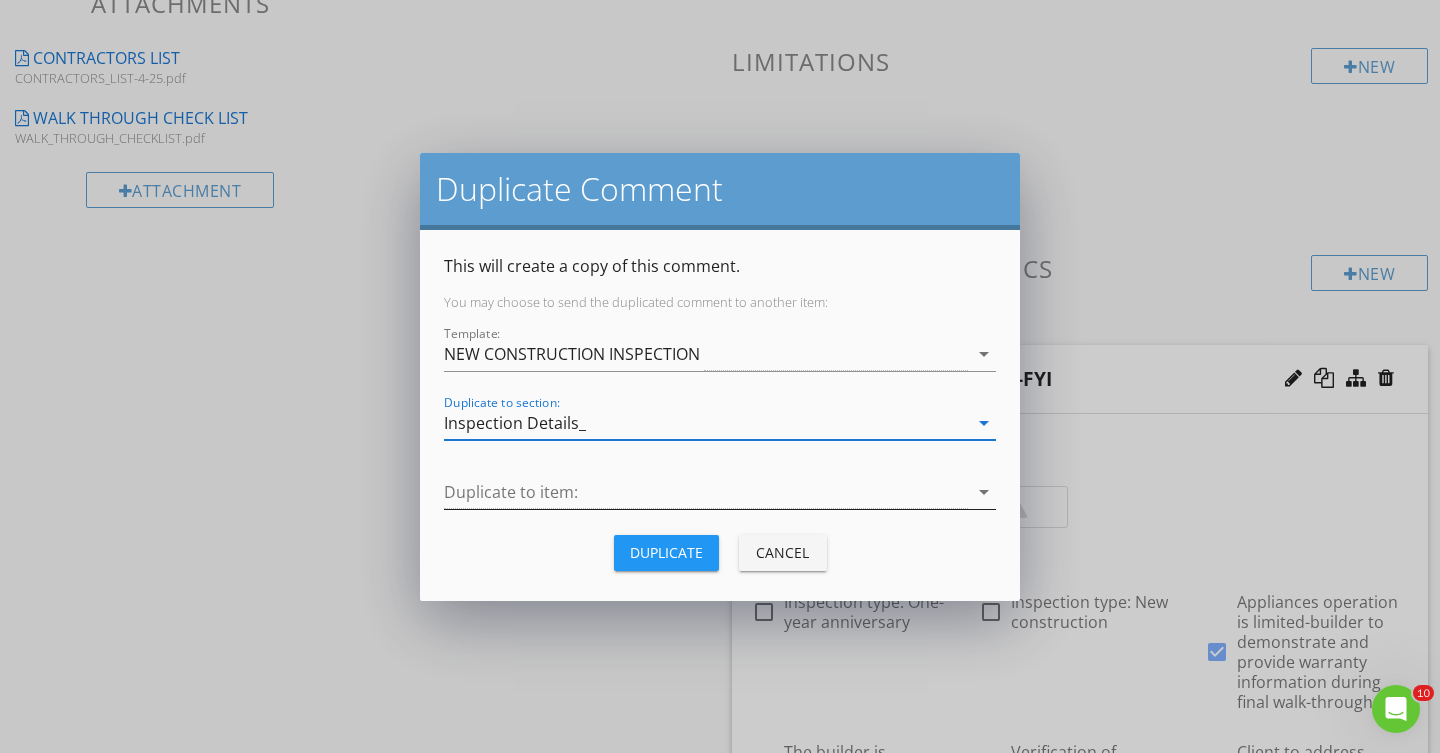 click on "arrow_drop_down" at bounding box center (984, 492) 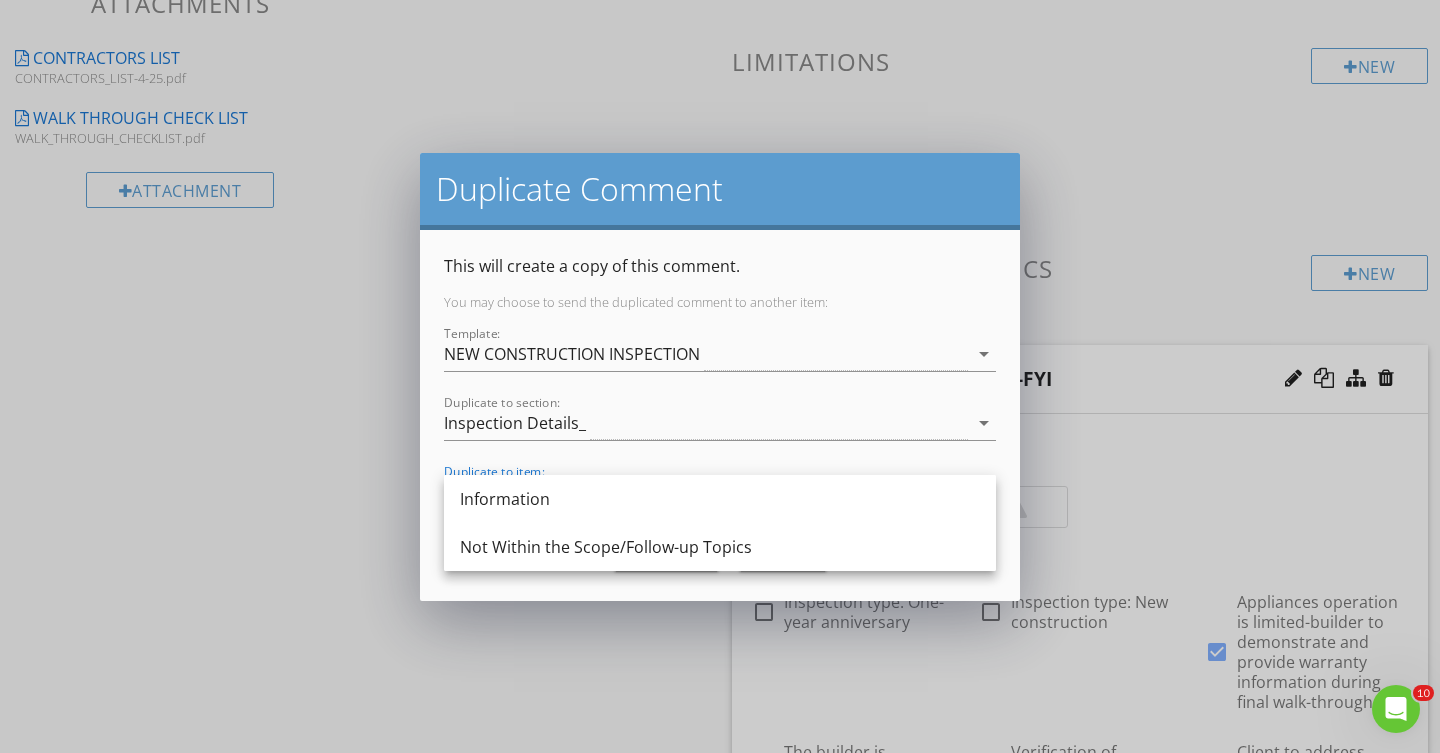 click on "Information" at bounding box center (720, 499) 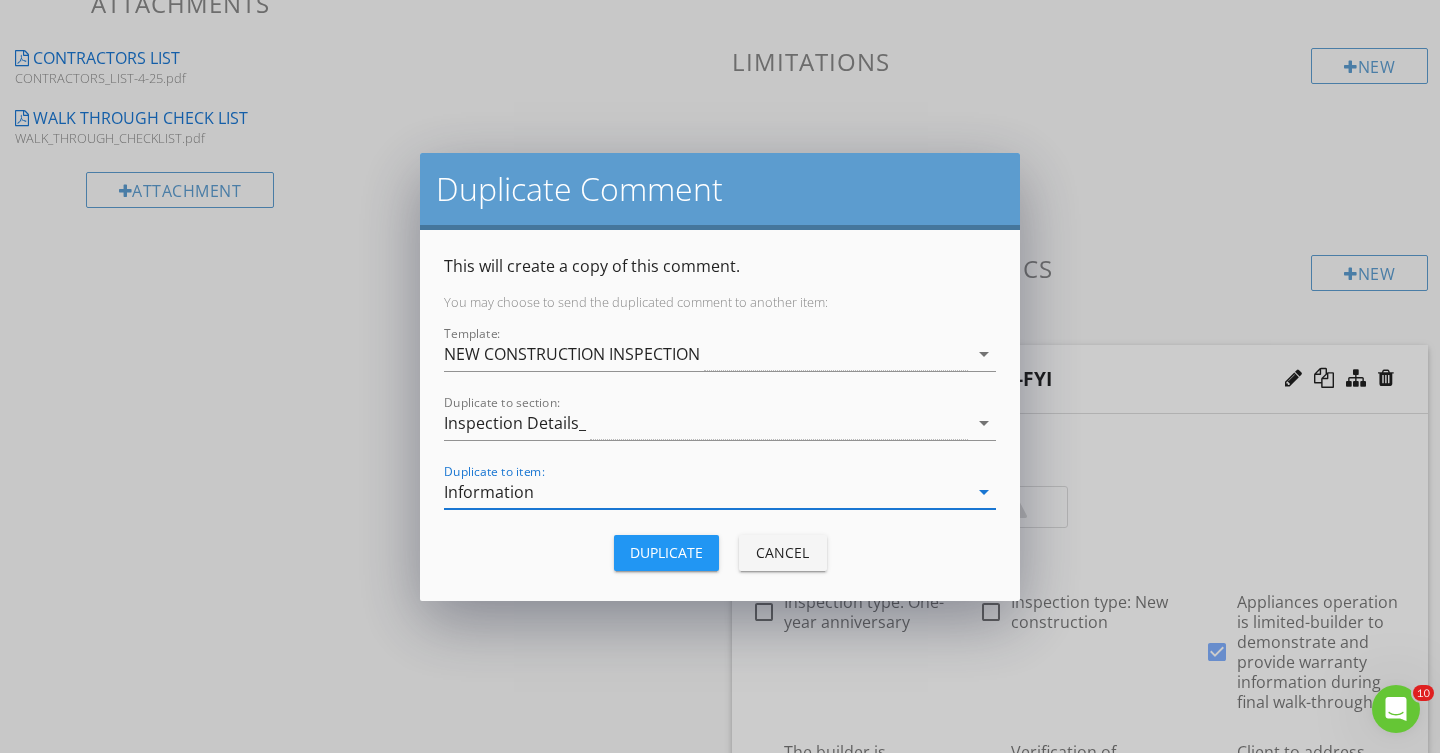 click on "Duplicate" at bounding box center (666, 552) 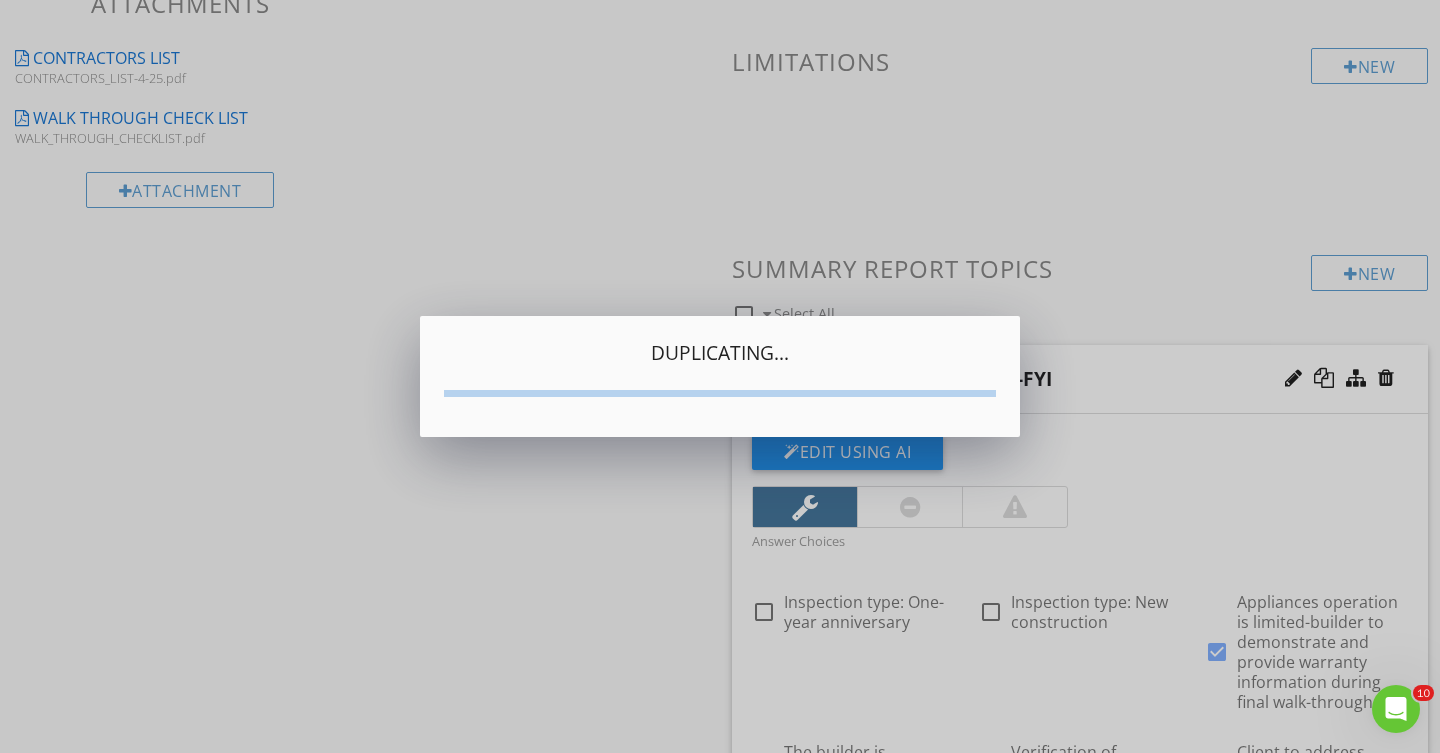 type on "<p><strong>NOT ALLOWED PER THE BUILDER</strong>:</p><p>1. The inspection of the attic is limited and inspected by the hatch entrance only due to inspectors are not allowed to traverse the attic. Most attic spaces are unreachable to fully traverse due to construction design.</p><p>2. The inspection of the roof is limited due to inspectors are not allowed to walk the roof.</p><p>3. The inspection of the electrical panels is limited due to inspectors are not allowed to remove electrical panel covers.</p><p><br></p><p><strong>Follow up with builder and review at final walk-through.</strong></p><p><strong>CHAPTER 558 NOTICE OF CLAIM</strong>:</p><p>CHAPTER 558, [US_STATE] STATUTES, CONTAINS IMPORTANT REQUIREMENTS YOU MUST FOLLOW BEFORE YOU MAY BRING ANY LEGAL ACTION FOR AN ALLEGED CONSTRUCTION DEFECT. SIXTY DAYS BEFORE YOU BRING ANY LEGAL ACTION, YOU MUST DELIVER TO THE OTHER PARTY TO THIS CONTRACT A WRITTEN NOTICE, REFERRING TO CHAPTER 558, OF ANY CONSTRUCTION CONDITIONS YOU ALLEGE ARE DEFECTIVE AND PROVIDE SUCH ..." 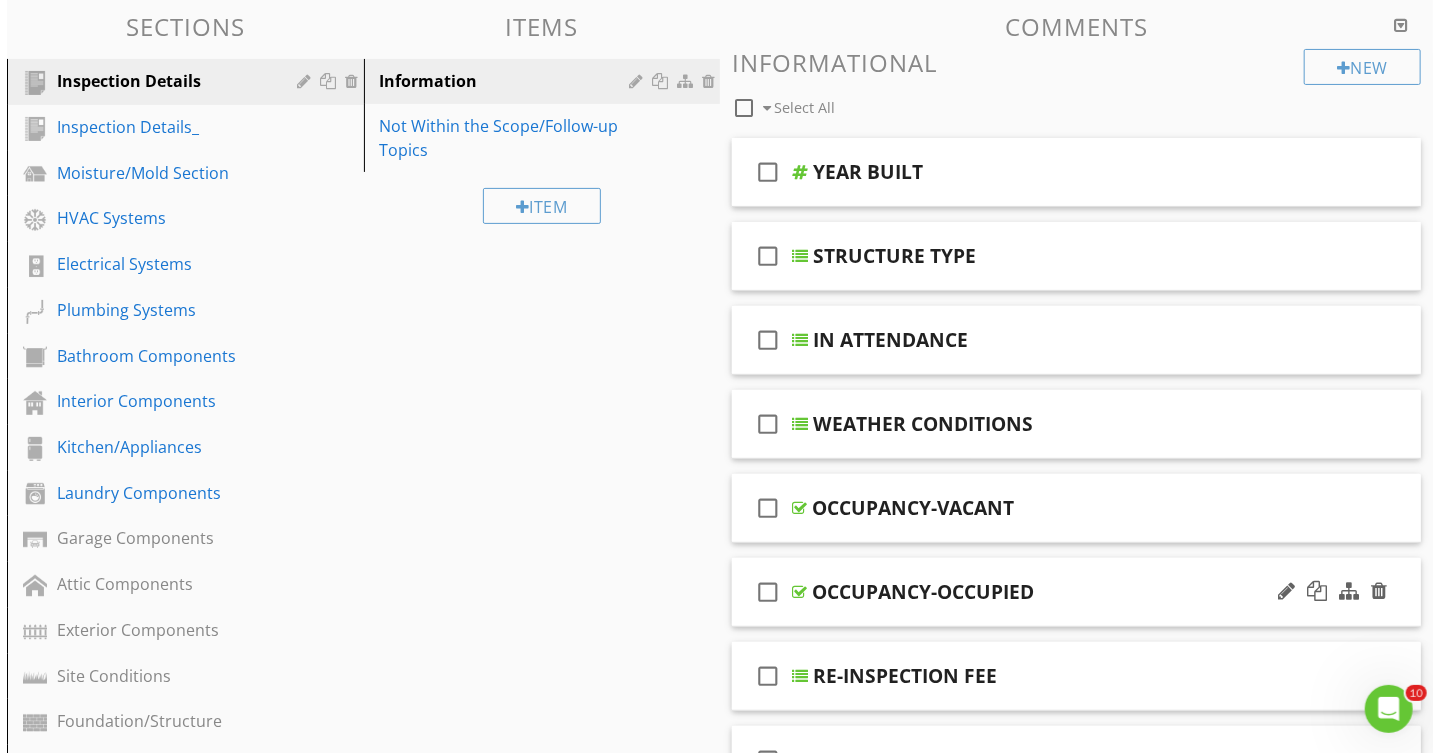 scroll, scrollTop: 0, scrollLeft: 0, axis: both 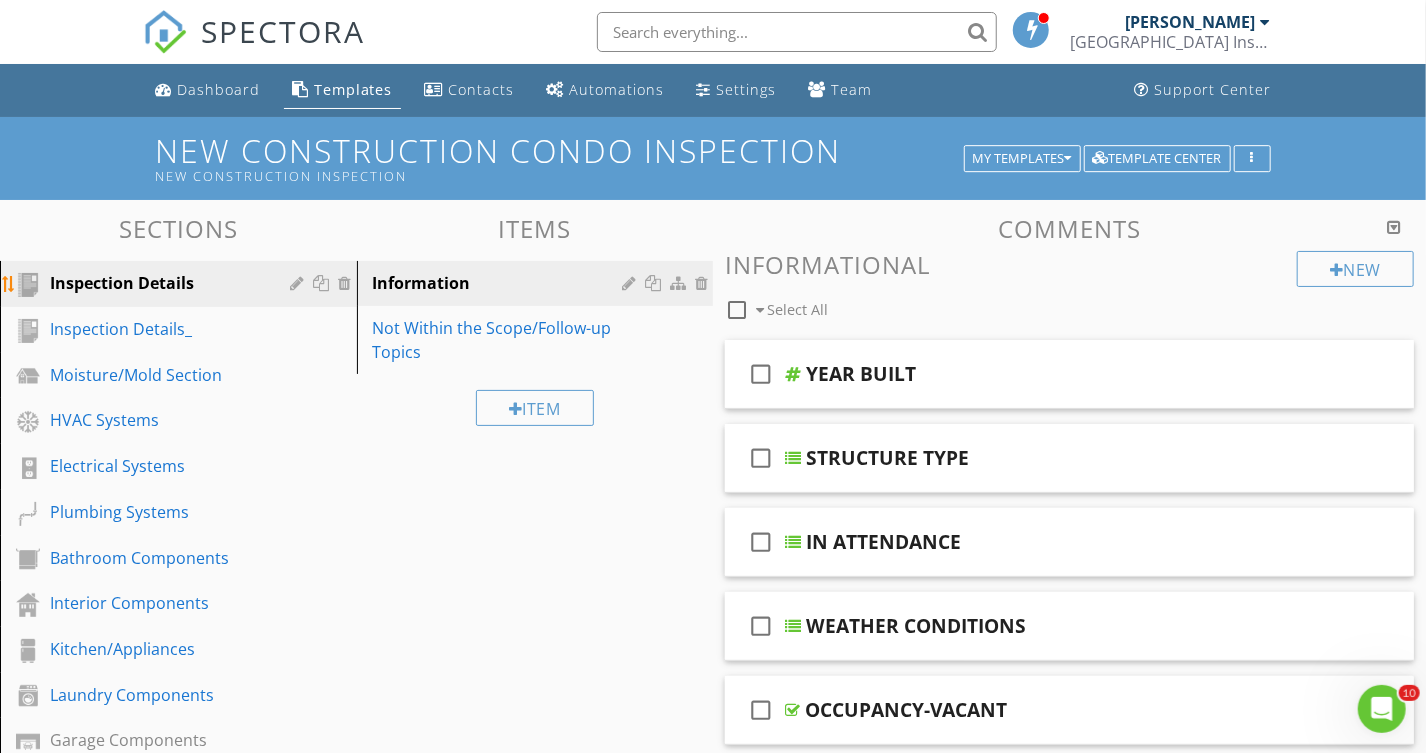 click on "Inspection Details" at bounding box center [156, 283] 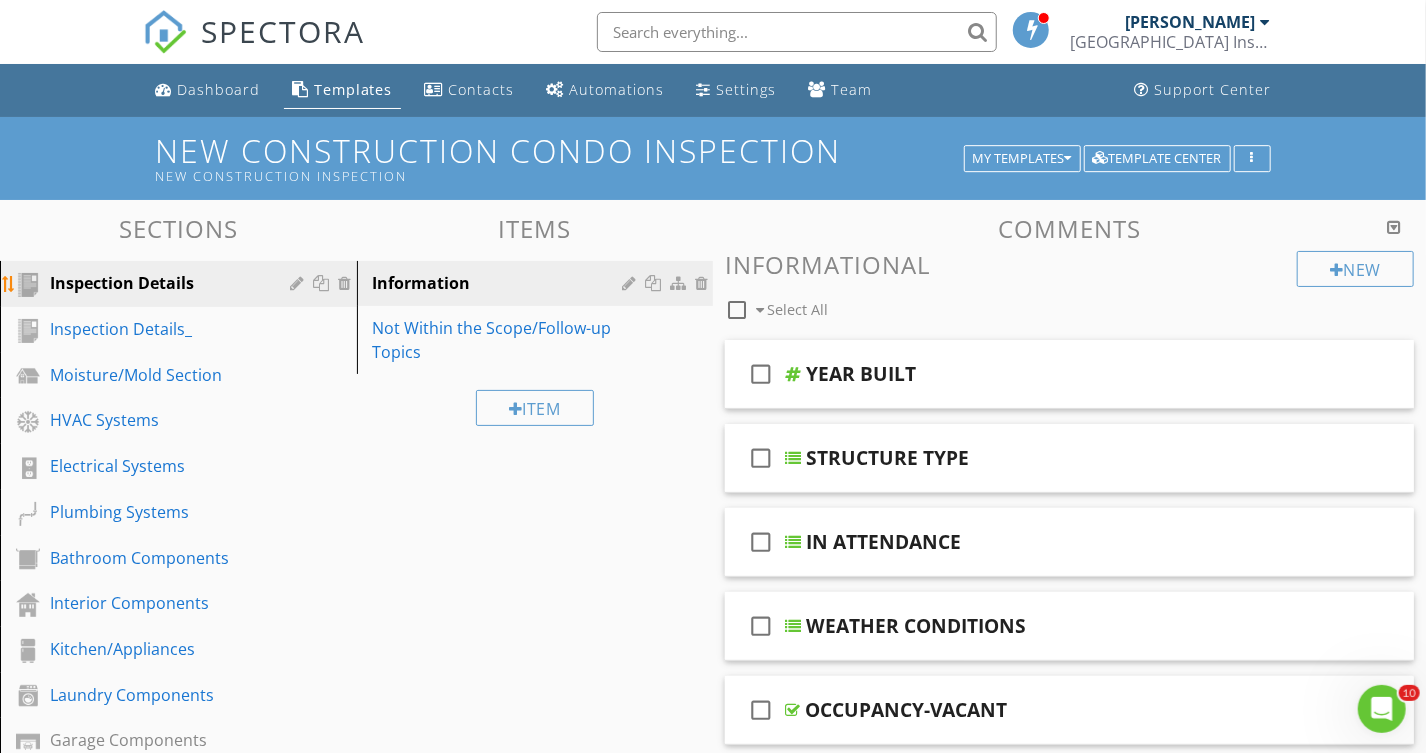 click at bounding box center [348, 283] 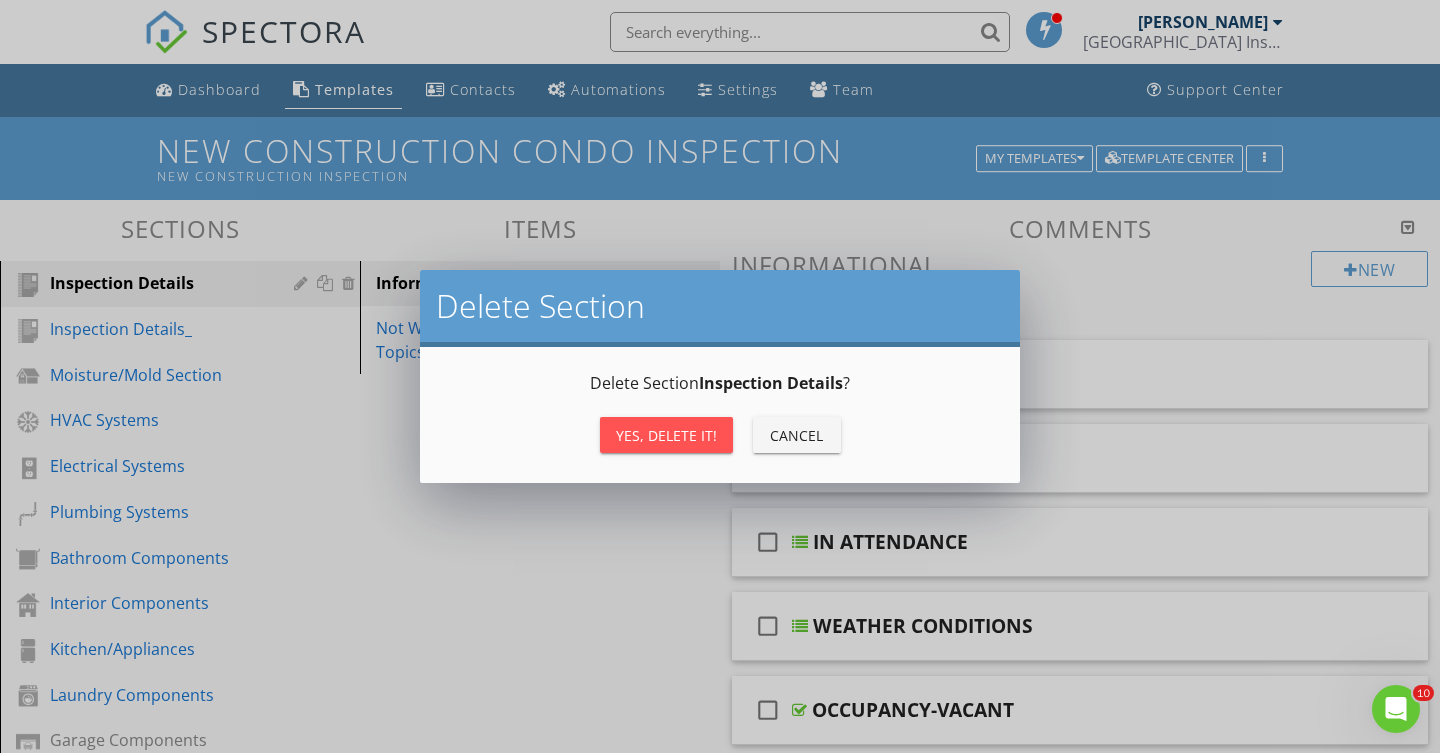 click on "Yes, Delete it!" at bounding box center [666, 435] 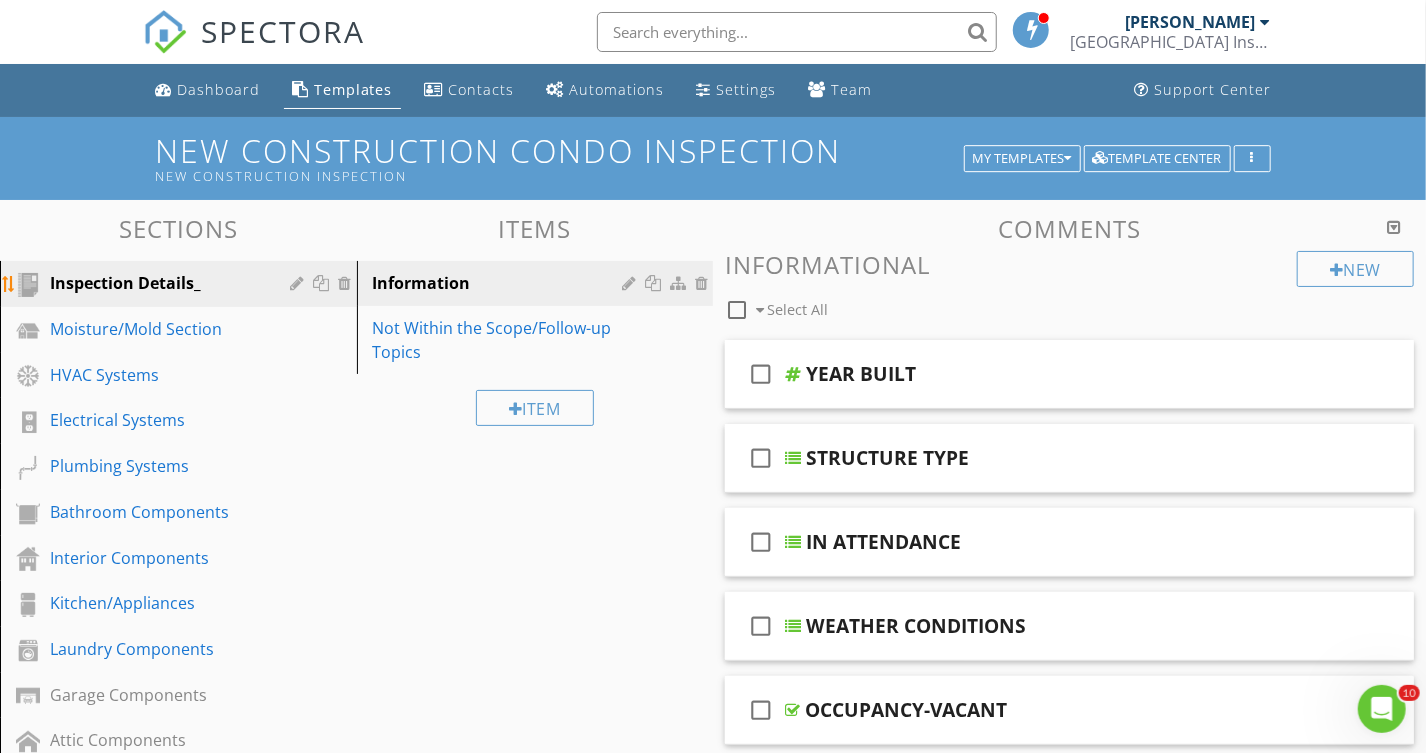 click at bounding box center (300, 283) 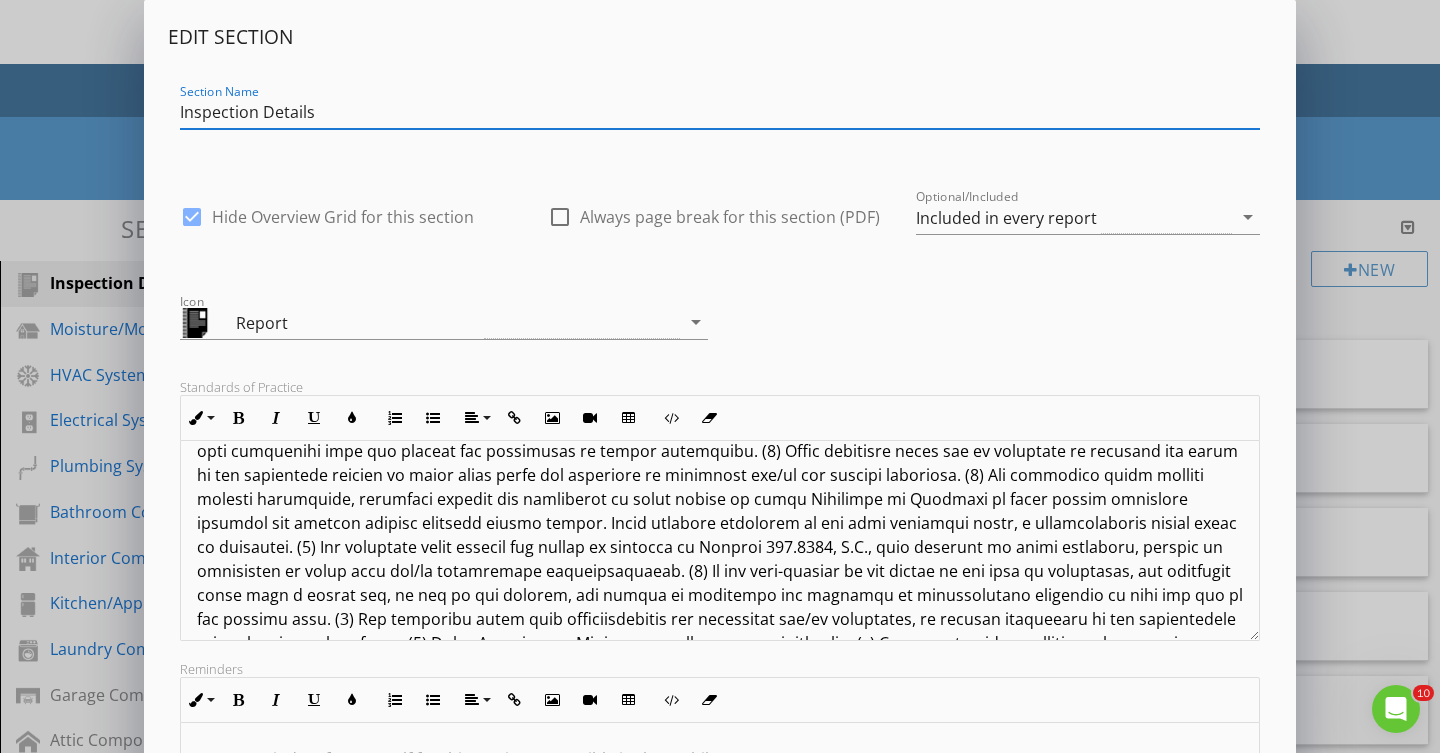 scroll, scrollTop: 232, scrollLeft: 0, axis: vertical 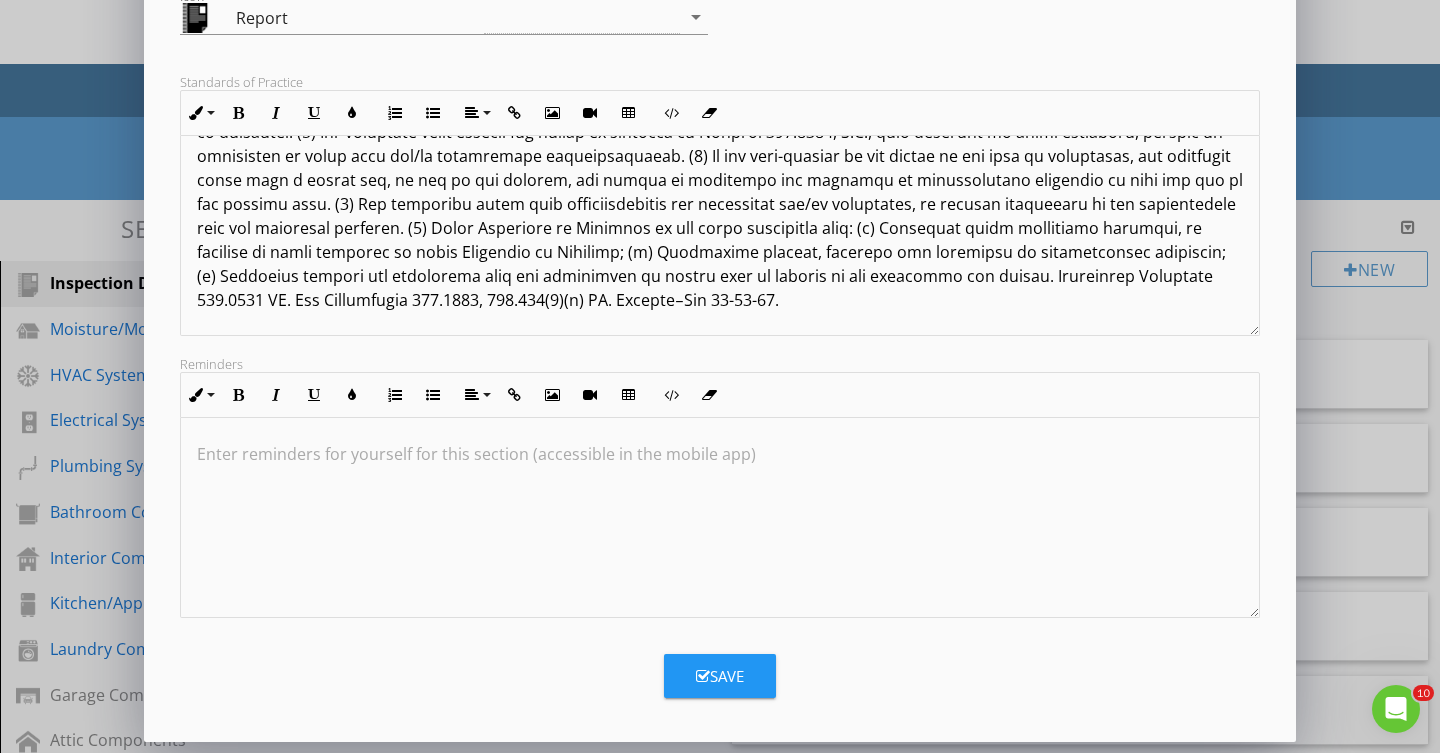 type on "Inspection Details" 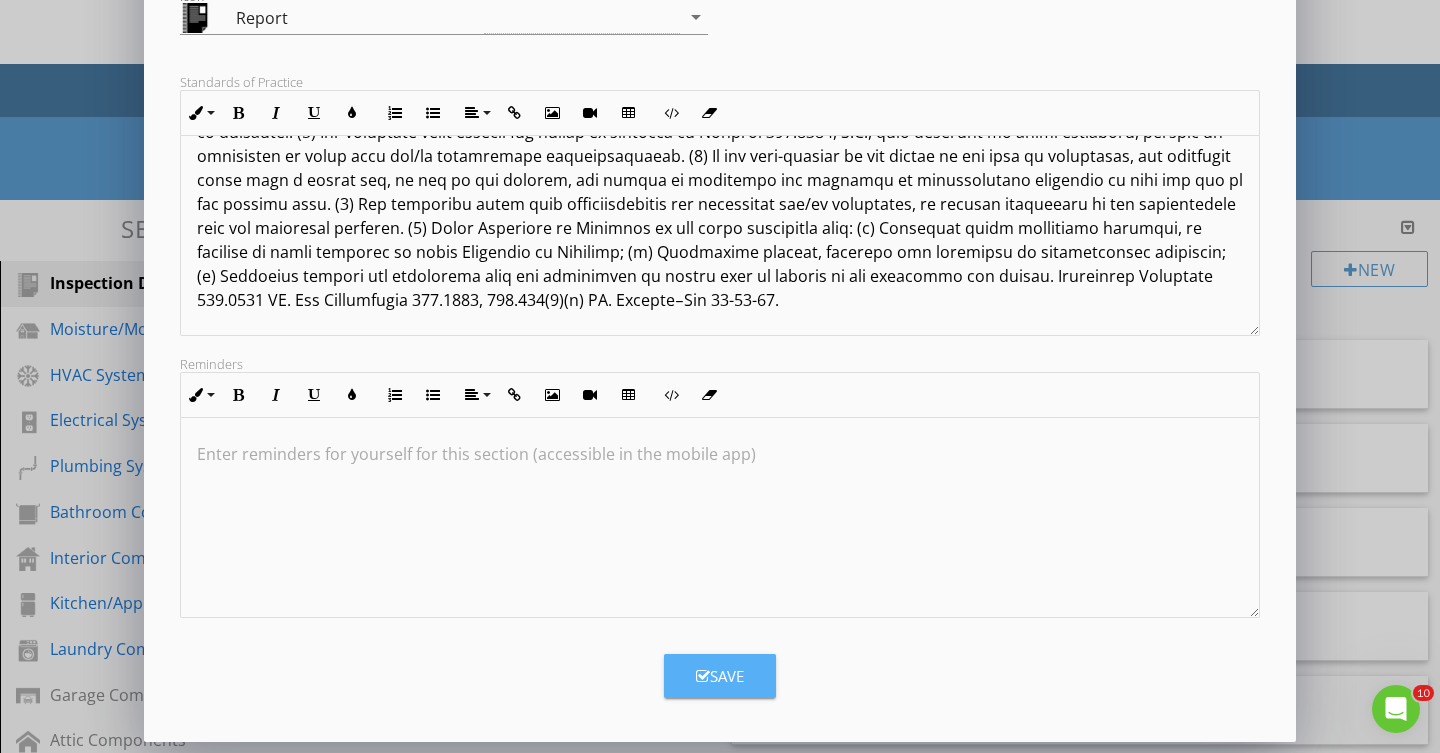 click on "Save" at bounding box center [720, 676] 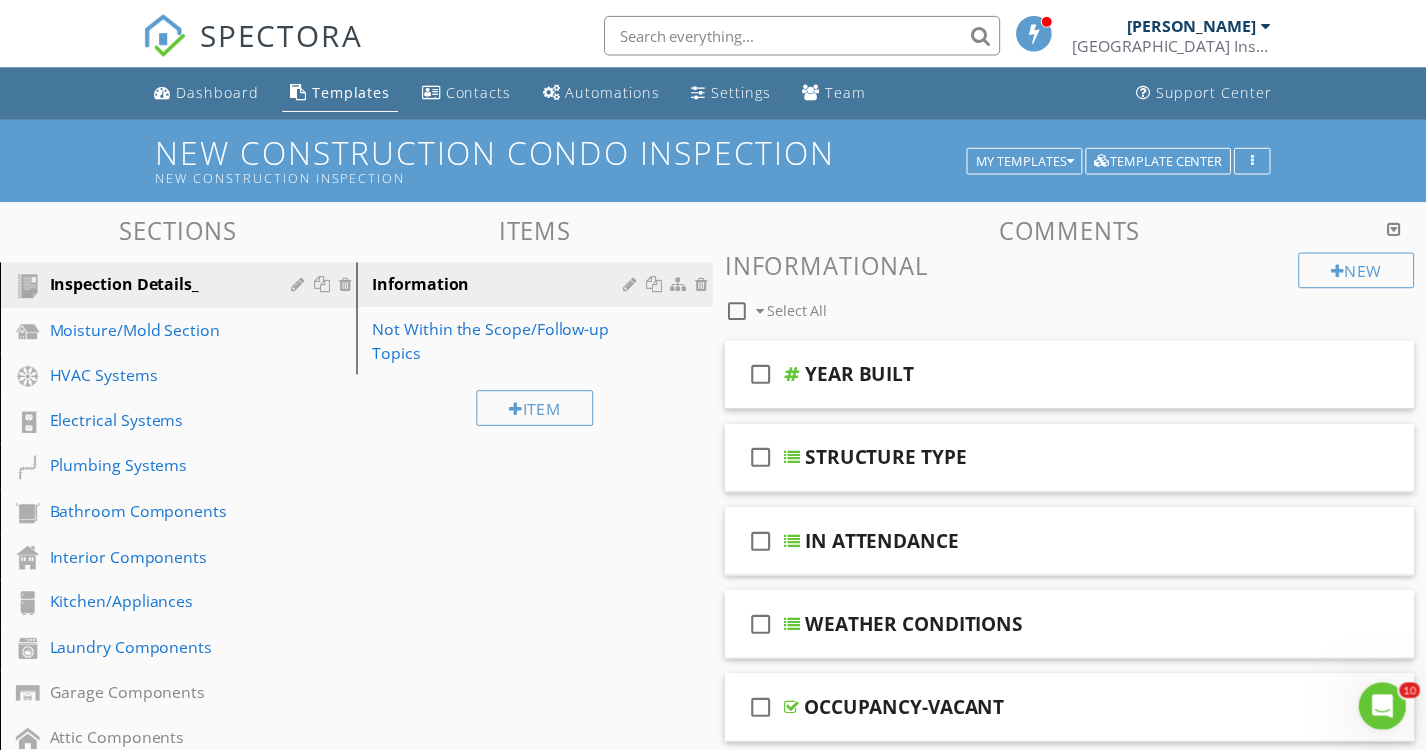 scroll, scrollTop: 88, scrollLeft: 0, axis: vertical 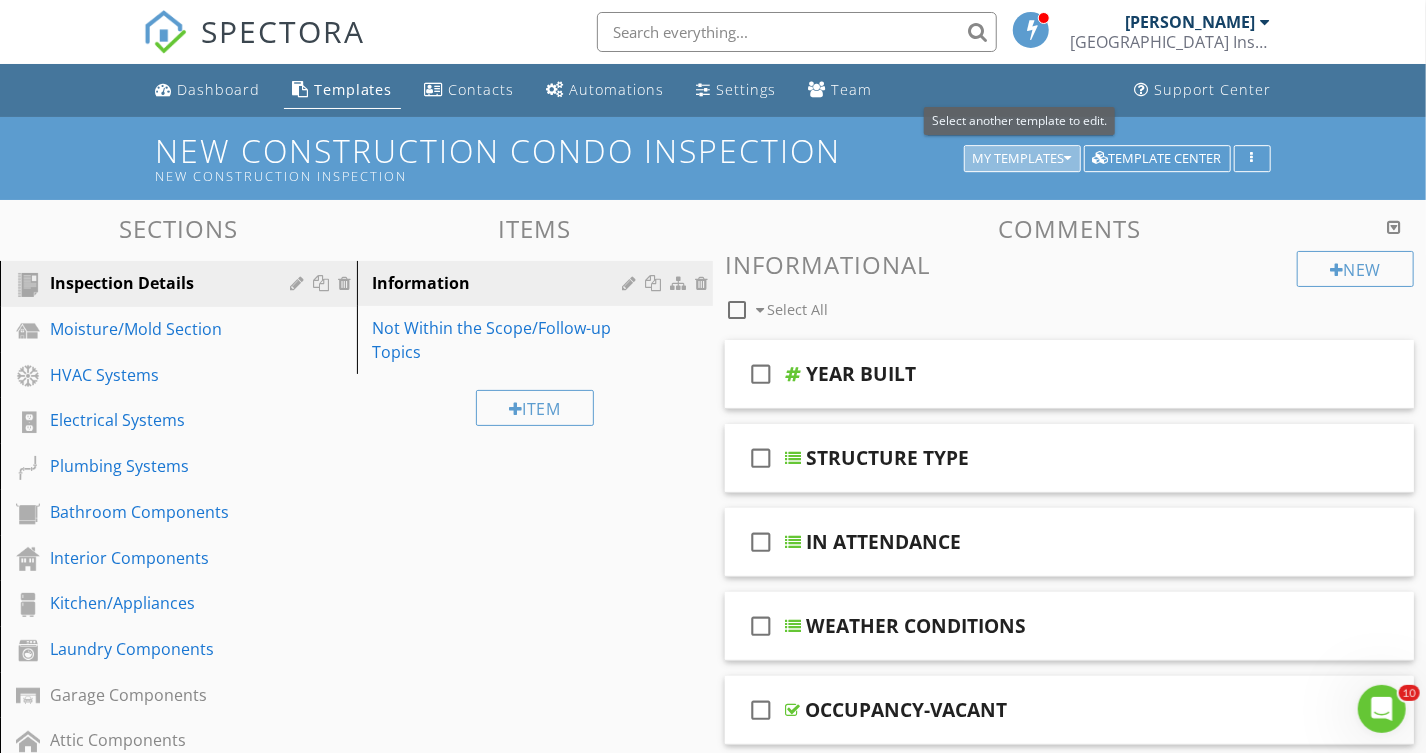 click at bounding box center [1068, 159] 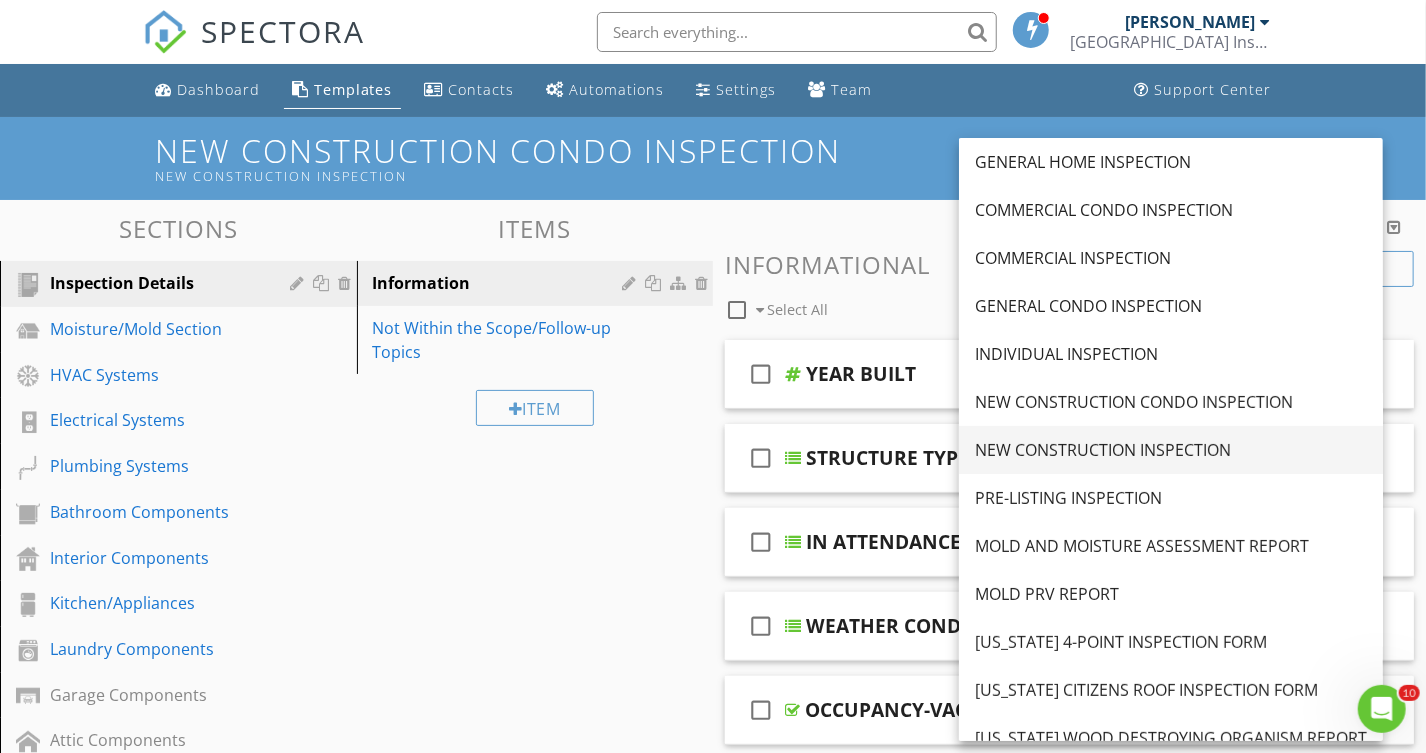 click on "NEW CONSTRUCTION INSPECTION" at bounding box center (1171, 450) 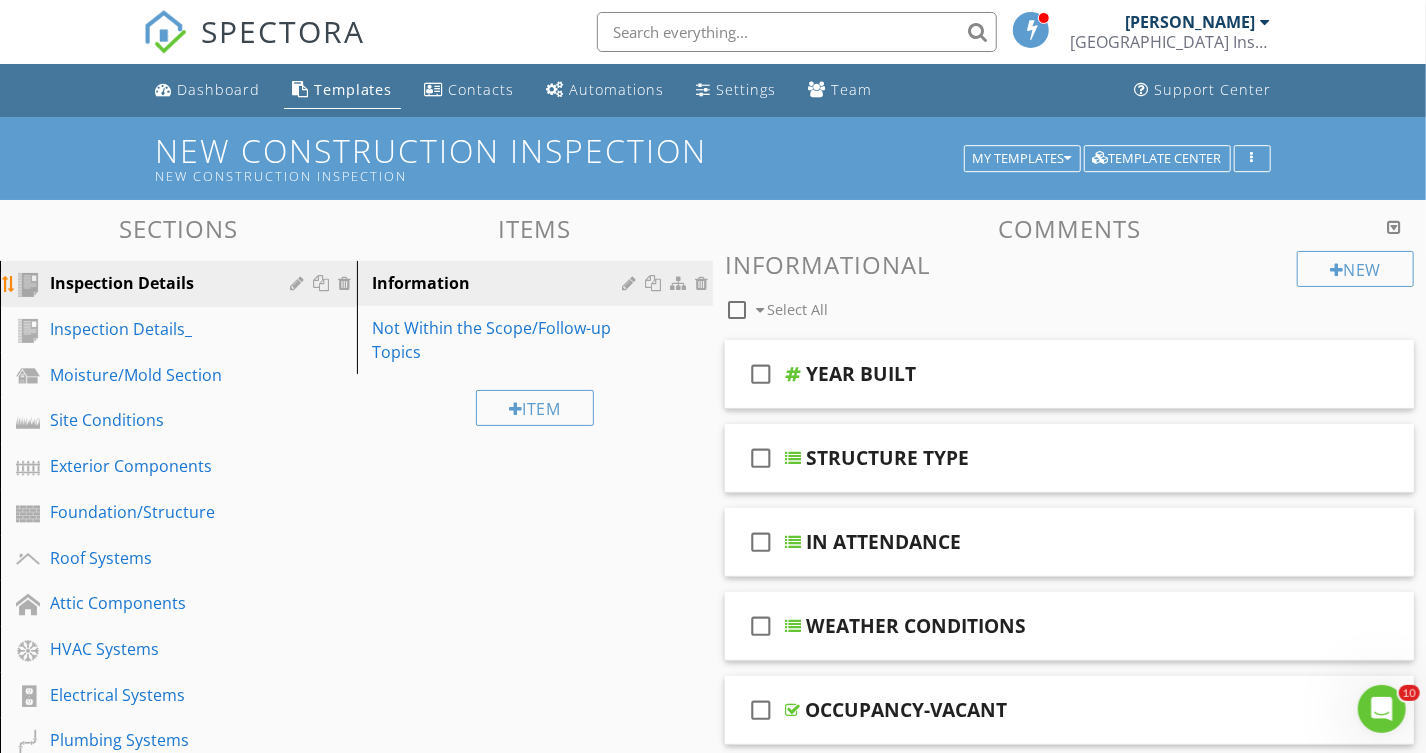 click at bounding box center (348, 283) 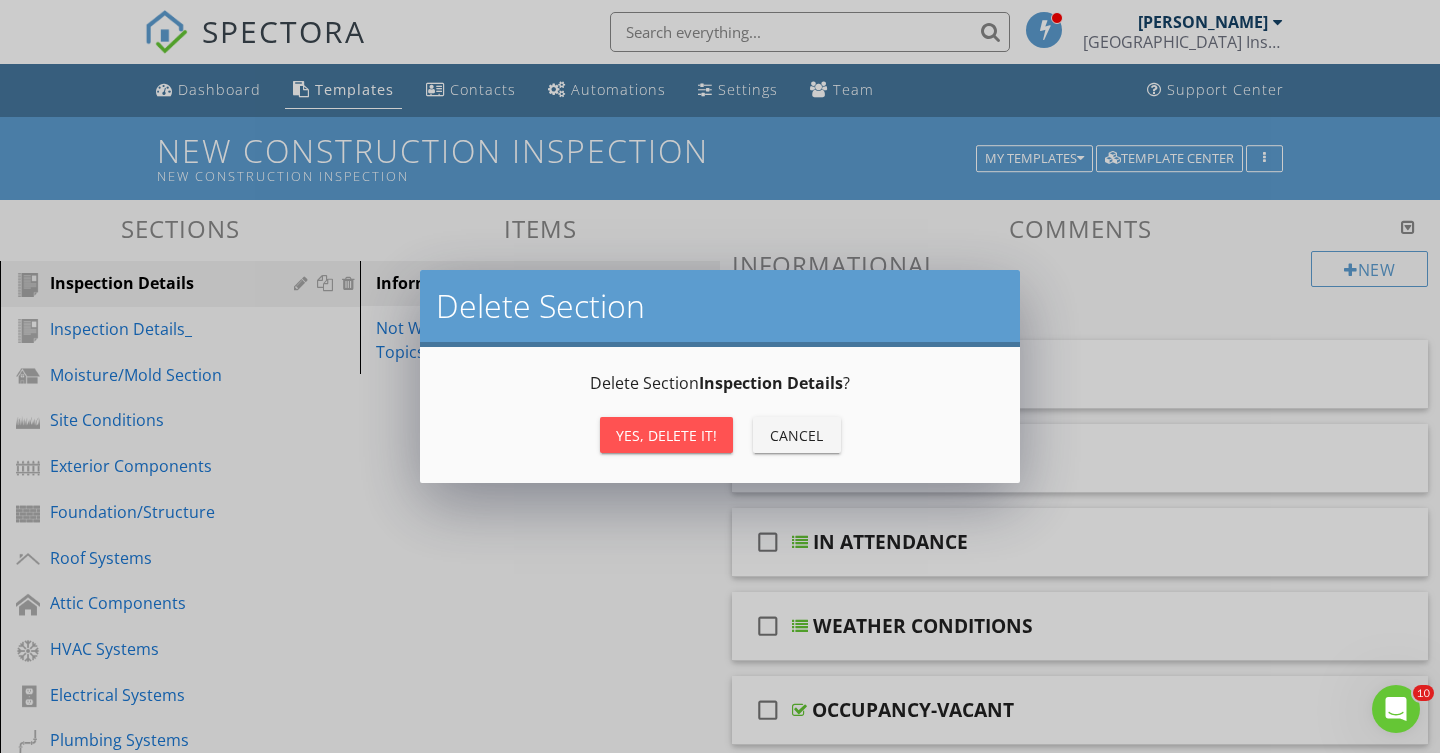 click on "Yes, Delete it!" at bounding box center [666, 435] 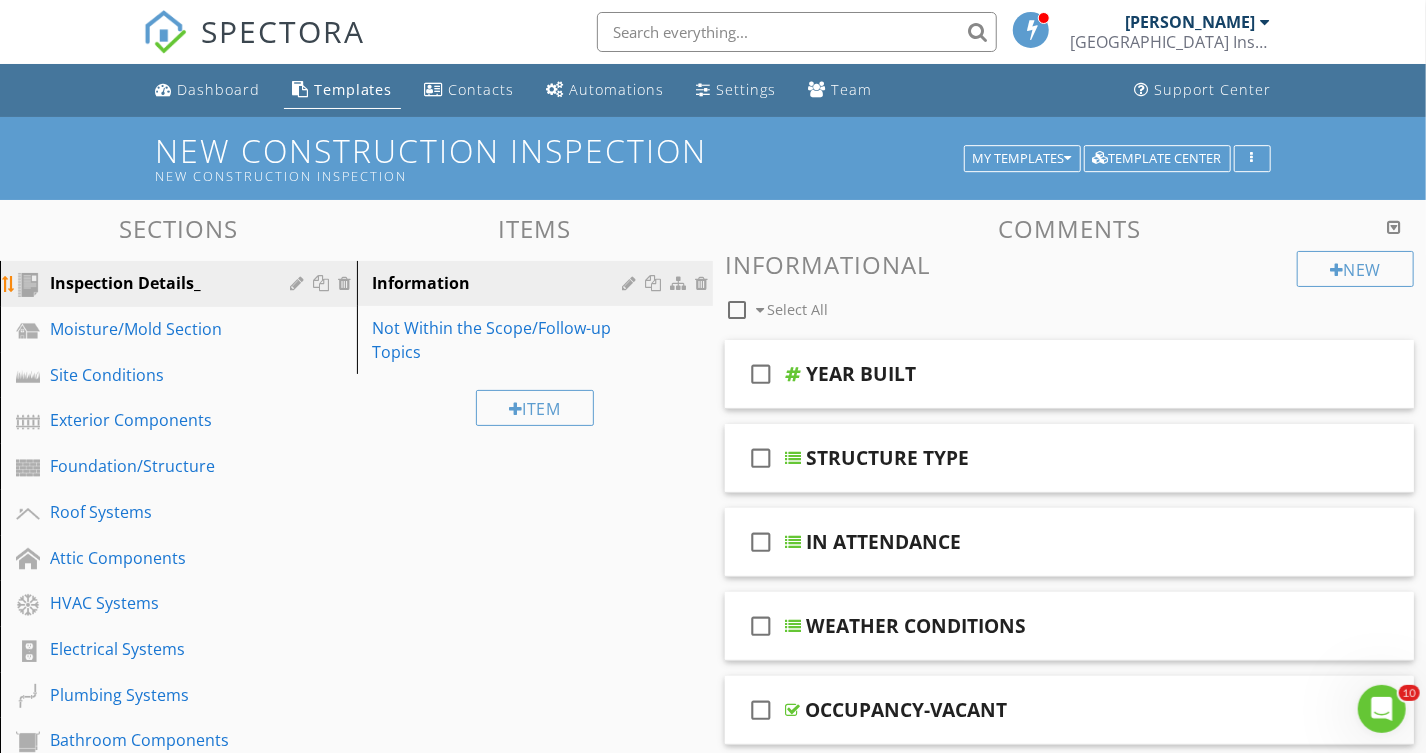 click at bounding box center [300, 283] 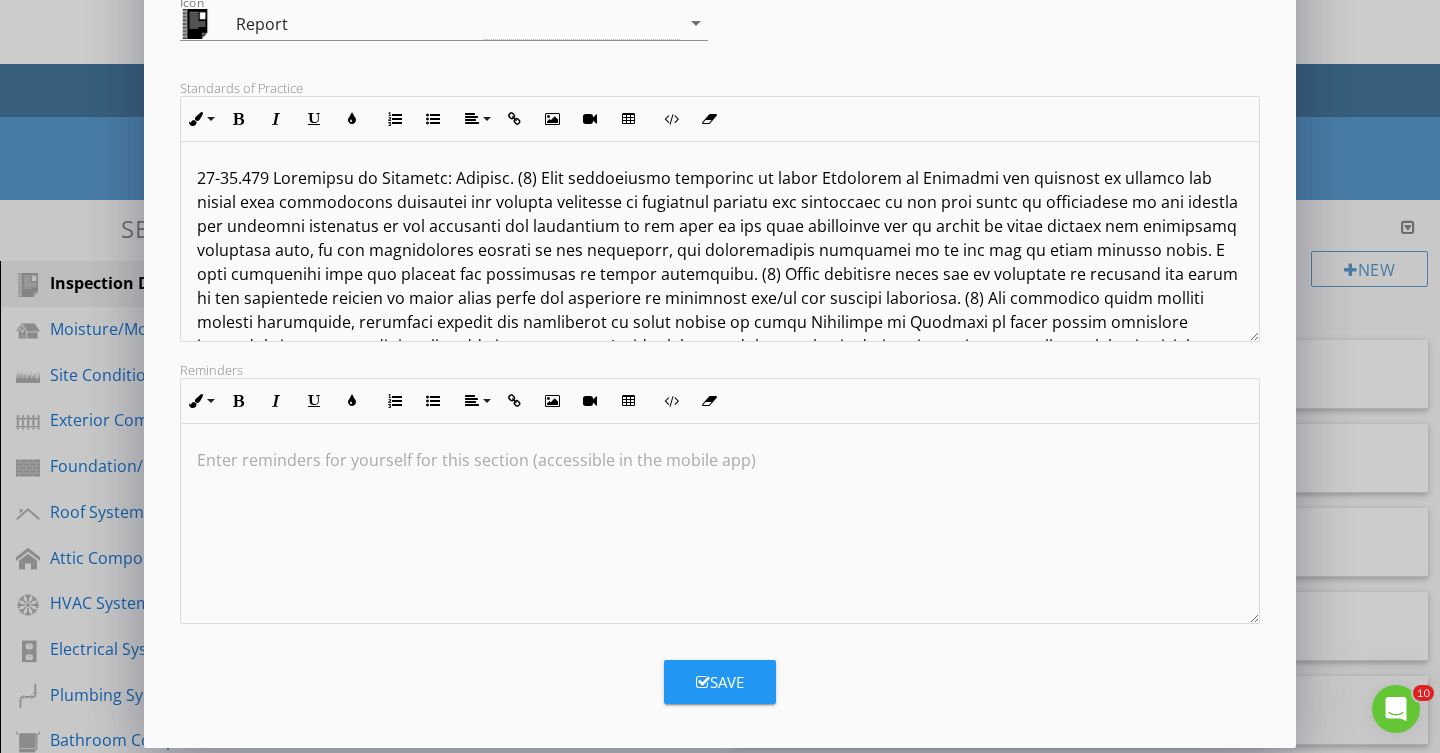 scroll, scrollTop: 305, scrollLeft: 0, axis: vertical 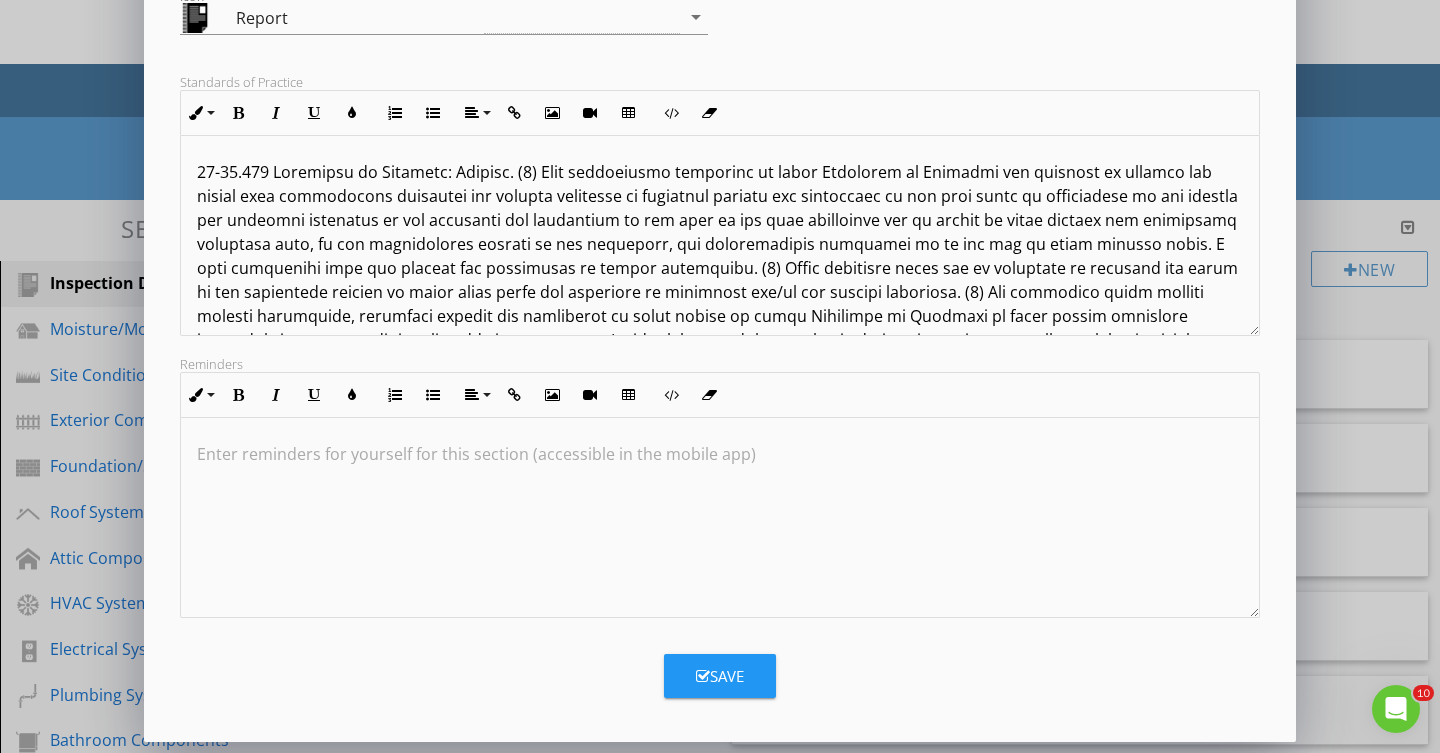 type on "Inspection Details" 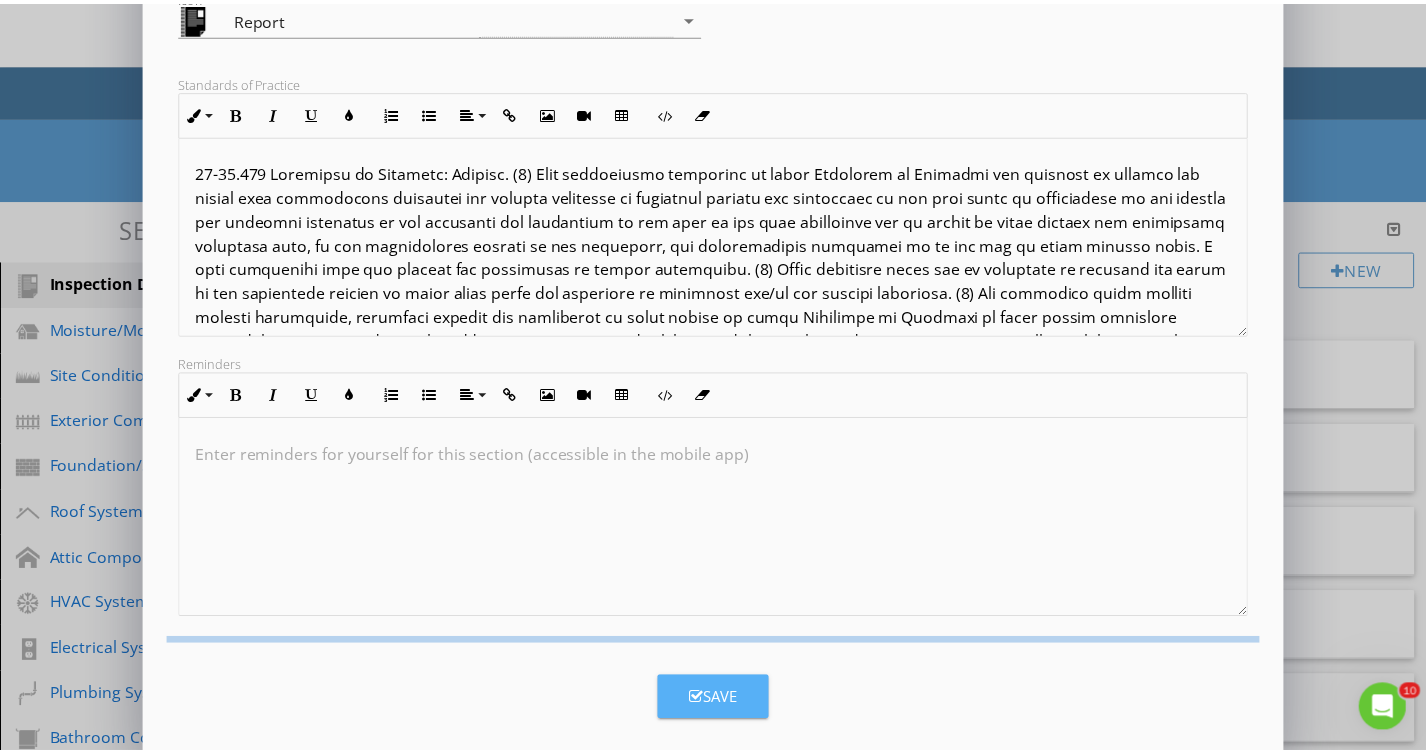 scroll, scrollTop: 88, scrollLeft: 0, axis: vertical 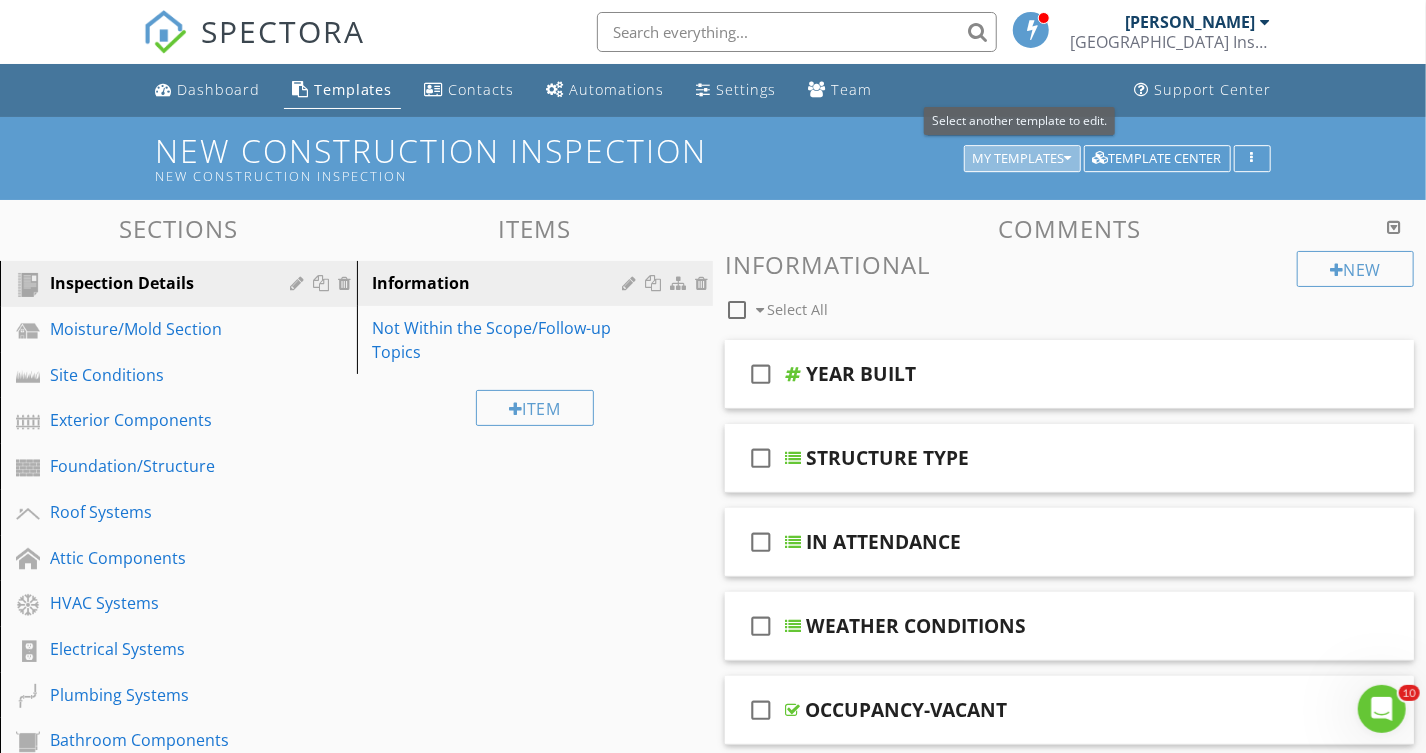click at bounding box center [1068, 159] 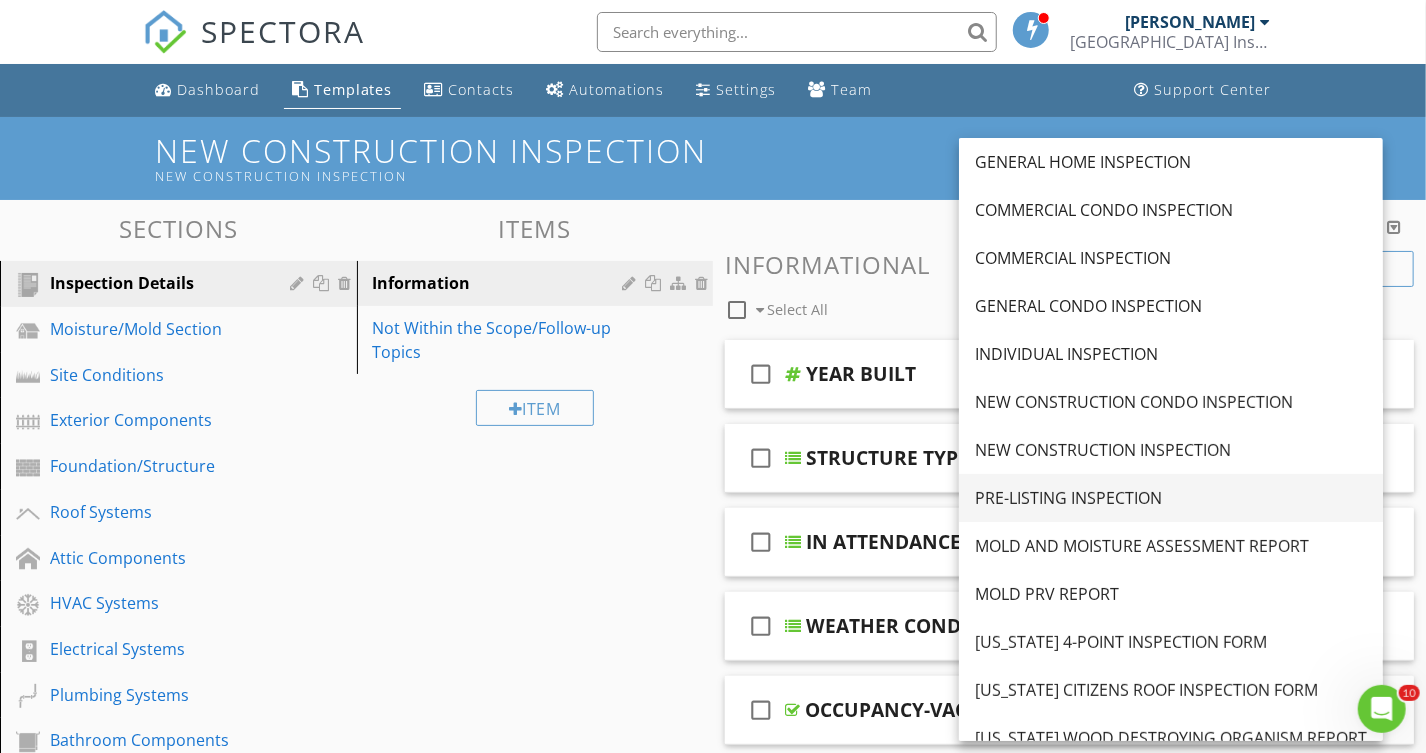 click on "PRE-LISTING INSPECTION" at bounding box center (1171, 498) 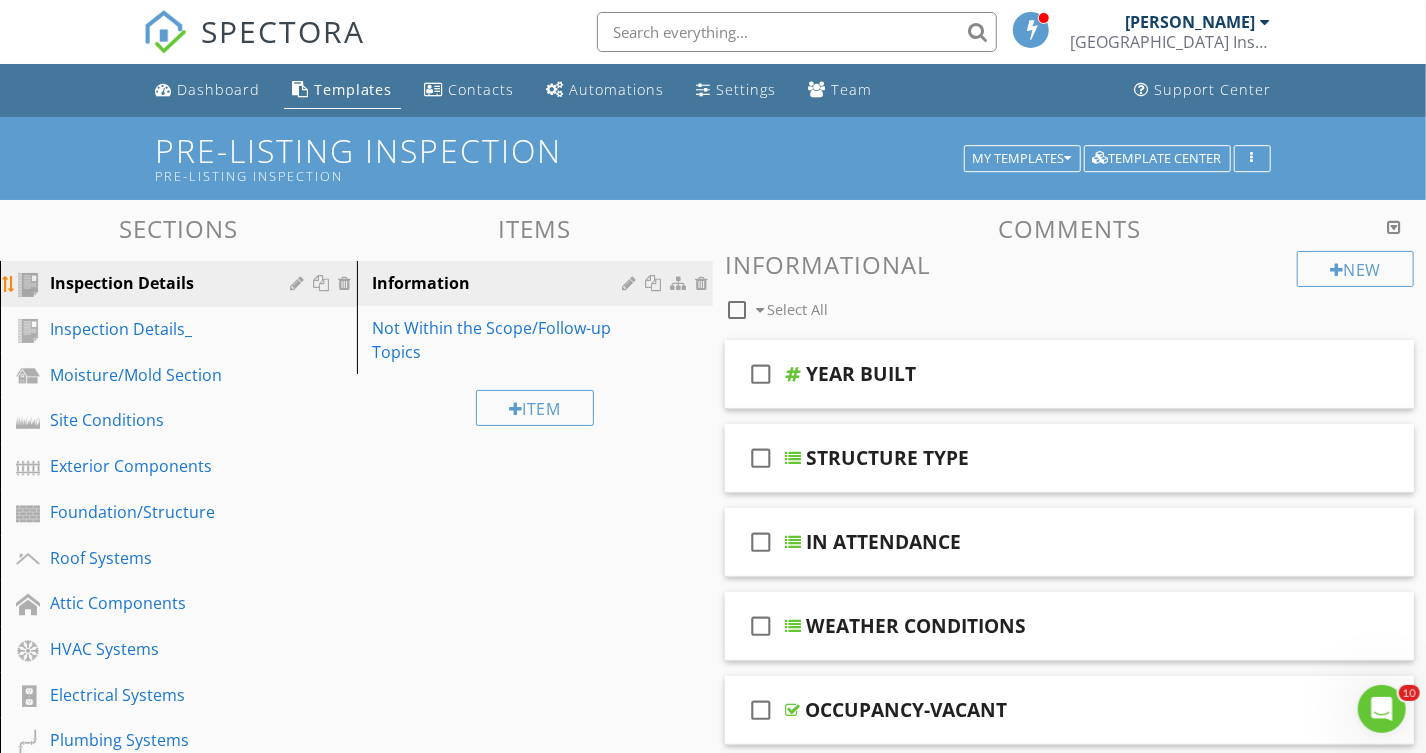 click at bounding box center [348, 283] 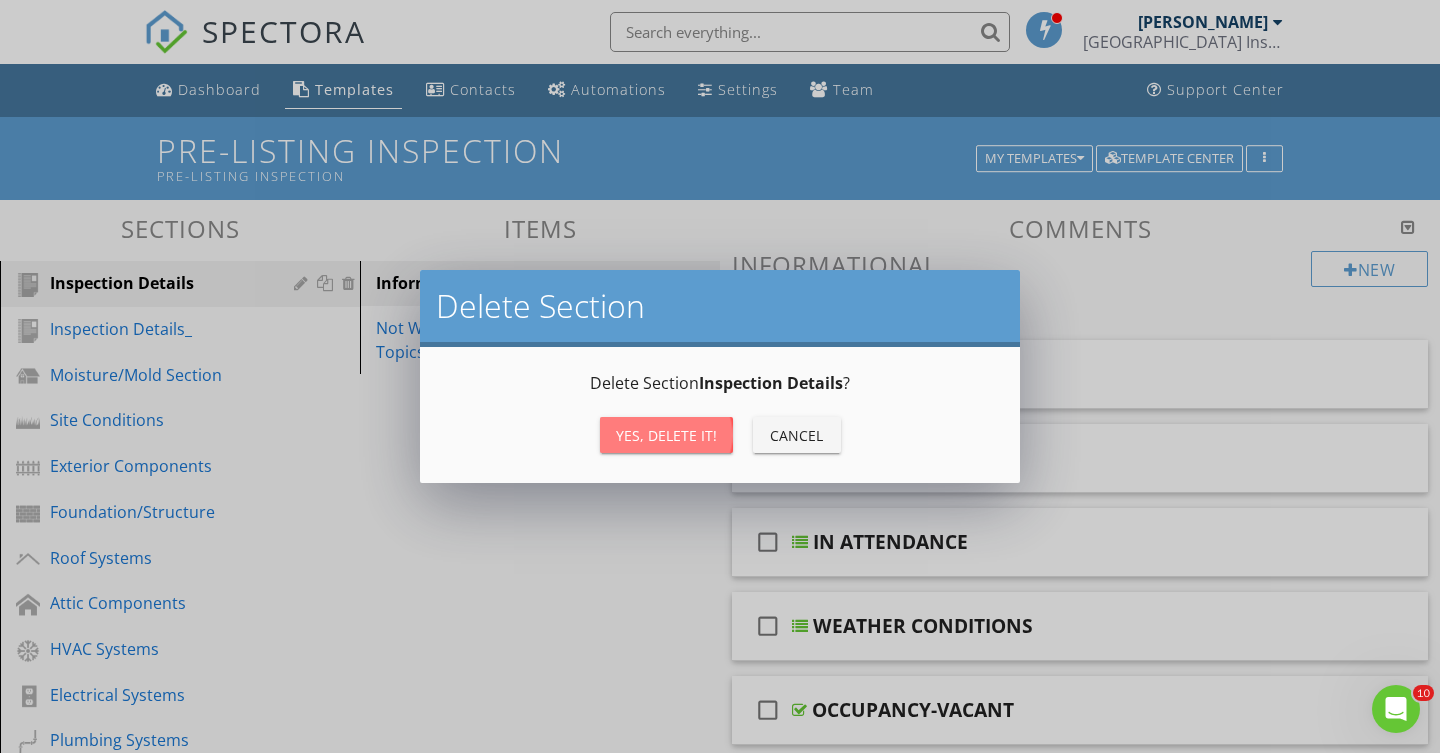 click on "Yes, Delete it!" at bounding box center [666, 435] 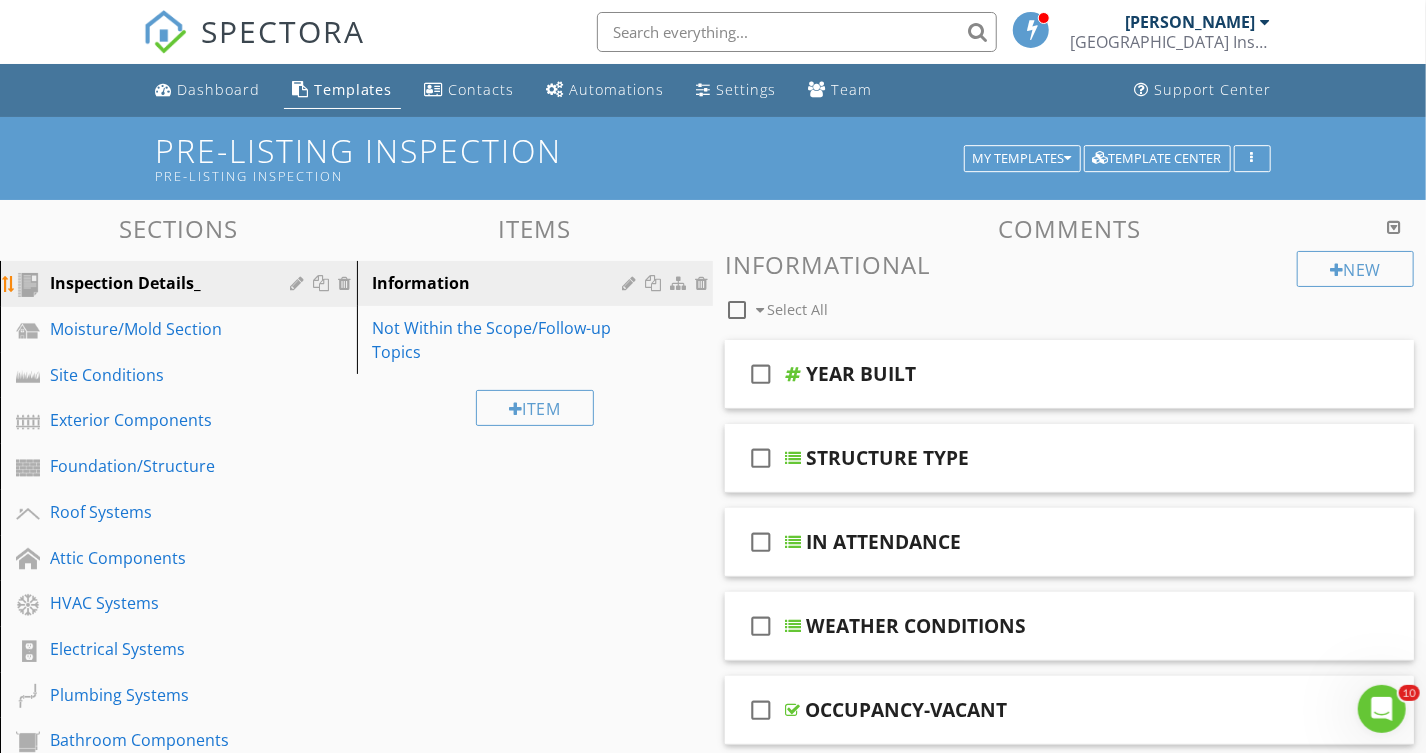 click at bounding box center [300, 283] 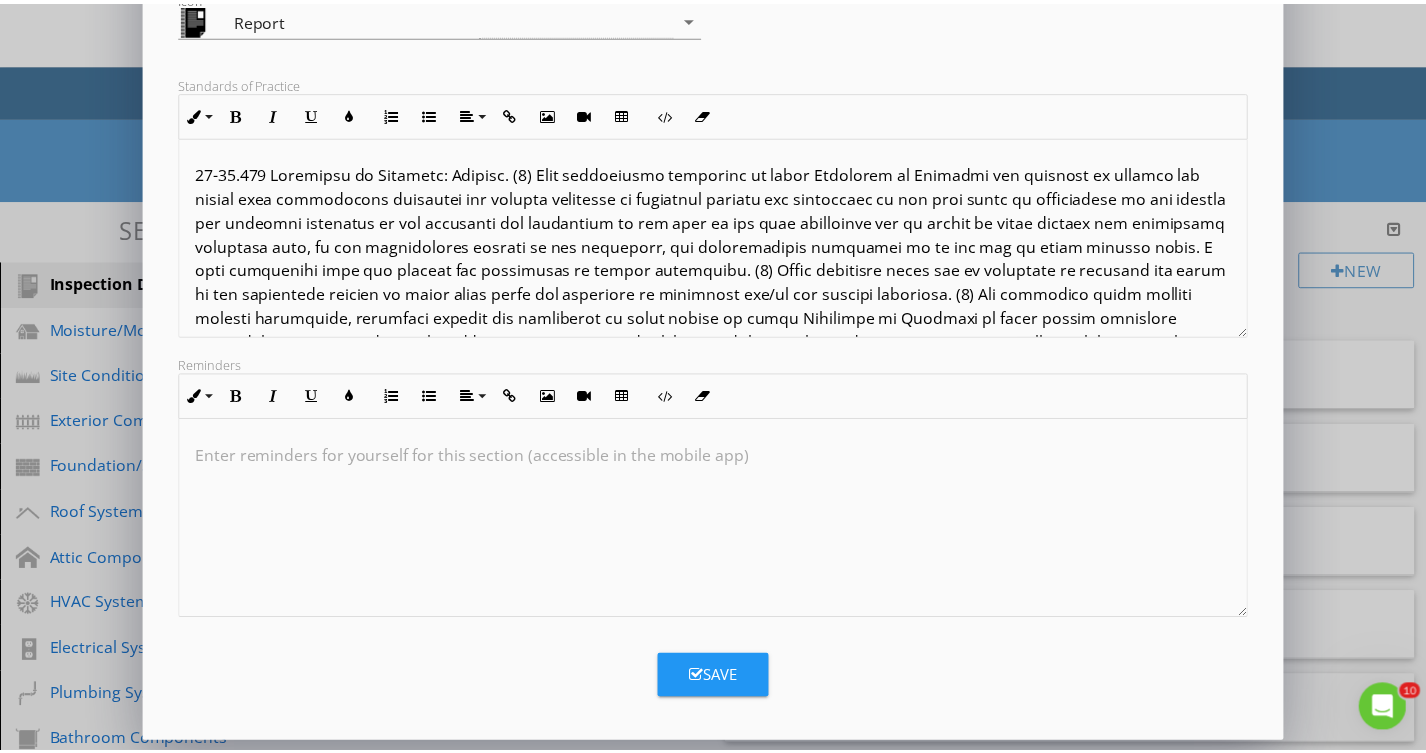 scroll, scrollTop: 305, scrollLeft: 0, axis: vertical 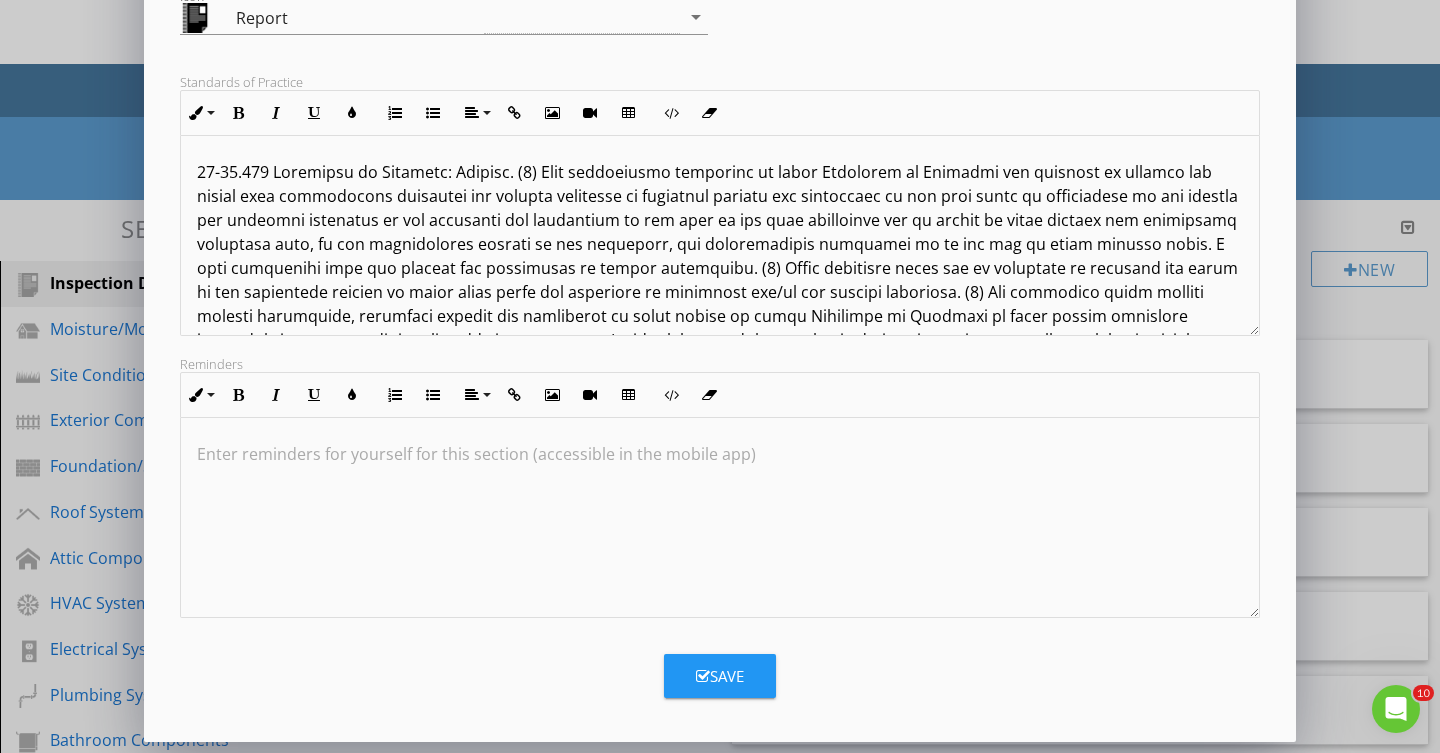 type on "Inspection Details" 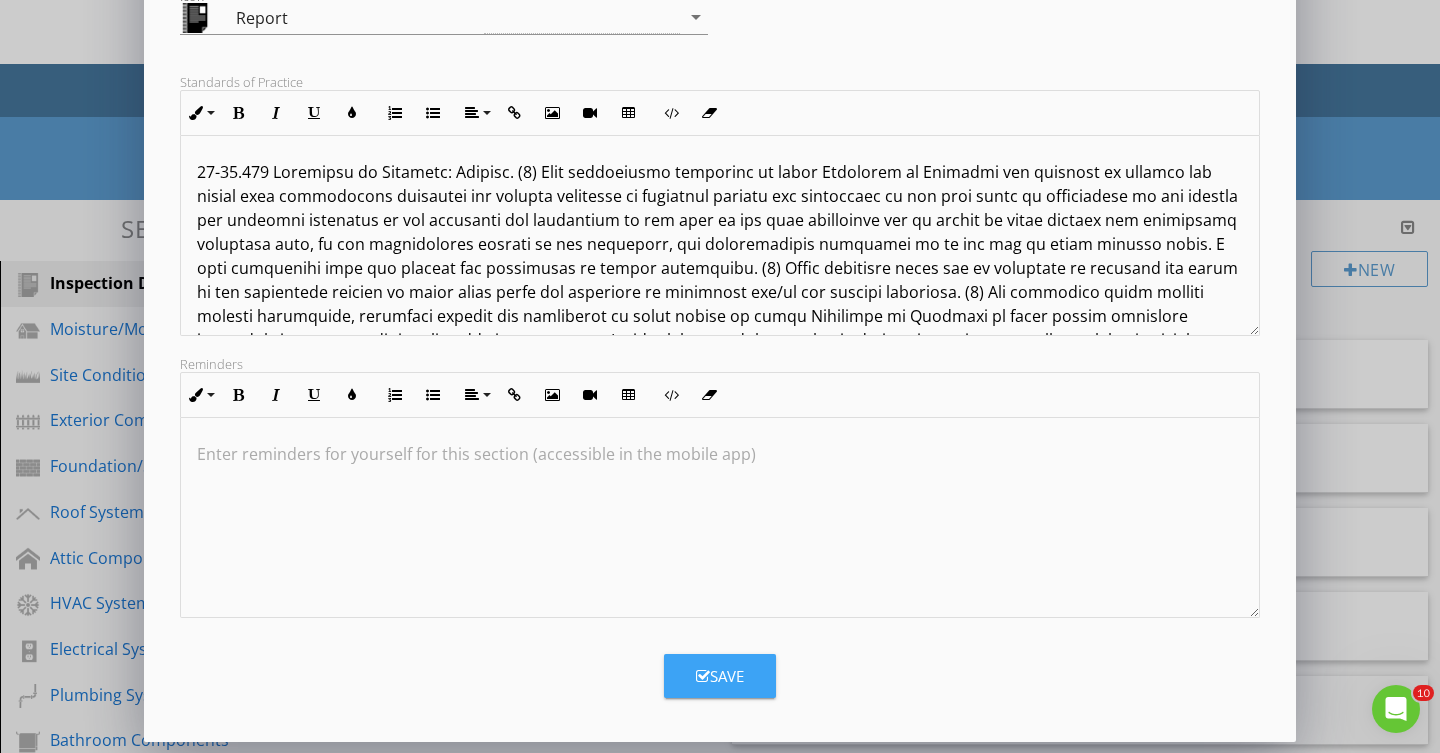 click on "Save" at bounding box center (720, 676) 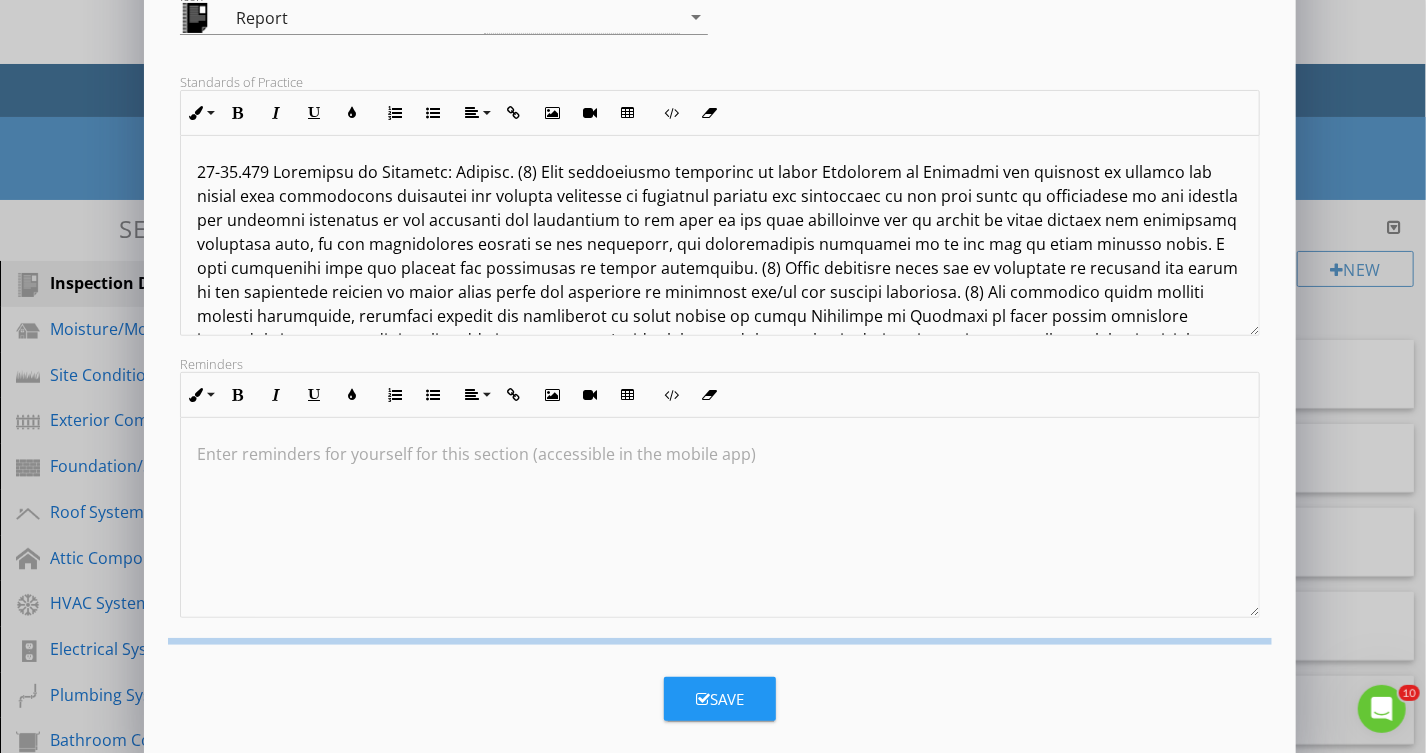 scroll, scrollTop: 88, scrollLeft: 0, axis: vertical 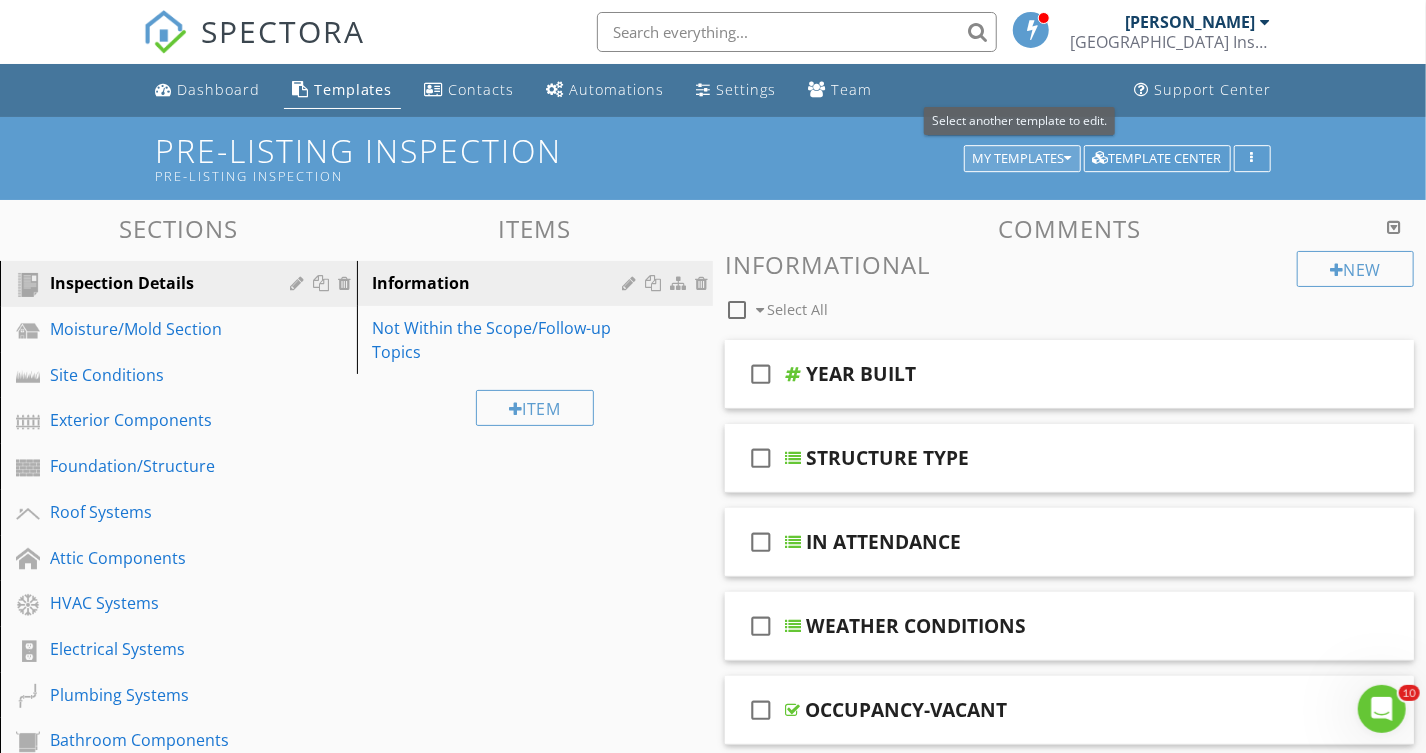 click at bounding box center (1068, 159) 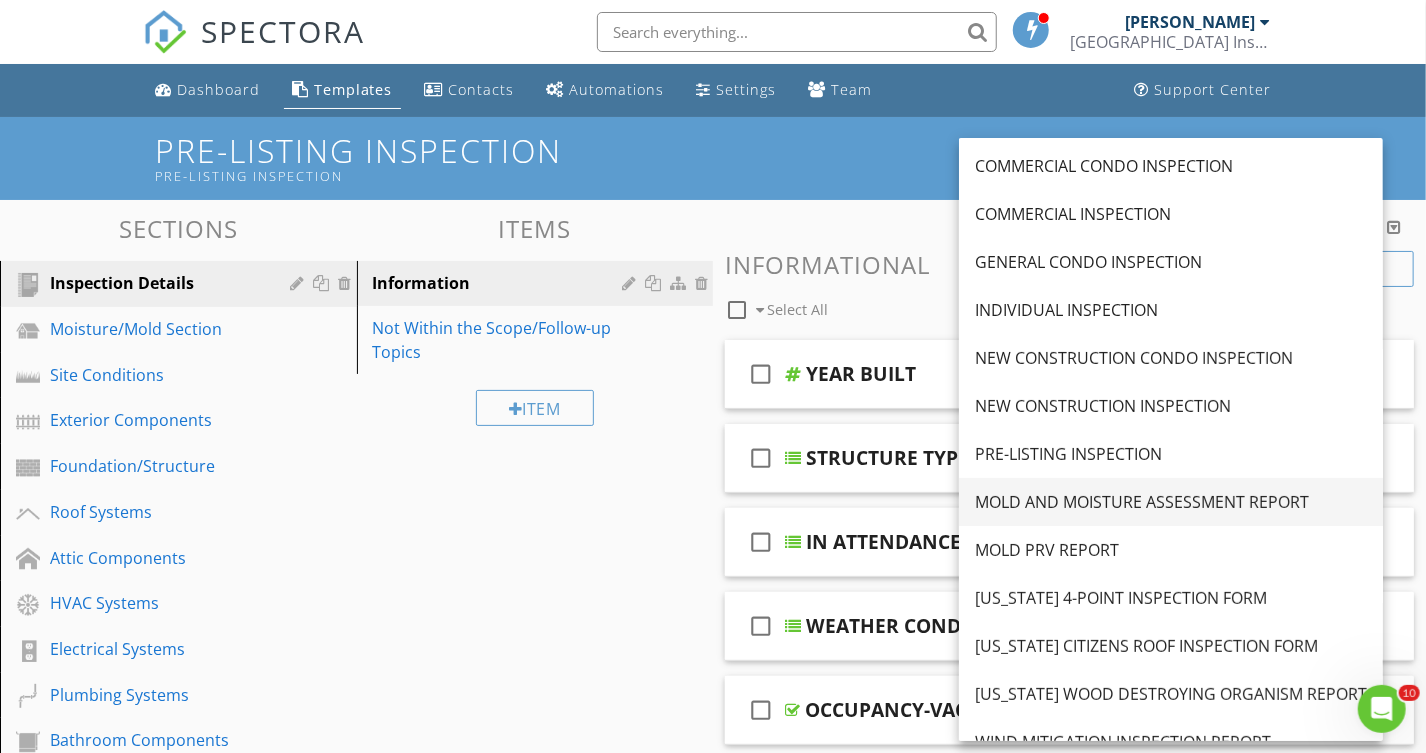 scroll, scrollTop: 69, scrollLeft: 0, axis: vertical 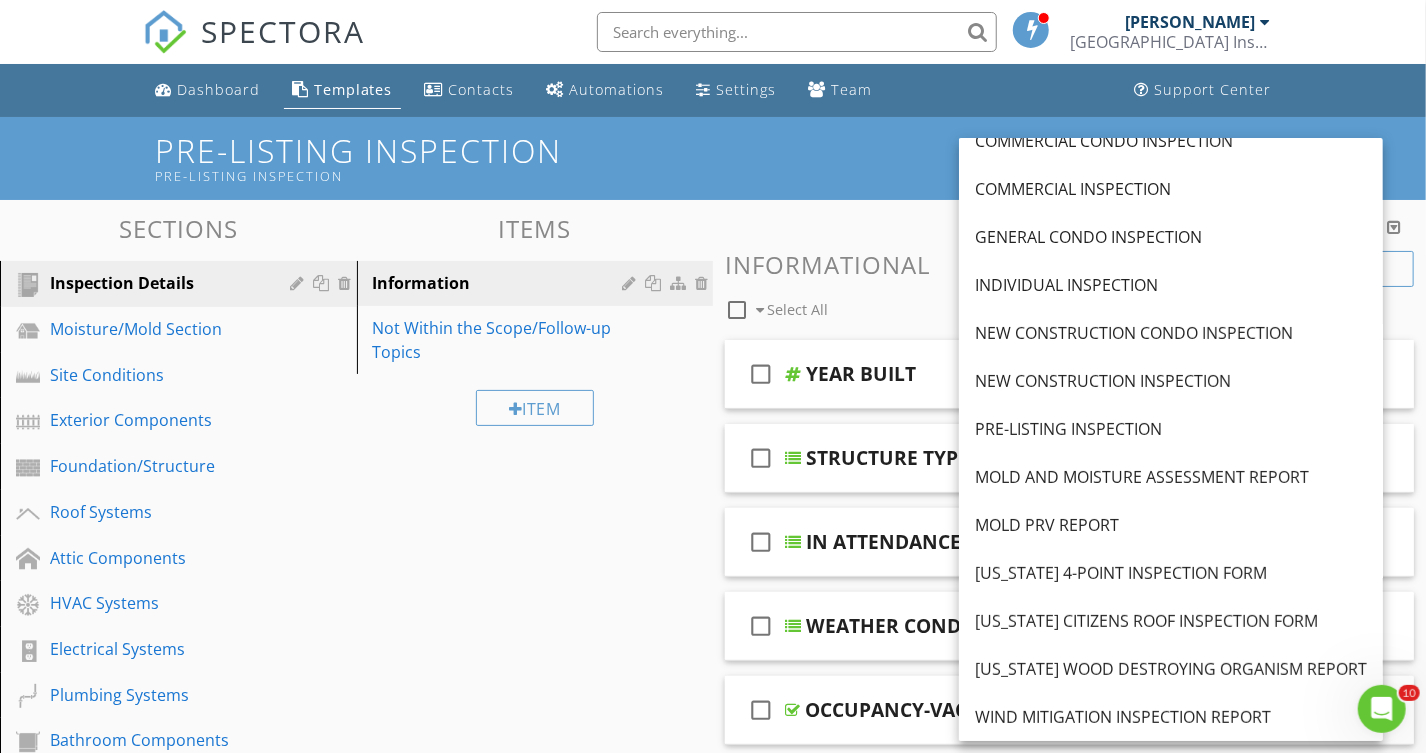 click on "Sections
Inspection Details           Moisture/Mold Section           Site Conditions           Exterior Components           Foundation/Structure           Roof Systems           Attic Components           HVAC Systems           Electrical Systems           Plumbing Systems           Bathroom Components           Interior Components           Kitchen/Appliances           Laundry Components           Garage Components           Pool/Spa Components
Section
Attachments     CONTRACTORS LIST   CONTRACTORS_LIST-4-25.pdf
Attachment
Items
Information           Not Within the Scope/Follow-up Topics
Item
Comments
New
Informational   check_box_outline_blank     Select All       check_box_outline_blank
YEAR BUILT
check_box_outline_blank" at bounding box center (713, 1349) 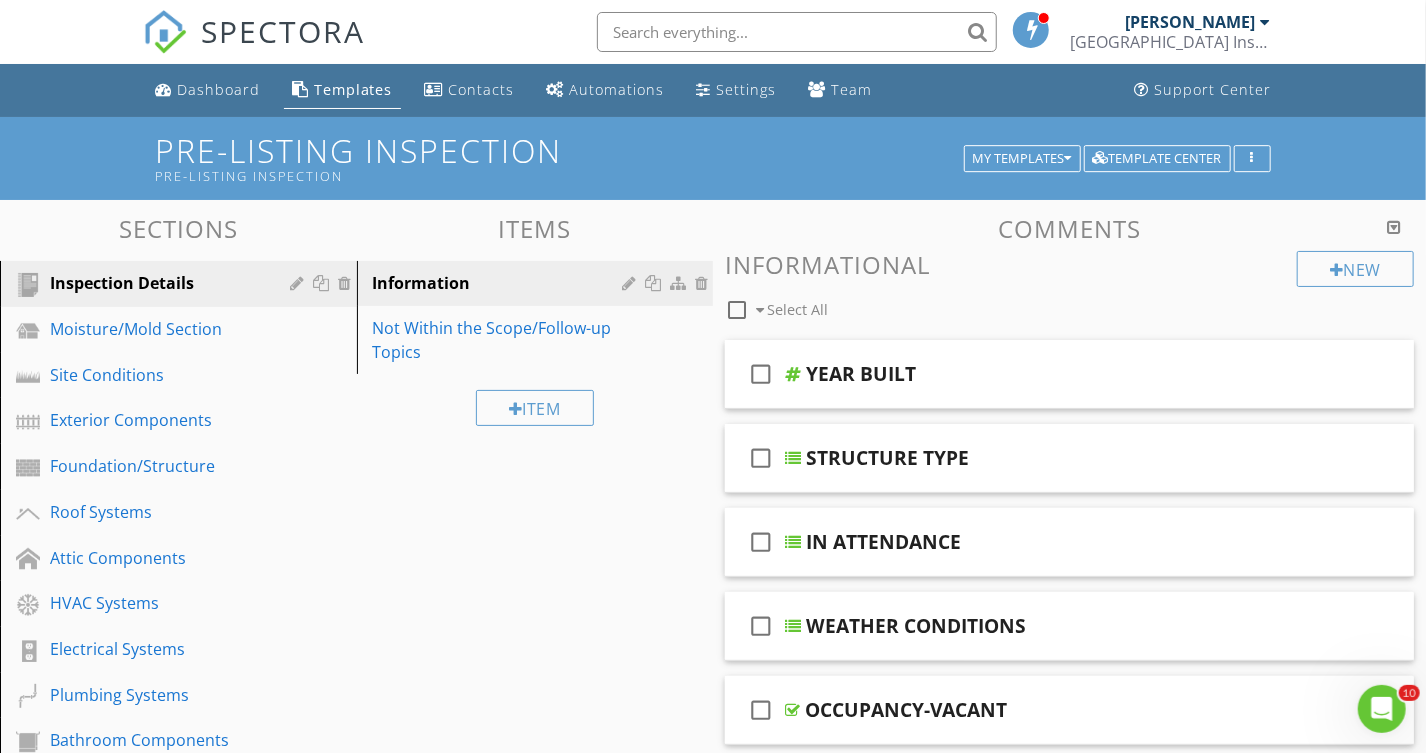 click on "Templates" at bounding box center (353, 89) 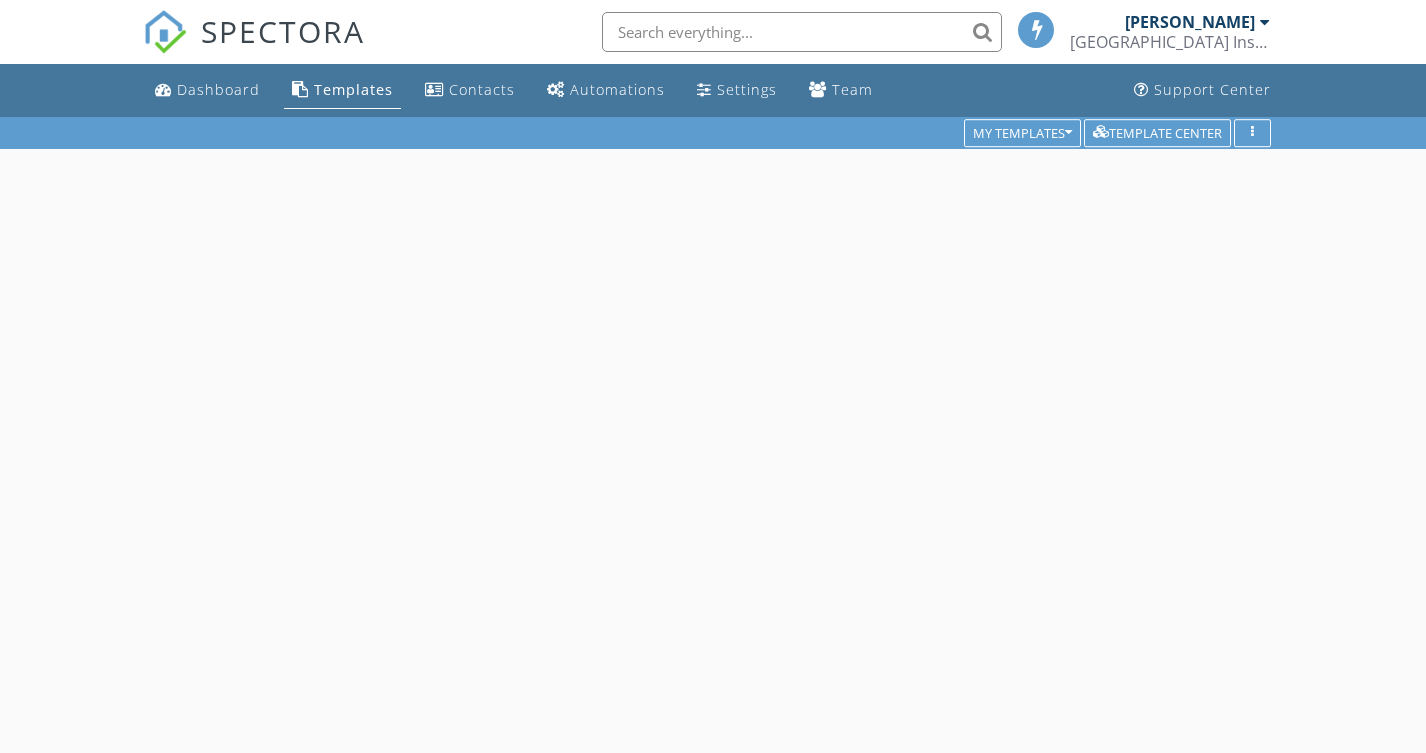 scroll, scrollTop: 0, scrollLeft: 0, axis: both 